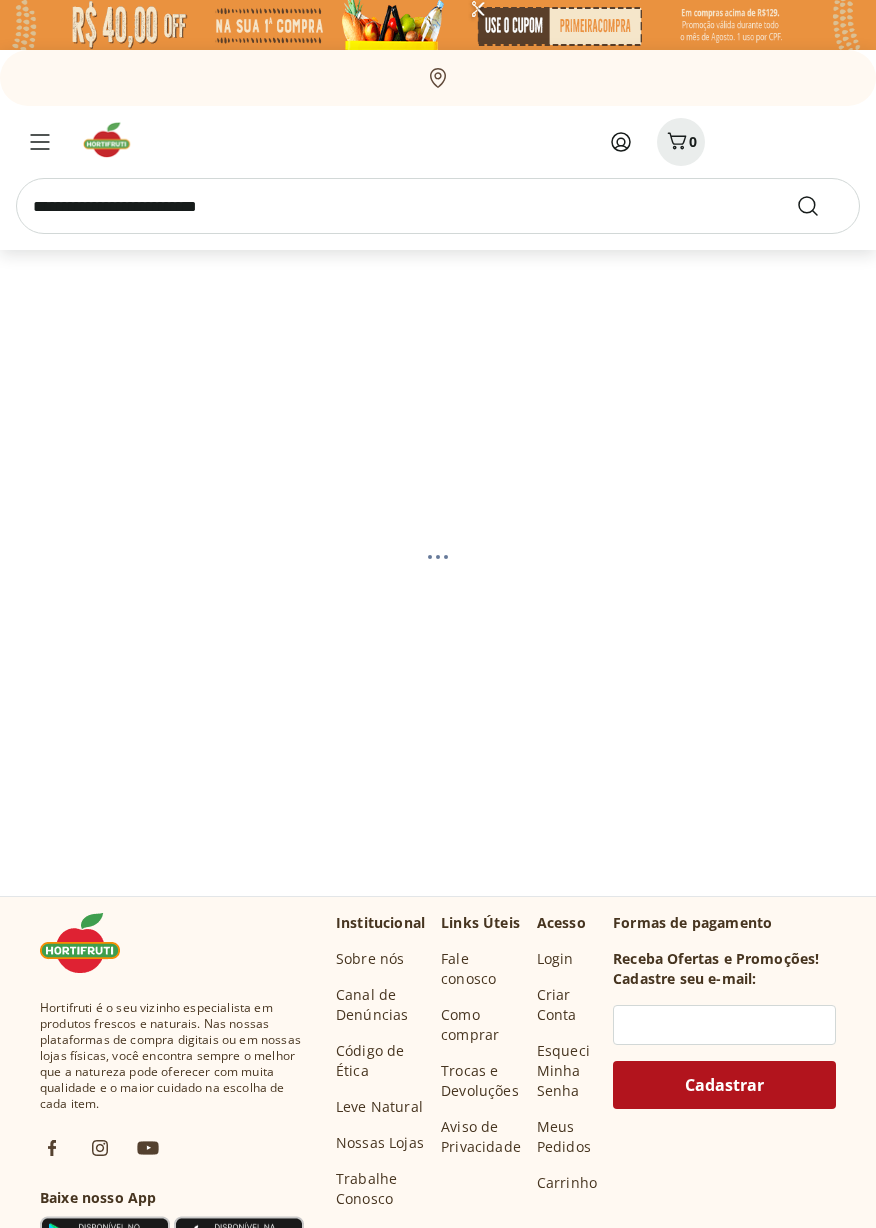 scroll, scrollTop: 0, scrollLeft: 0, axis: both 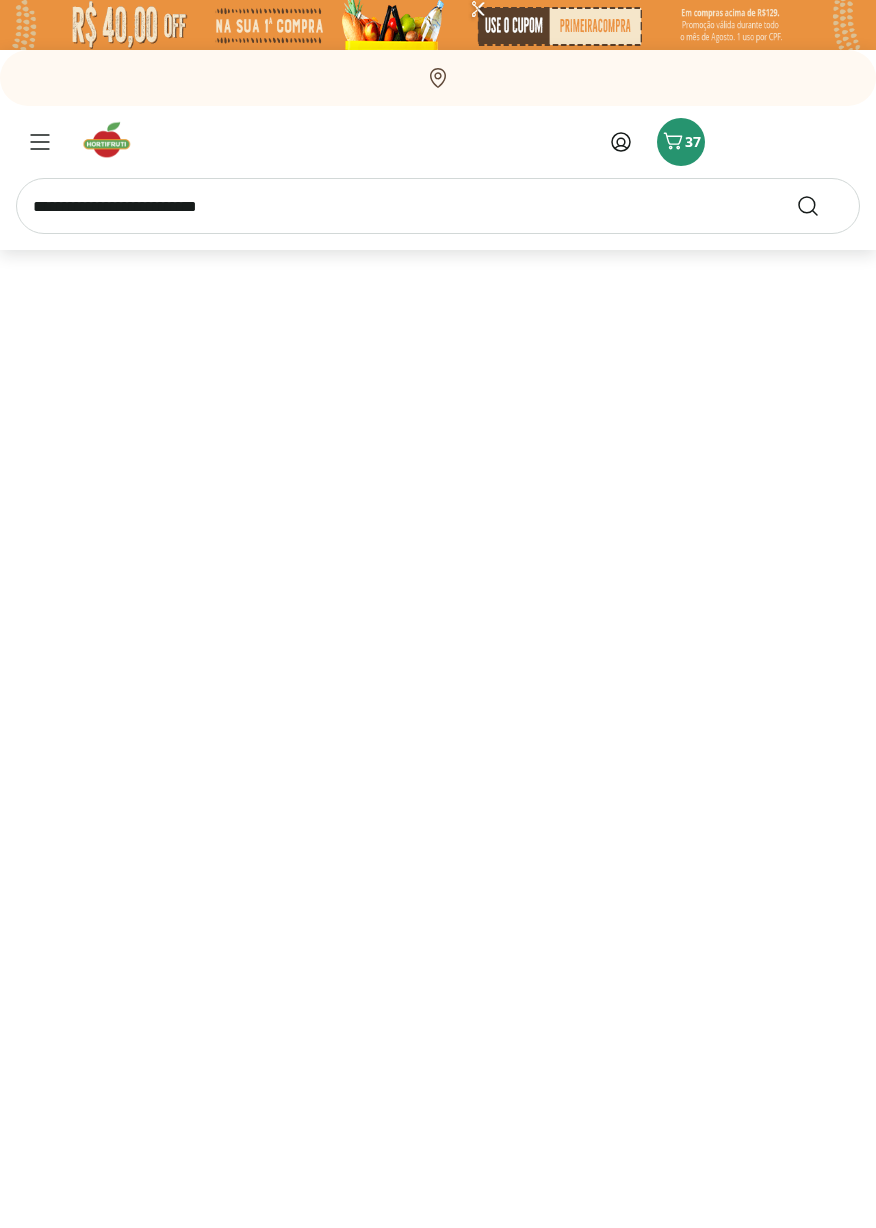 select on "**********" 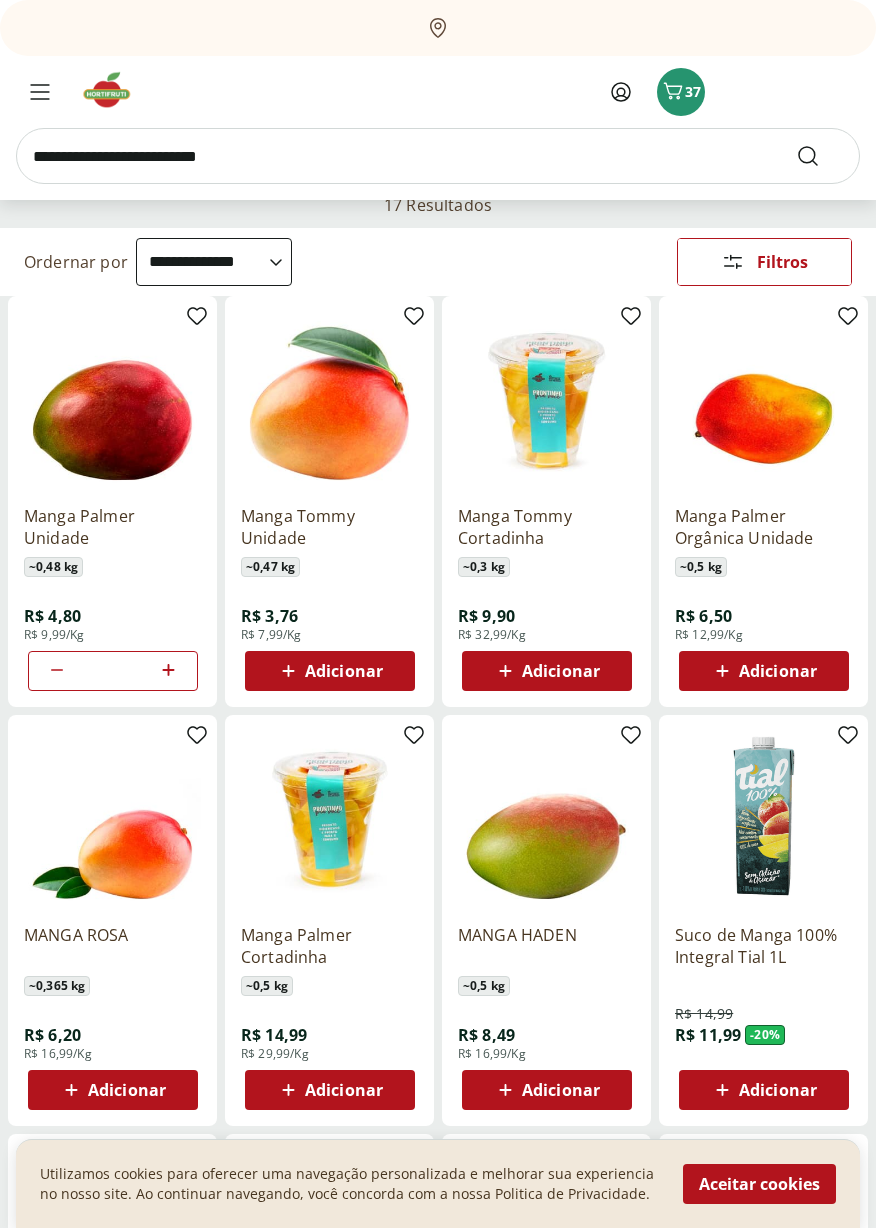 scroll, scrollTop: 0, scrollLeft: 0, axis: both 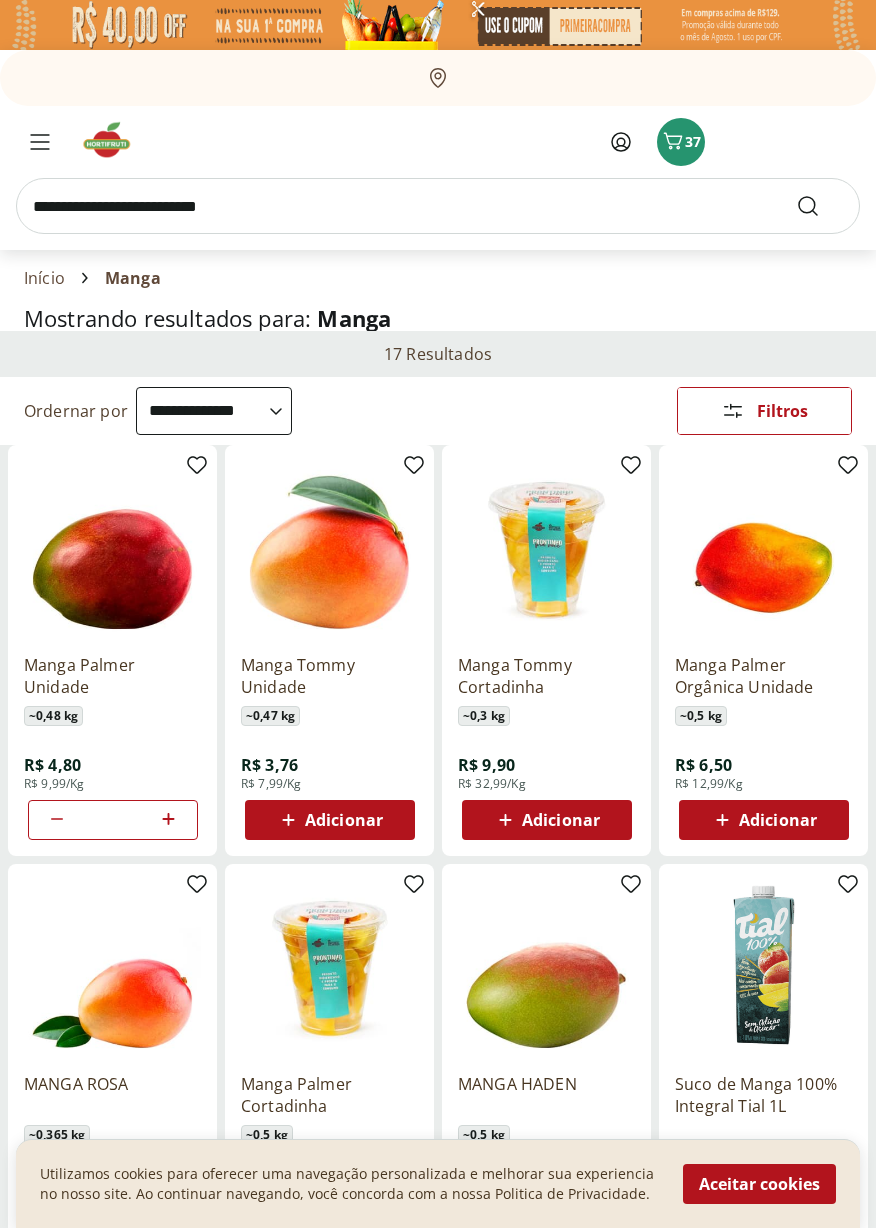 click at bounding box center (438, 206) 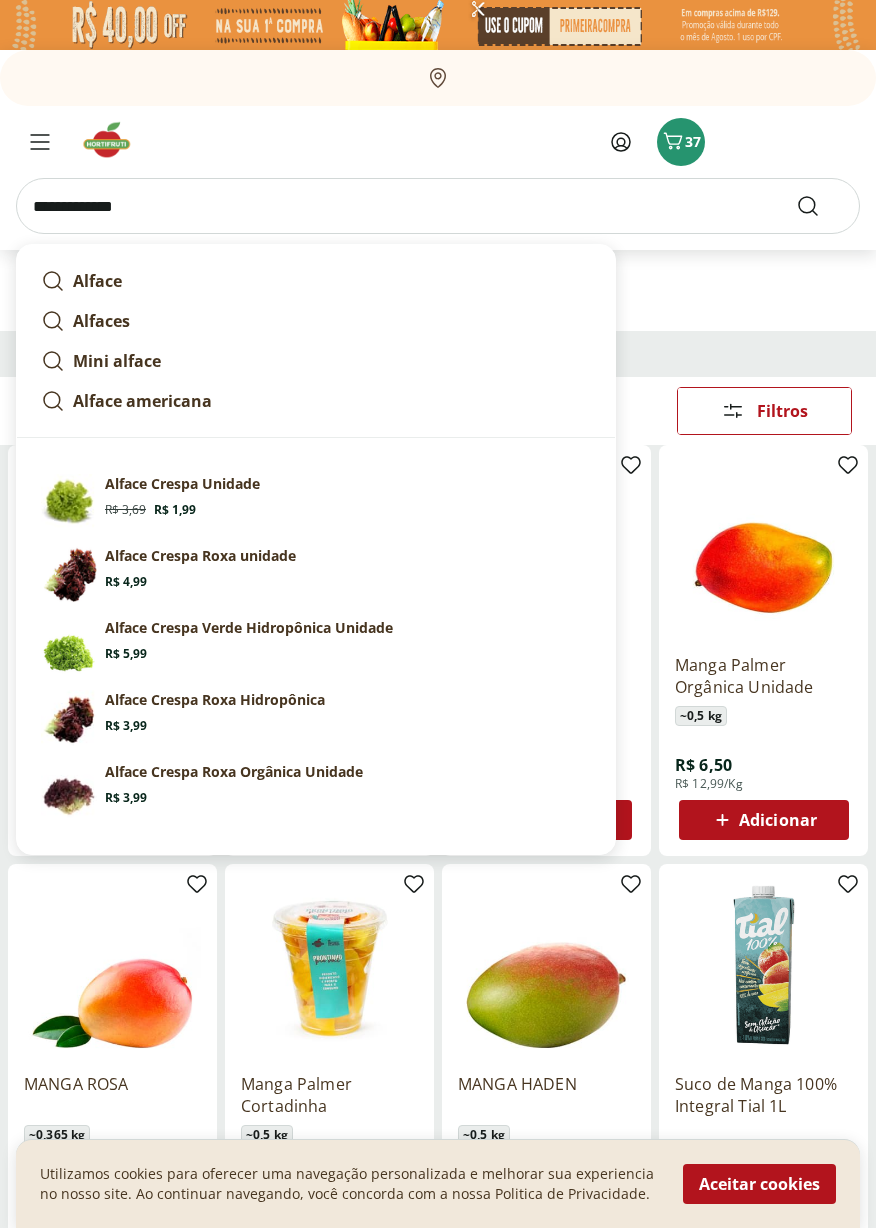 type on "**********" 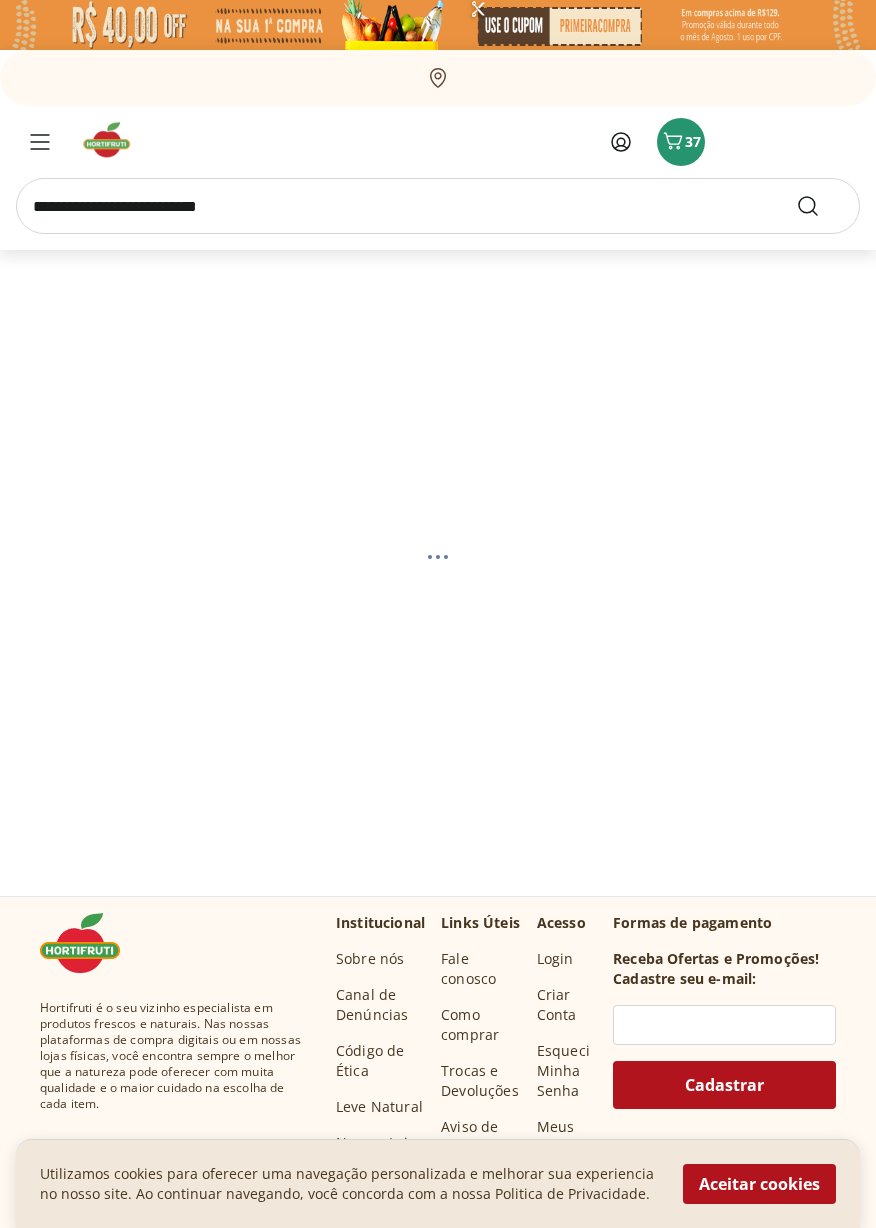 select on "**********" 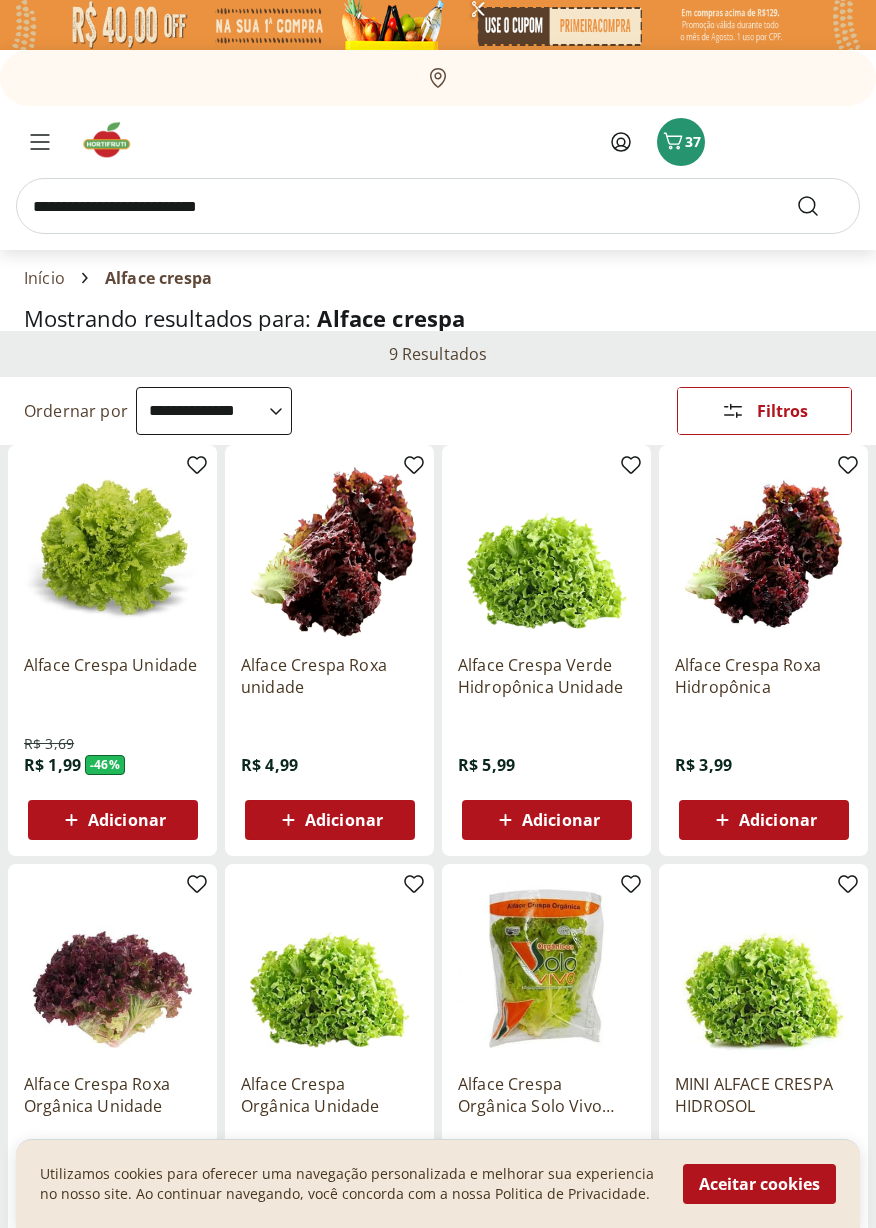 click on "Adicionar" at bounding box center (778, 820) 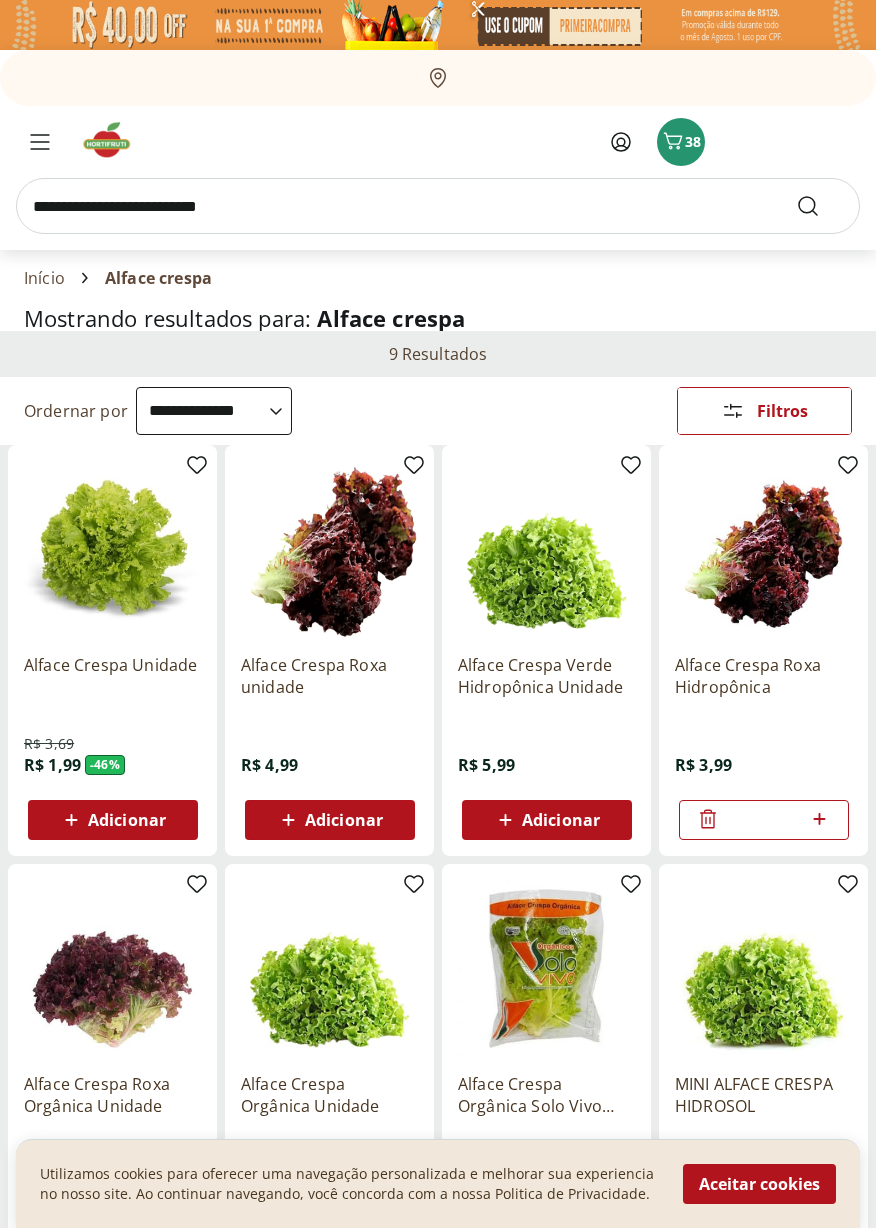 click at bounding box center (438, 206) 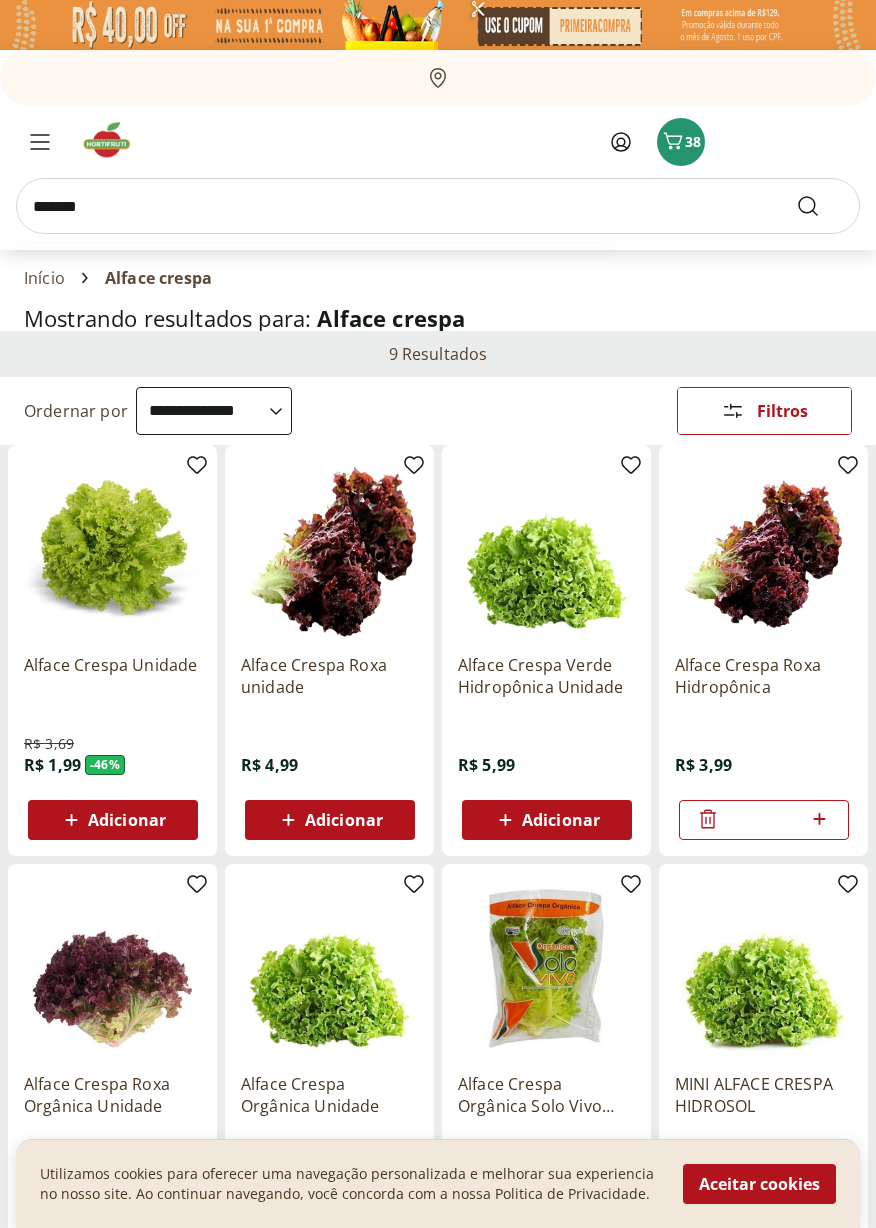 type on "*******" 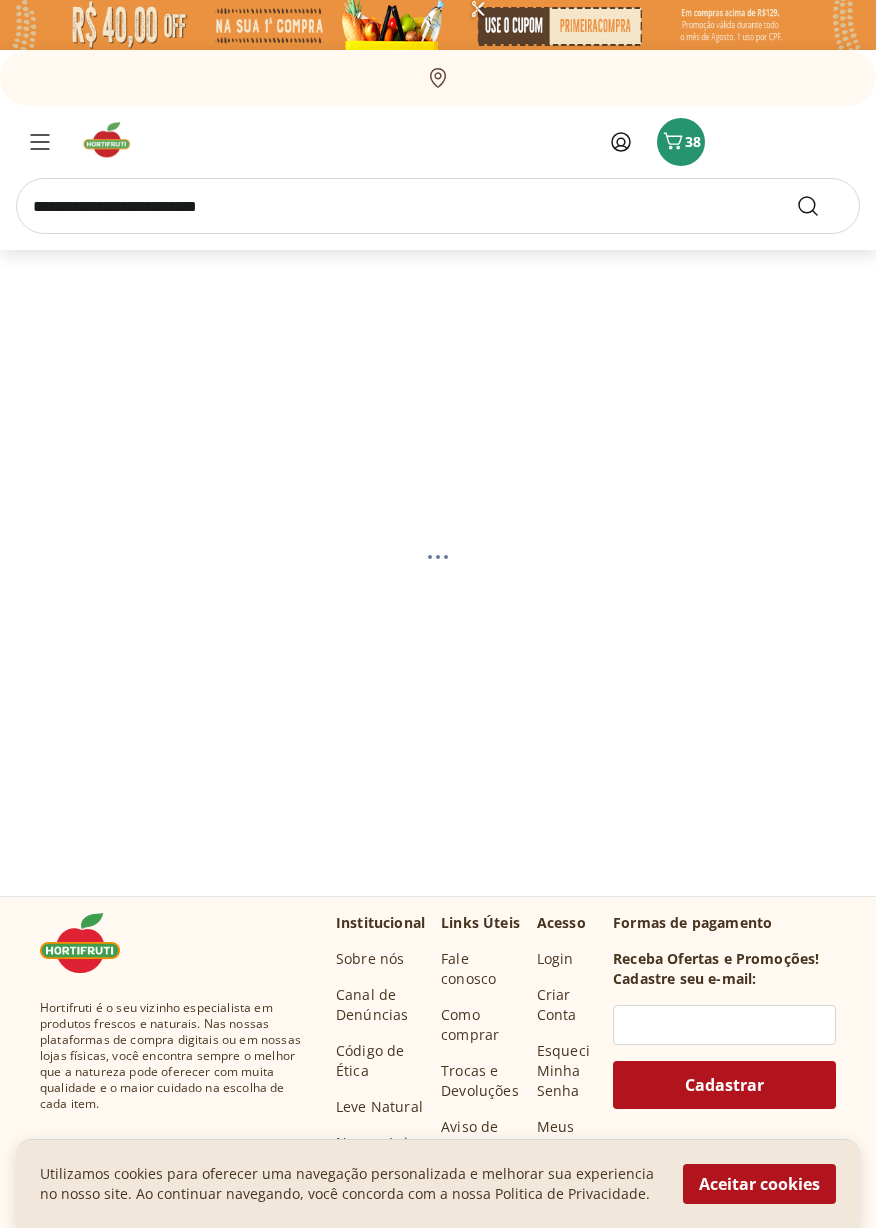 select on "**********" 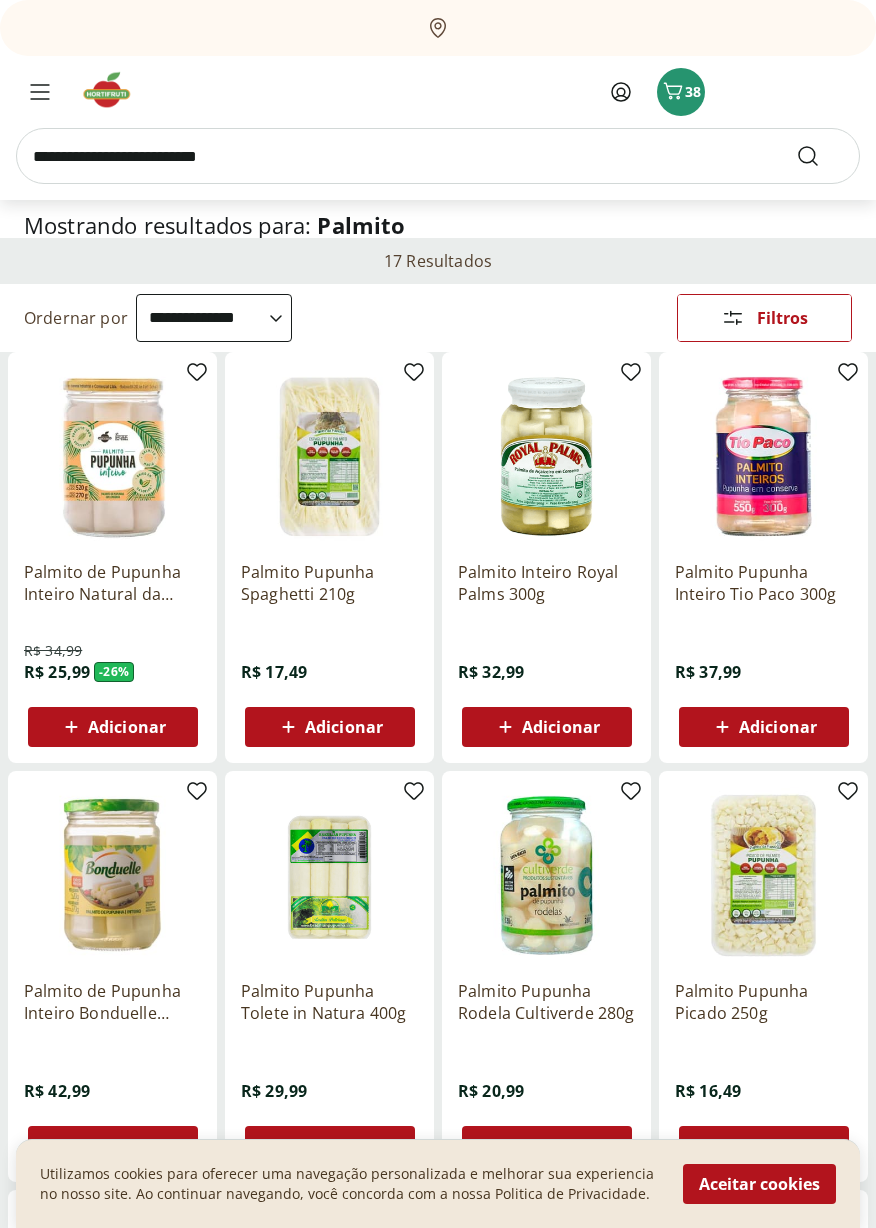 scroll, scrollTop: 0, scrollLeft: 0, axis: both 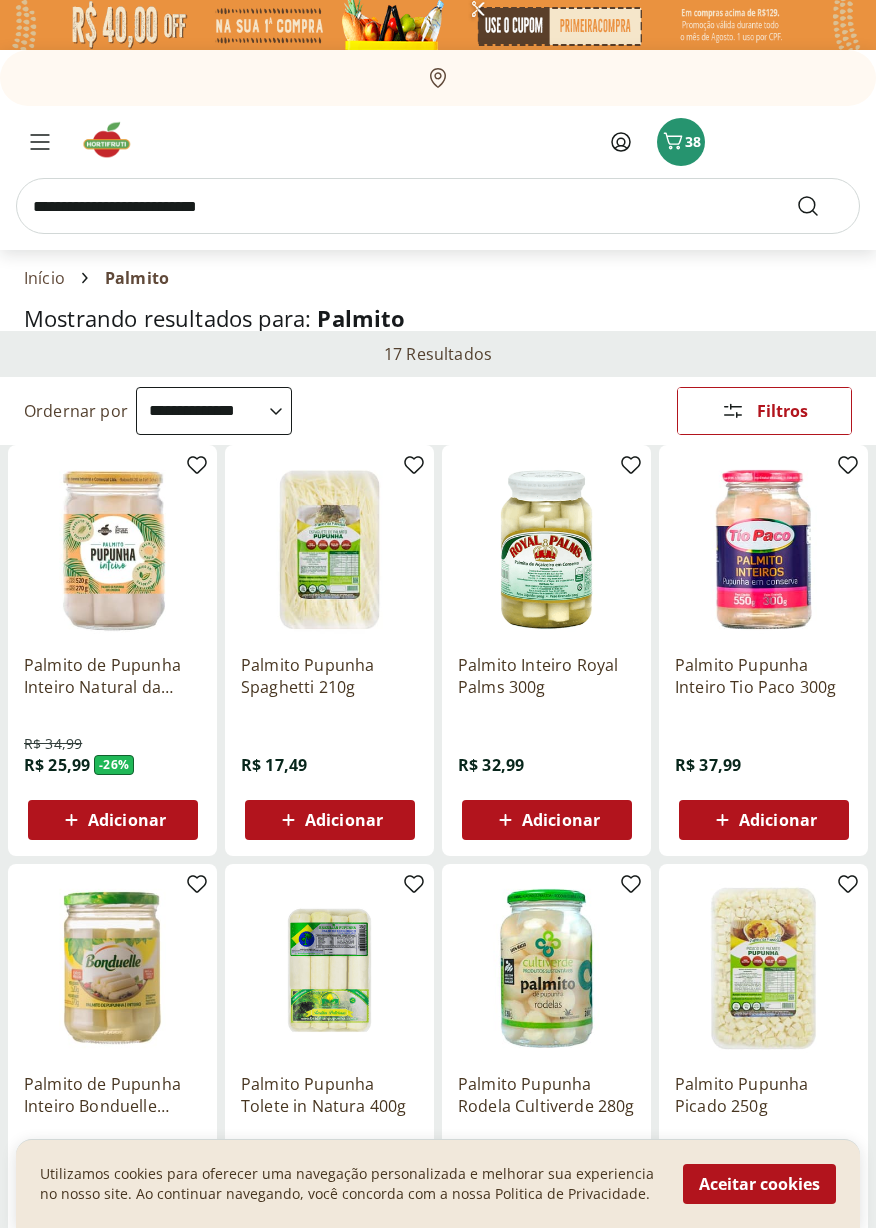 click on "Adicionar" at bounding box center (778, 820) 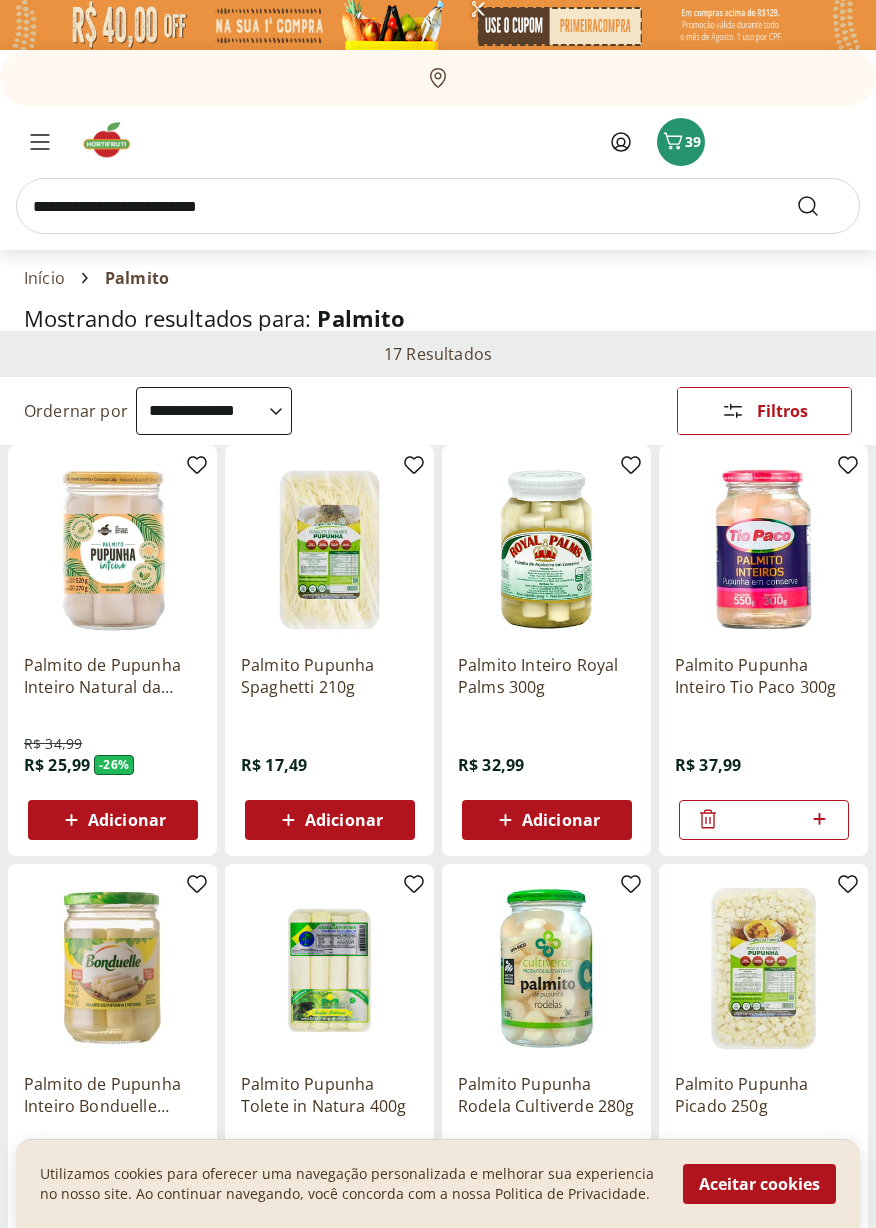 click at bounding box center (438, 206) 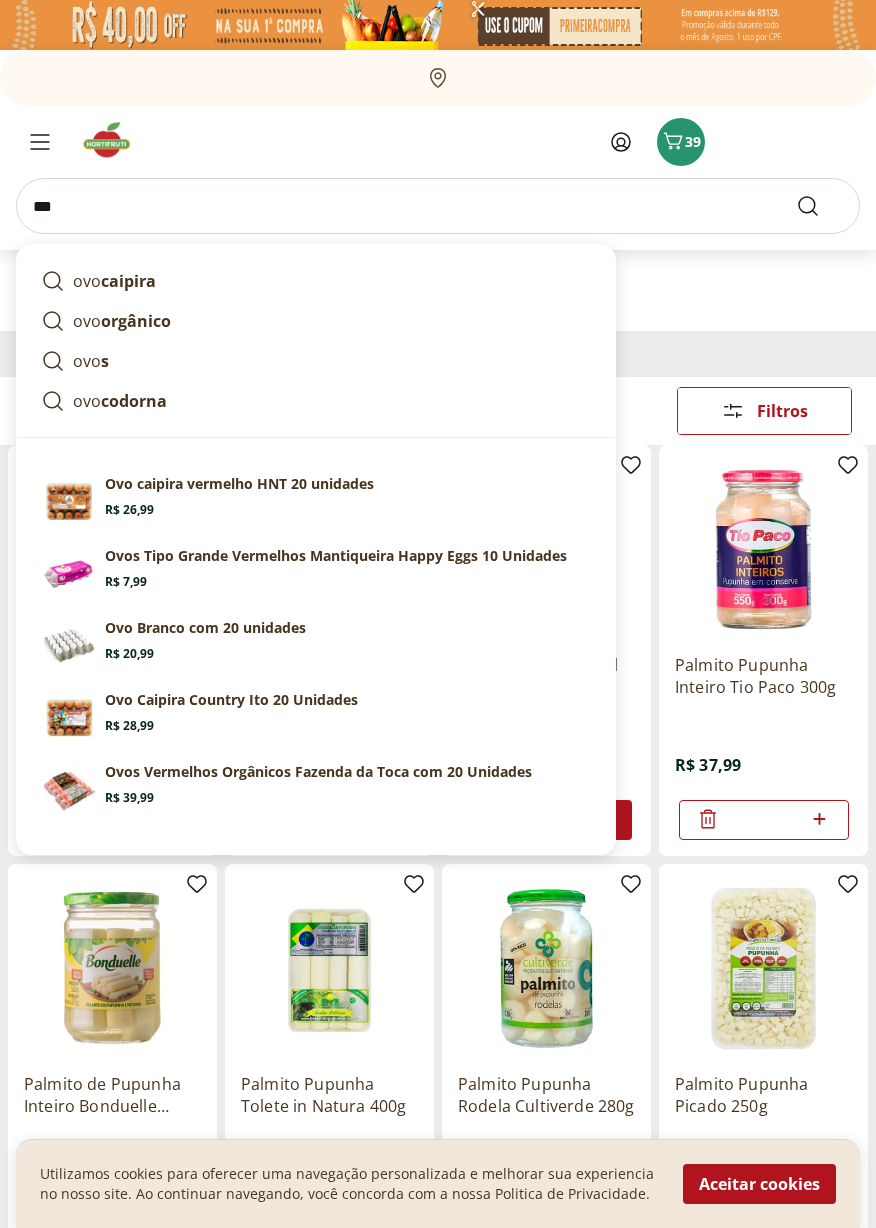type on "***" 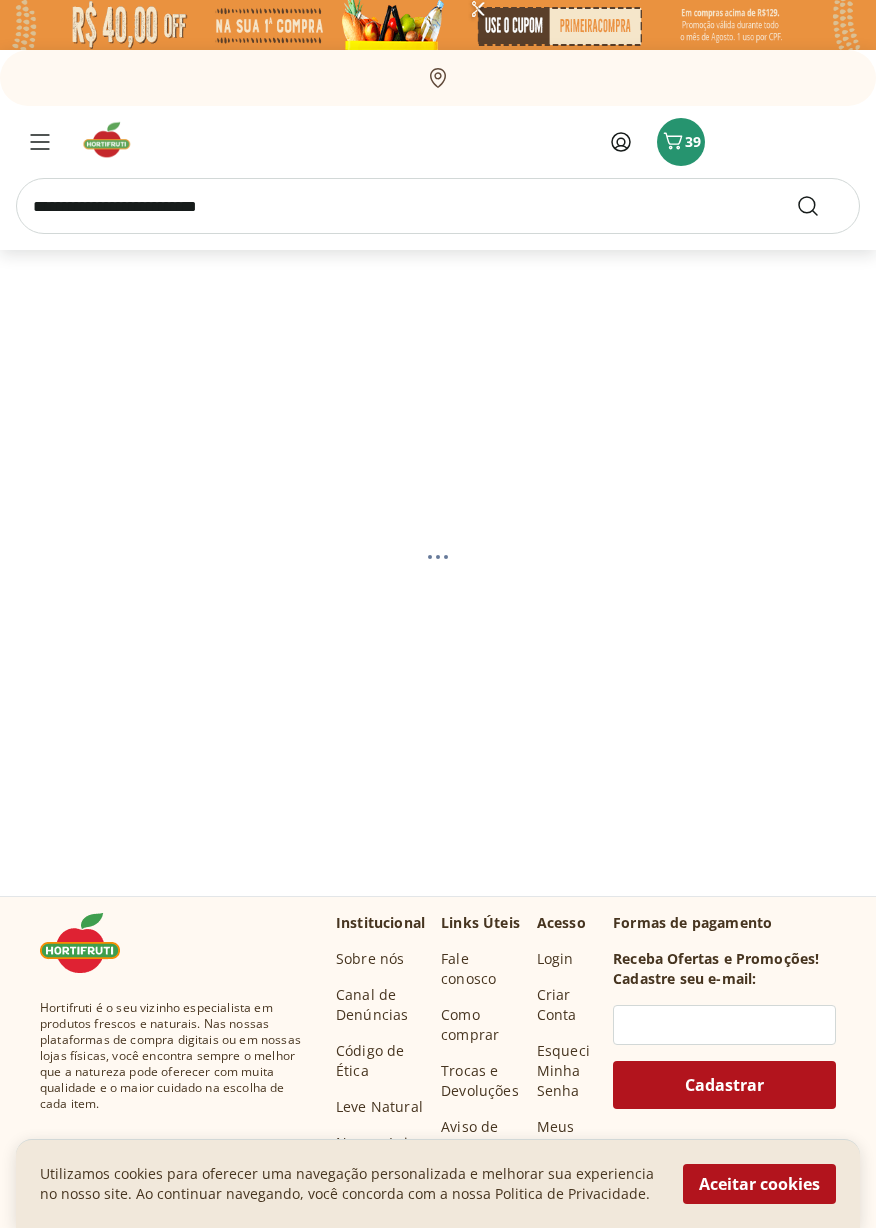 select on "**********" 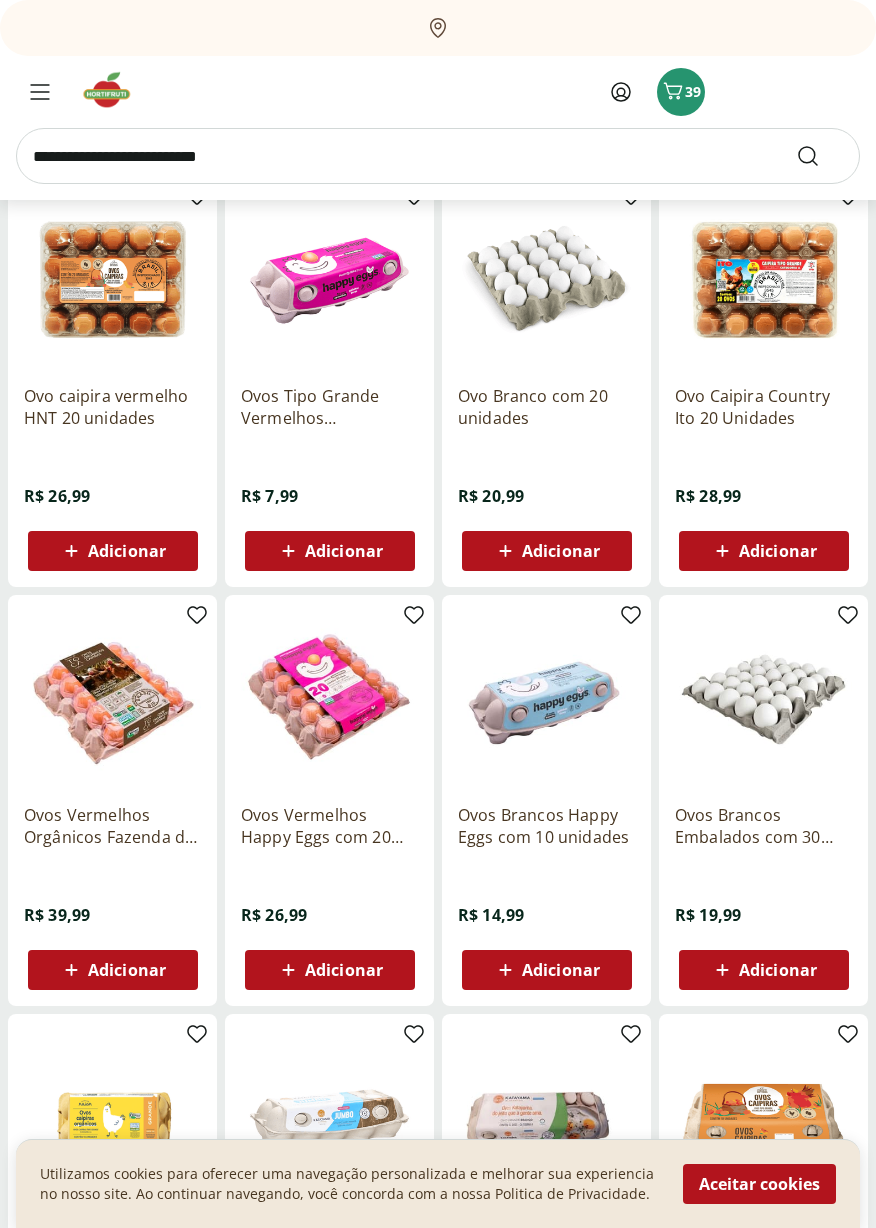 scroll, scrollTop: 270, scrollLeft: 0, axis: vertical 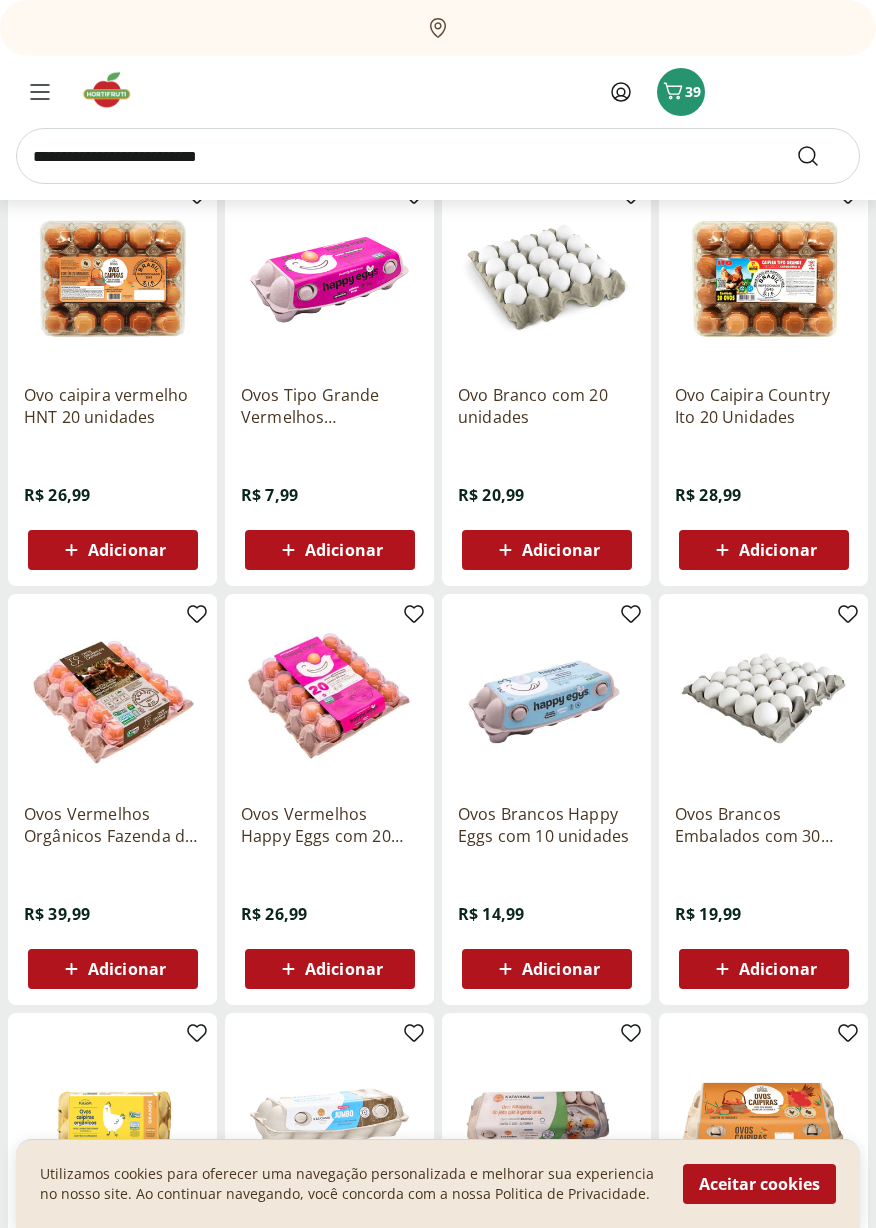 click on "Adicionar" at bounding box center [778, 969] 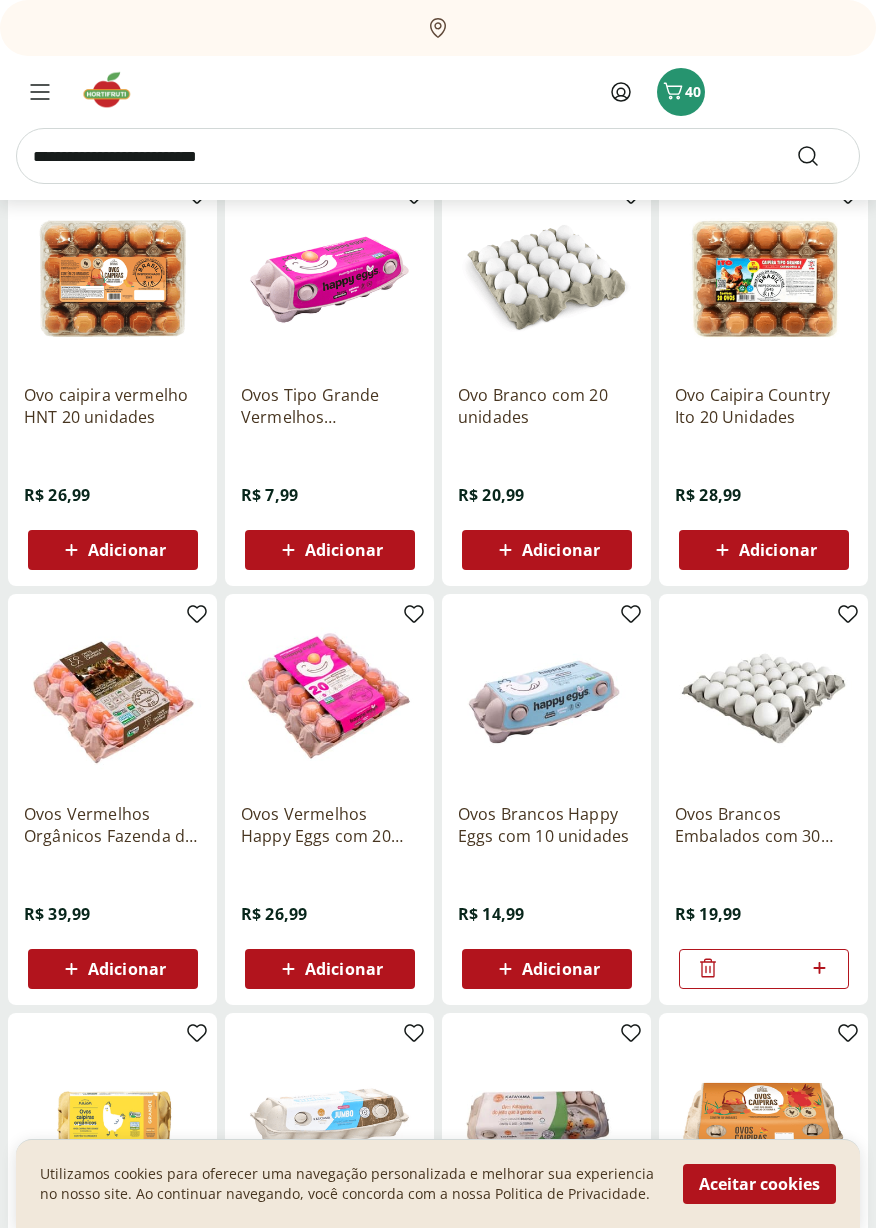 click at bounding box center [438, 156] 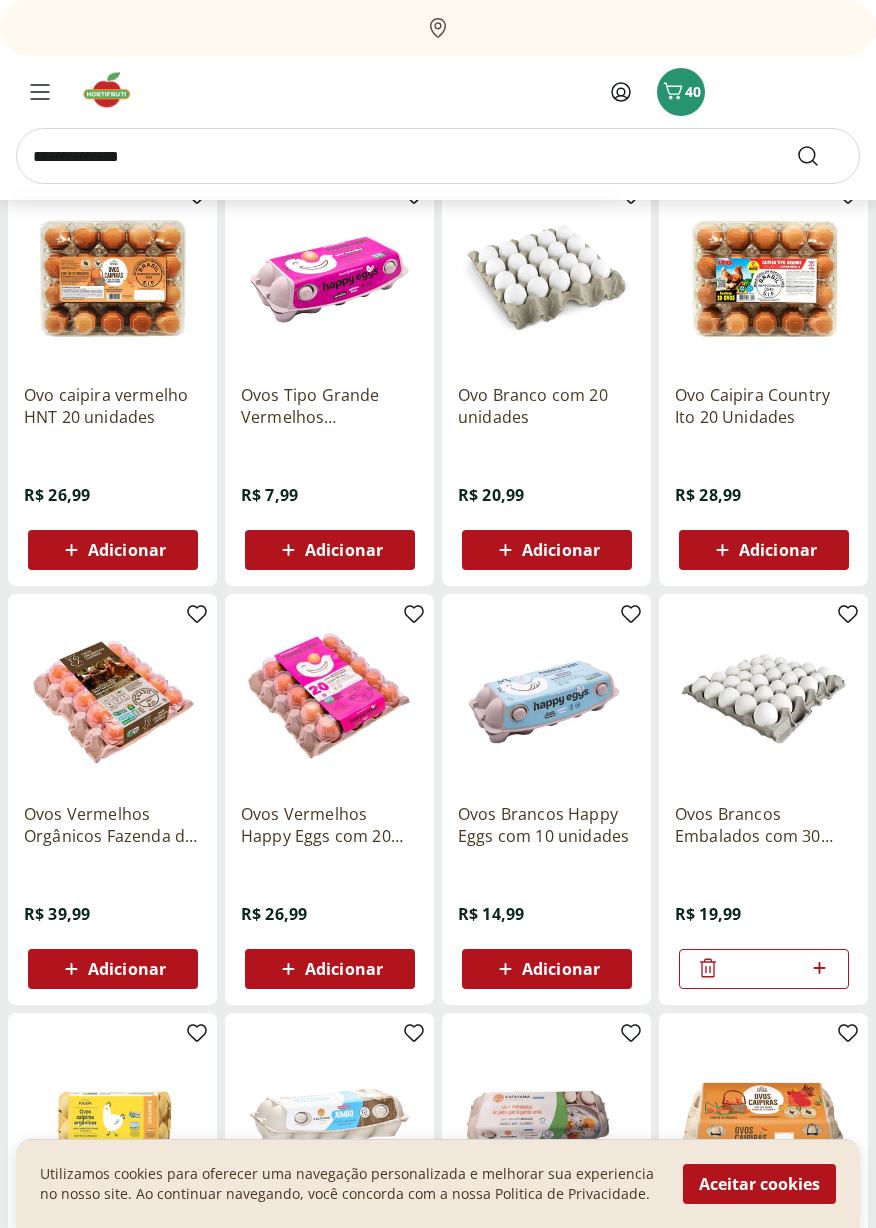 type on "**********" 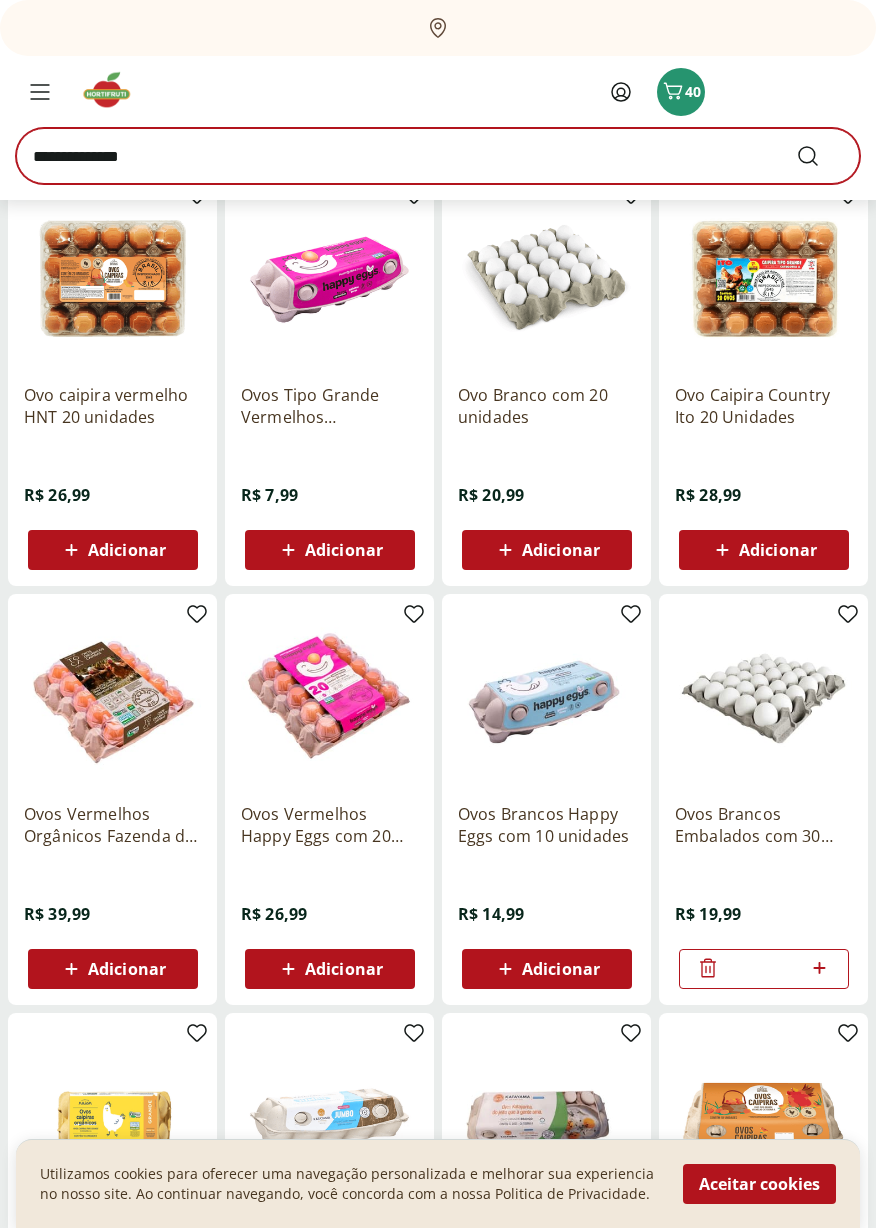 scroll, scrollTop: 0, scrollLeft: 0, axis: both 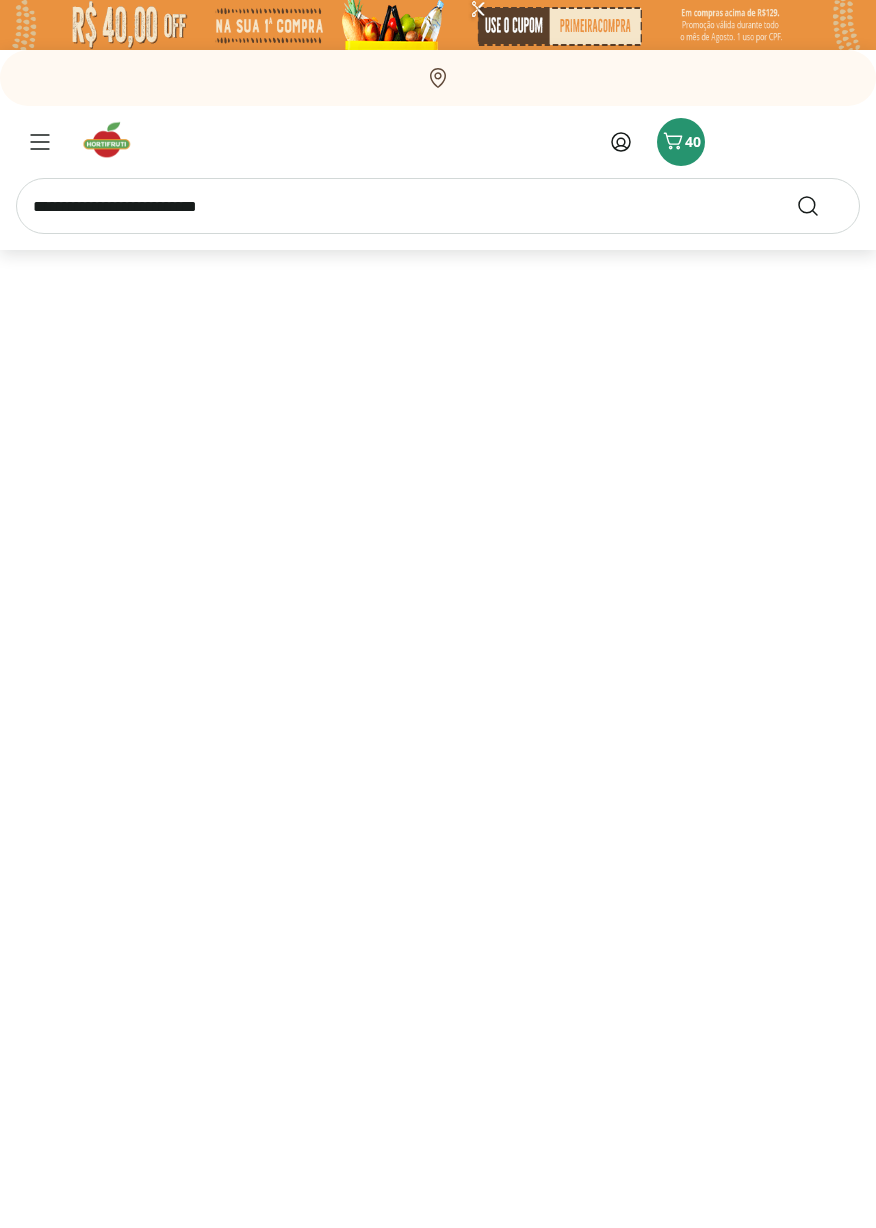 select on "**********" 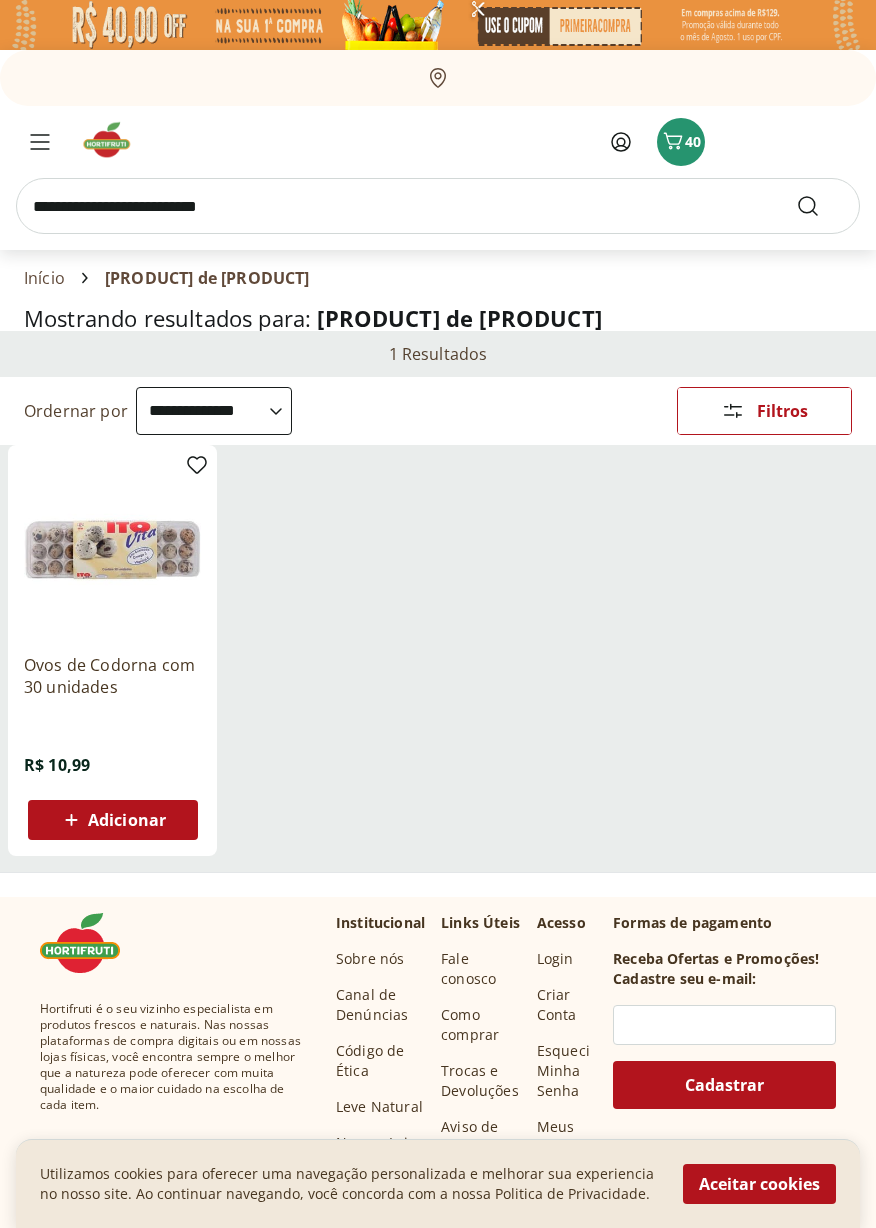 click at bounding box center [438, 206] 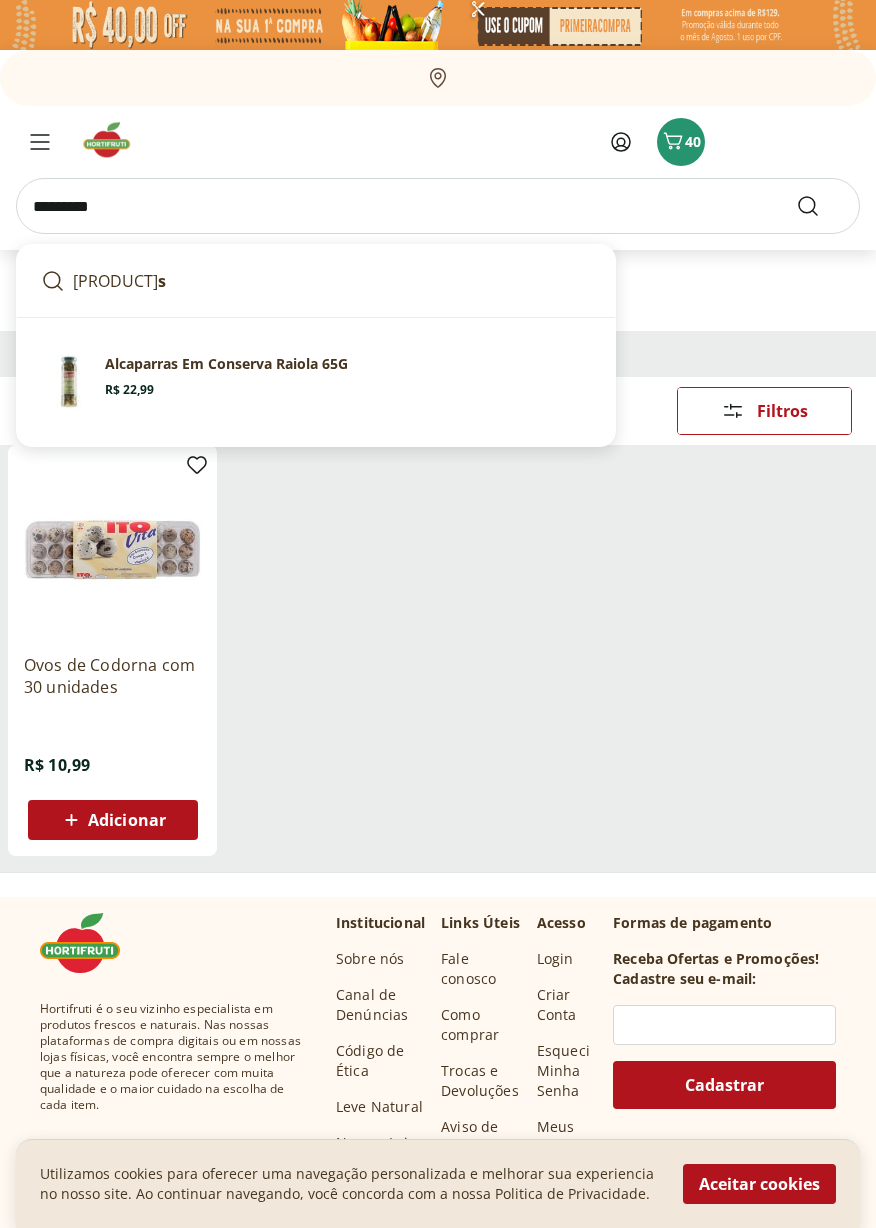 type on "*********" 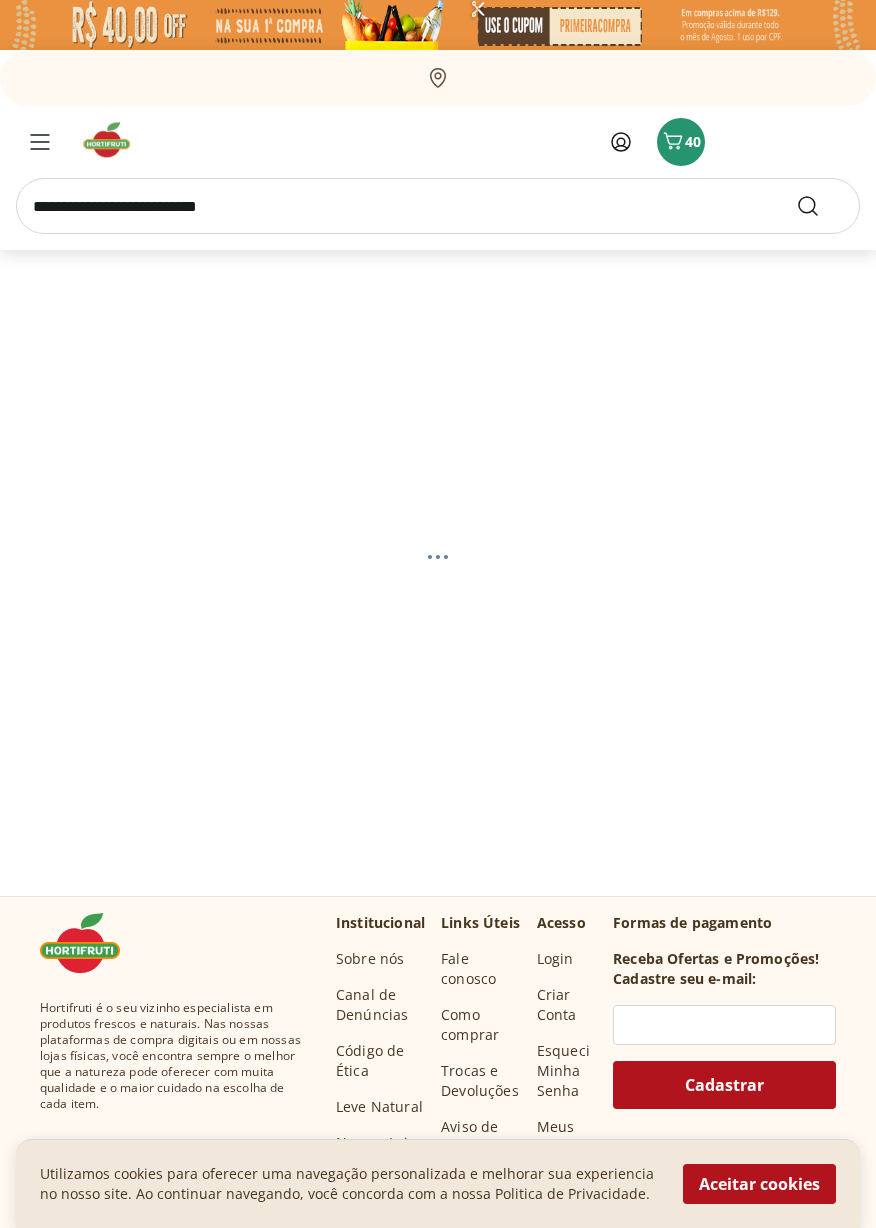 select on "**********" 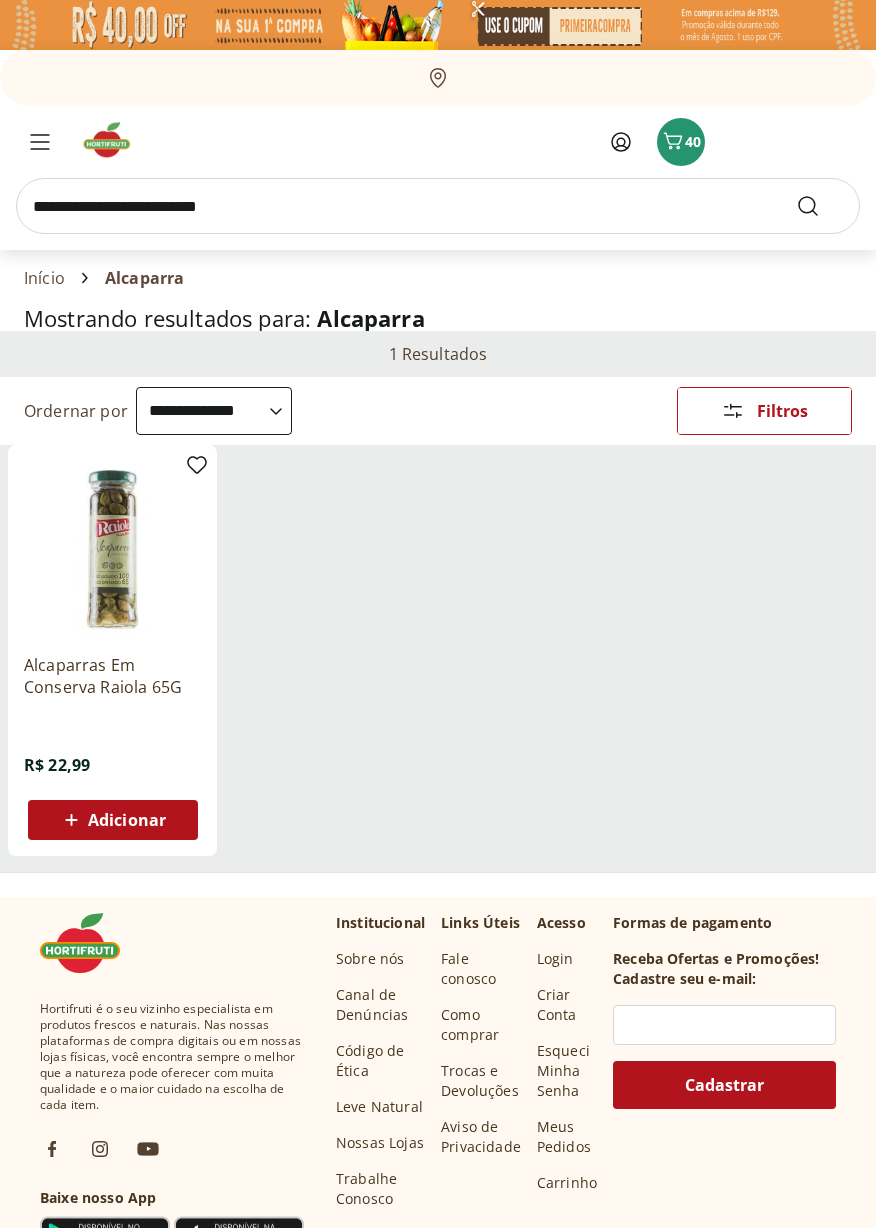 click on "Adicionar" at bounding box center [127, 820] 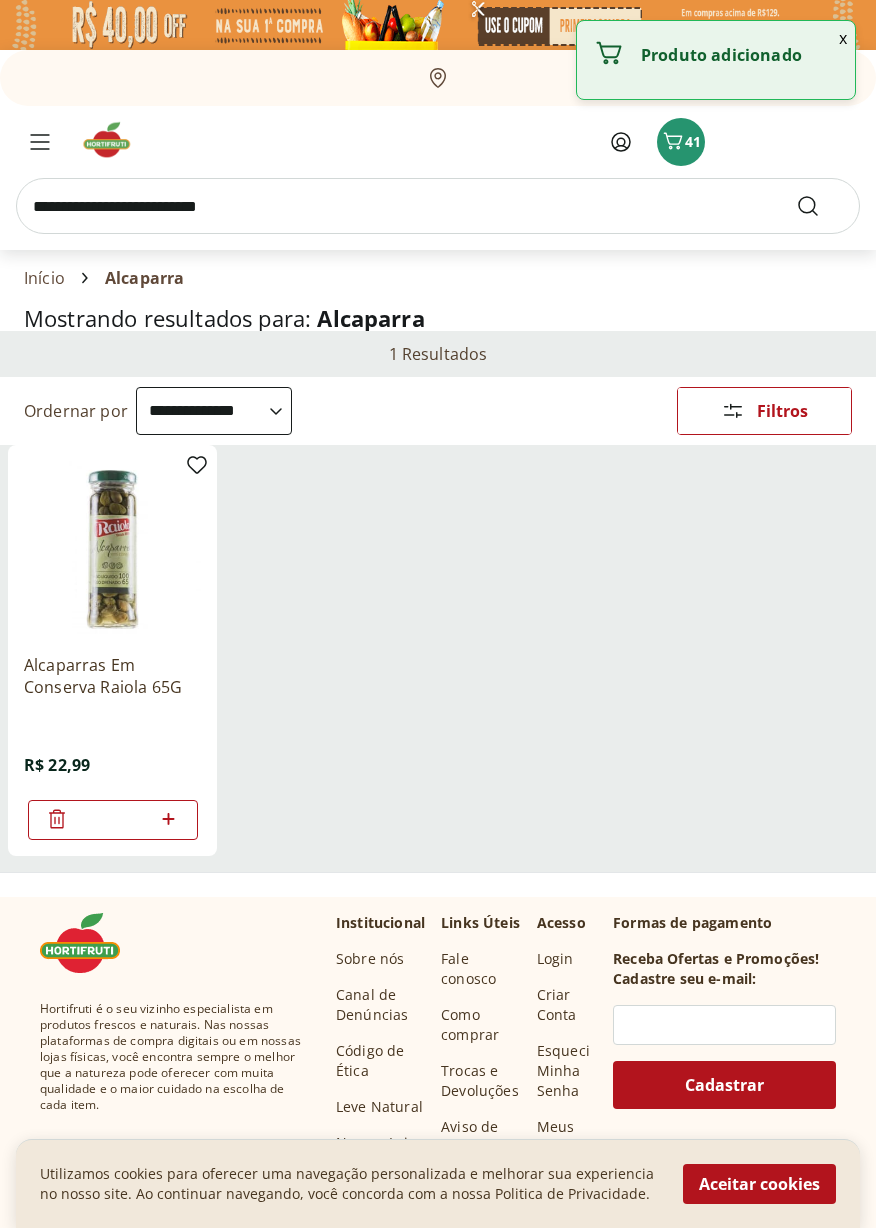 click at bounding box center [438, 206] 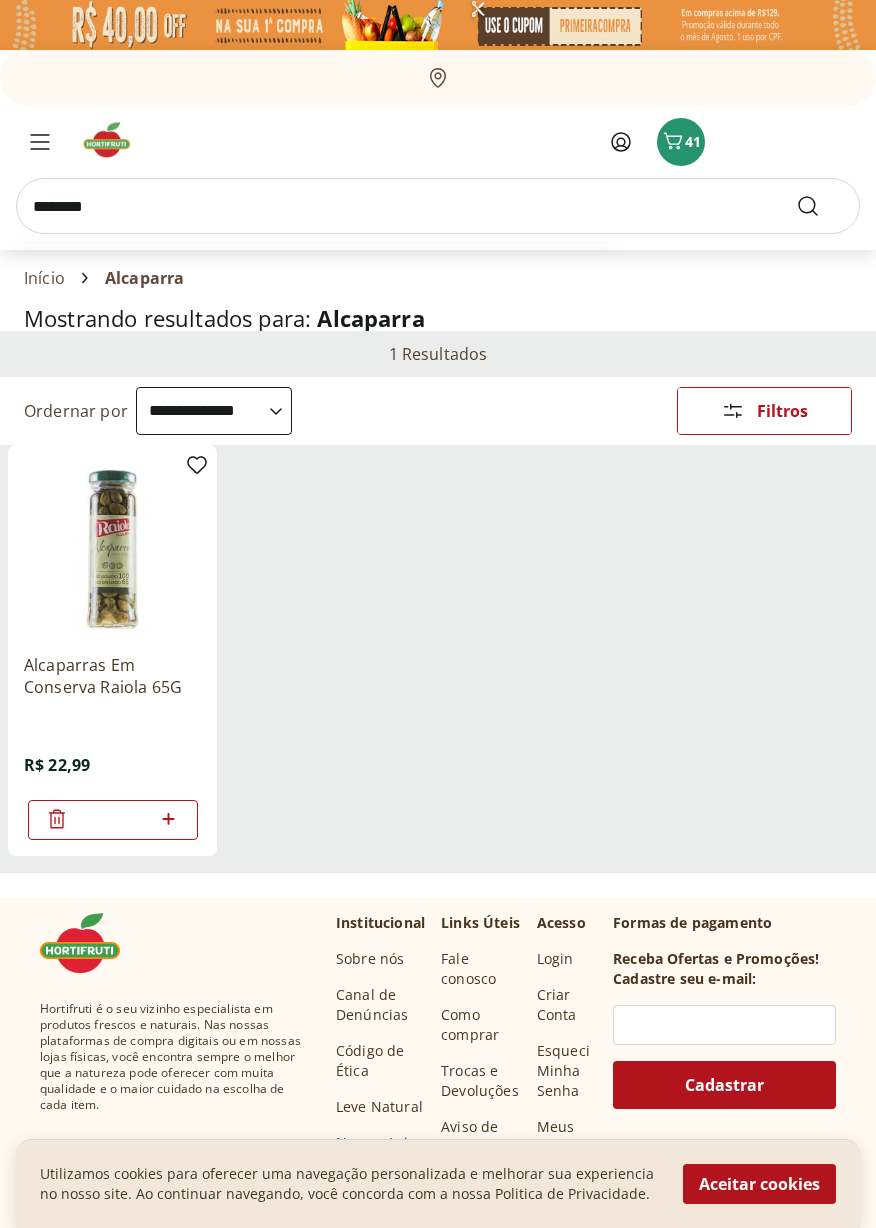 type on "********" 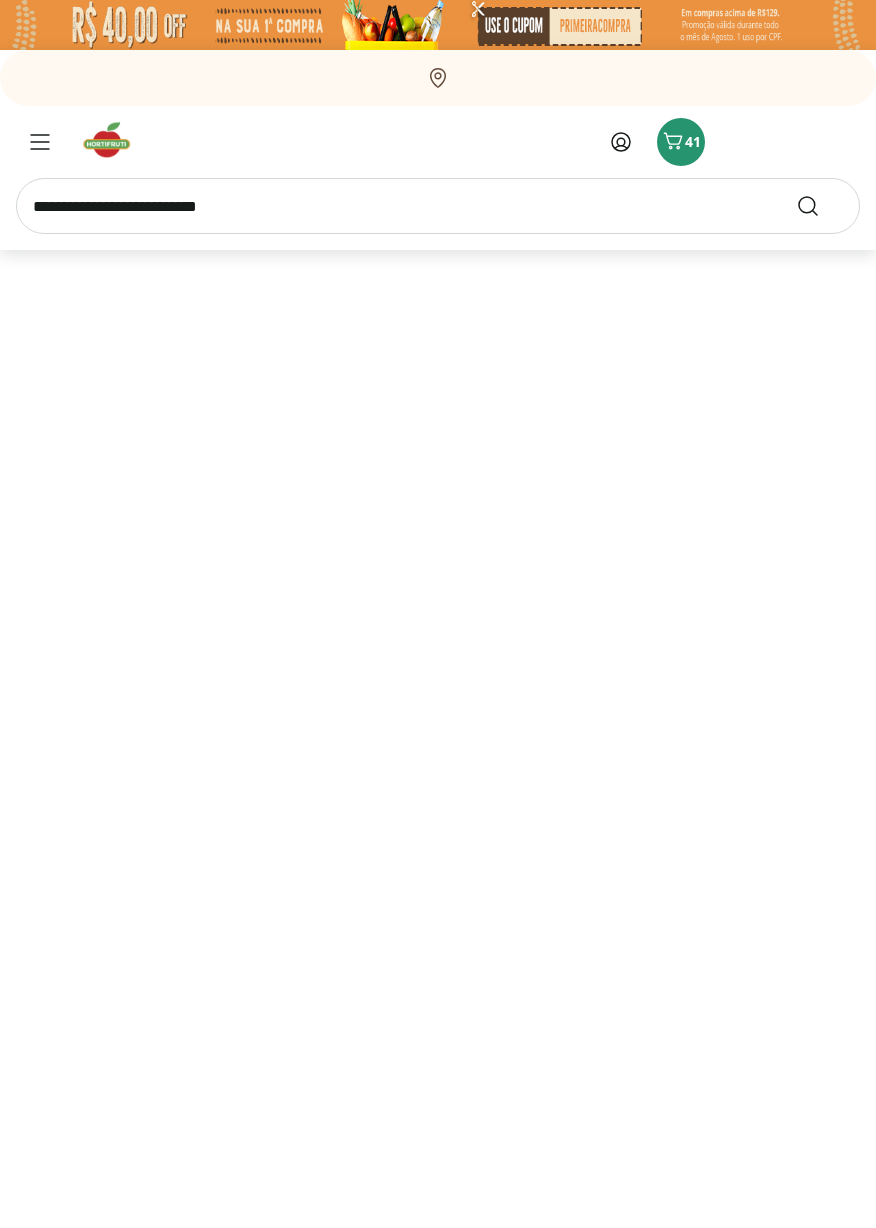 select on "**********" 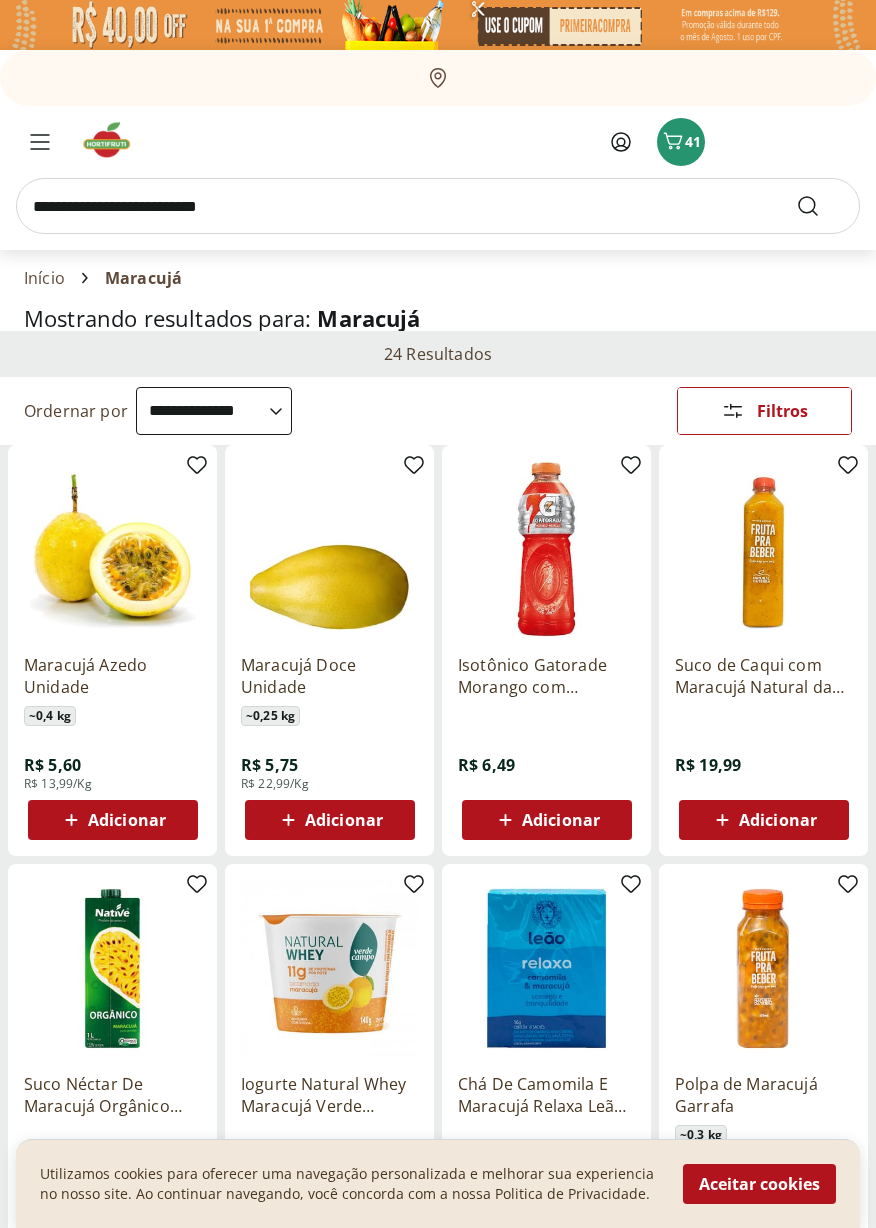 click at bounding box center [438, 206] 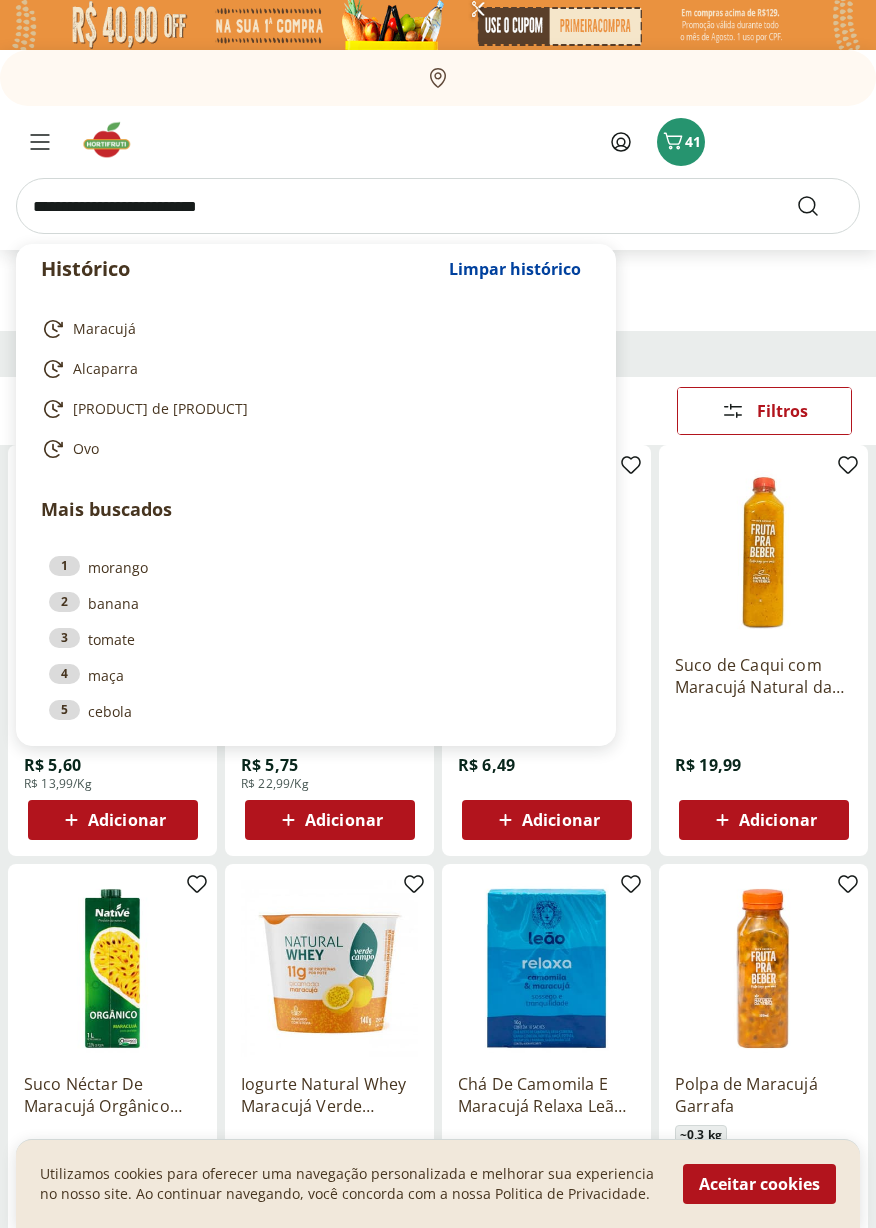 click at bounding box center [438, 206] 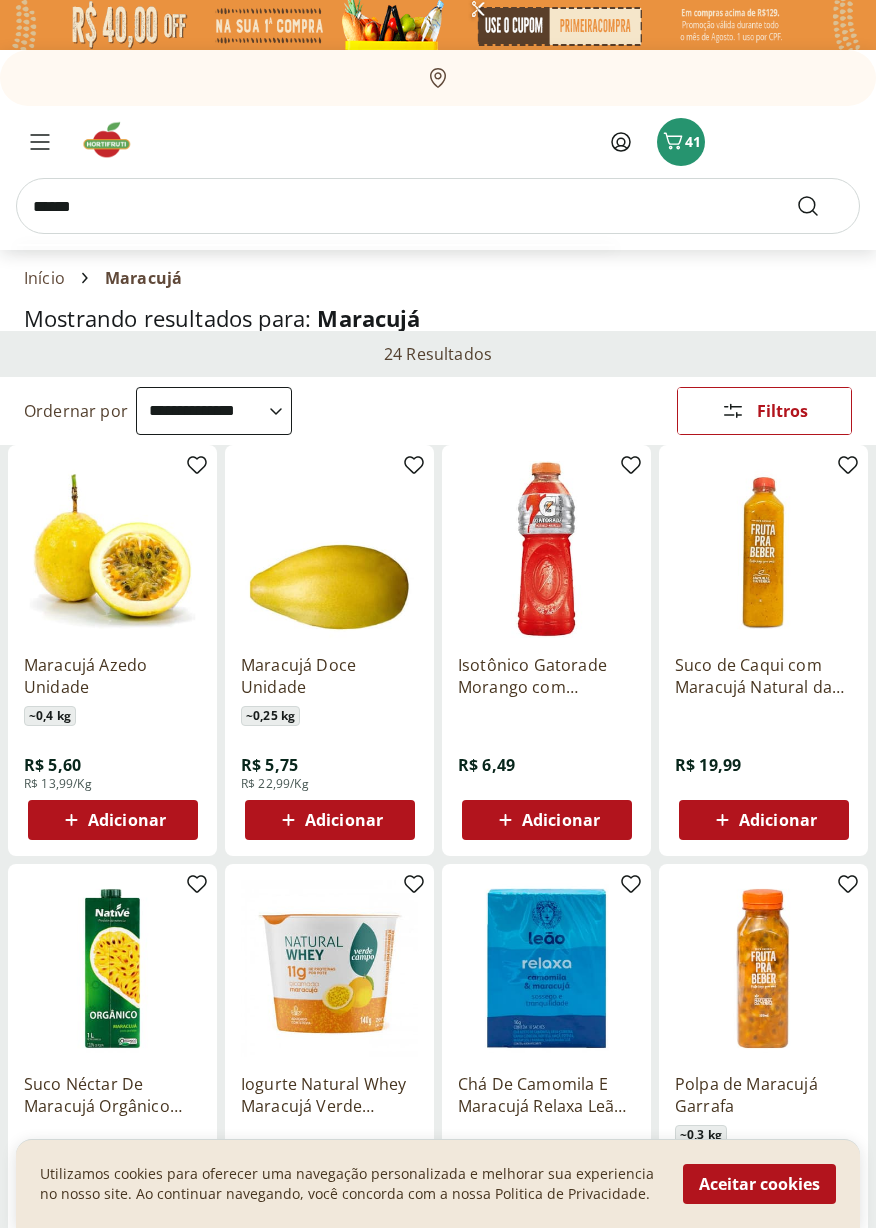 type on "******" 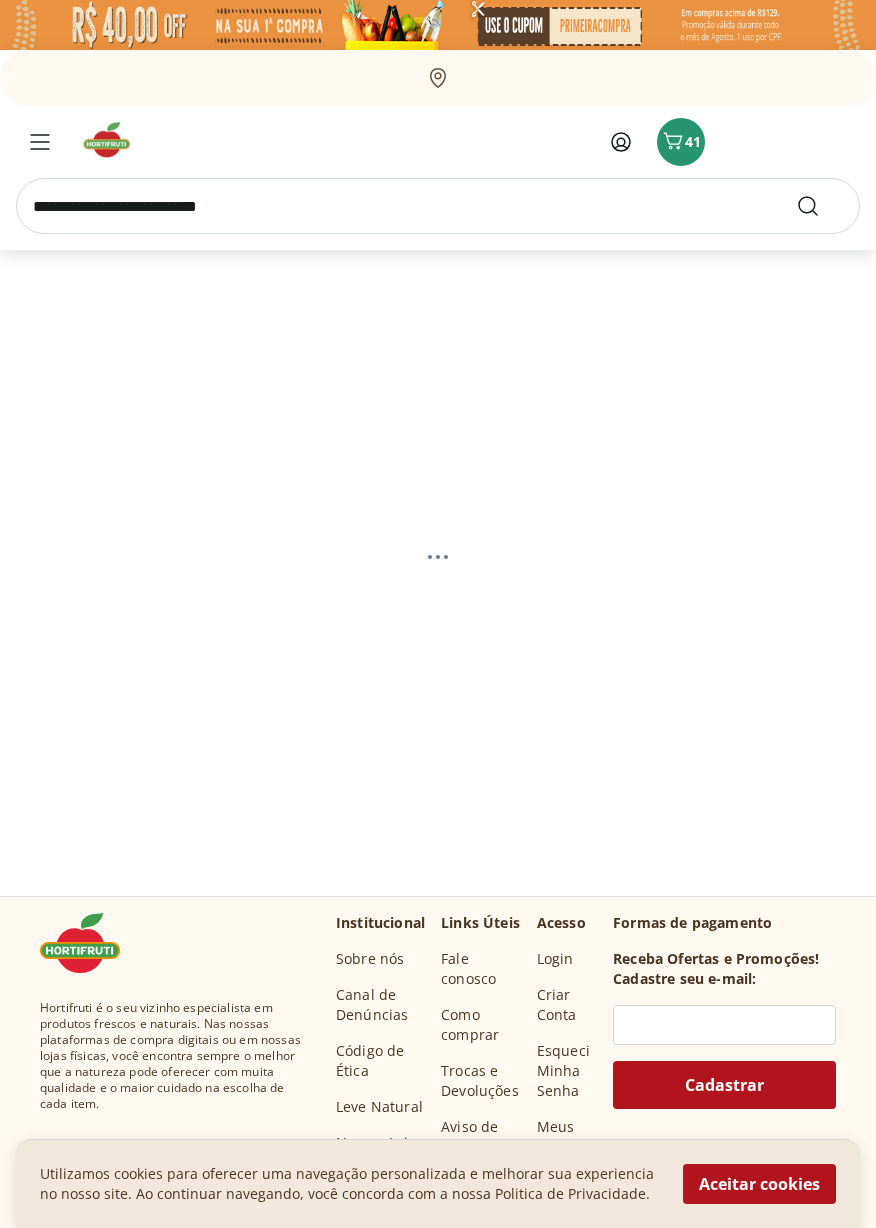 select on "**********" 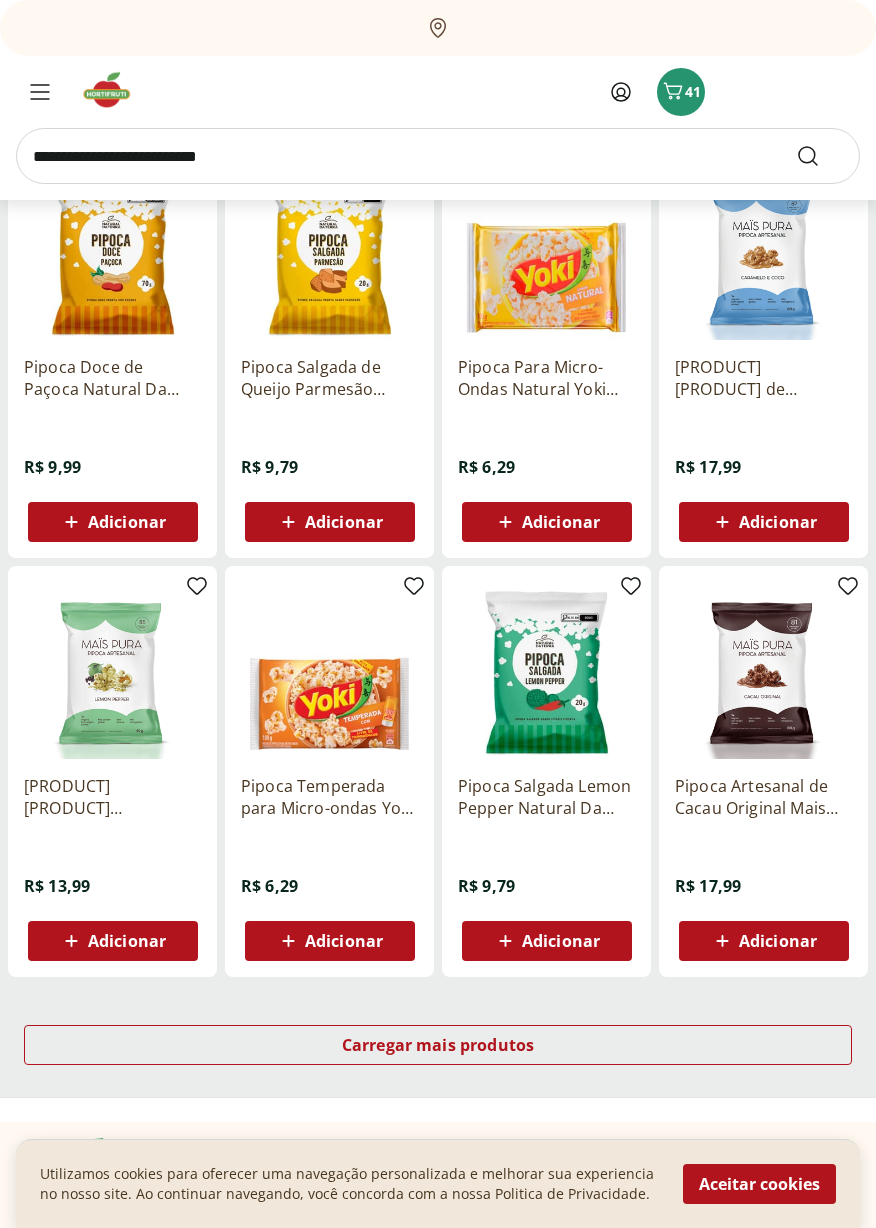 scroll, scrollTop: 717, scrollLeft: 0, axis: vertical 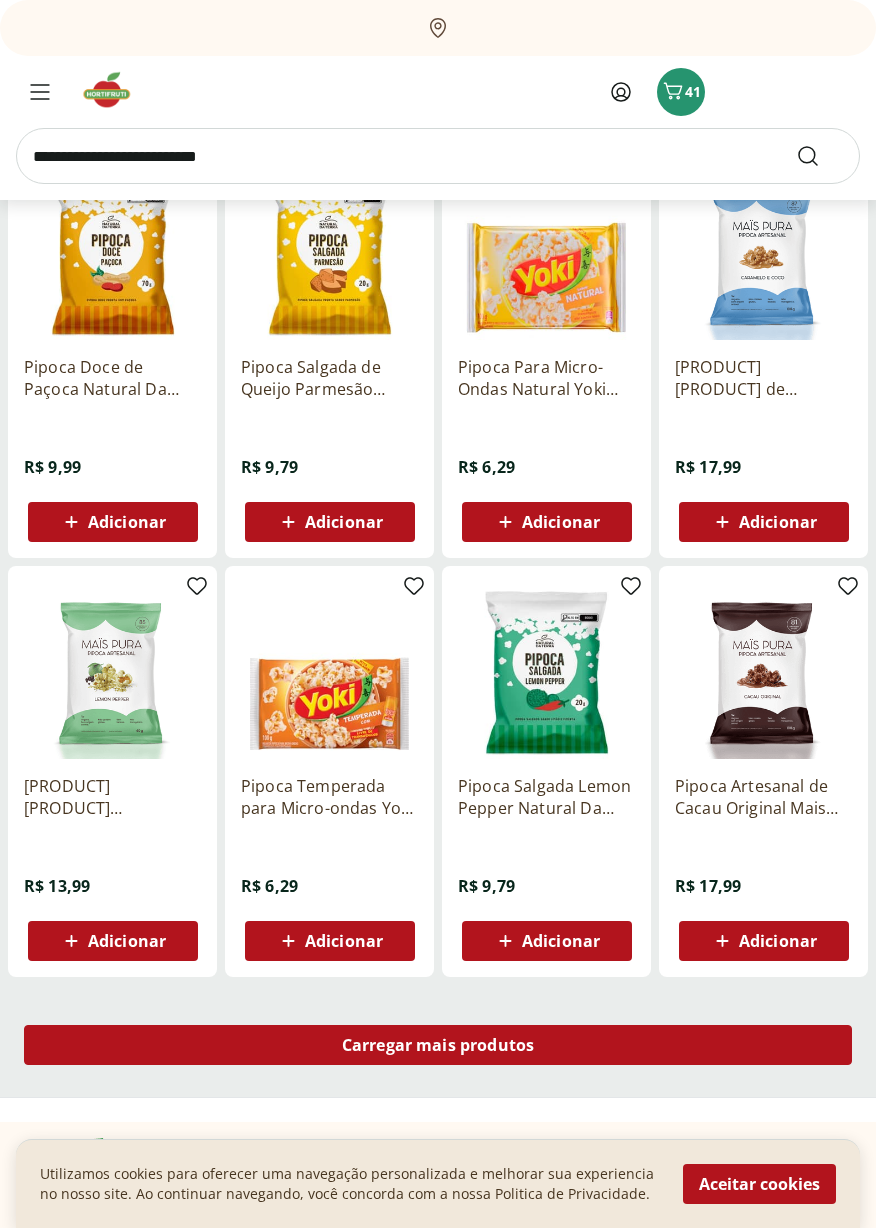 click on "Carregar mais produtos" at bounding box center (438, 1045) 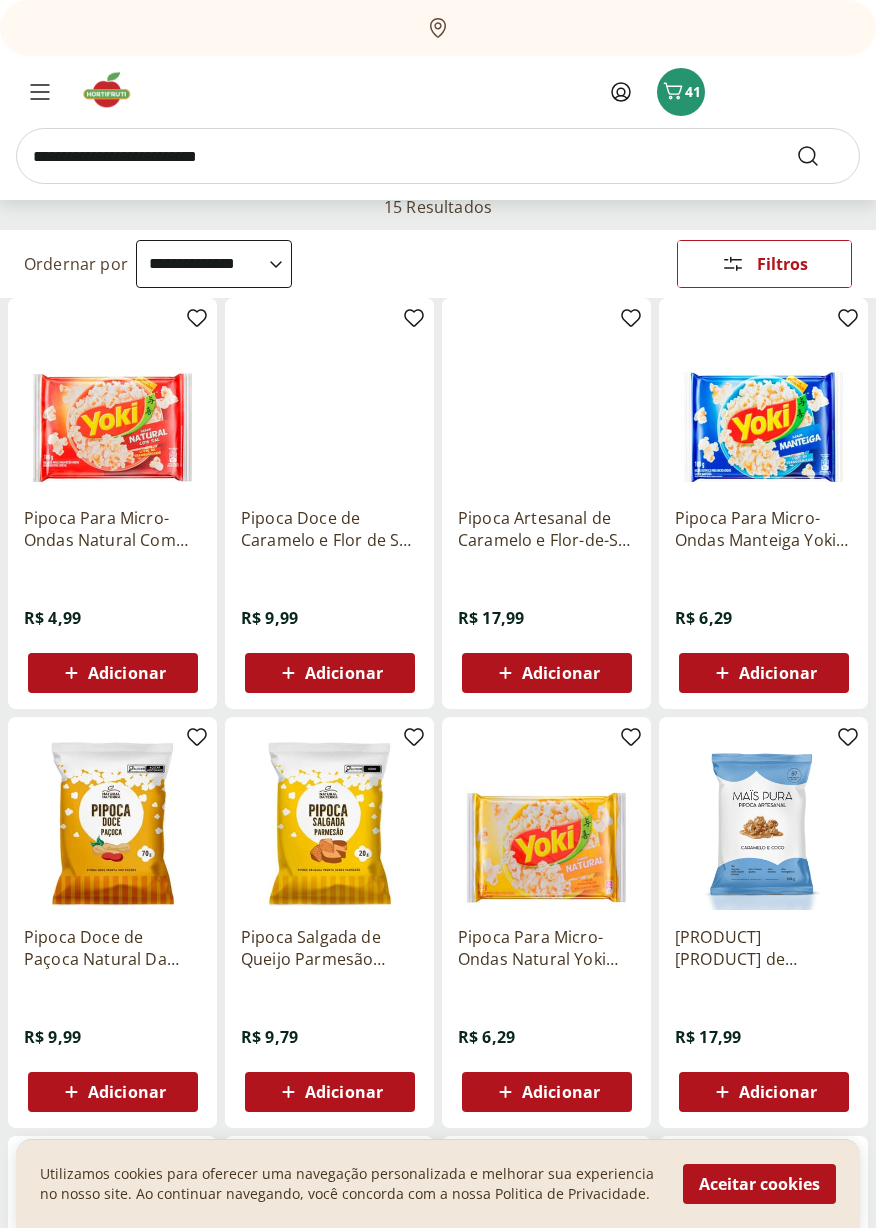 scroll, scrollTop: 146, scrollLeft: 0, axis: vertical 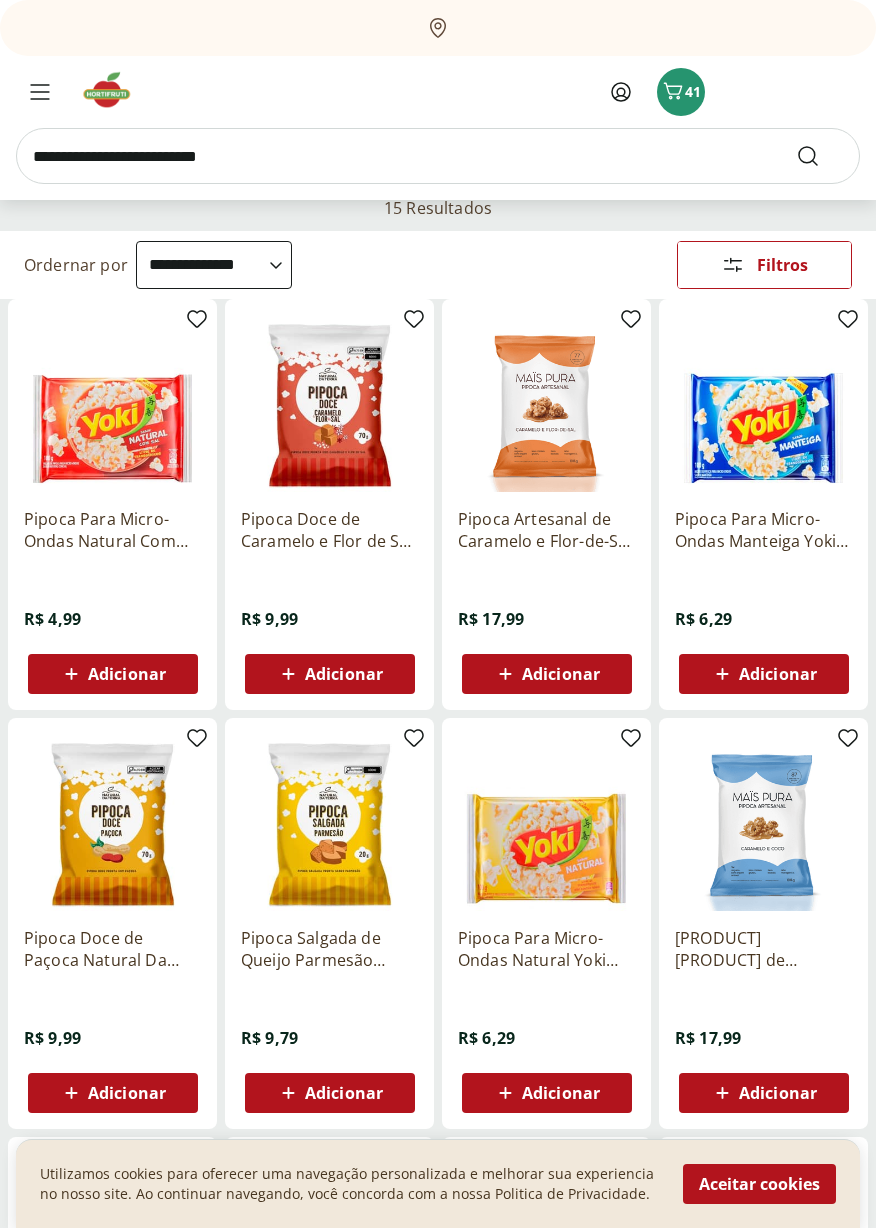 click on "Pipoca Para Micro-Ondas Natural Com Sal Yoki Pacote 100G" at bounding box center [112, 530] 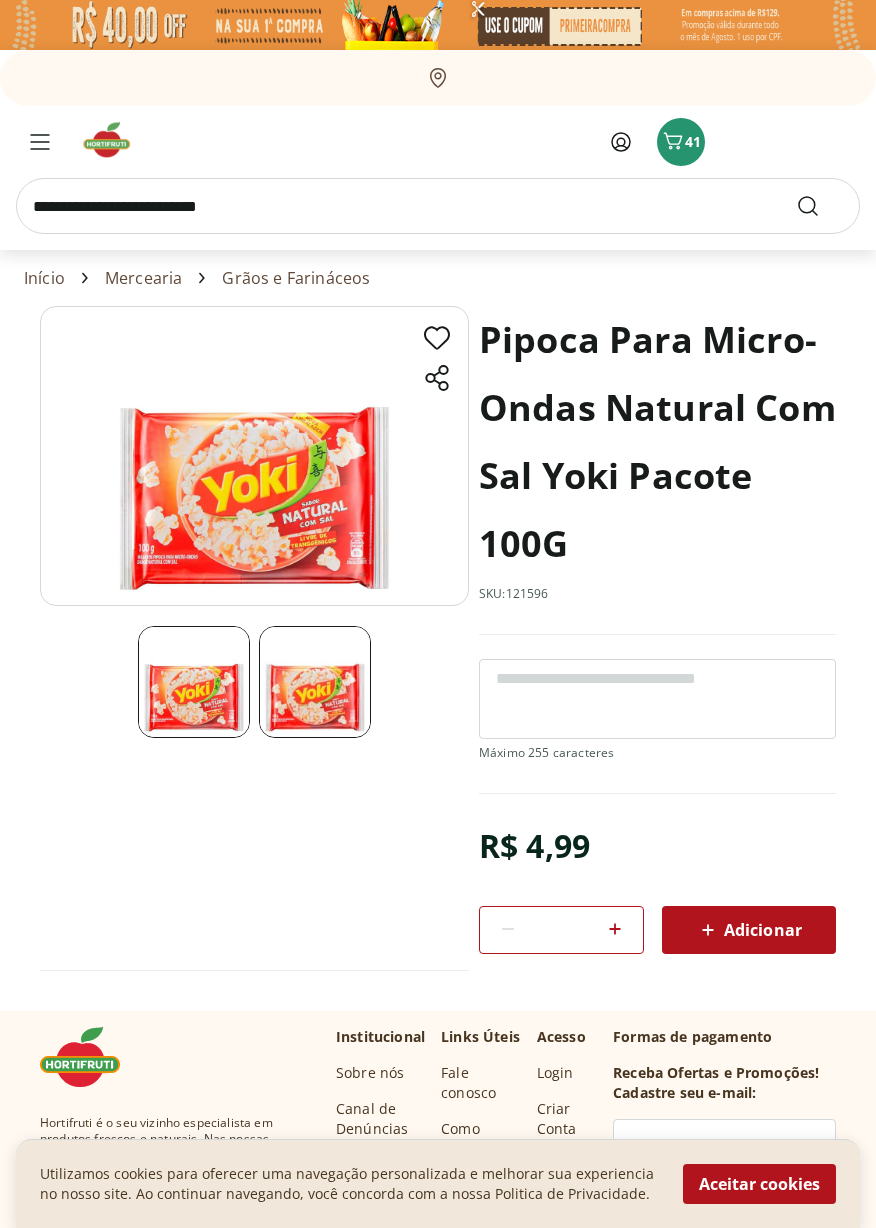 click at bounding box center [615, 930] 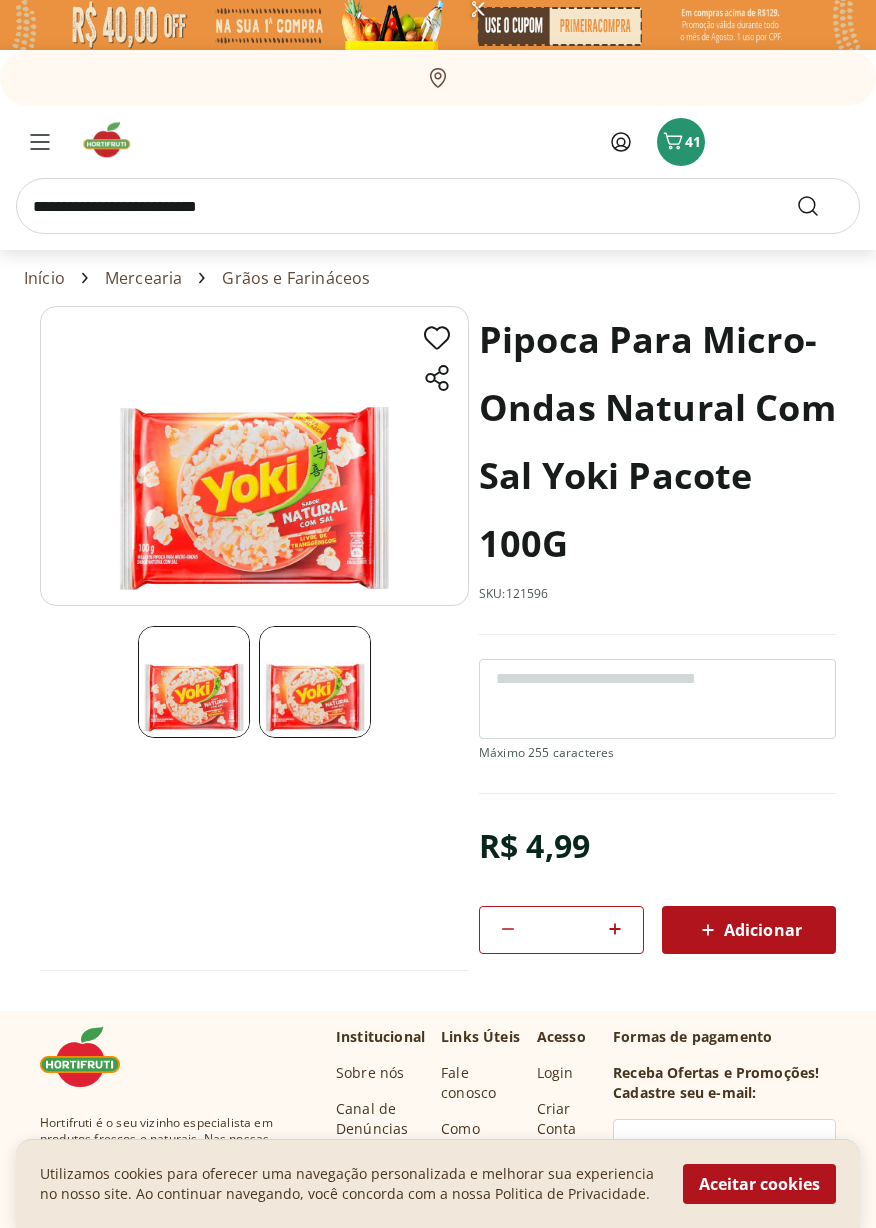 click on "Adicionar" at bounding box center (749, 930) 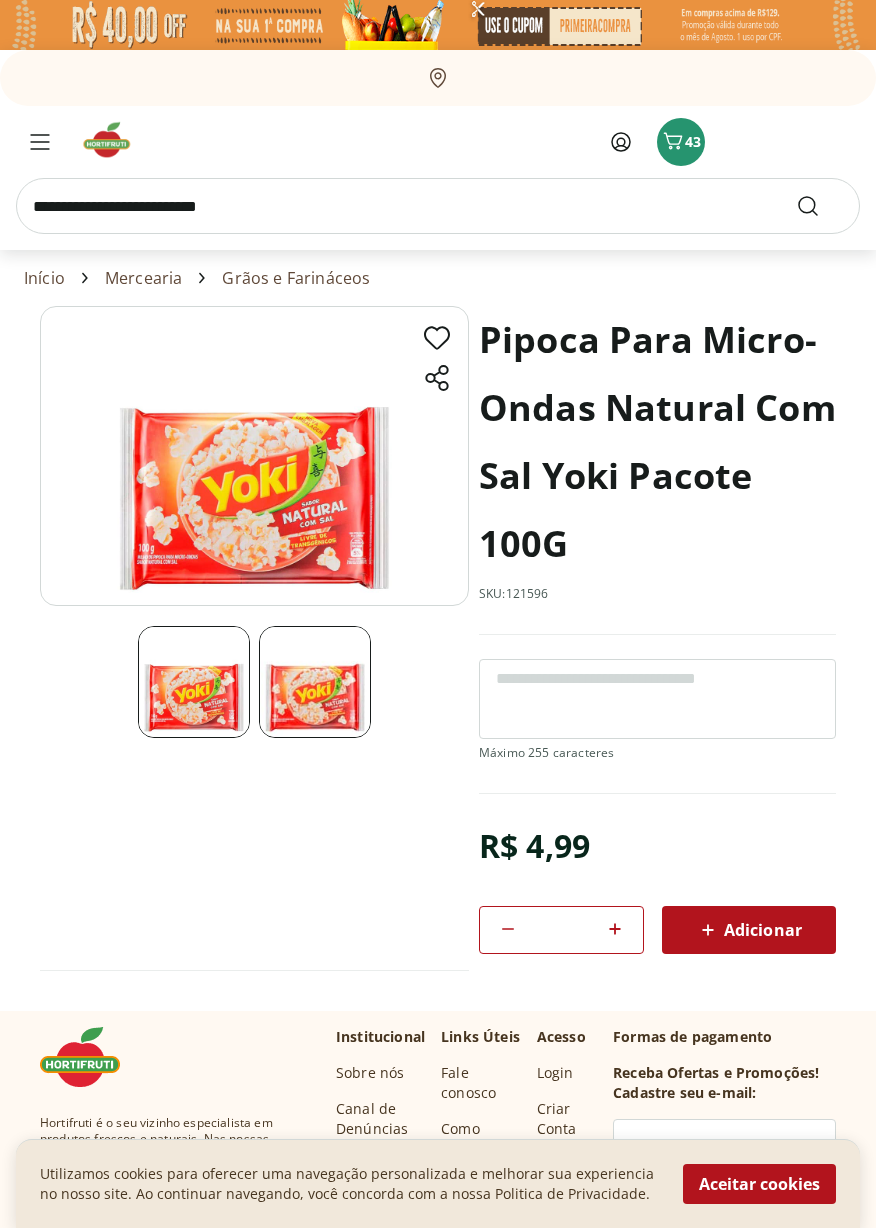 click at bounding box center (438, 206) 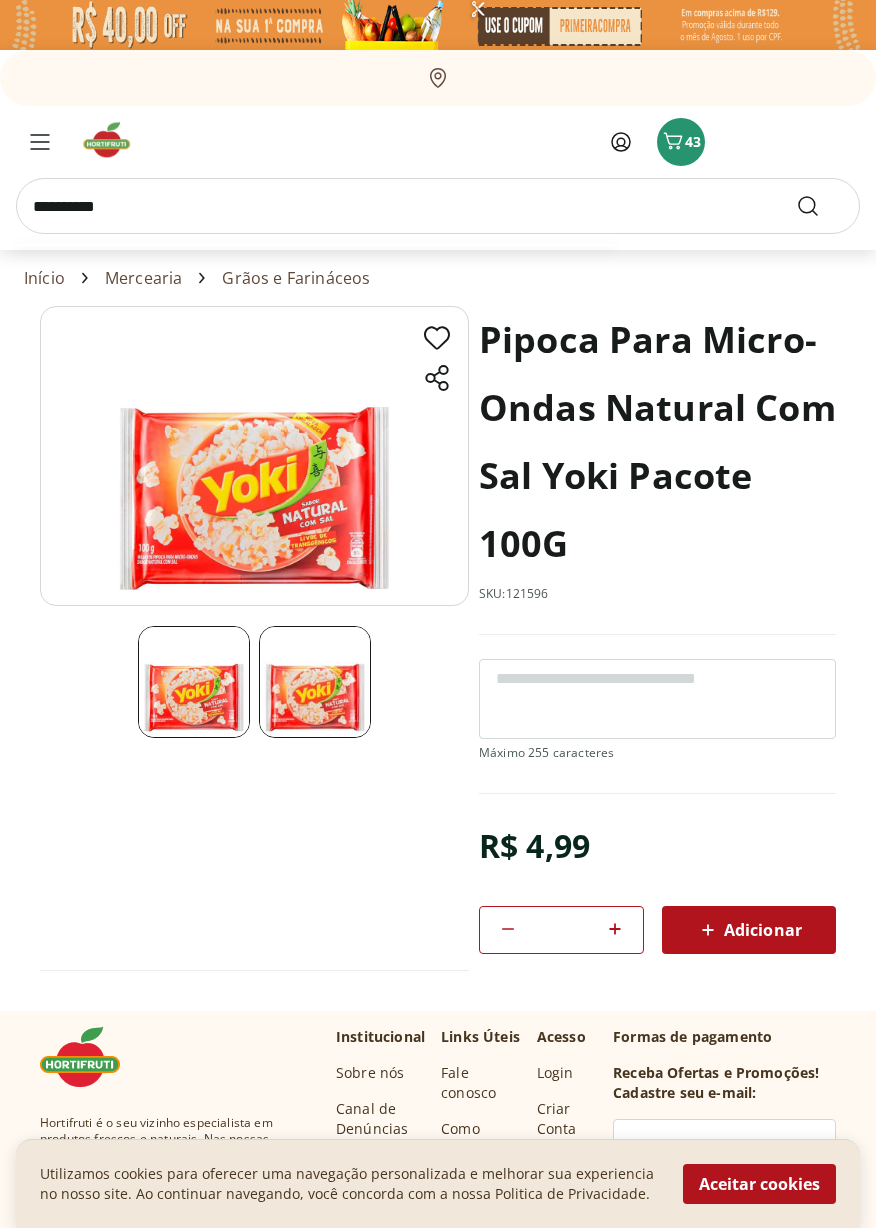 type on "**********" 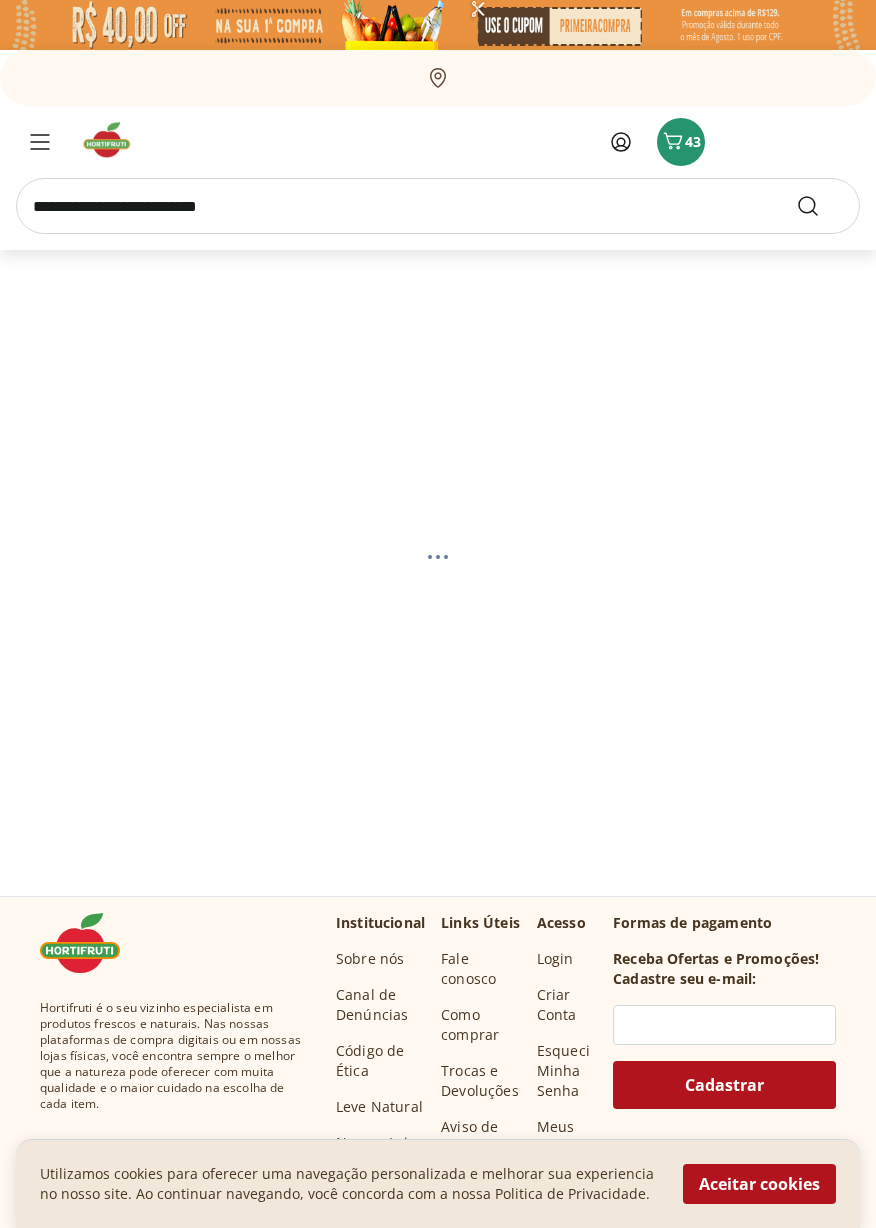 select on "**********" 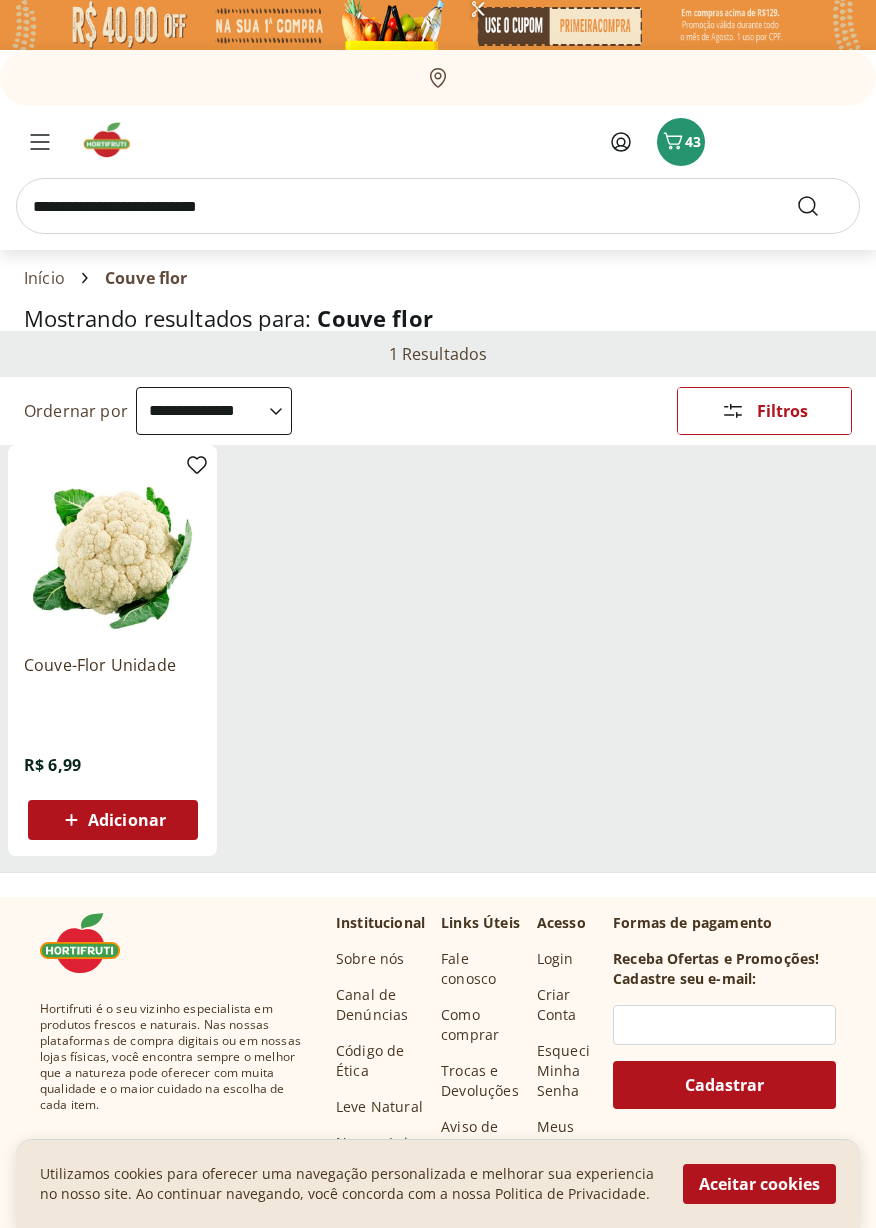 select on "**********" 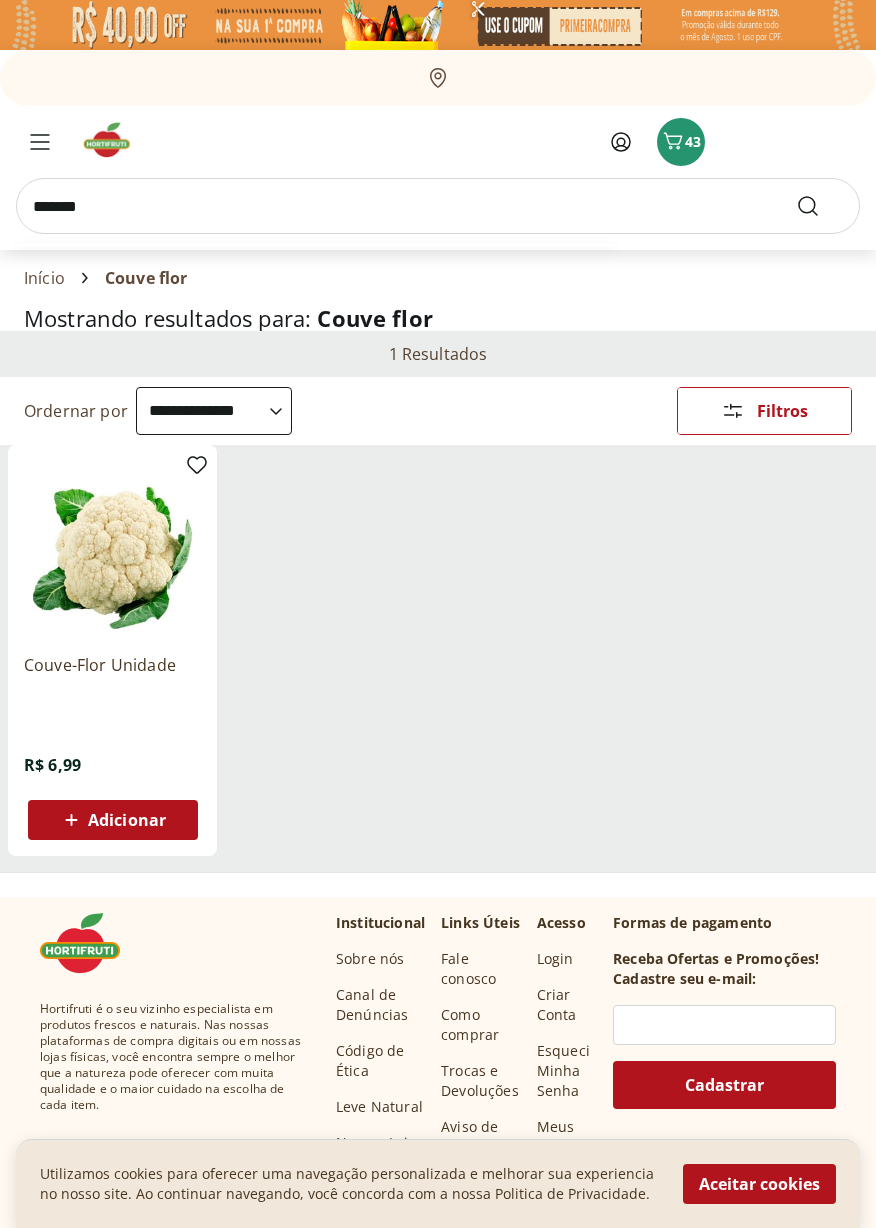 type on "*******" 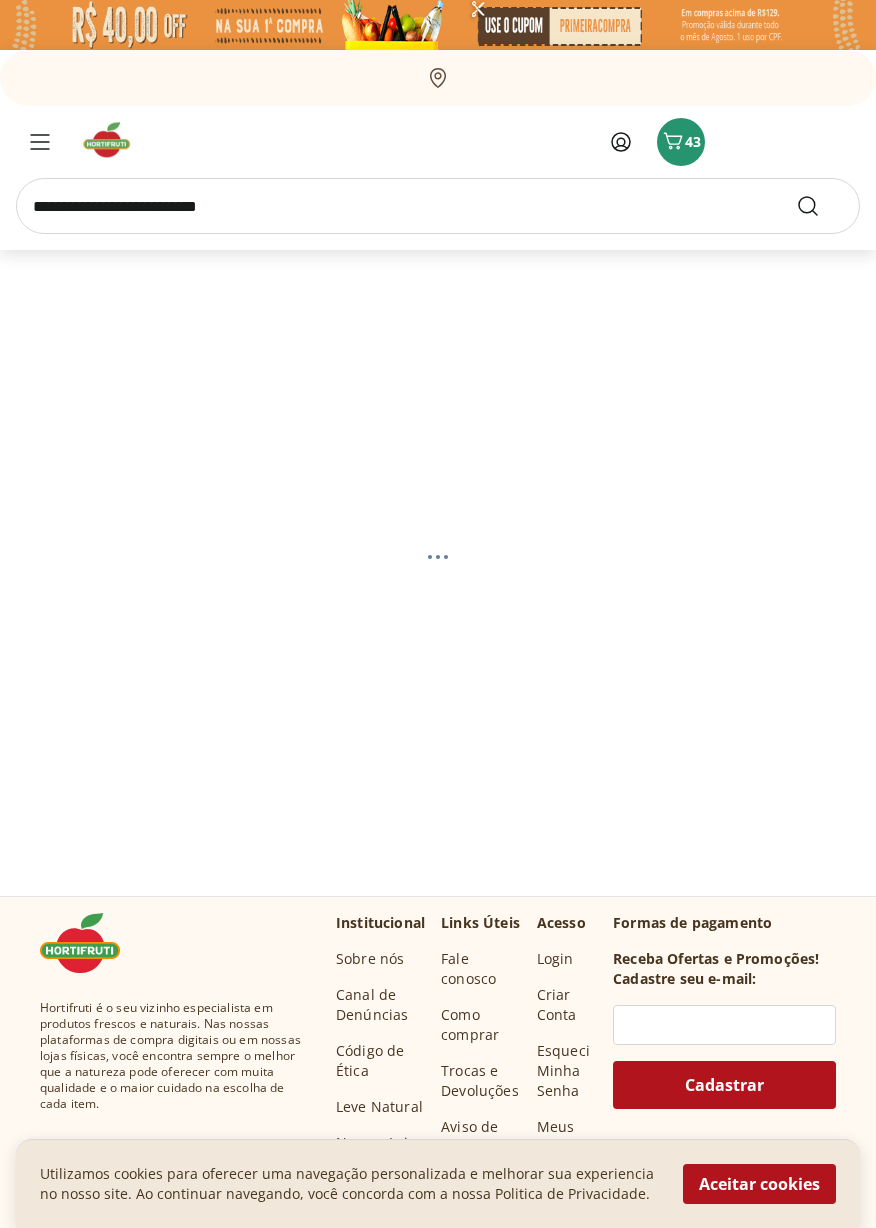 select on "**********" 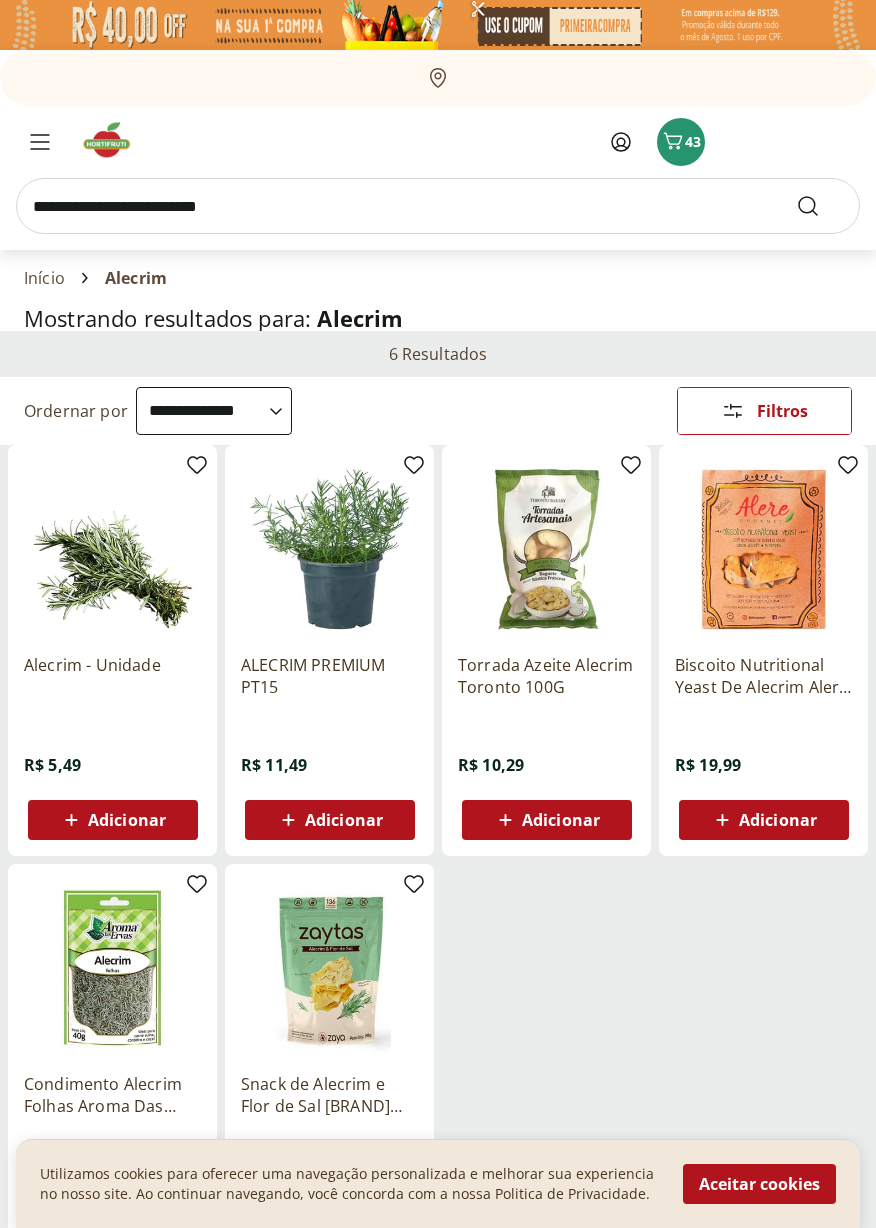click on "Adicionar" at bounding box center [127, 820] 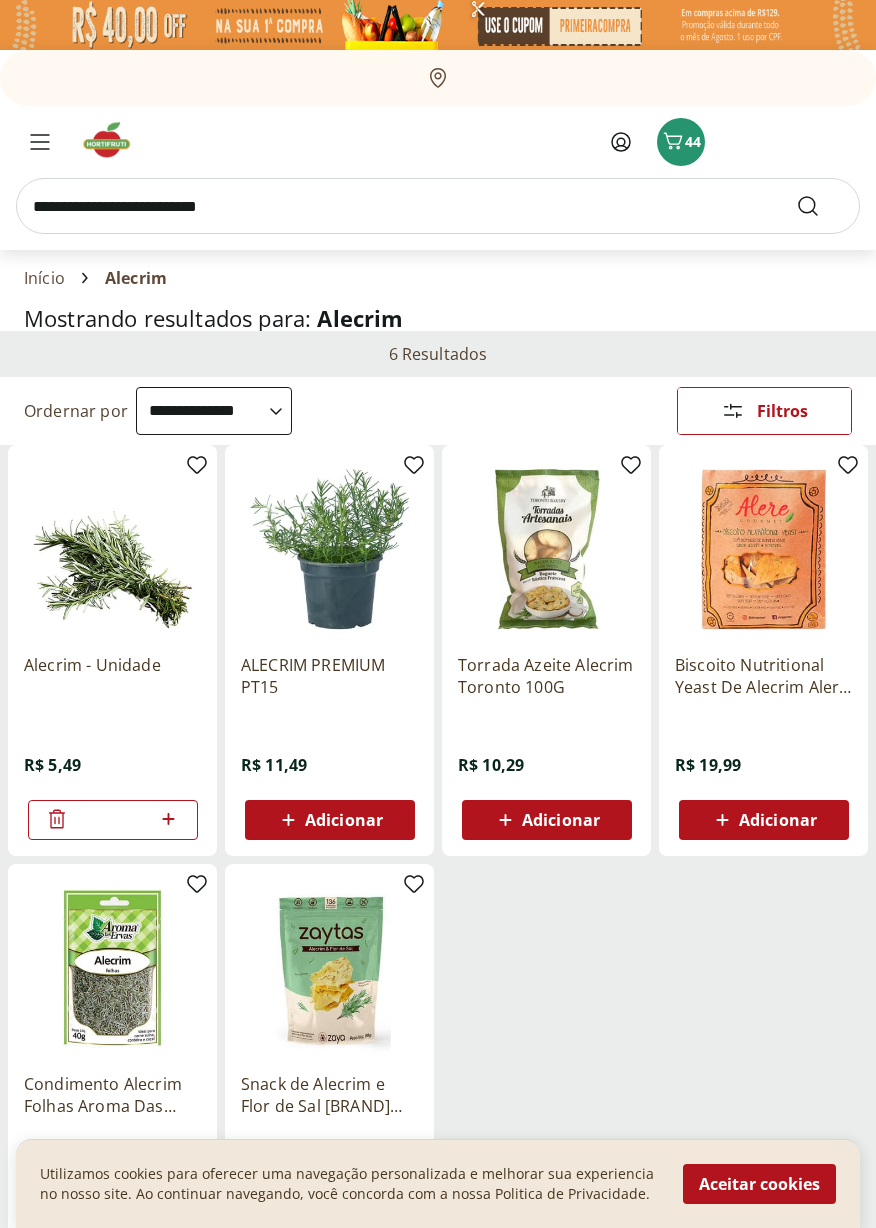 click at bounding box center [438, 206] 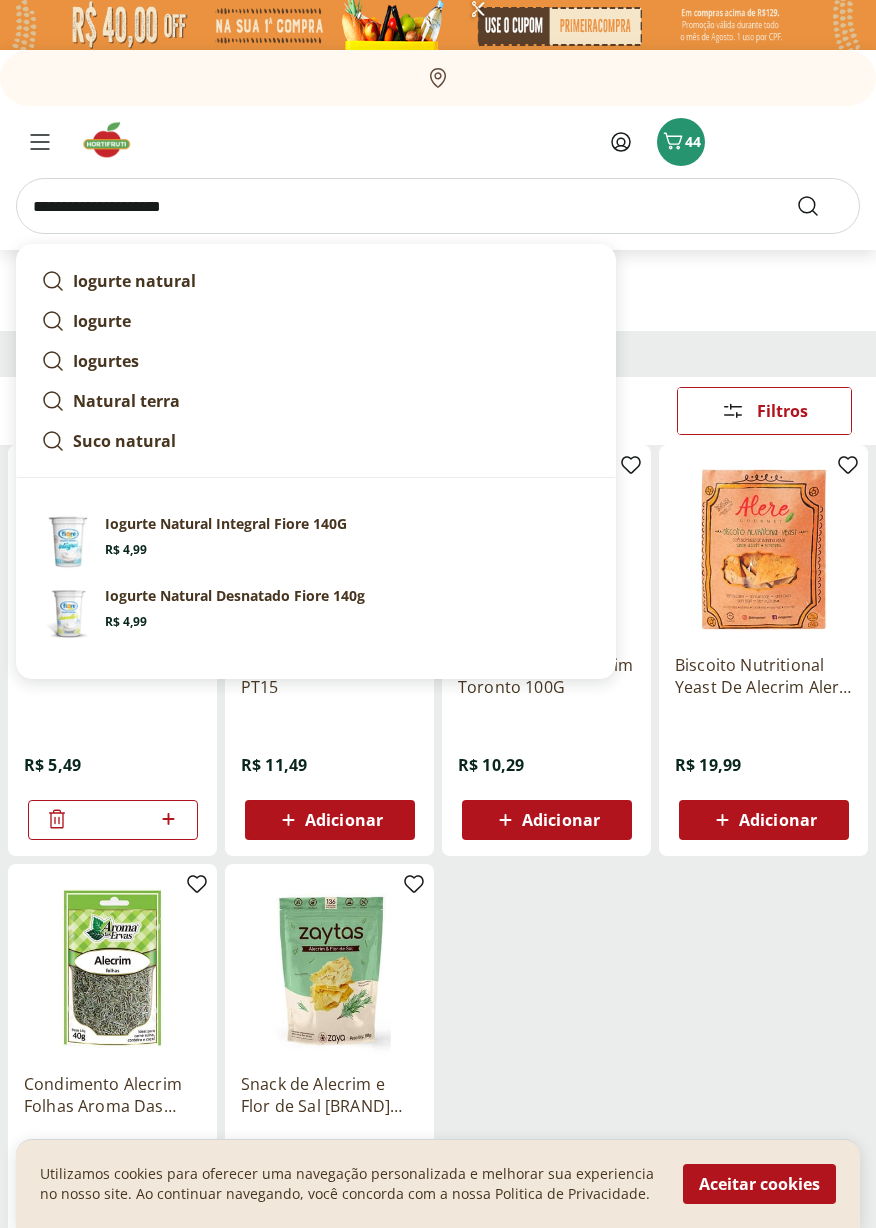 type on "**********" 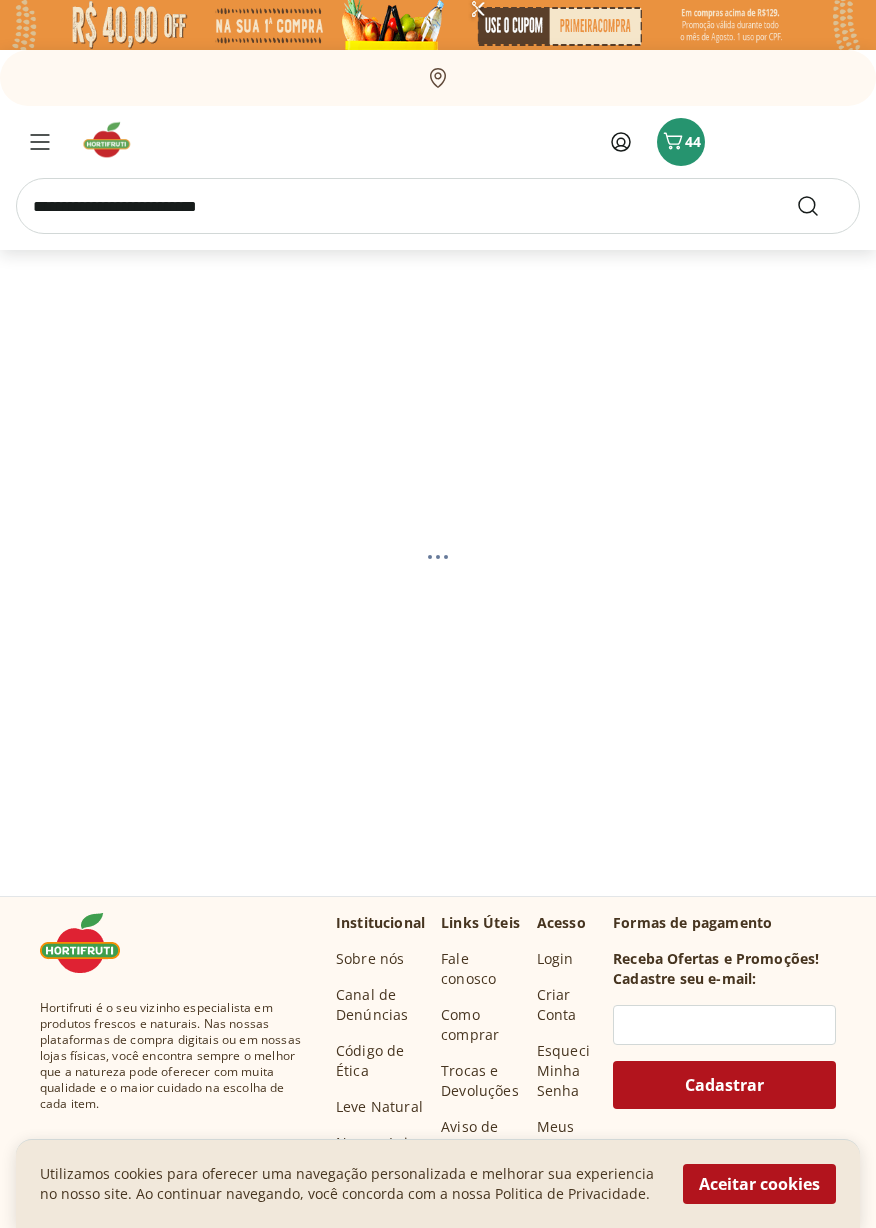 select on "**********" 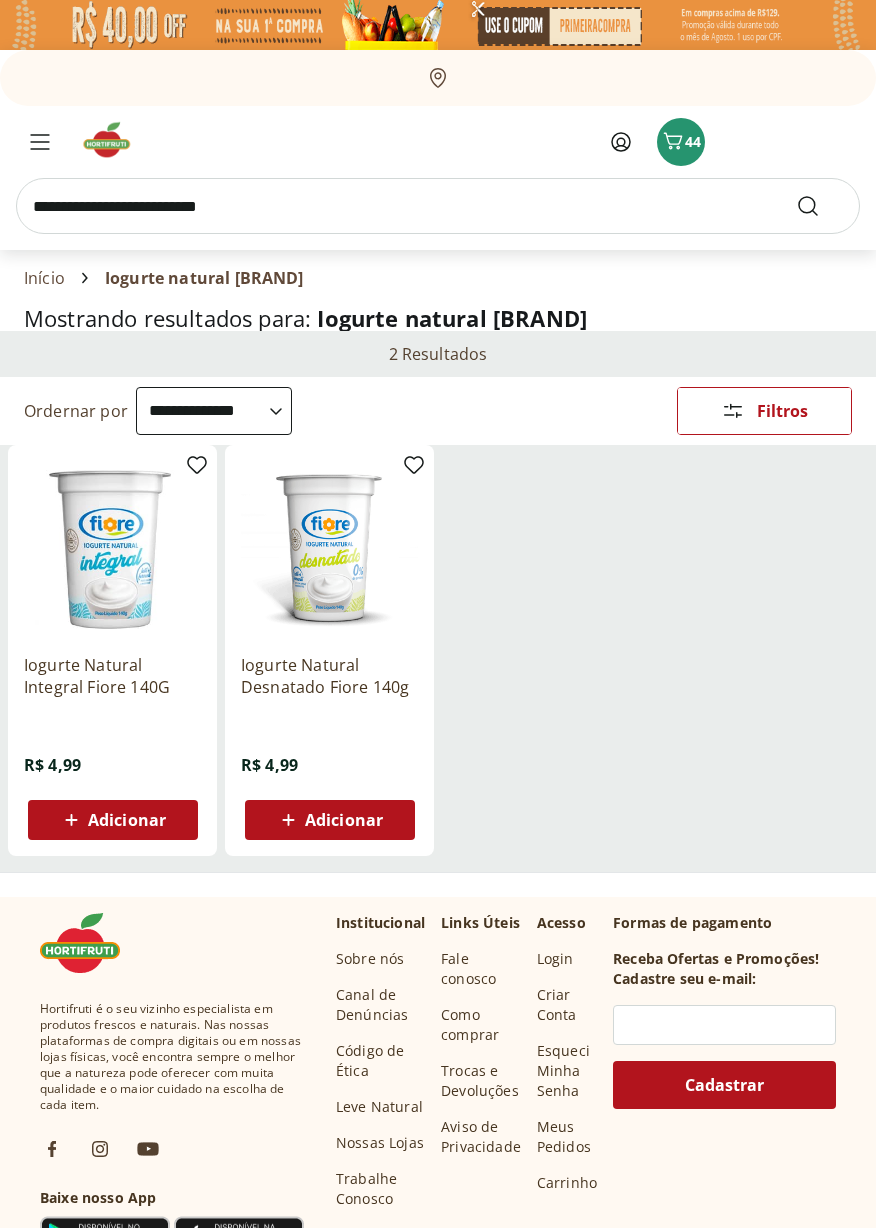 click on "Adicionar" at bounding box center (344, 820) 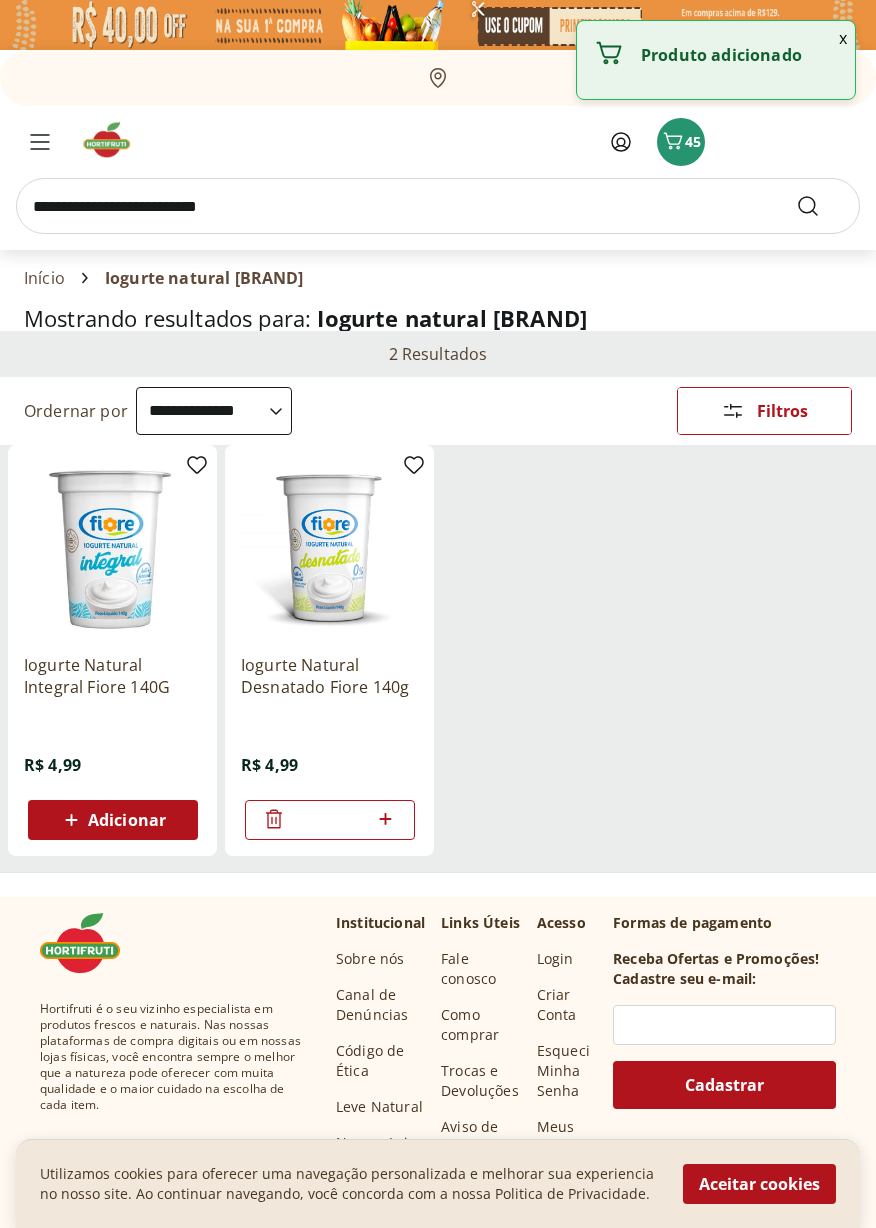 click 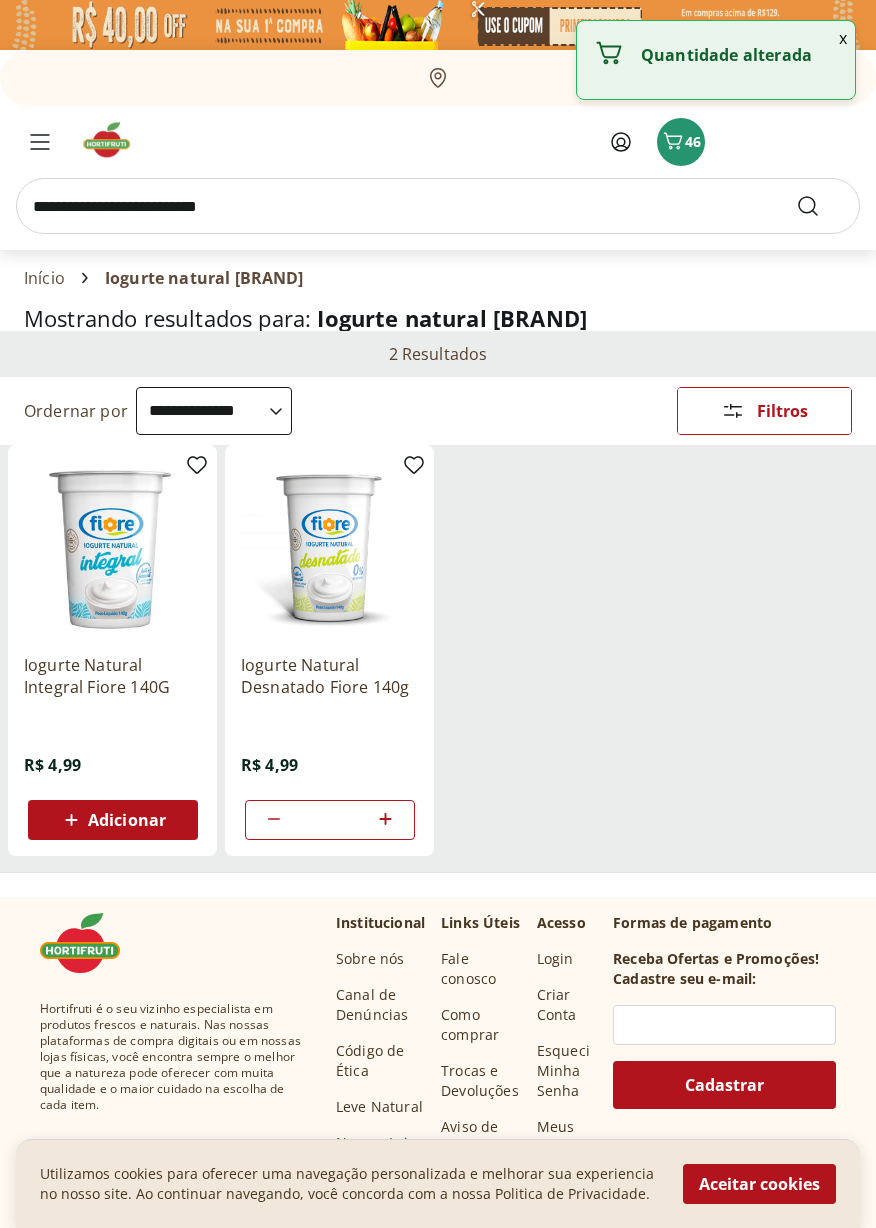 click 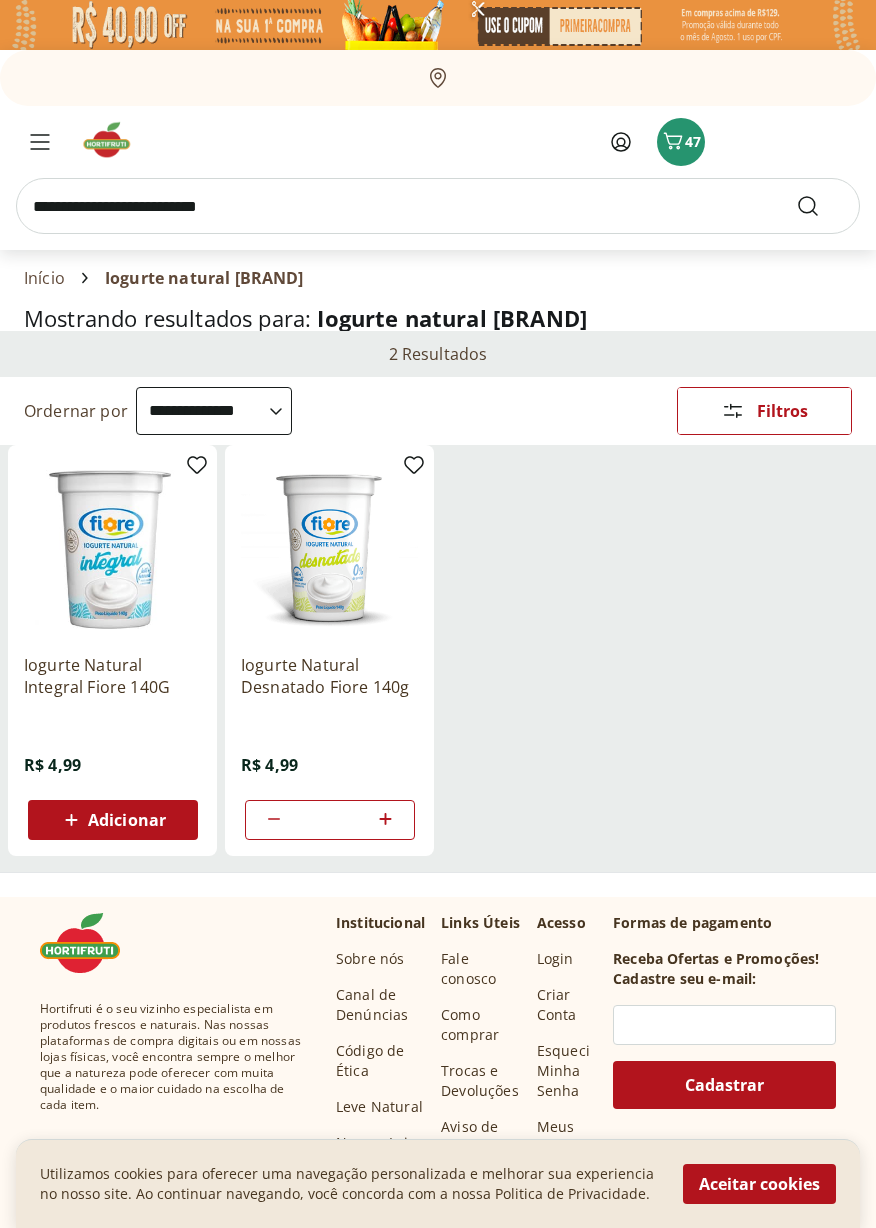 click at bounding box center (438, 206) 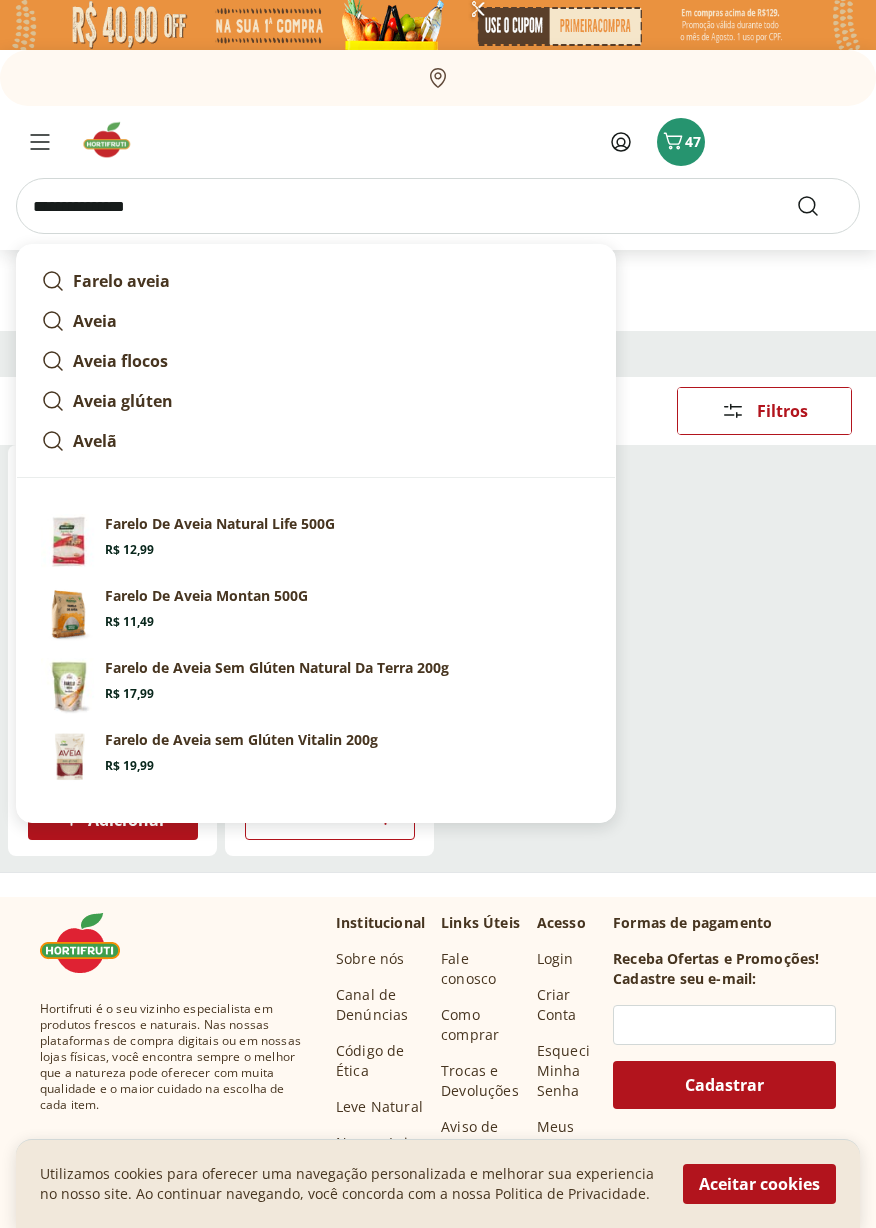 type on "**********" 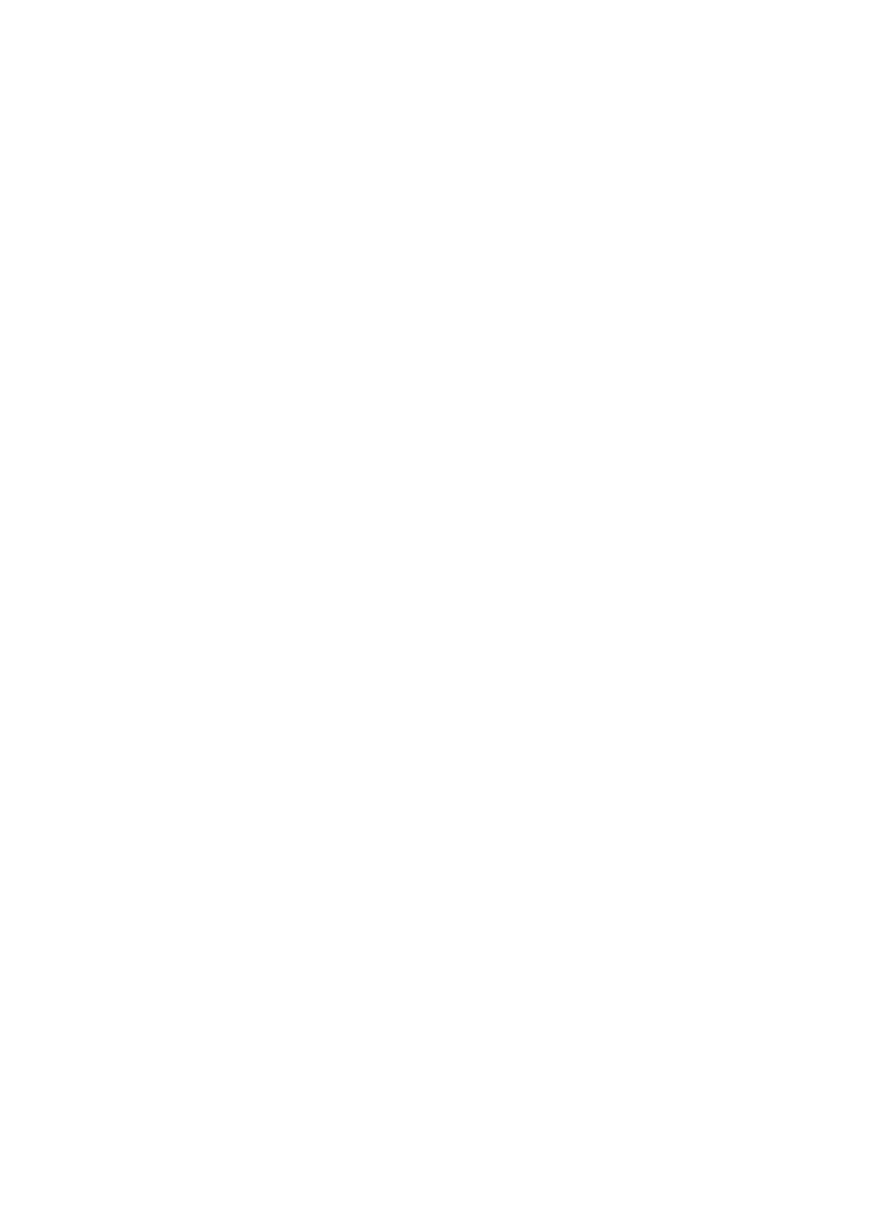 select on "**********" 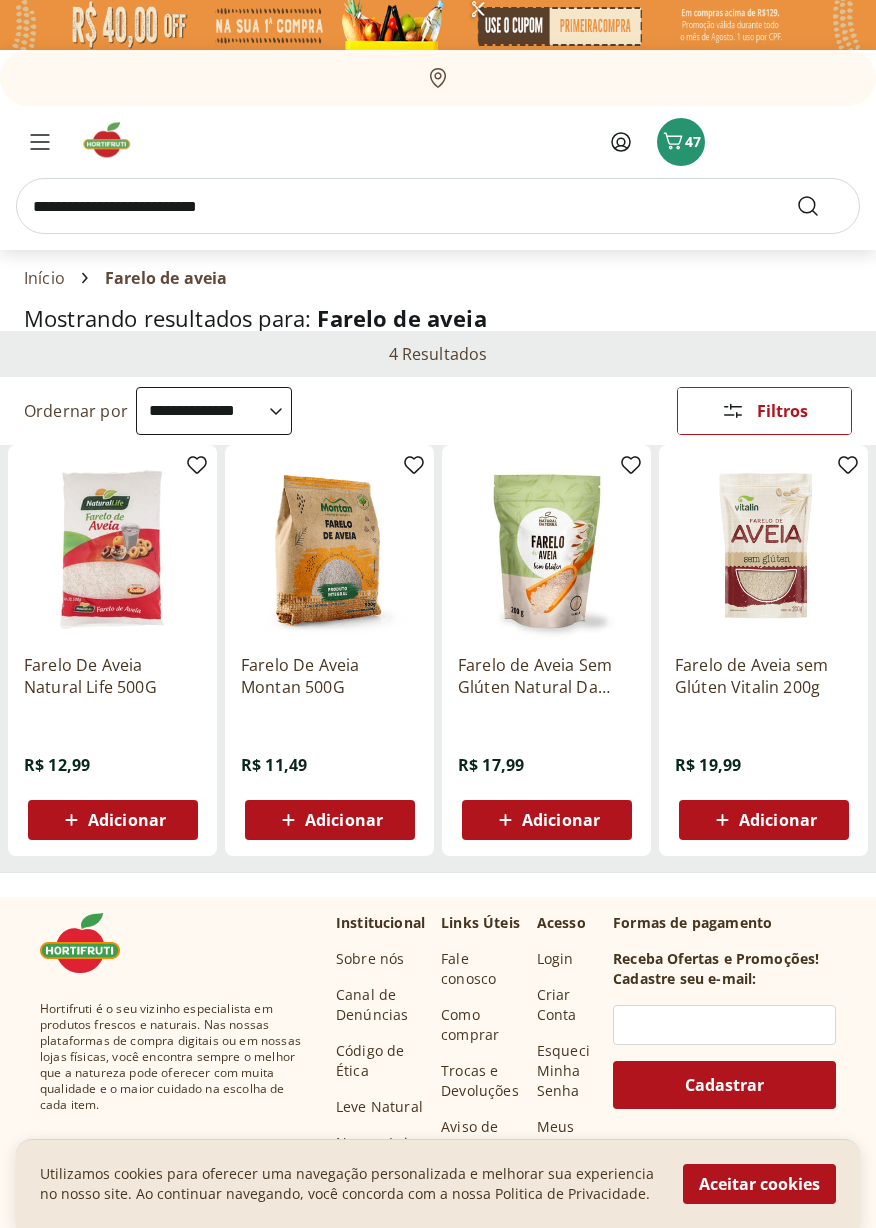 click on "Adicionar" at bounding box center [561, 820] 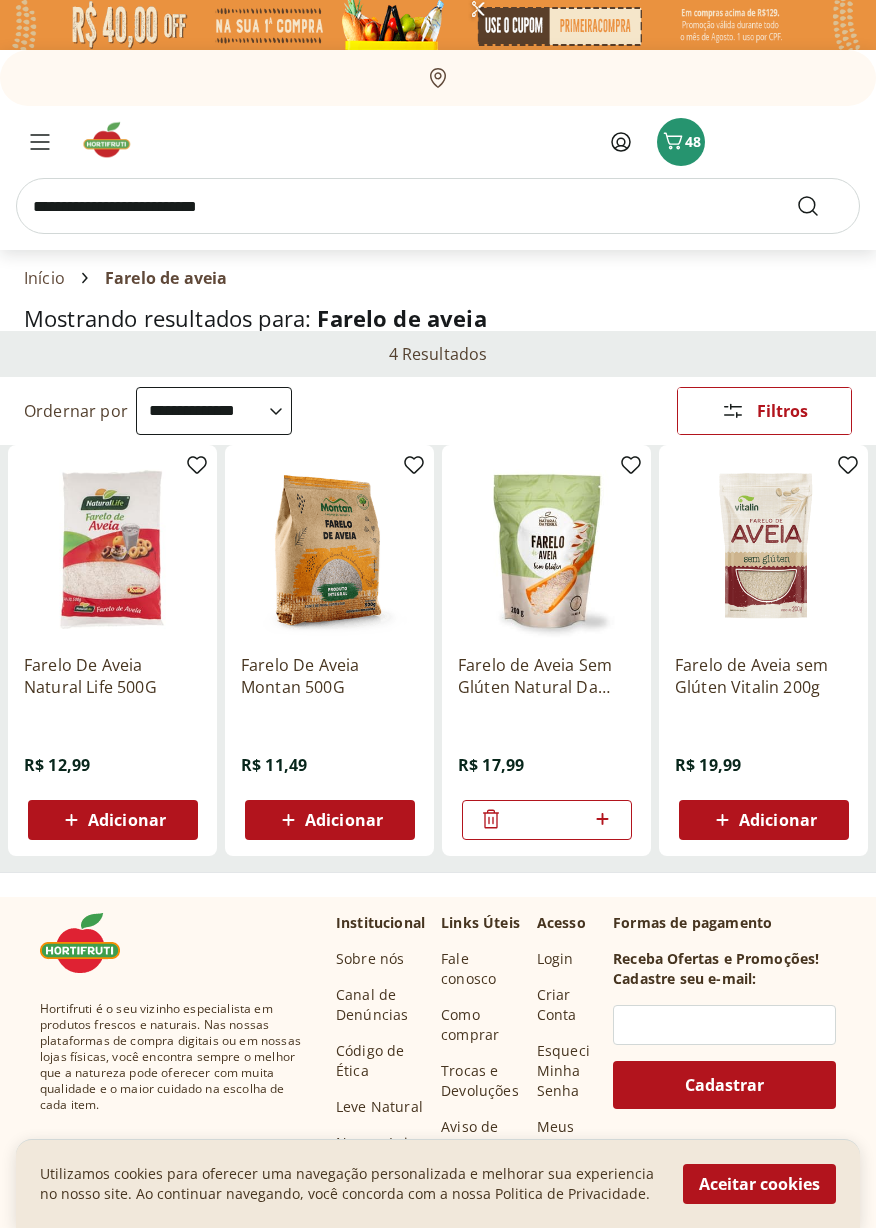 click at bounding box center (438, 206) 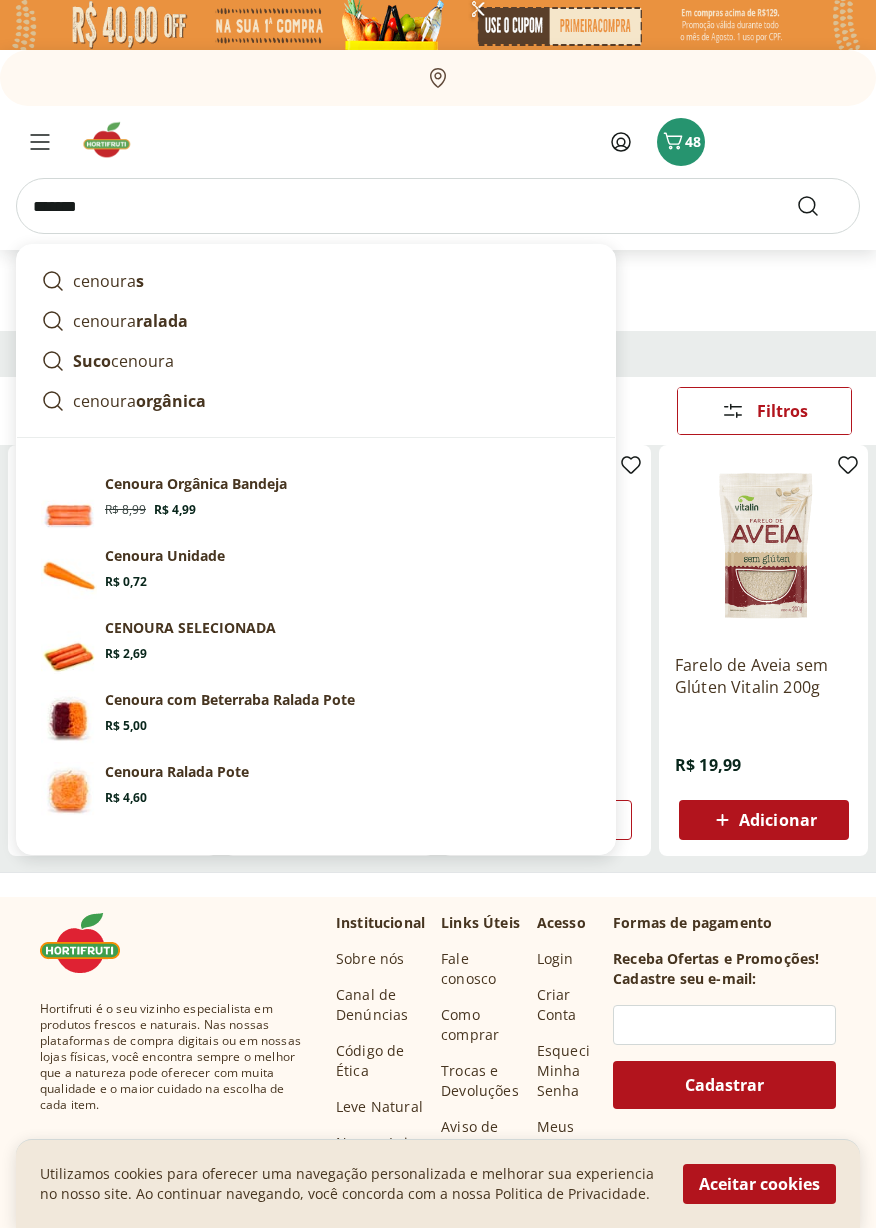 type on "*******" 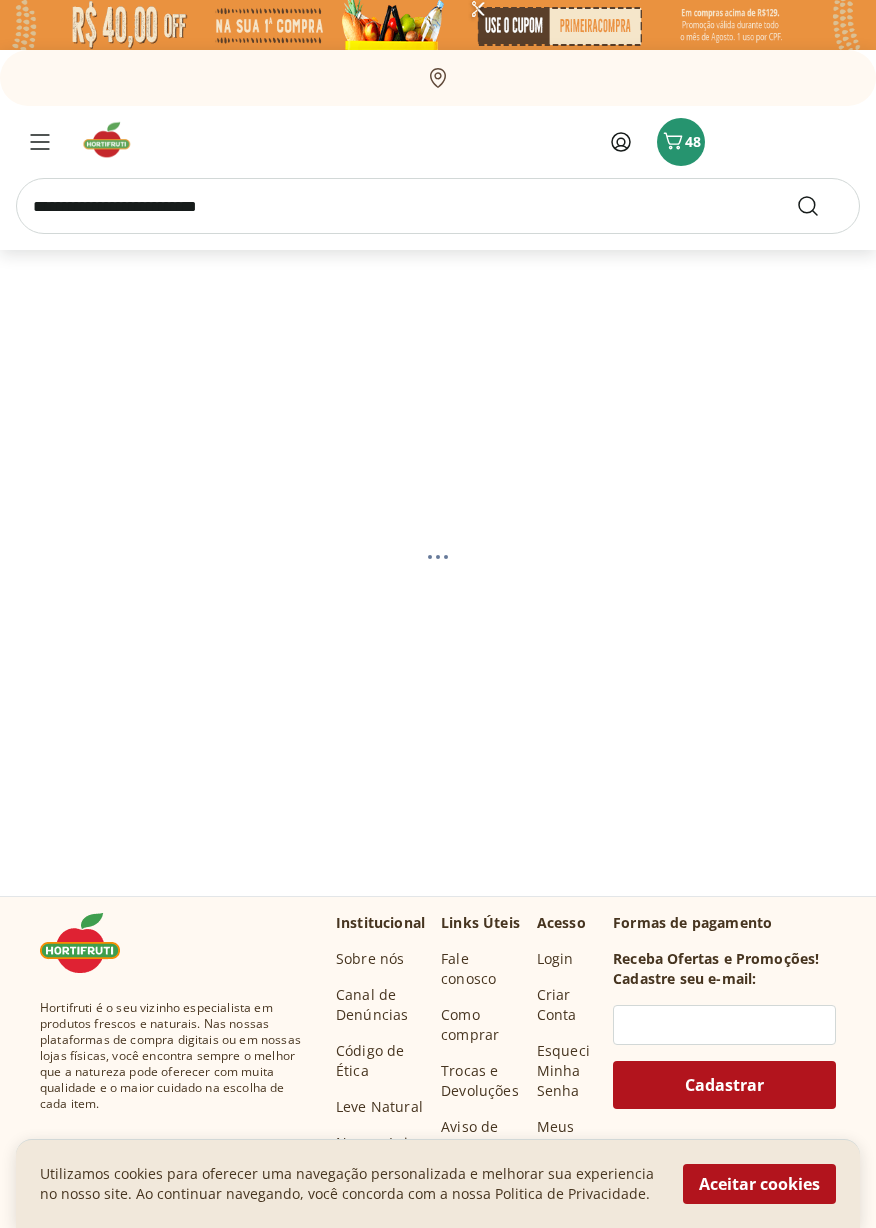select on "**********" 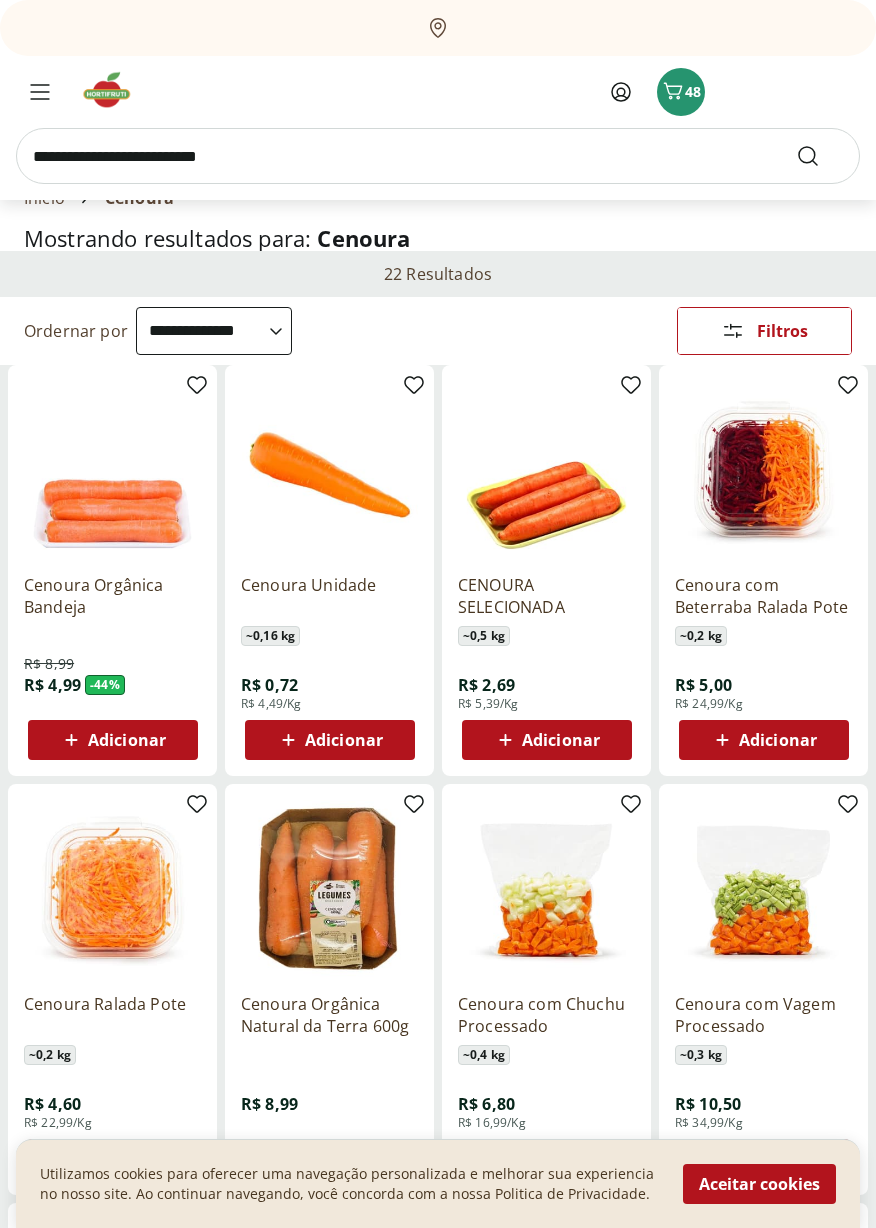 scroll, scrollTop: 79, scrollLeft: 0, axis: vertical 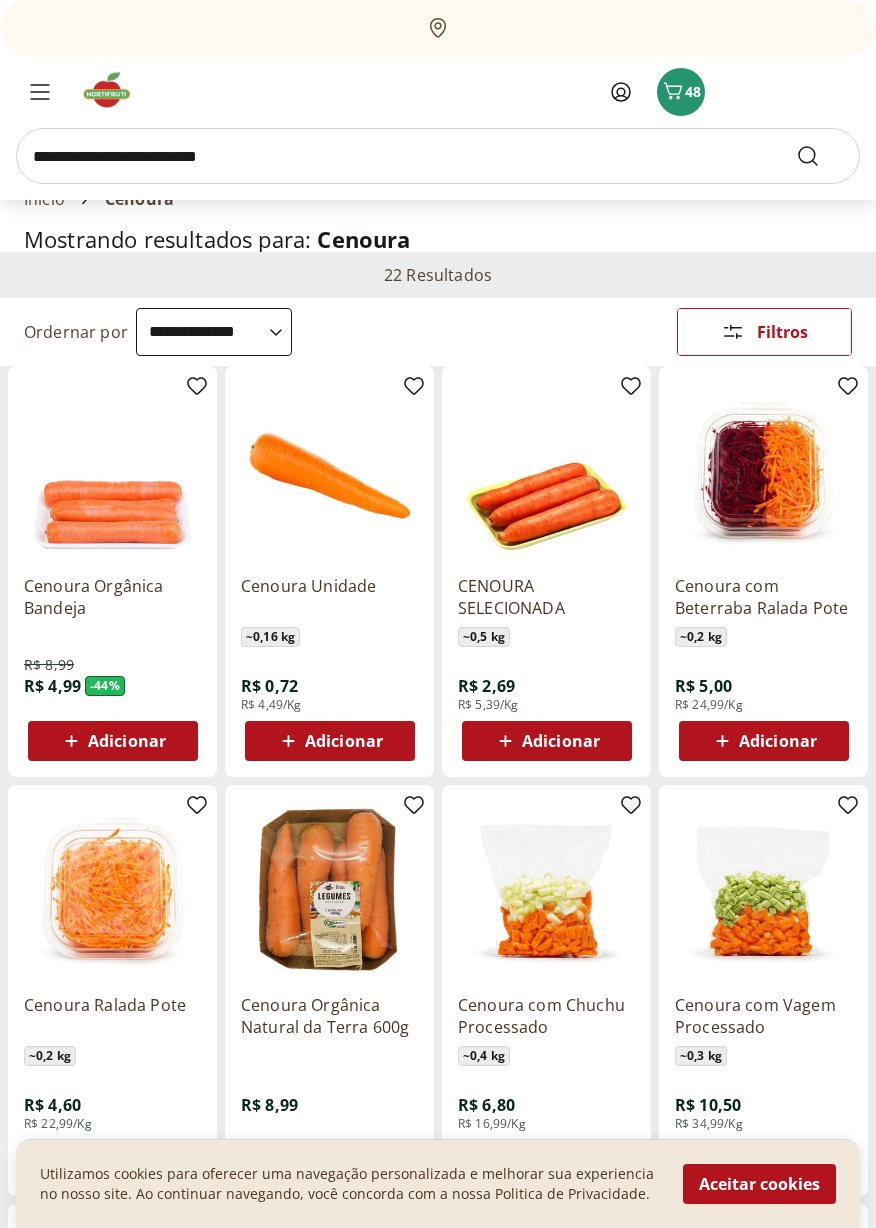 click on "Adicionar" at bounding box center [344, 741] 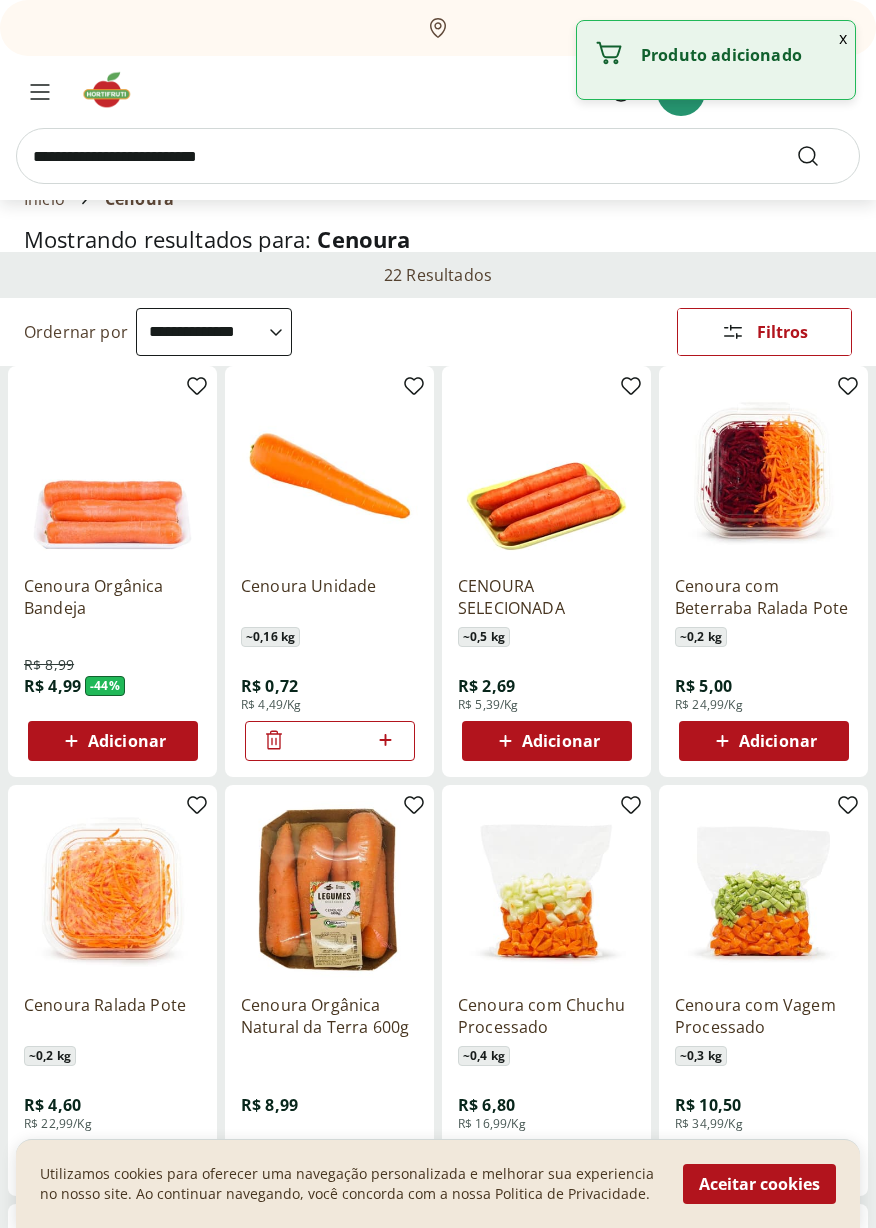click 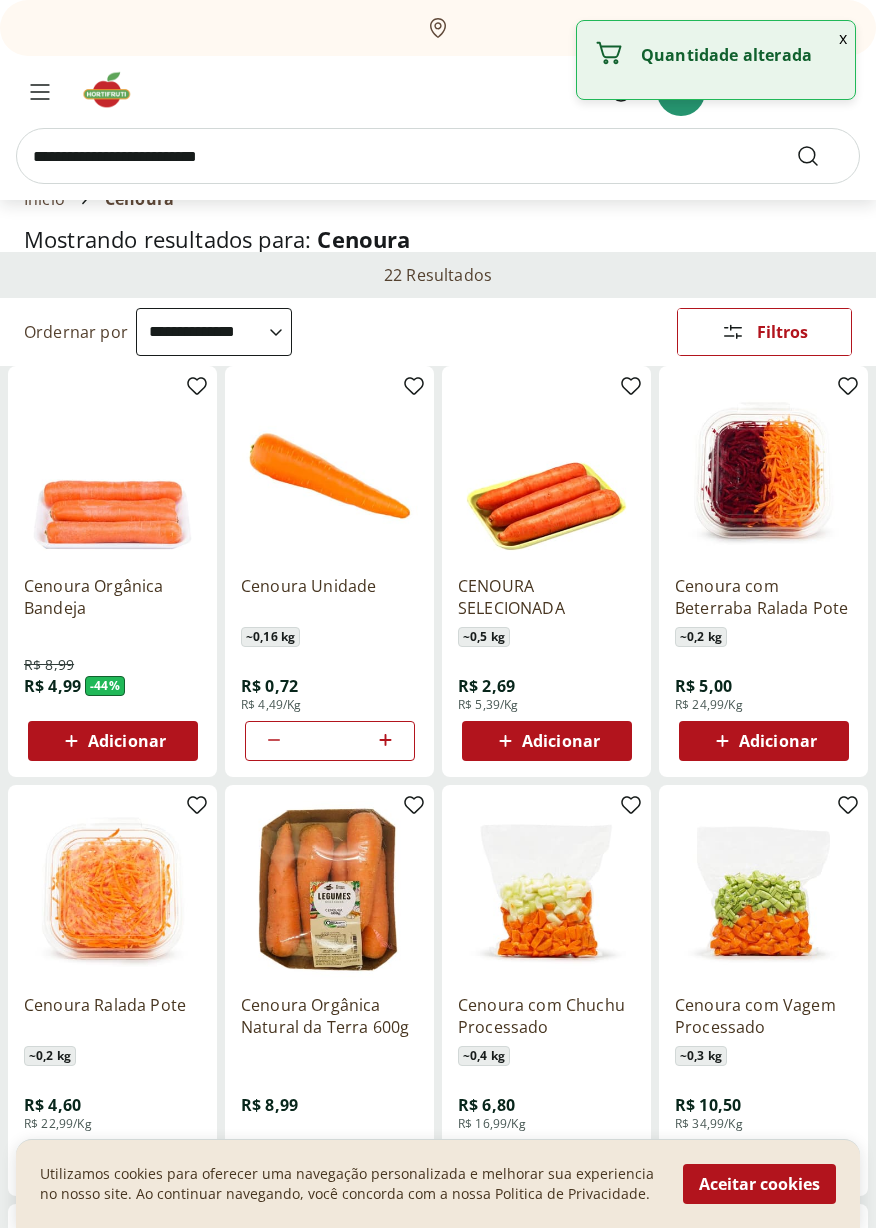 click 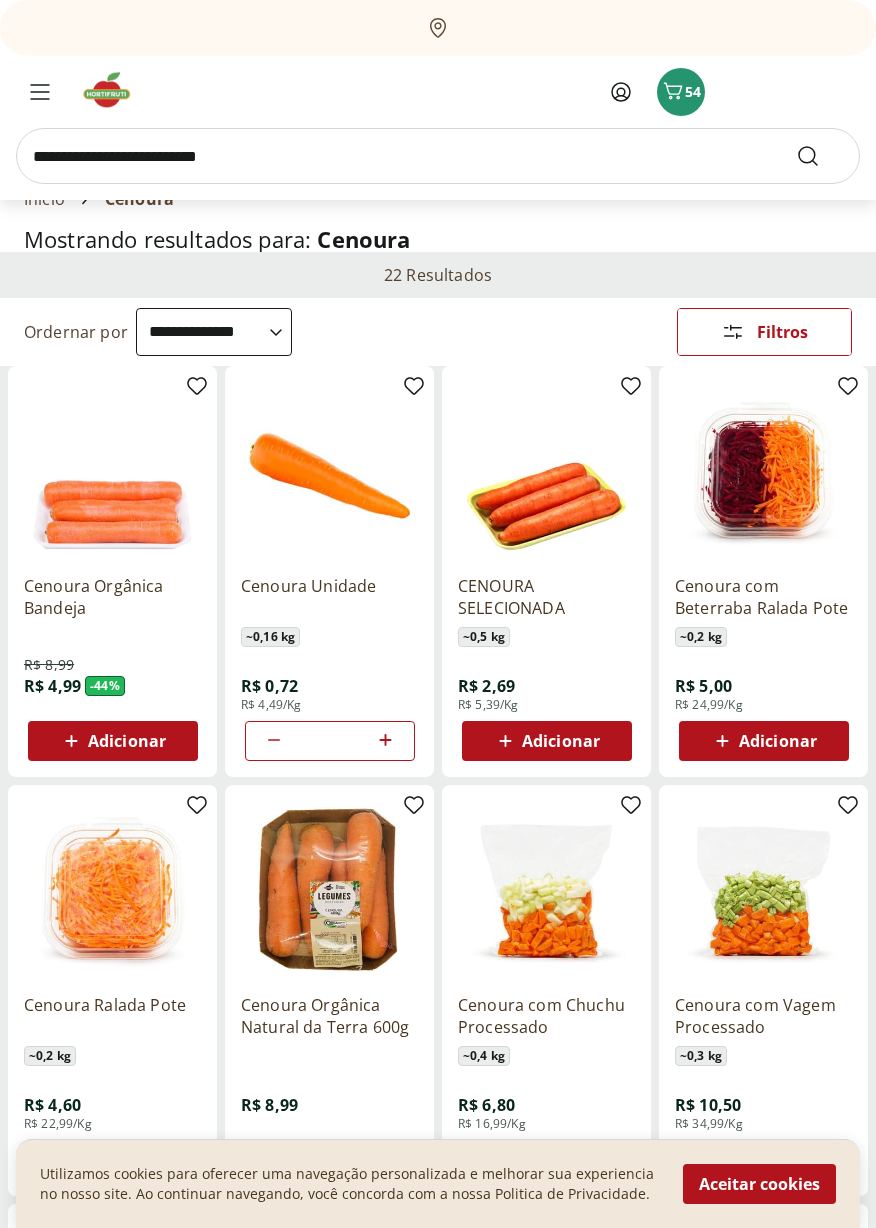 click at bounding box center (438, 156) 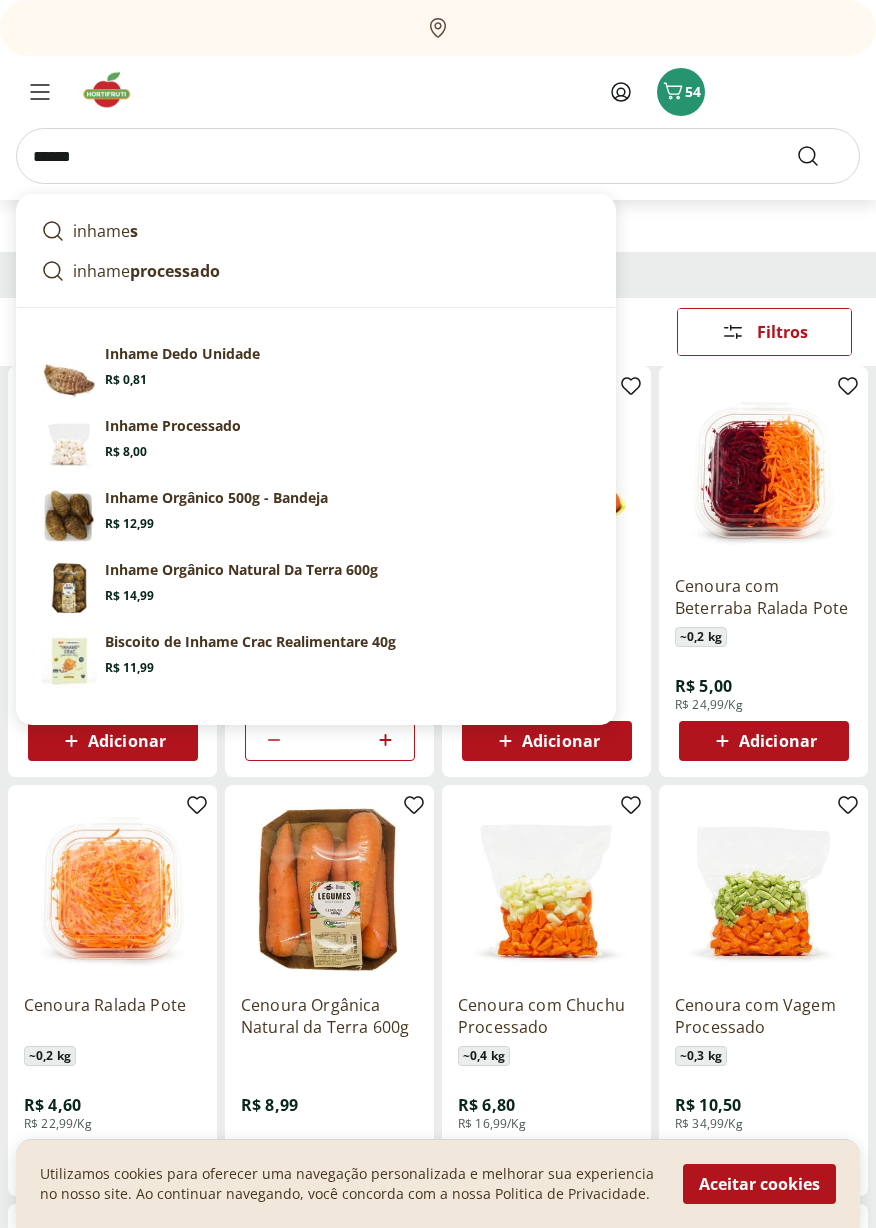 type on "******" 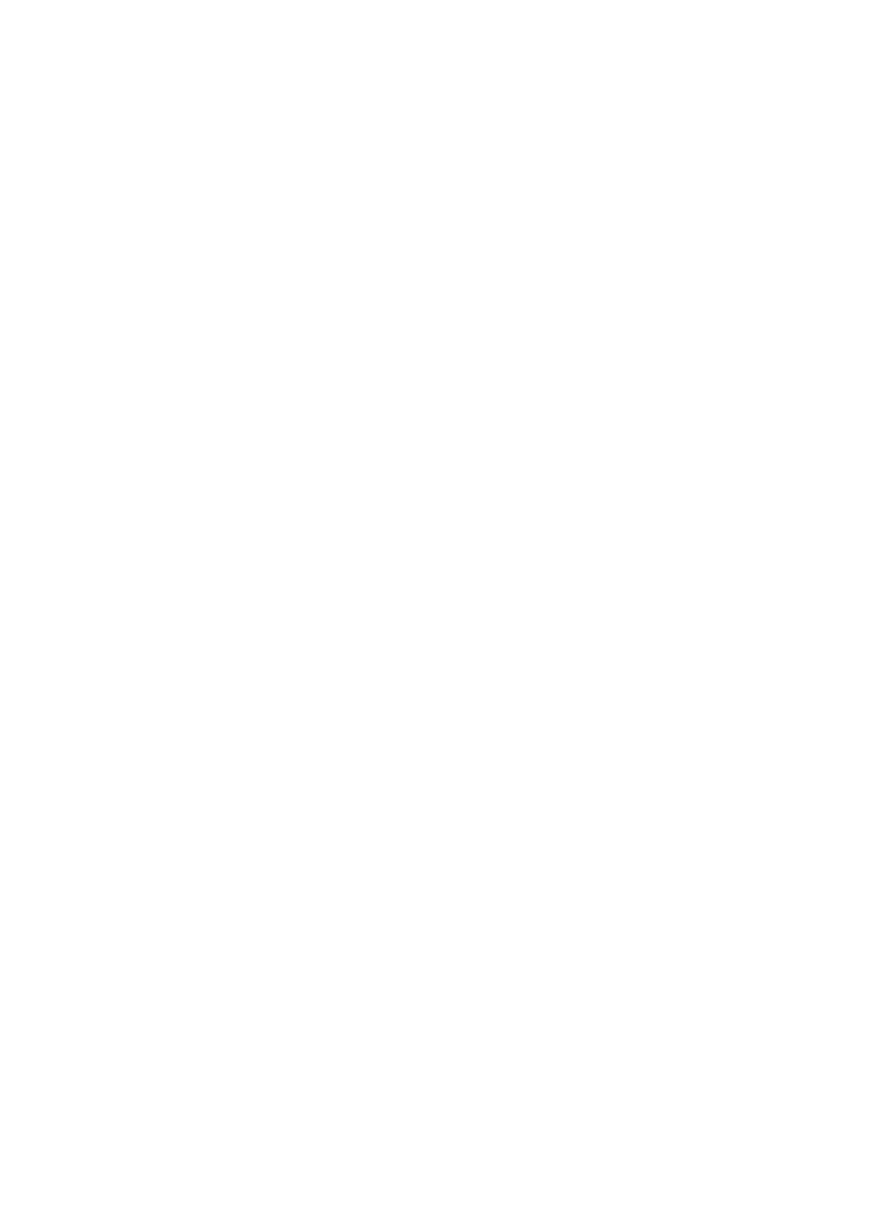 scroll, scrollTop: 0, scrollLeft: 0, axis: both 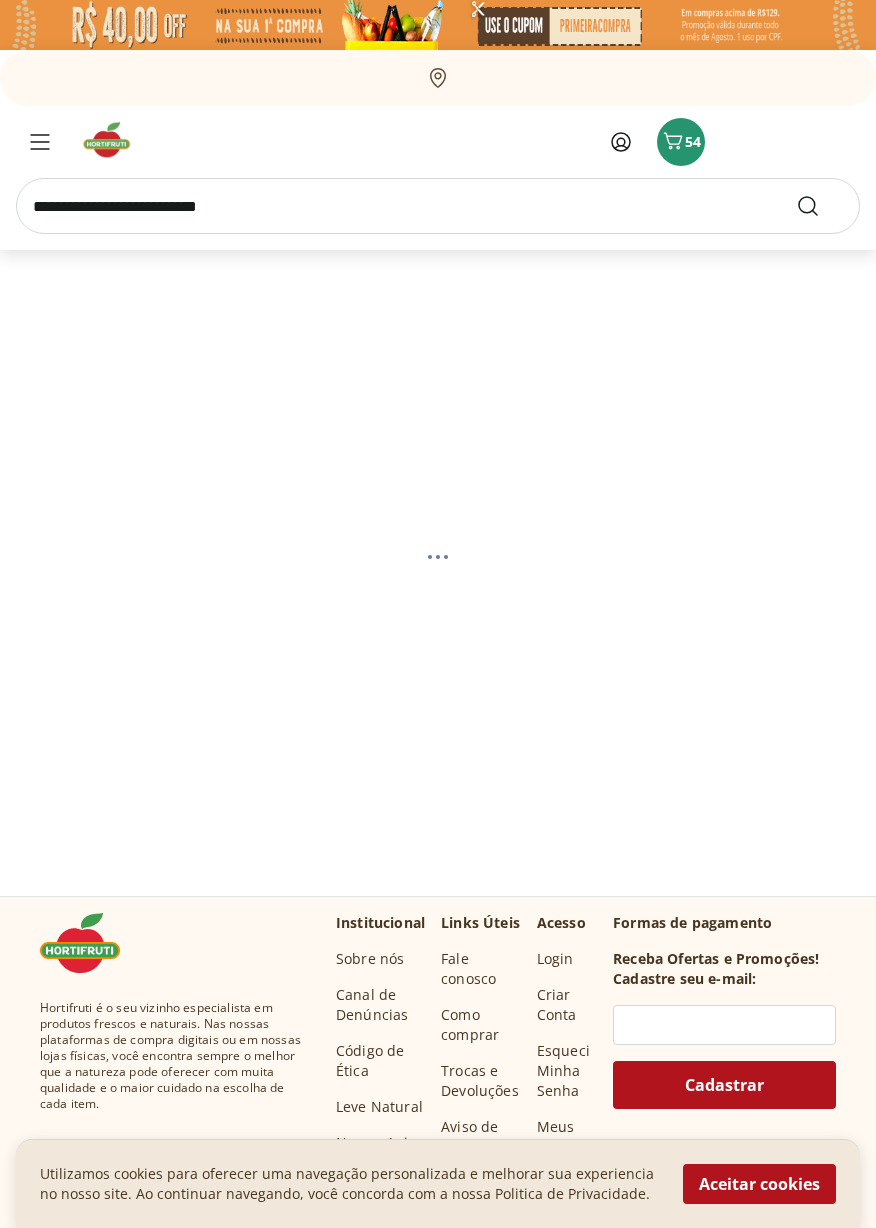 select on "**********" 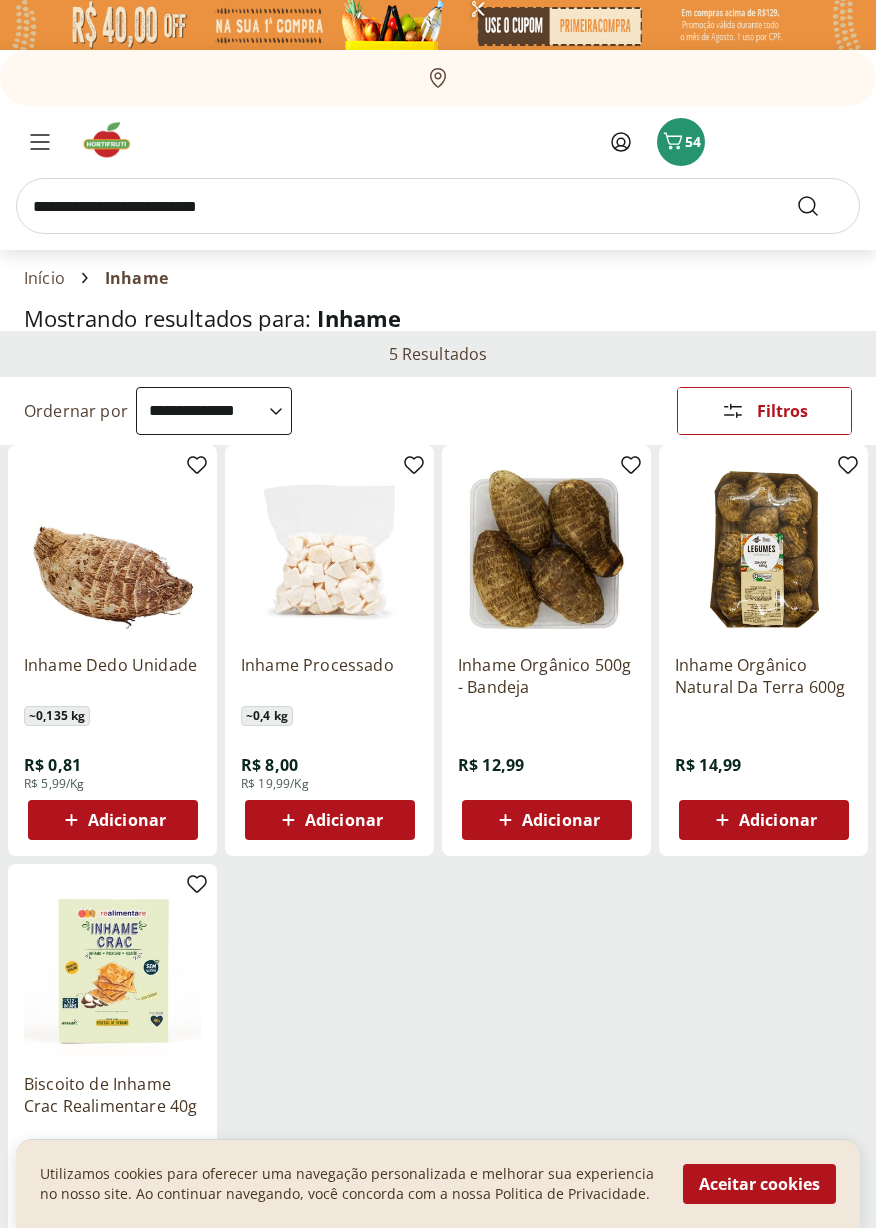 click on "Adicionar" at bounding box center [127, 820] 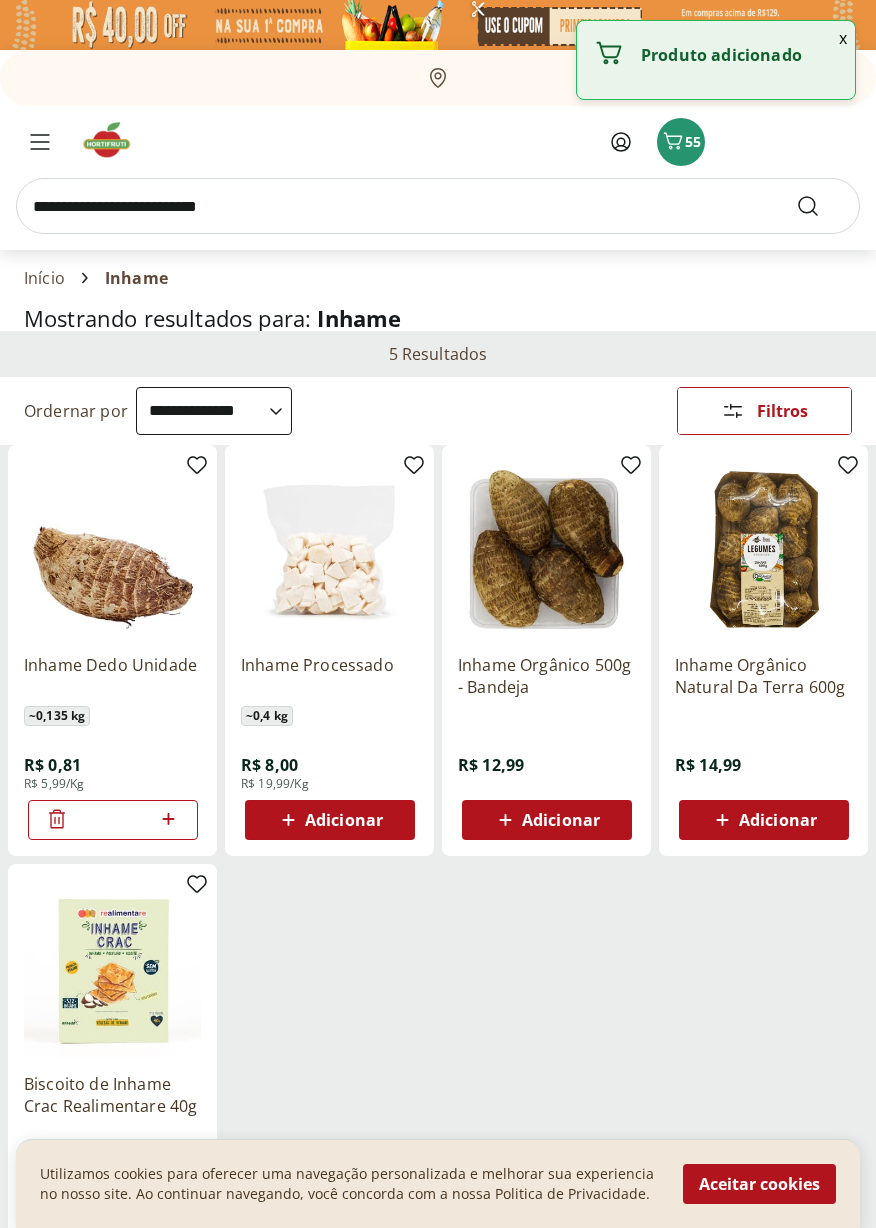 click 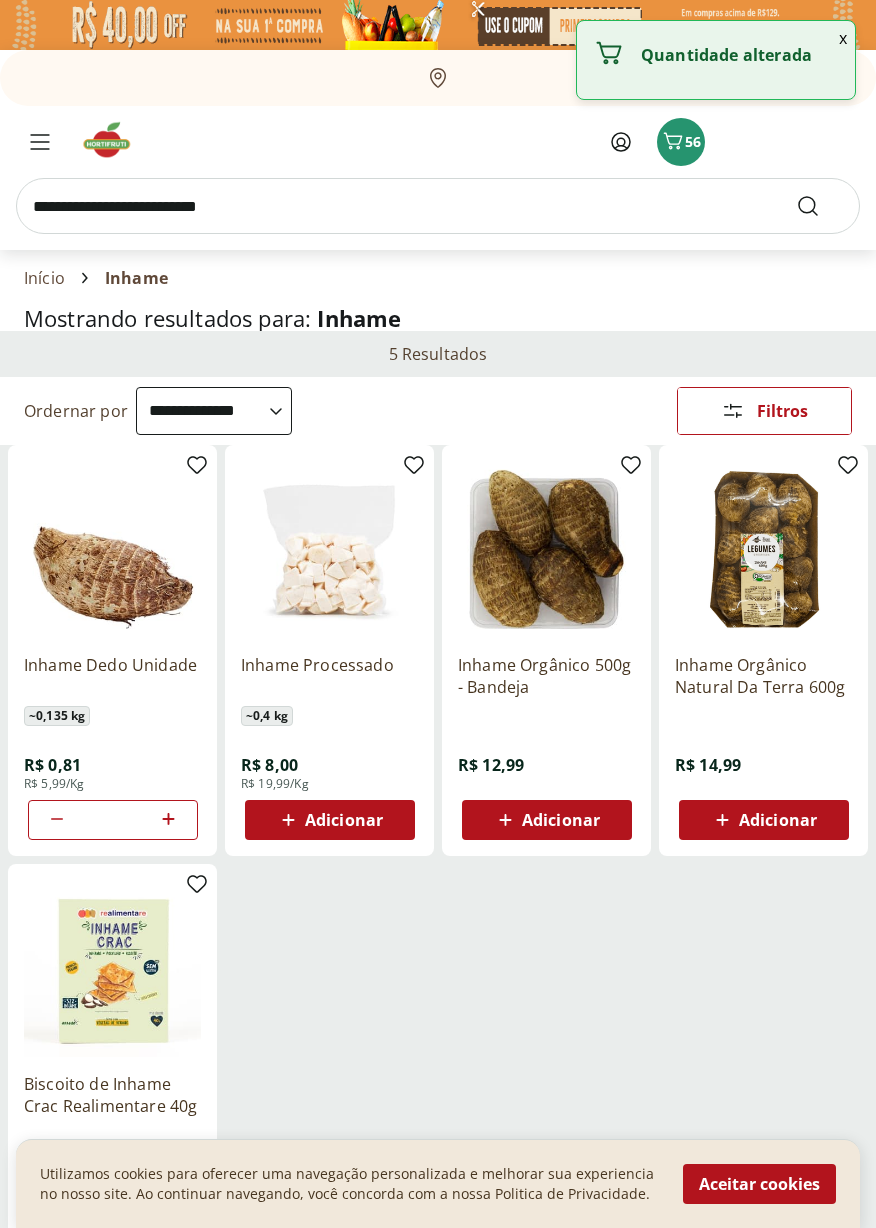 click 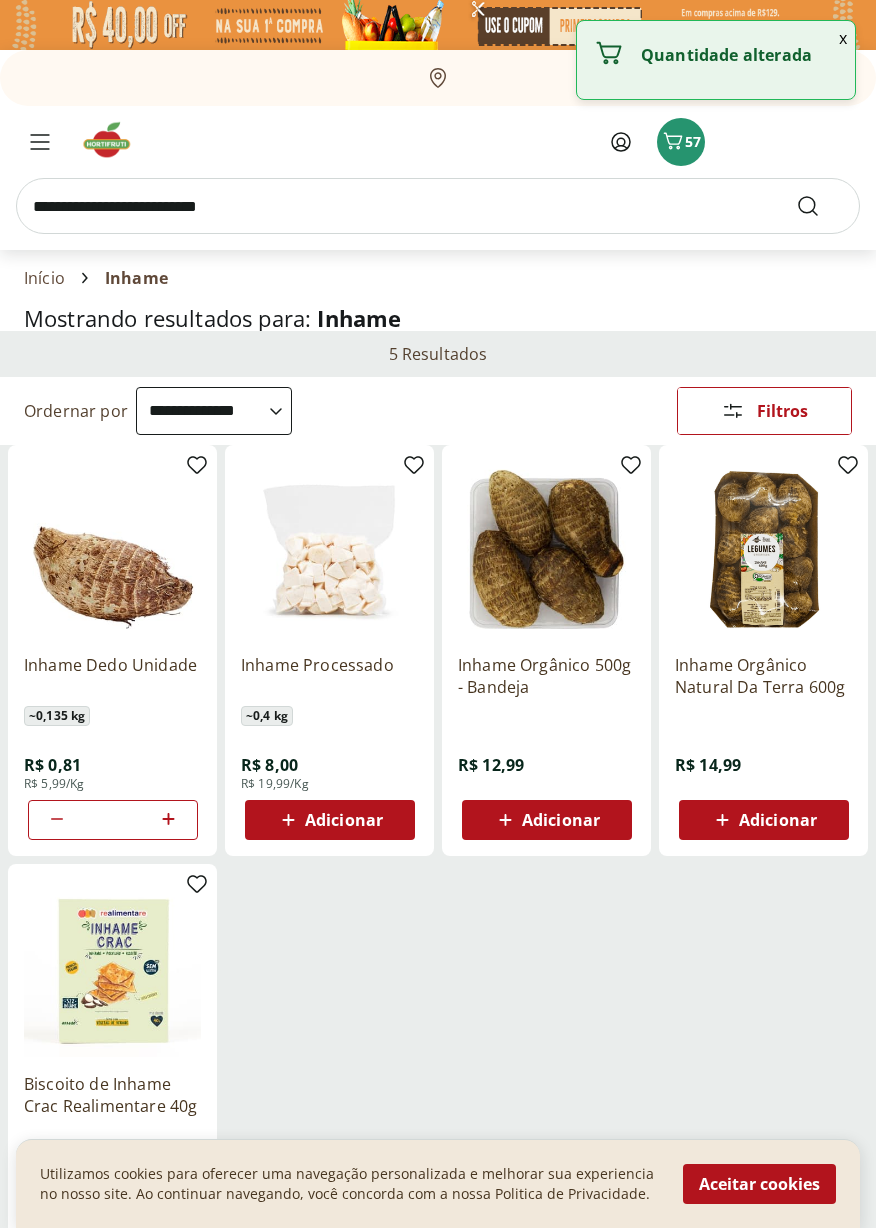 click 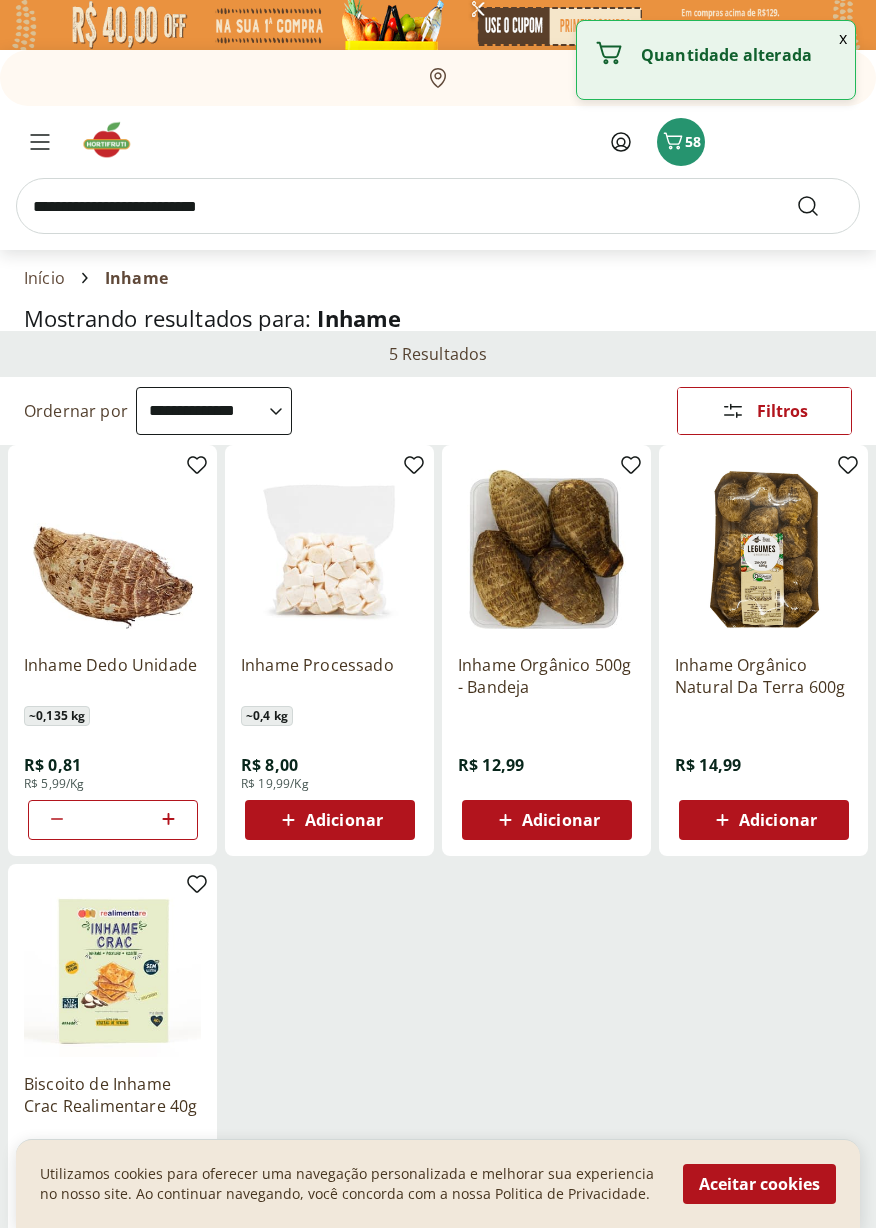 click 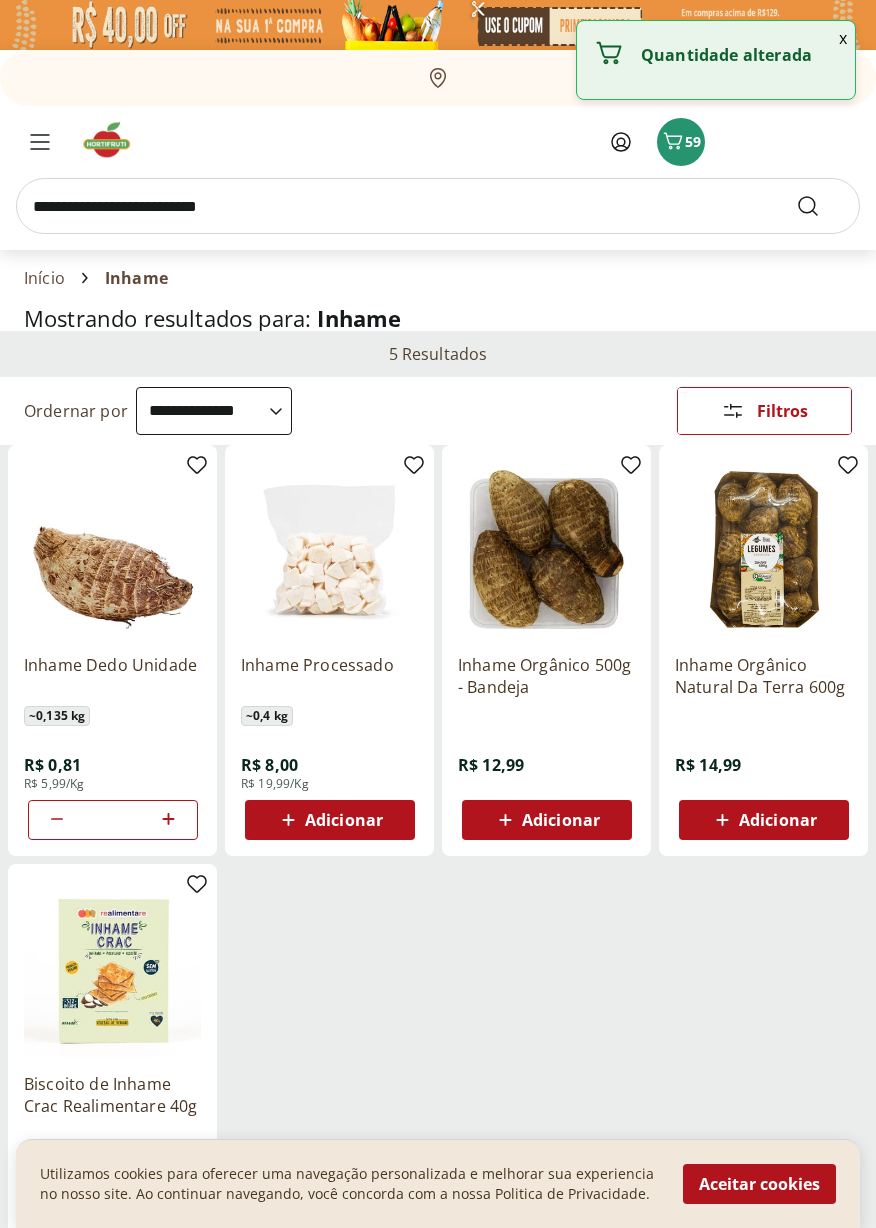 click 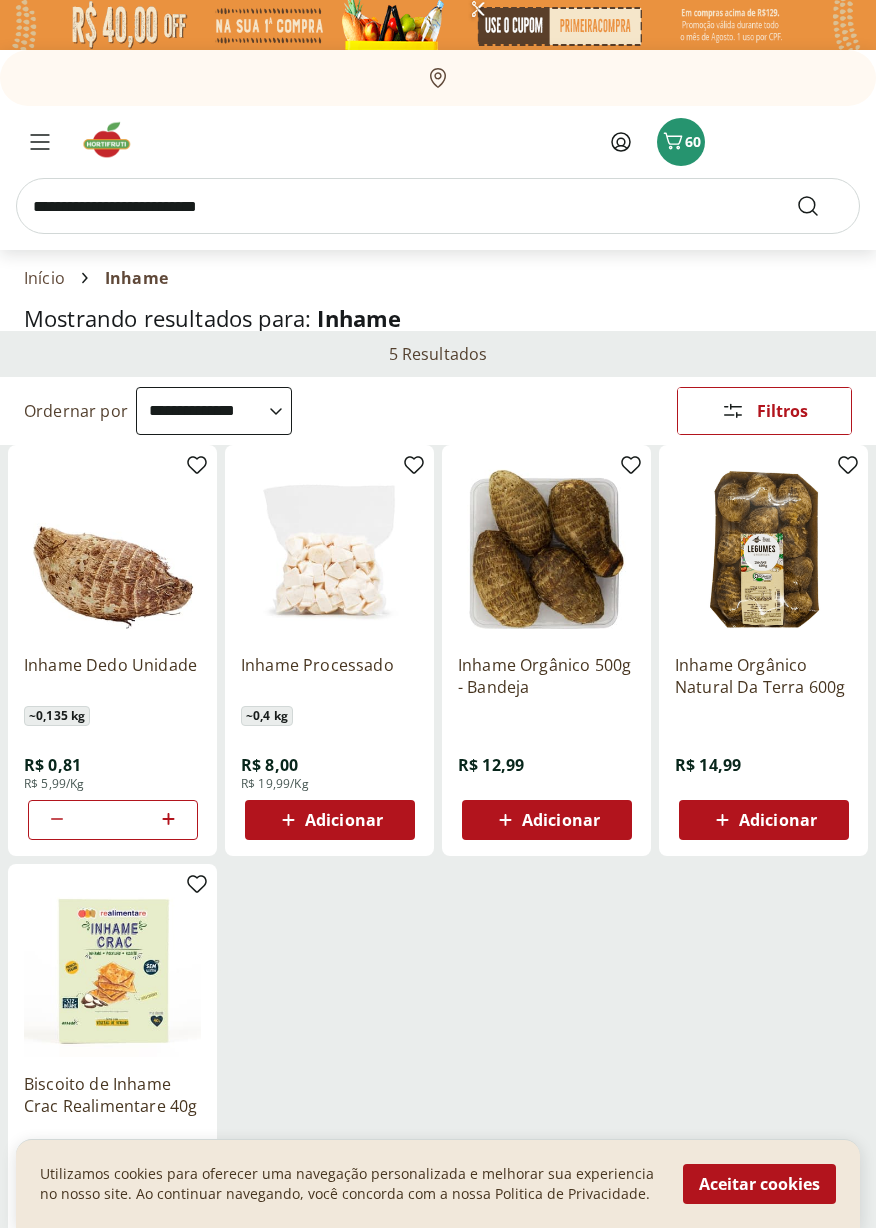 click at bounding box center (438, 206) 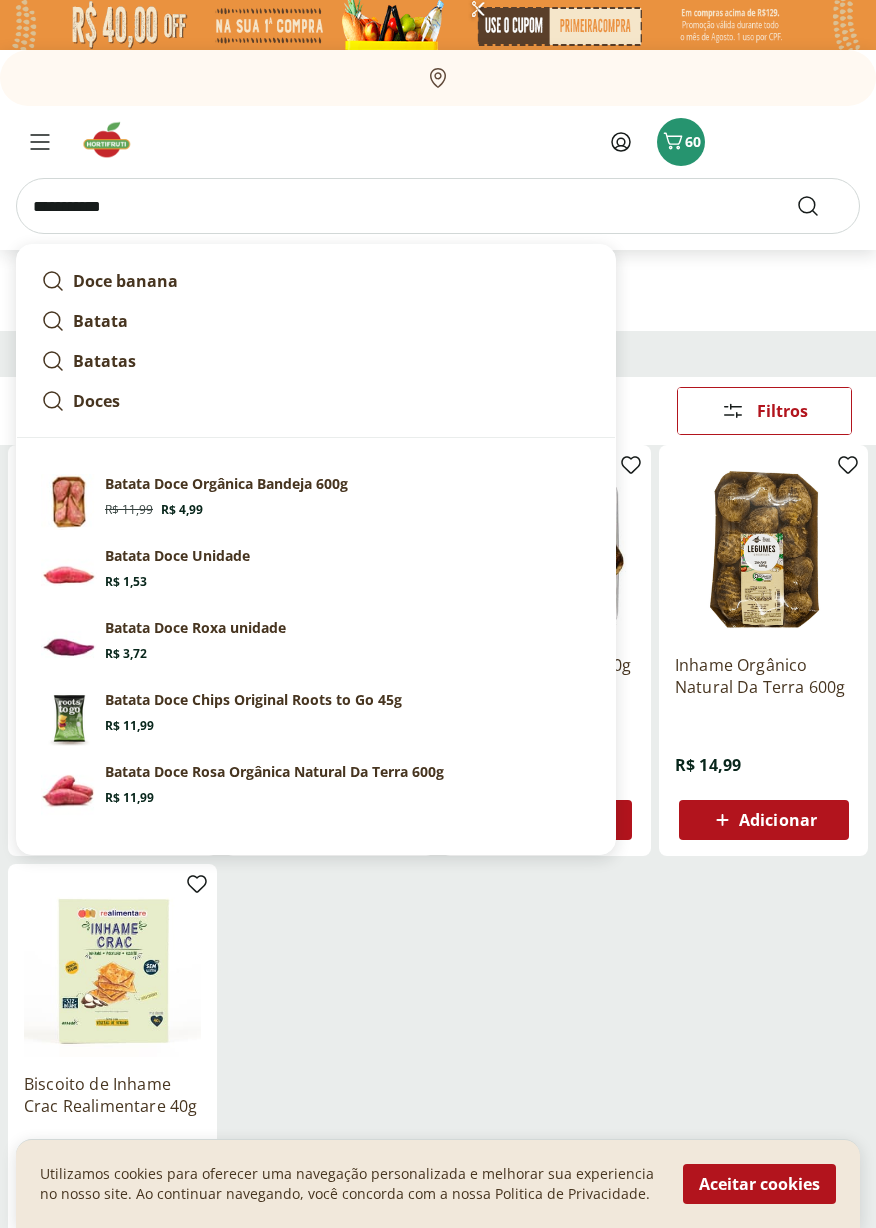 type on "**********" 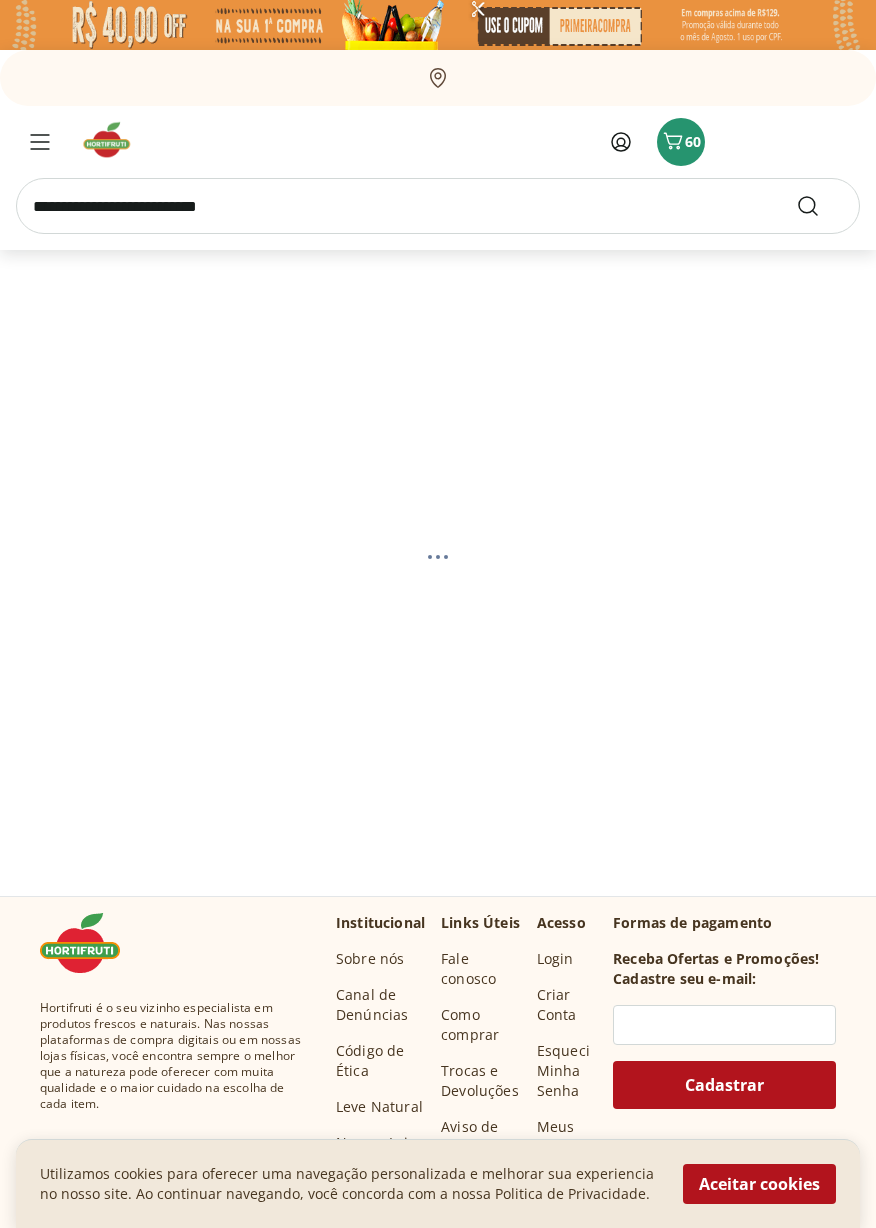 select on "**********" 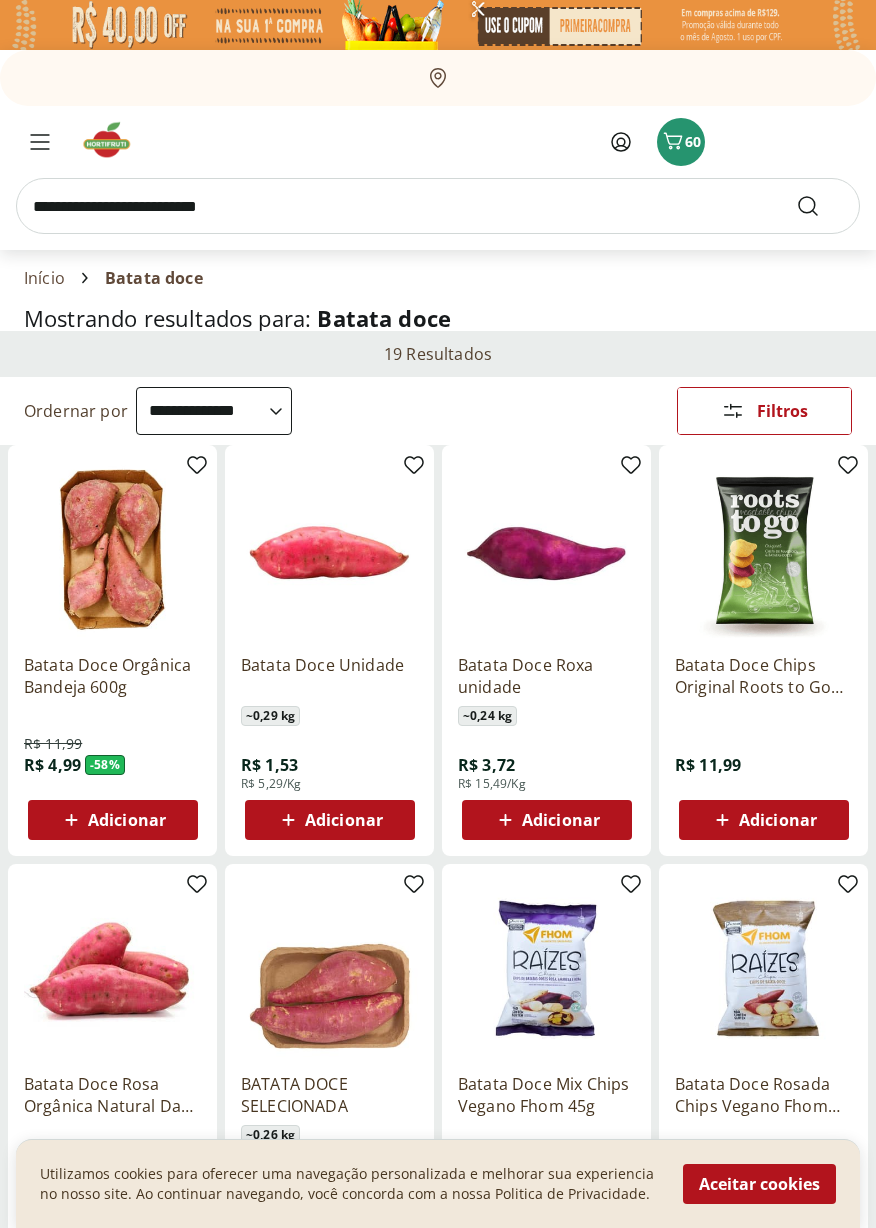 click on "Adicionar" at bounding box center (561, 820) 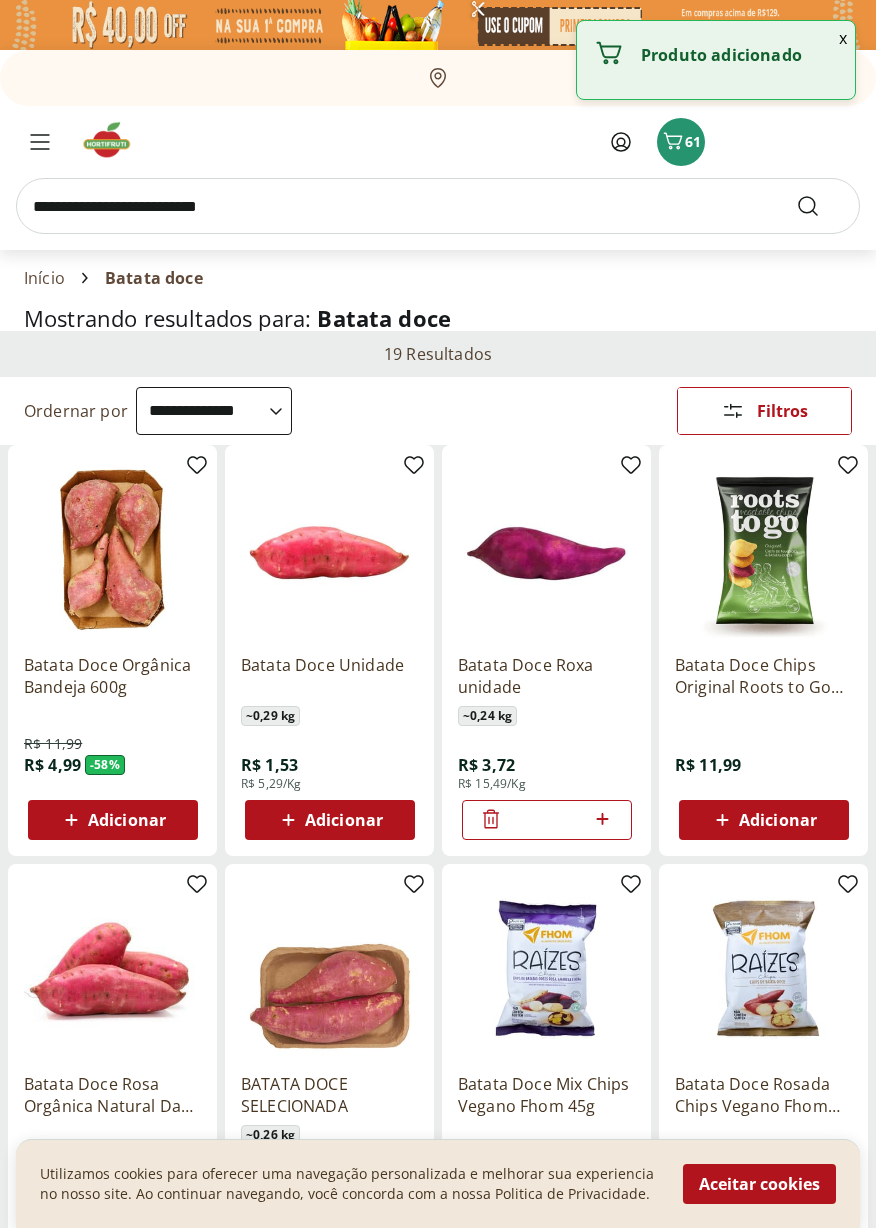 click at bounding box center (602, 820) 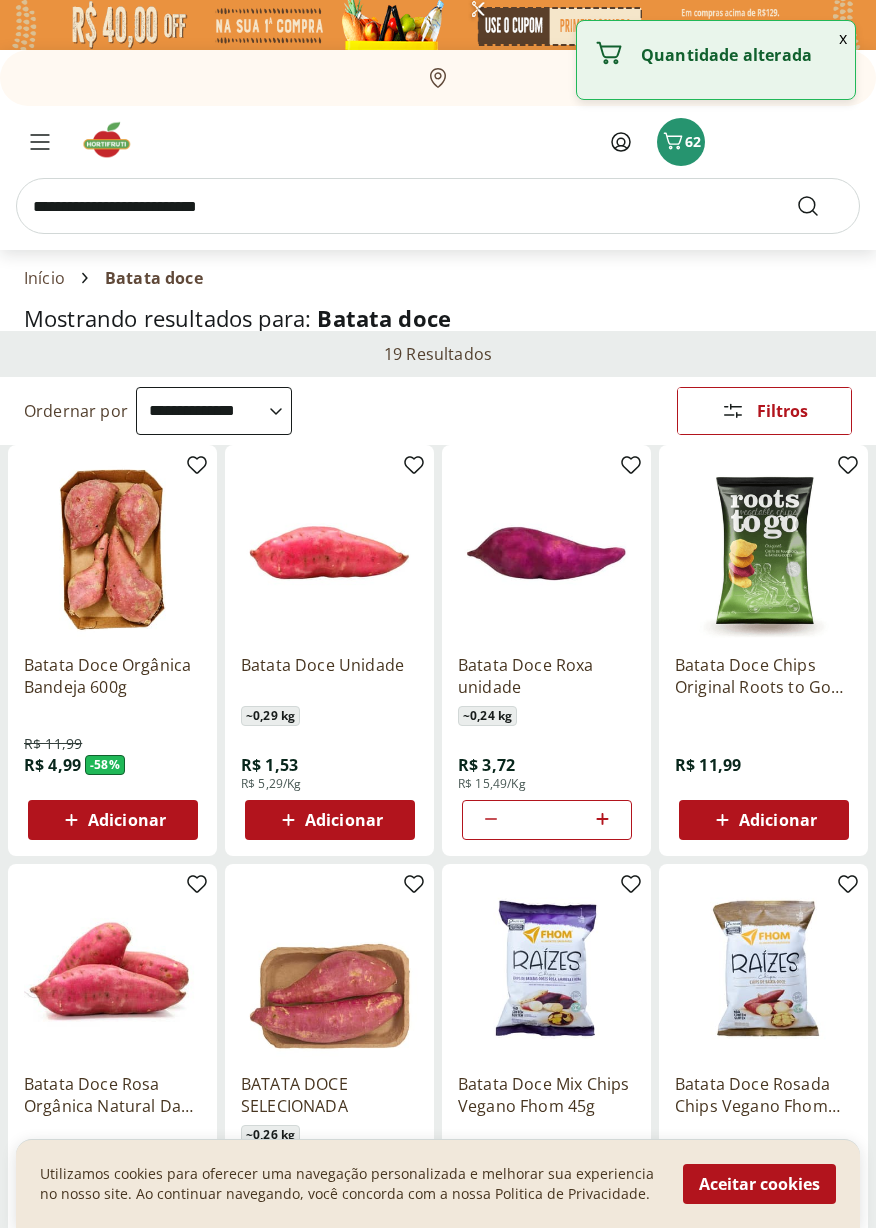 click 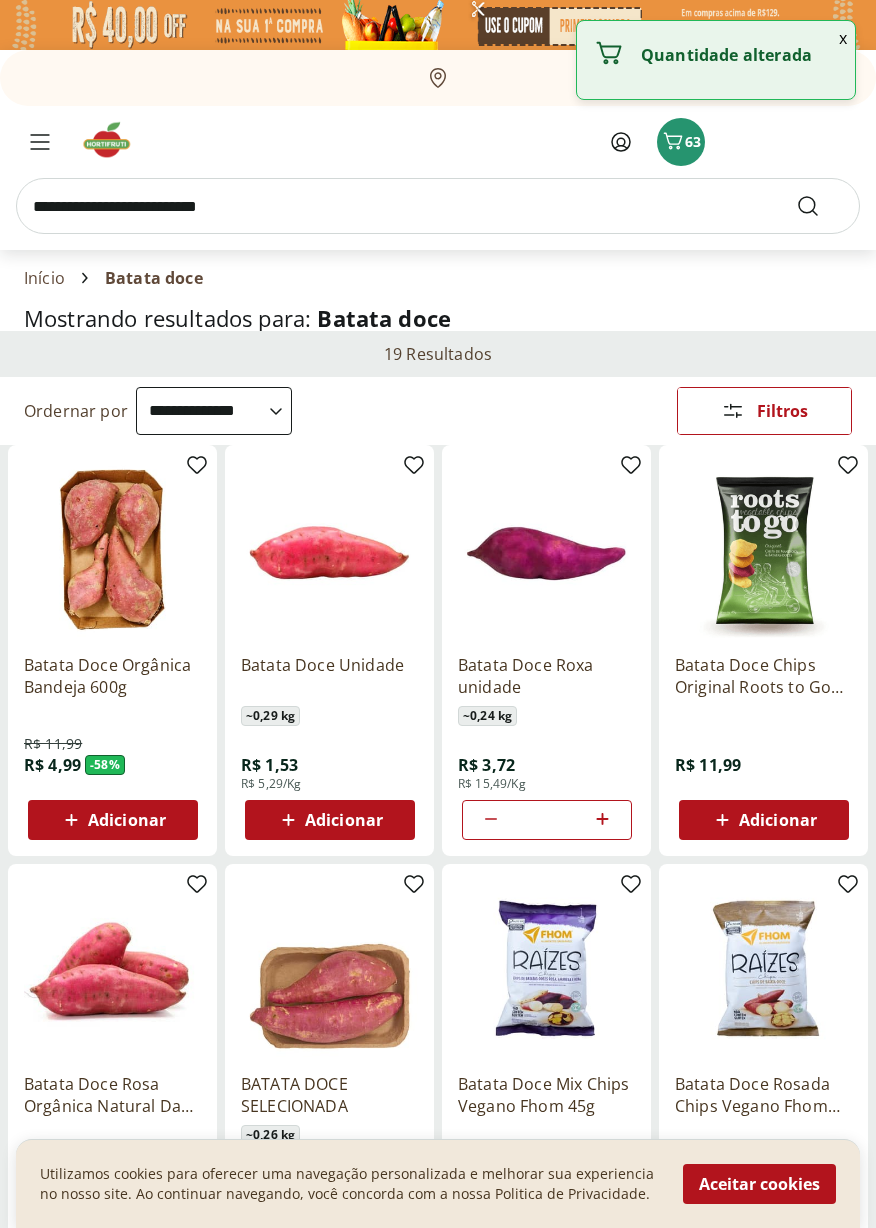 click 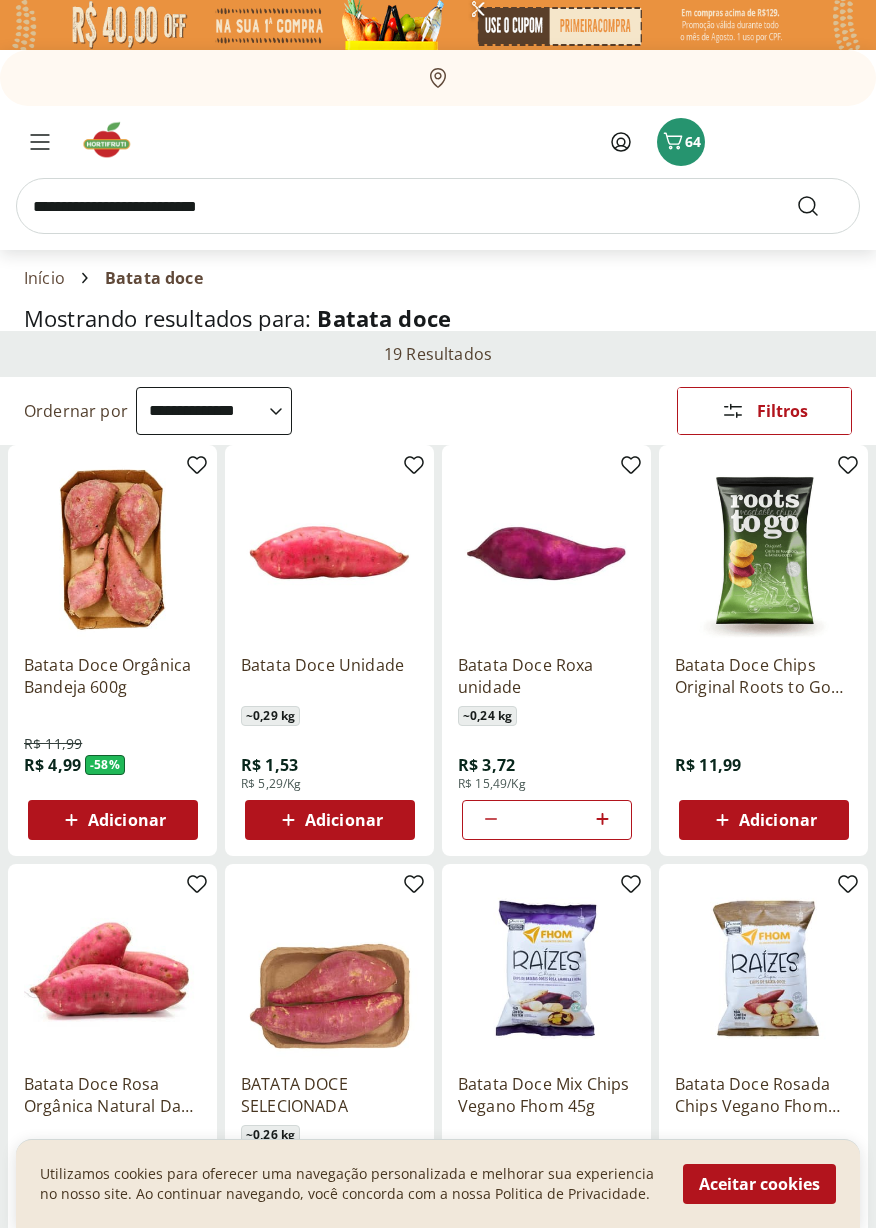click at bounding box center [438, 206] 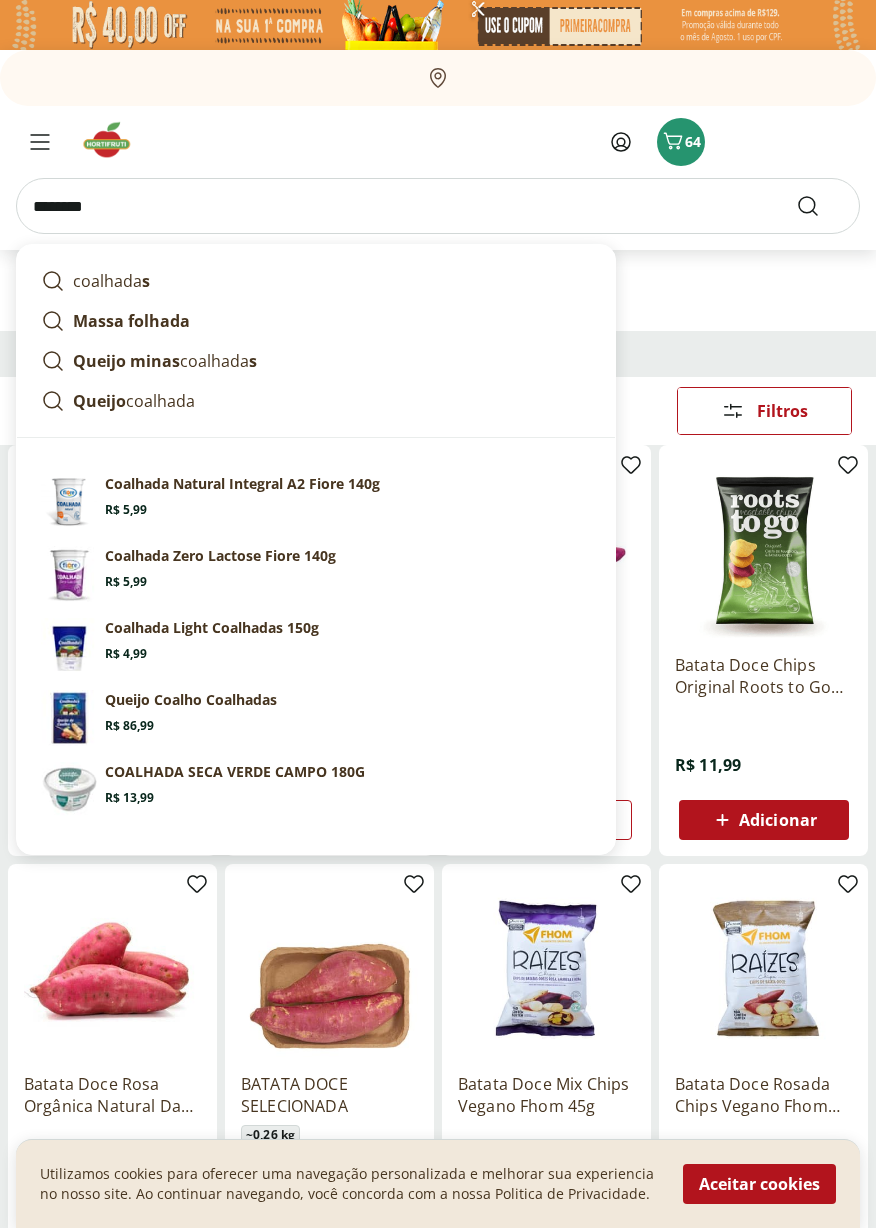 type on "********" 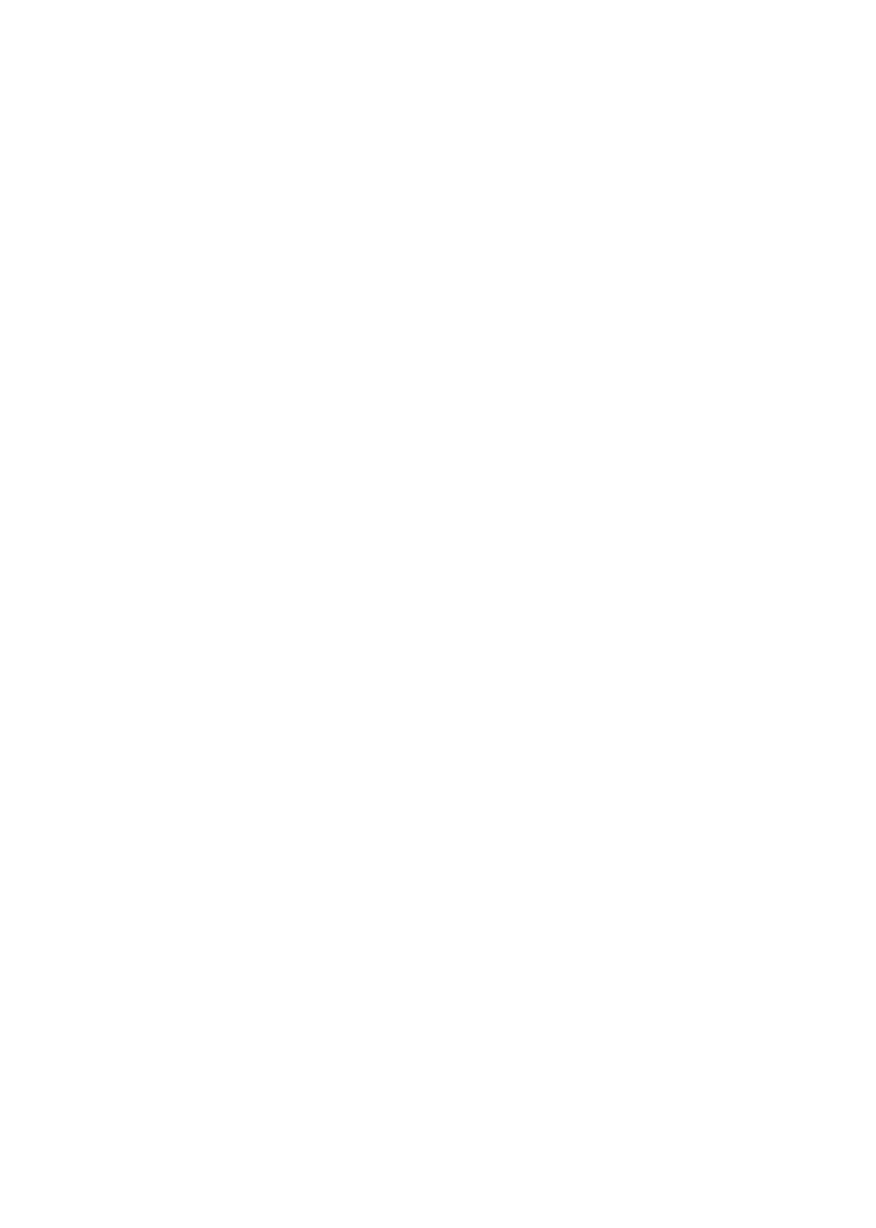 select on "**********" 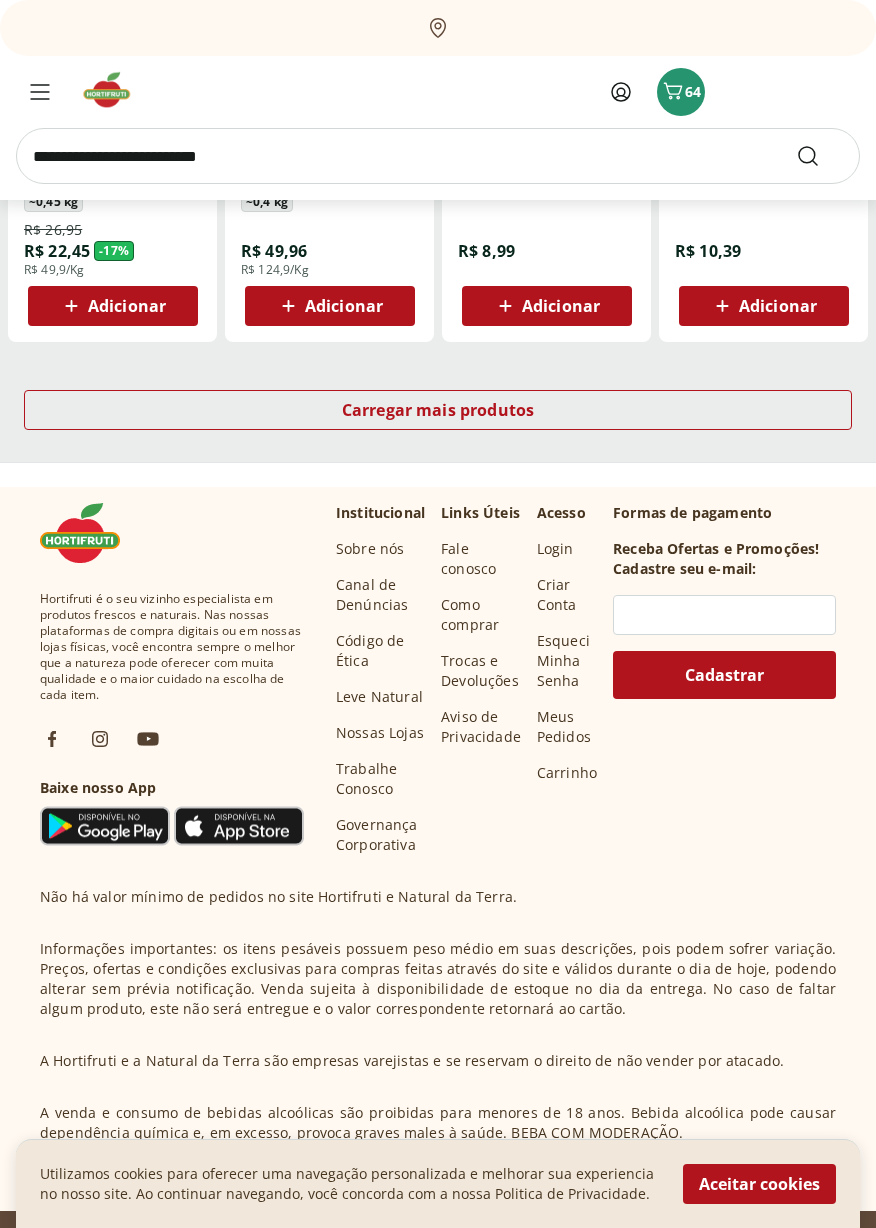 scroll, scrollTop: 1452, scrollLeft: 0, axis: vertical 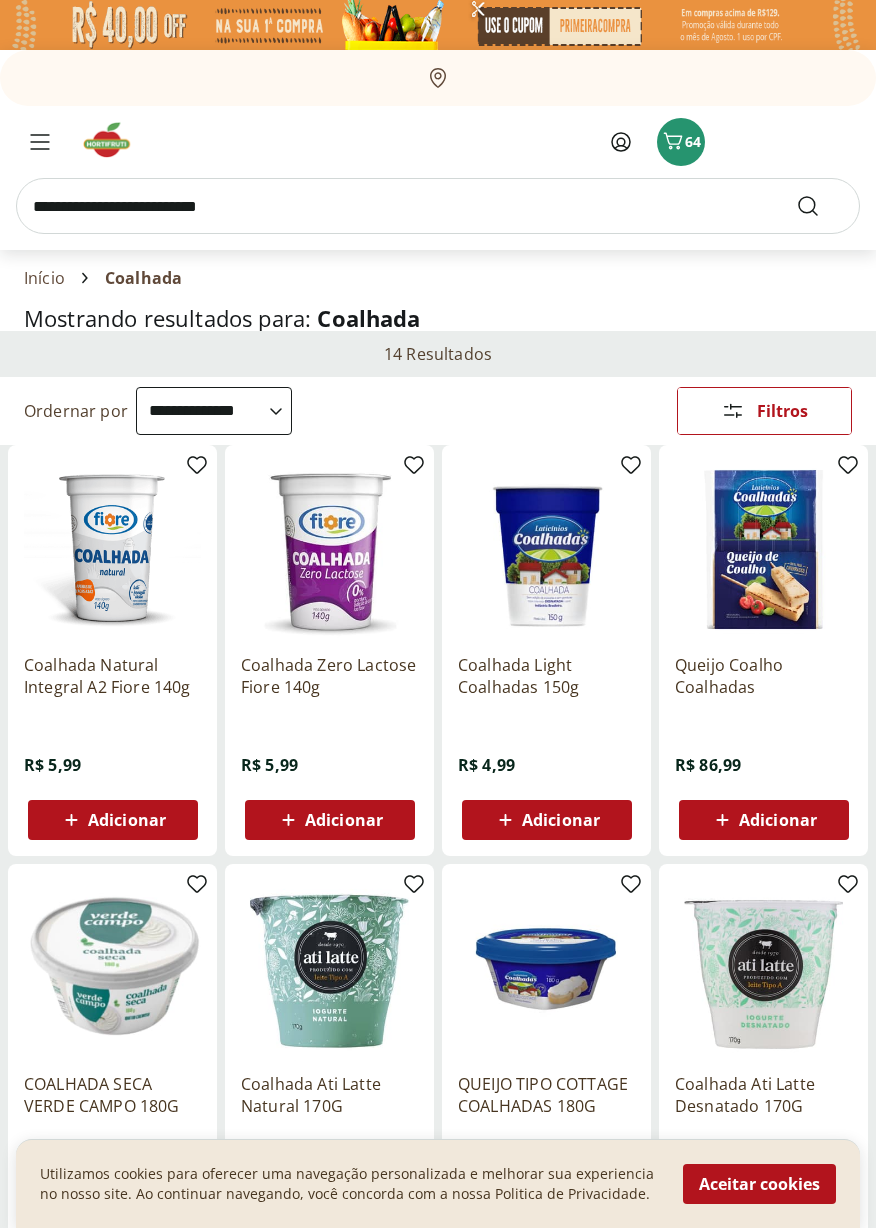 select on "**********" 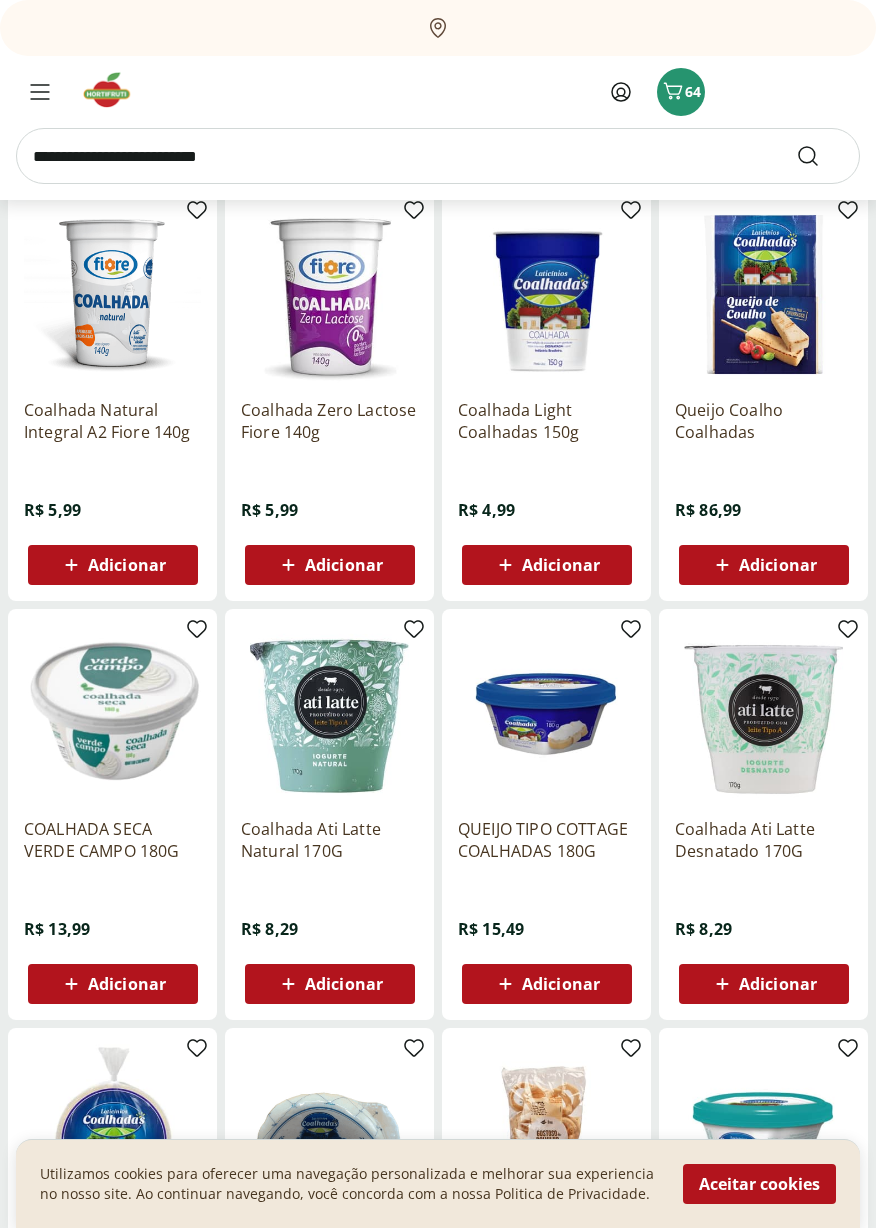 scroll, scrollTop: 0, scrollLeft: 0, axis: both 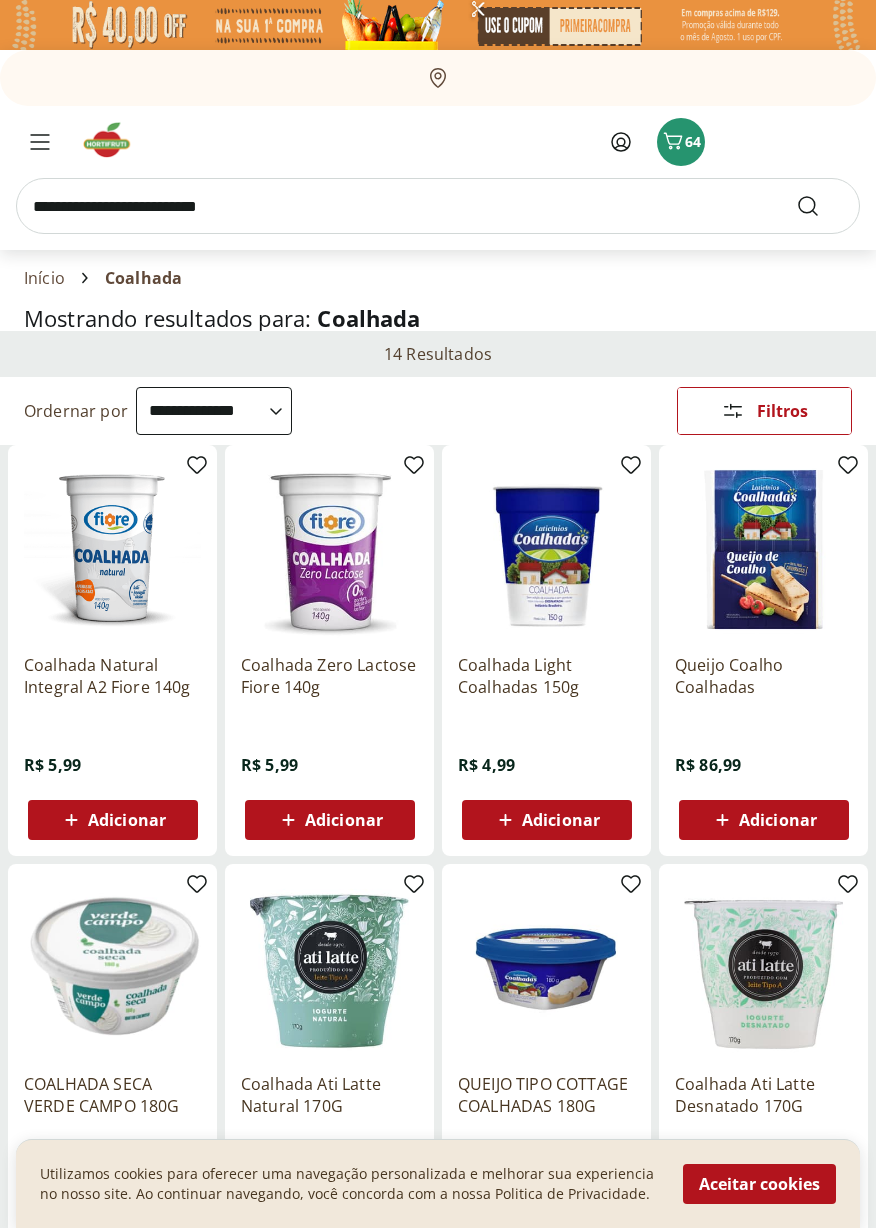 click on "Adicionar" at bounding box center [561, 820] 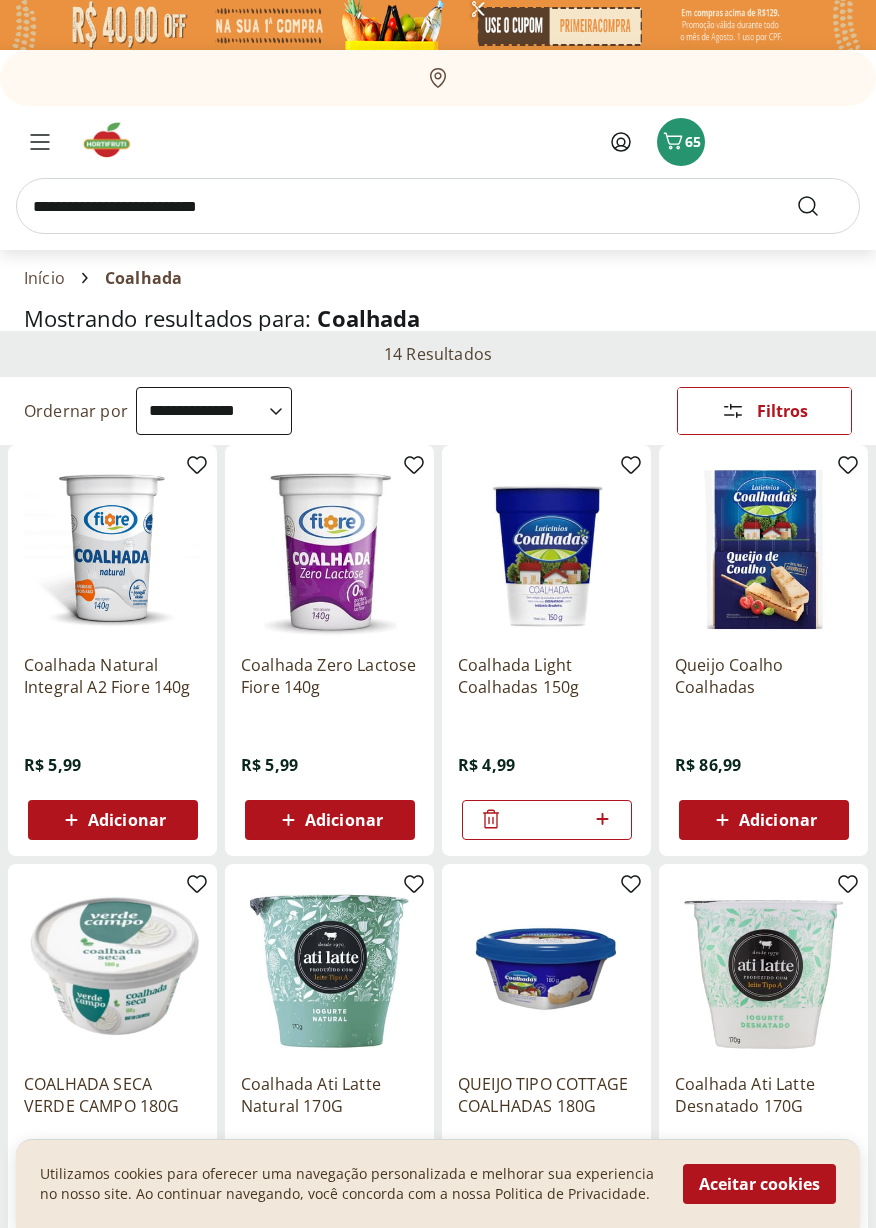click 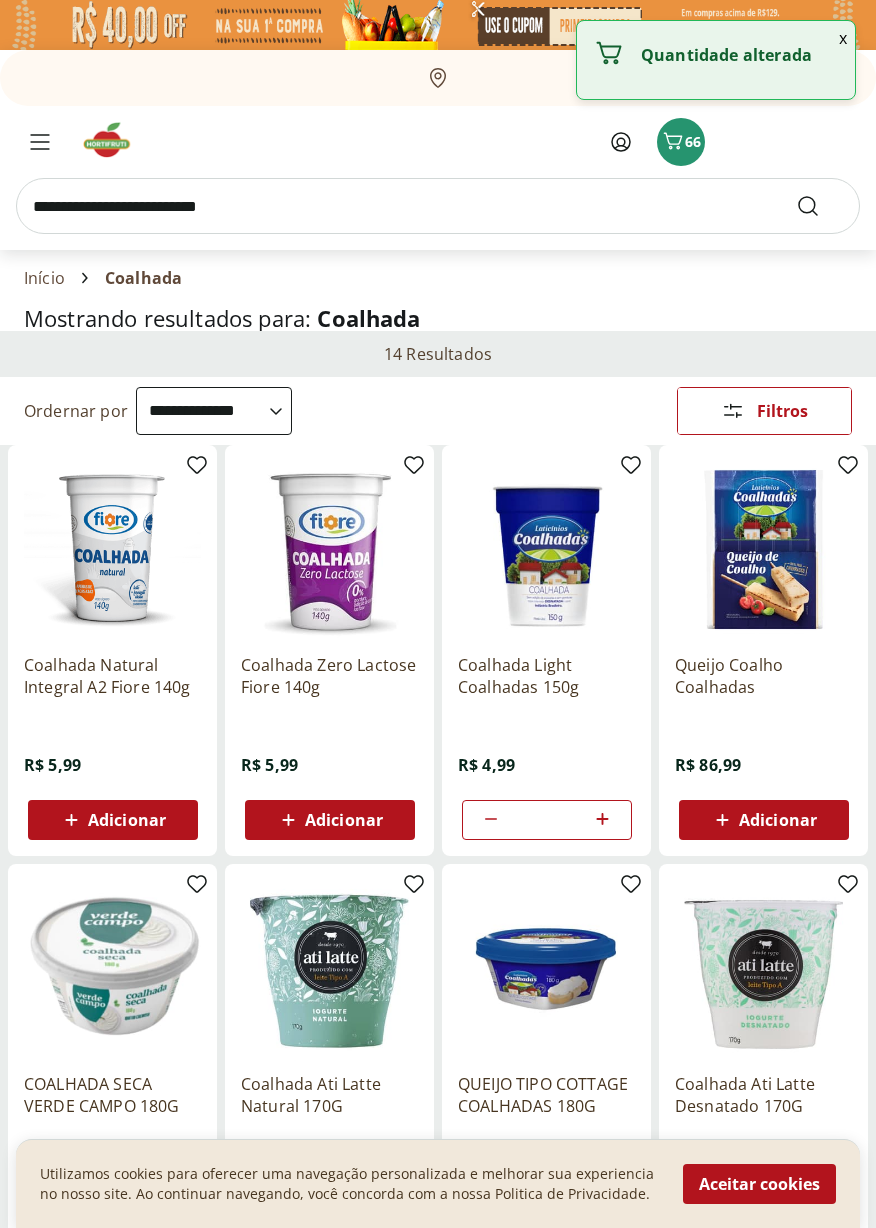 click 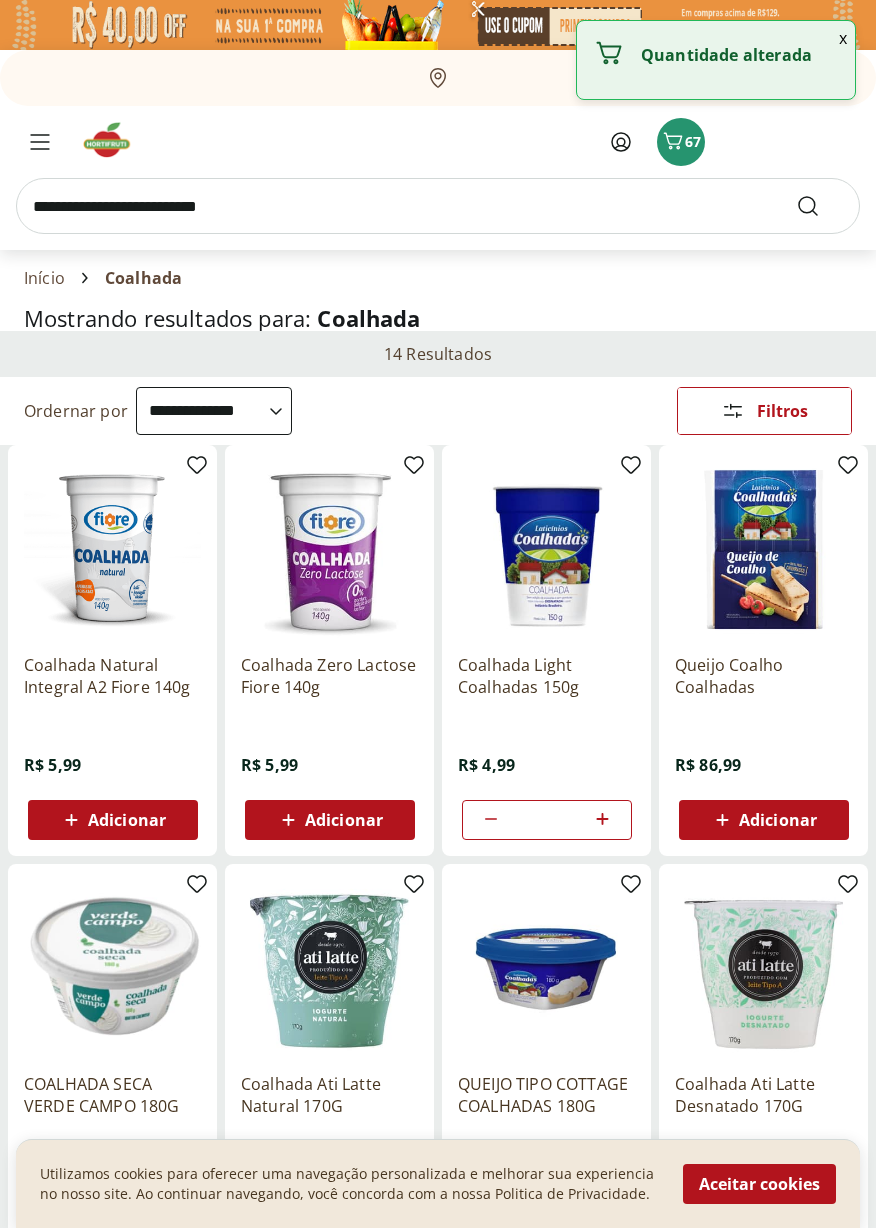 click at bounding box center [438, 206] 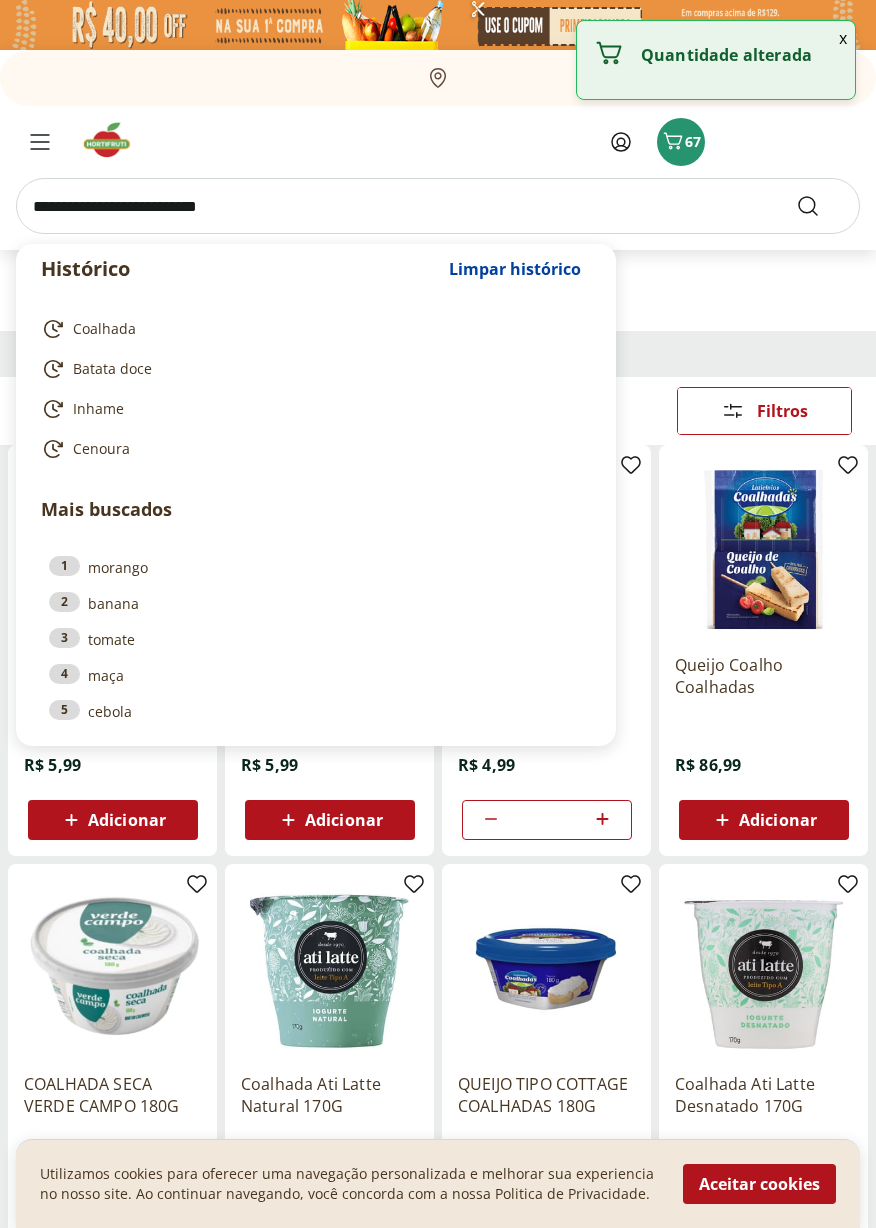 type on "*" 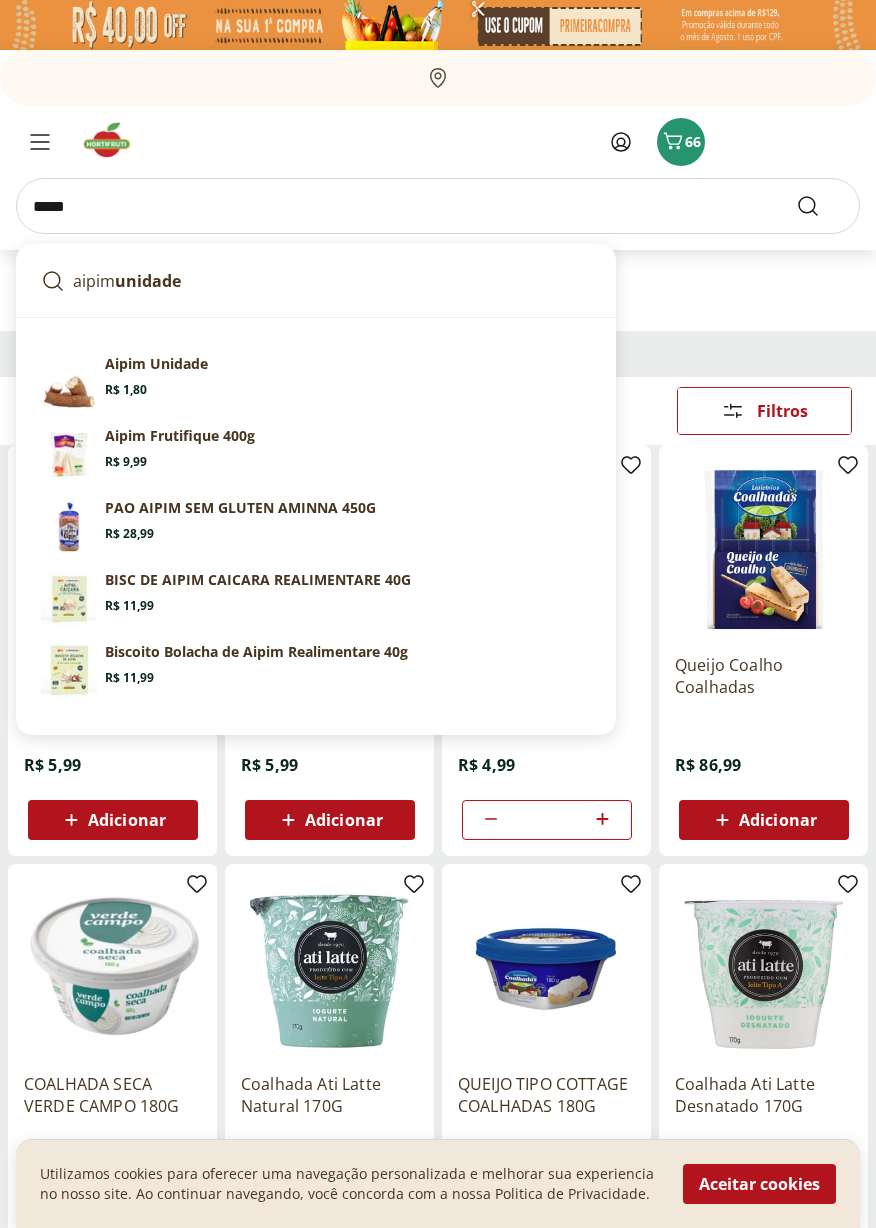 type on "*****" 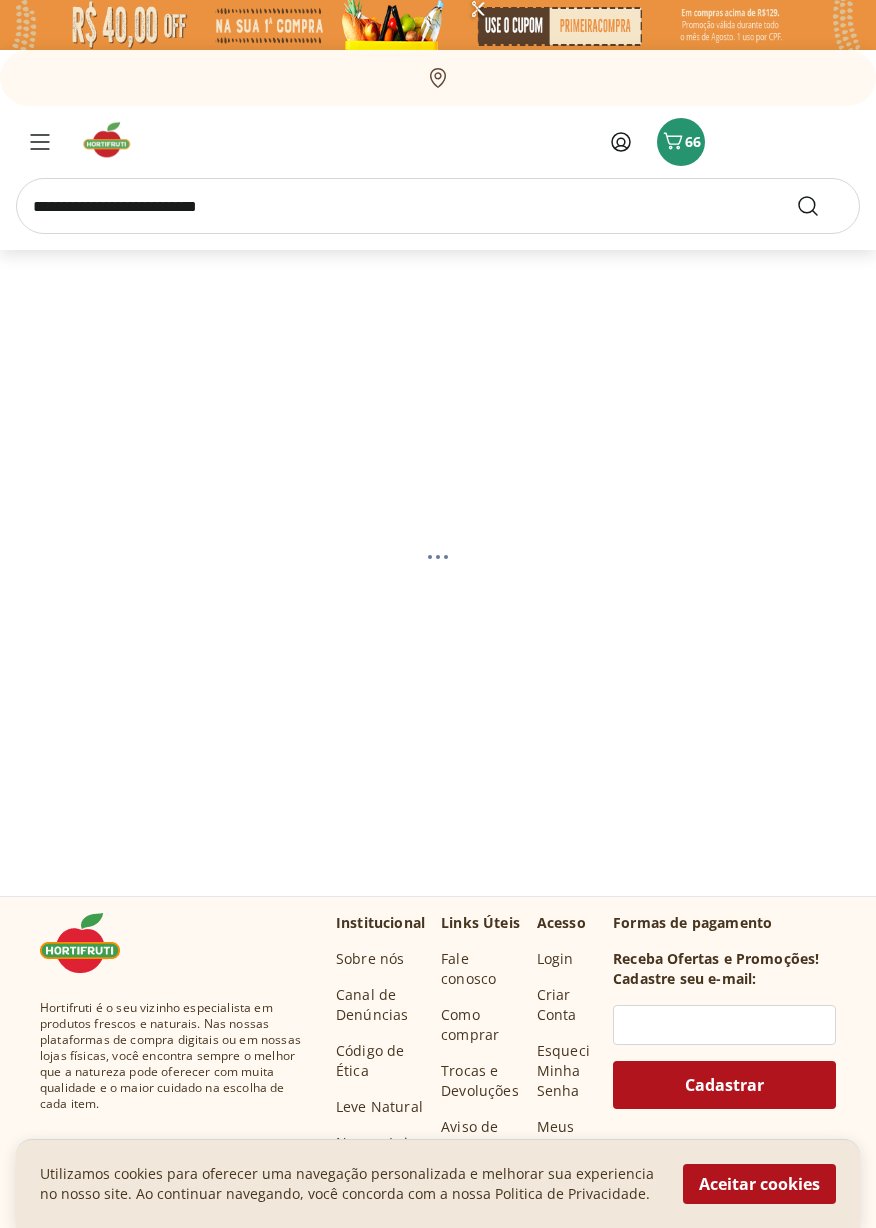 select on "**********" 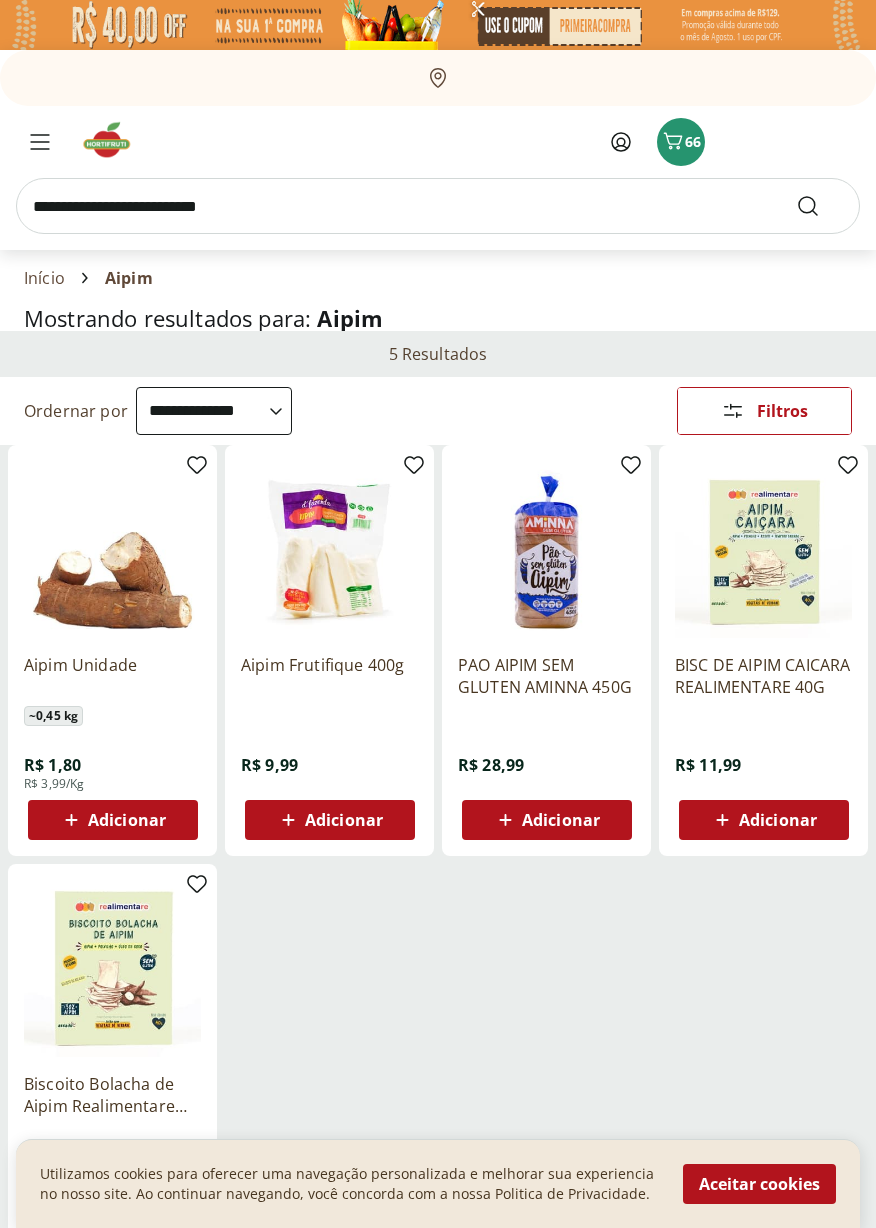 click on "Adicionar" at bounding box center [127, 820] 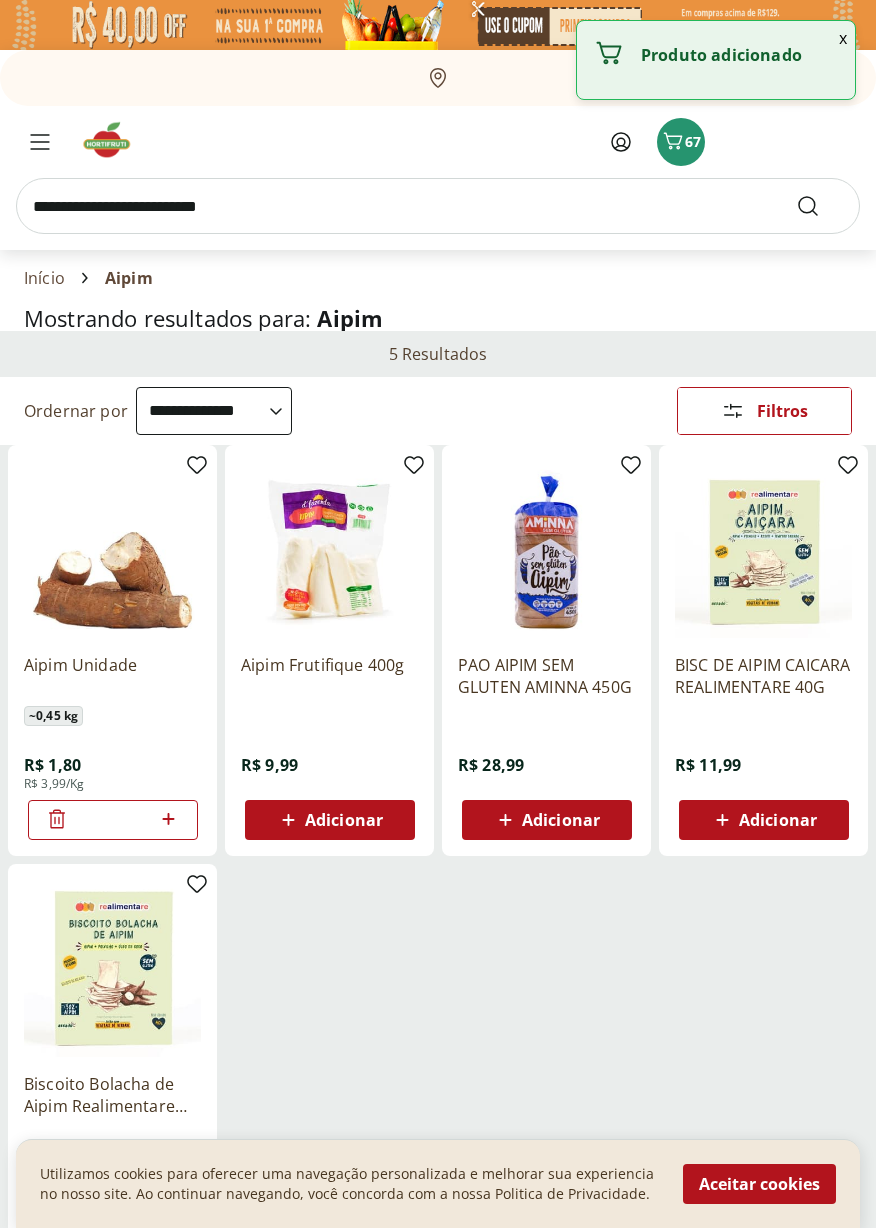 click 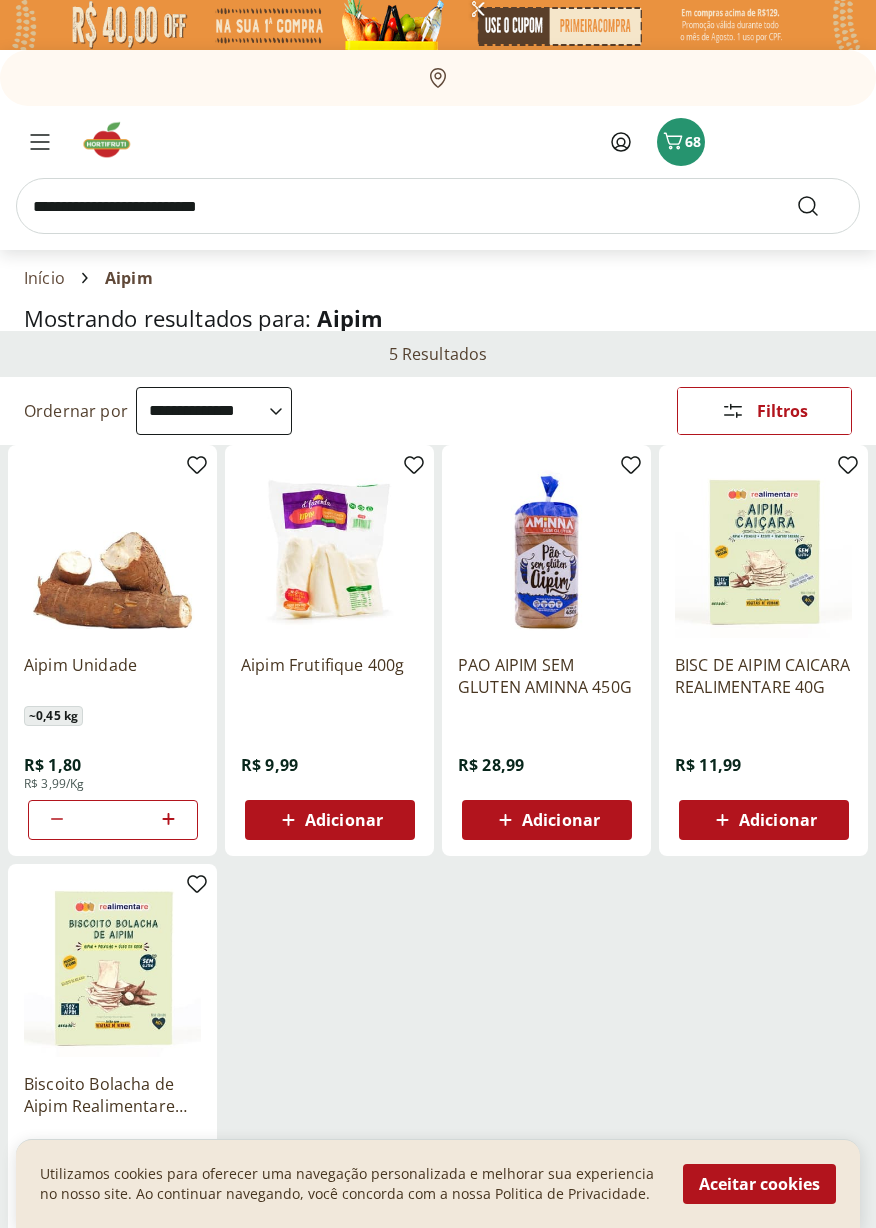 click at bounding box center [438, 206] 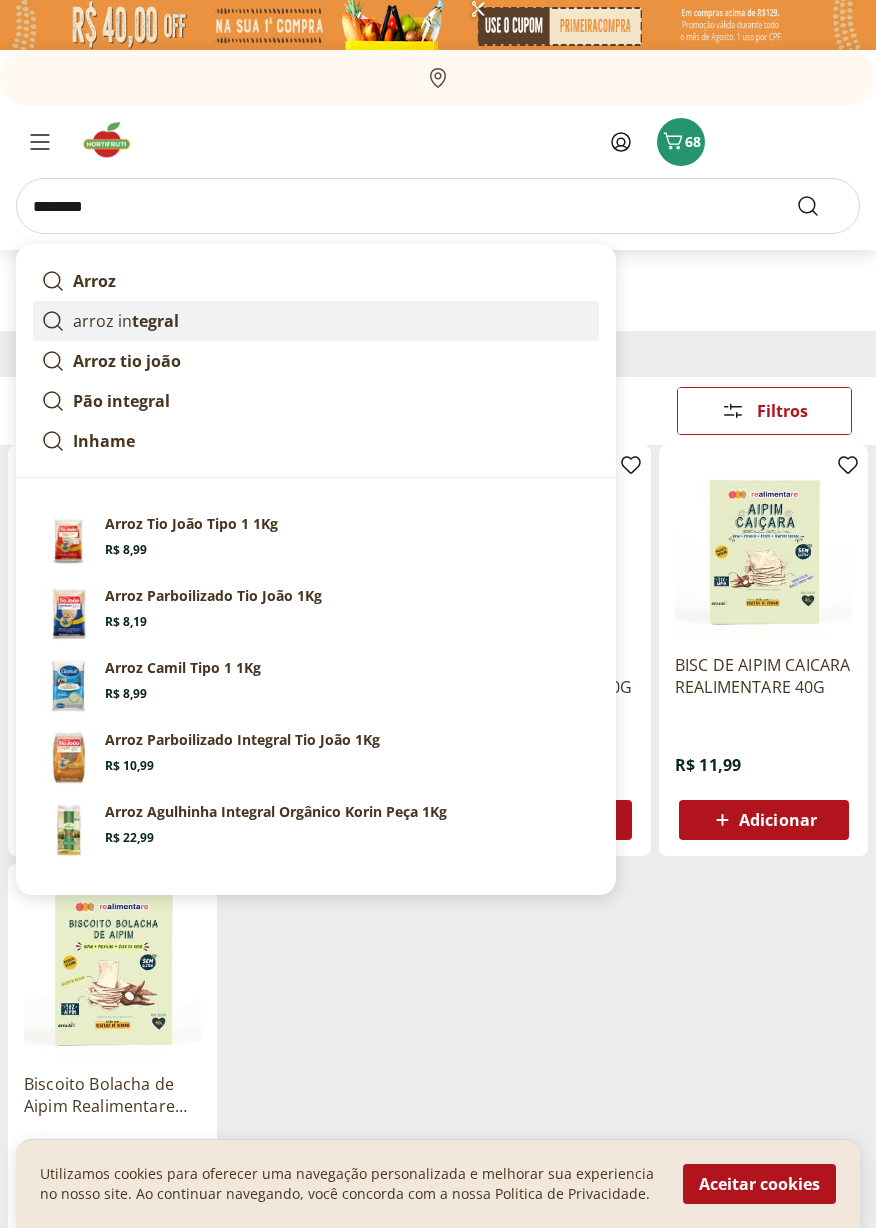 click on "arroz in tegral" at bounding box center [316, 321] 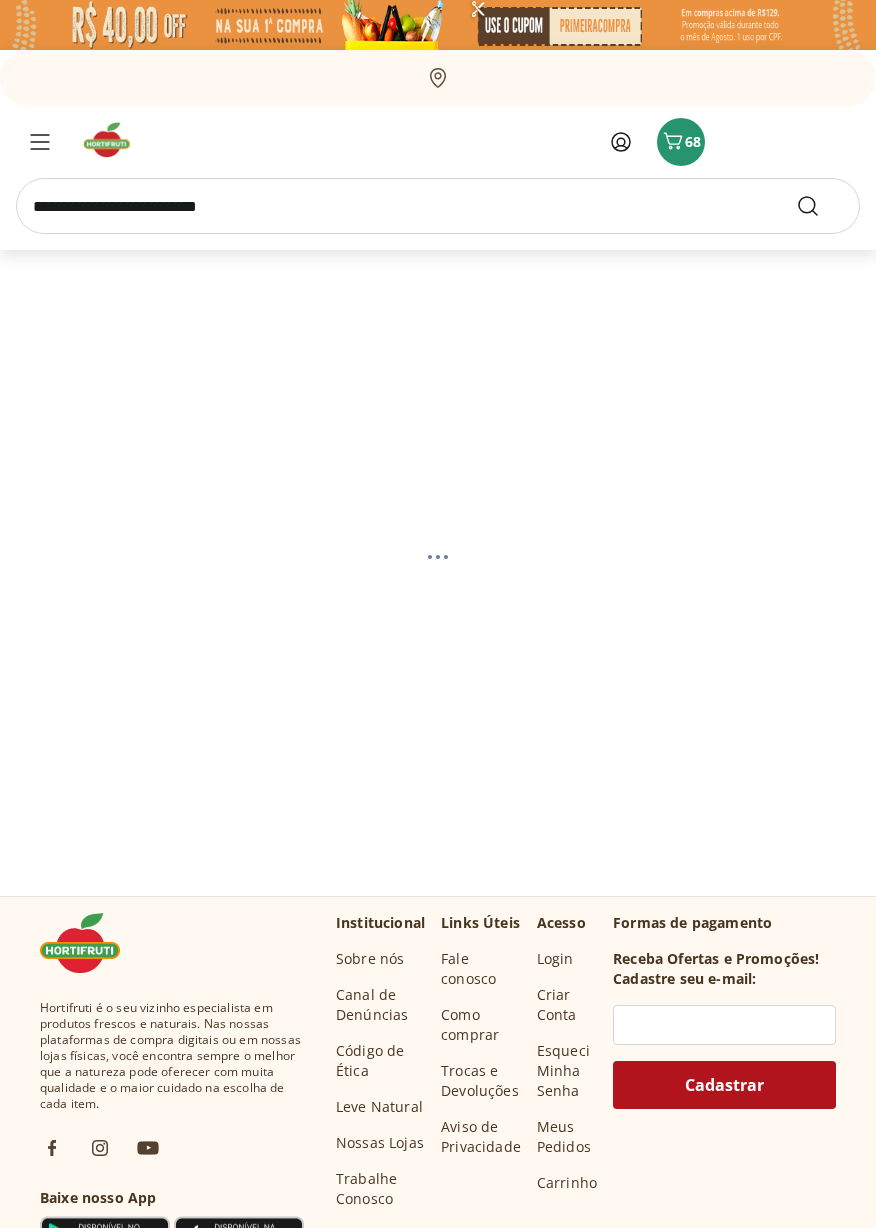scroll, scrollTop: 0, scrollLeft: 0, axis: both 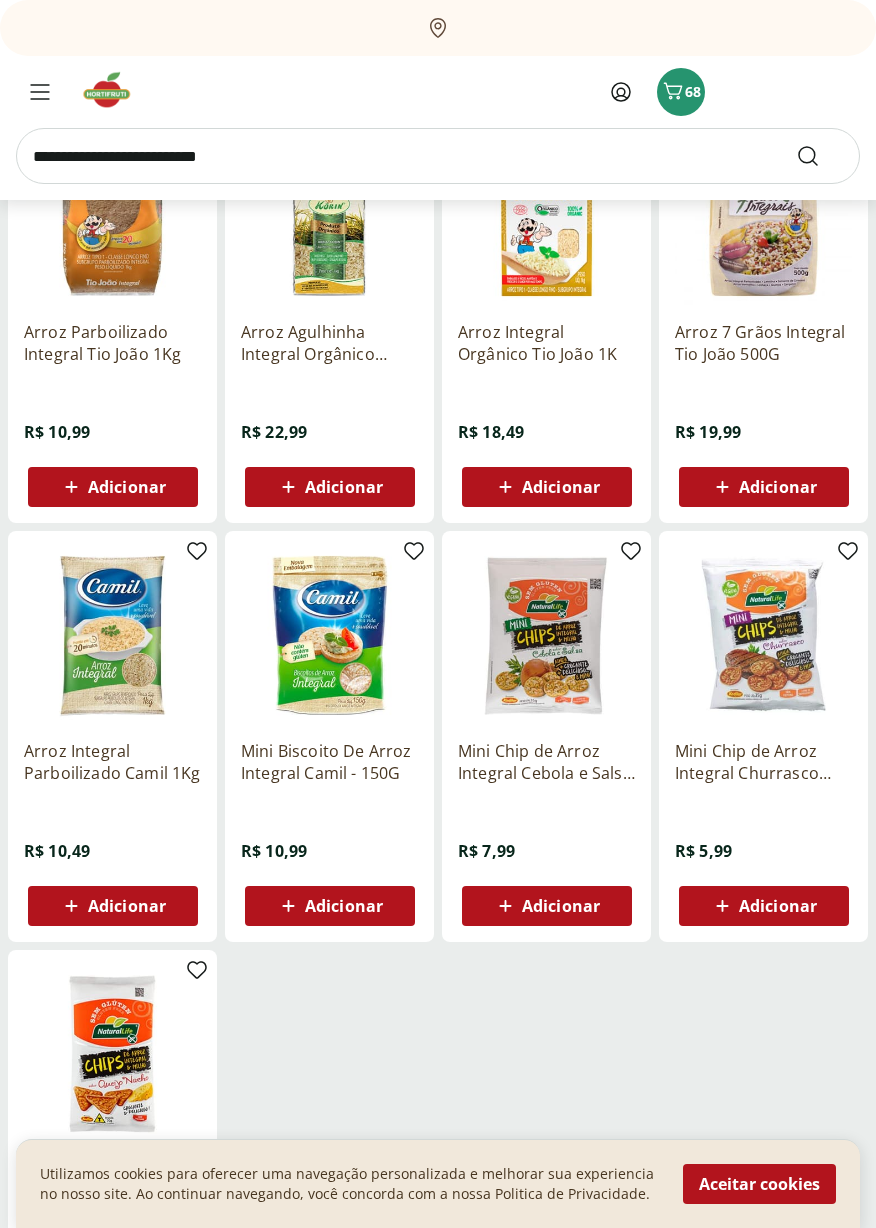 click on "Adicionar" at bounding box center (127, 906) 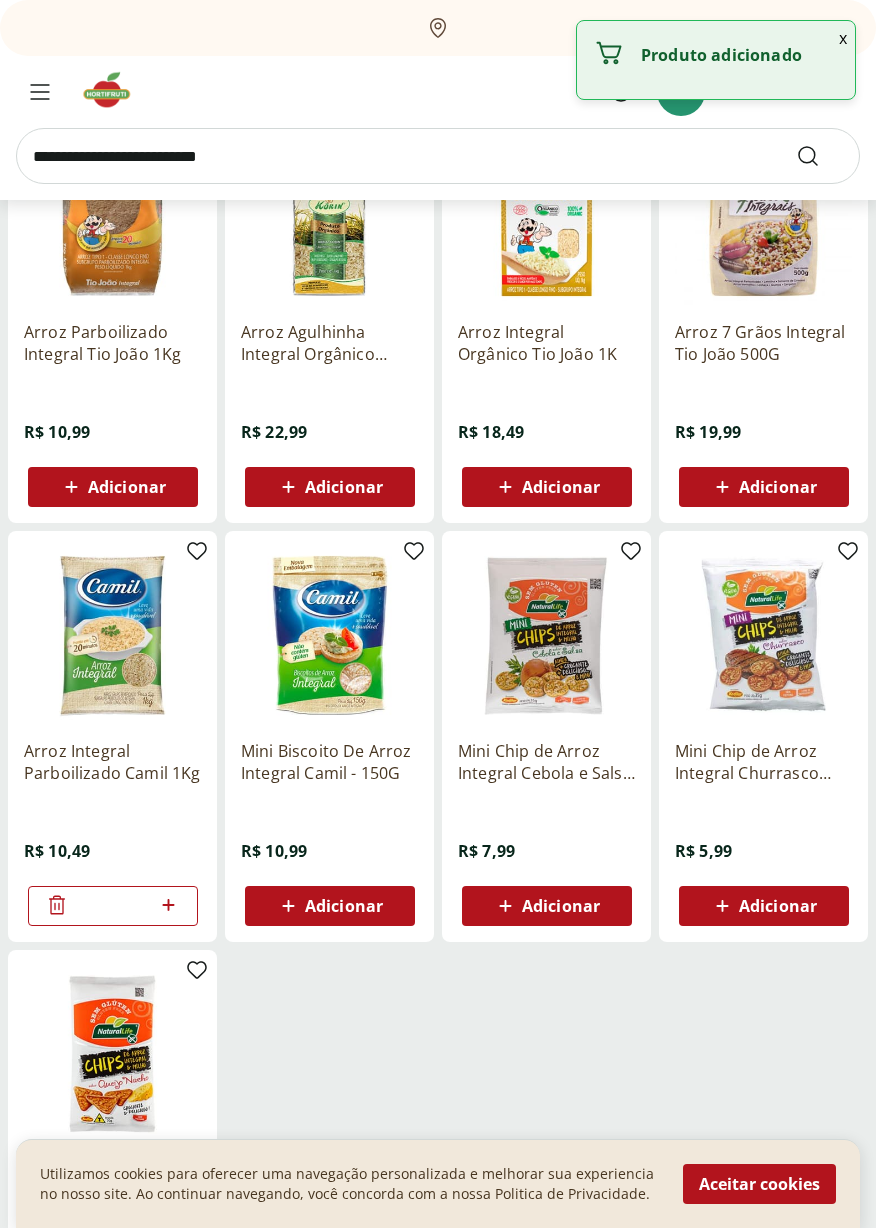 click 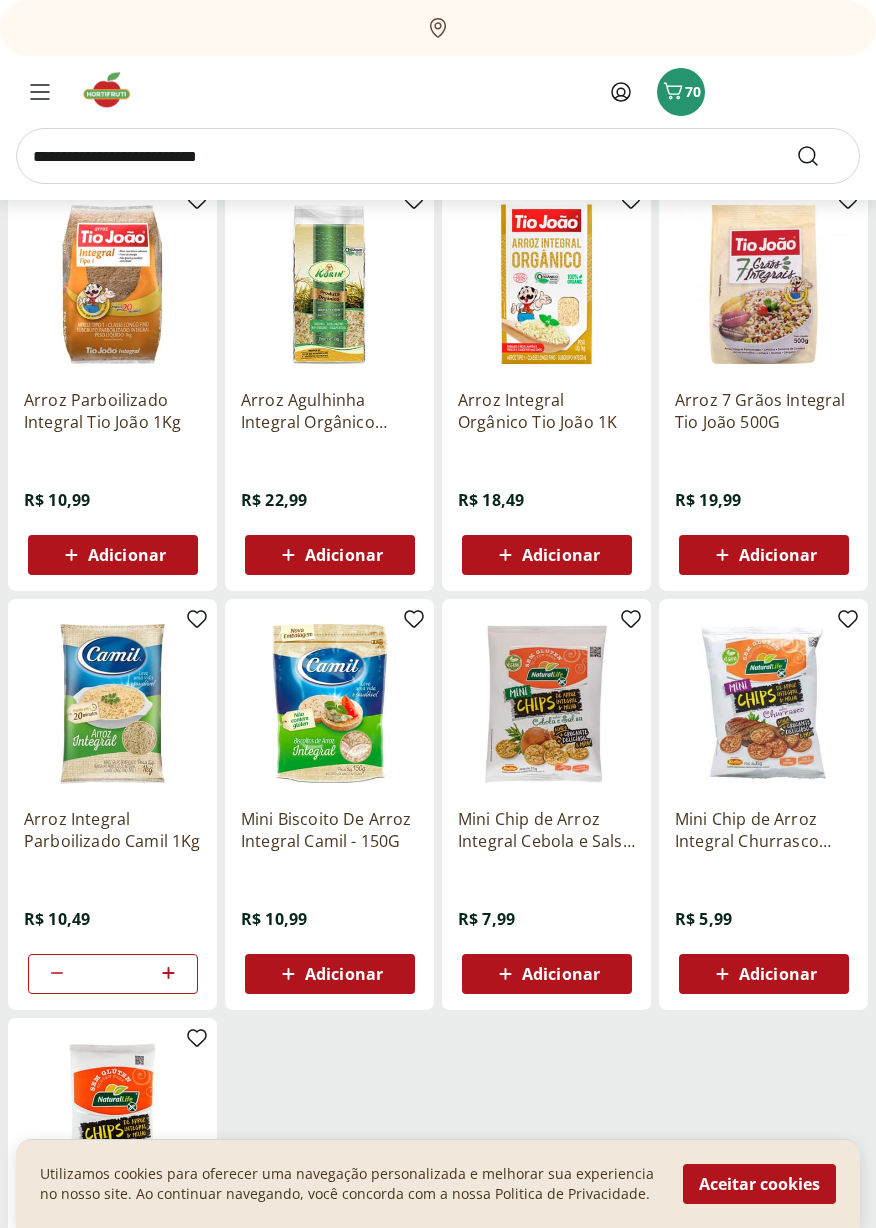 scroll, scrollTop: 0, scrollLeft: 0, axis: both 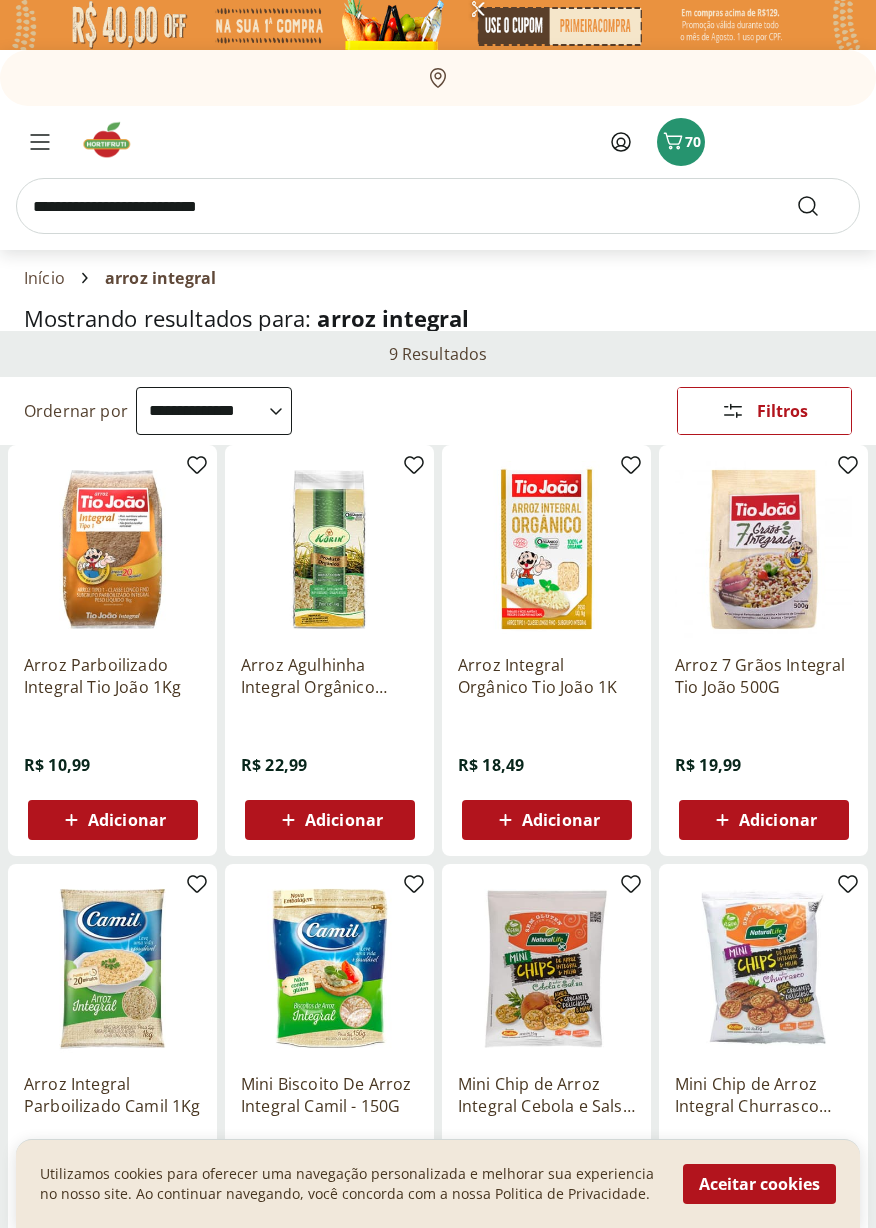 click at bounding box center (438, 206) 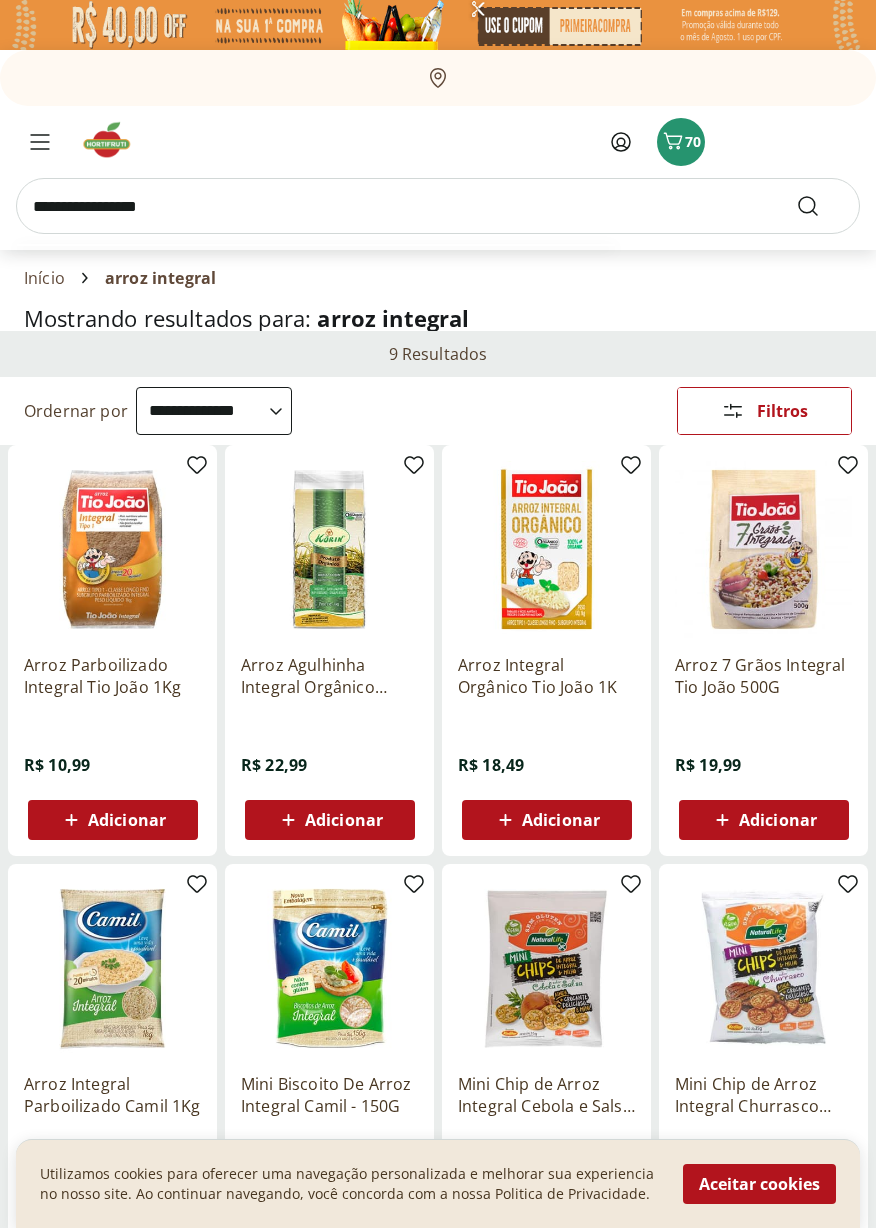 type on "**********" 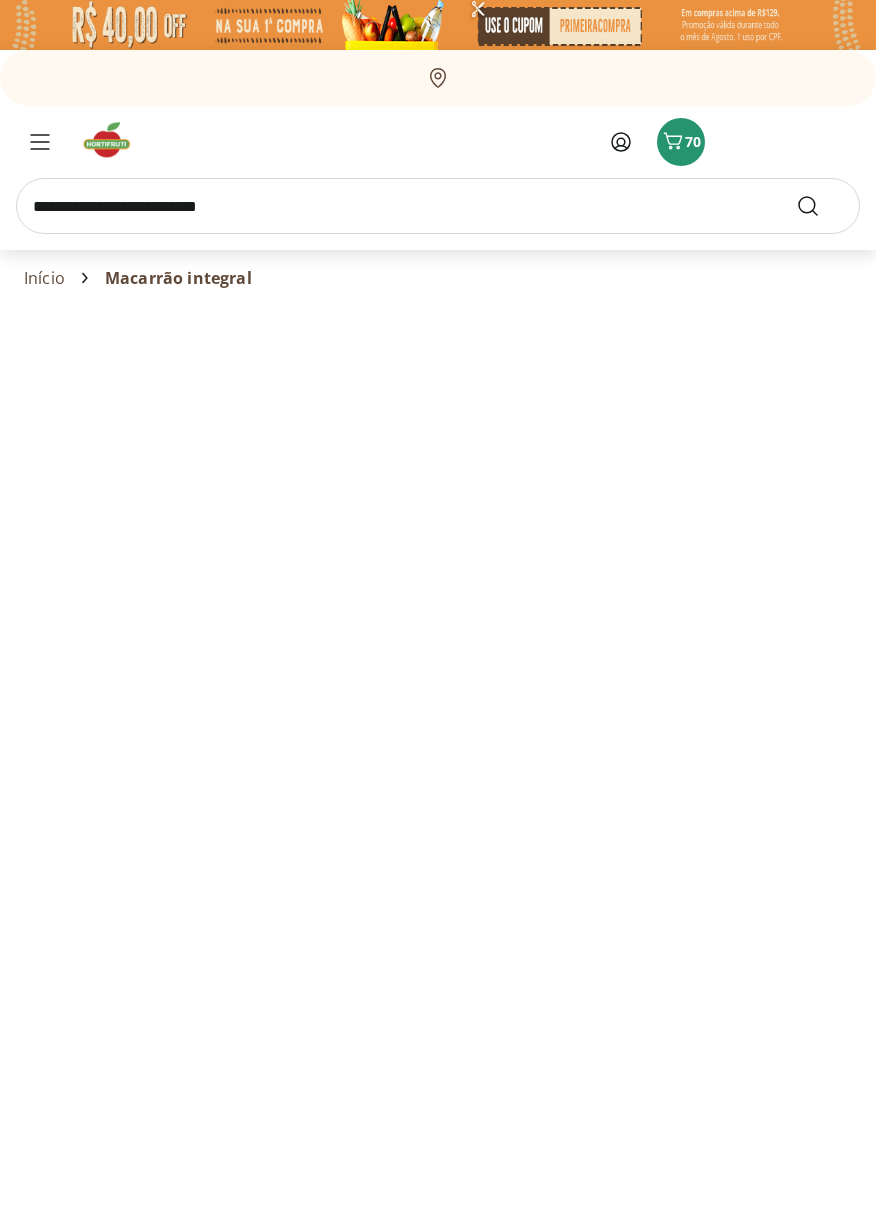select on "**********" 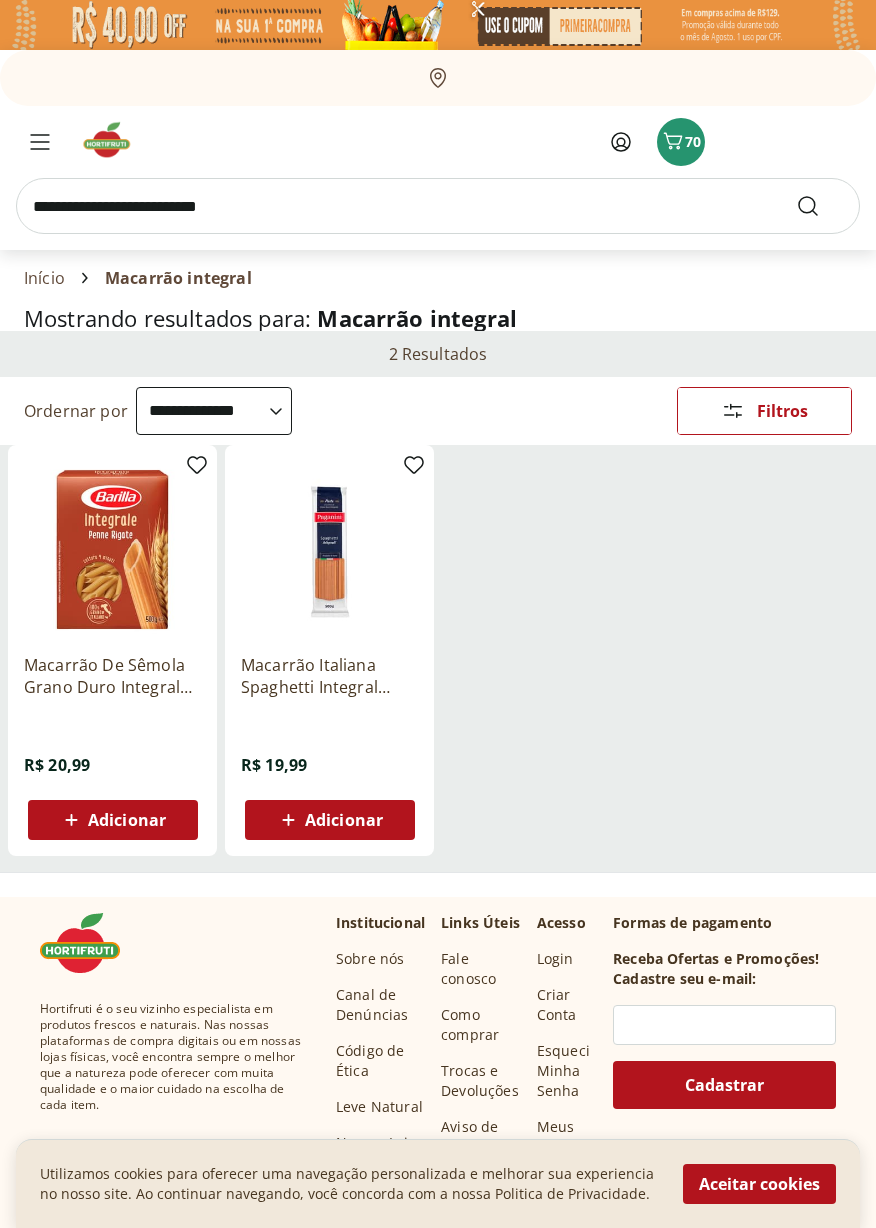 click on "Adicionar" at bounding box center (127, 820) 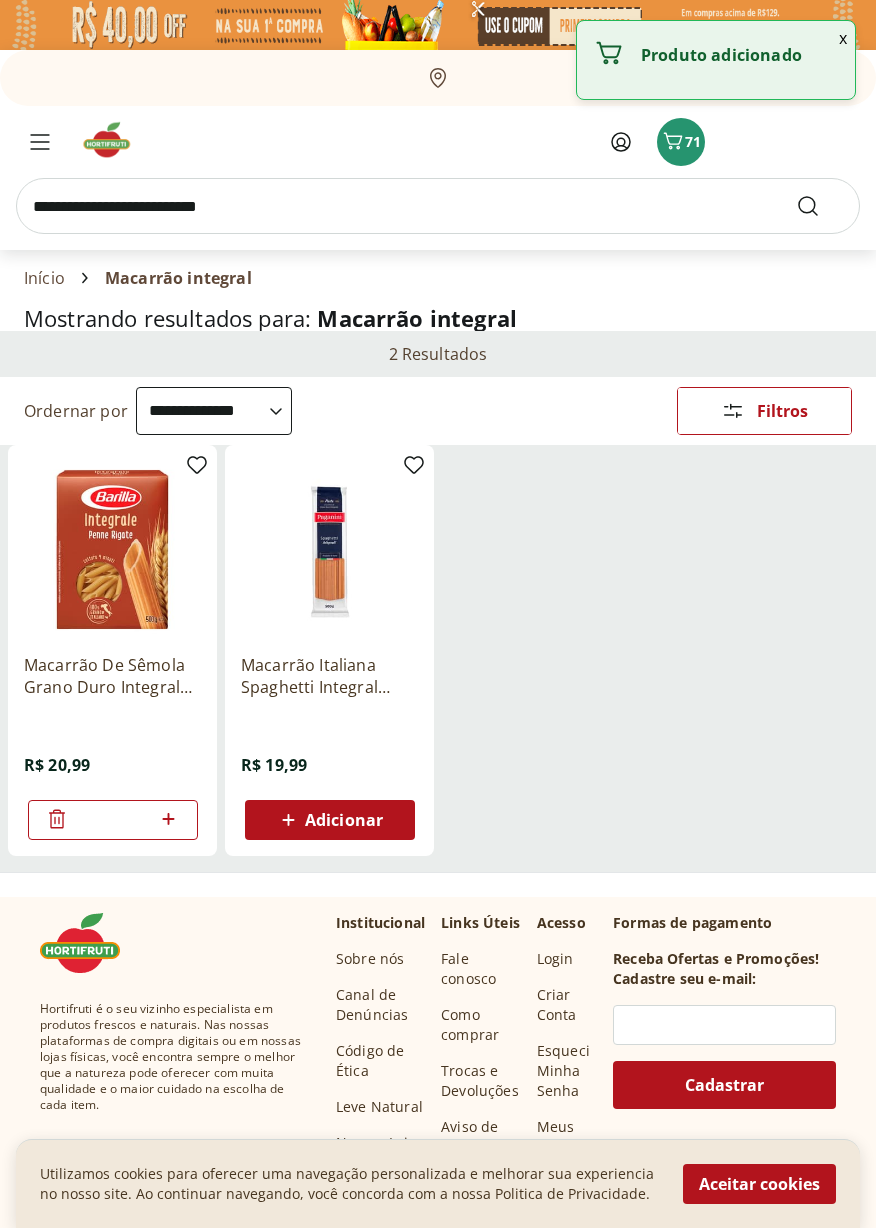 click 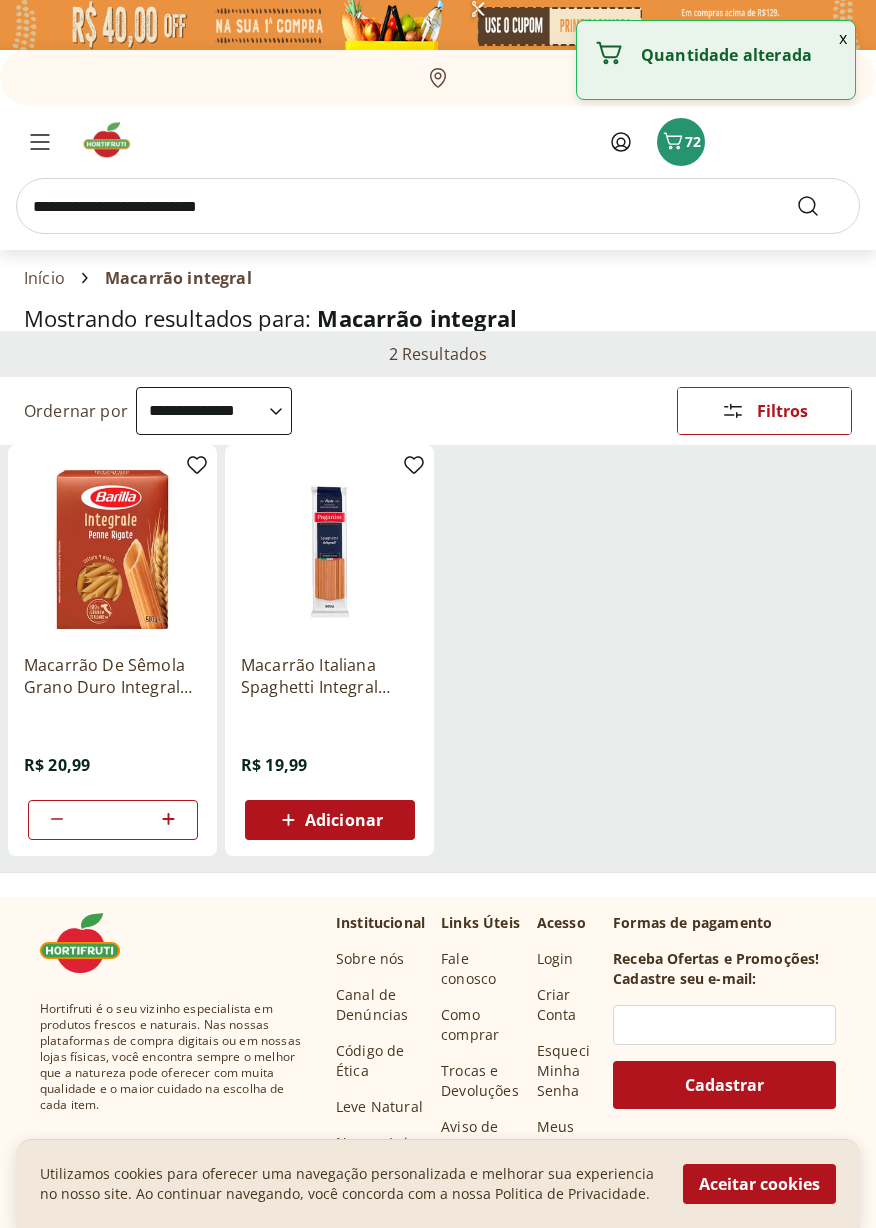 click on "Adicionar" at bounding box center (330, 820) 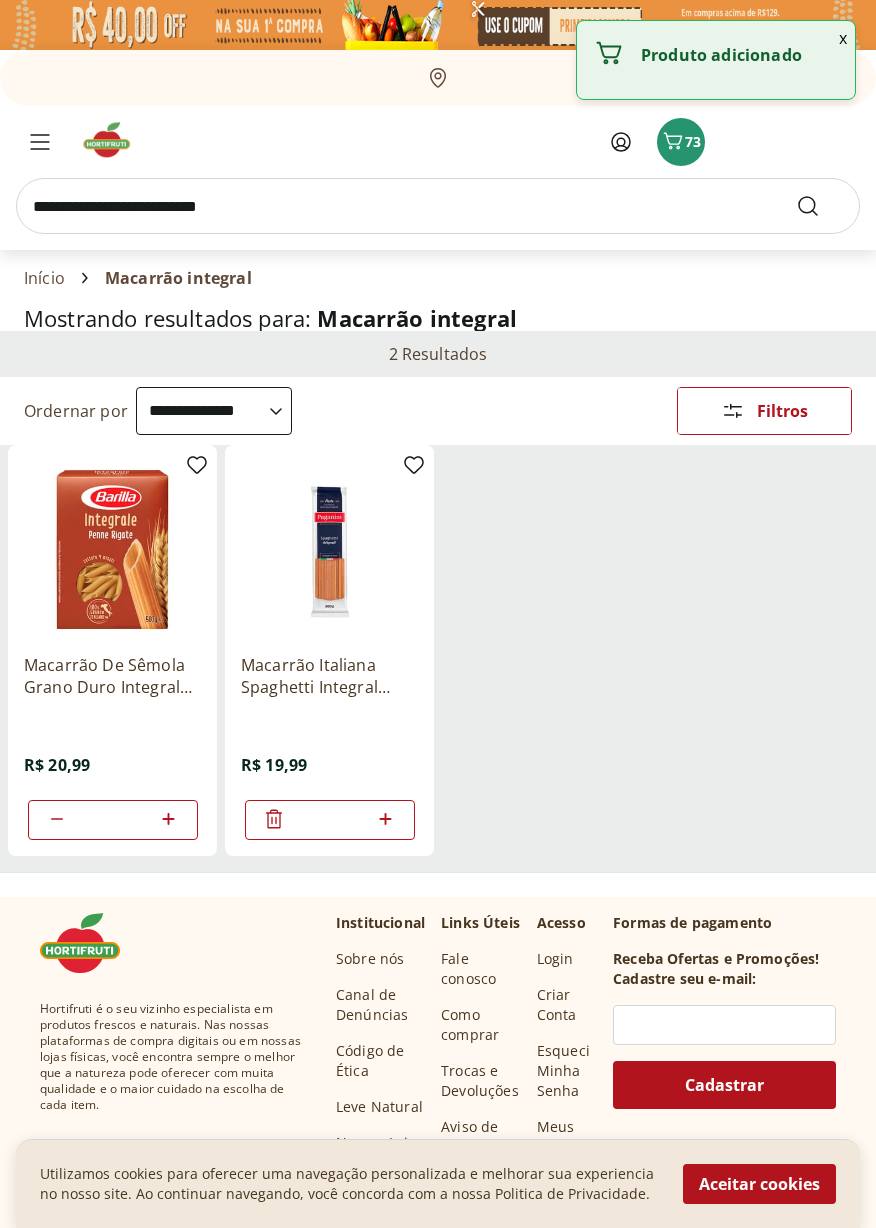click 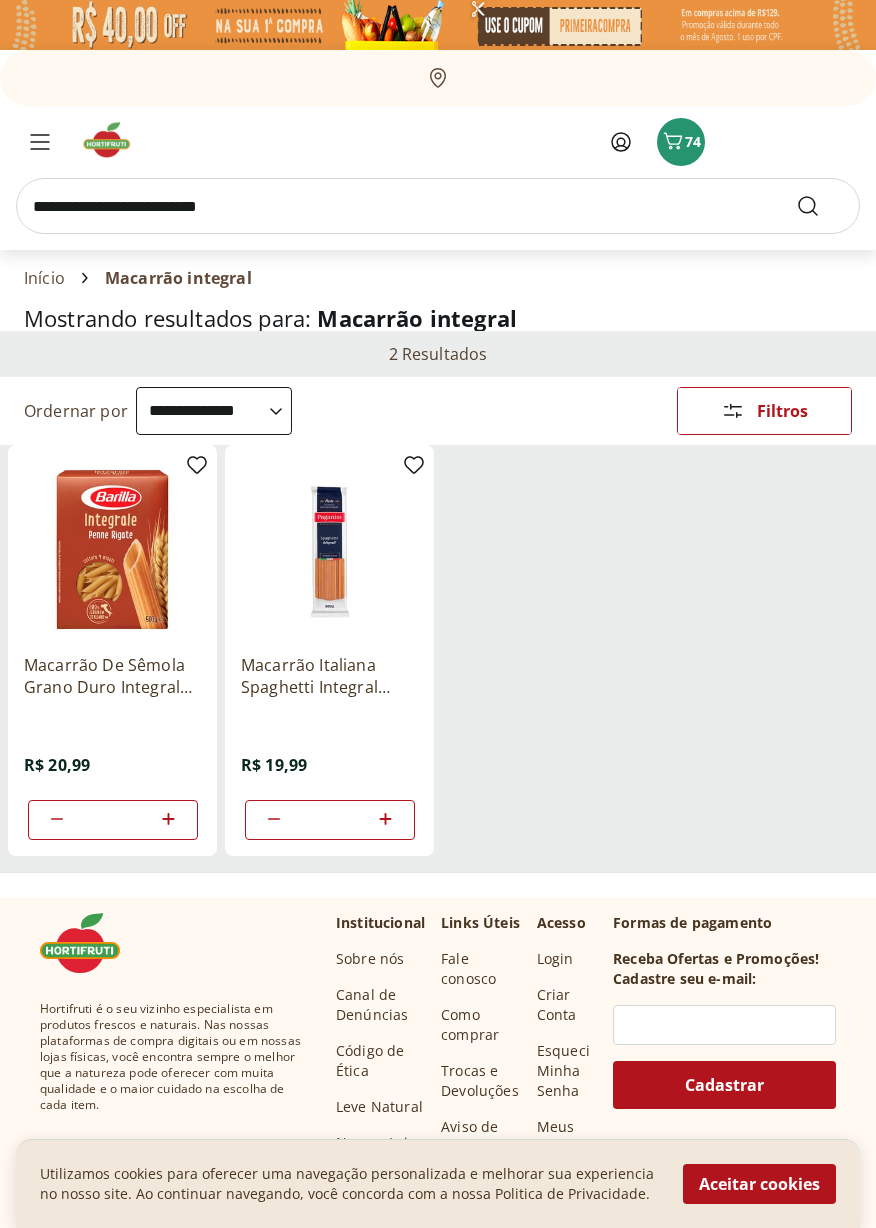 click at bounding box center (438, 206) 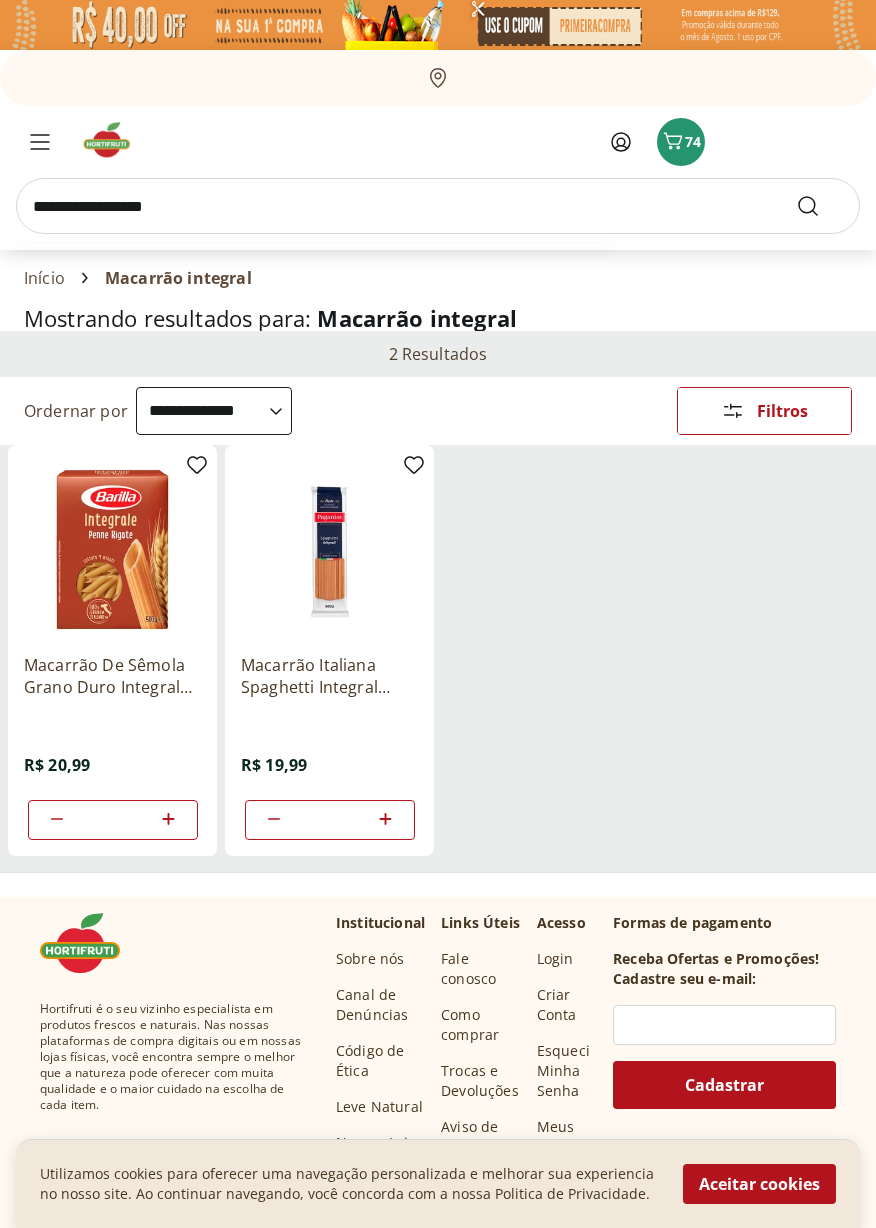 type on "**********" 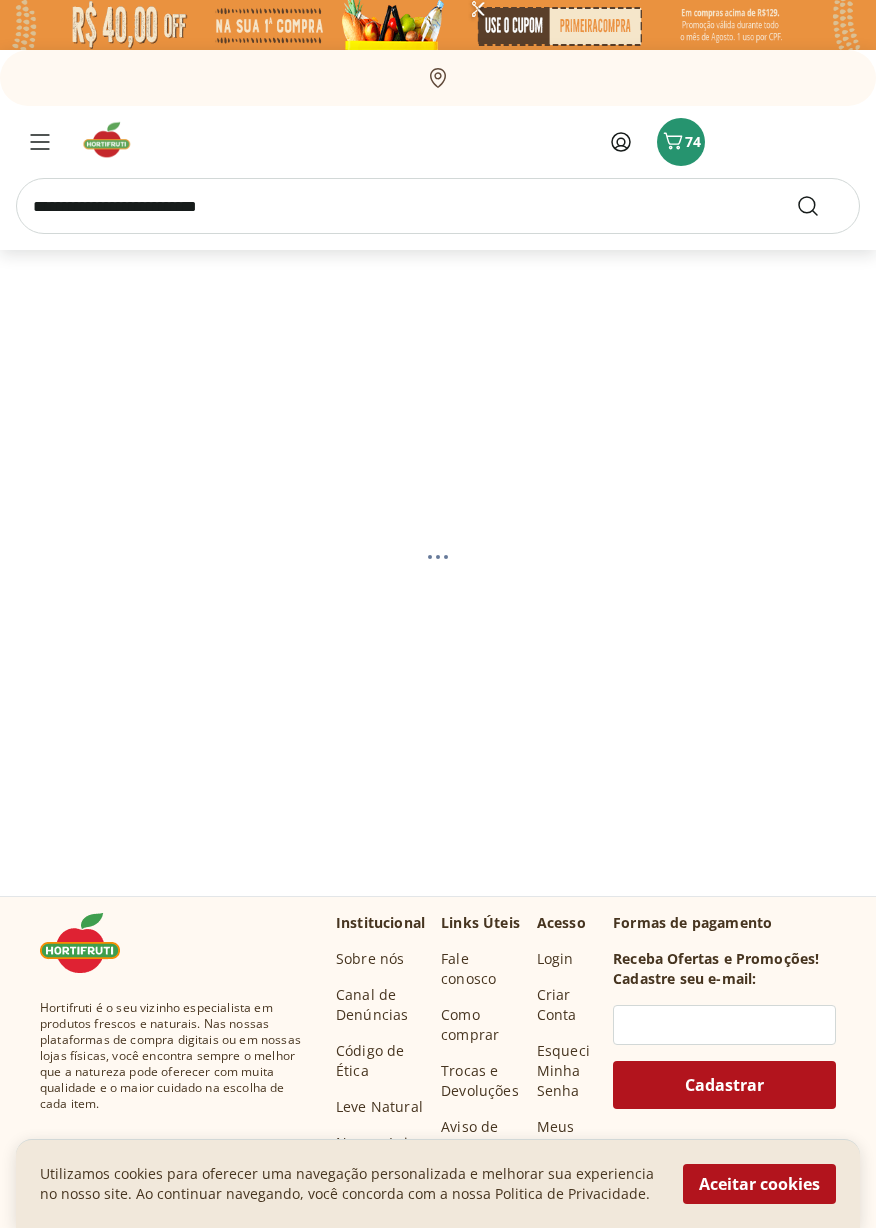 select on "**********" 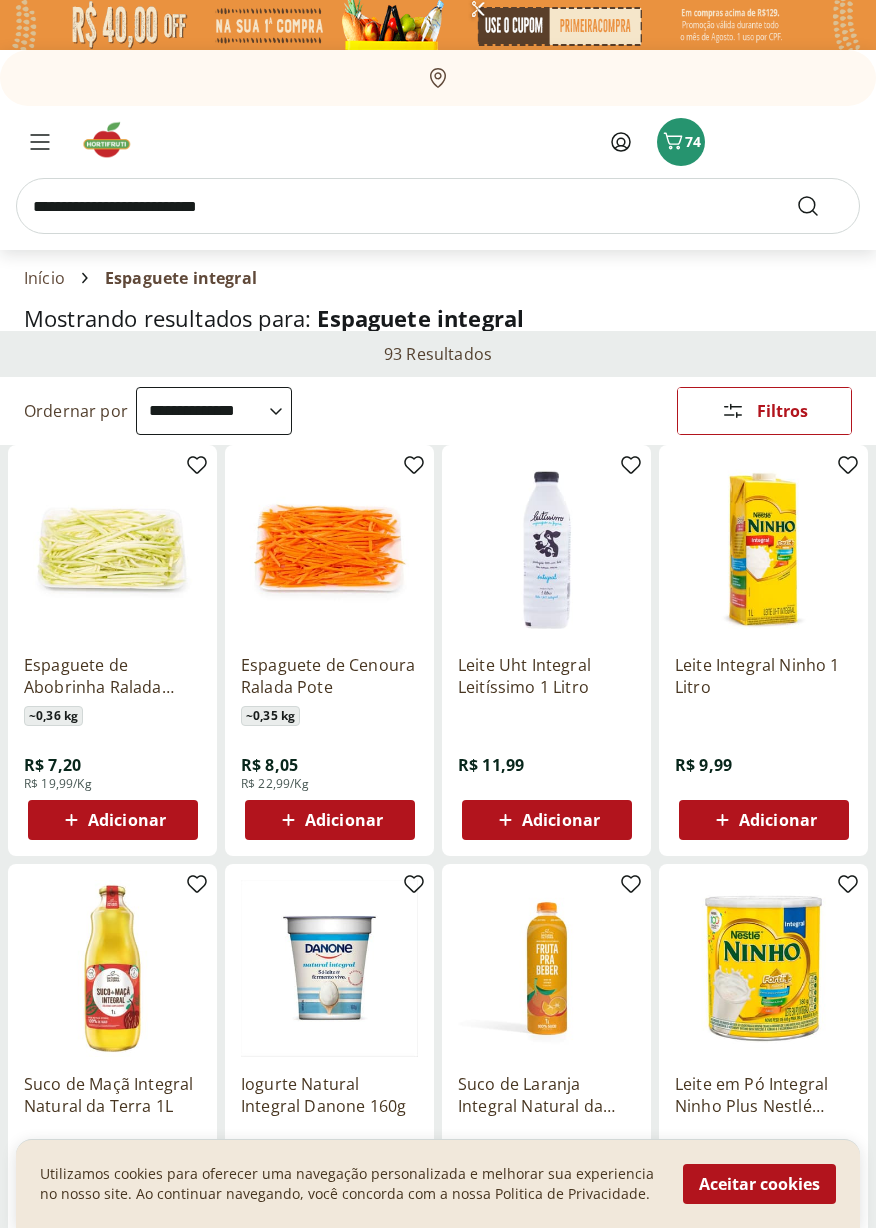 click at bounding box center (438, 206) 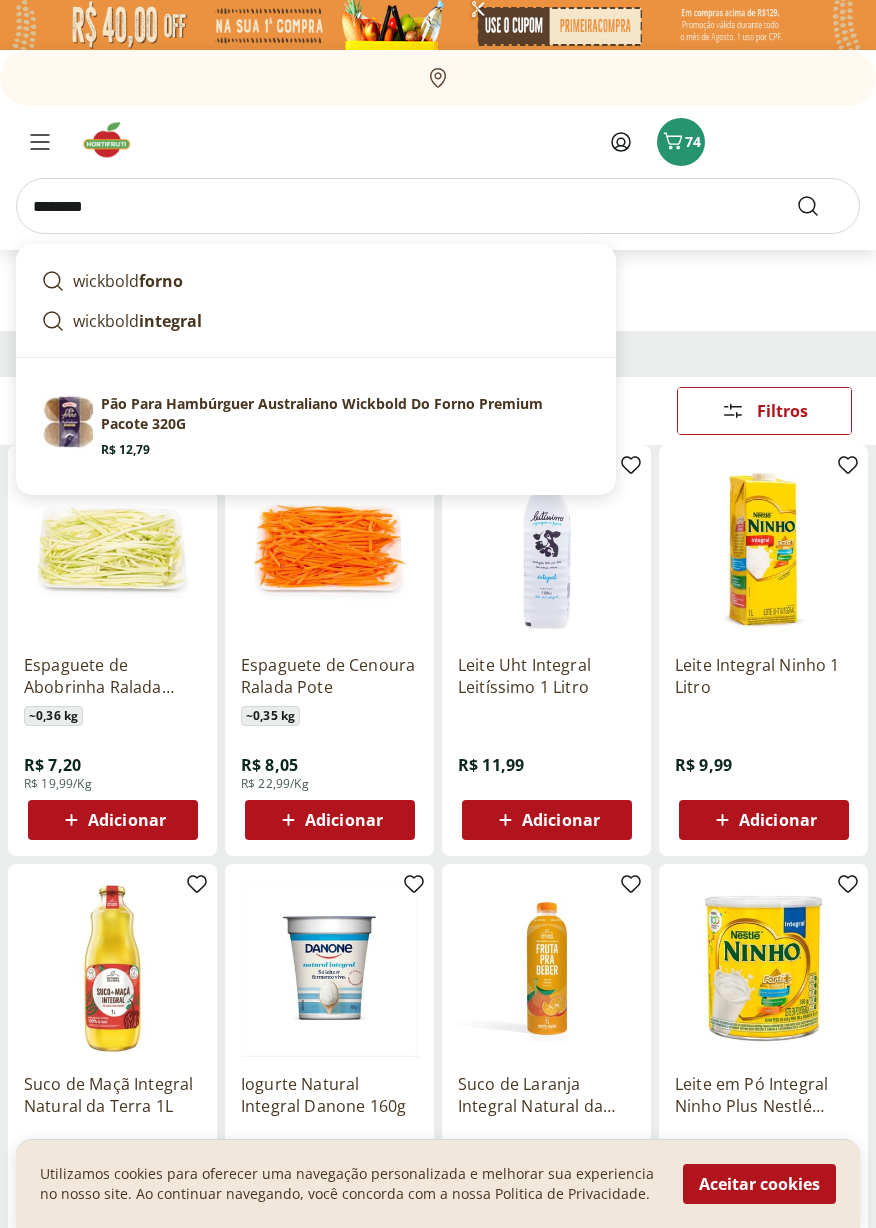 type on "********" 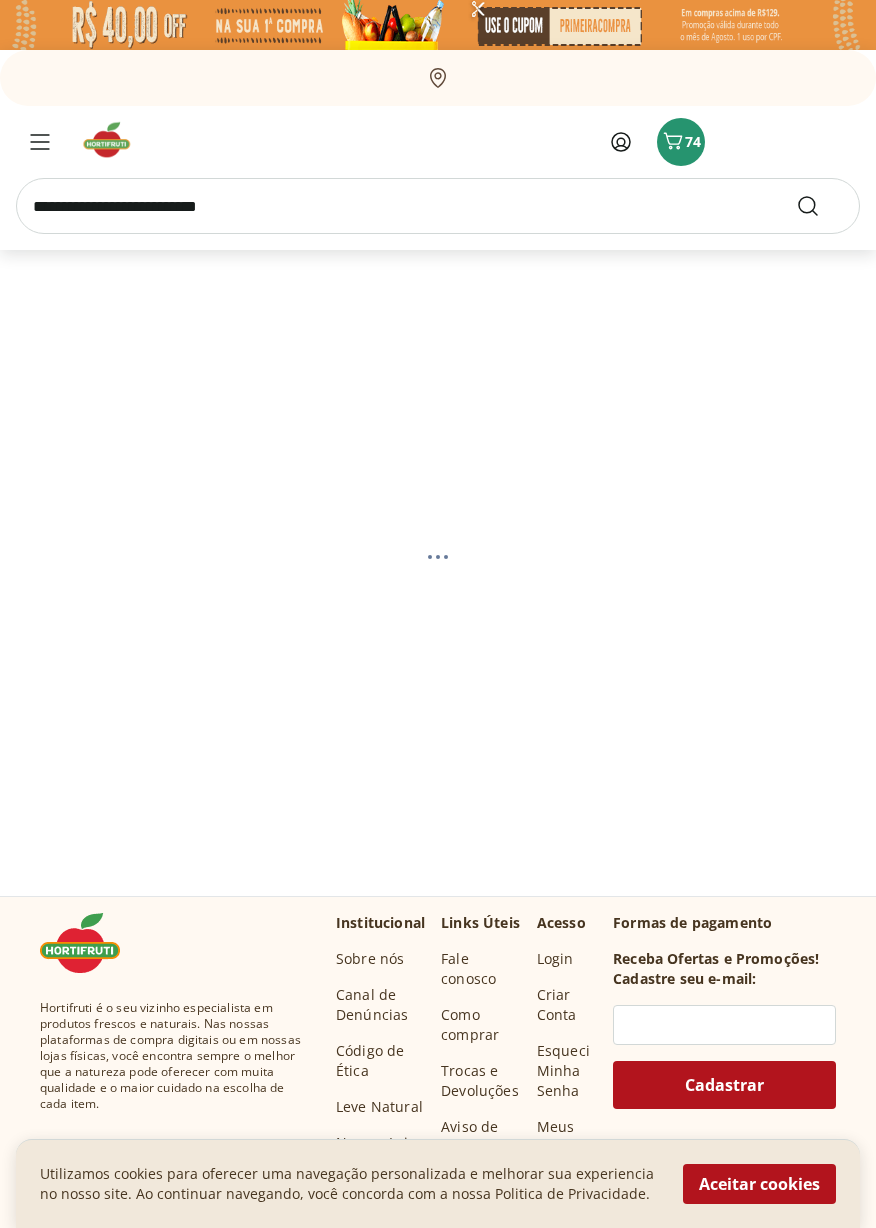 select on "**********" 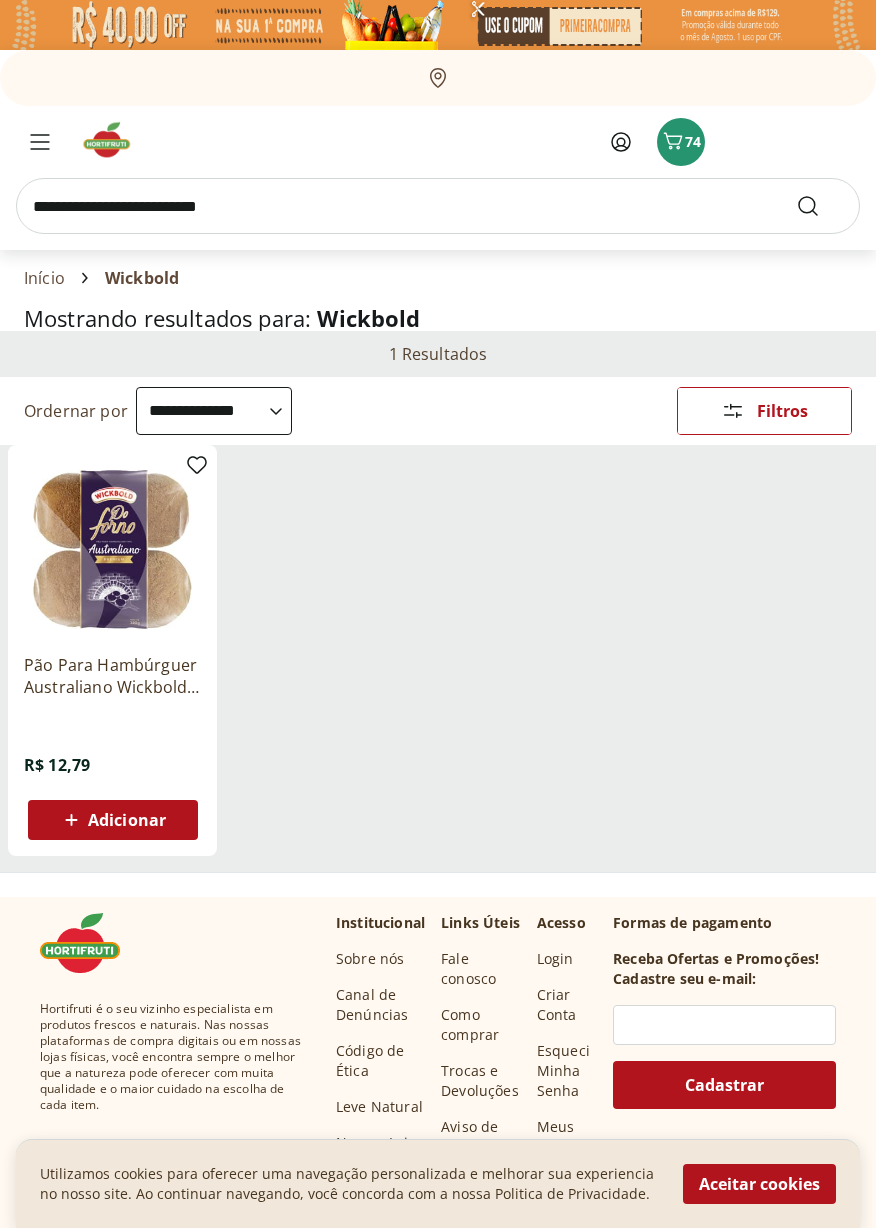 click at bounding box center [438, 206] 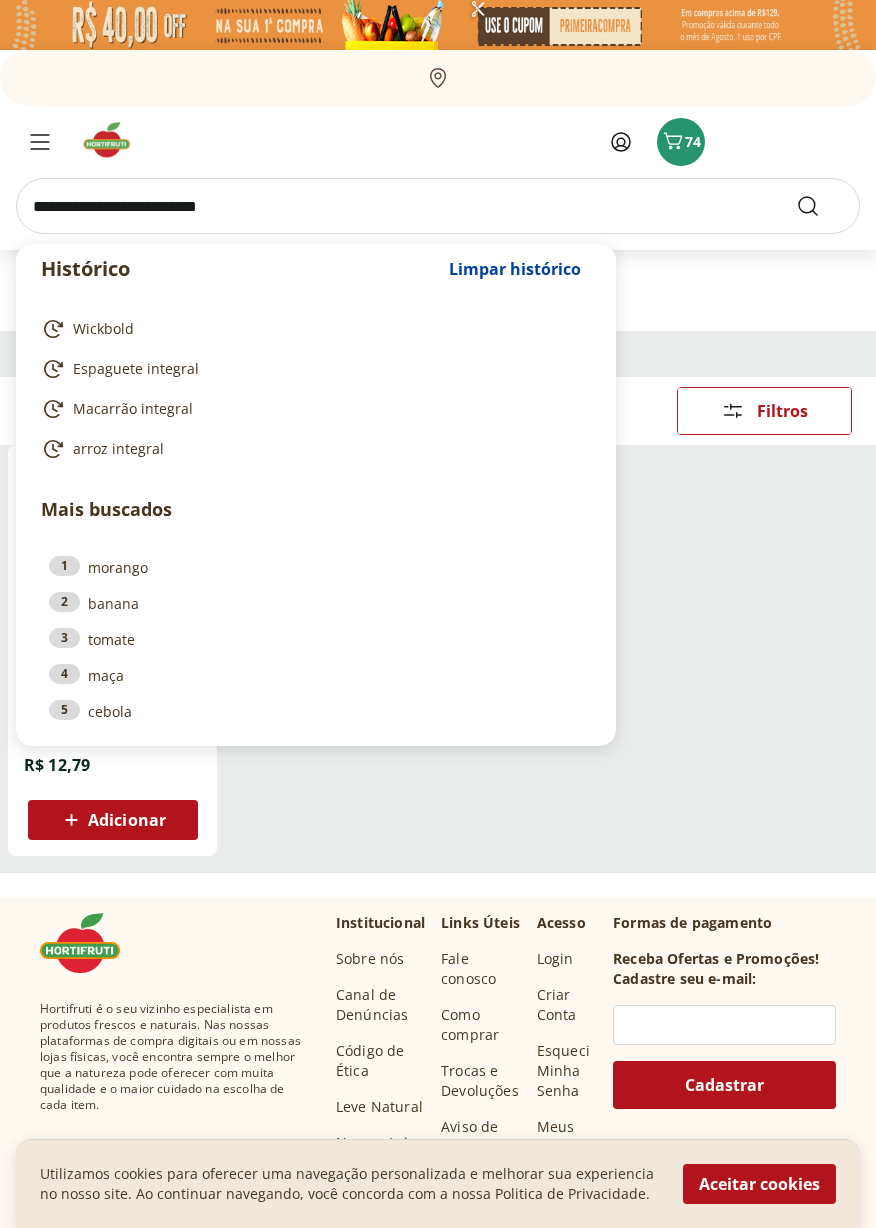 type on "*" 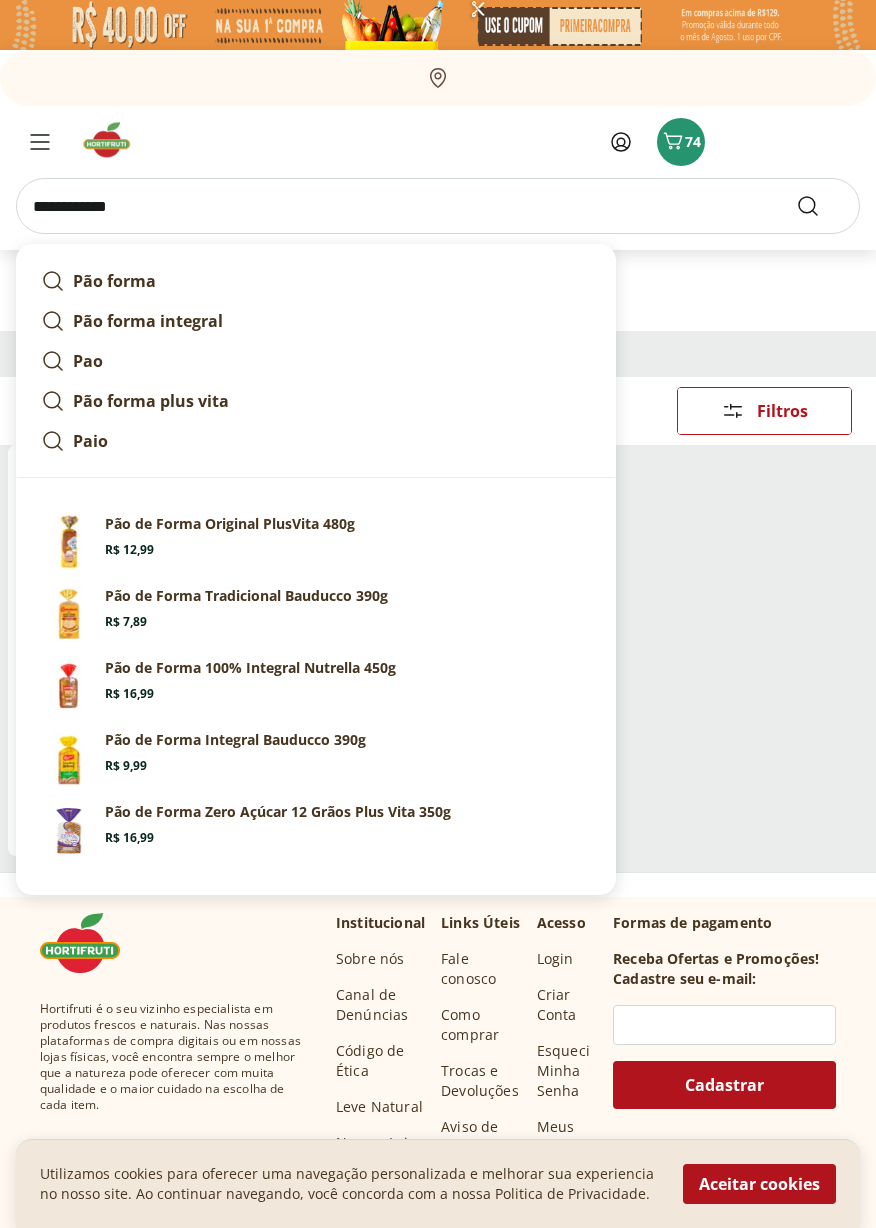 type on "**********" 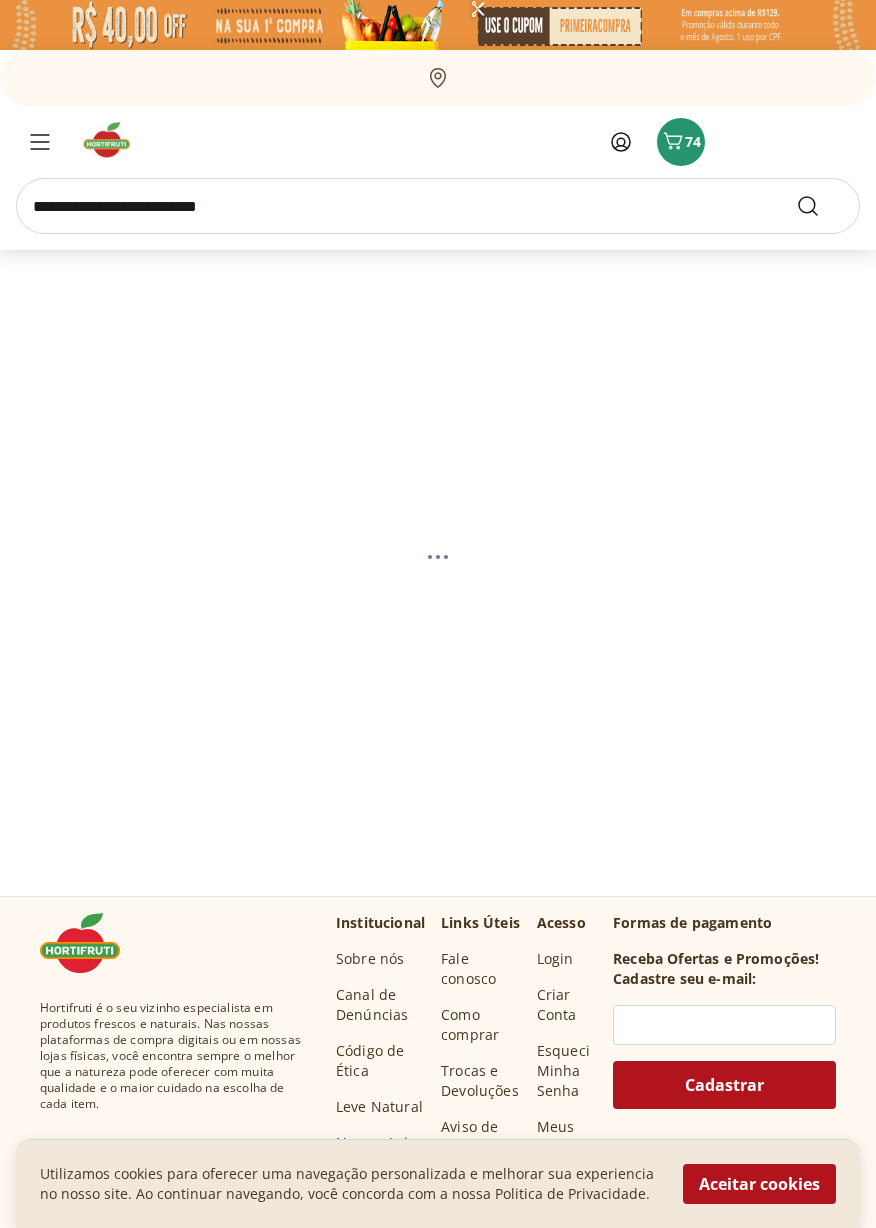 select on "**********" 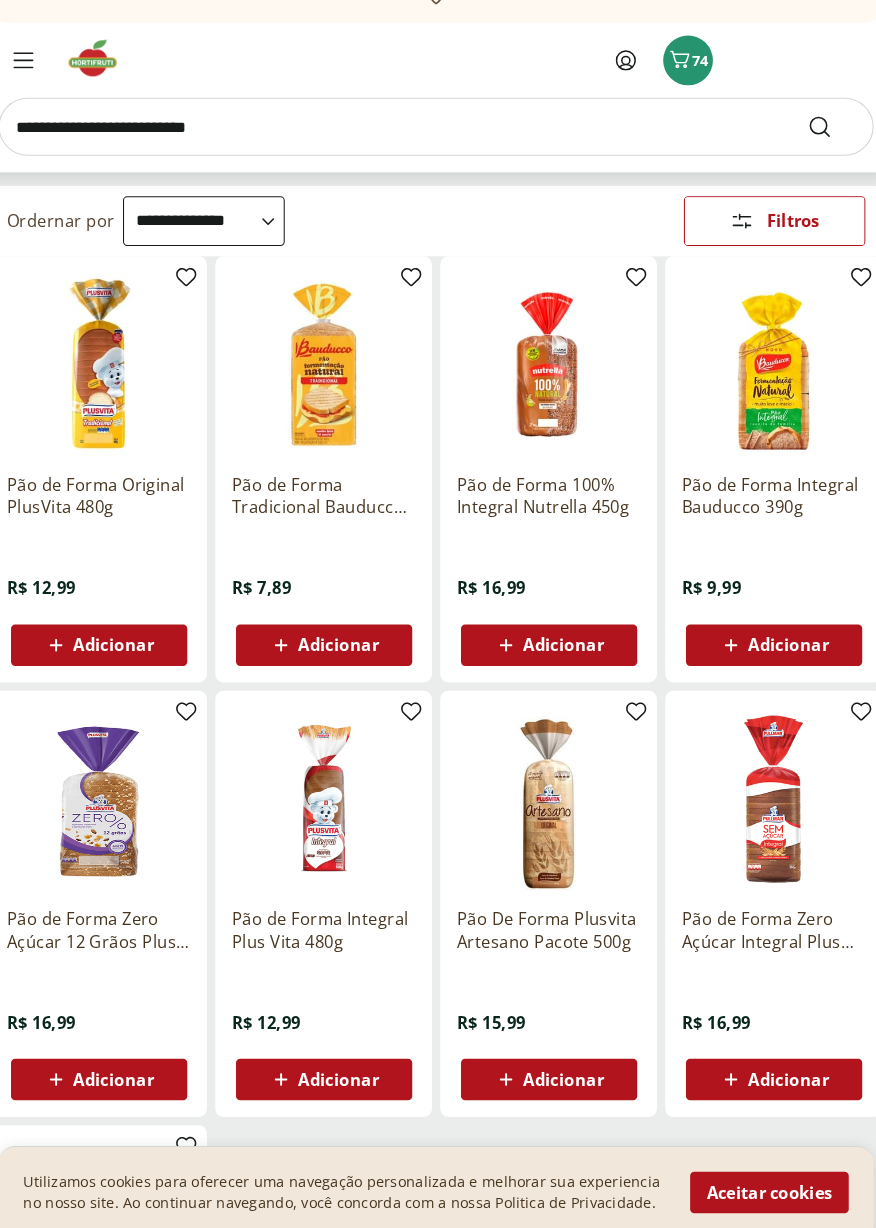 scroll, scrollTop: 164, scrollLeft: 0, axis: vertical 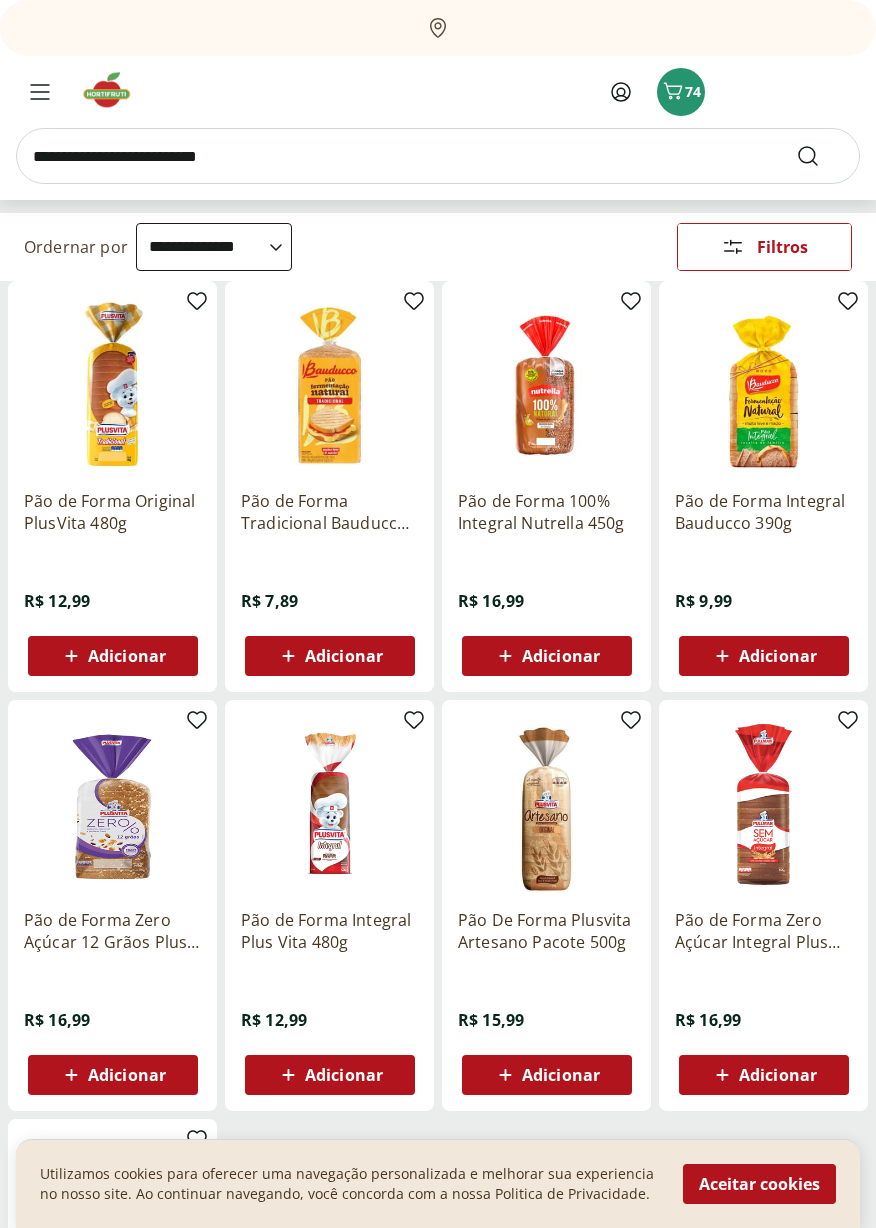 click on "Adicionar" at bounding box center (344, 1075) 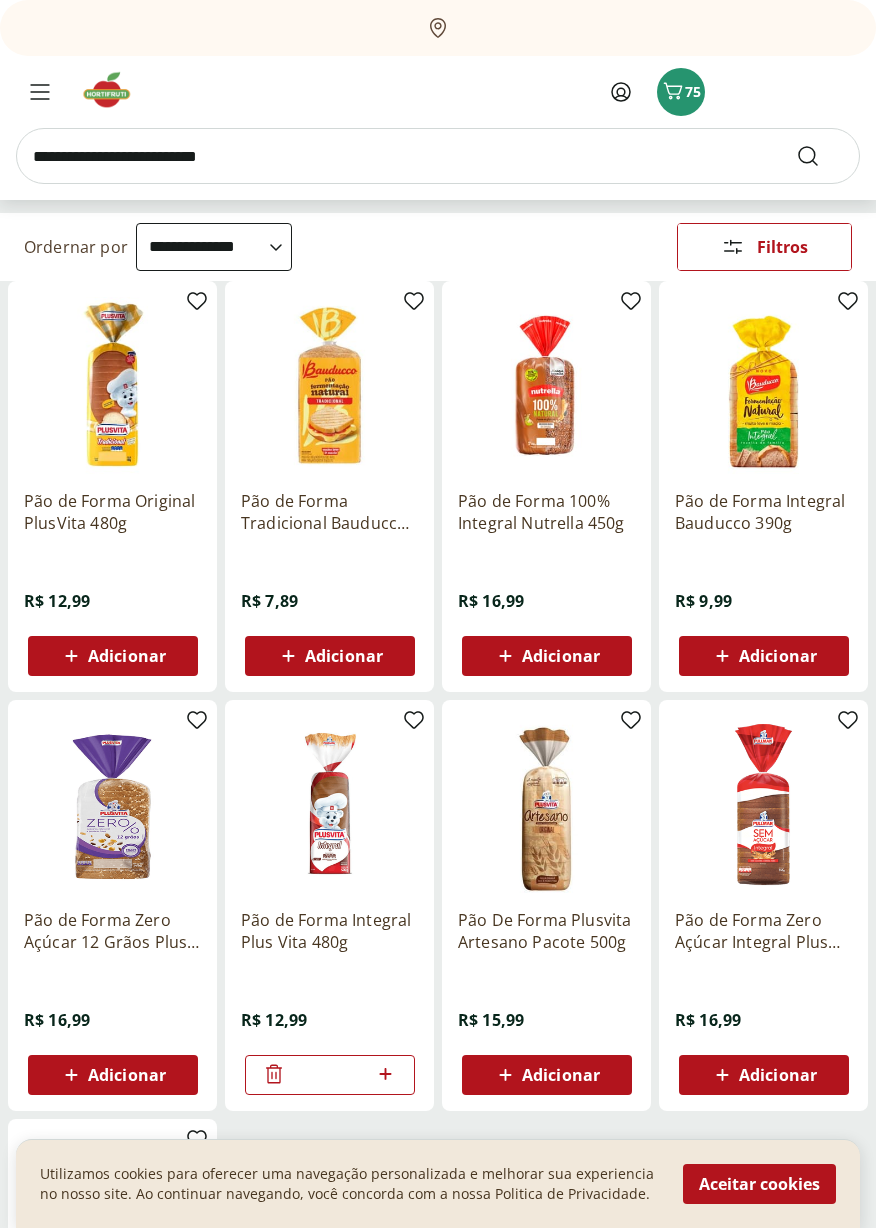 click at bounding box center (438, 156) 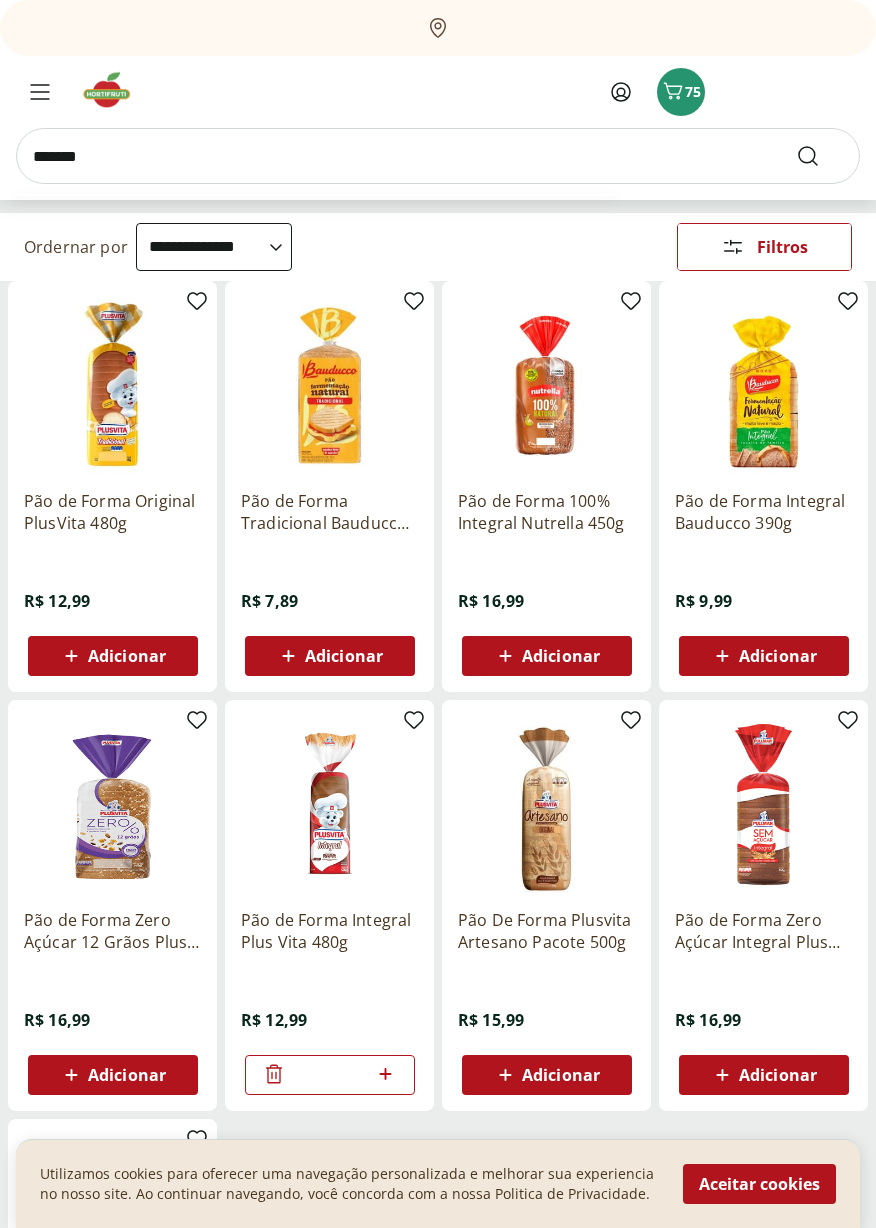 type on "*******" 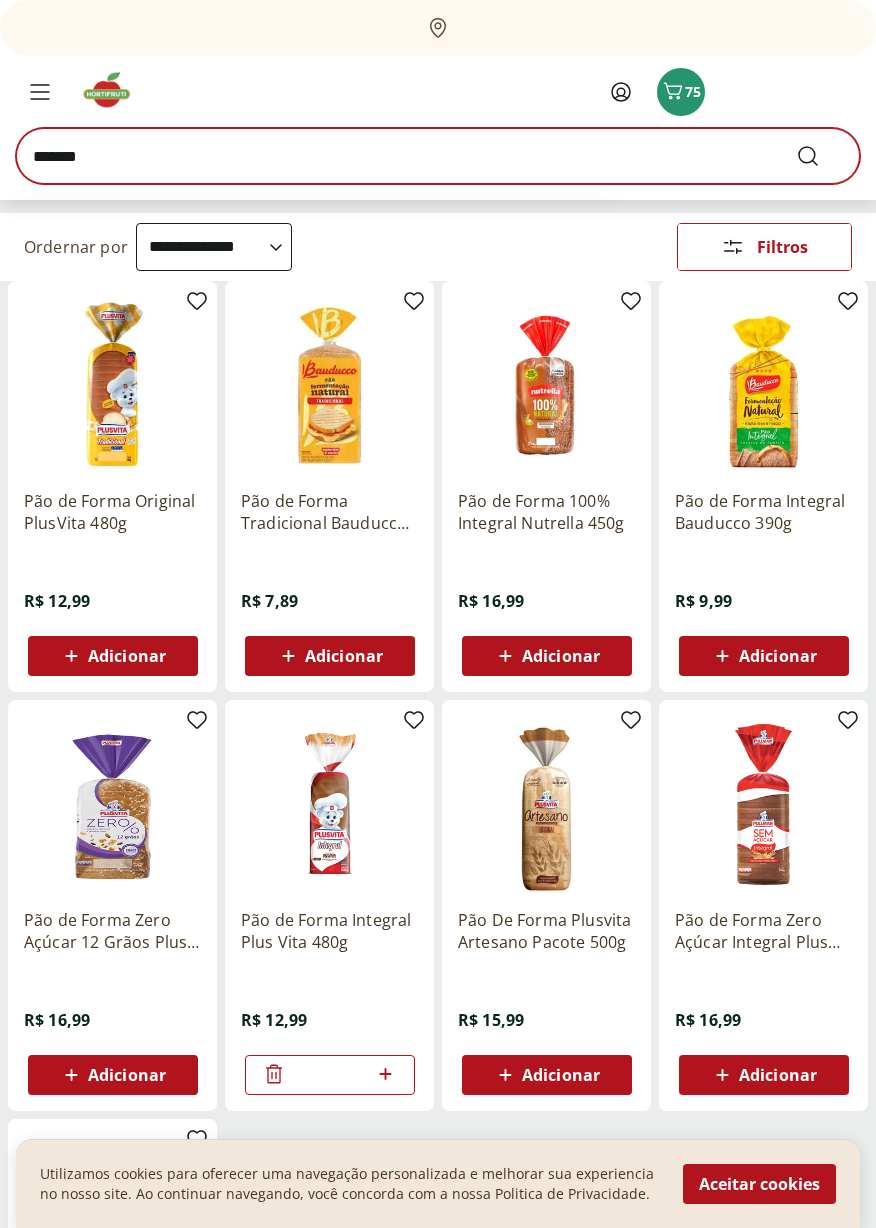scroll, scrollTop: 0, scrollLeft: 0, axis: both 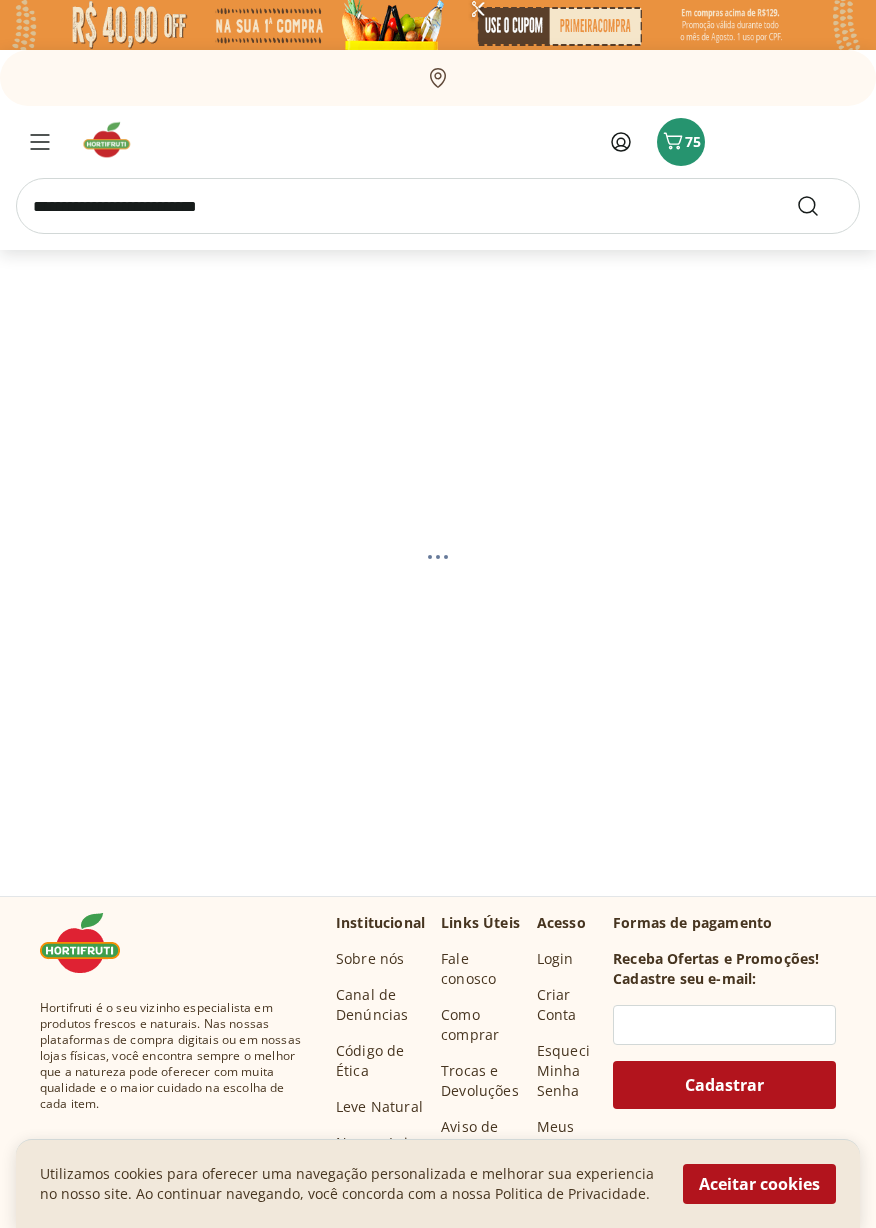select on "**********" 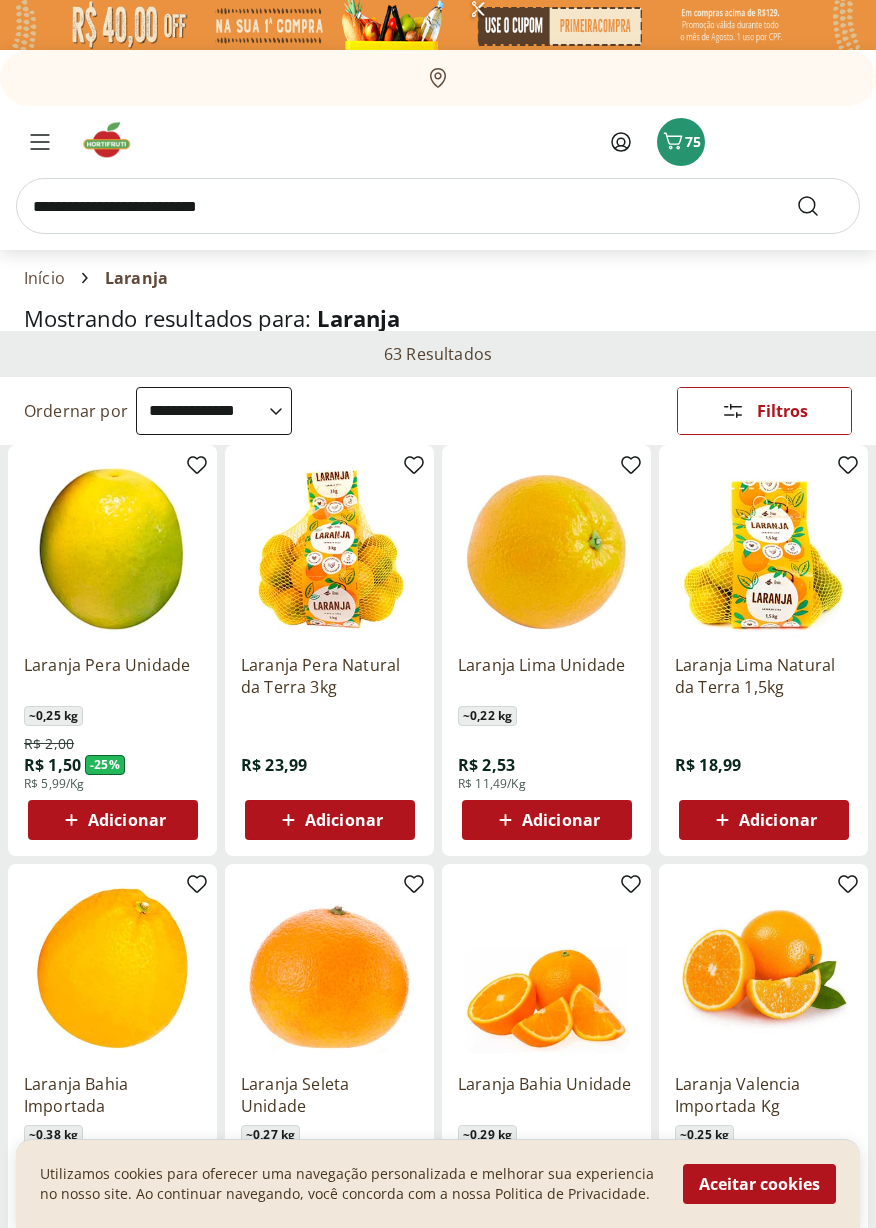click at bounding box center [438, 206] 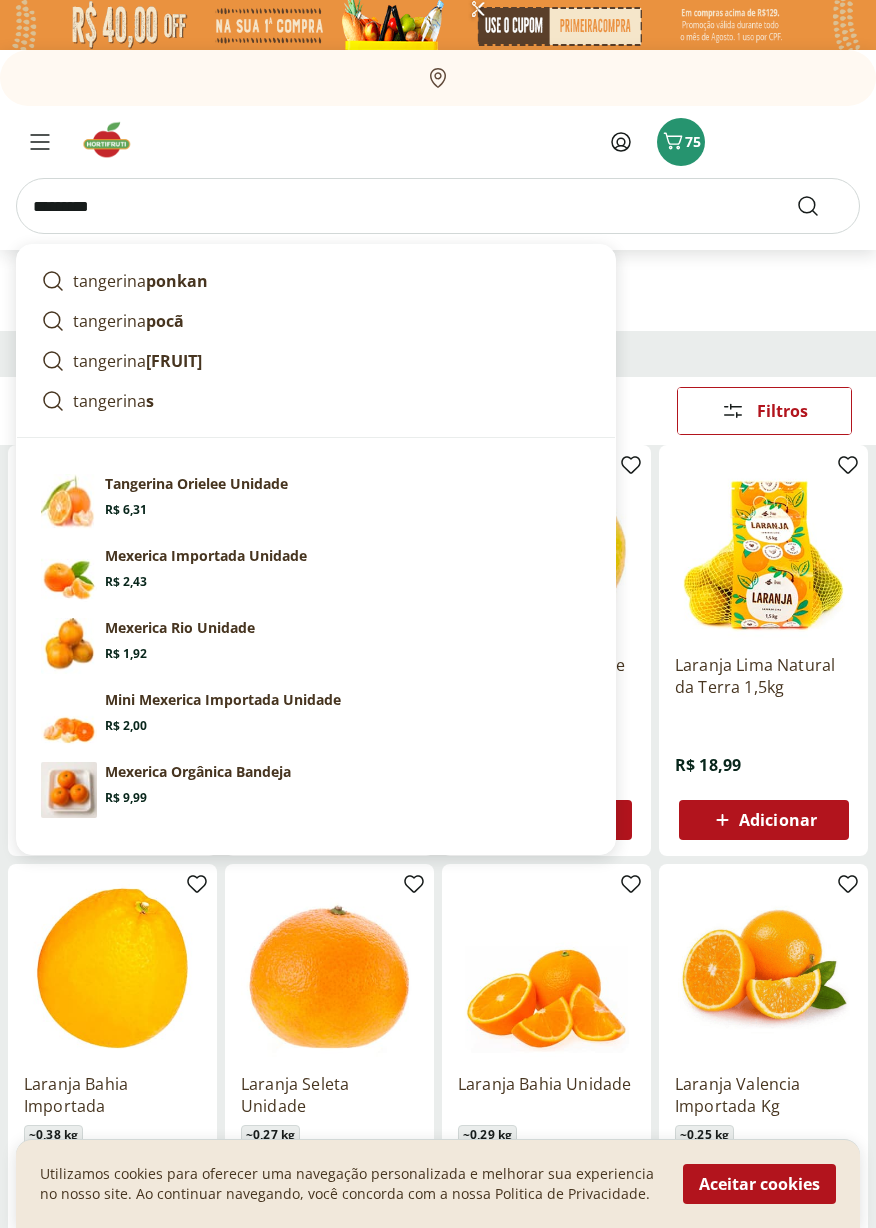 type on "*********" 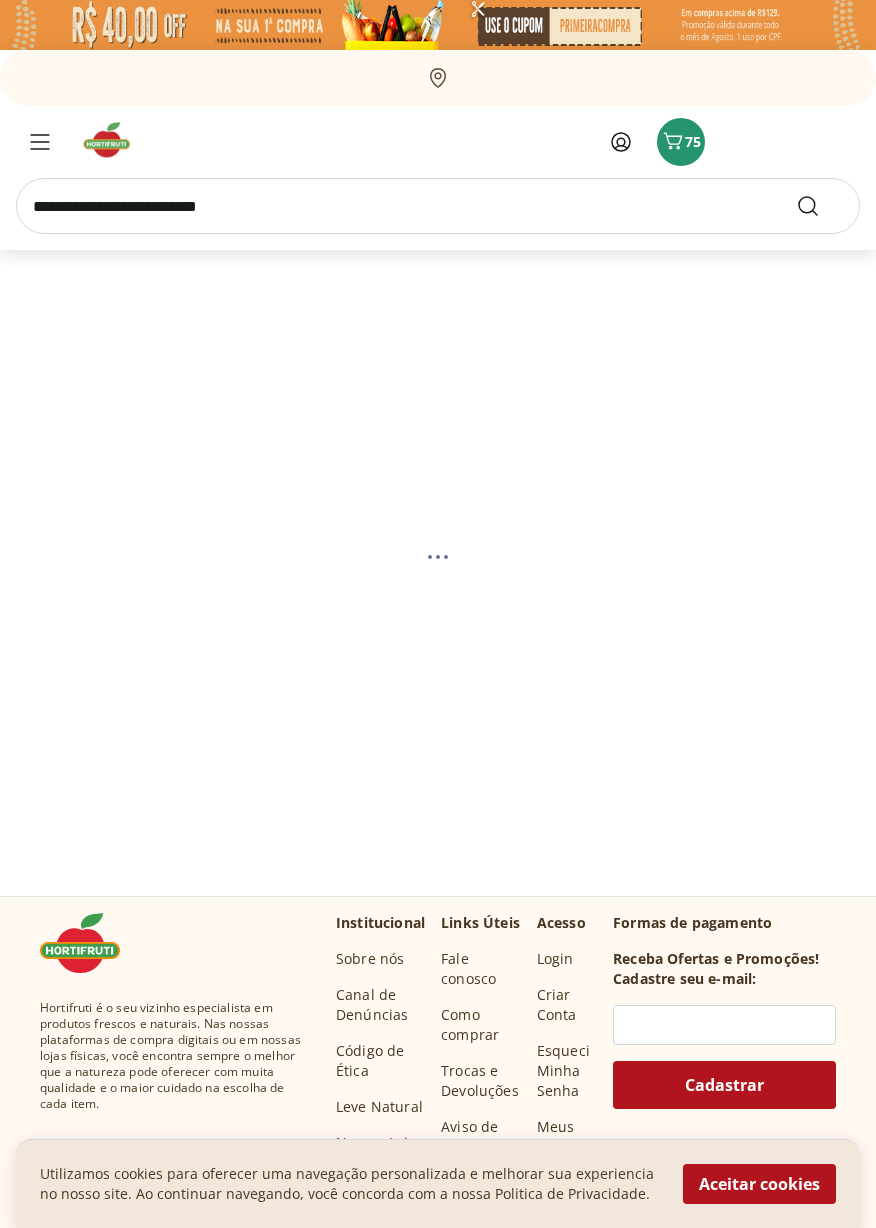 select on "**********" 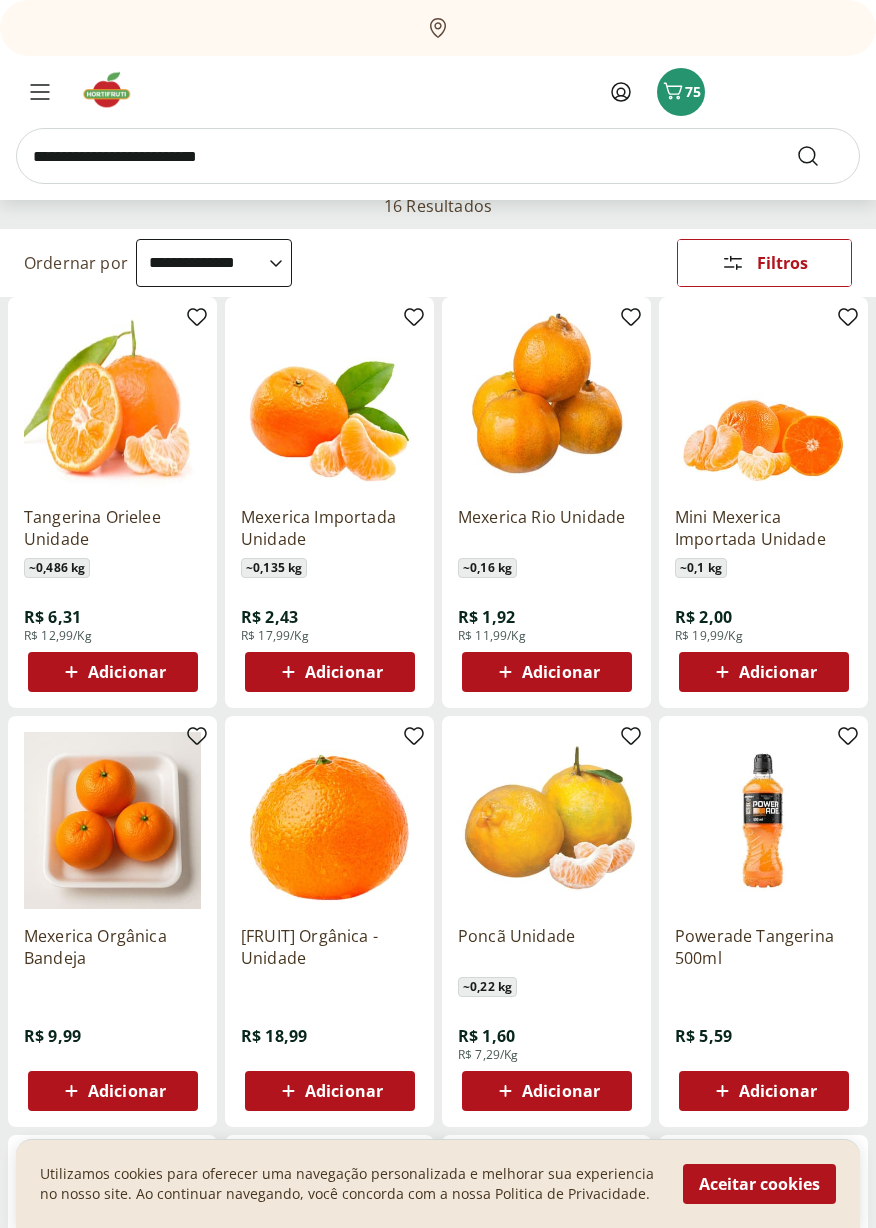 scroll, scrollTop: 0, scrollLeft: 0, axis: both 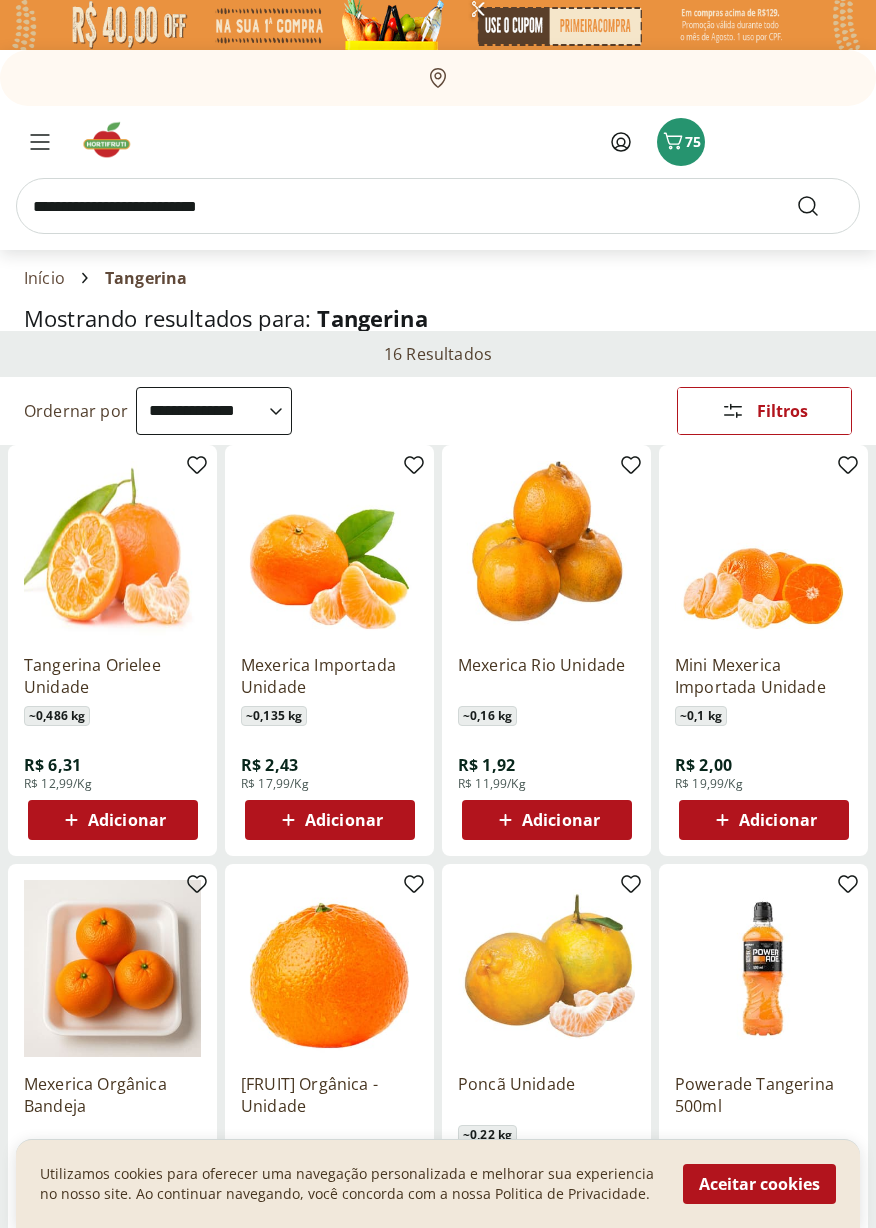 click on "Adicionar" at bounding box center (344, 820) 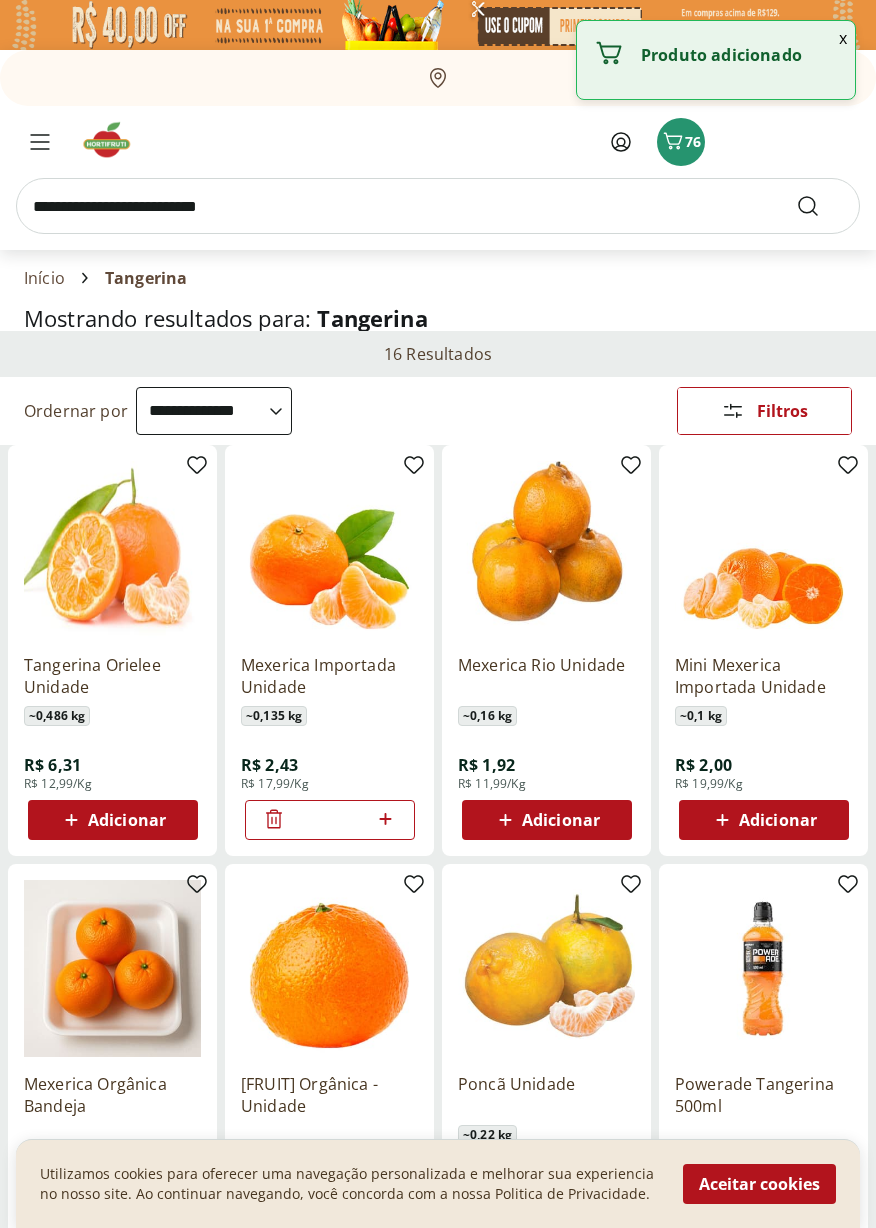 click 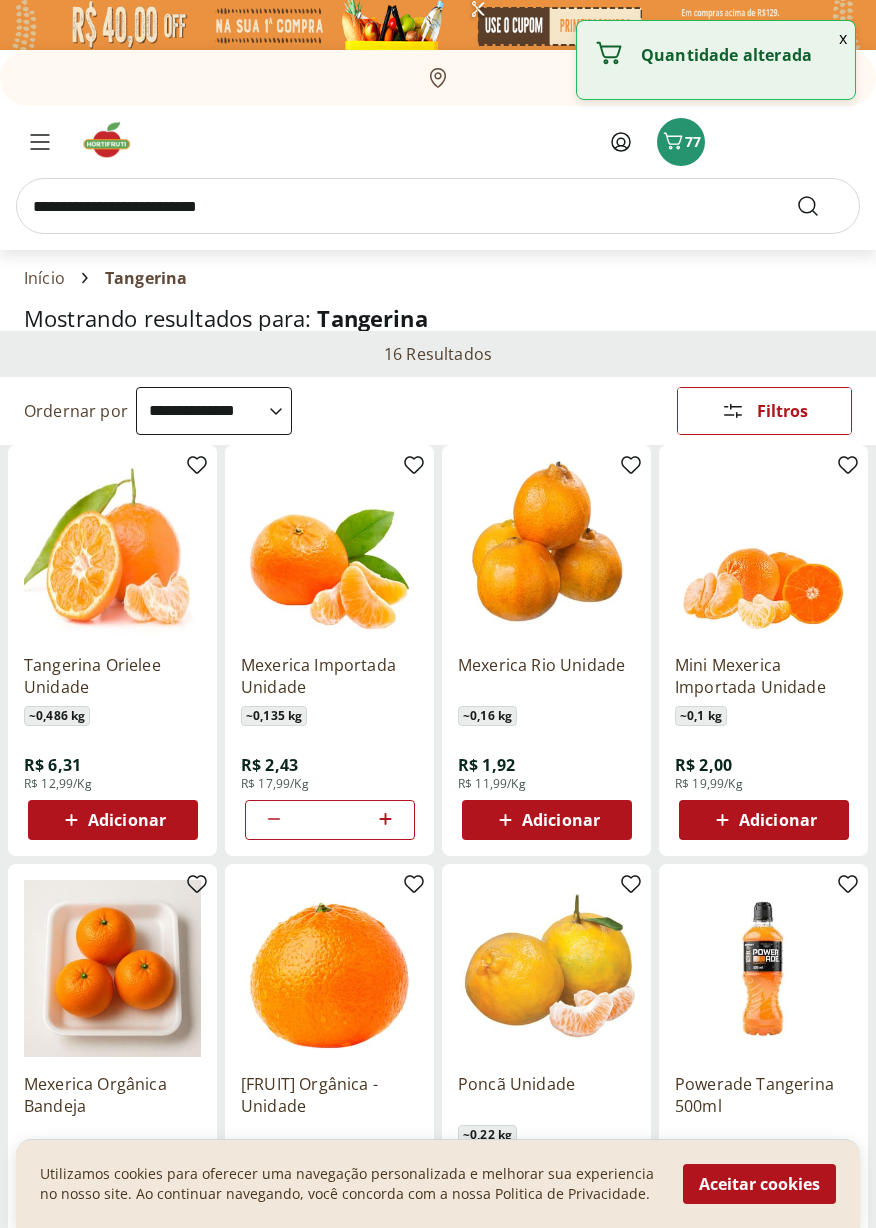 click 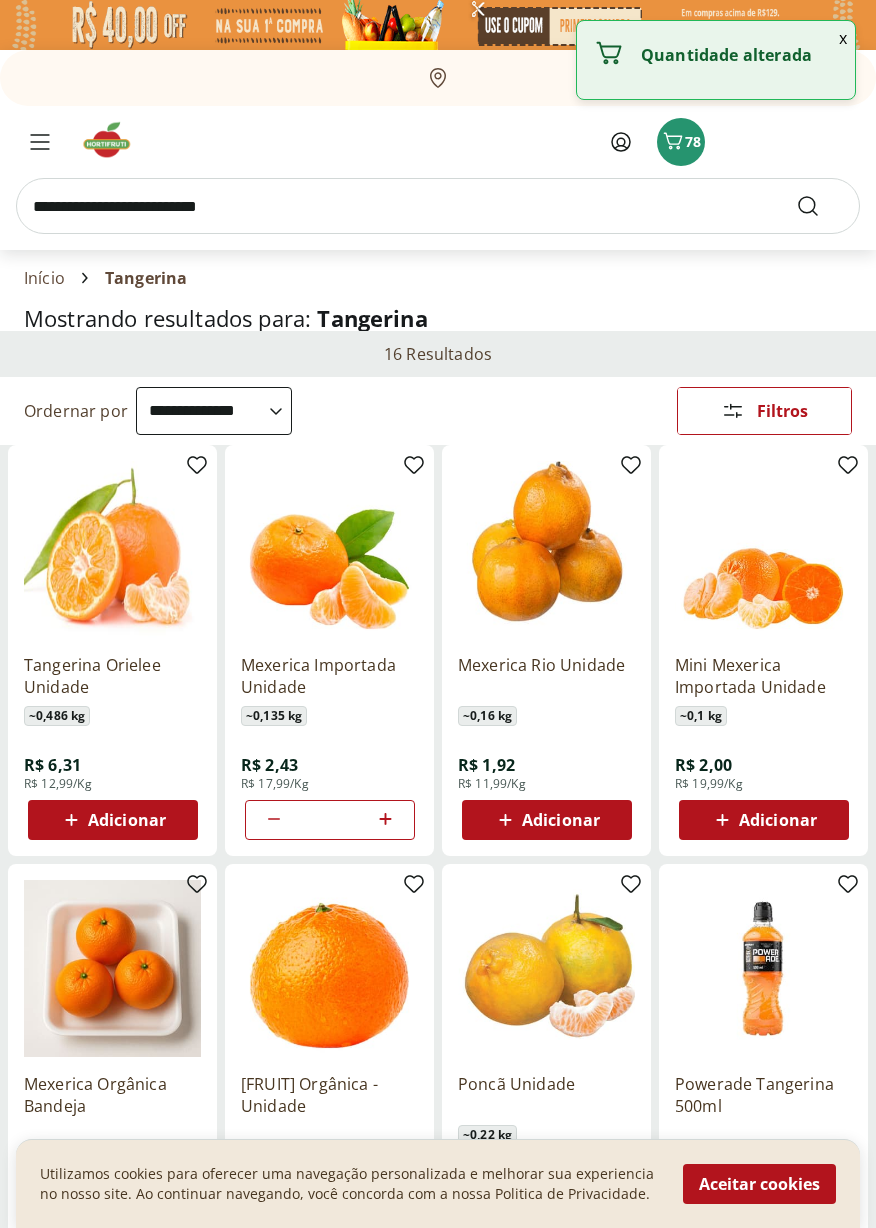 click 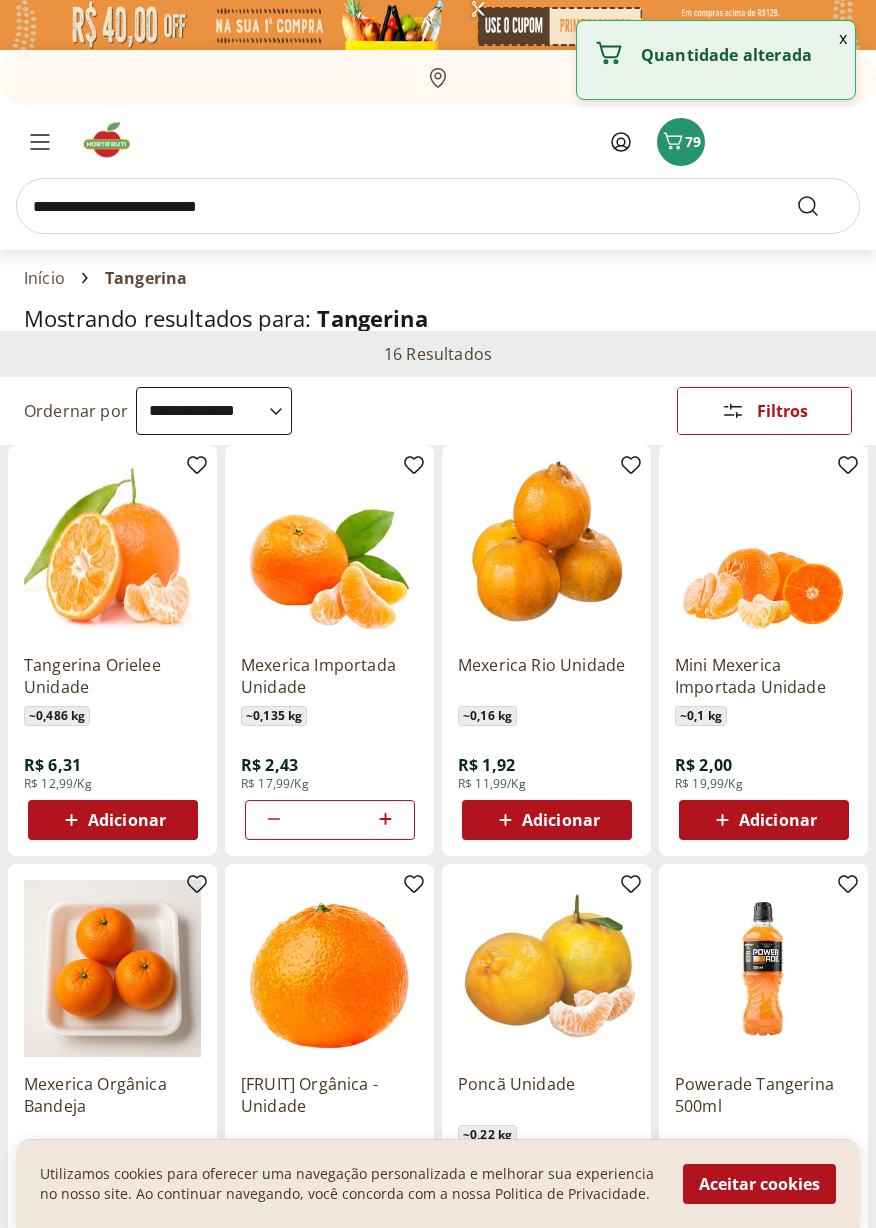 click 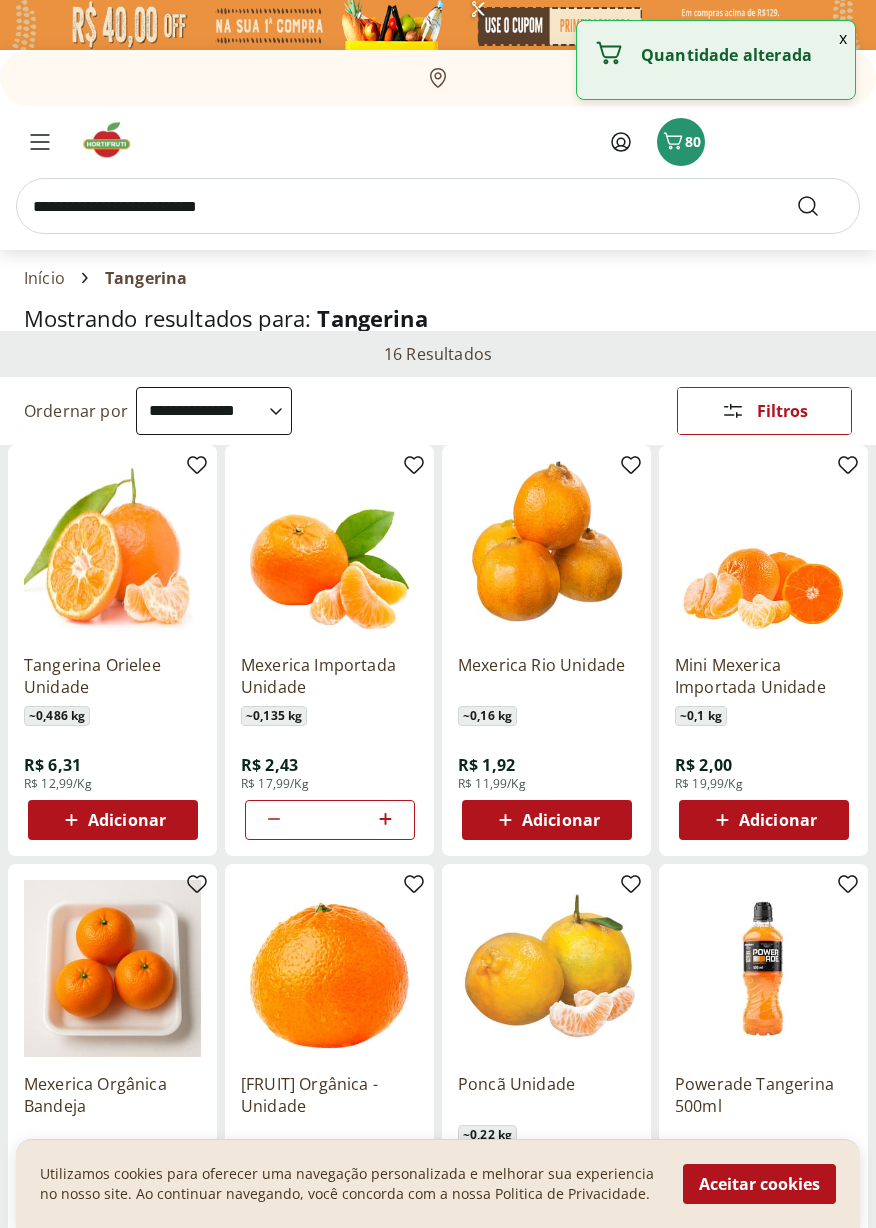 click 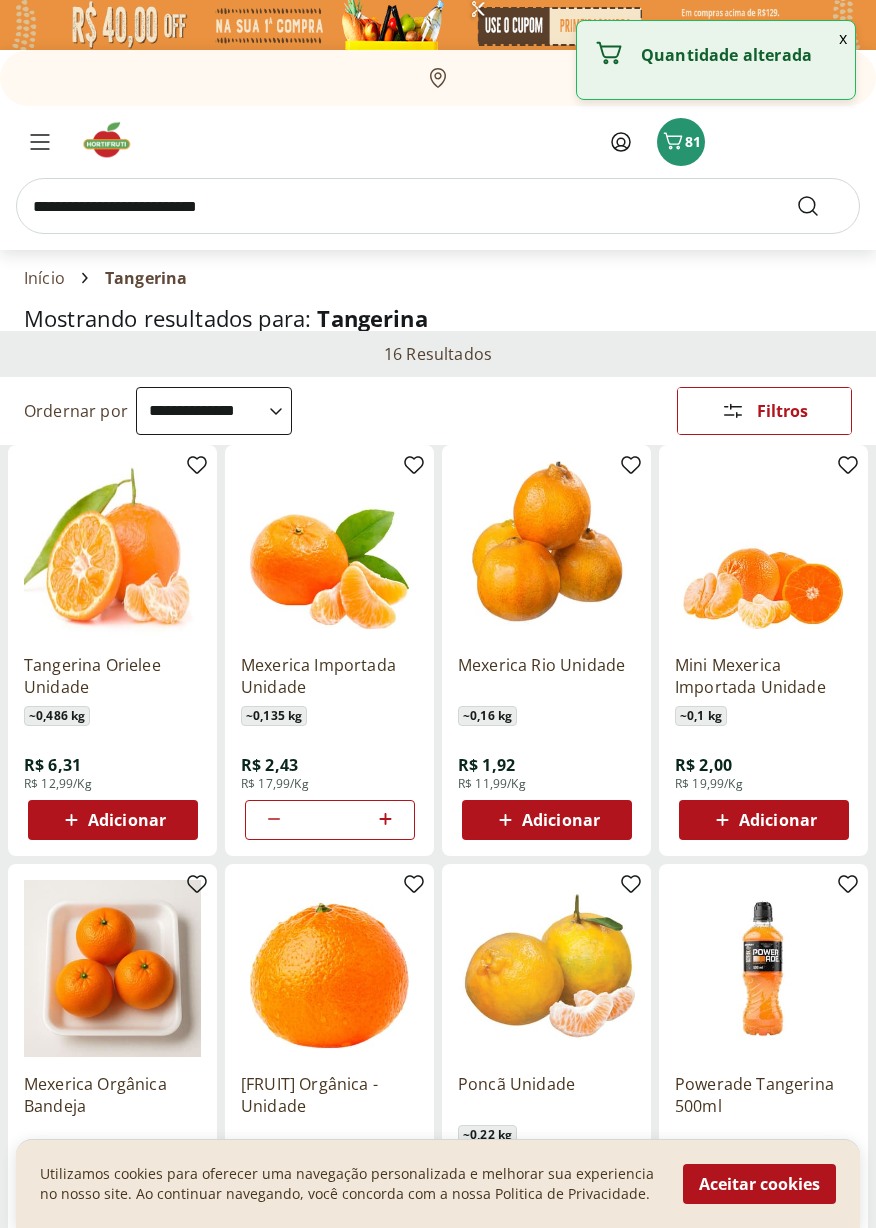 click 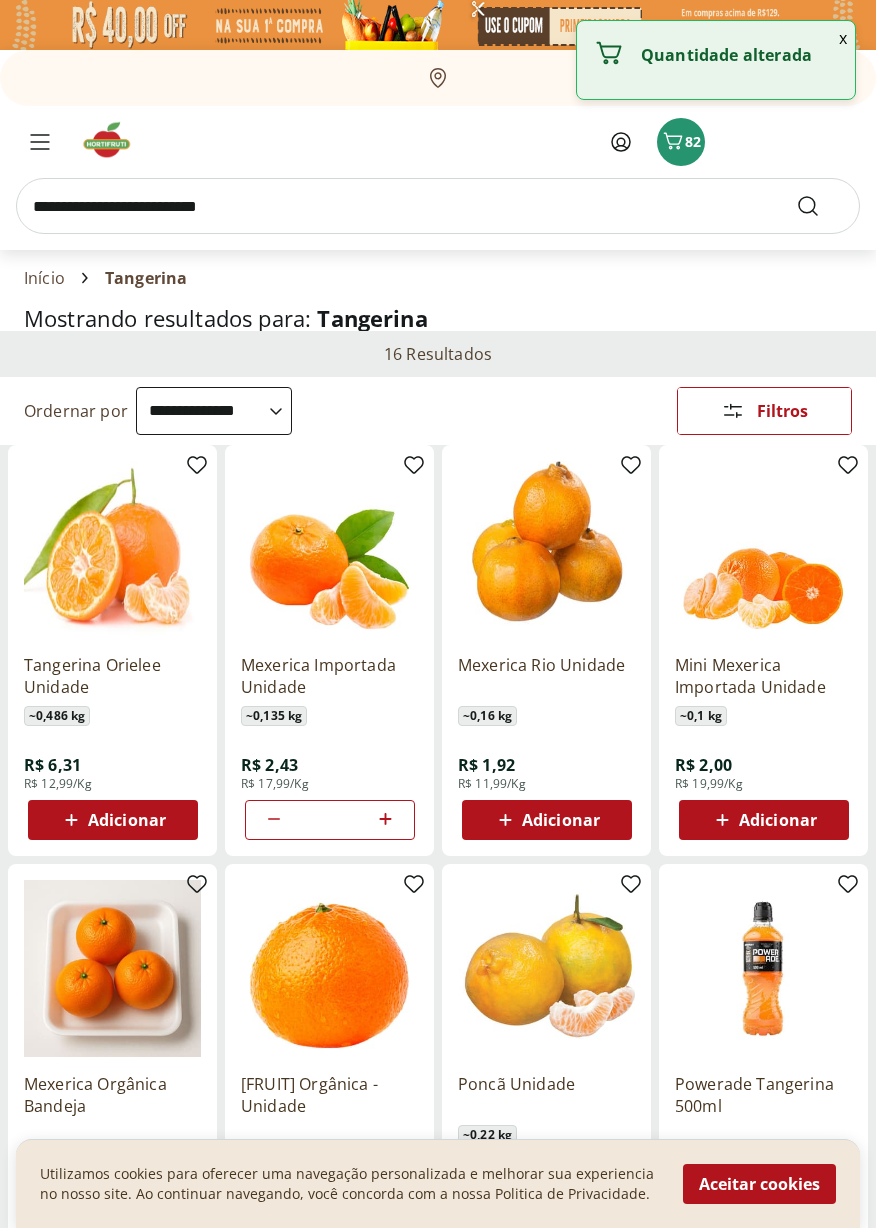 click 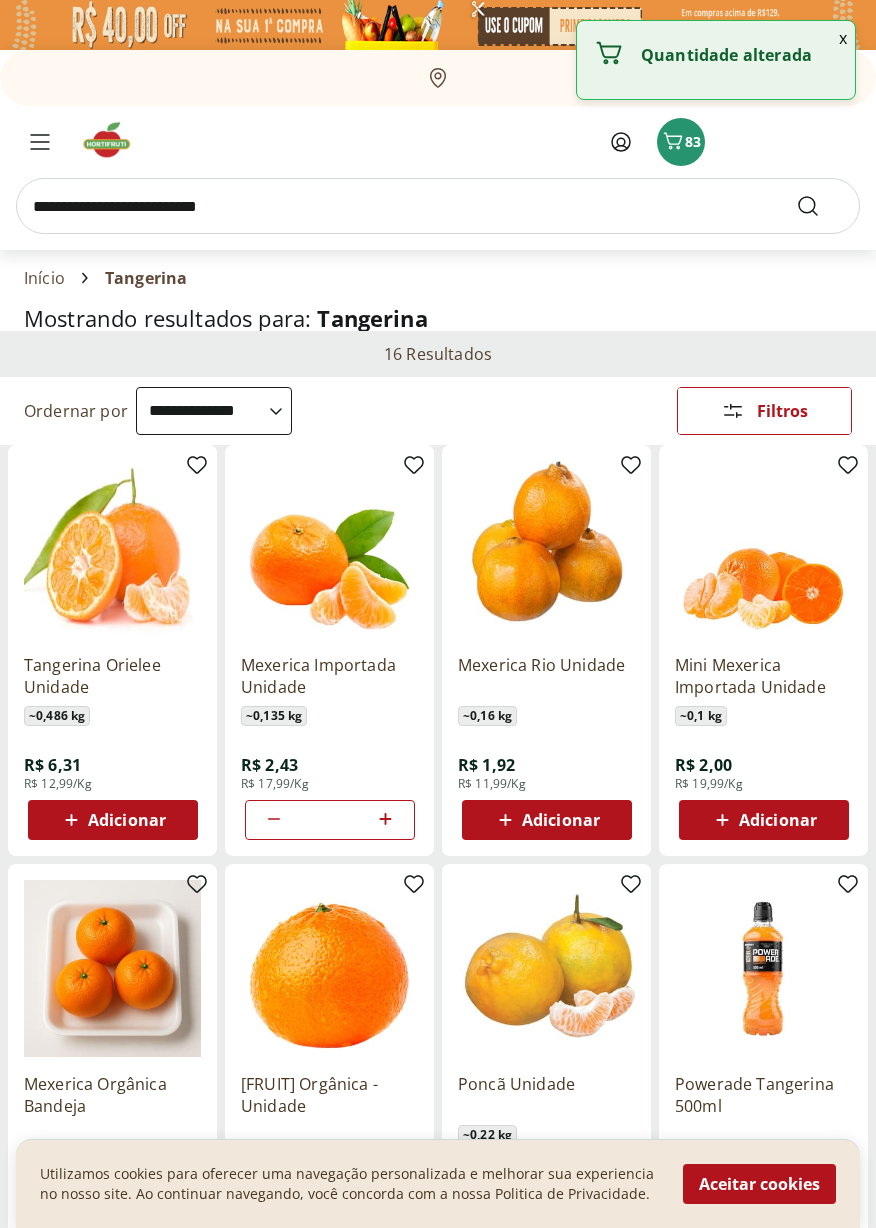 click 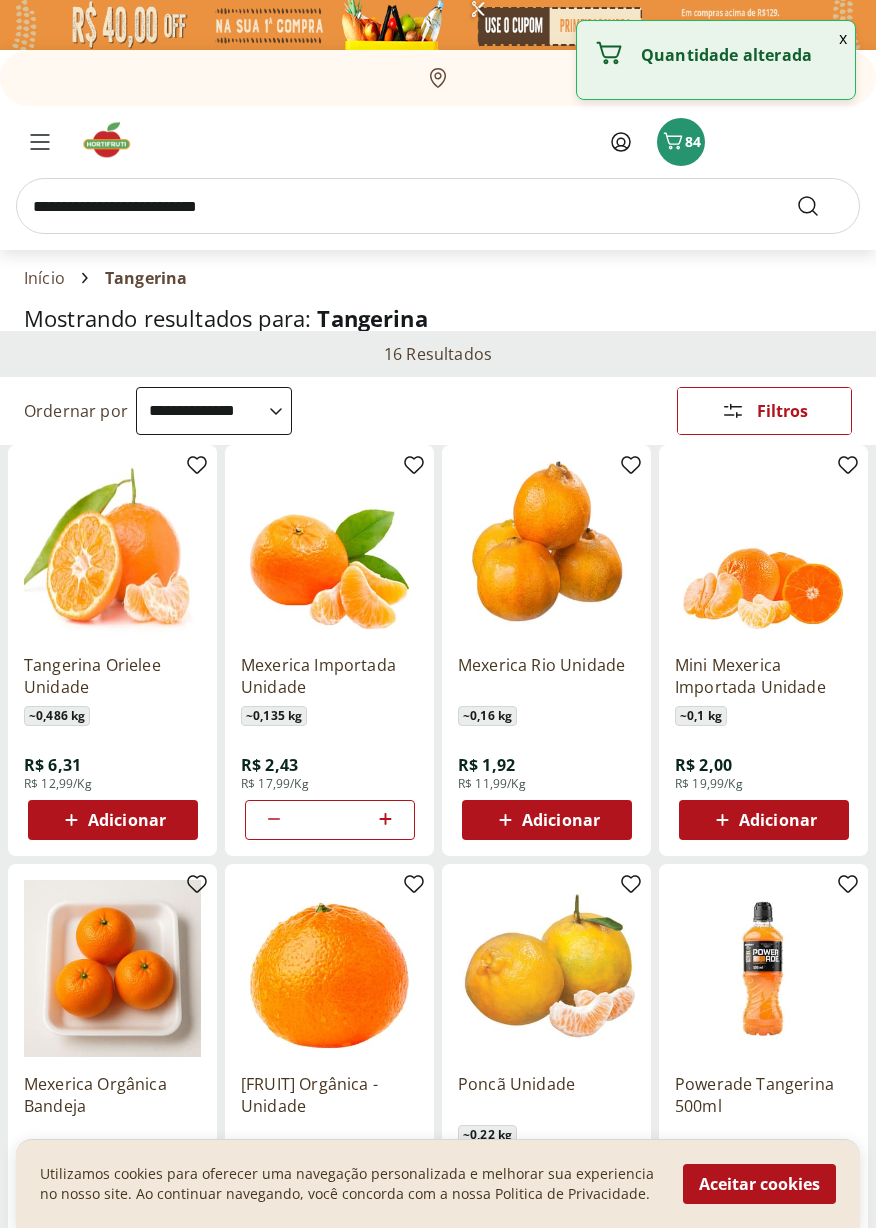 click 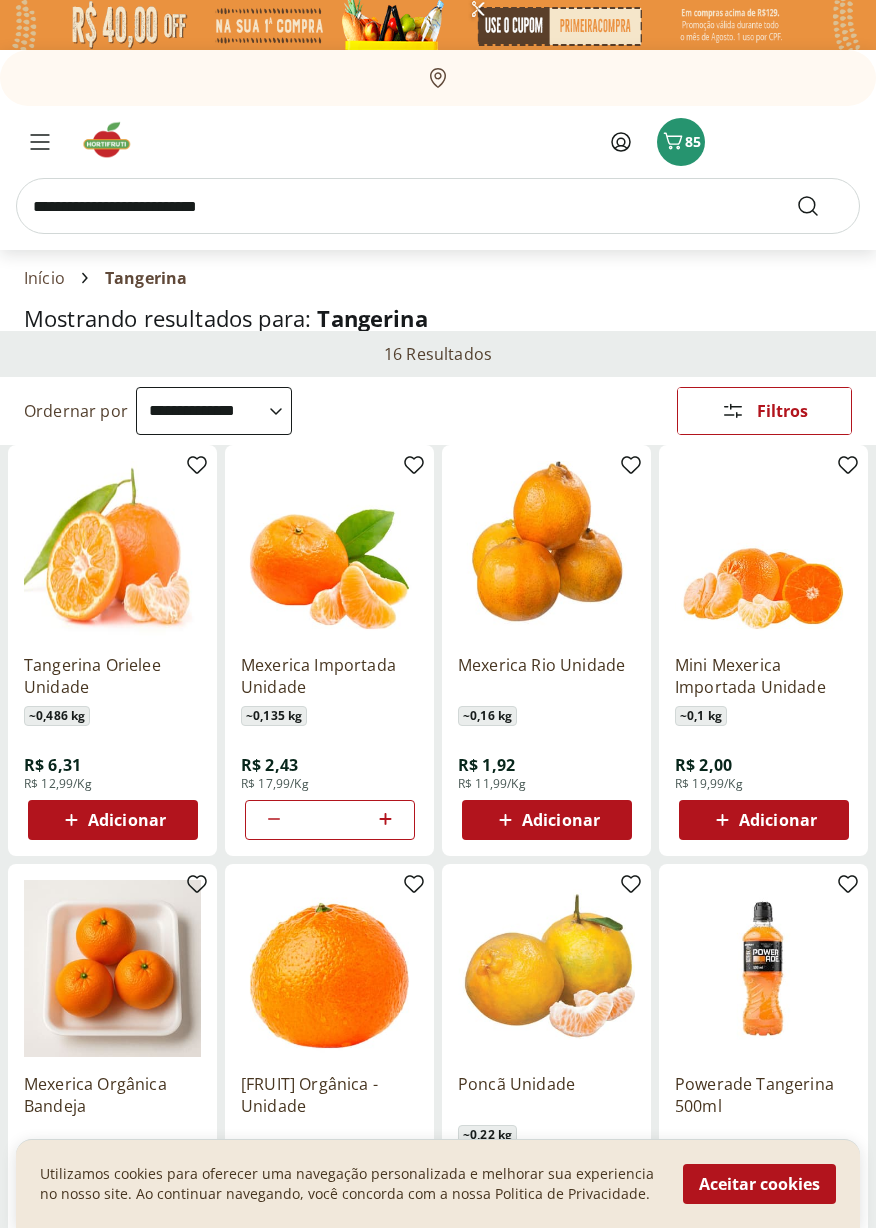 click 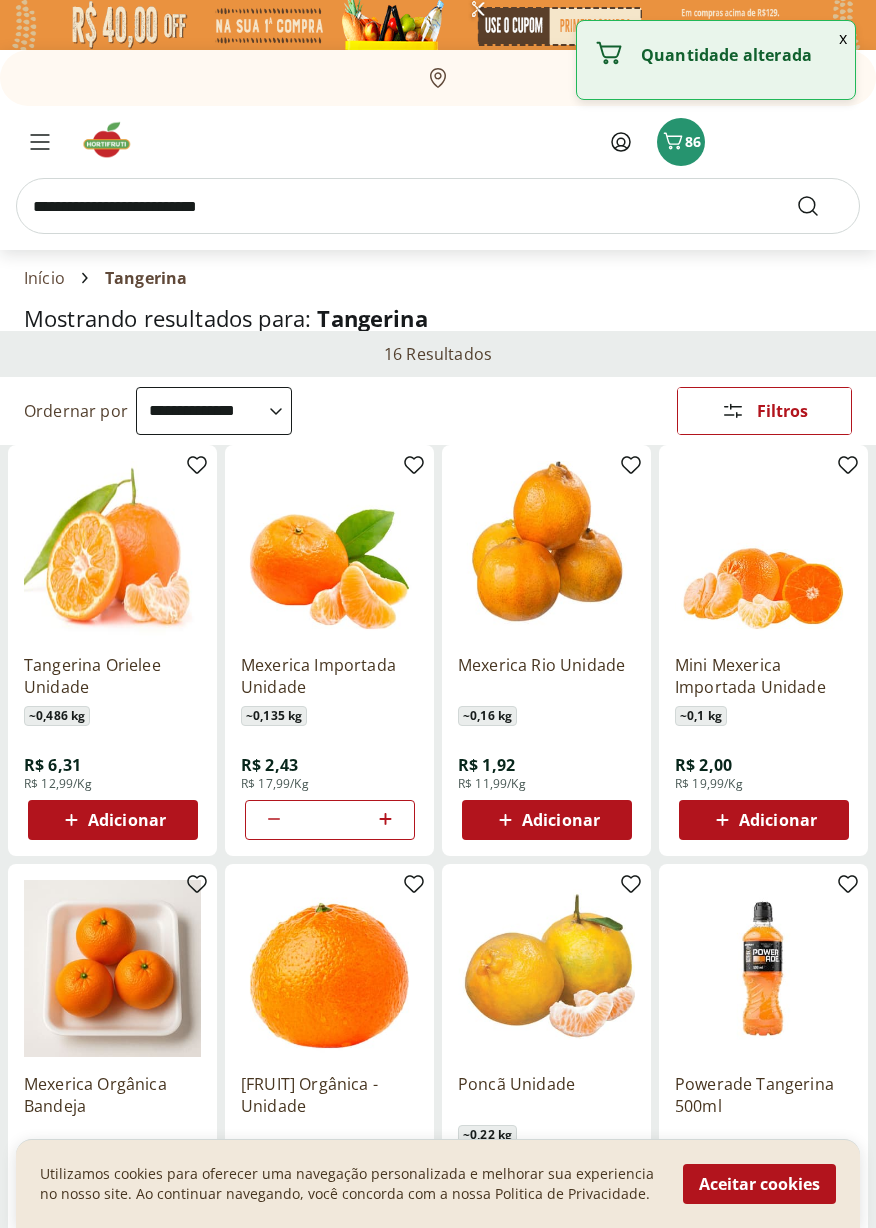 click 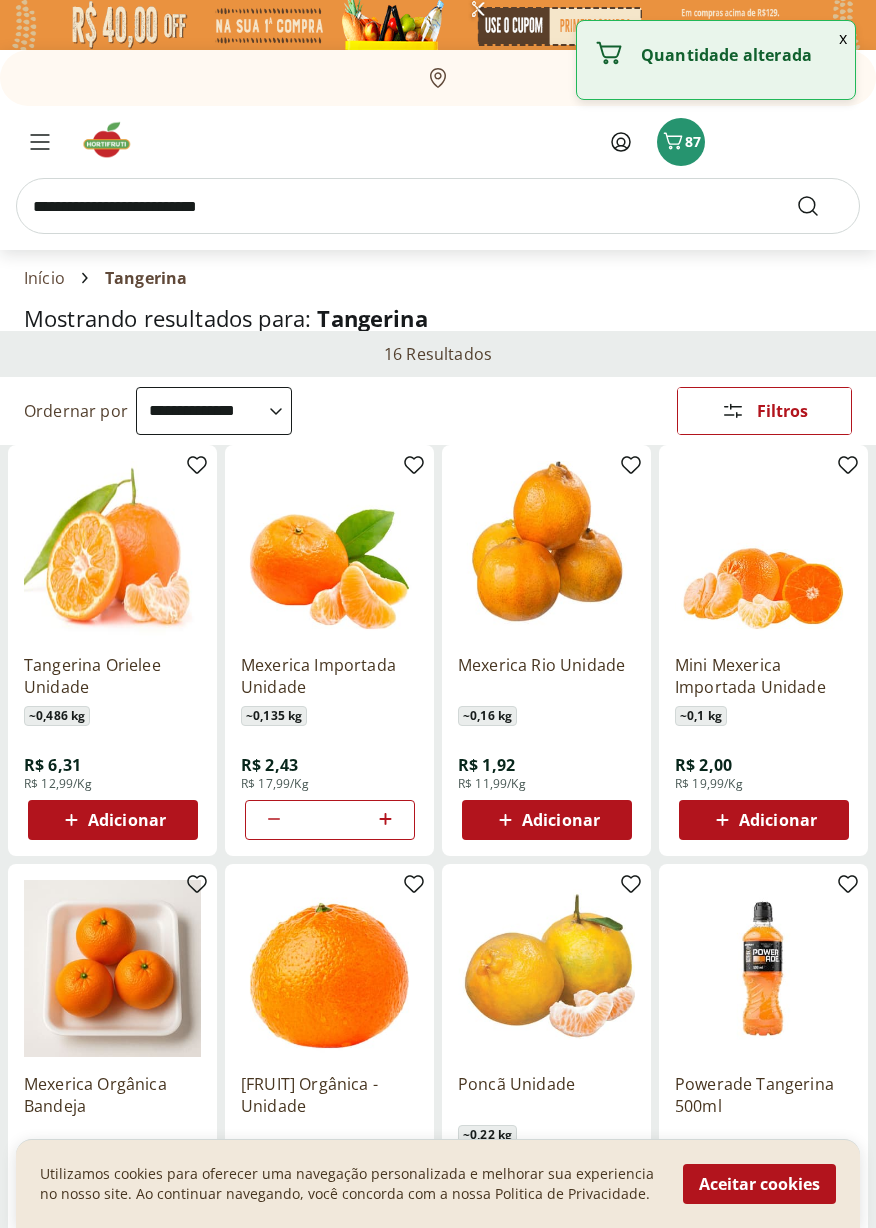 click 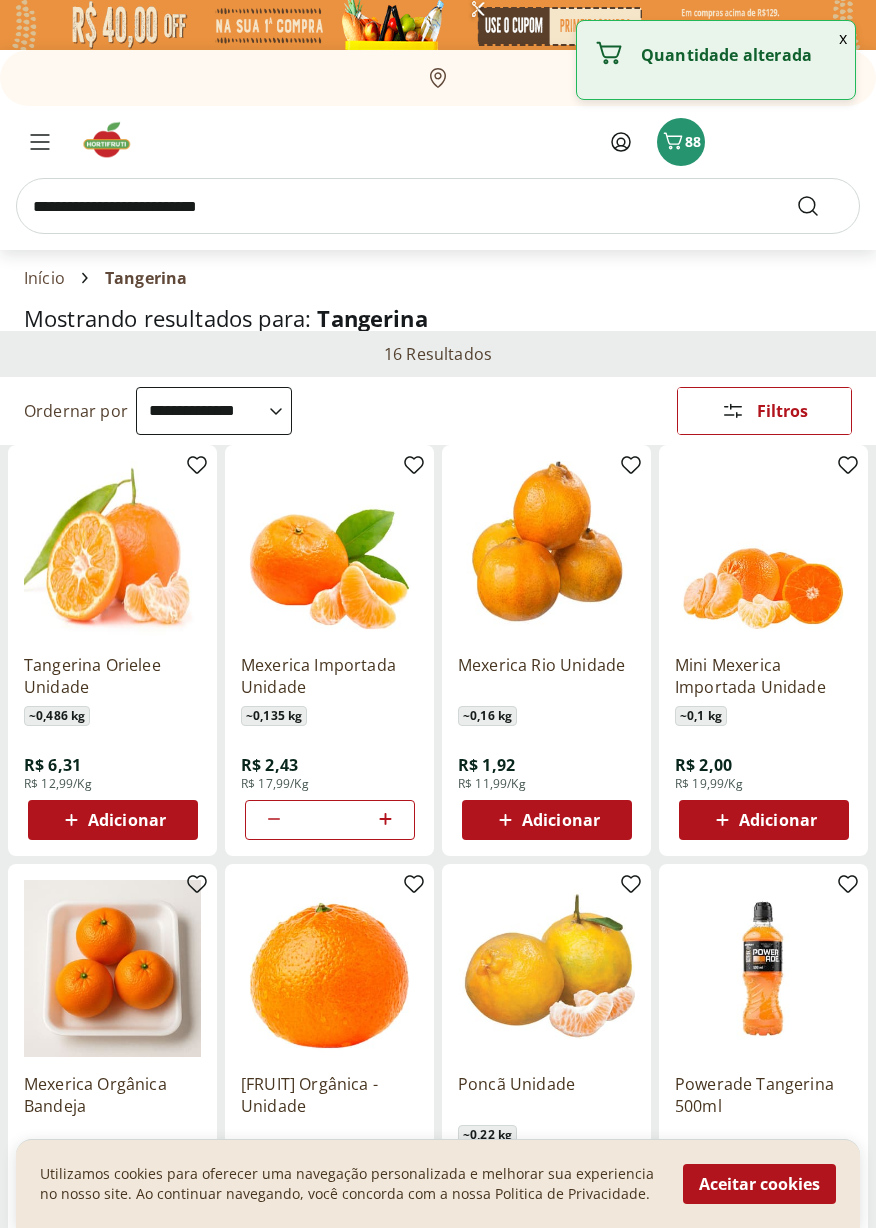 click 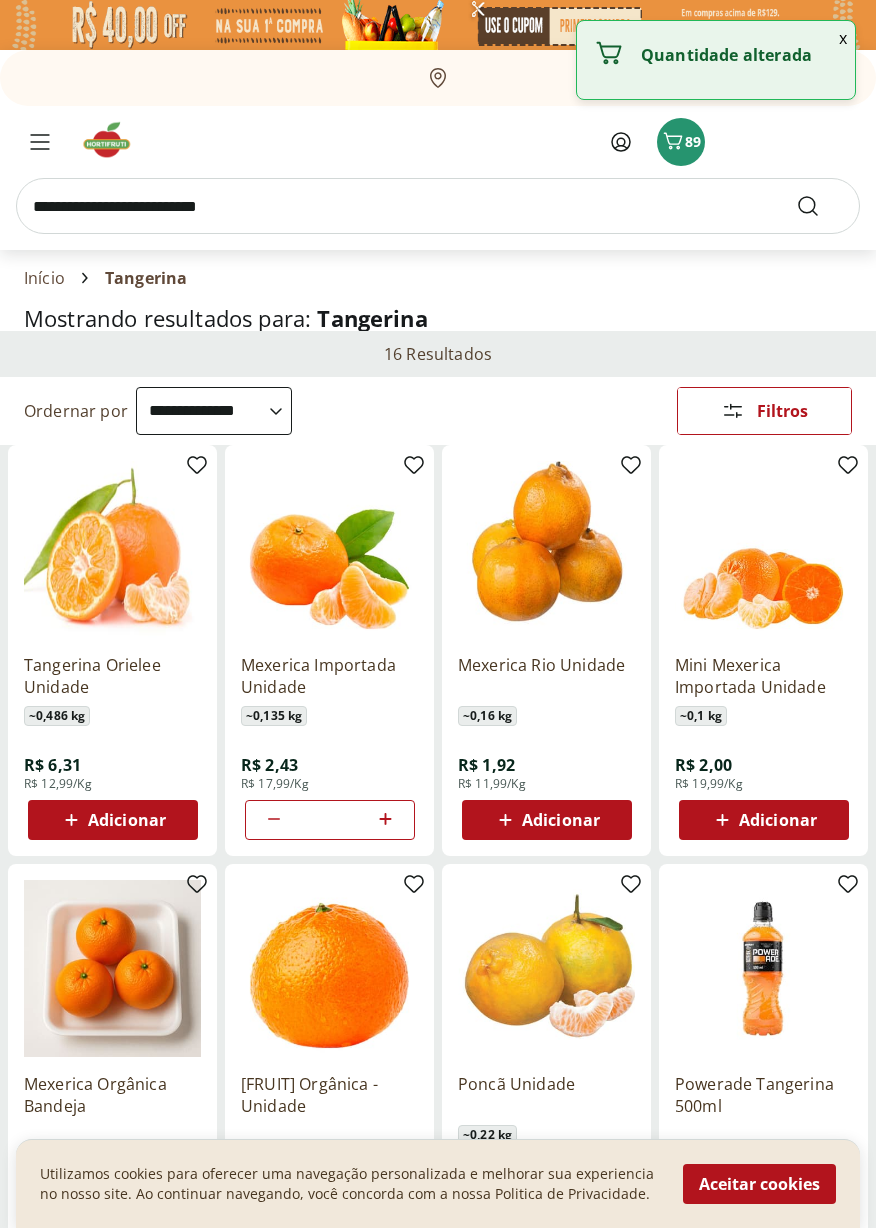click 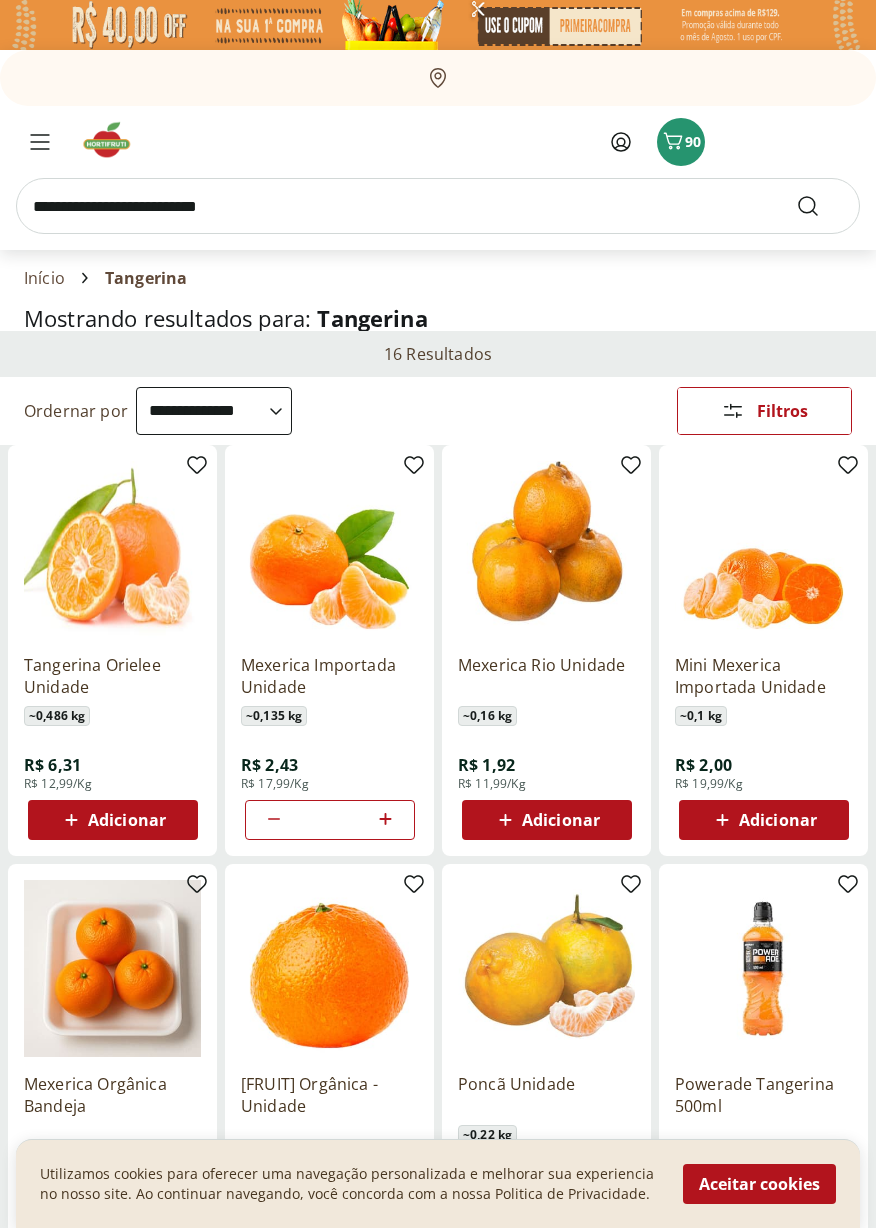click 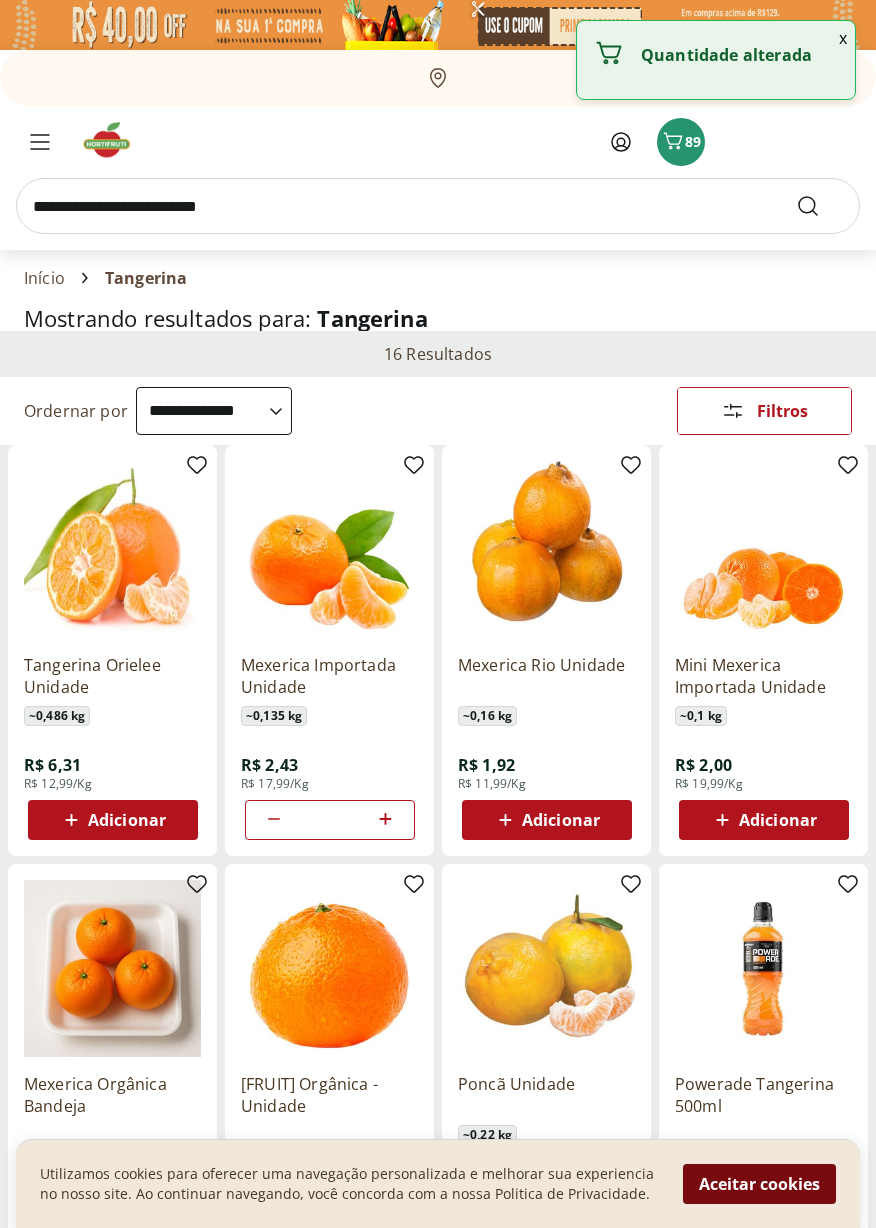 click on "Aceitar cookies" at bounding box center [759, 1184] 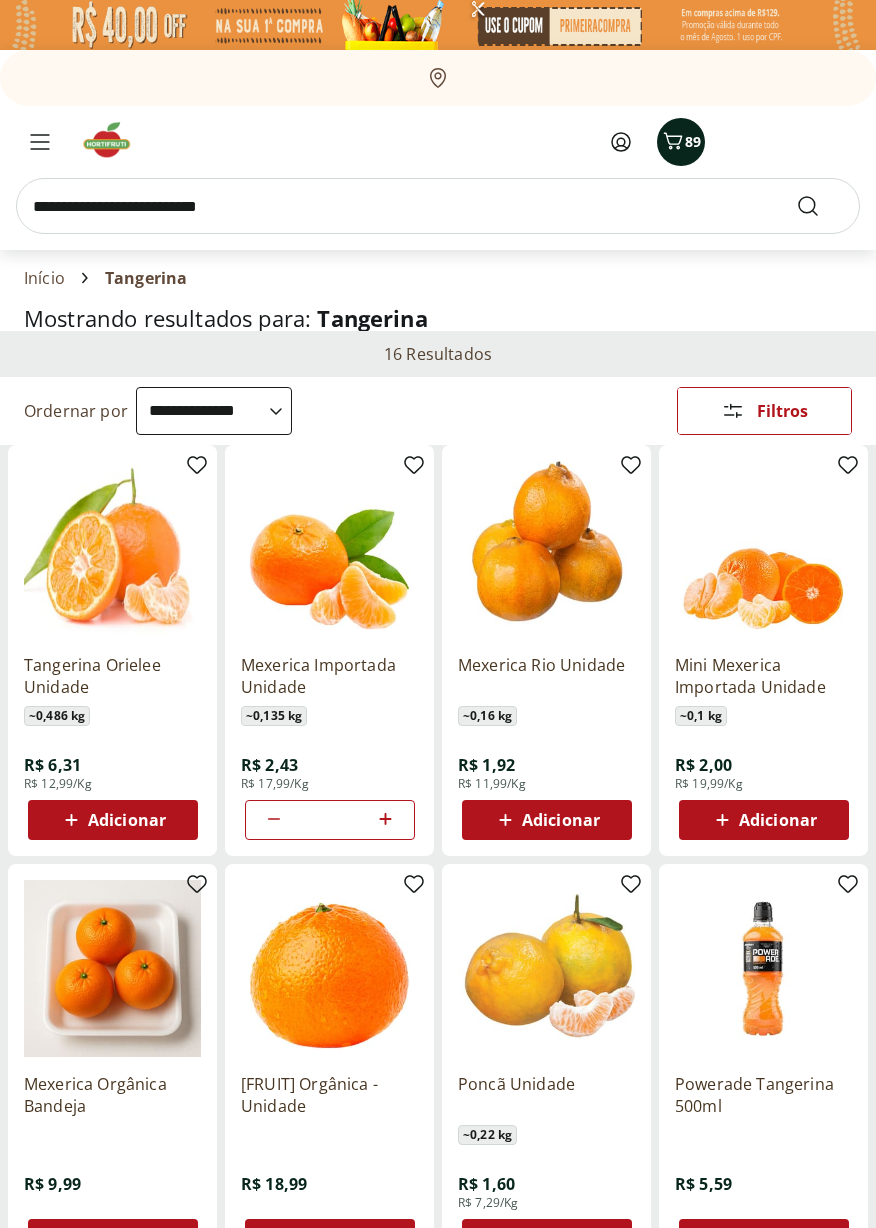 click on "89" at bounding box center (693, 141) 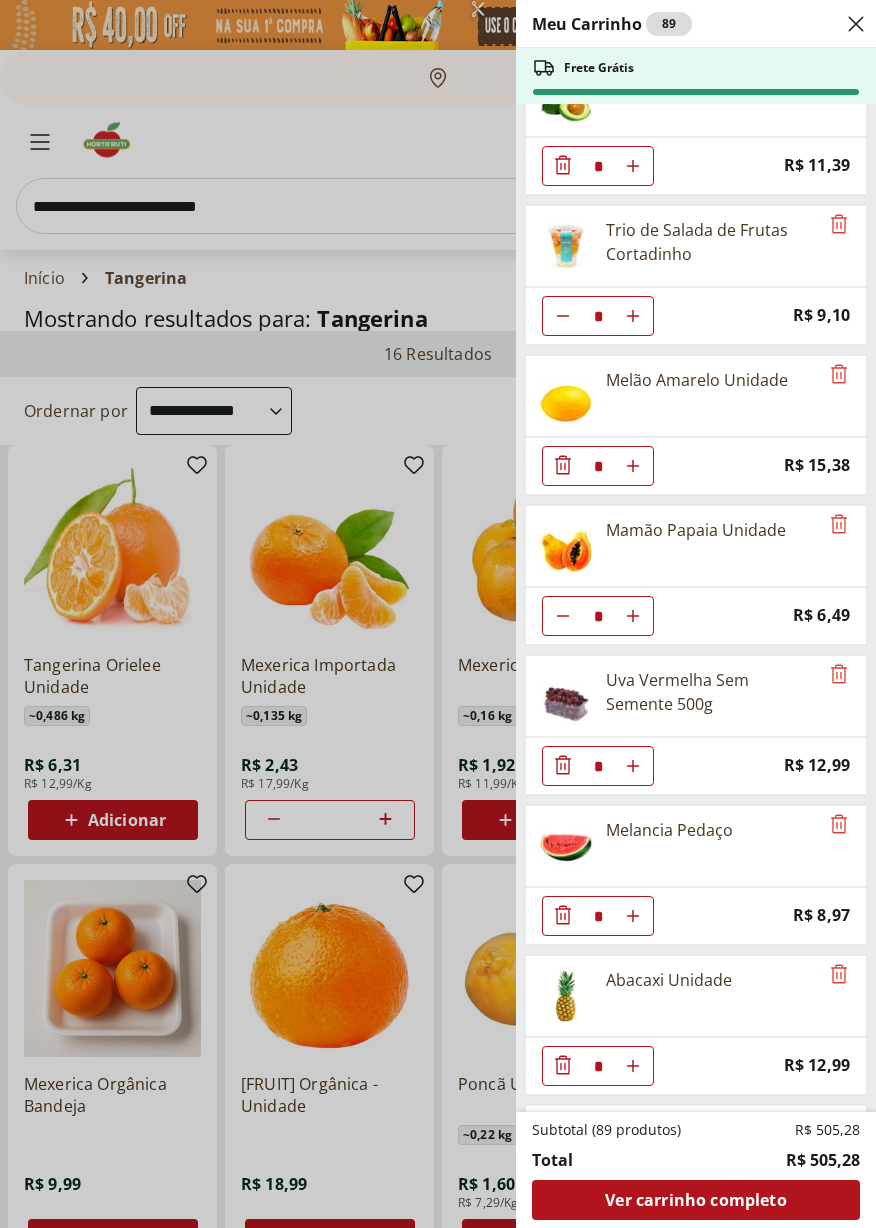 scroll, scrollTop: 0, scrollLeft: 0, axis: both 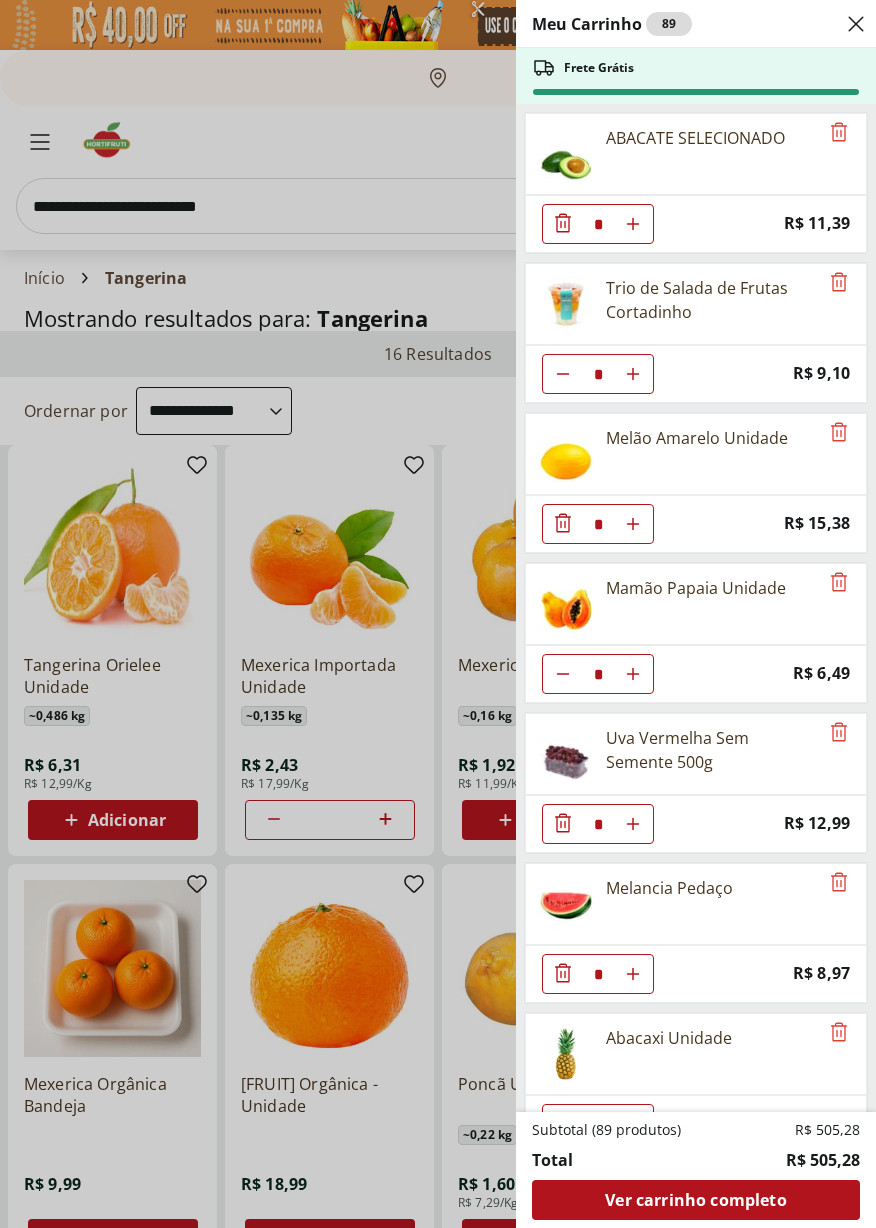 click 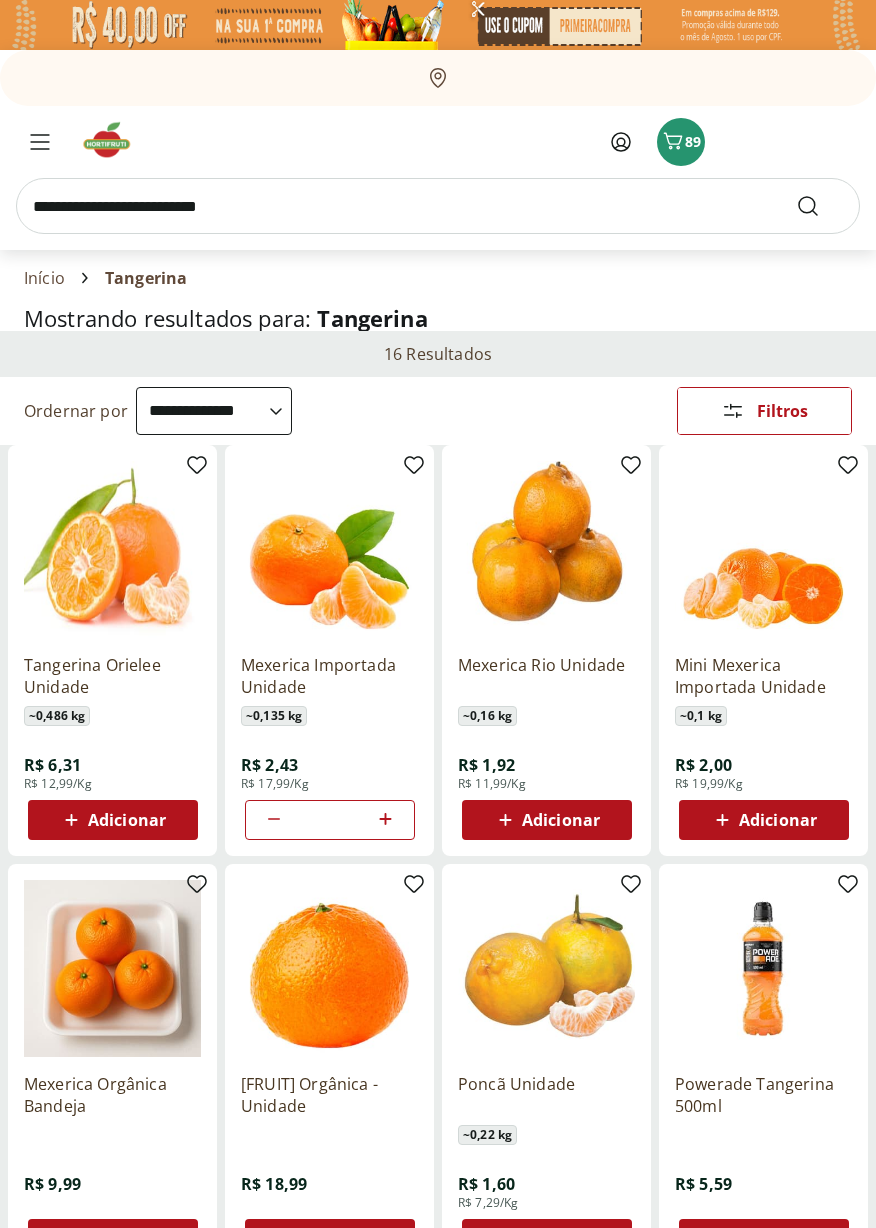 click at bounding box center [438, 206] 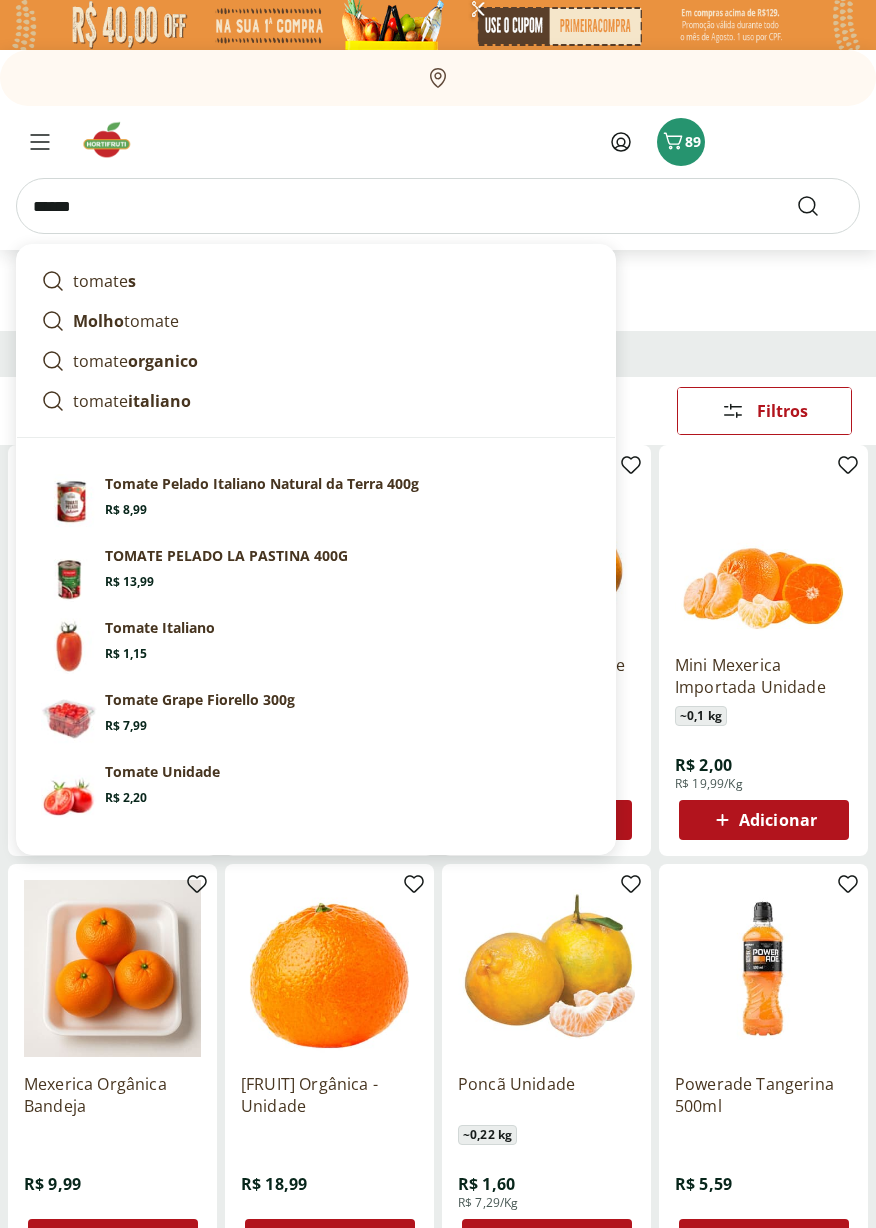 type on "******" 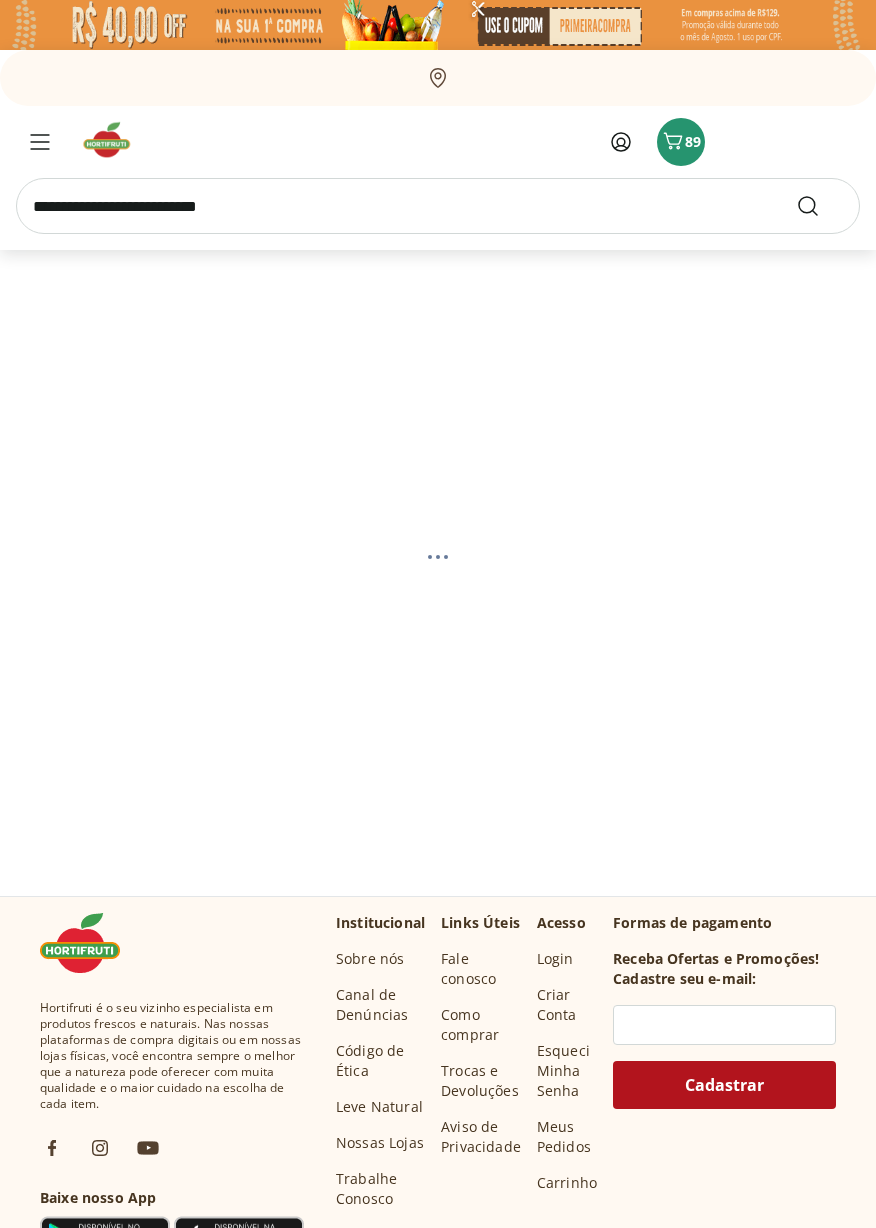 select on "**********" 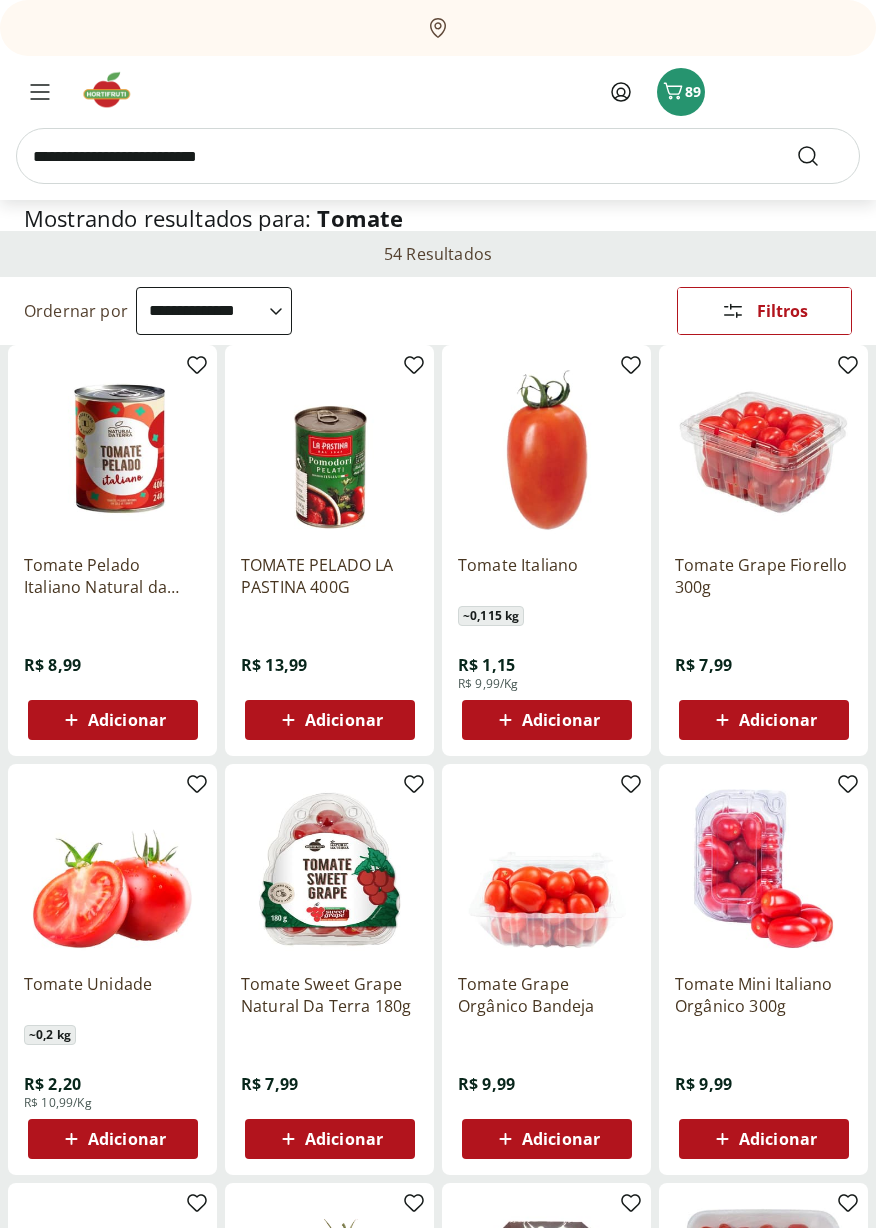 scroll, scrollTop: 0, scrollLeft: 0, axis: both 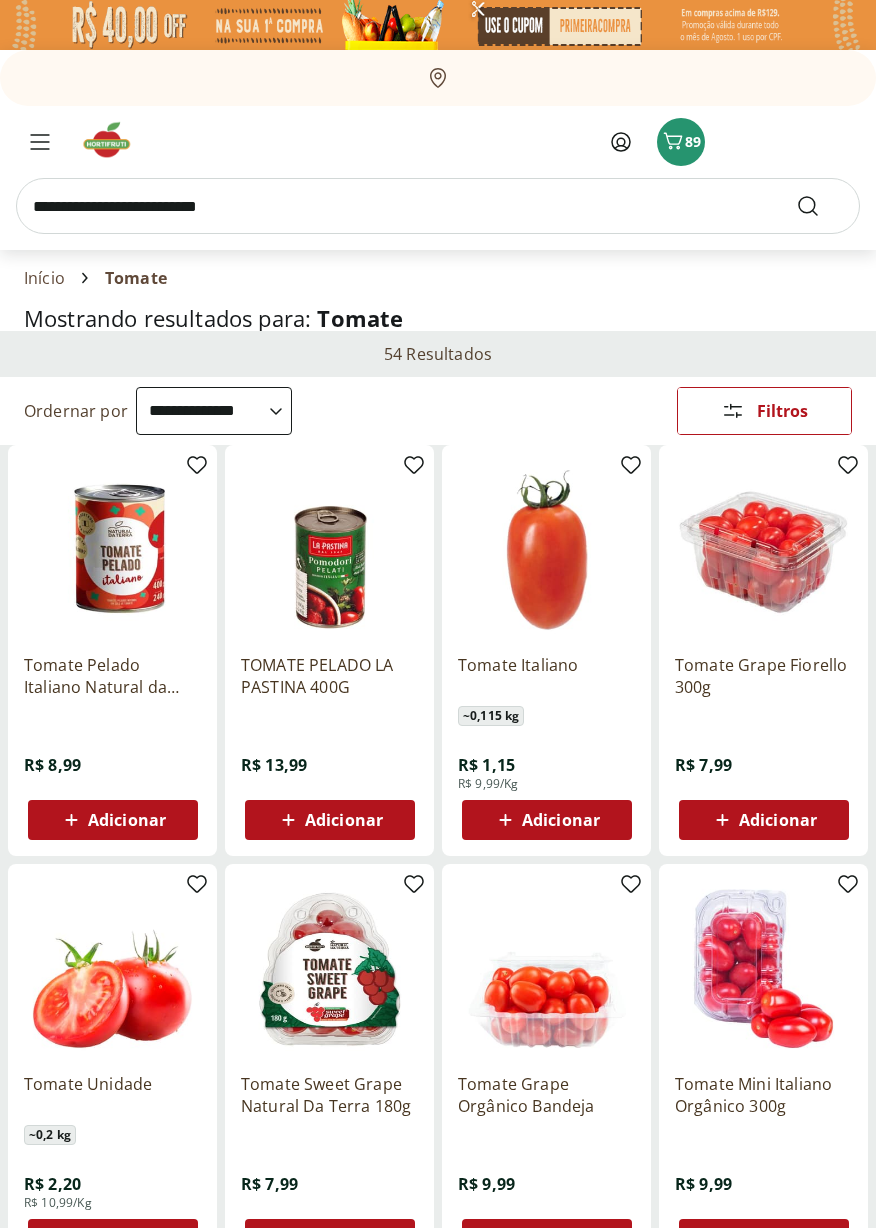 click on "Adicionar" at bounding box center (778, 820) 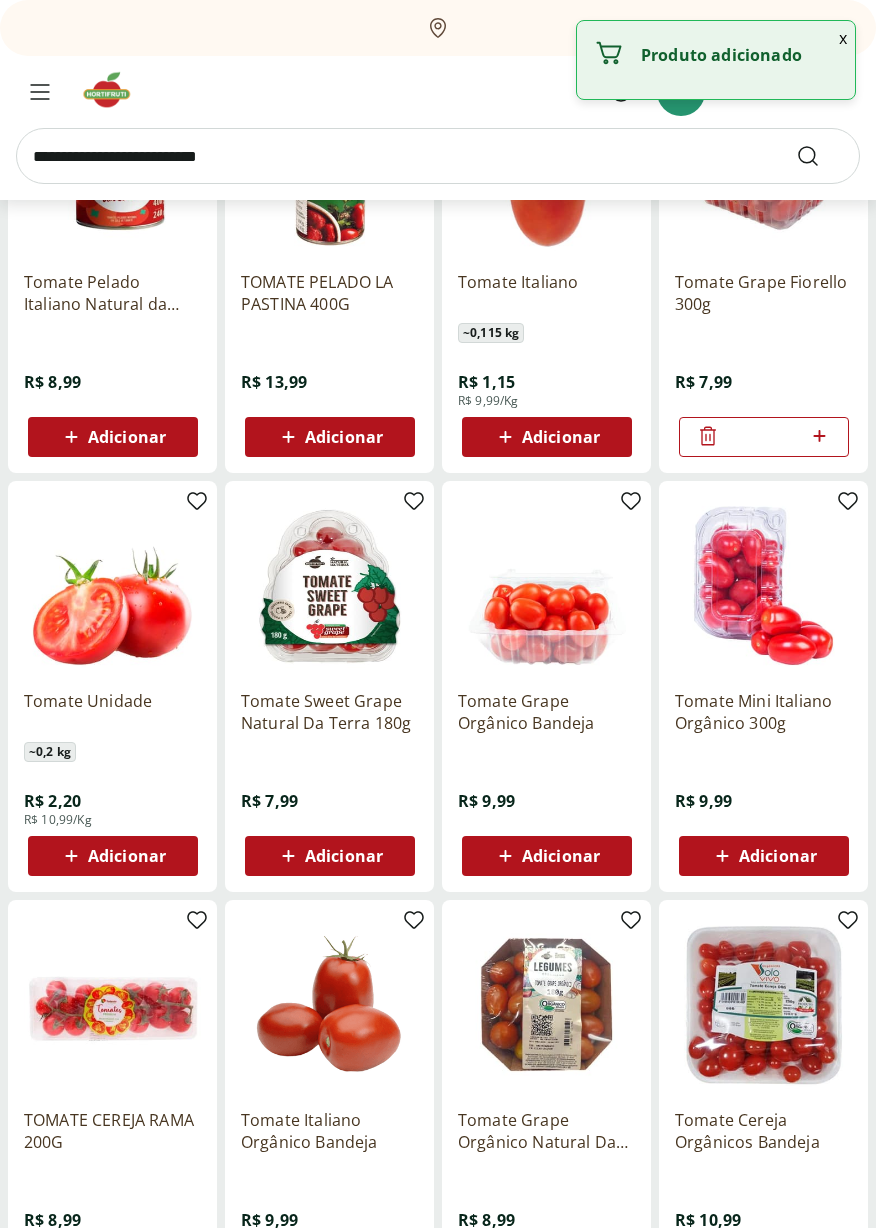 scroll, scrollTop: 385, scrollLeft: 0, axis: vertical 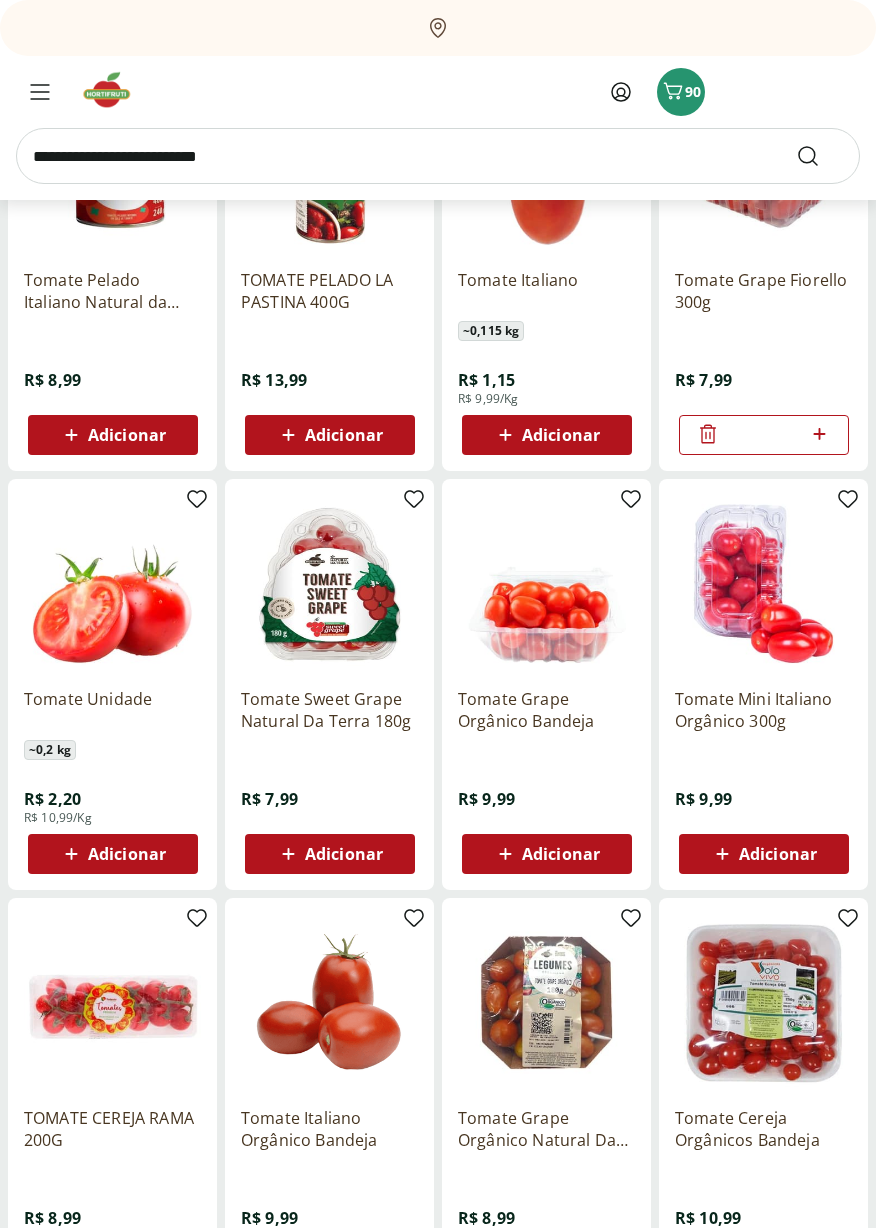 click on "Adicionar" at bounding box center [127, 854] 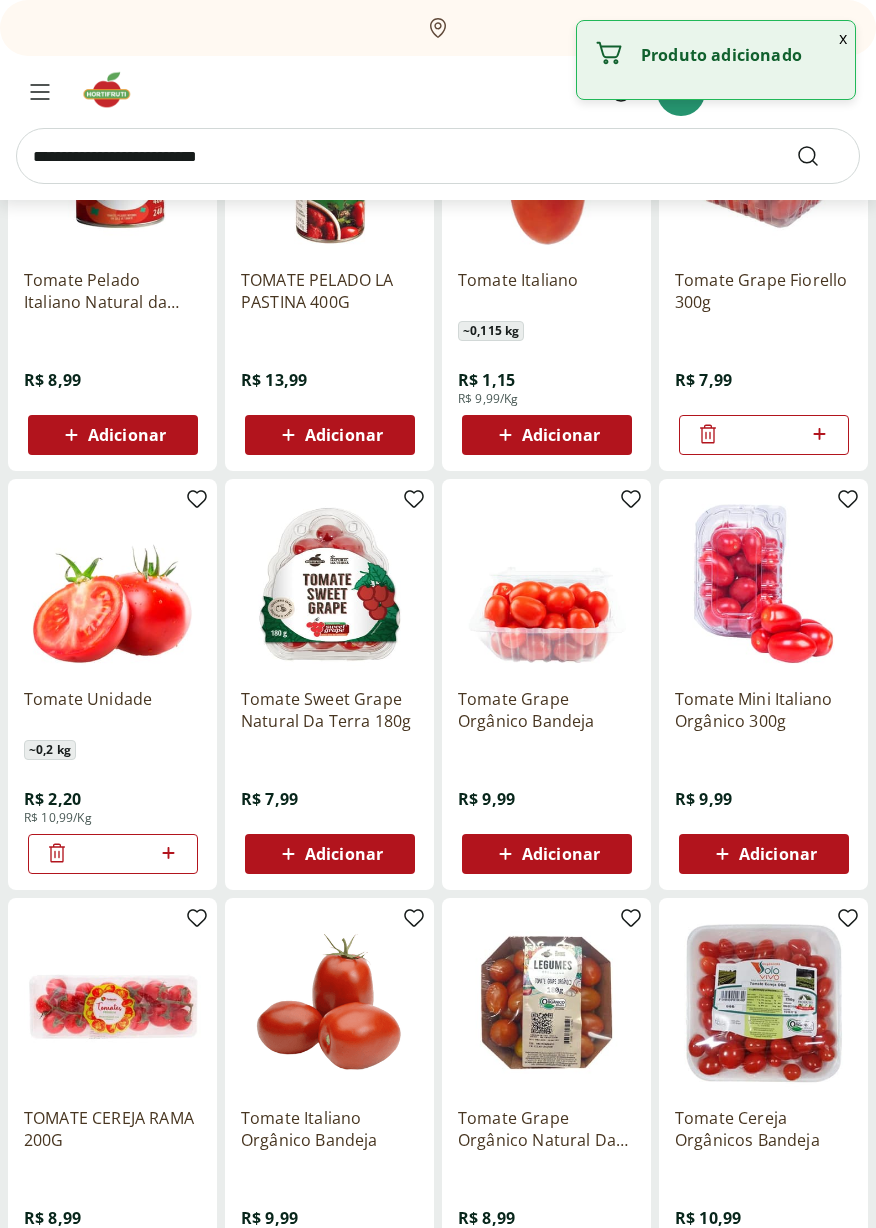 click 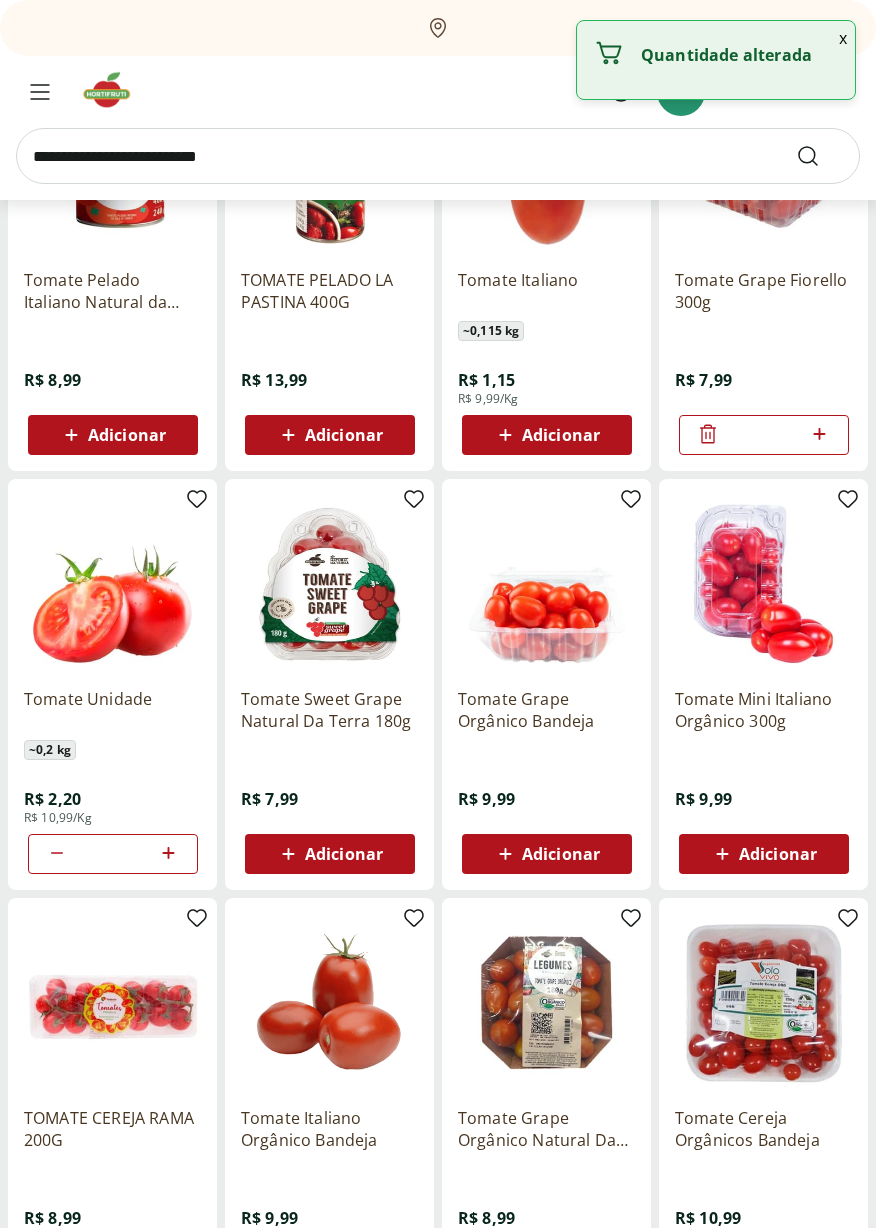 click 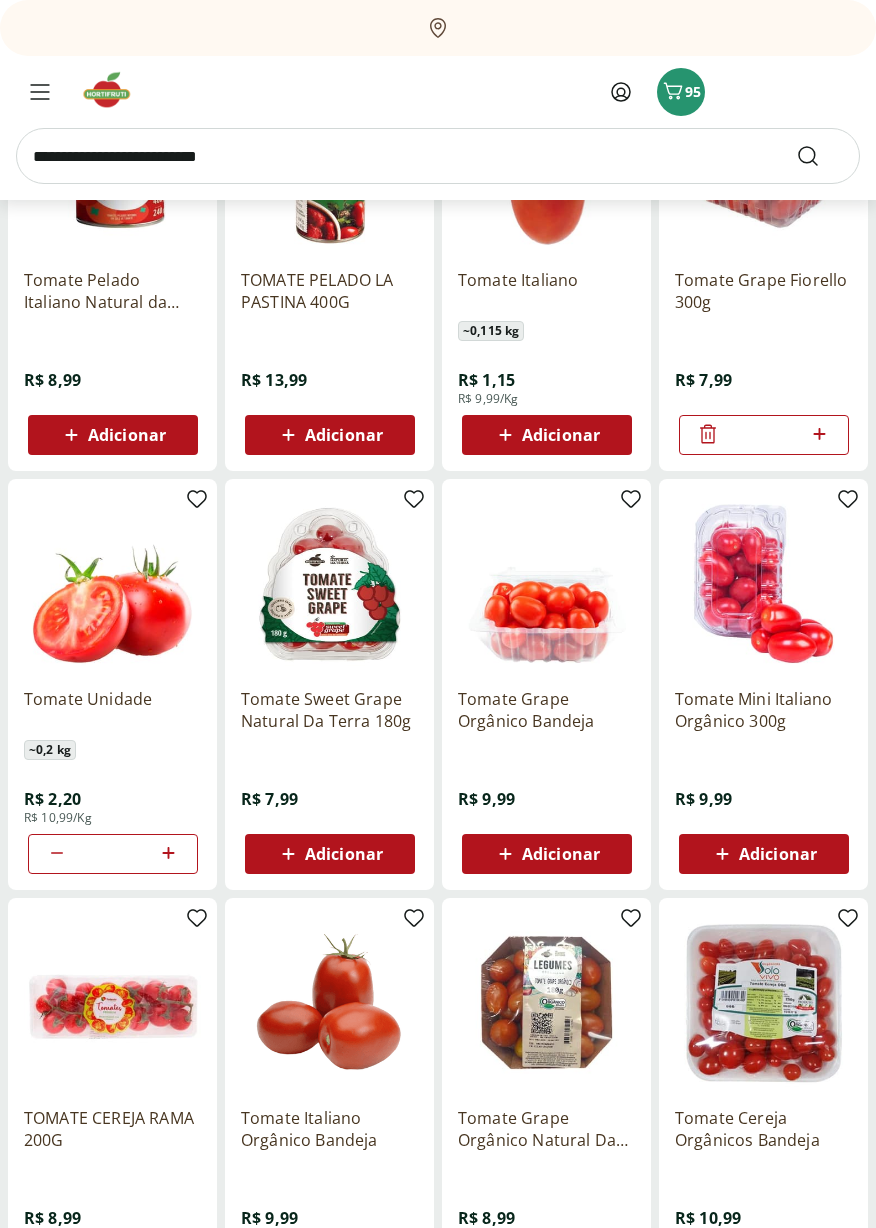 click at bounding box center (438, 156) 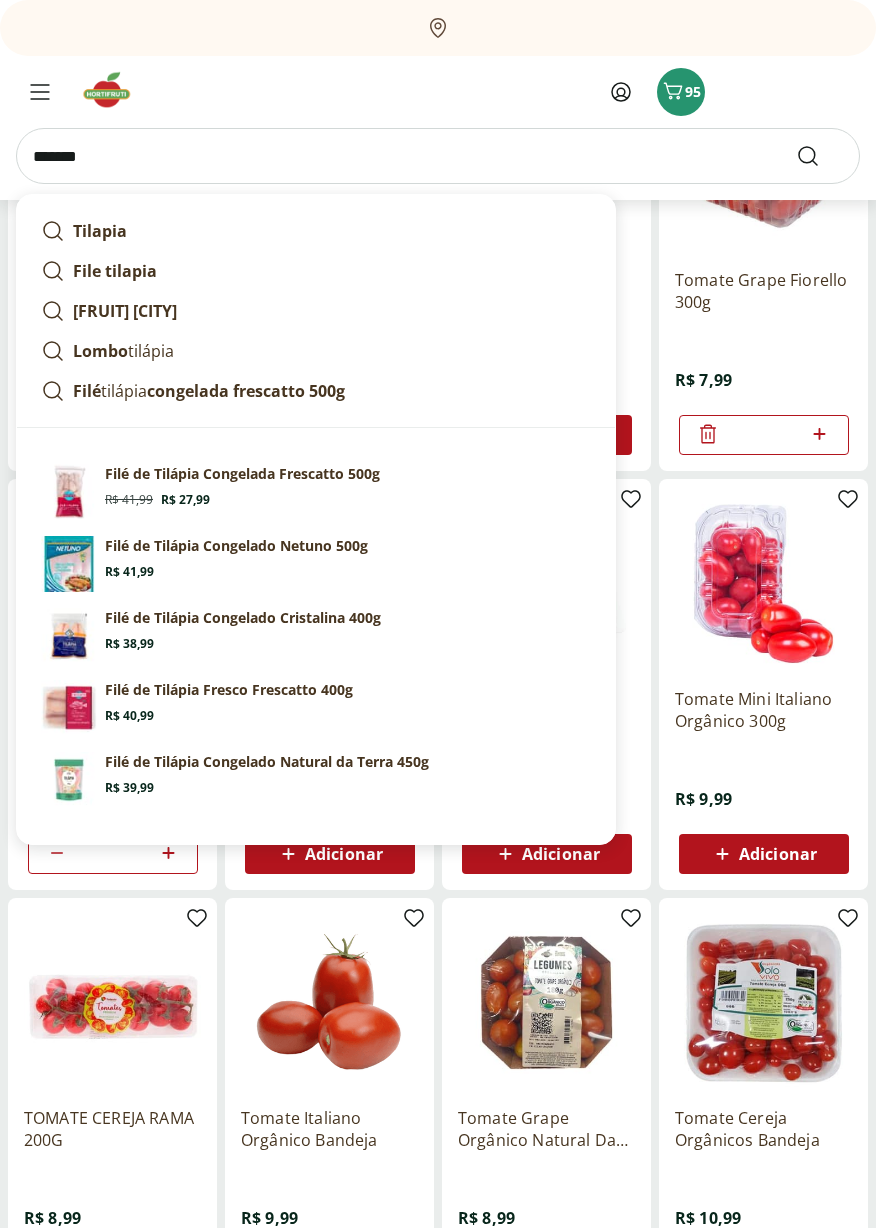 type on "*******" 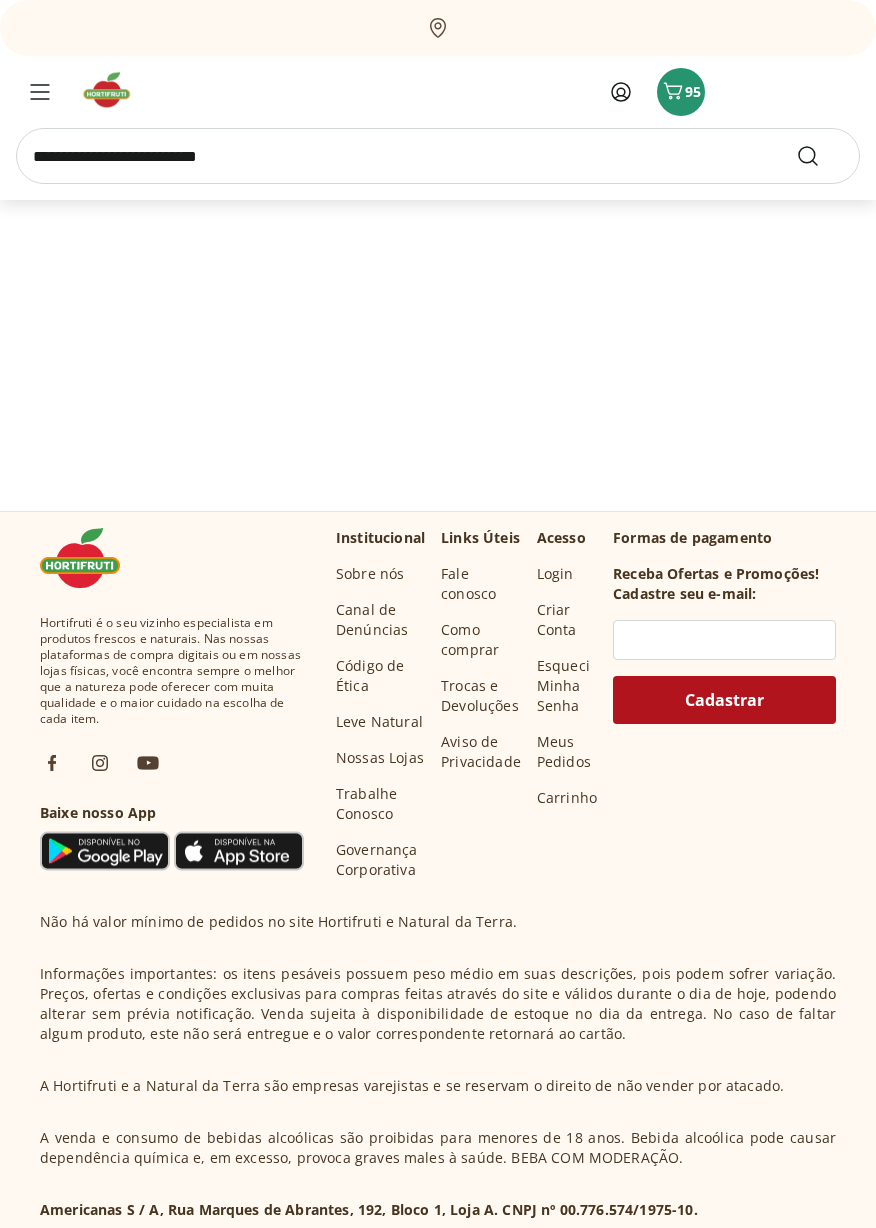 scroll, scrollTop: 0, scrollLeft: 0, axis: both 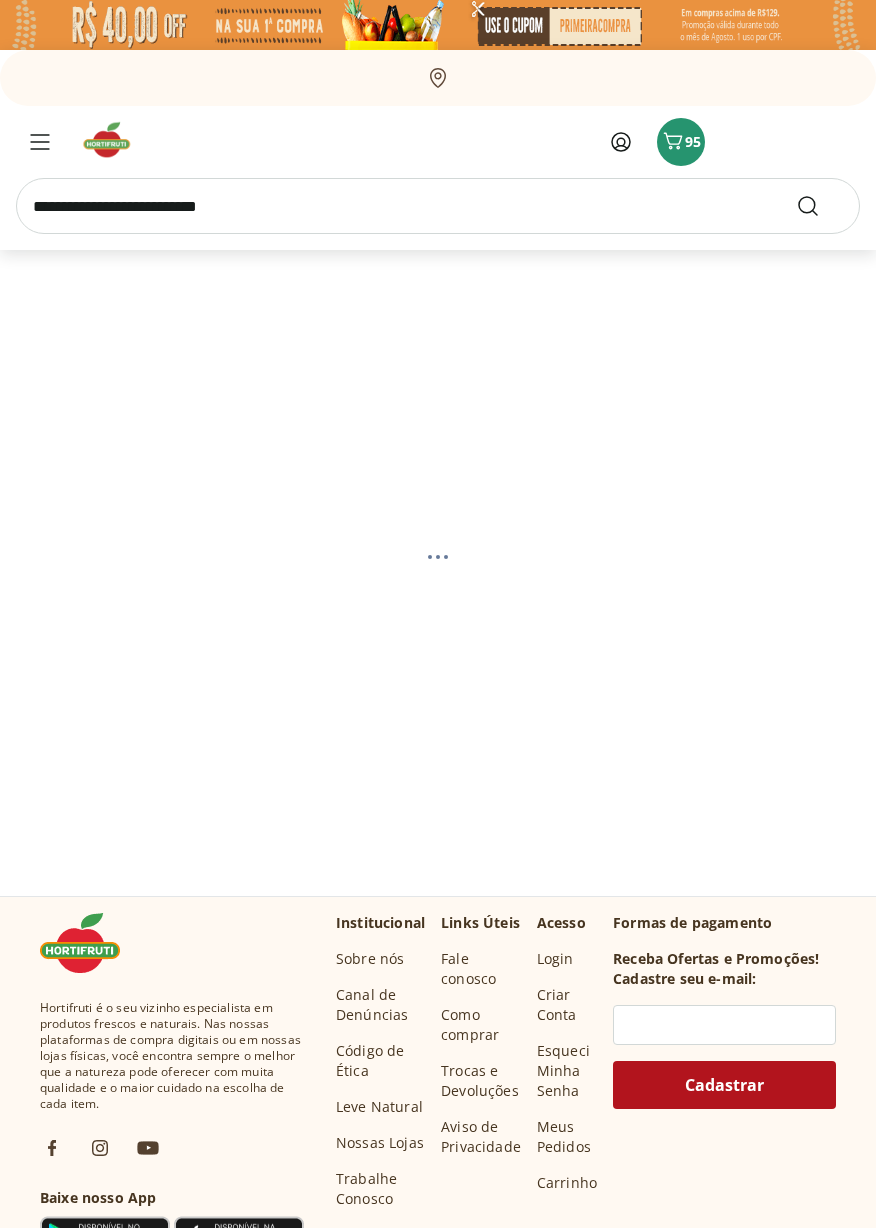 select on "**********" 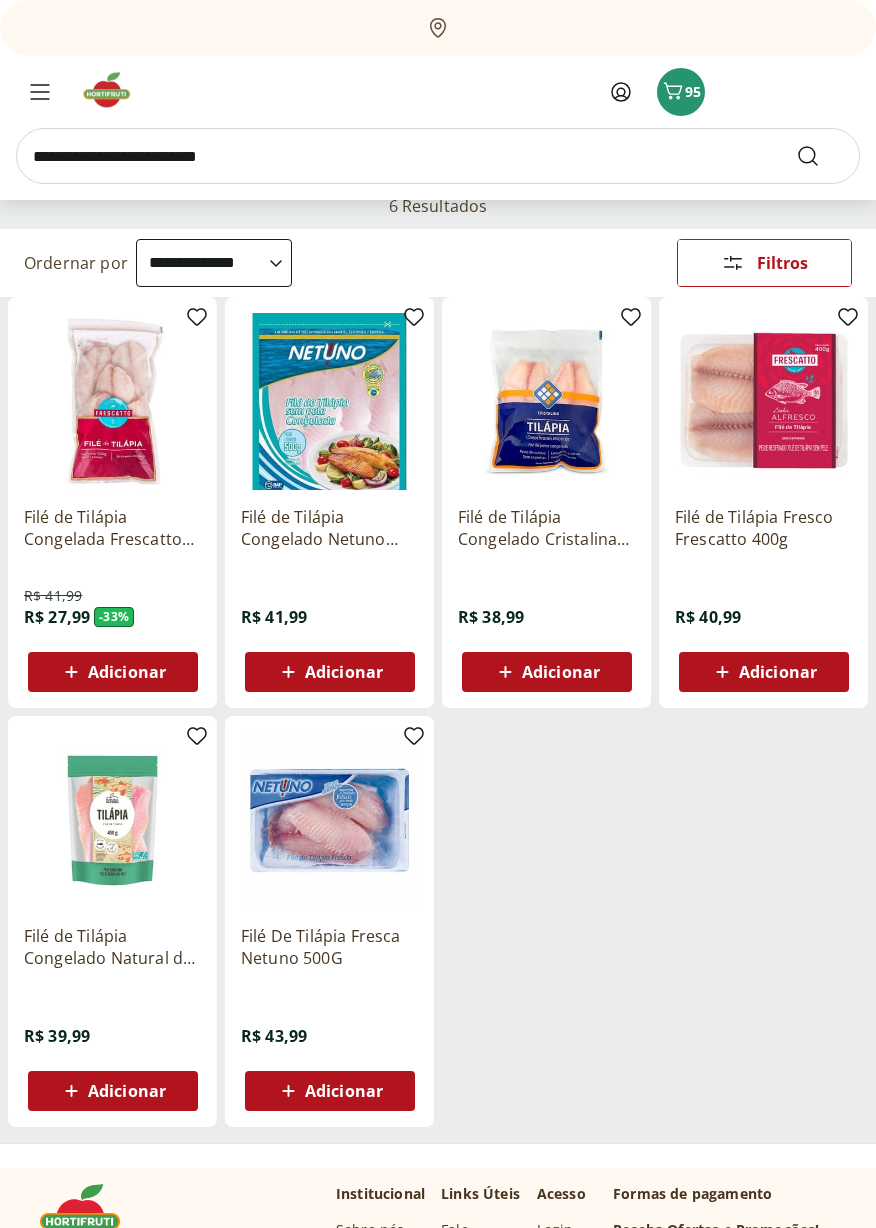 scroll, scrollTop: 144, scrollLeft: 0, axis: vertical 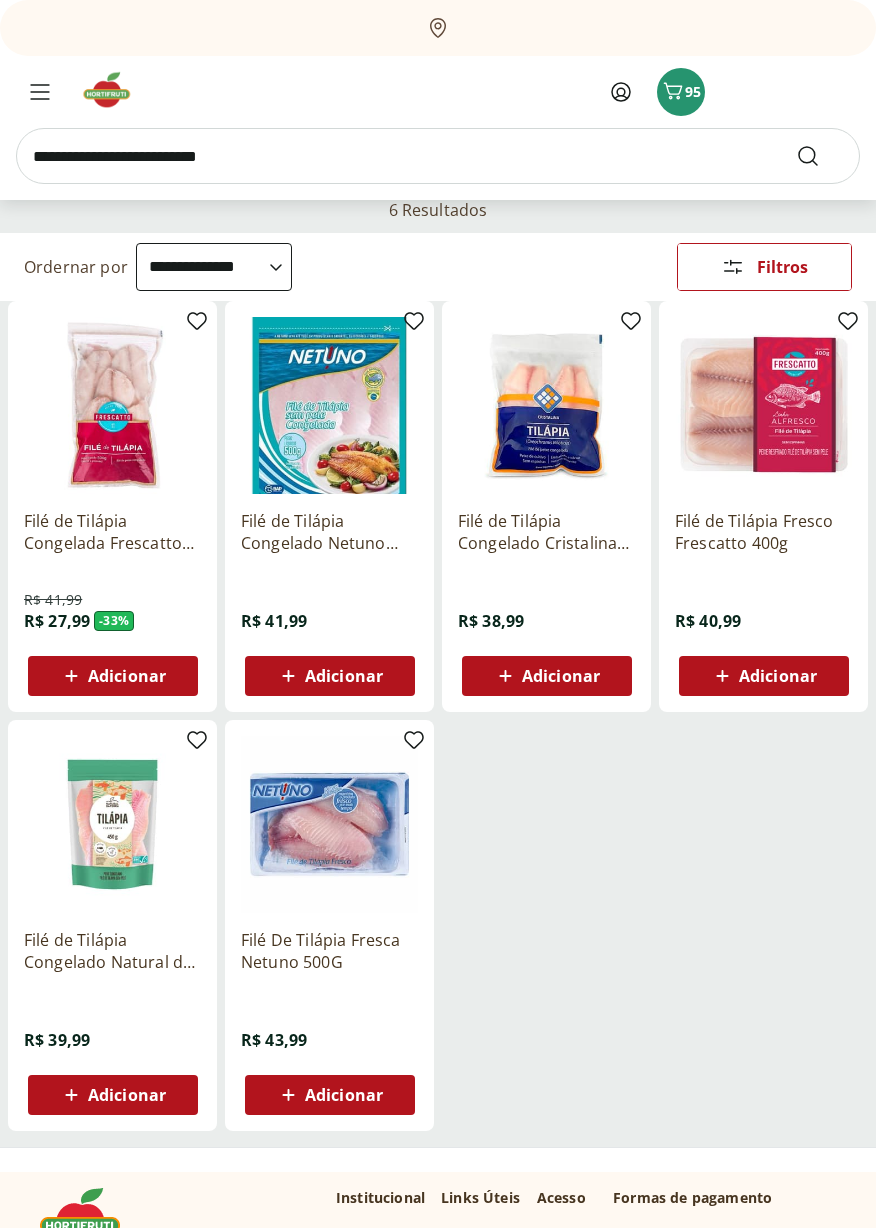 click on "Adicionar" at bounding box center (127, 676) 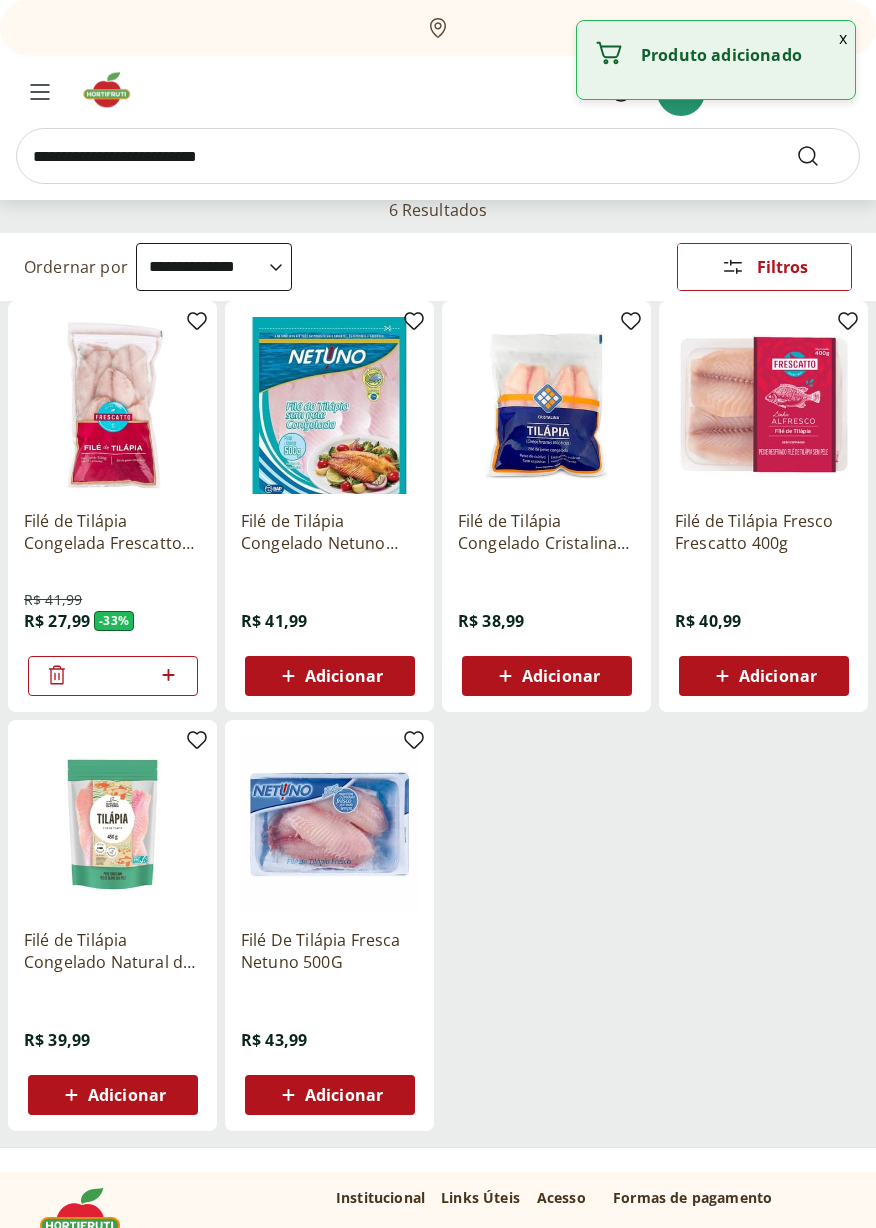 click 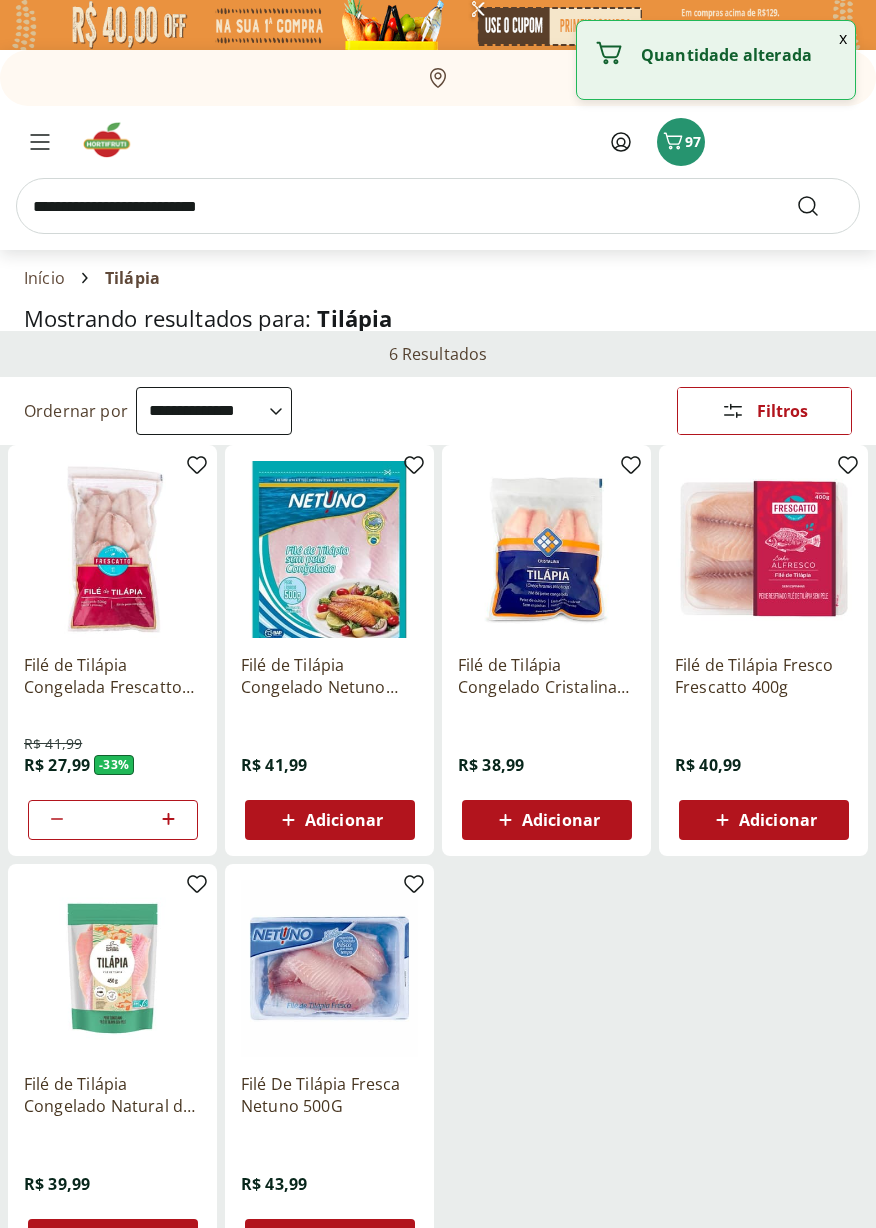 select on "**********" 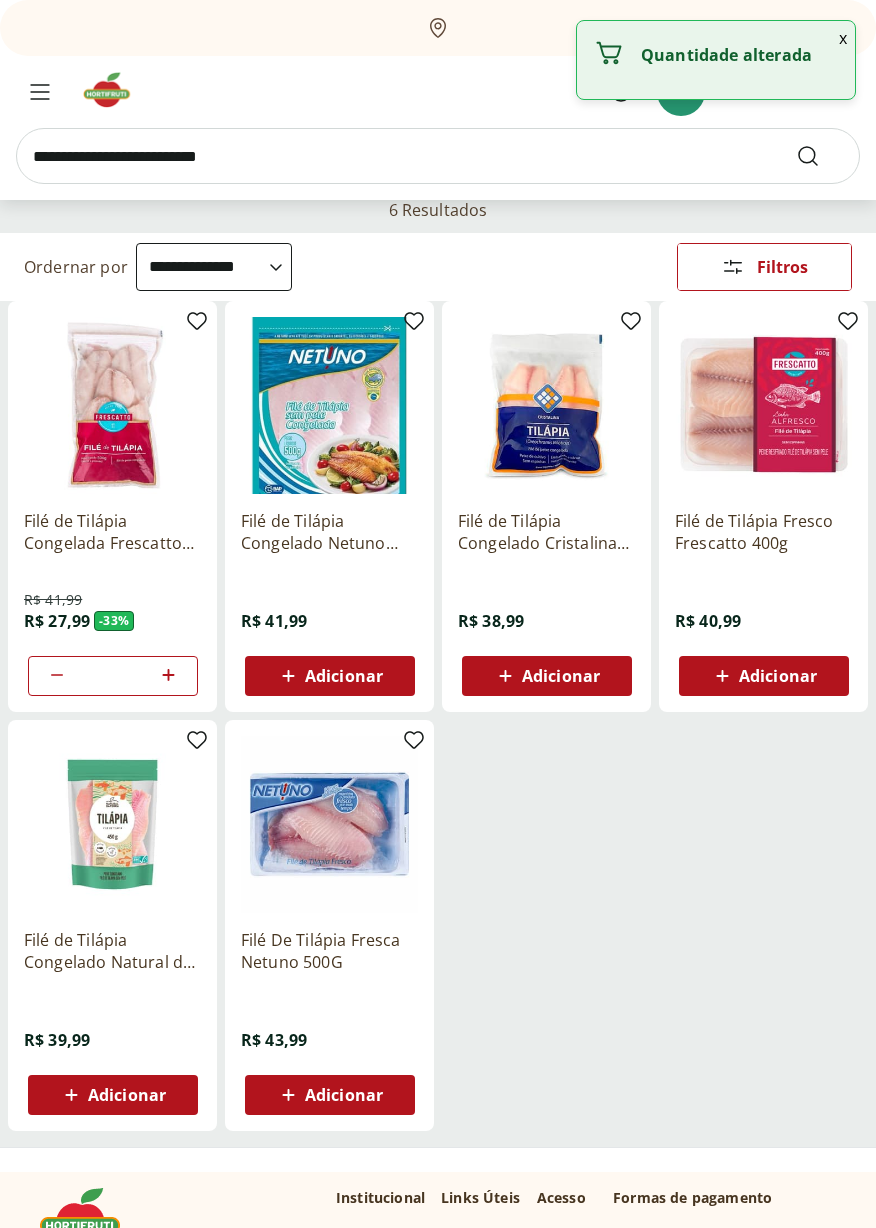 scroll, scrollTop: 0, scrollLeft: 0, axis: both 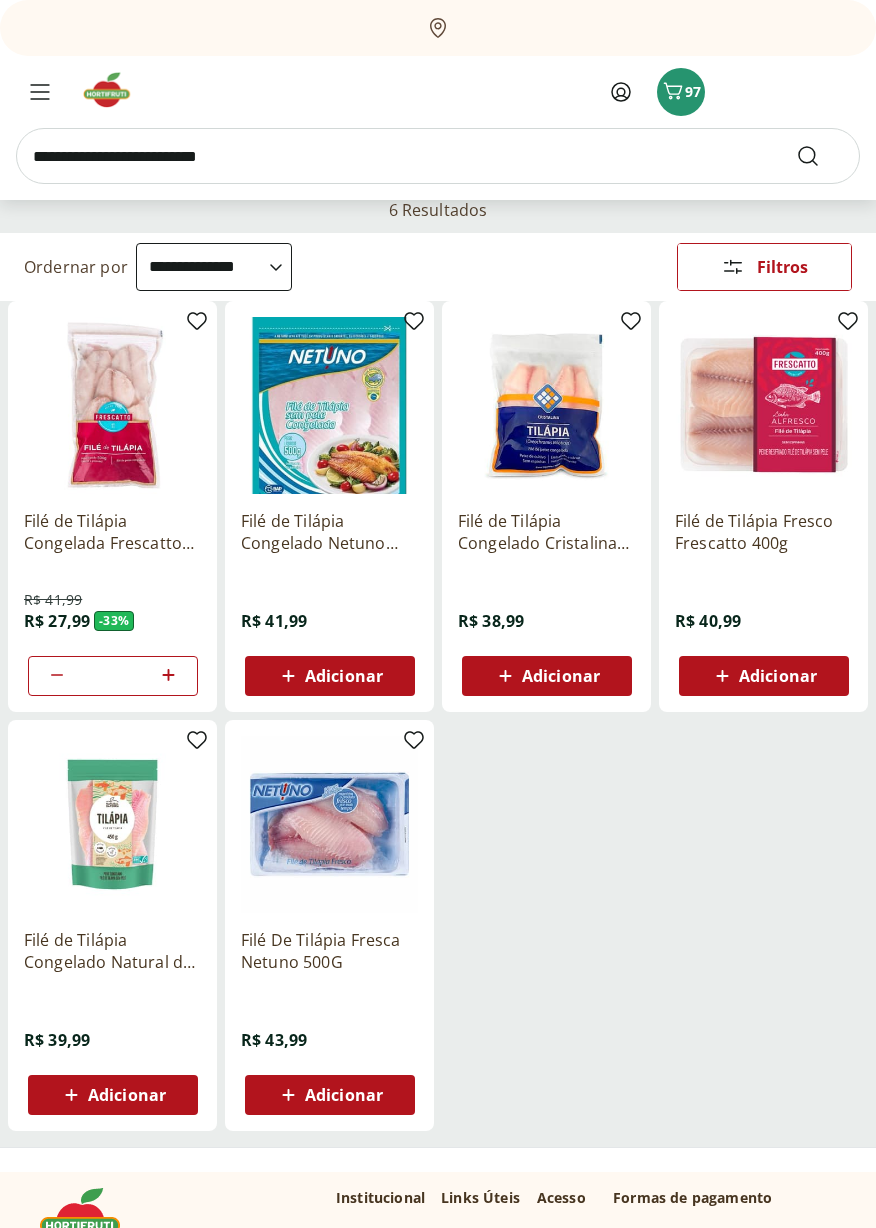 click at bounding box center [438, 156] 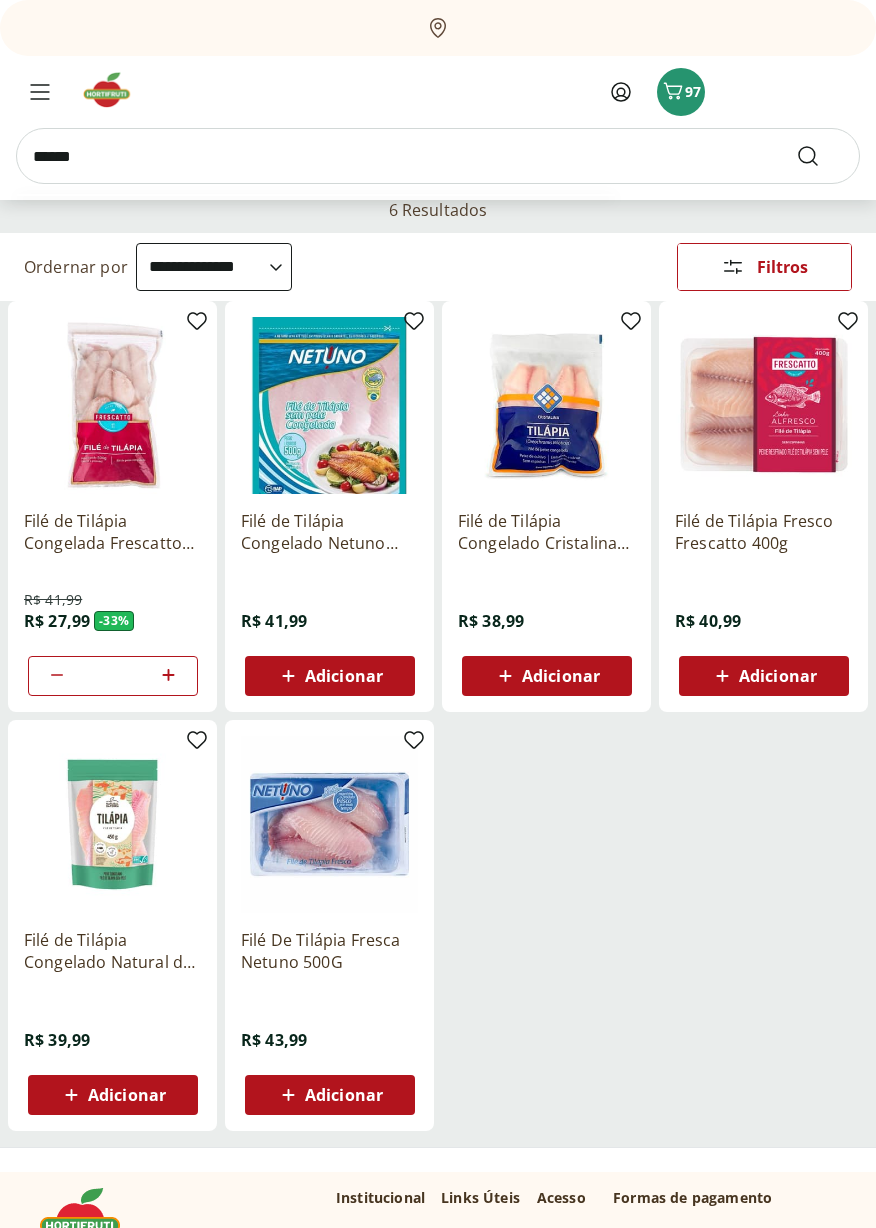 type on "******" 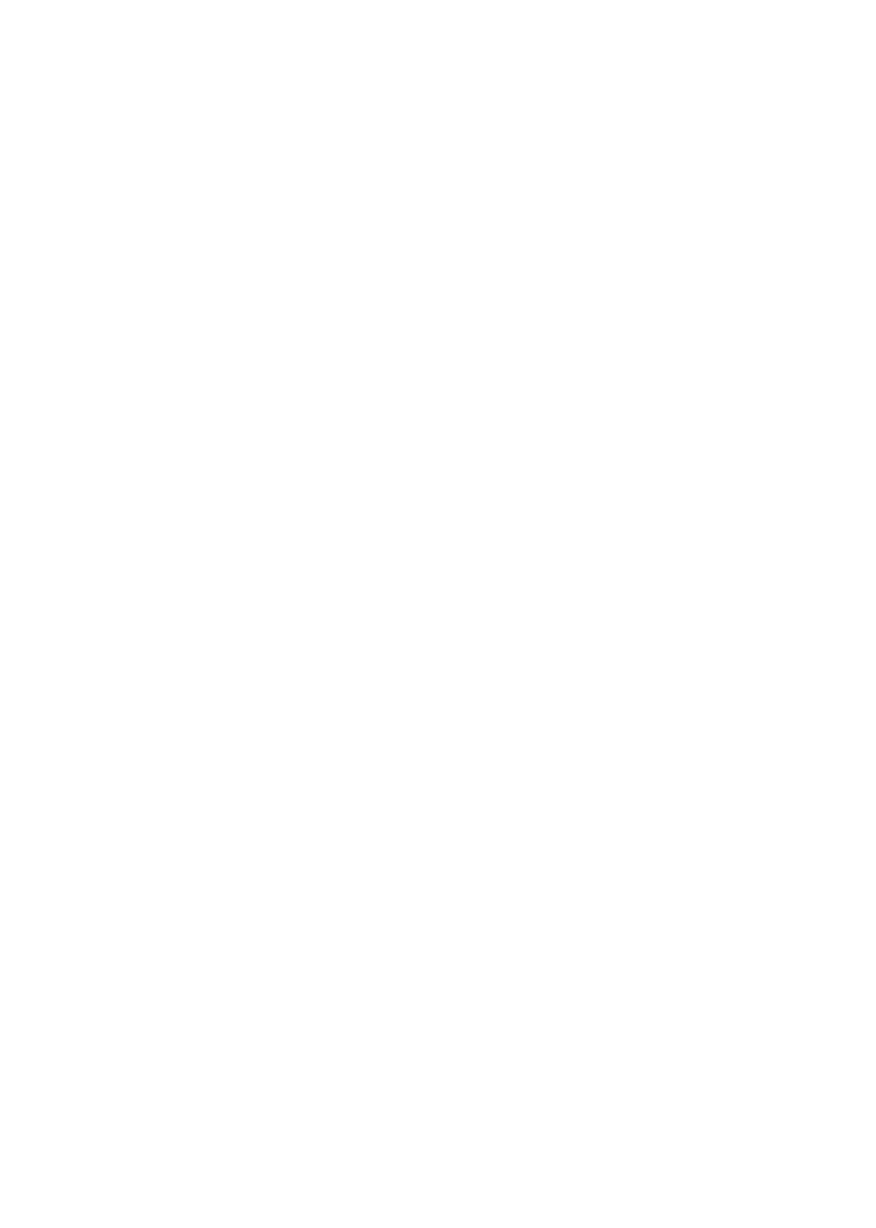 scroll, scrollTop: 0, scrollLeft: 0, axis: both 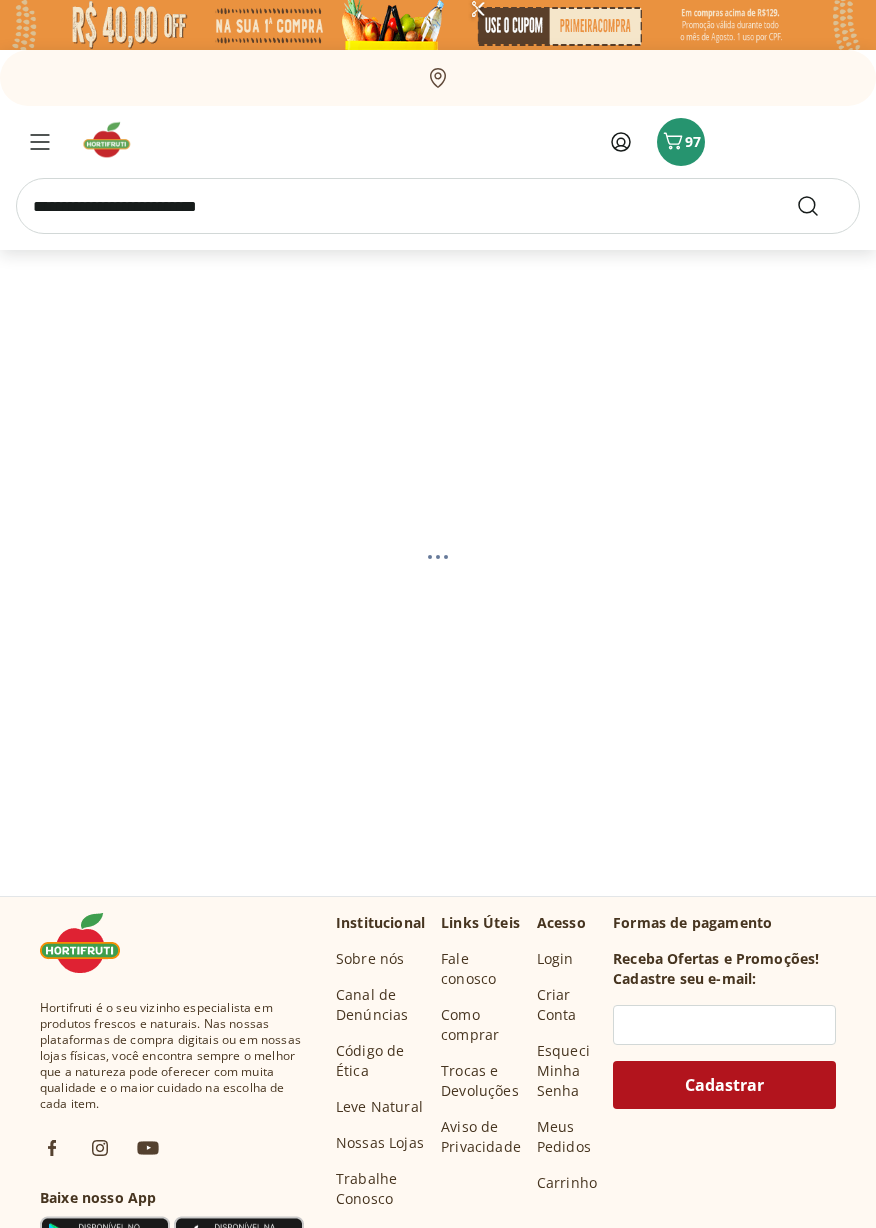 select on "**********" 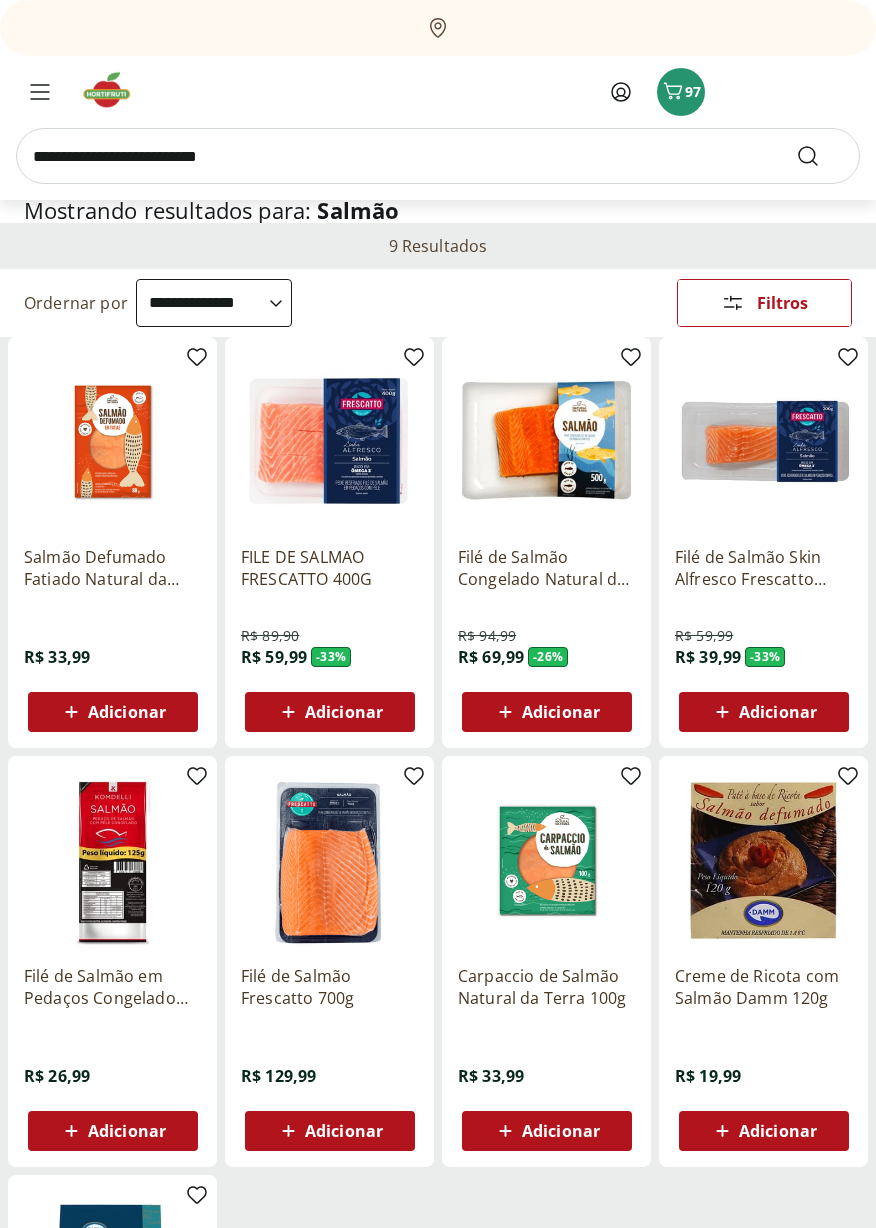 scroll, scrollTop: 111, scrollLeft: 0, axis: vertical 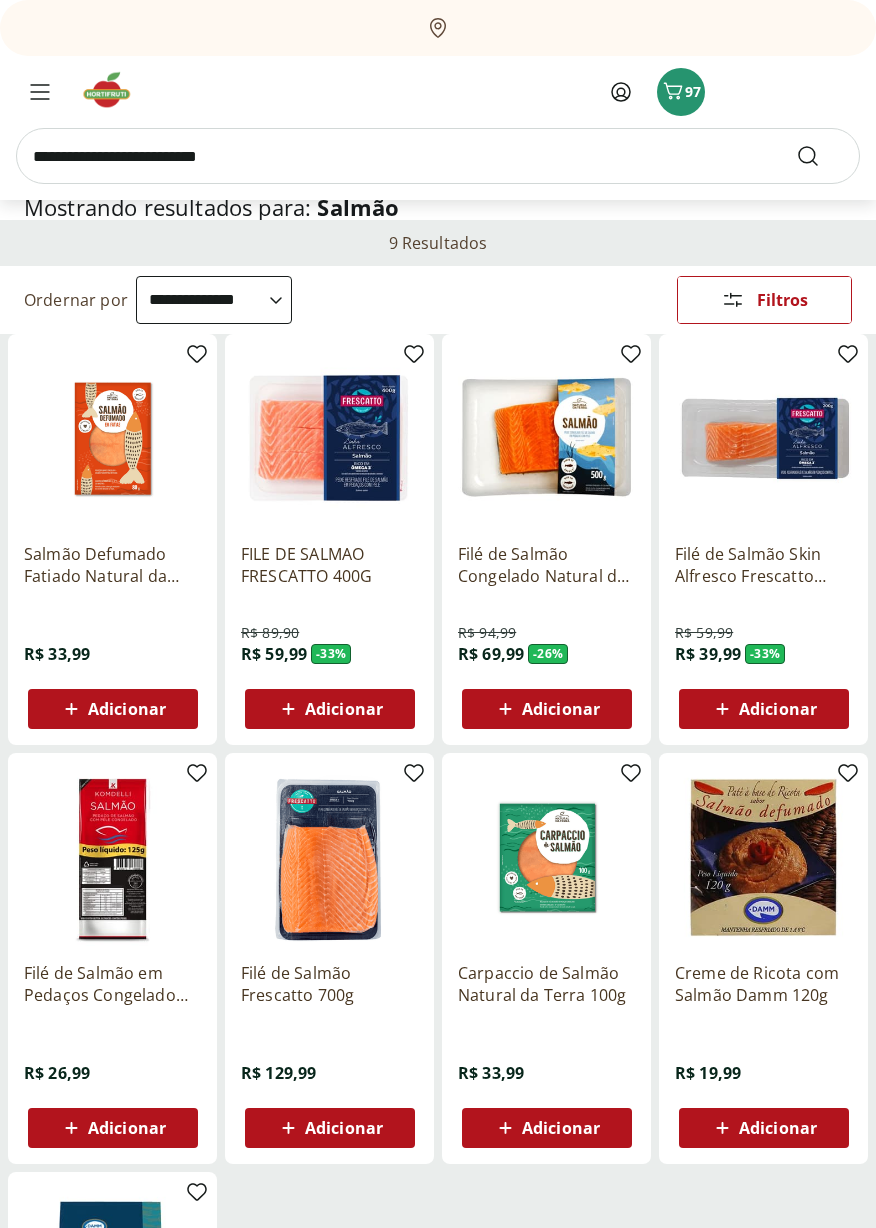 click at bounding box center [546, 438] 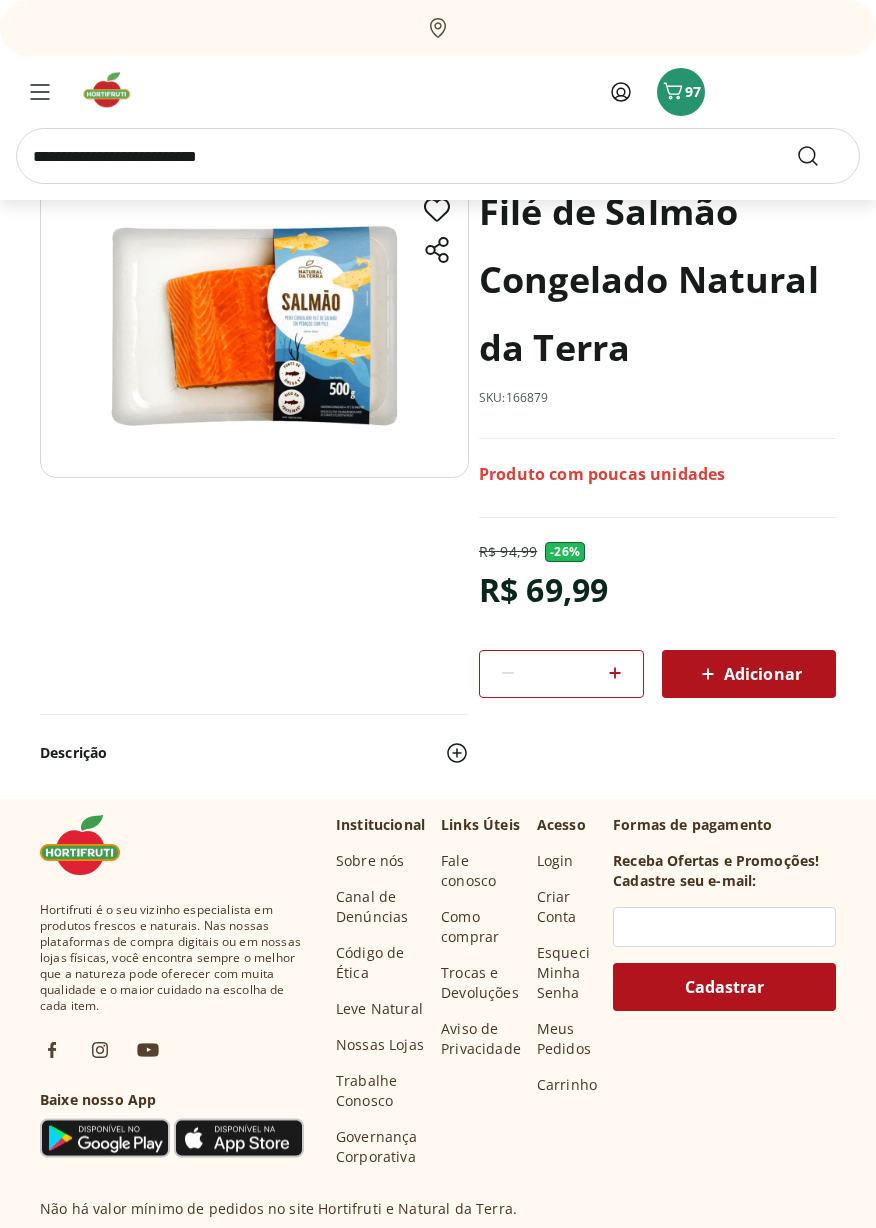 scroll, scrollTop: 0, scrollLeft: 0, axis: both 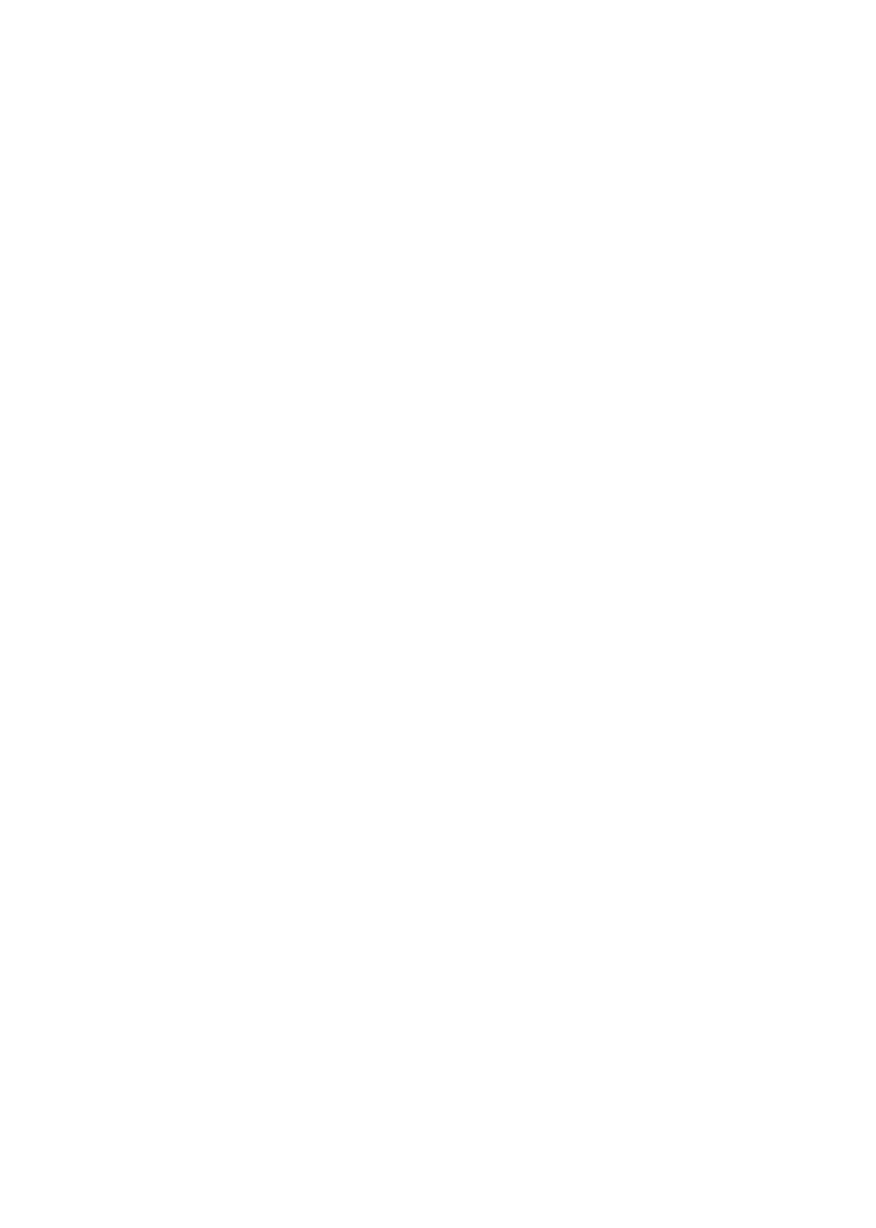 select on "**********" 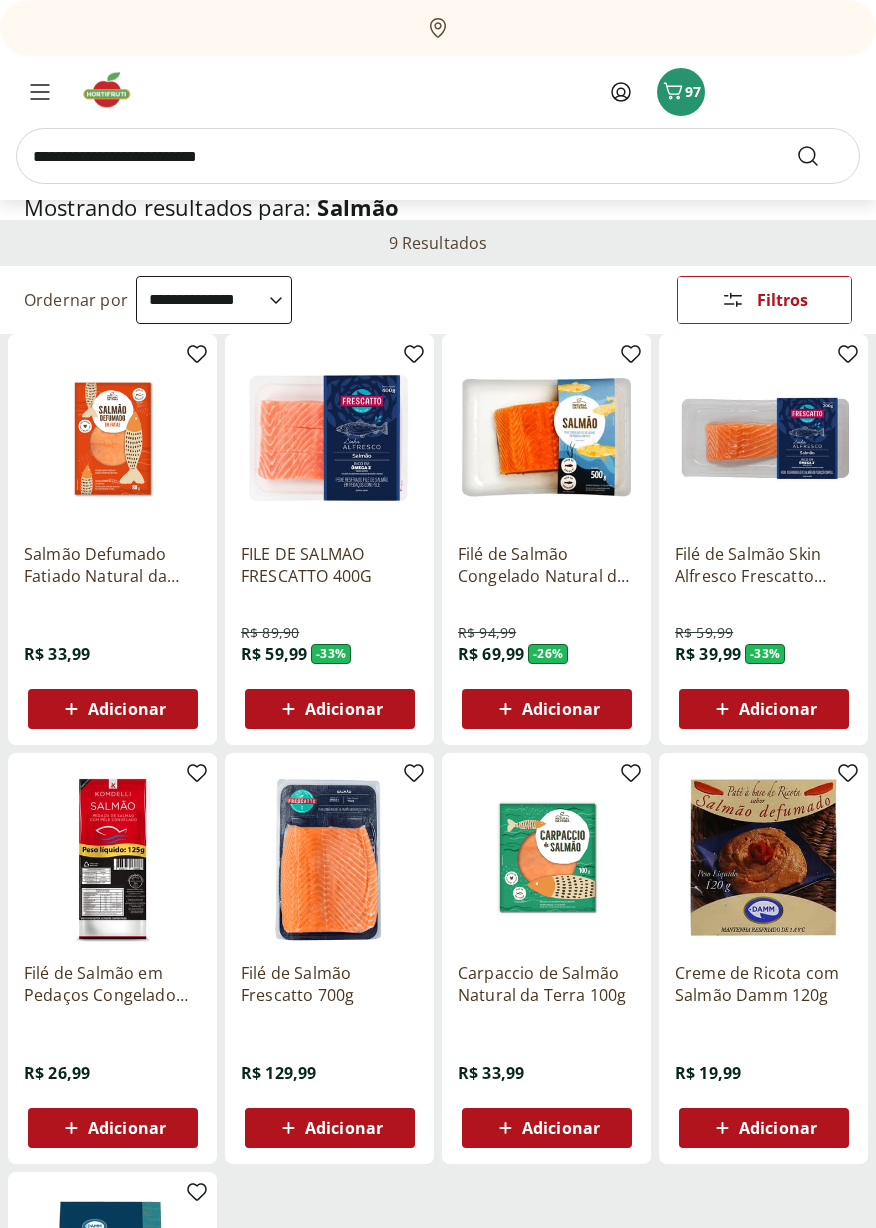 click on "Adicionar" at bounding box center (344, 709) 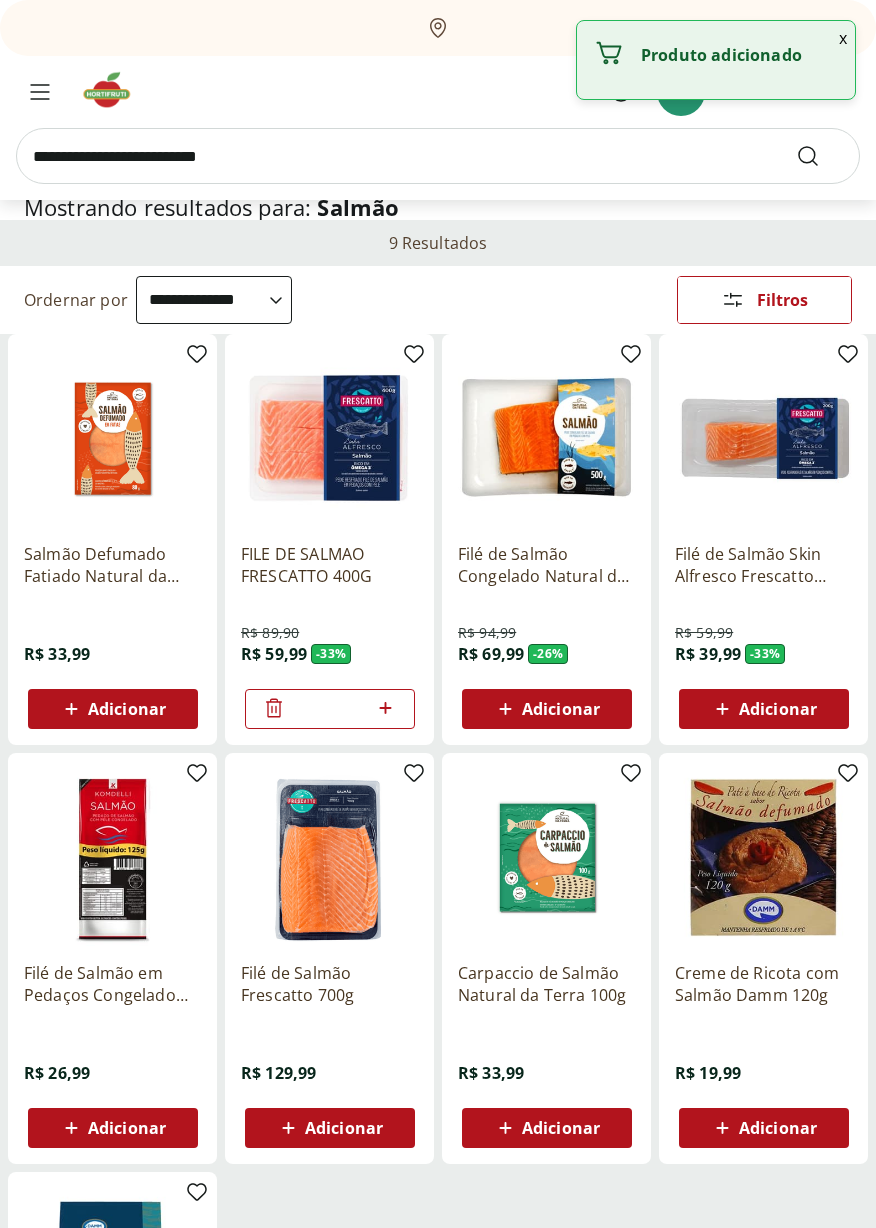 click 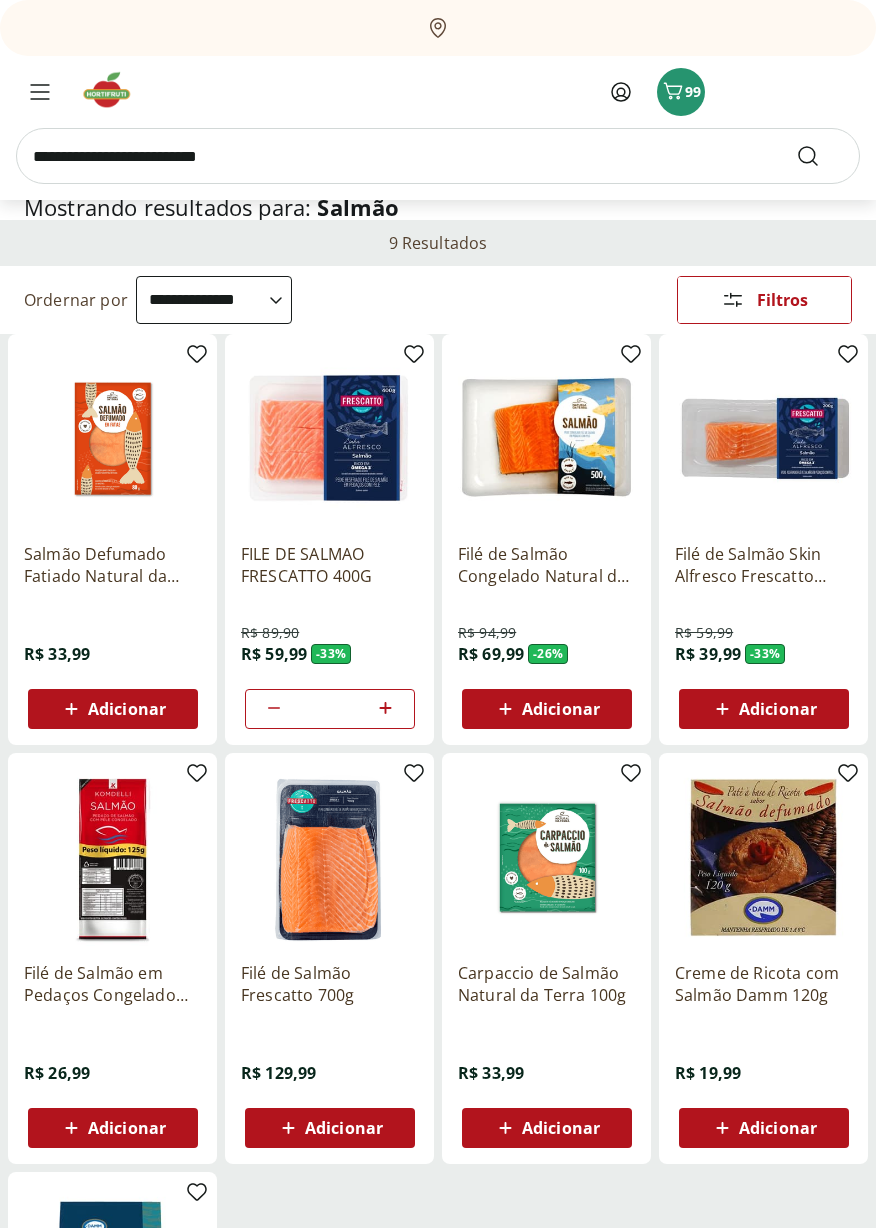 click at bounding box center (438, 156) 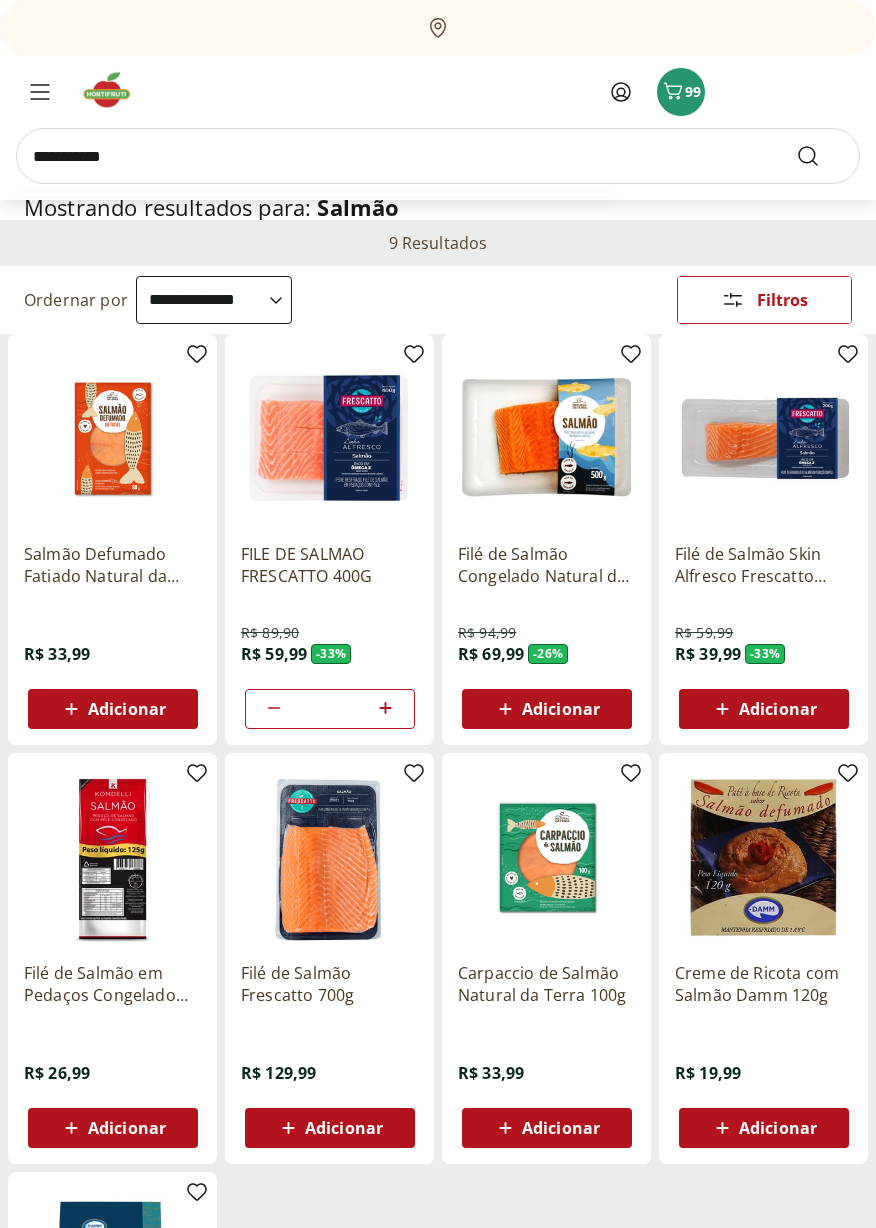 type on "**********" 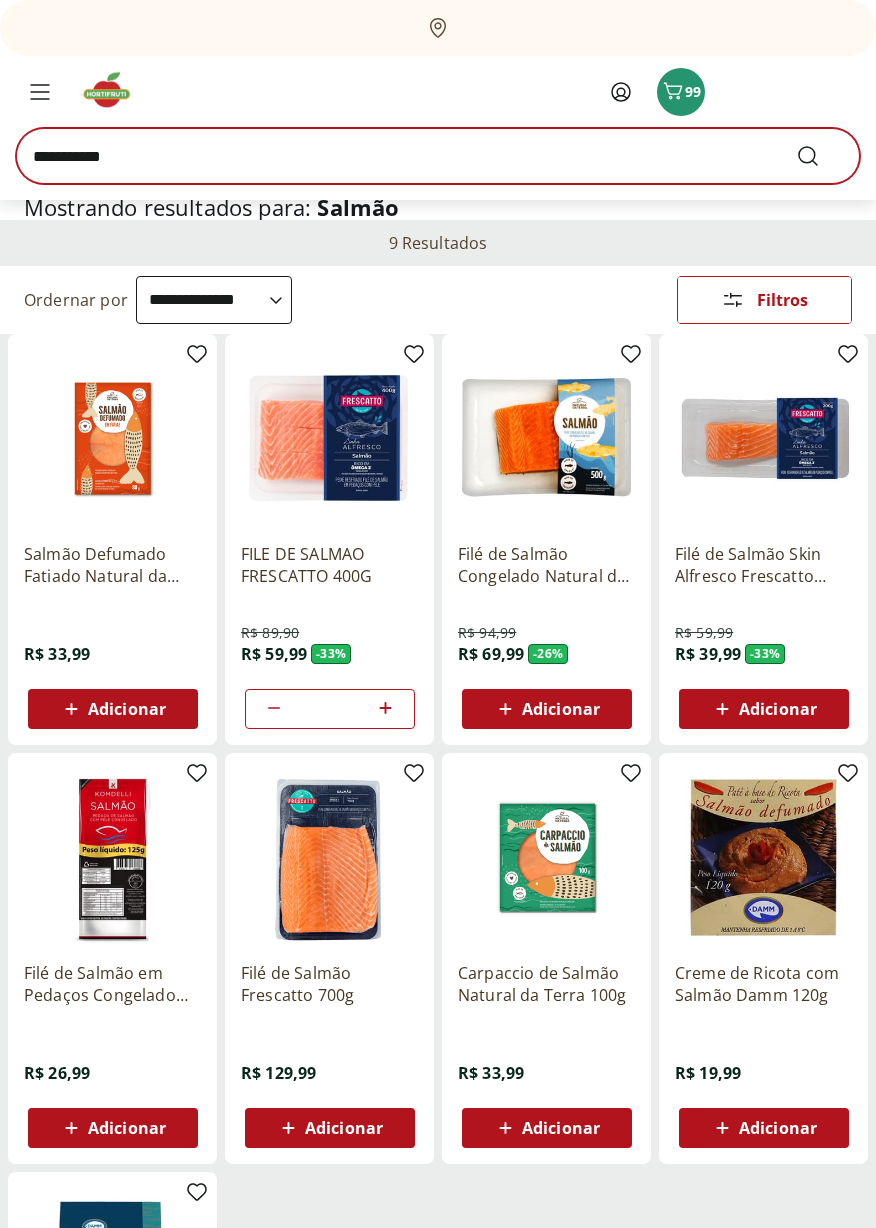 scroll, scrollTop: 0, scrollLeft: 0, axis: both 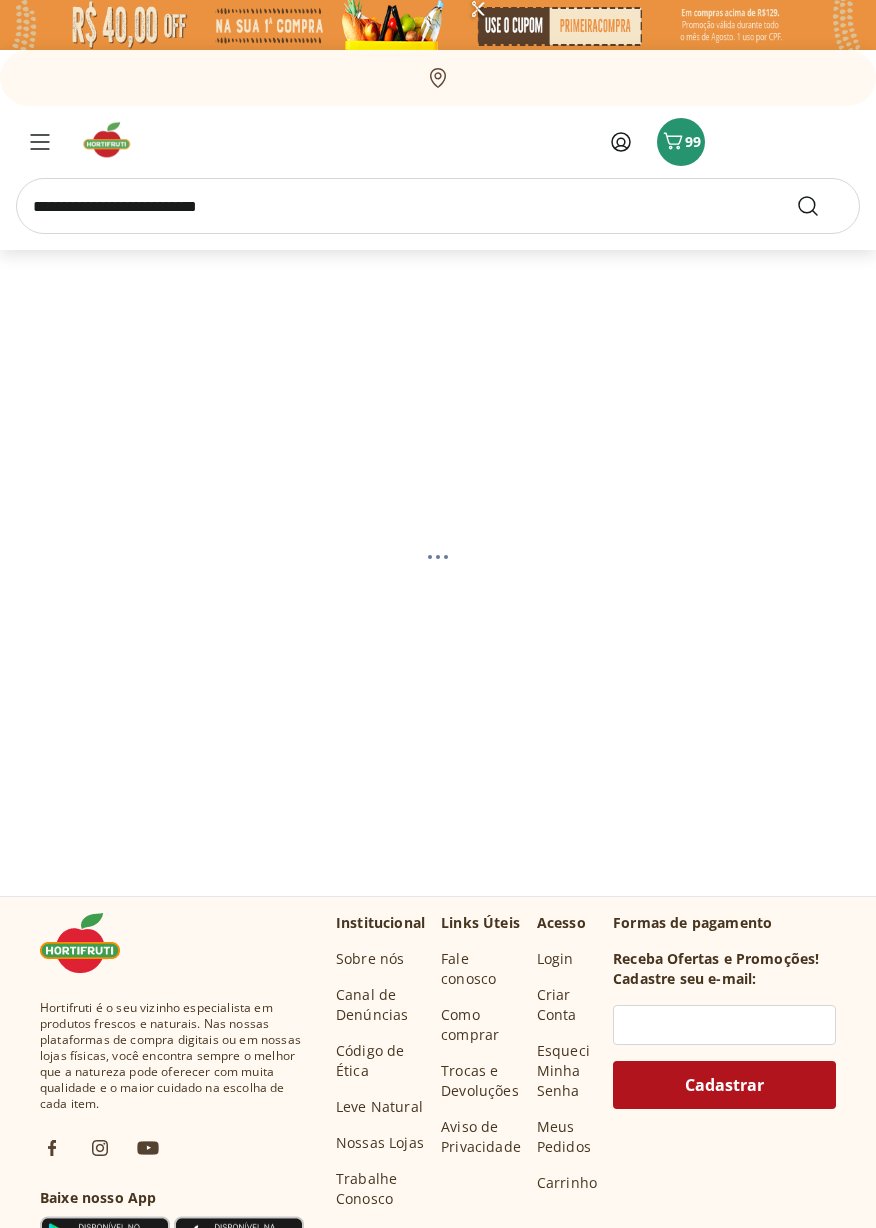 select on "**********" 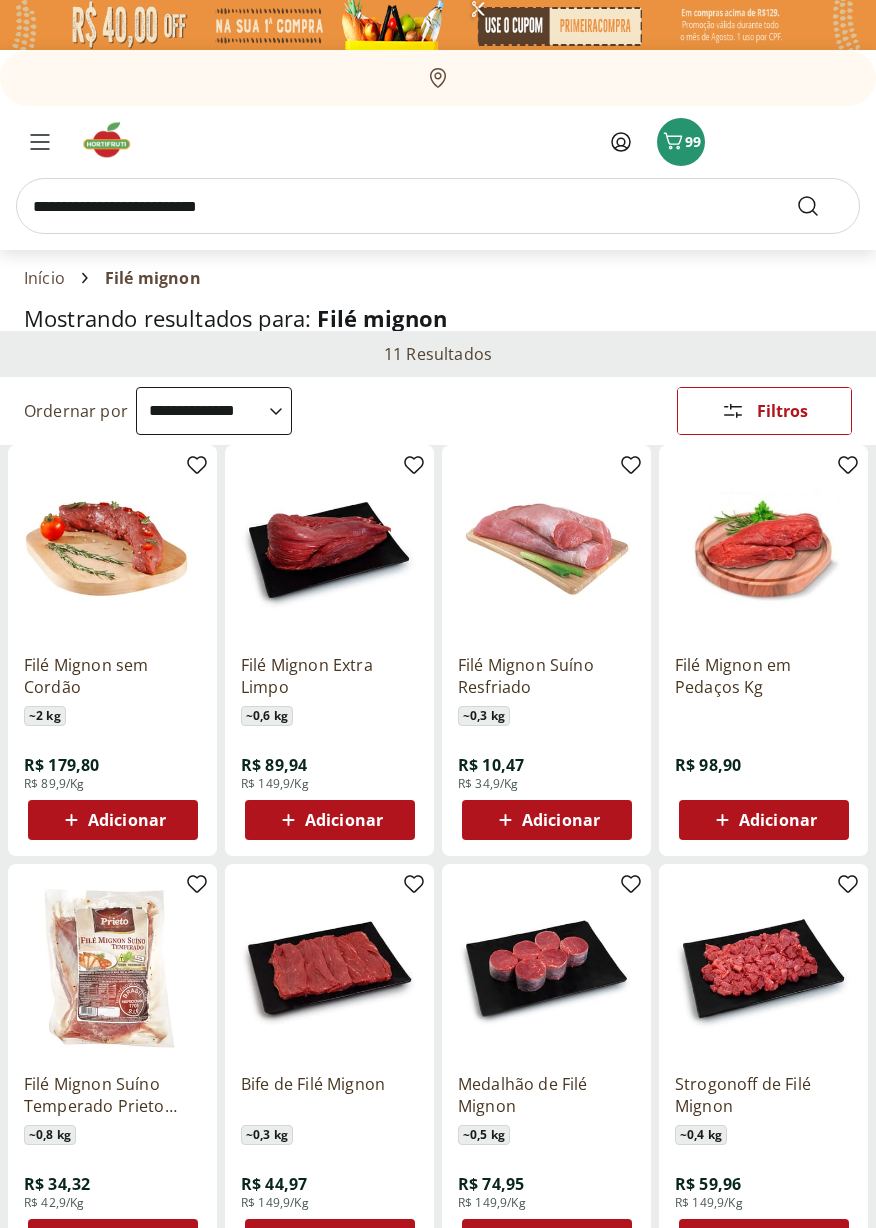 click on "Adicionar" at bounding box center (344, 820) 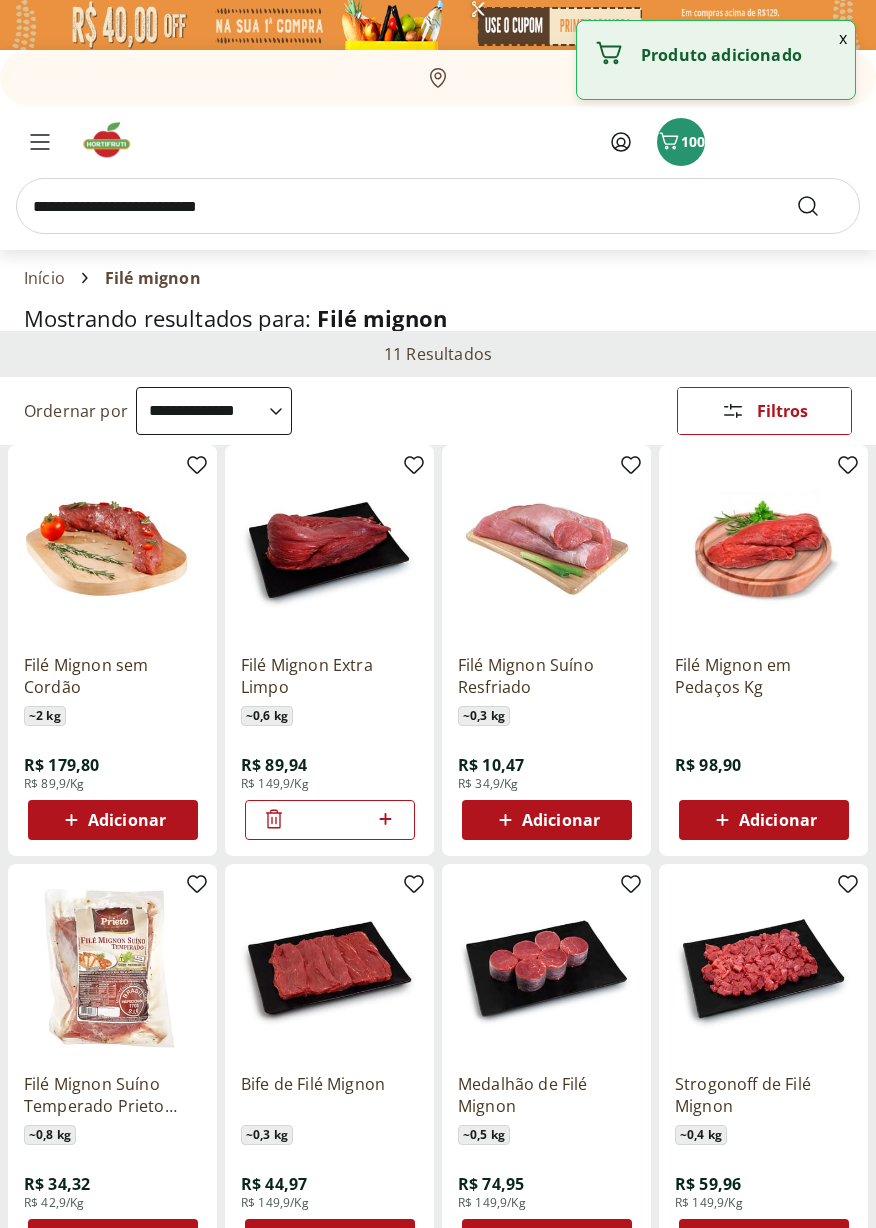 click 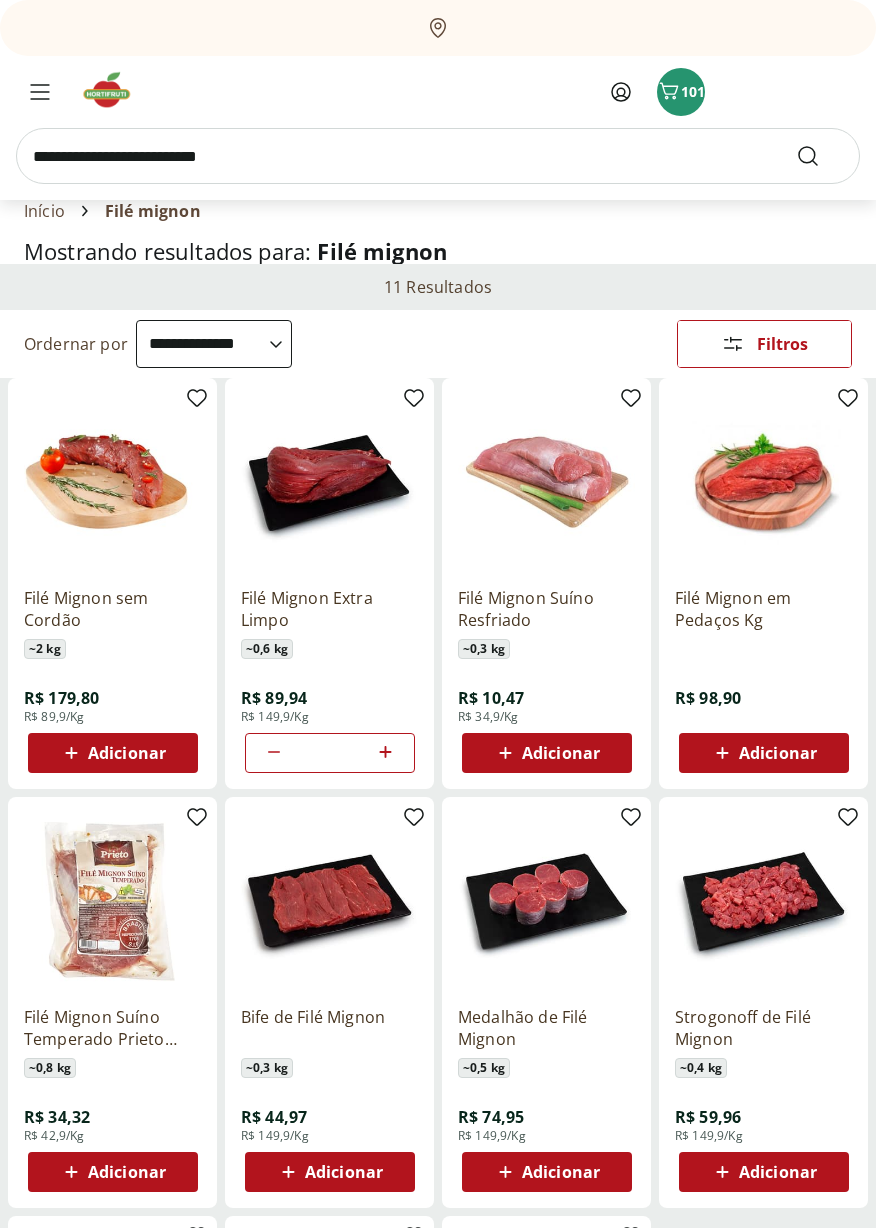 scroll, scrollTop: 0, scrollLeft: 0, axis: both 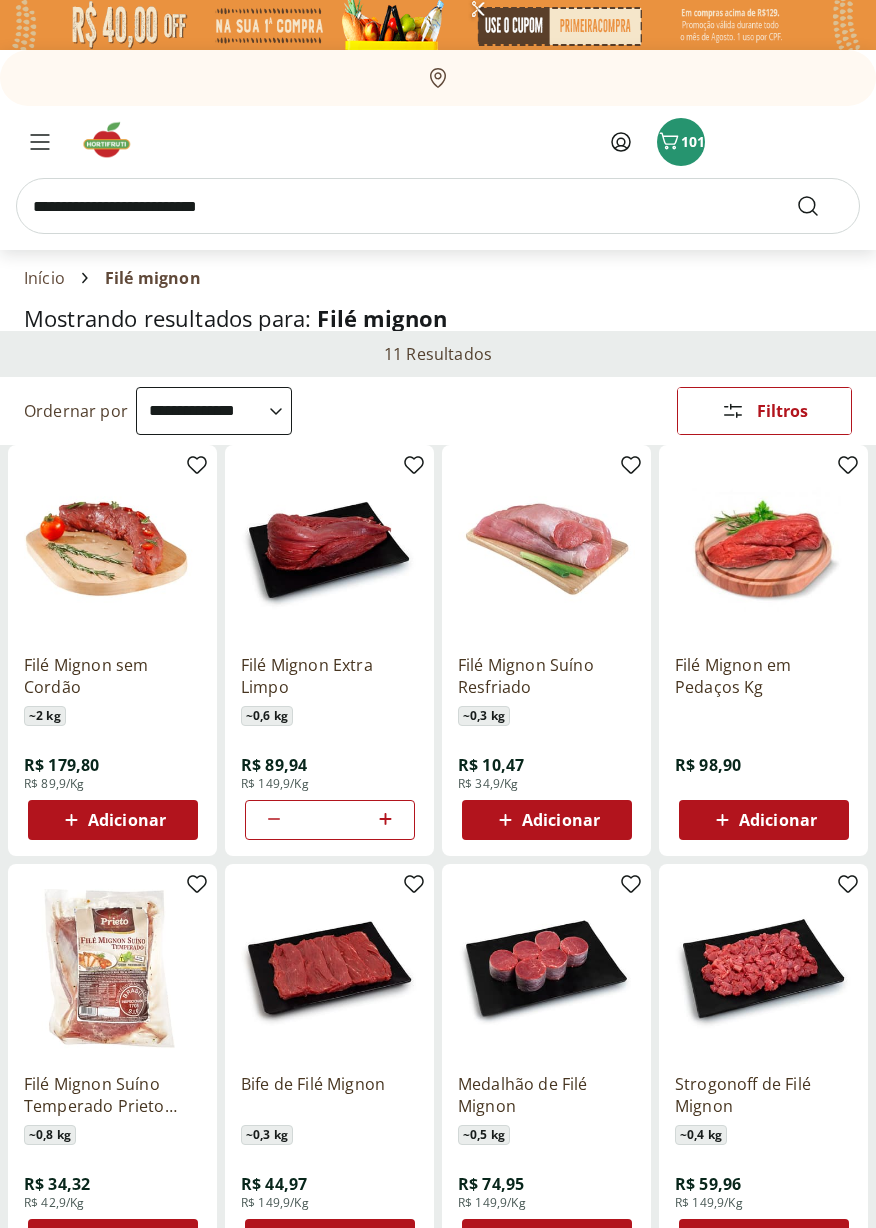 click on "Adicionar" at bounding box center [561, 820] 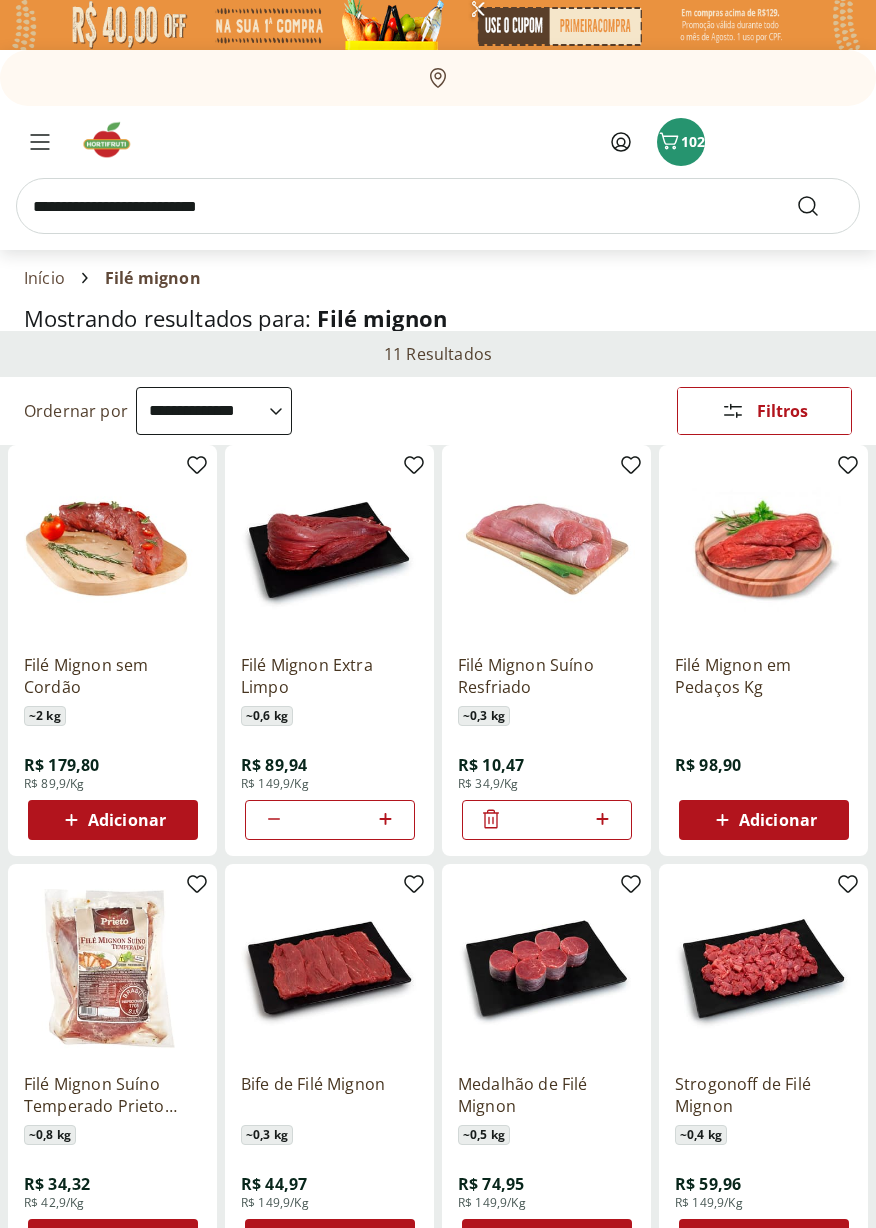 click 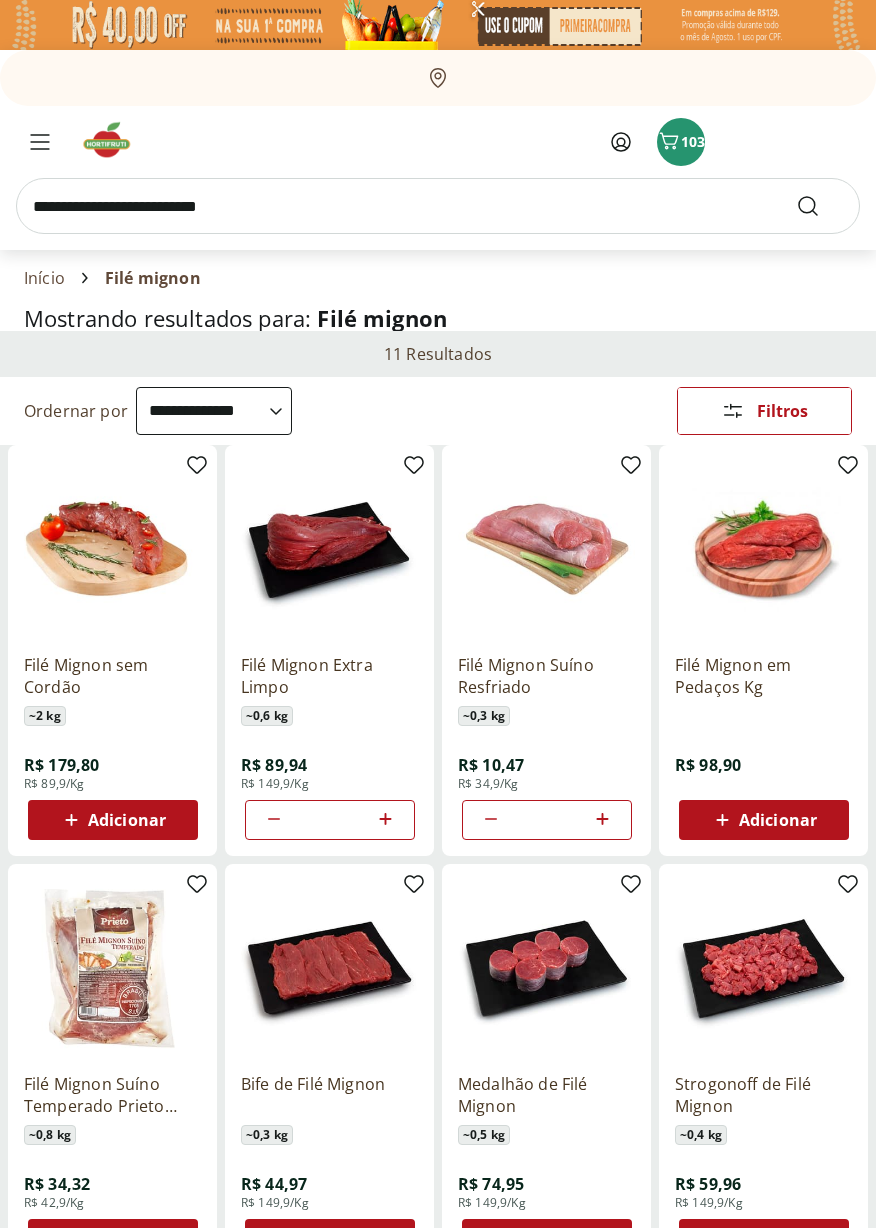 click 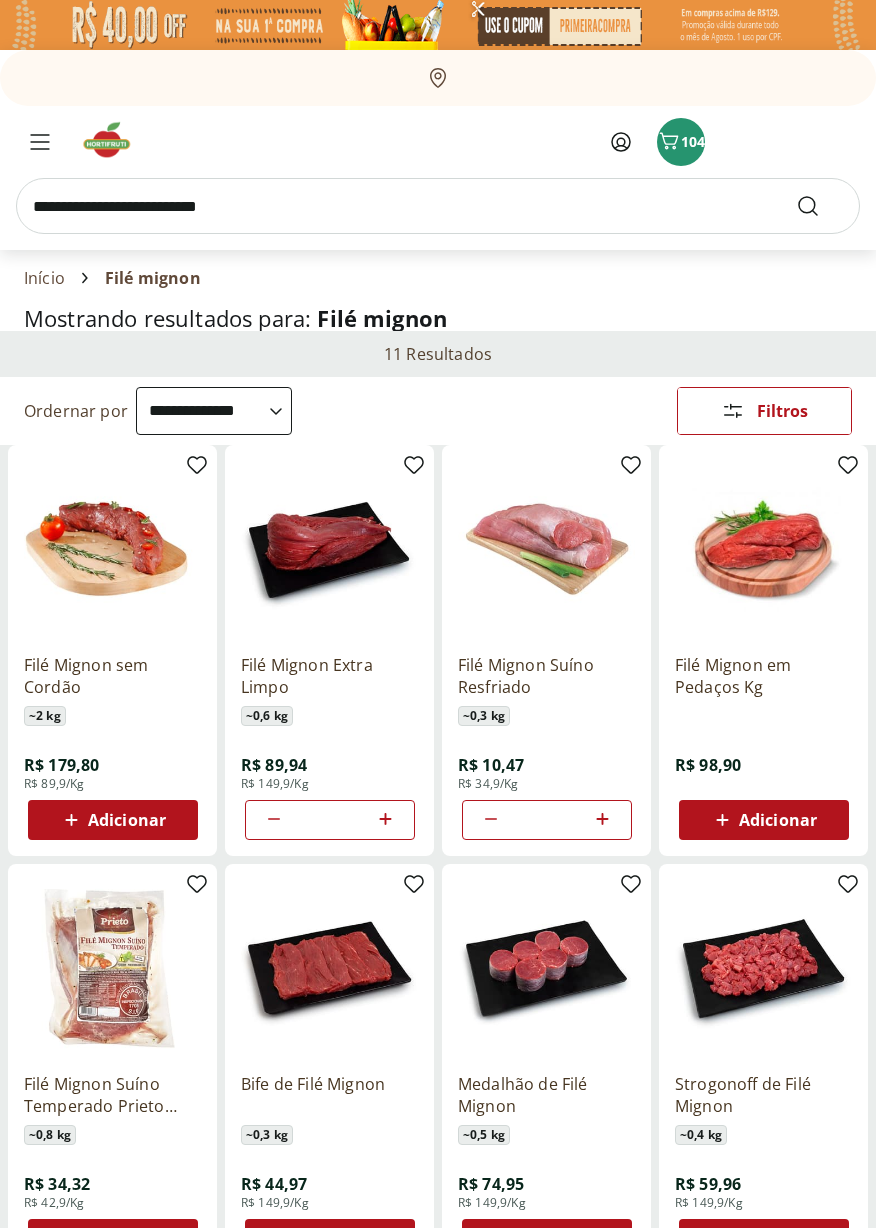 click at bounding box center (438, 206) 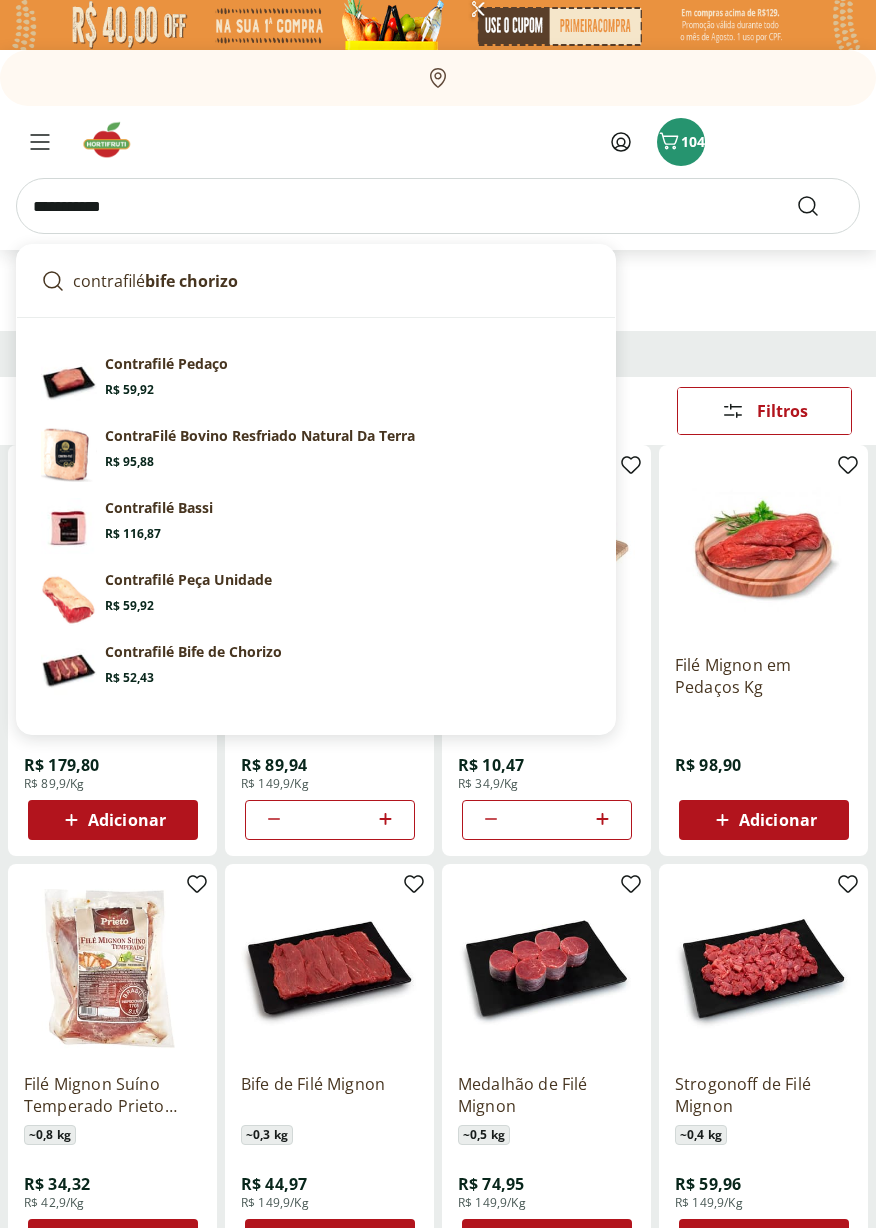 type on "**********" 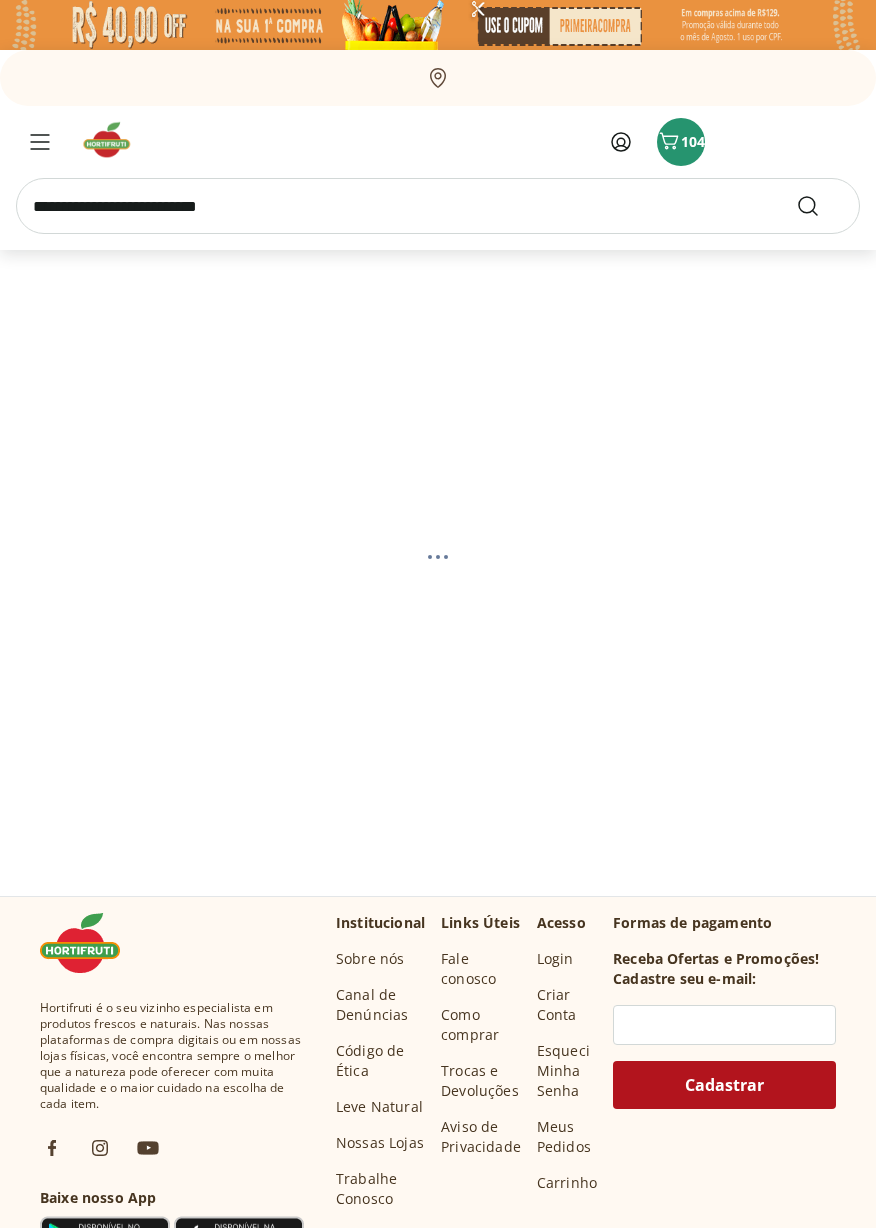 select on "**********" 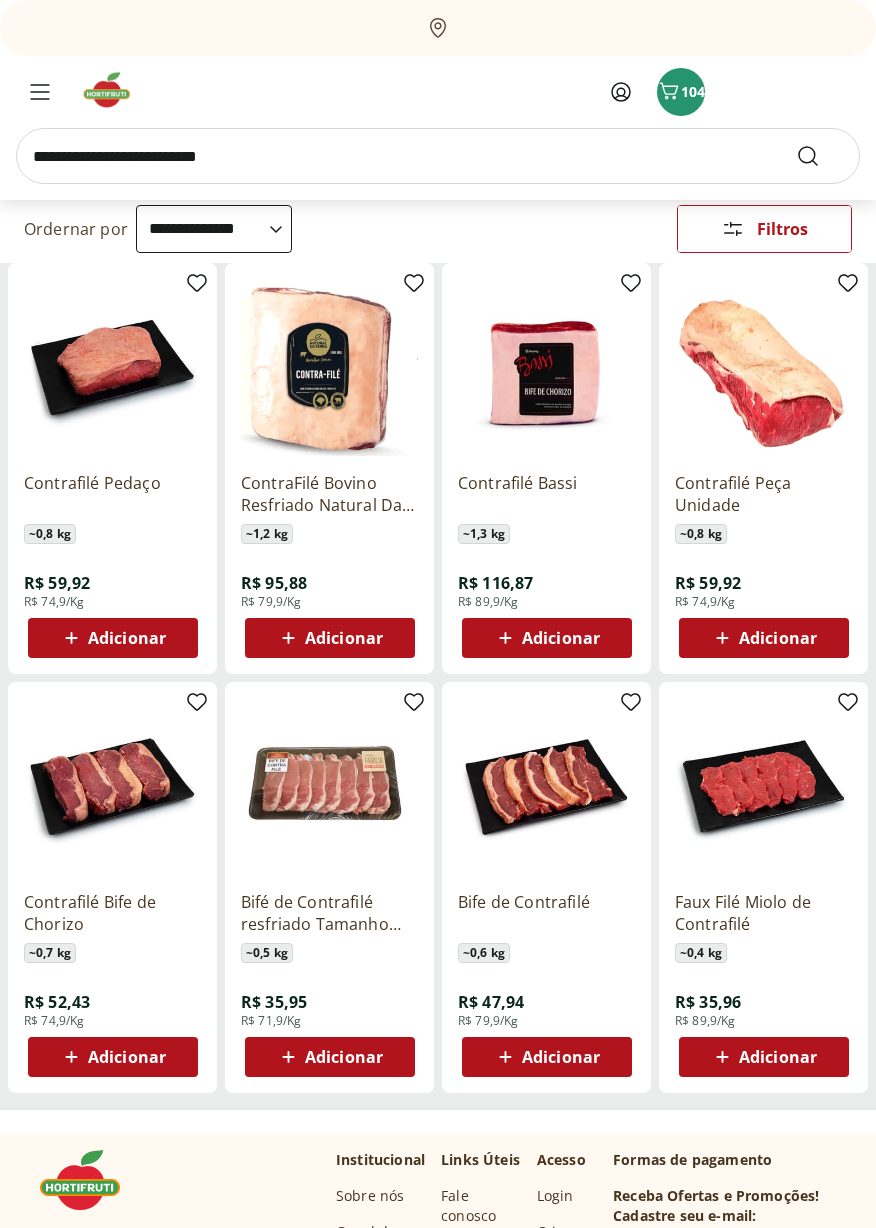 scroll, scrollTop: 178, scrollLeft: 0, axis: vertical 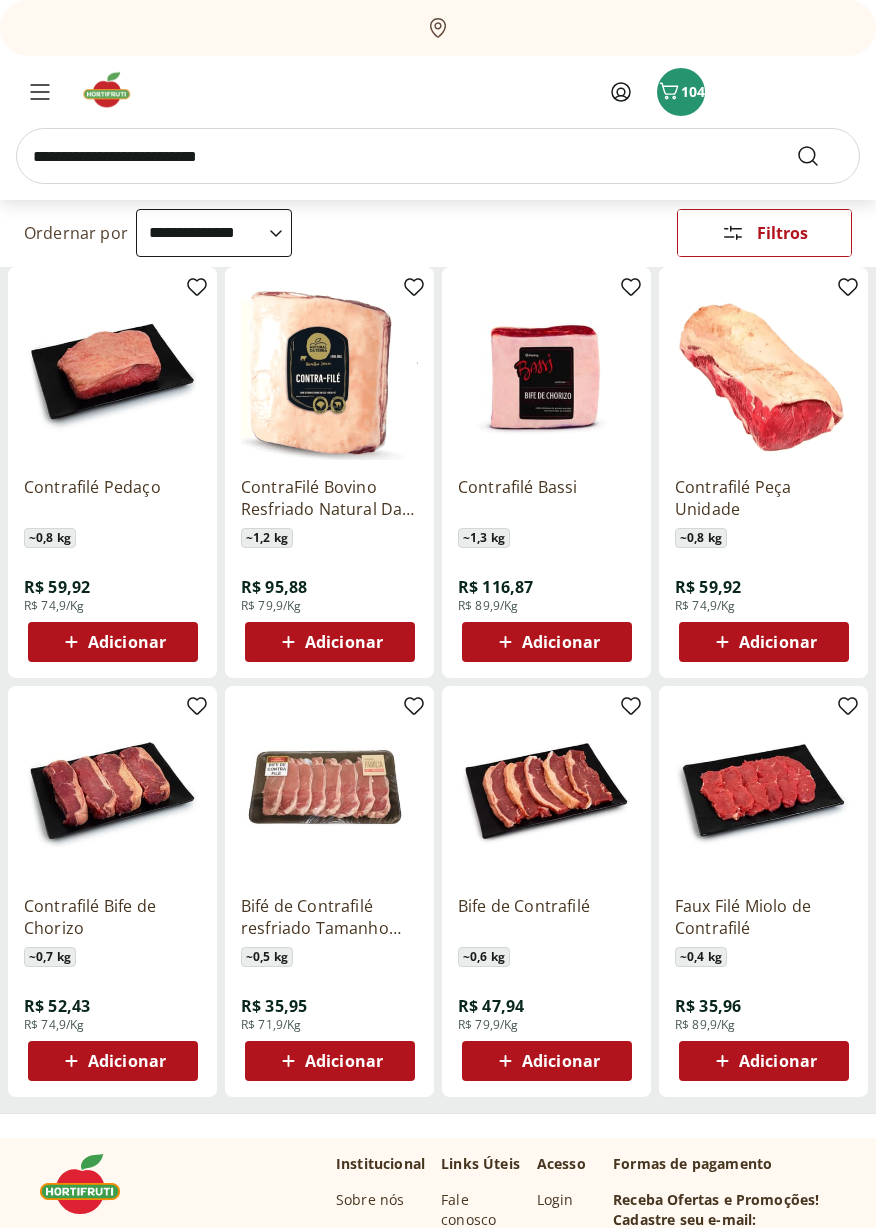 click on "Adicionar" at bounding box center (330, 1061) 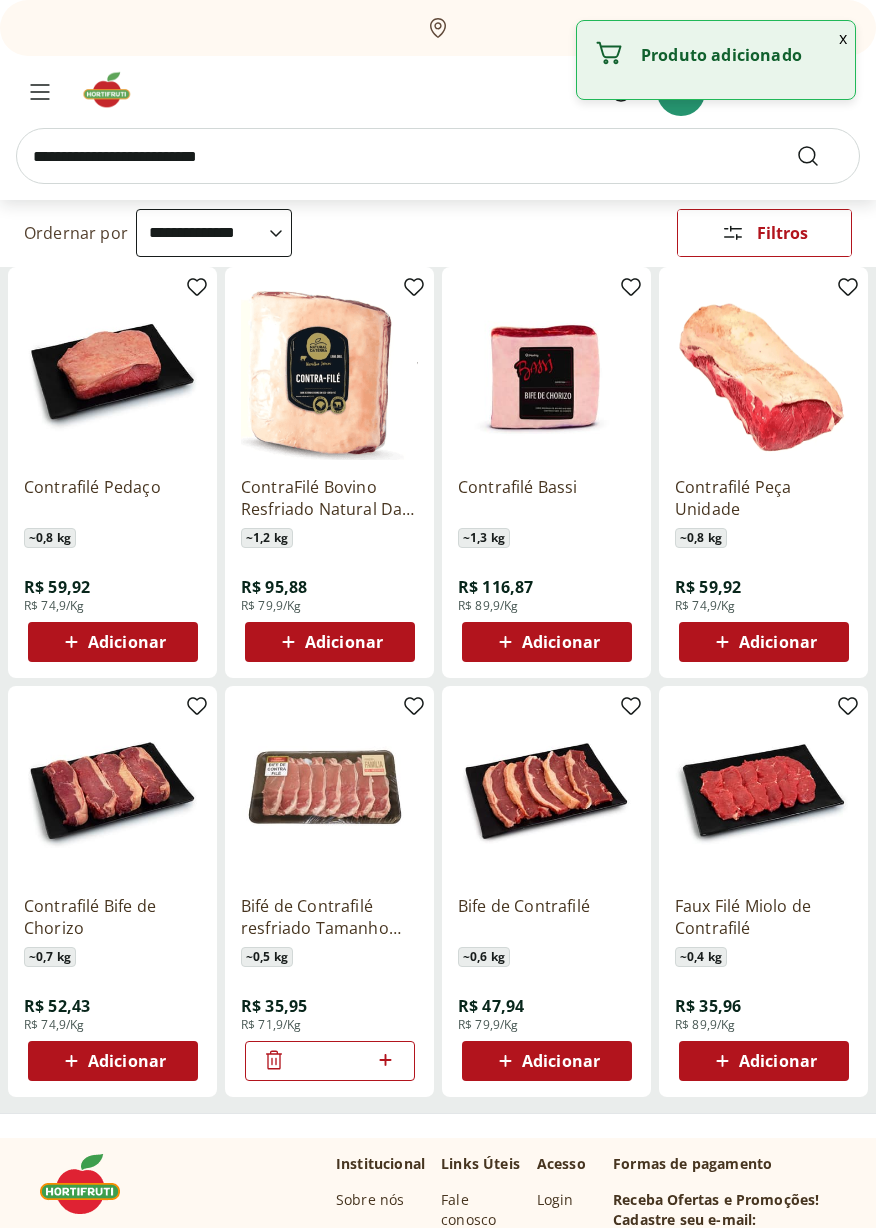 click 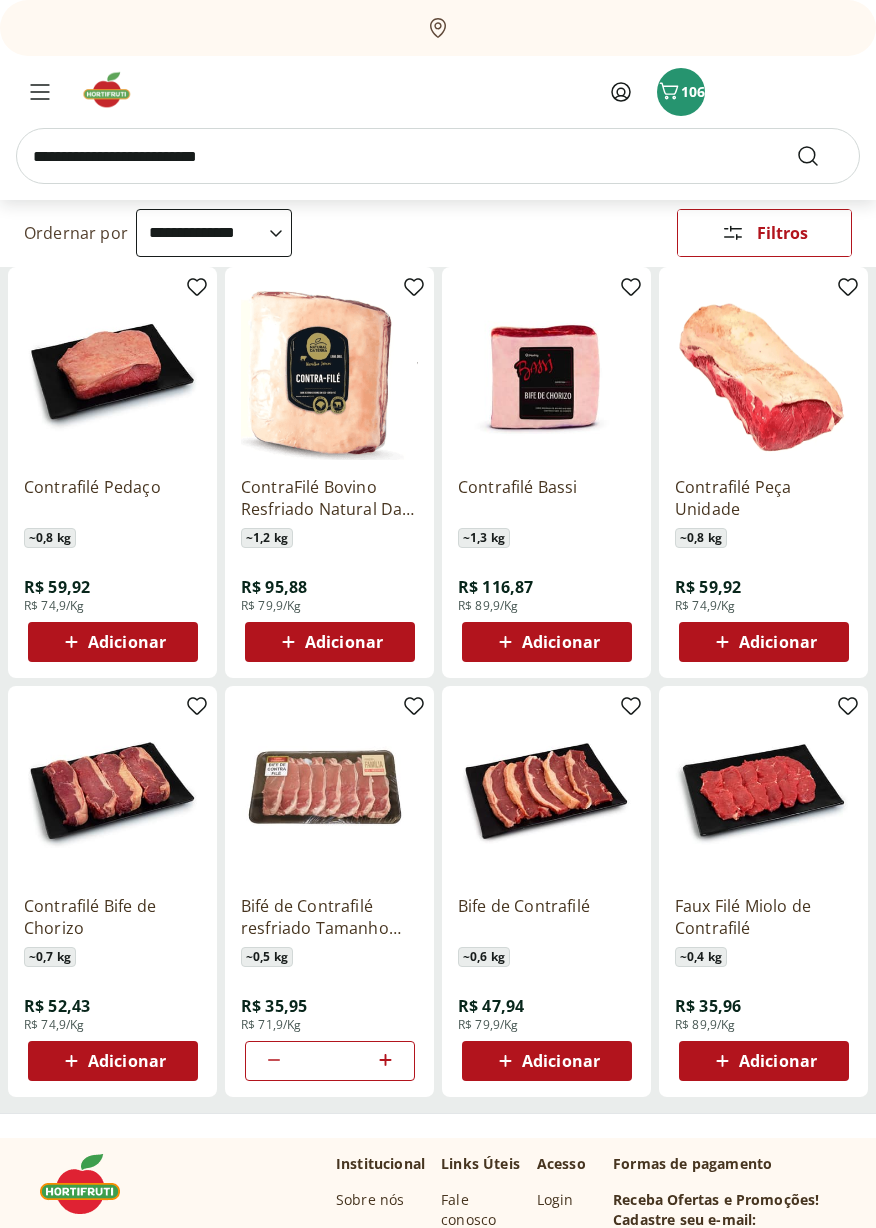 click at bounding box center (438, 156) 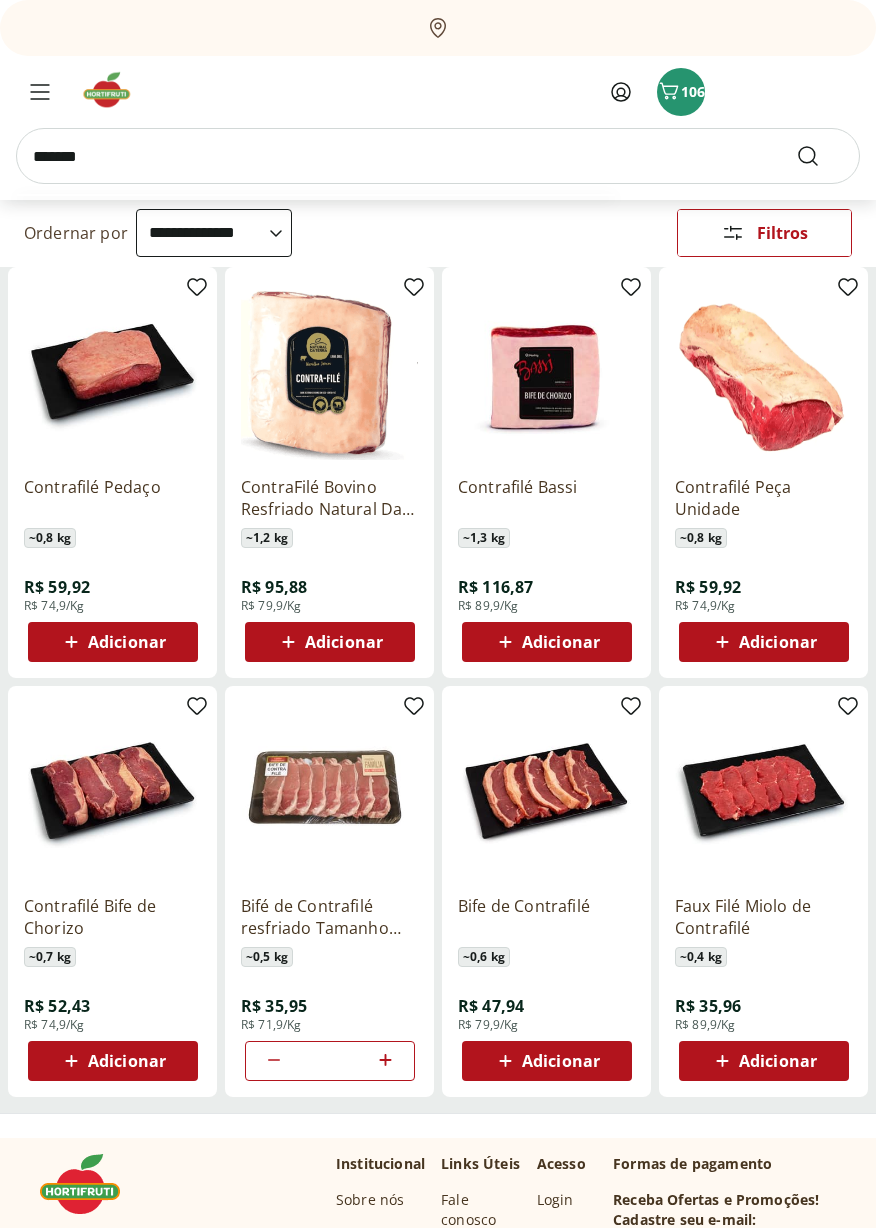 type on "*******" 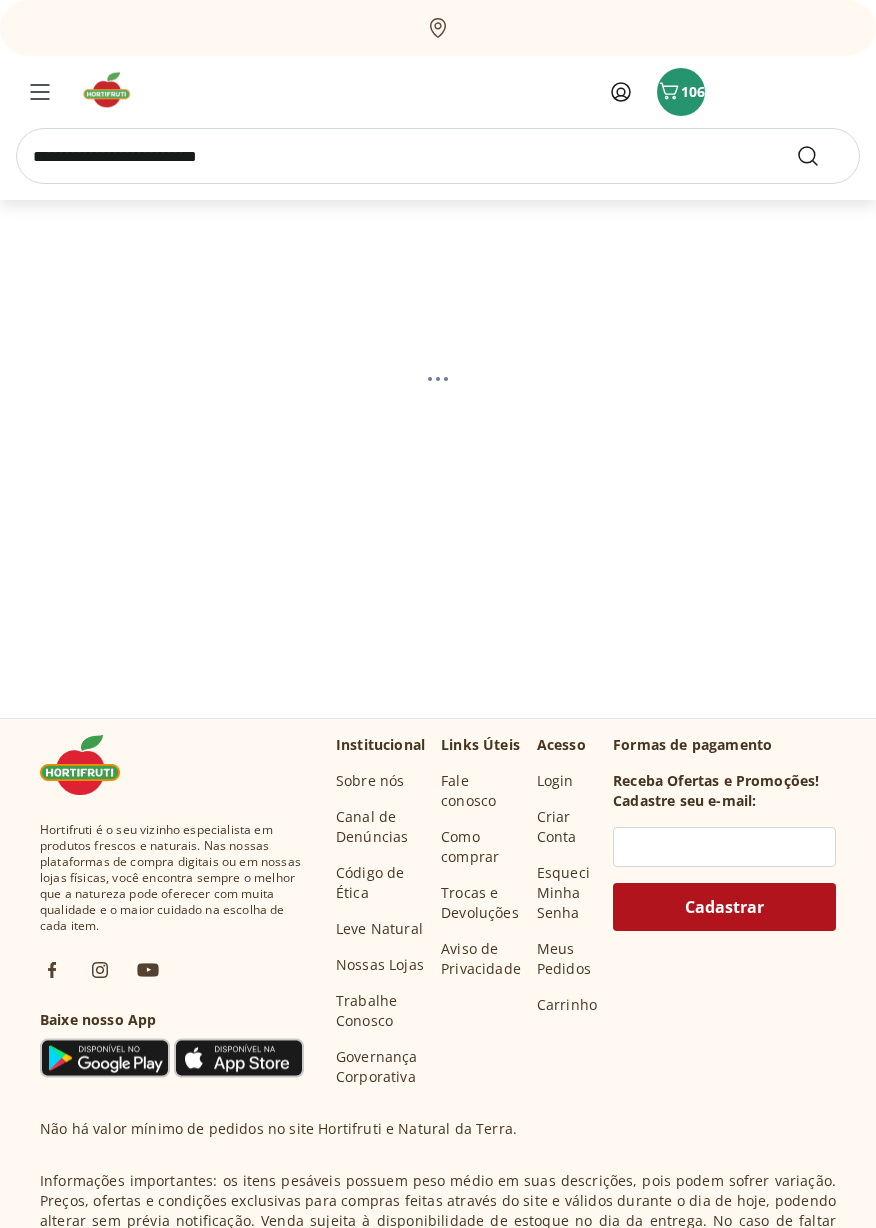 scroll, scrollTop: 0, scrollLeft: 0, axis: both 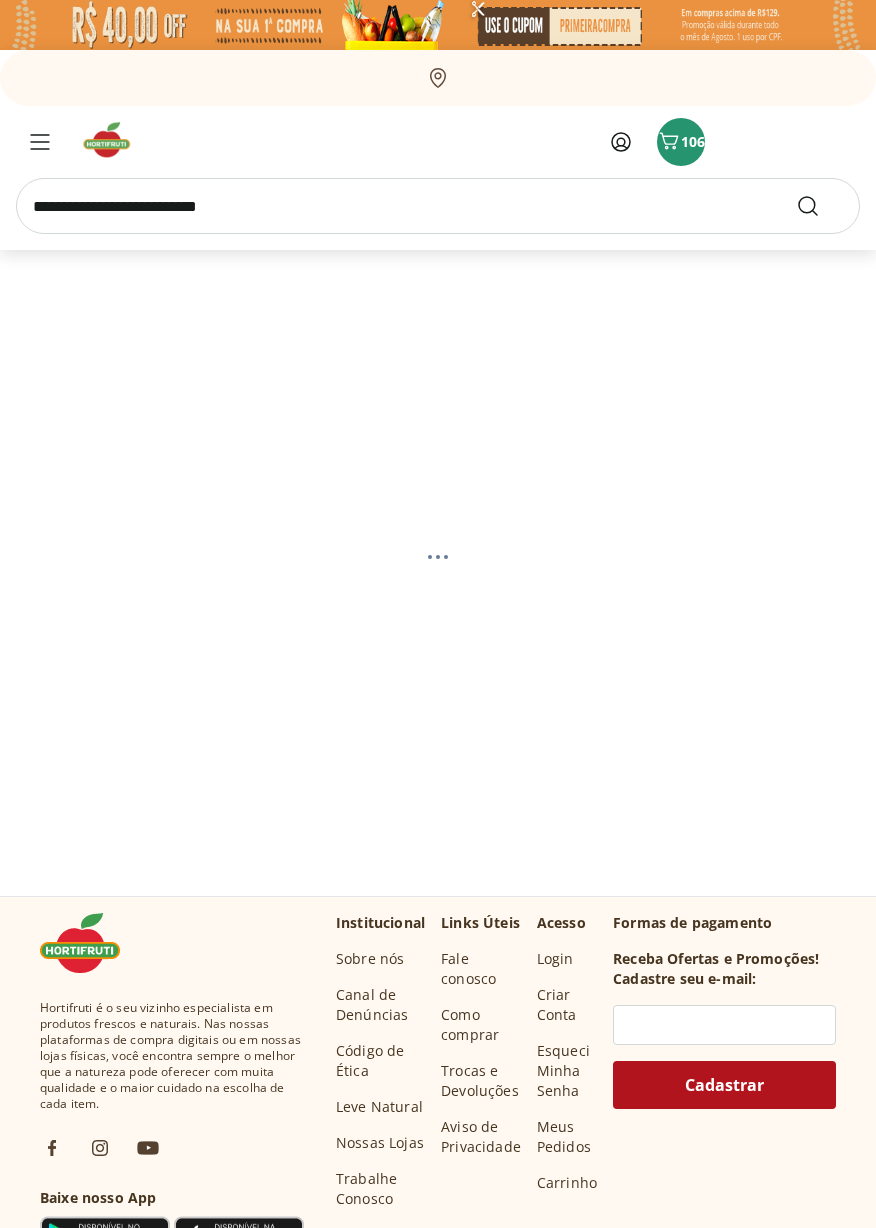 select on "**********" 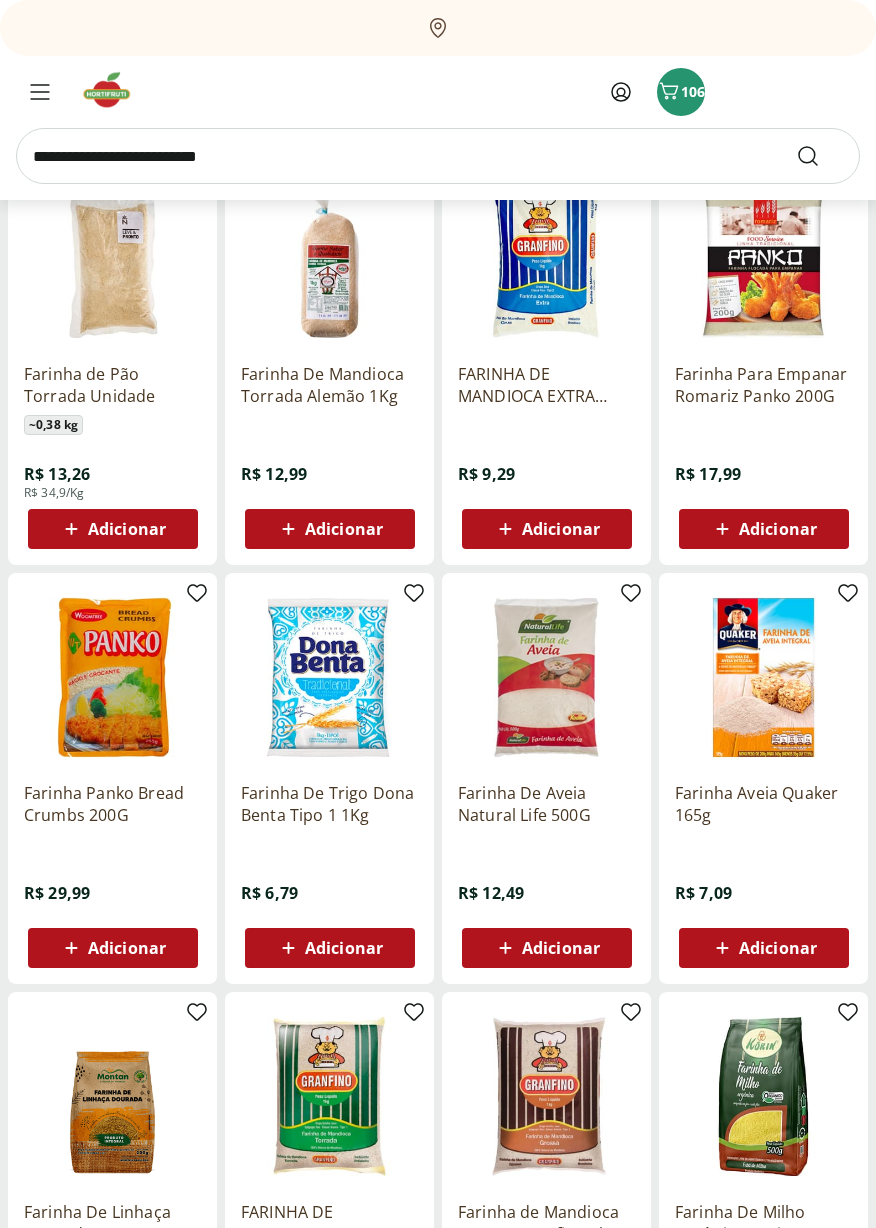 scroll, scrollTop: 0, scrollLeft: 0, axis: both 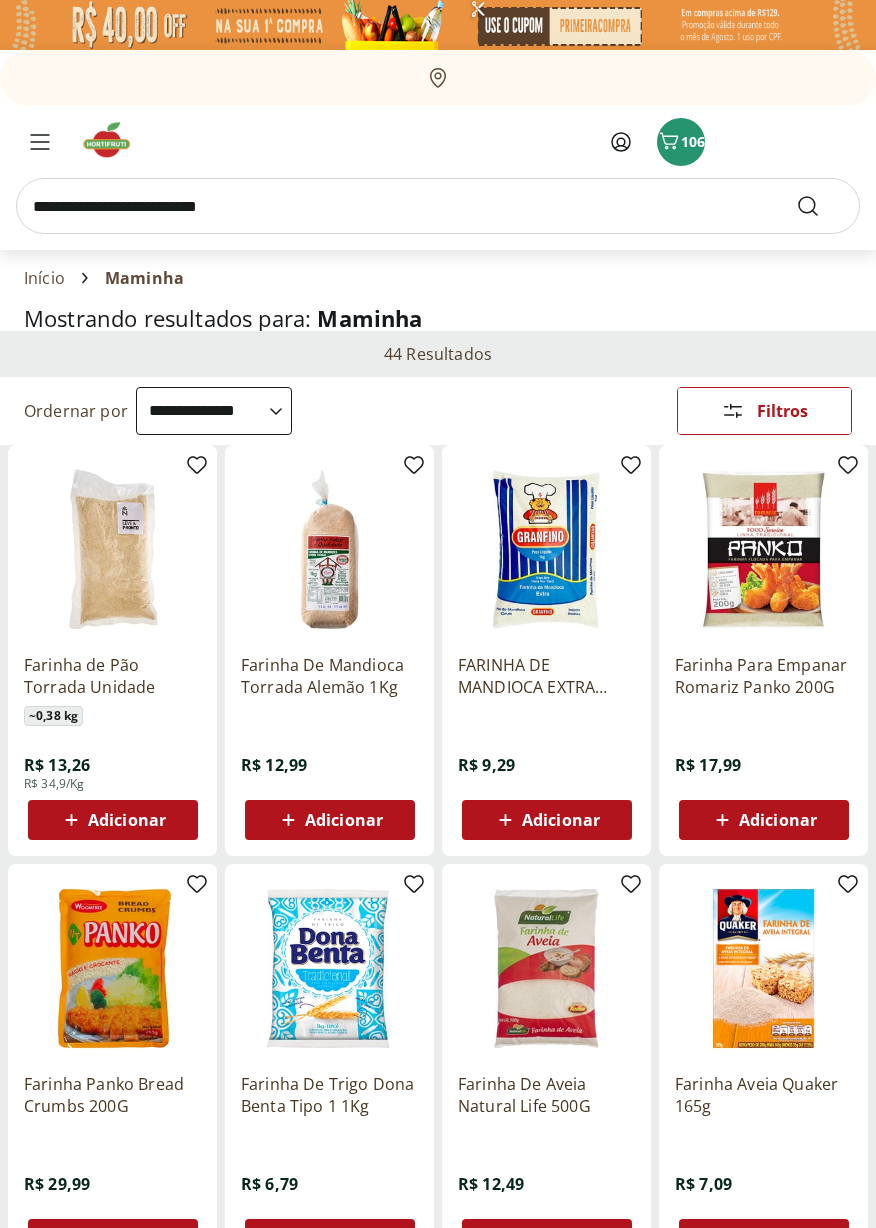 click at bounding box center [438, 206] 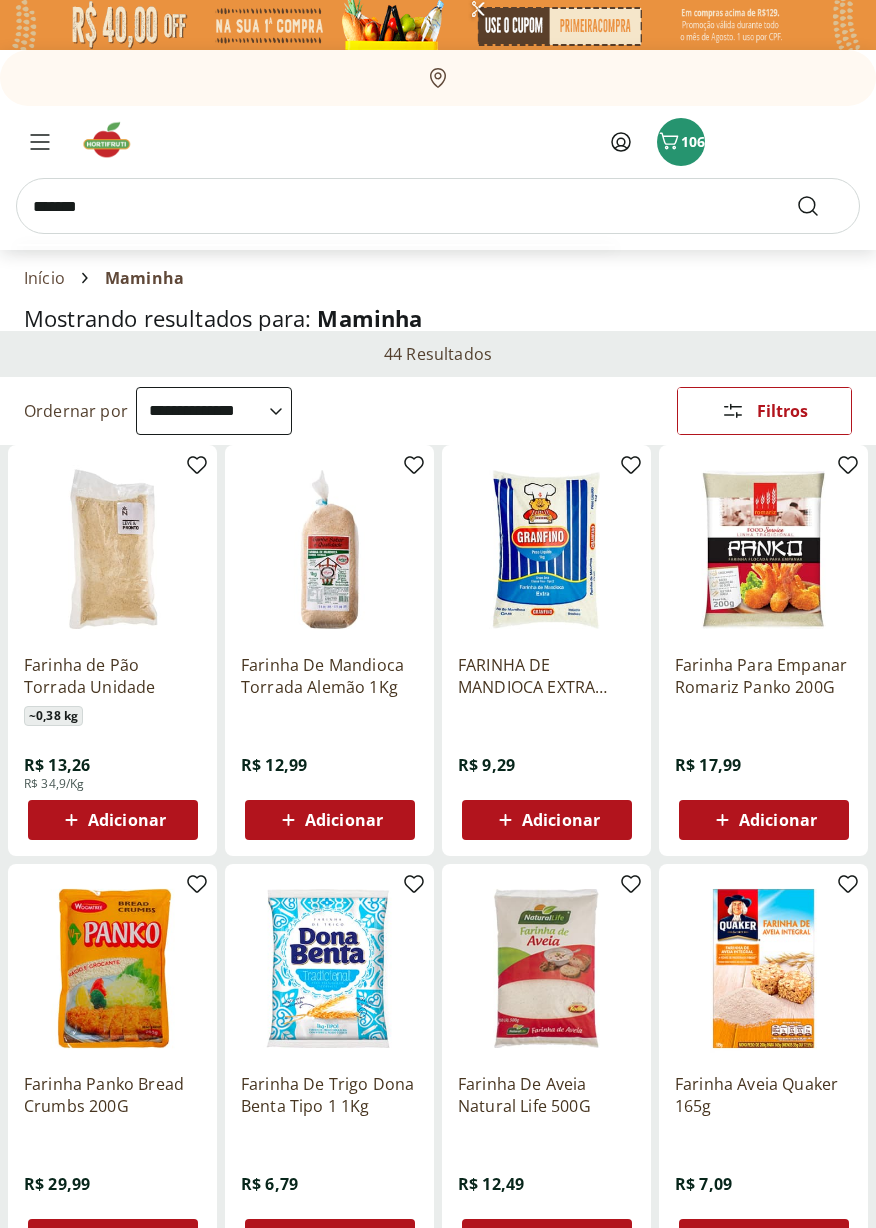 type on "*******" 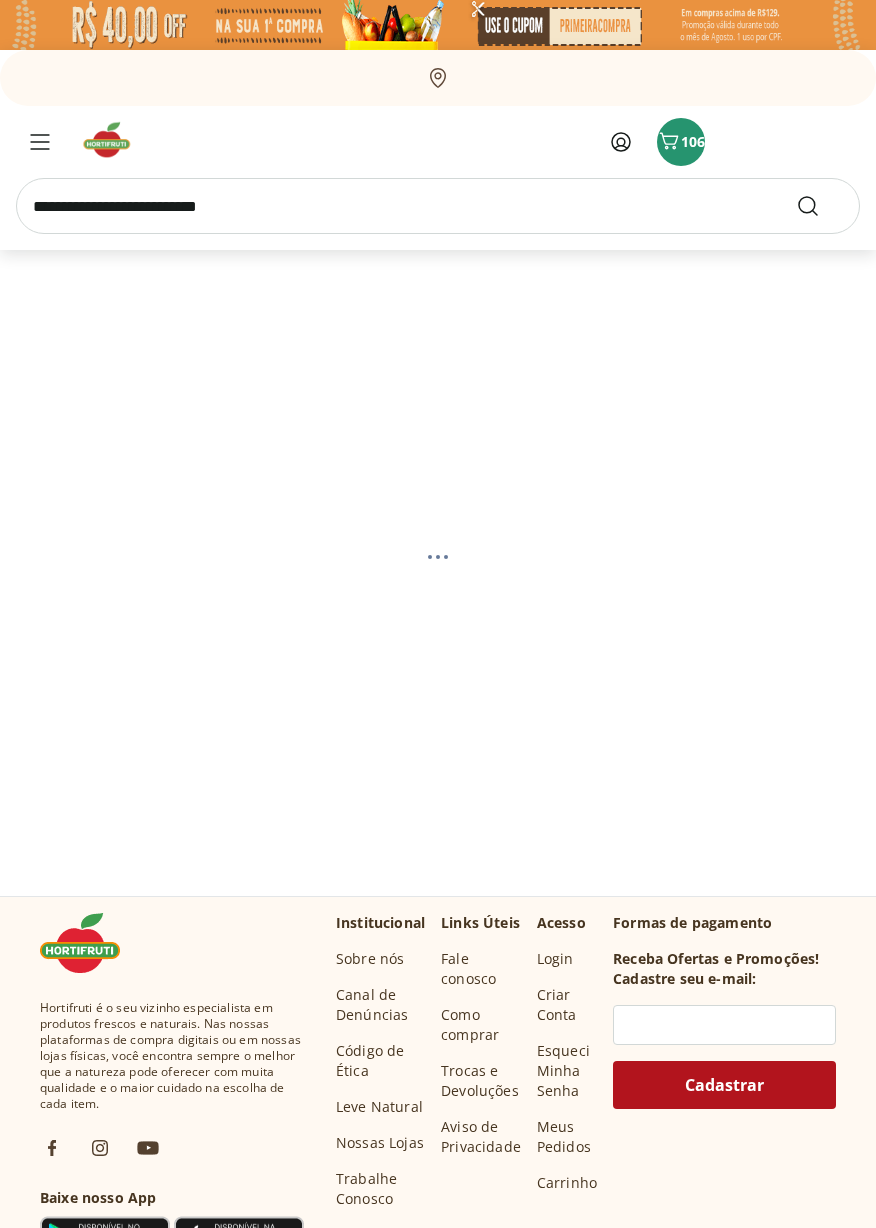 select on "**********" 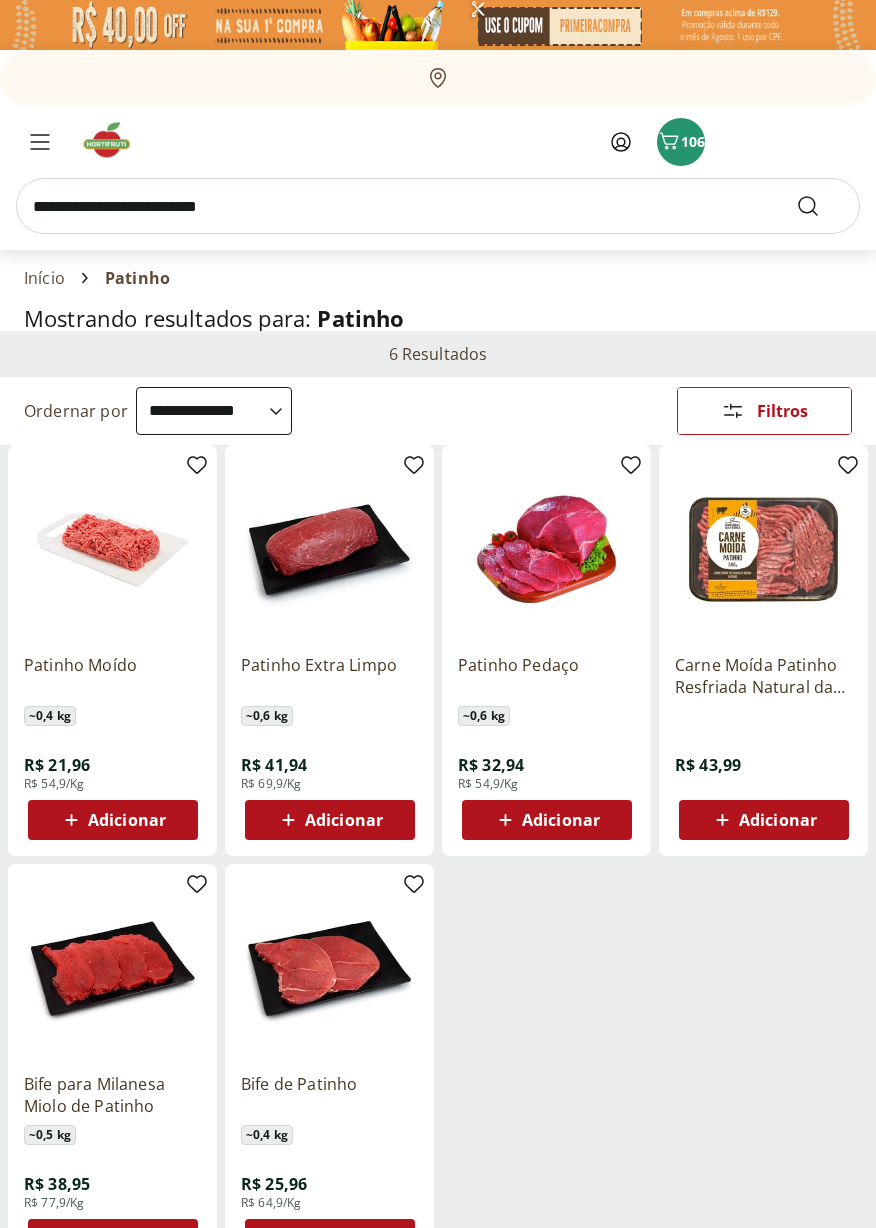 click on "Adicionar" at bounding box center (344, 820) 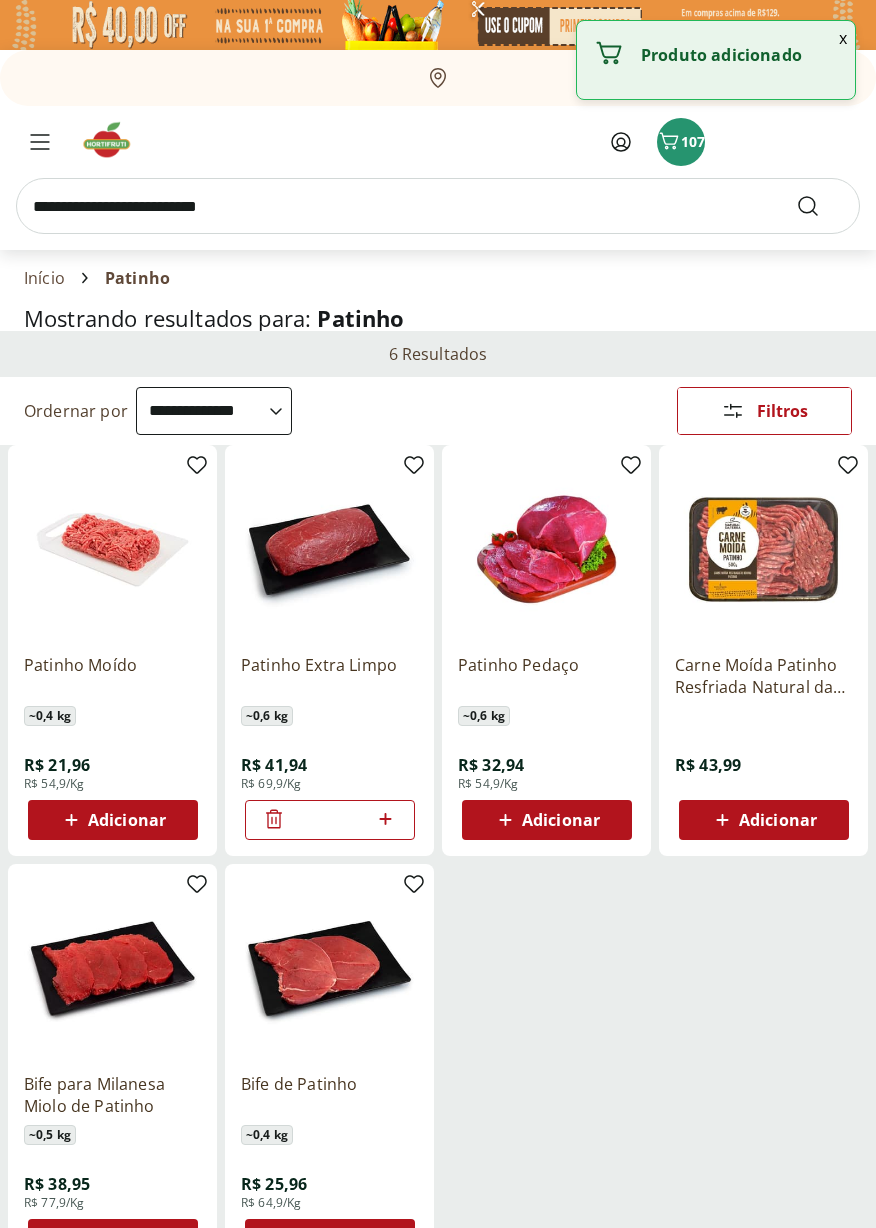 click 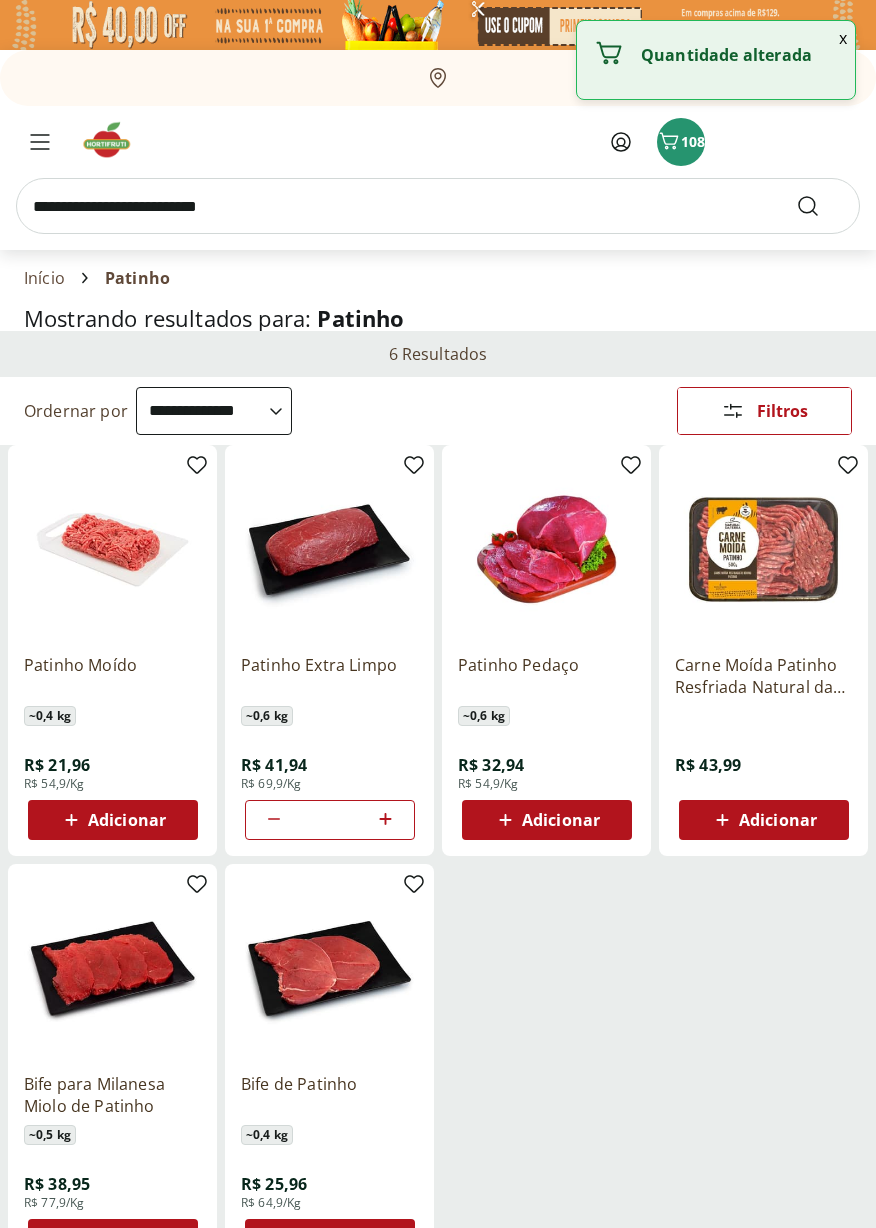 click on "Adicionar" at bounding box center [127, 820] 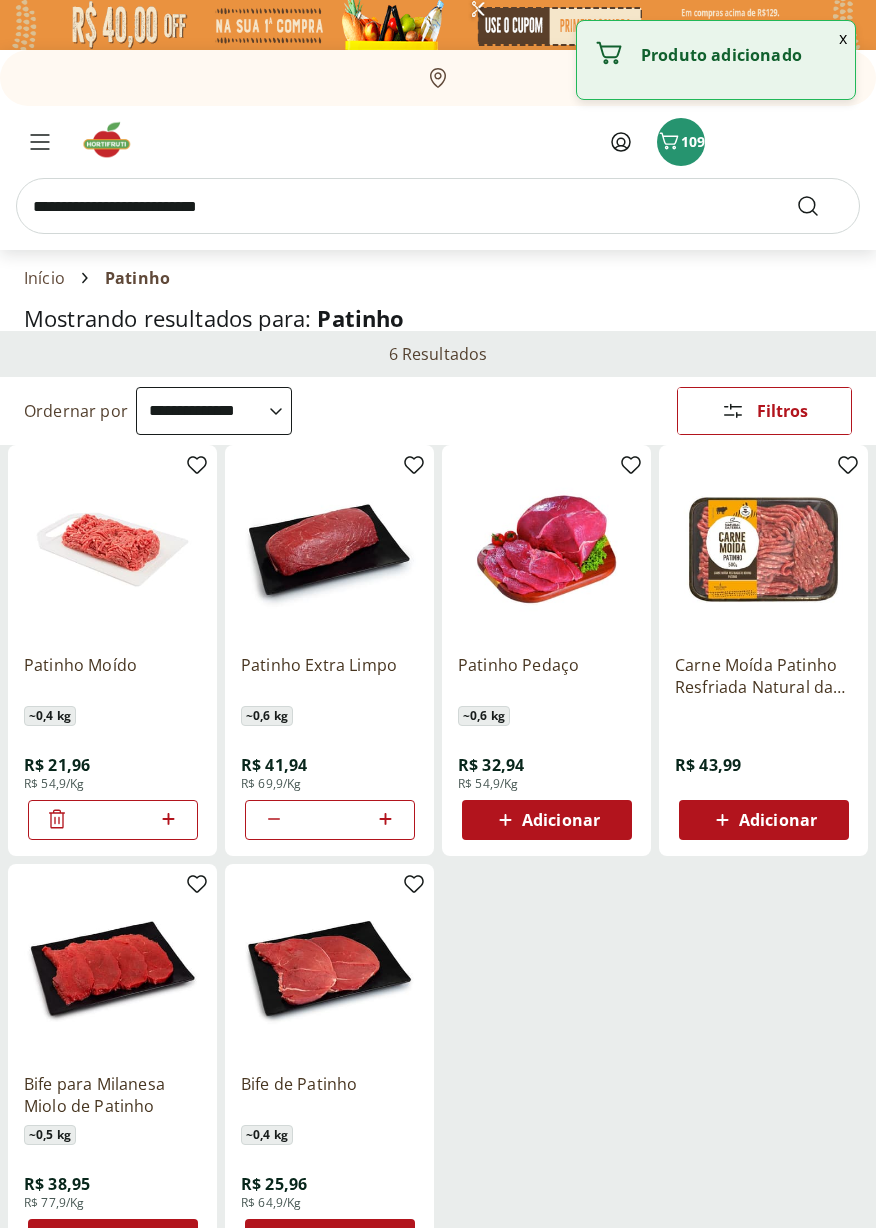 click 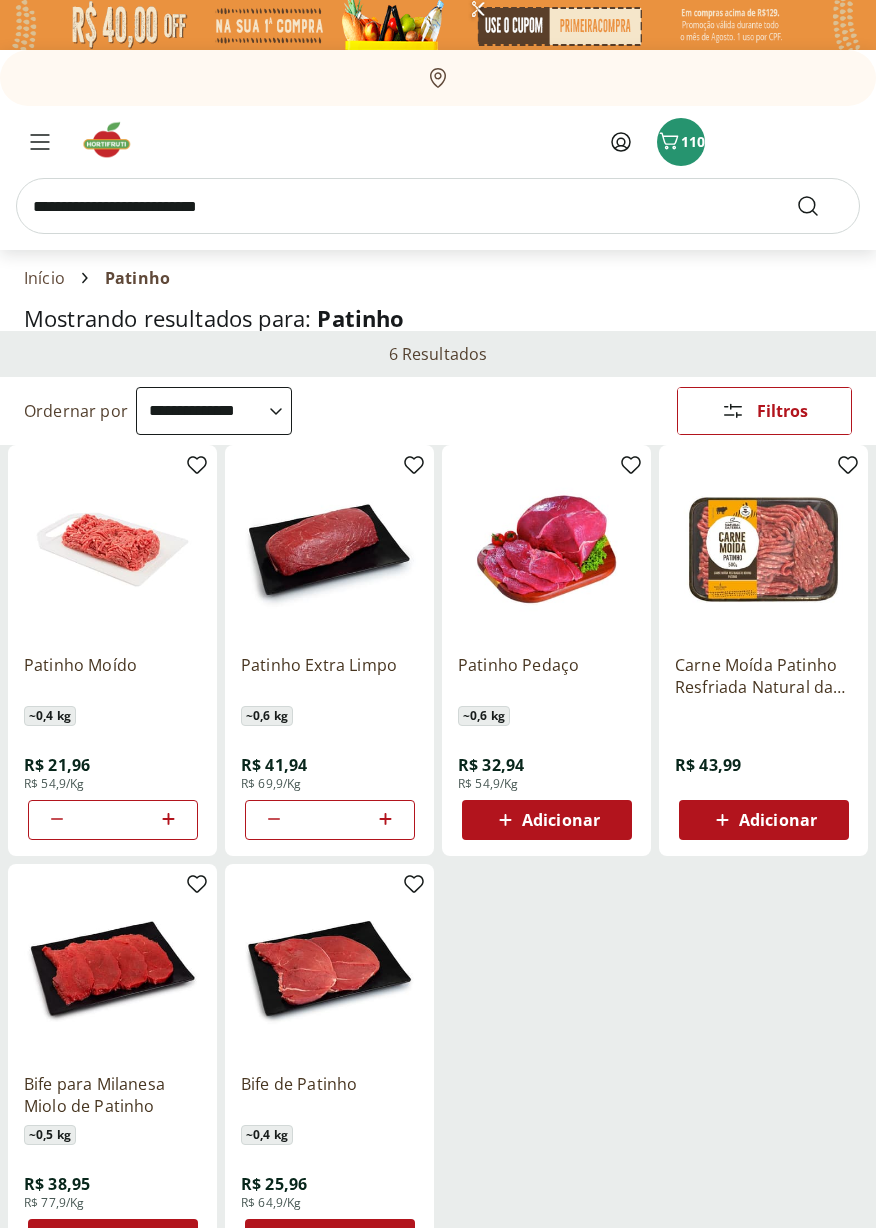 click at bounding box center [438, 206] 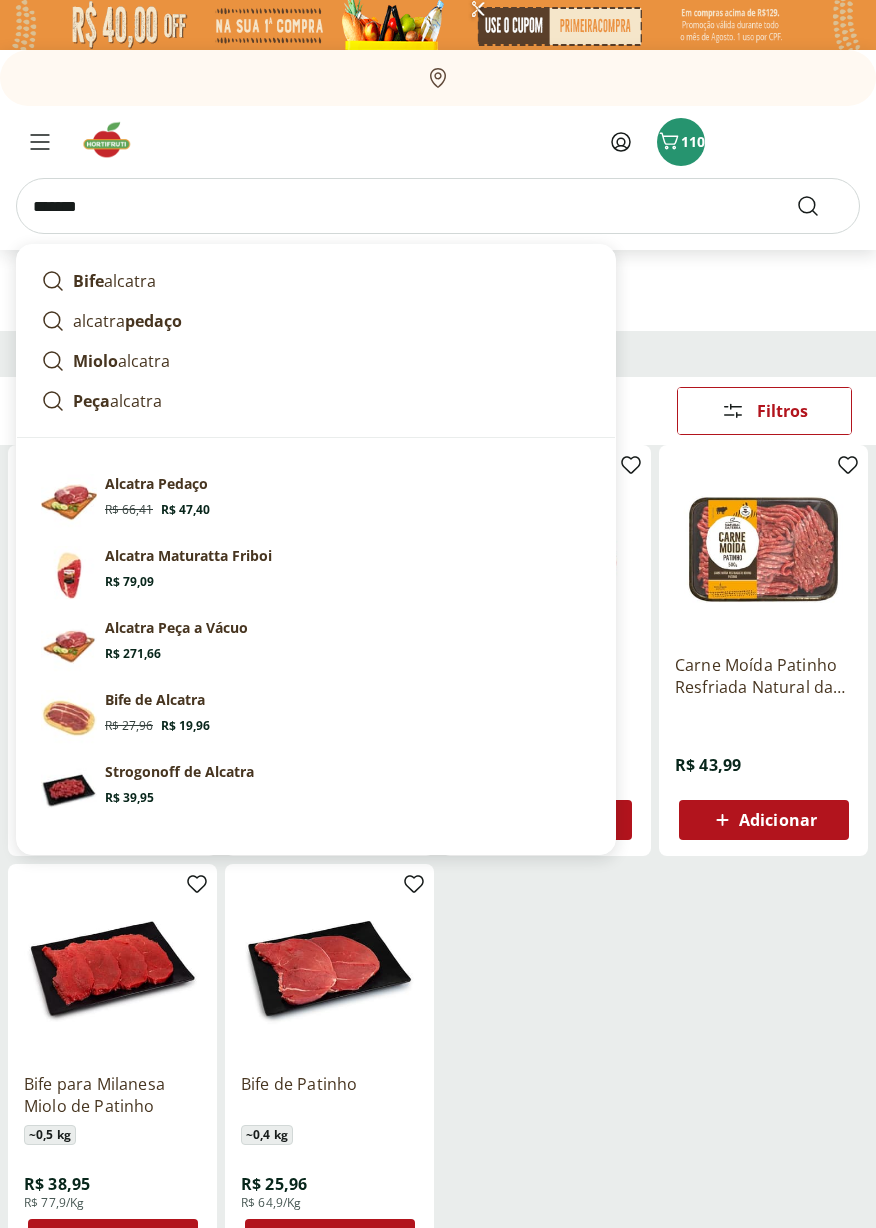 type on "*******" 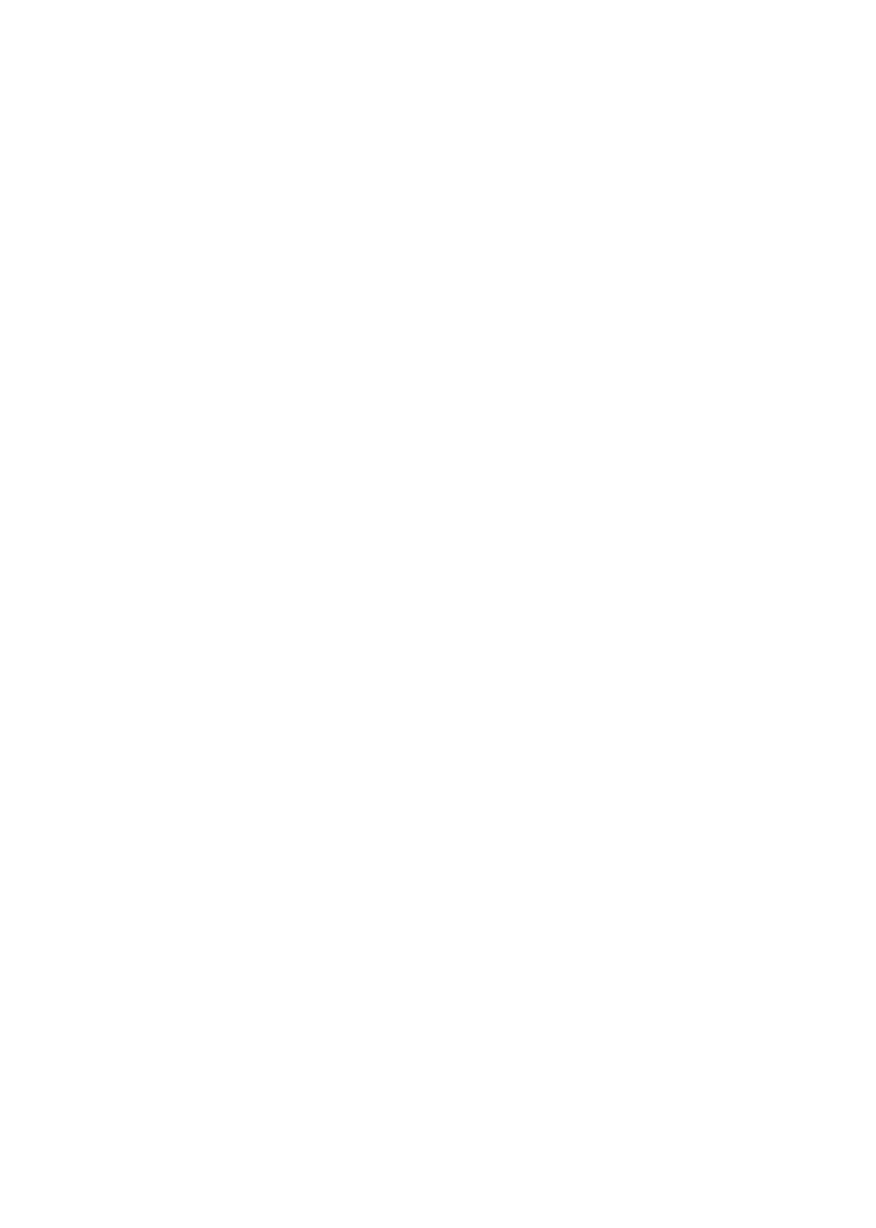 select on "**********" 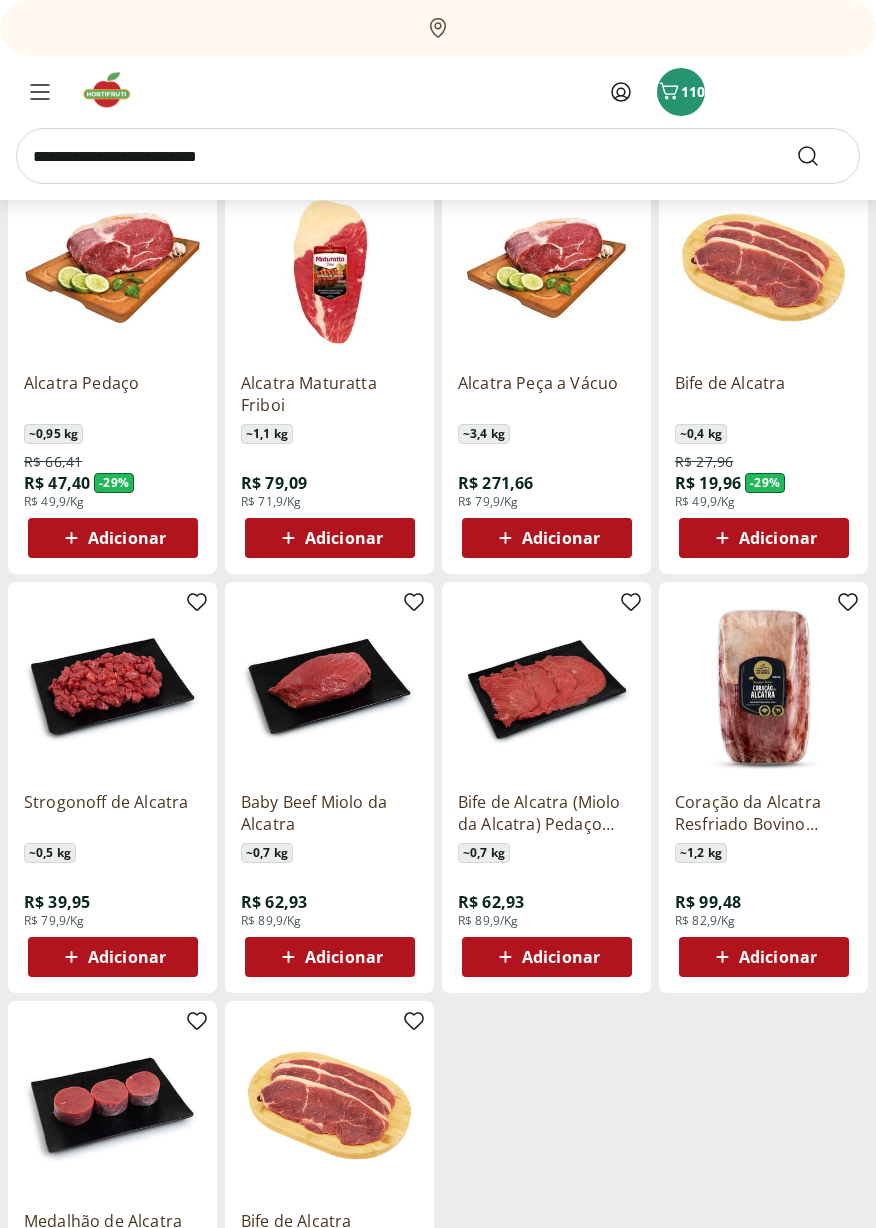 scroll, scrollTop: 287, scrollLeft: 0, axis: vertical 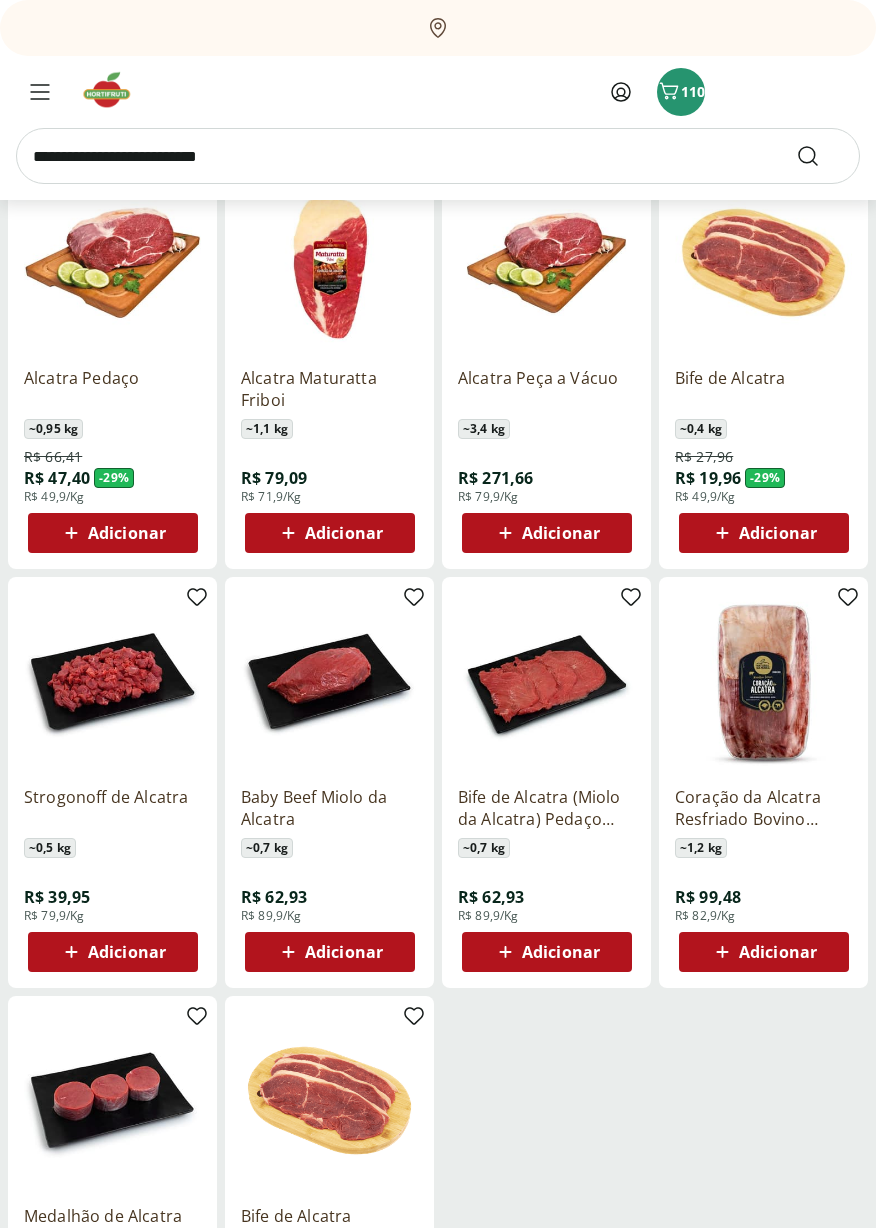 click on "Adicionar" at bounding box center (344, 952) 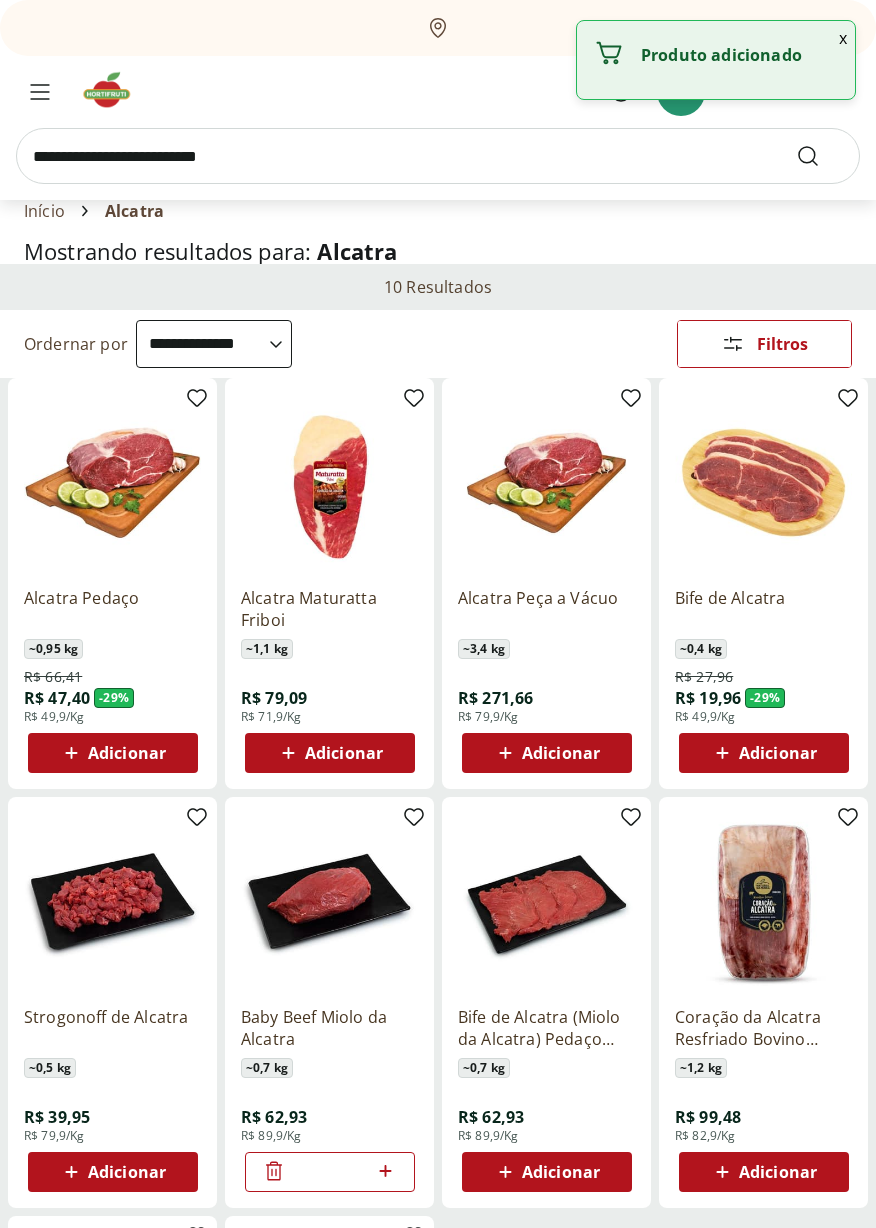 scroll, scrollTop: 0, scrollLeft: 0, axis: both 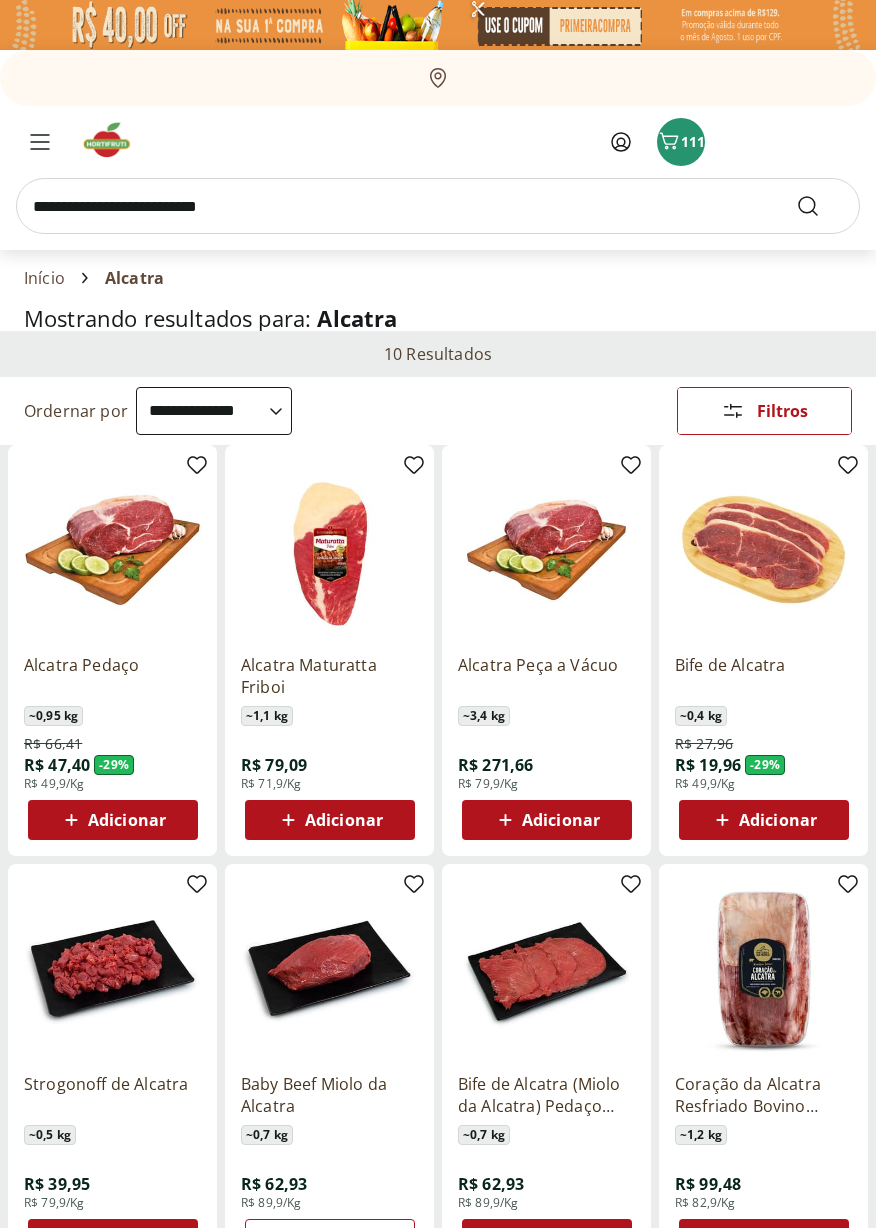 select on "**********" 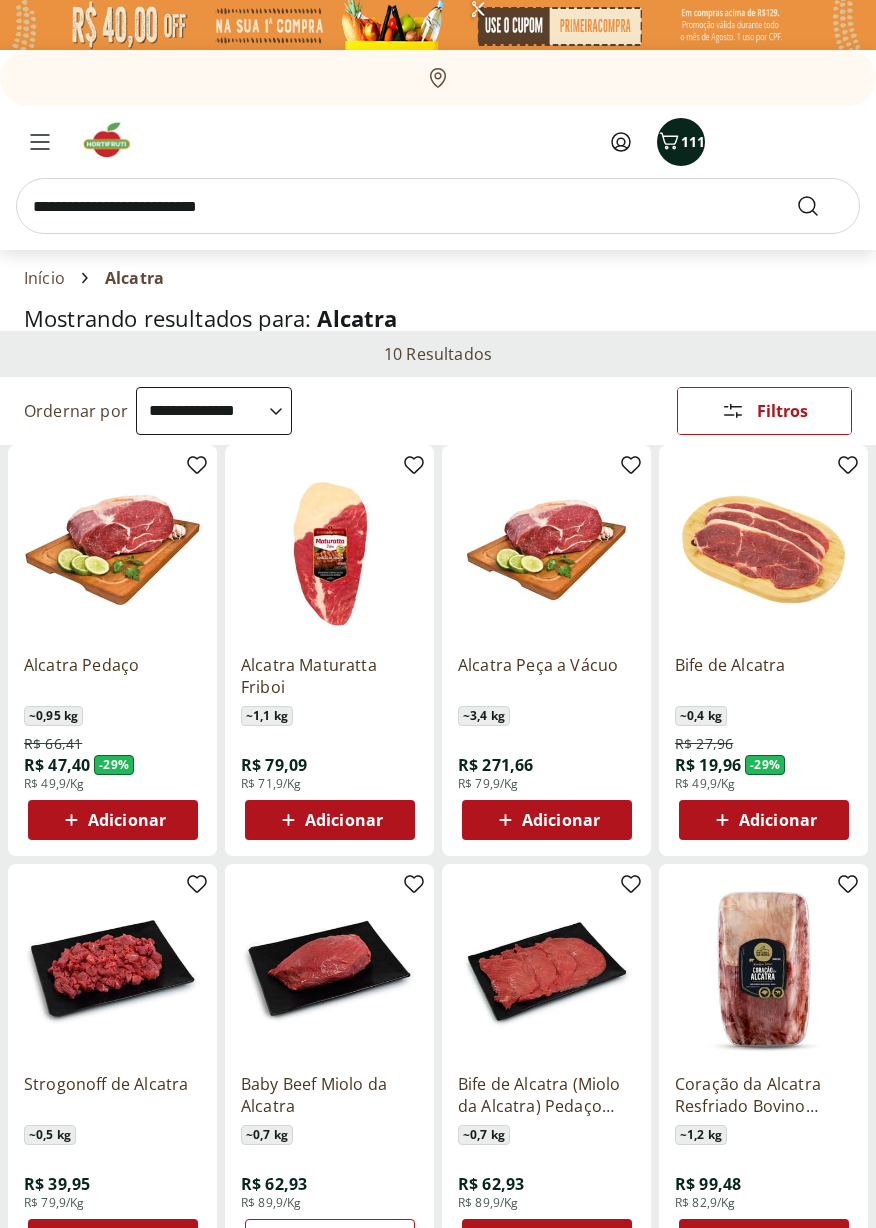 click on "111" at bounding box center (693, 141) 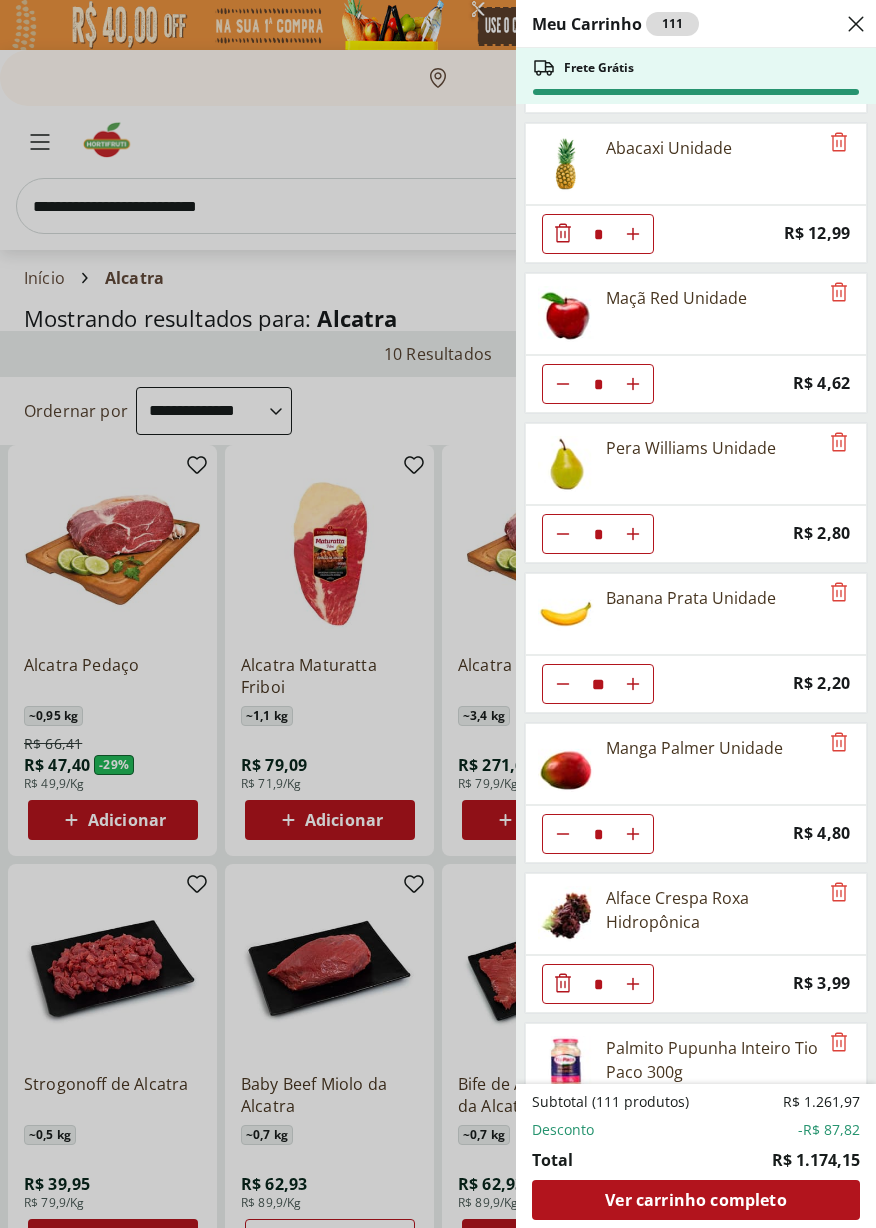 scroll, scrollTop: 0, scrollLeft: 0, axis: both 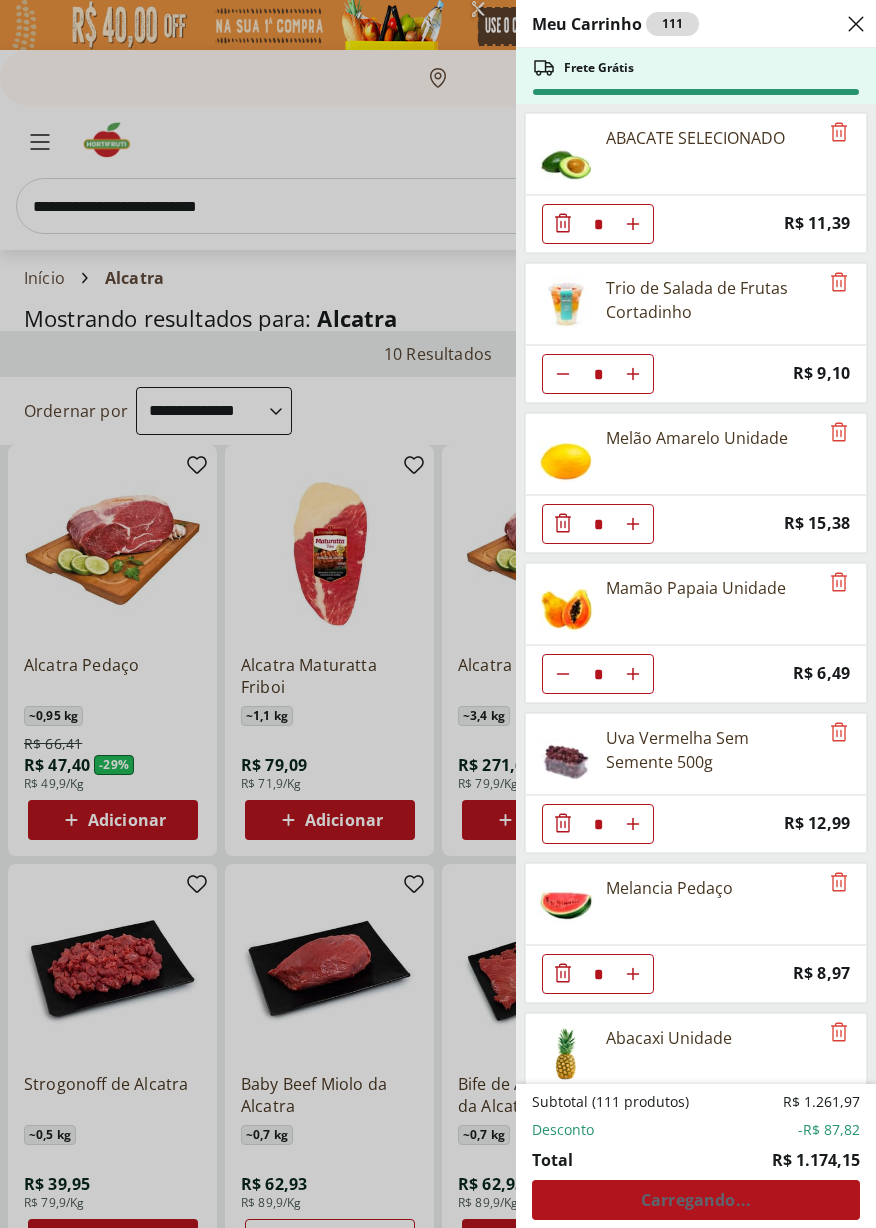 click 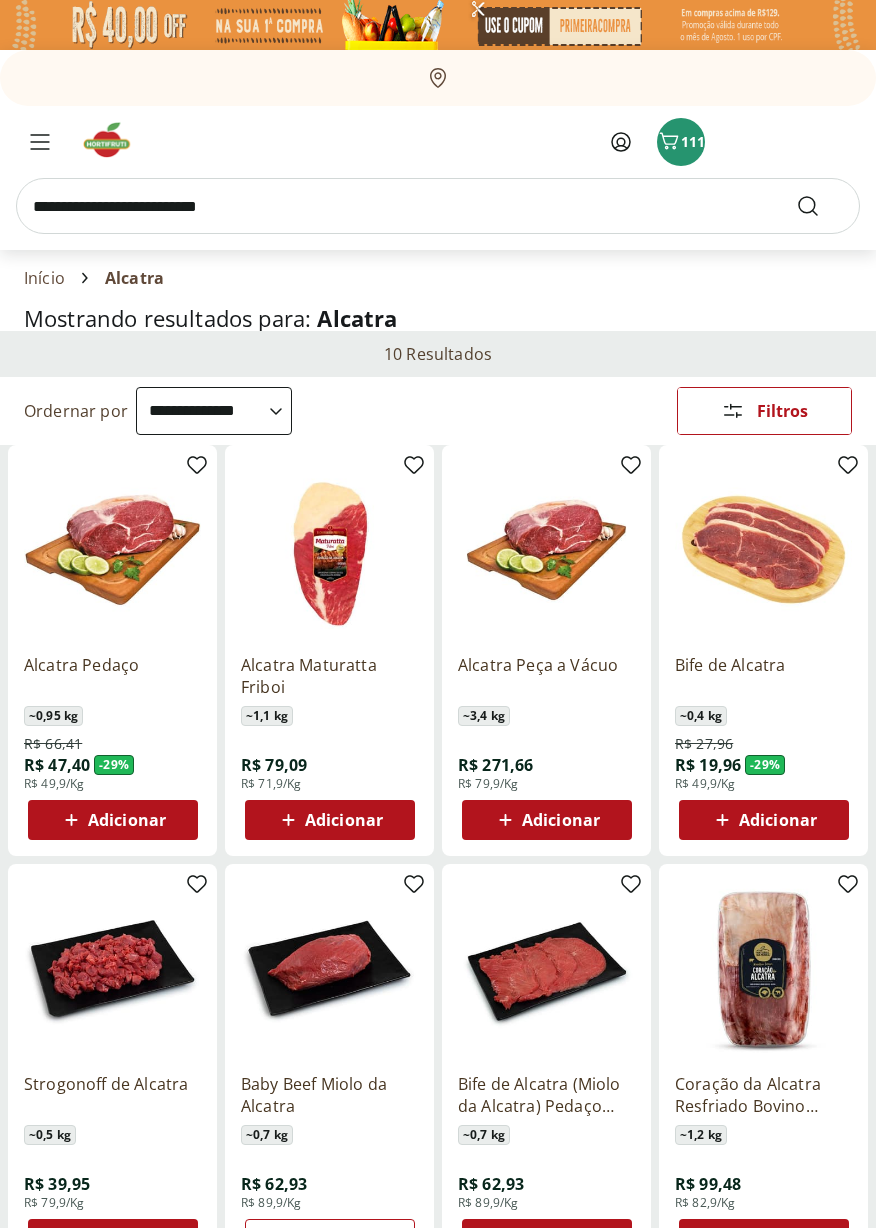 click at bounding box center (438, 206) 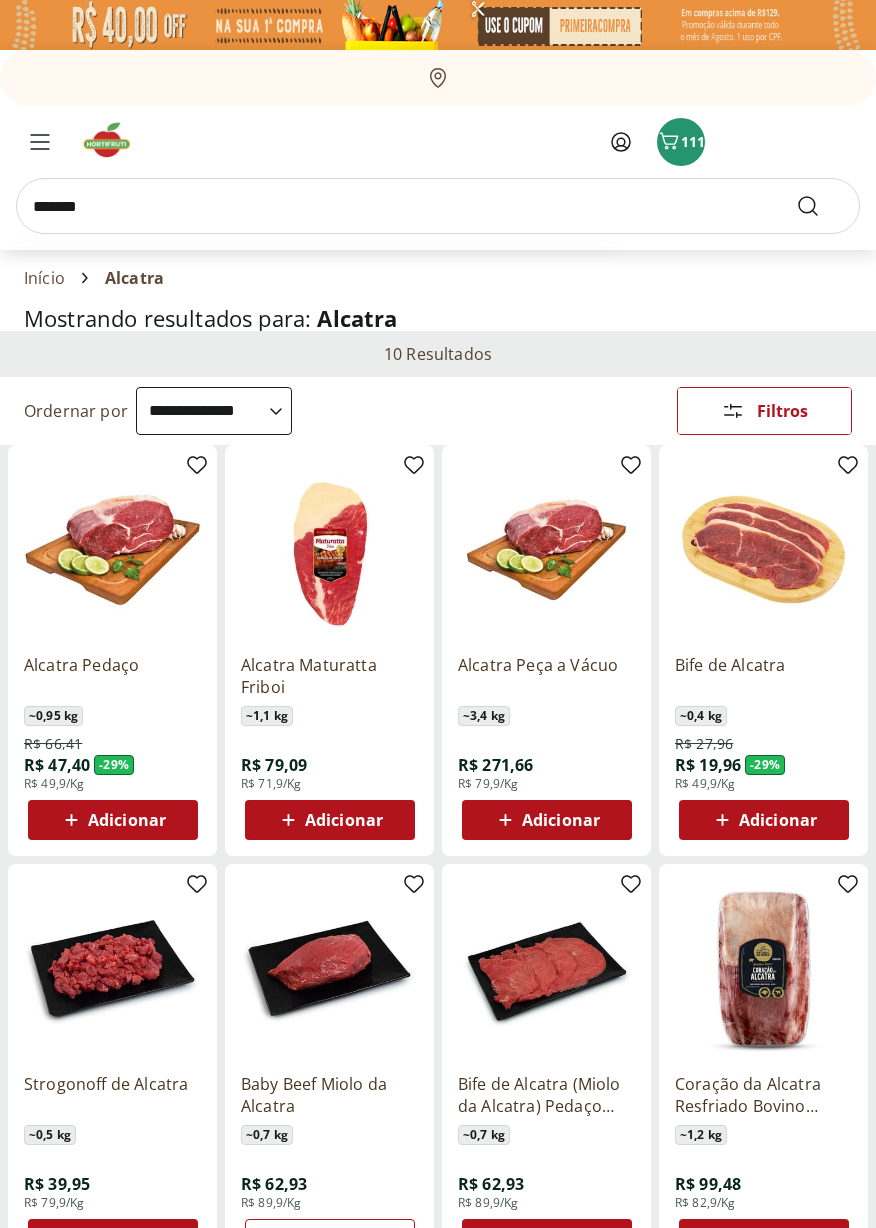 type on "*******" 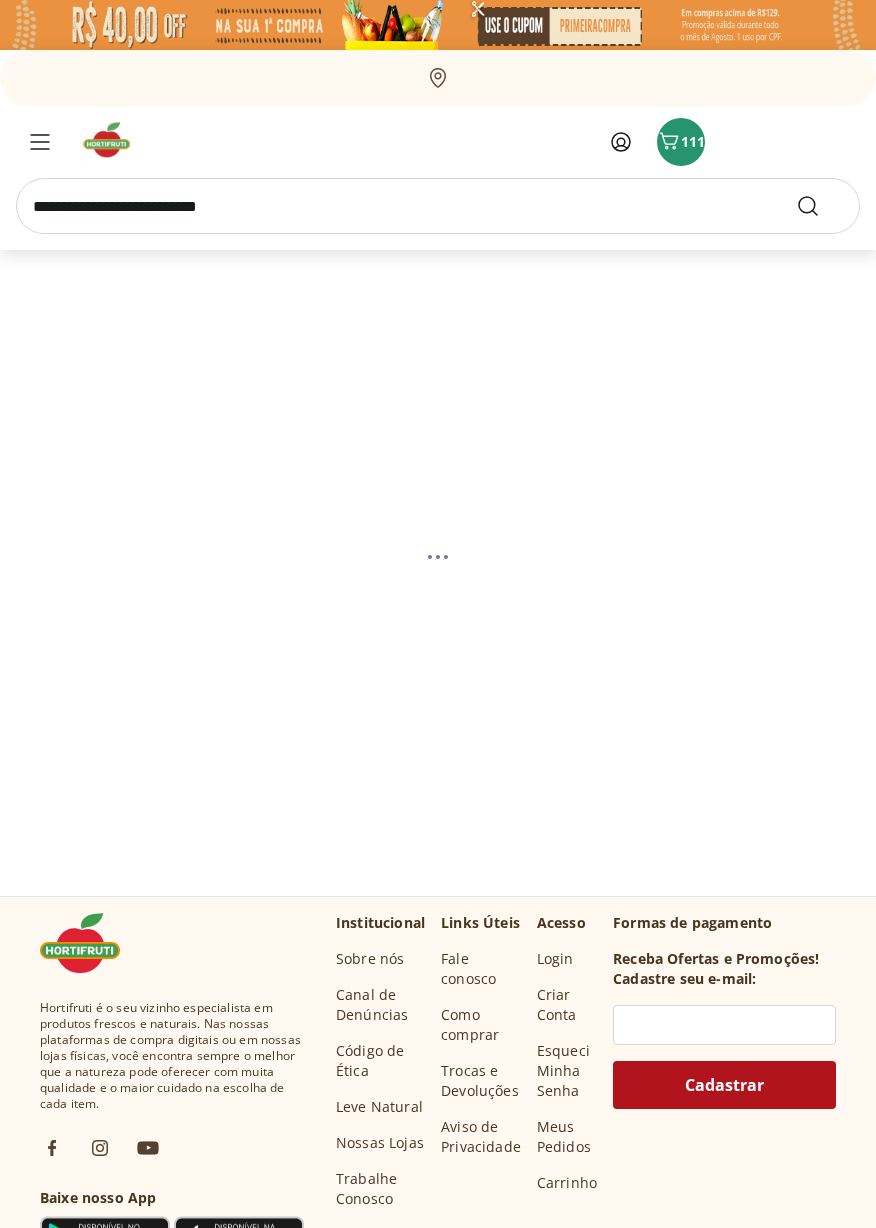select on "**********" 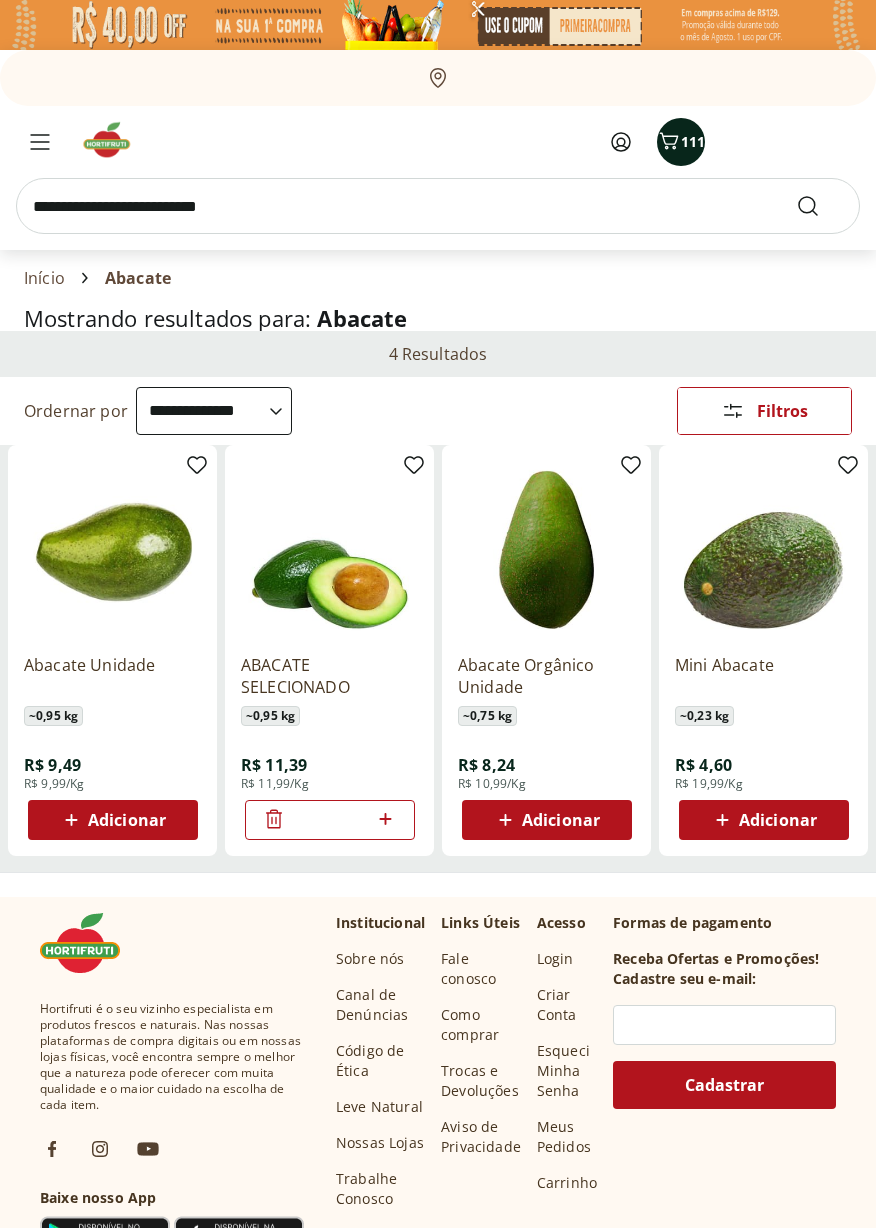 click on "111" at bounding box center [693, 141] 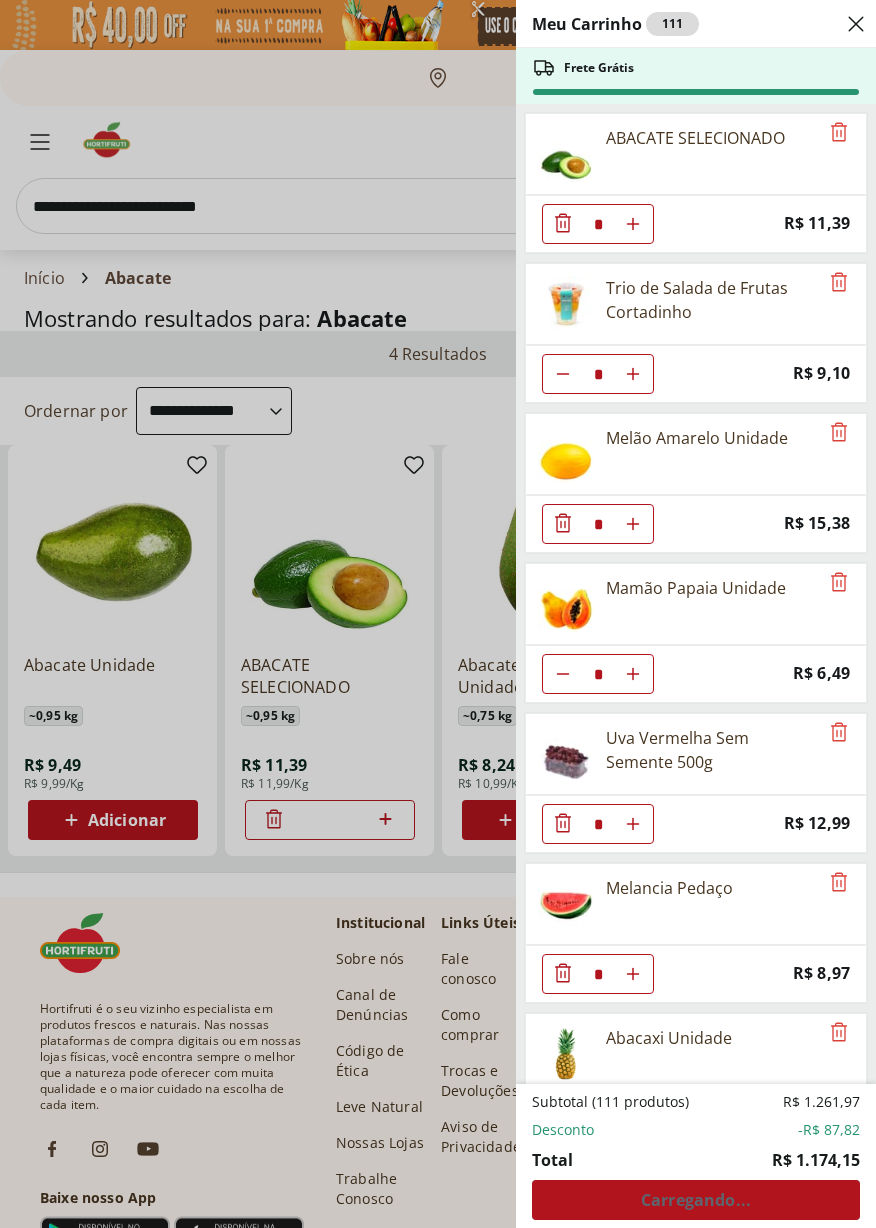 click on "Melão Amarelo Unidade" at bounding box center [697, 438] 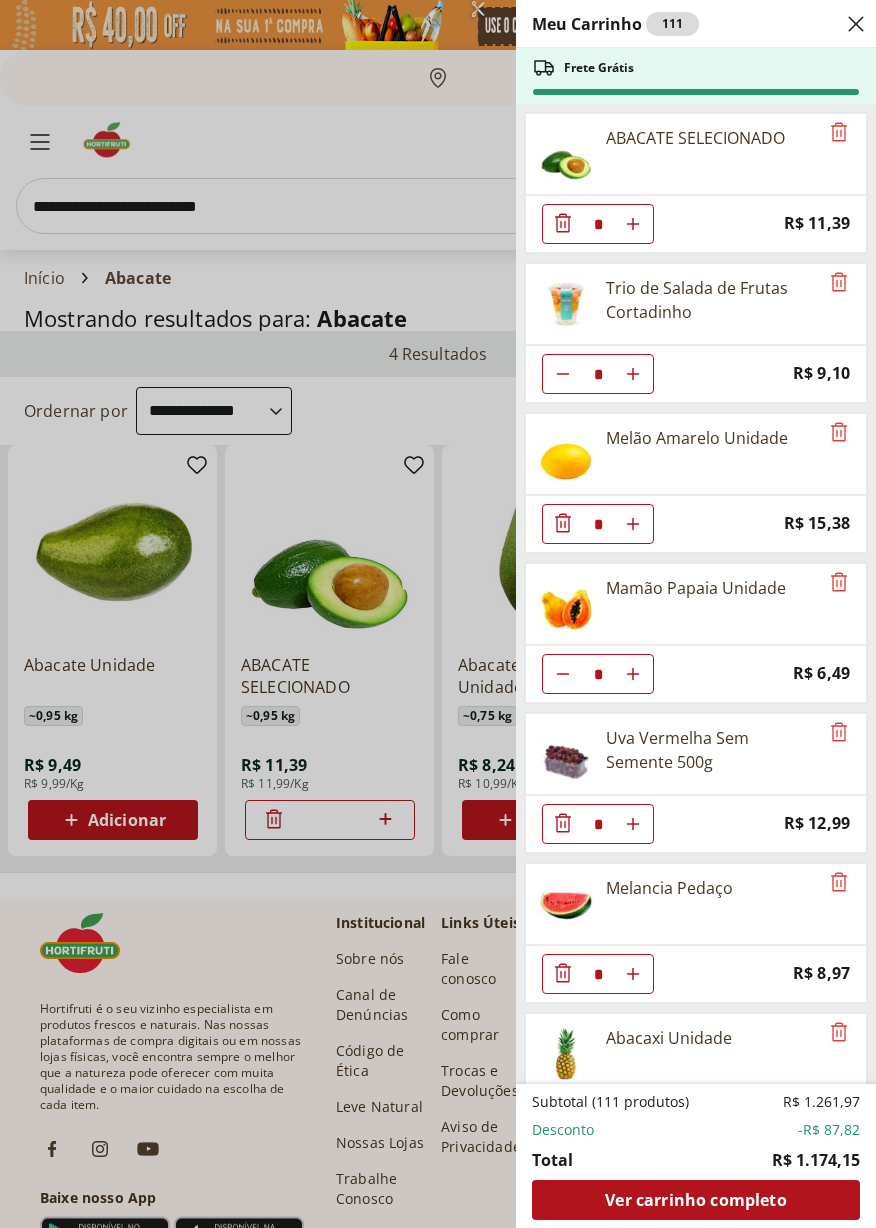 click on "Melão Amarelo Unidade" at bounding box center (697, 438) 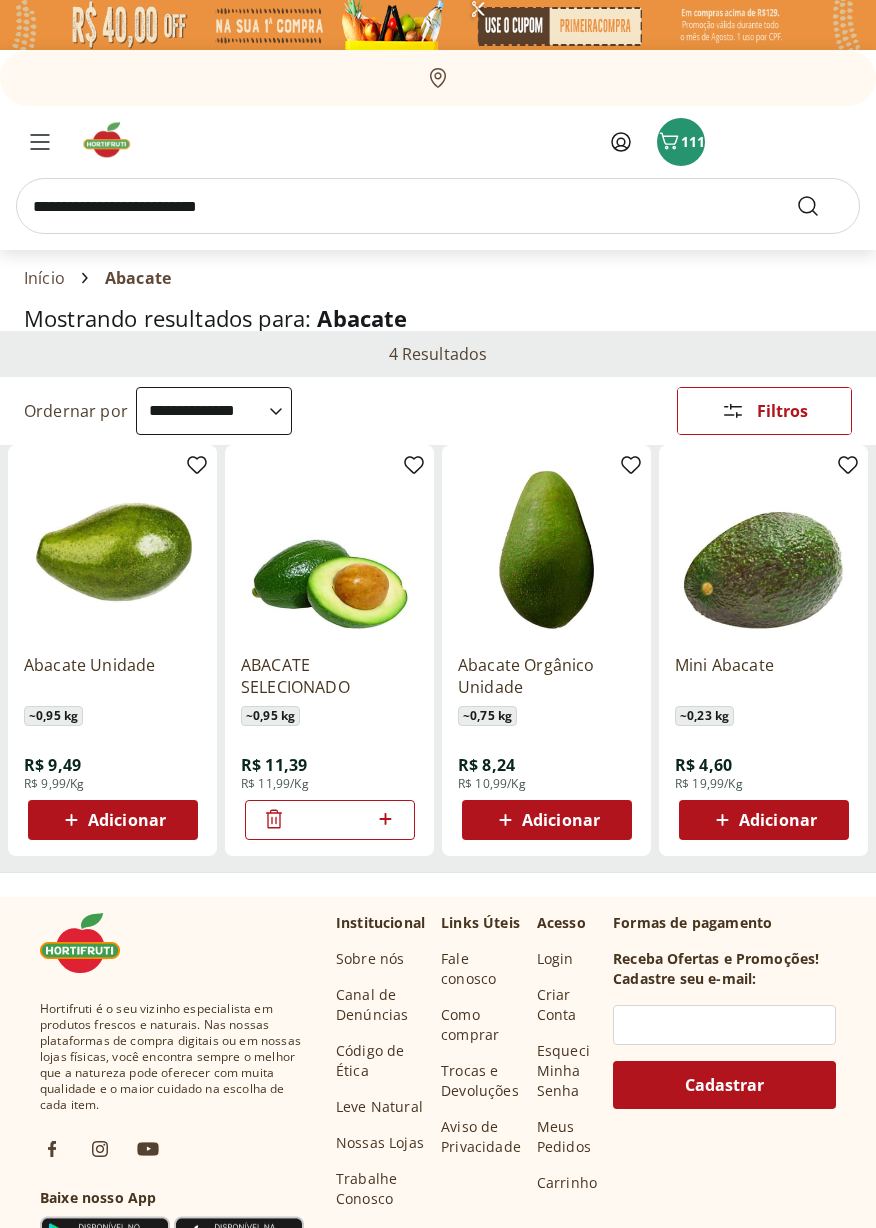click at bounding box center (438, 206) 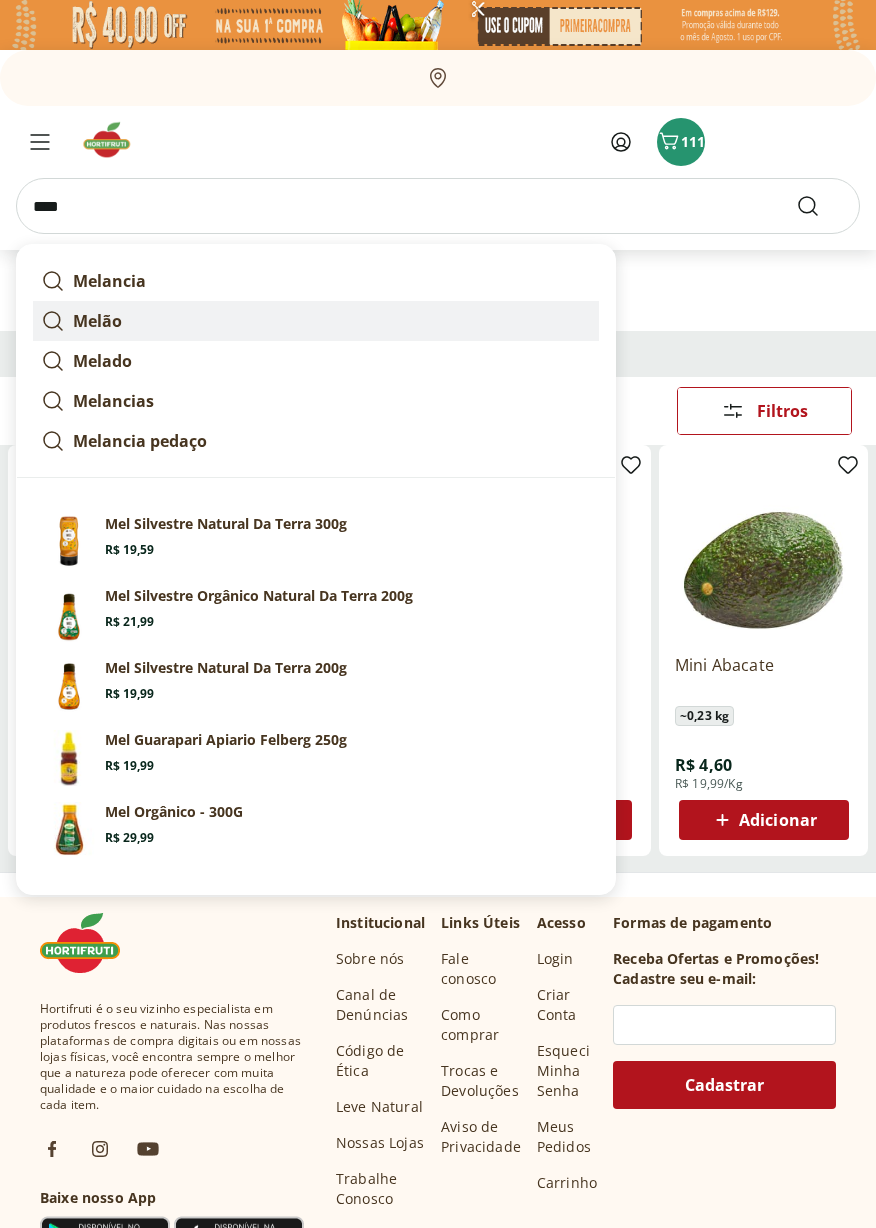 click on "Melão" at bounding box center [316, 321] 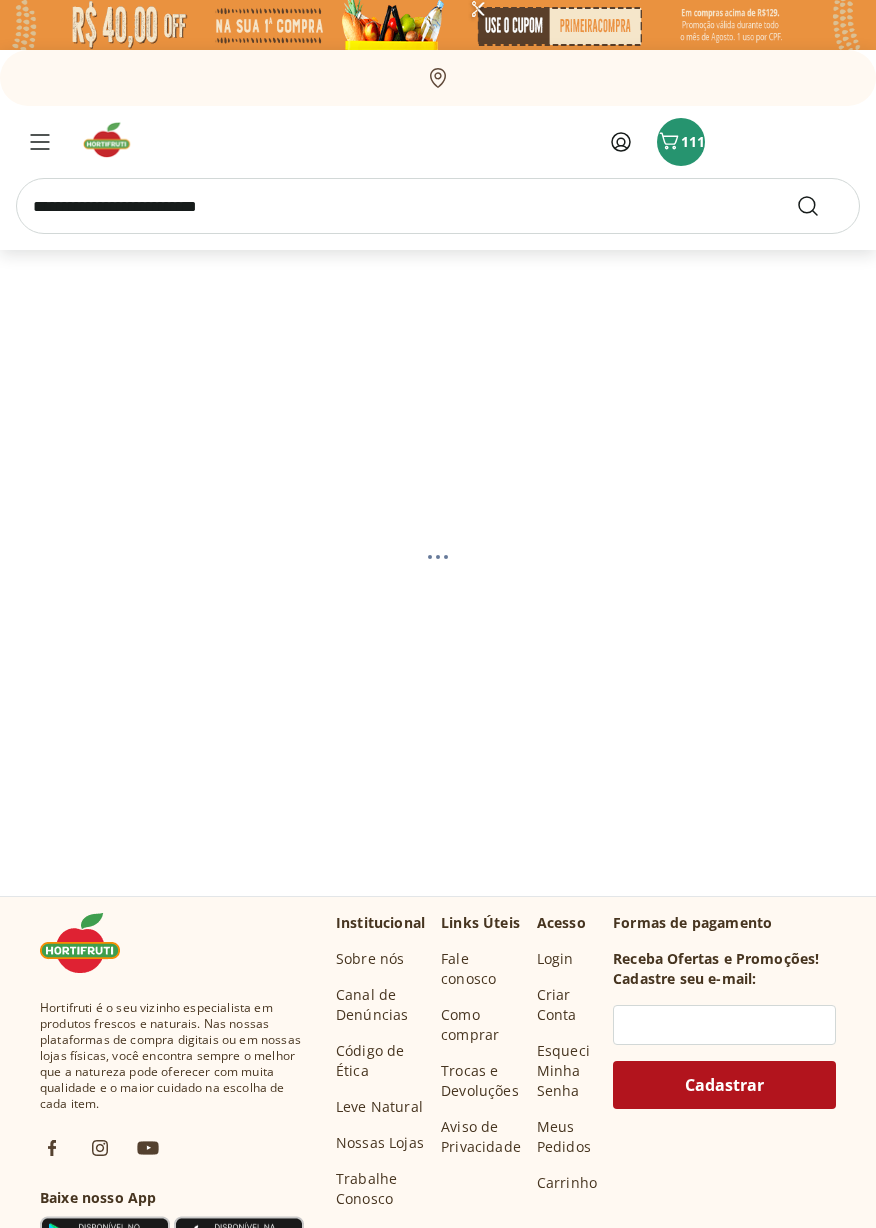 scroll, scrollTop: 0, scrollLeft: 0, axis: both 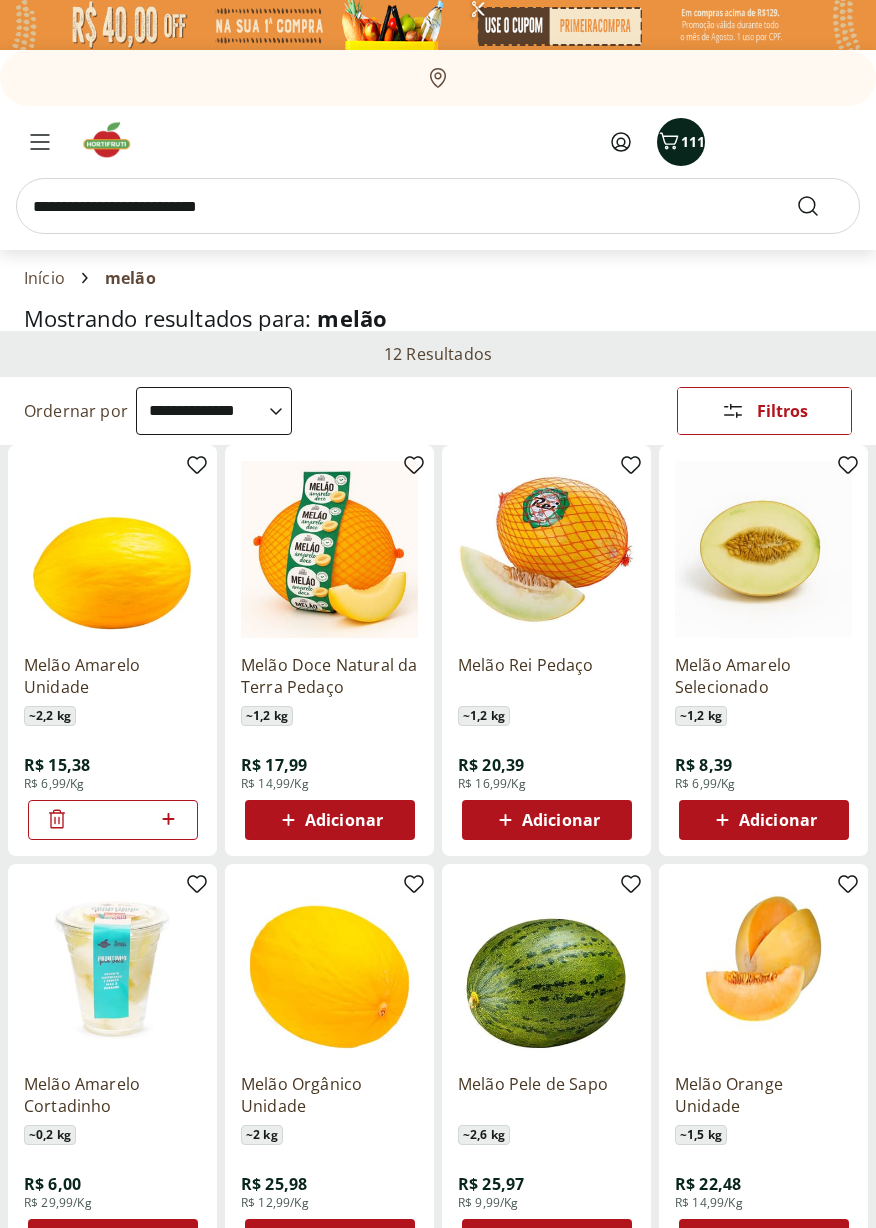 click on "111" at bounding box center [681, 142] 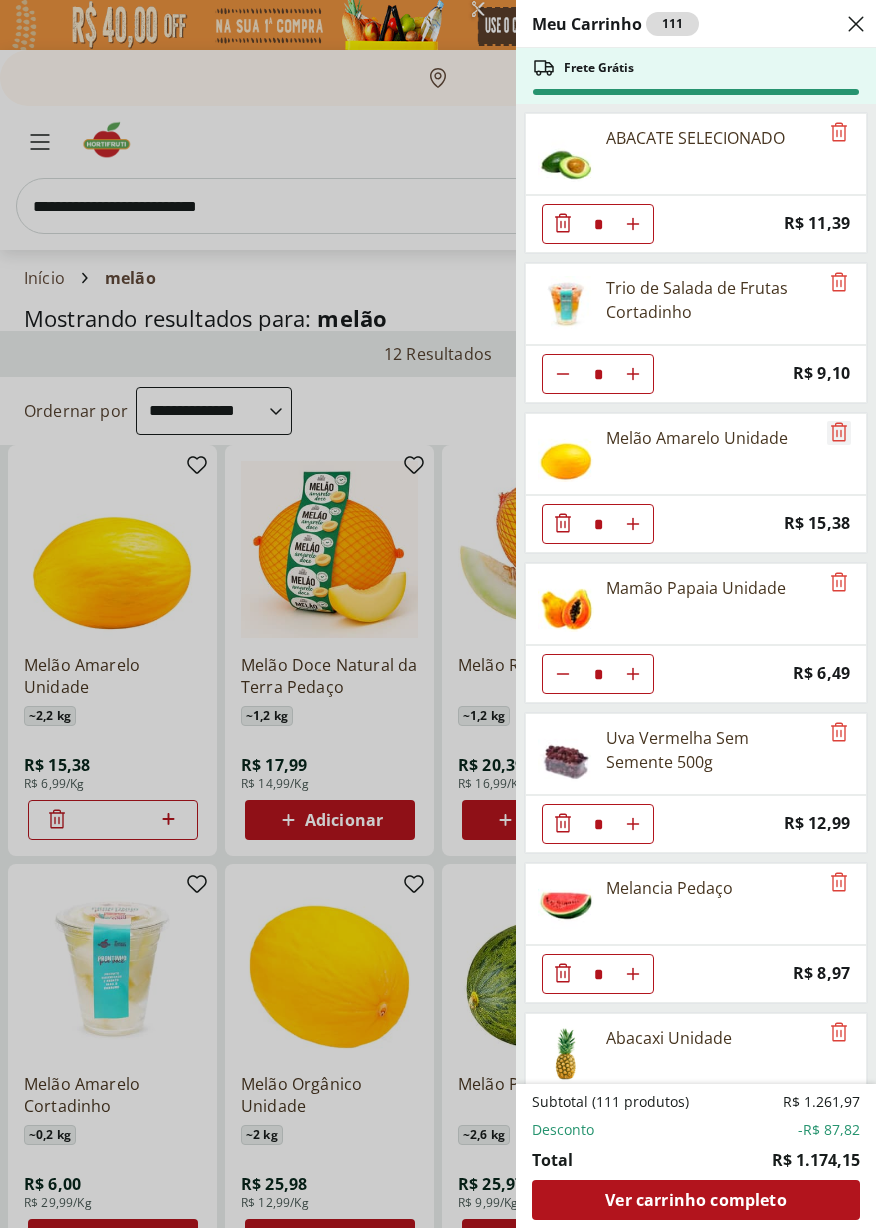 click 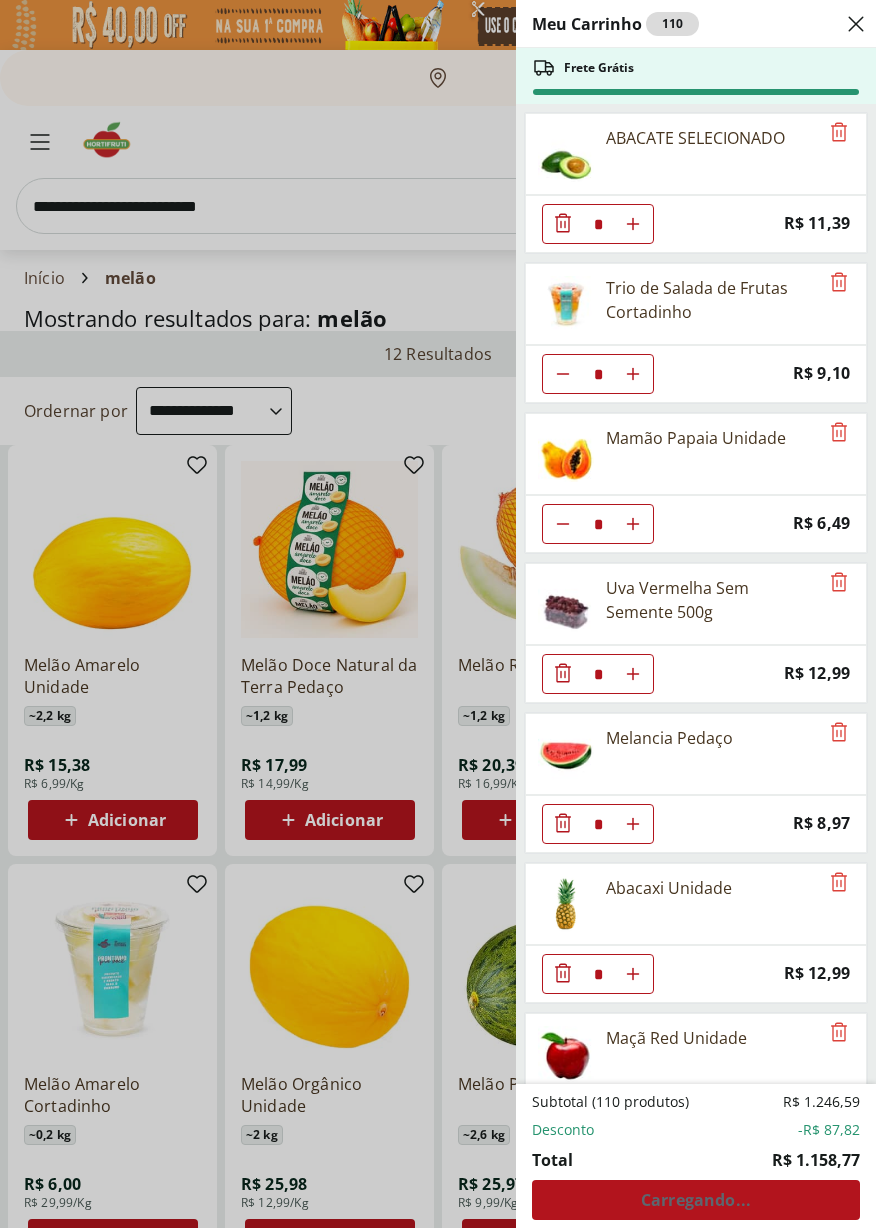 click on "Mamão Papaia Unidade" at bounding box center [696, 438] 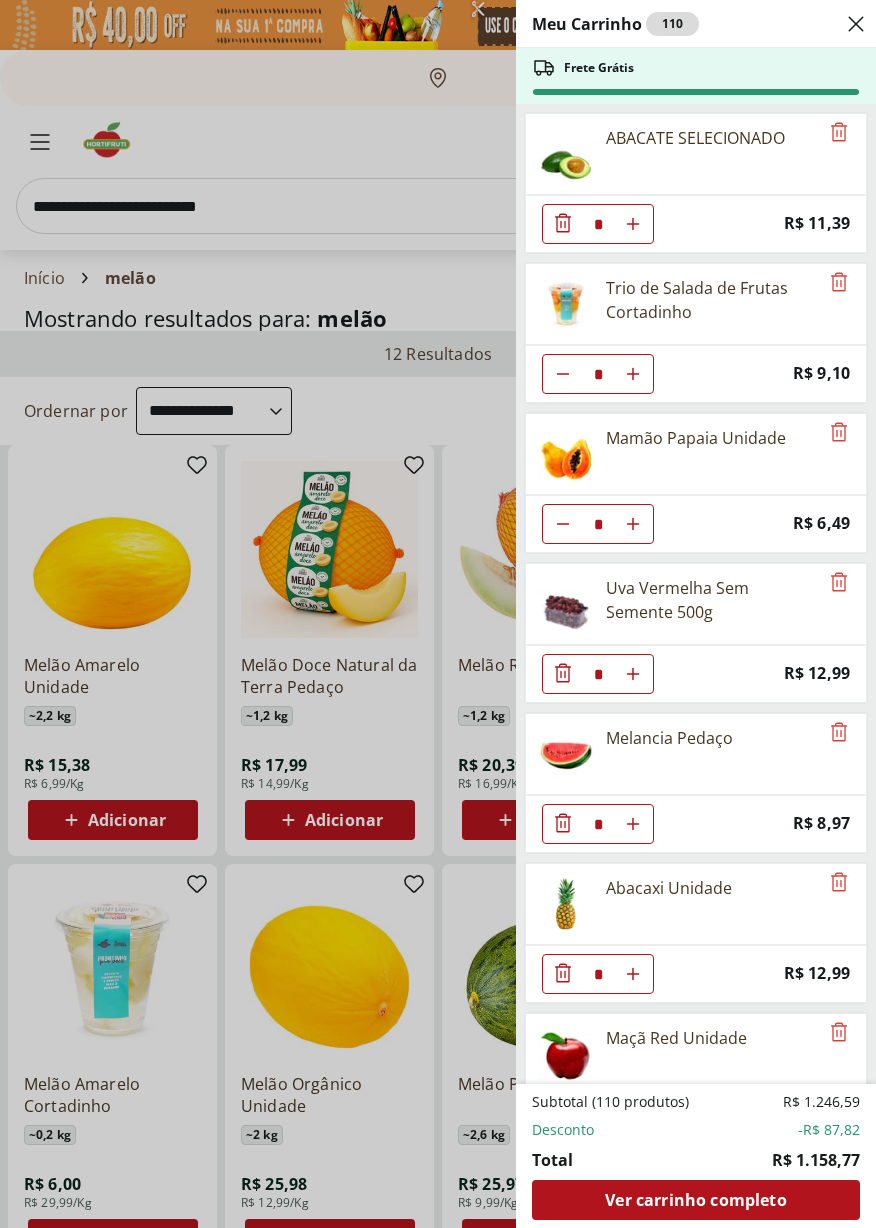 click at bounding box center [566, 454] 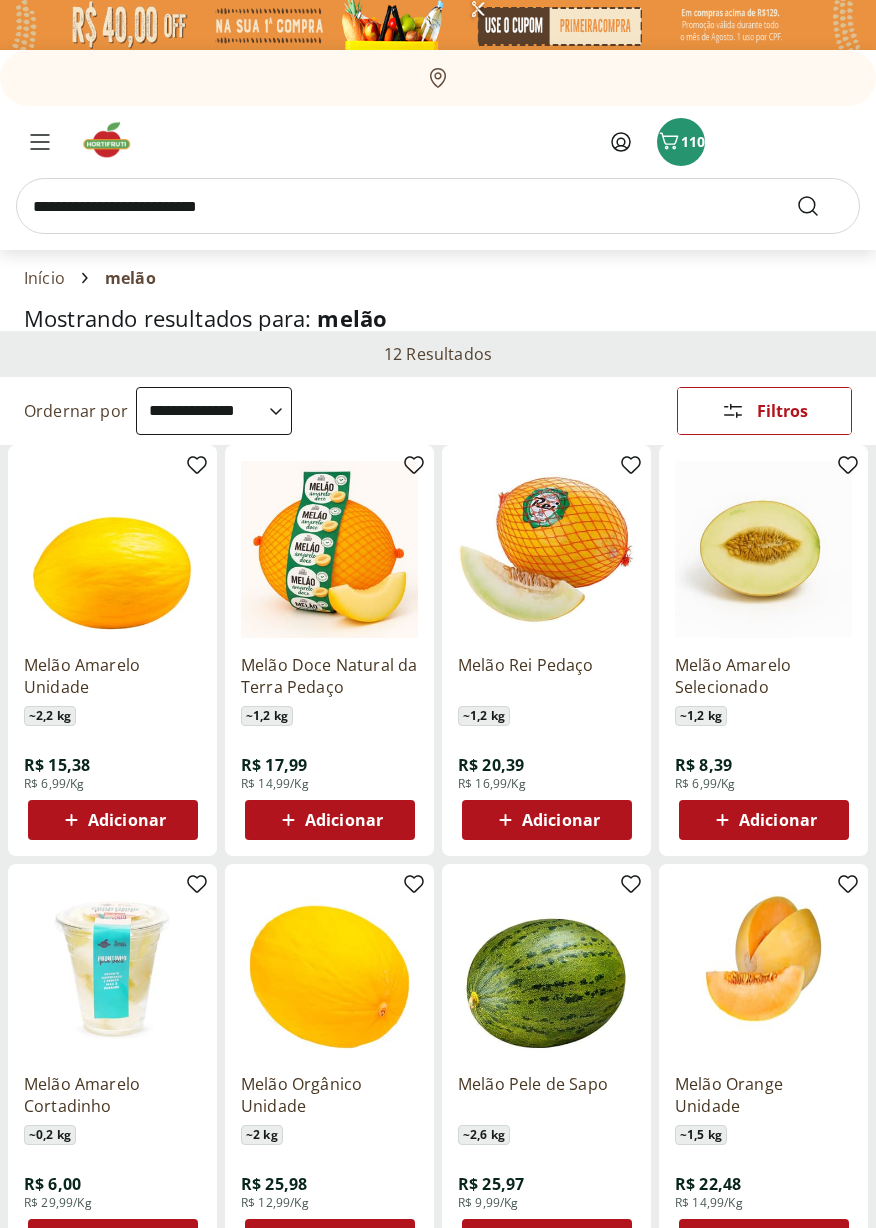 click at bounding box center (438, 206) 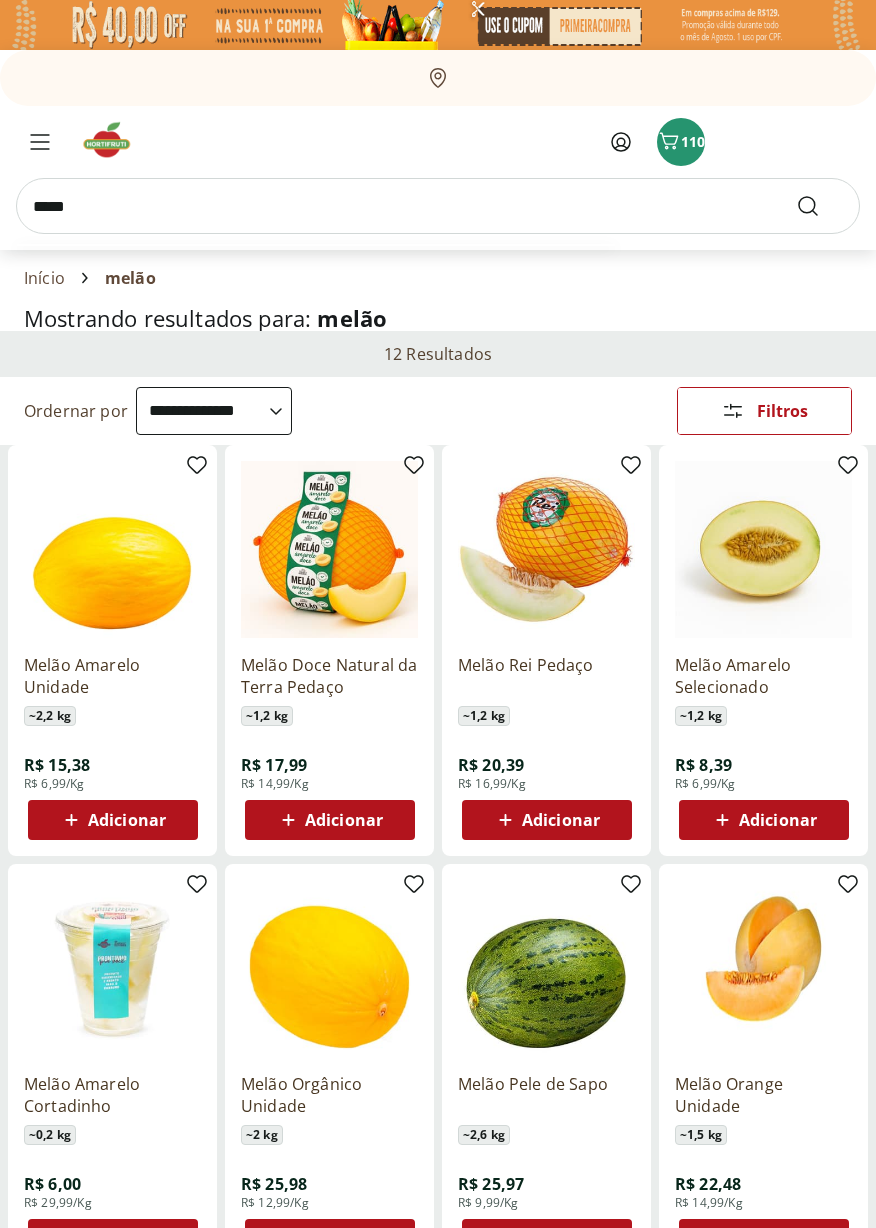 type on "*****" 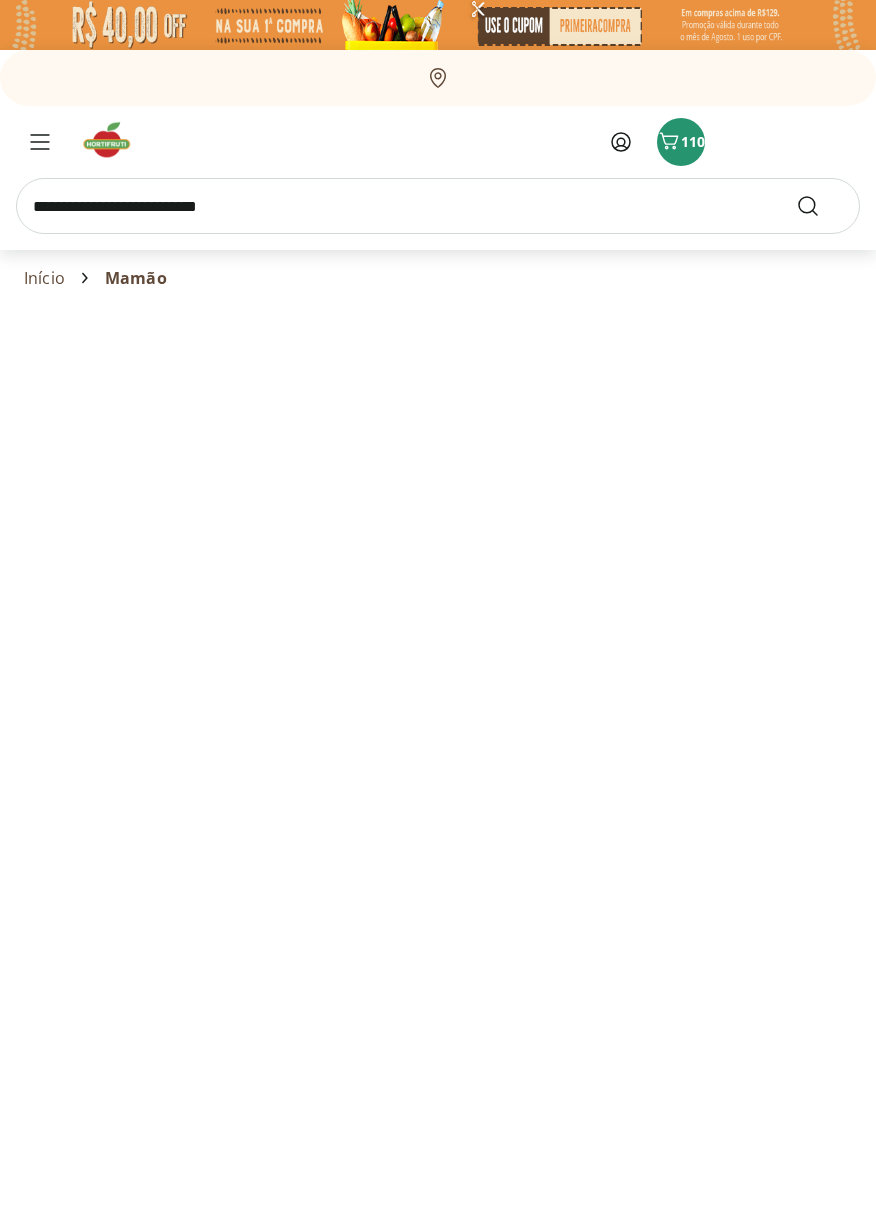 select on "**********" 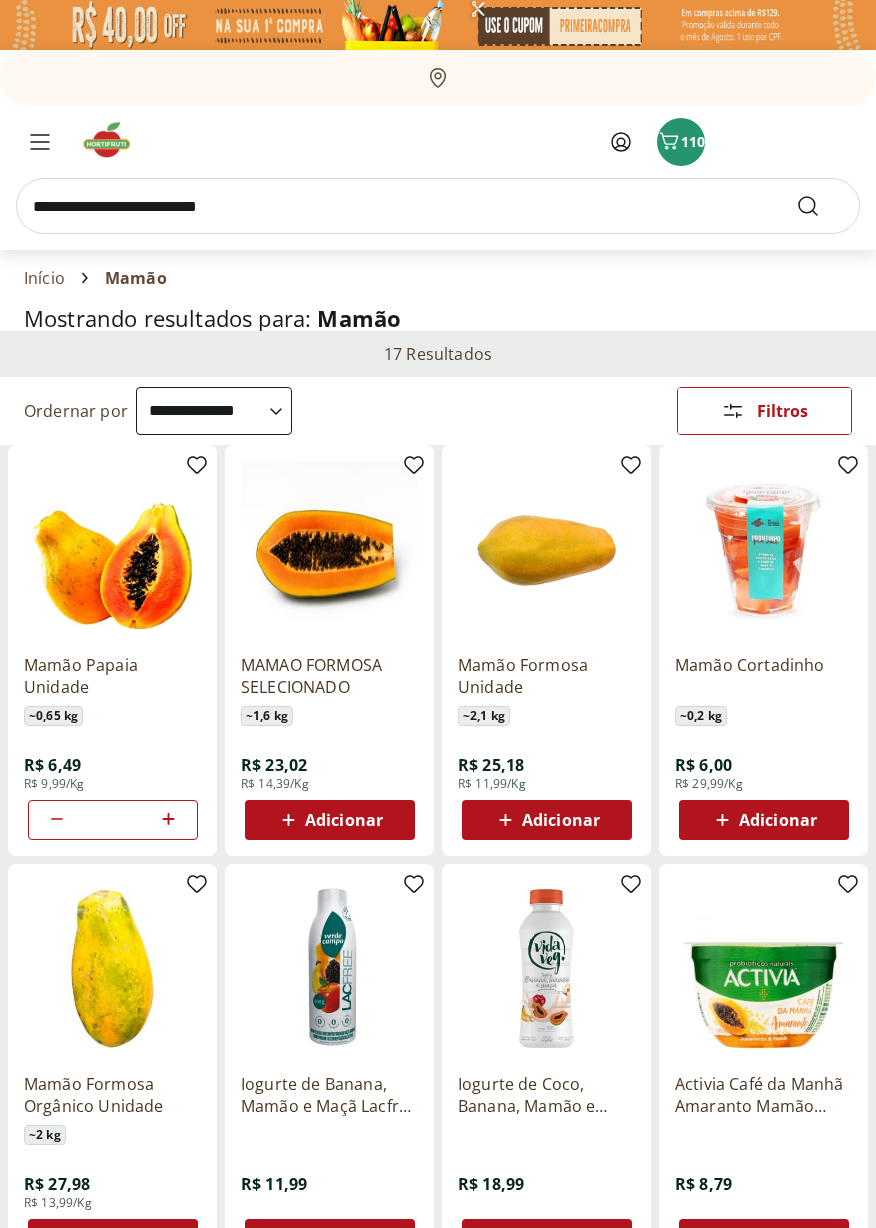 type on "*" 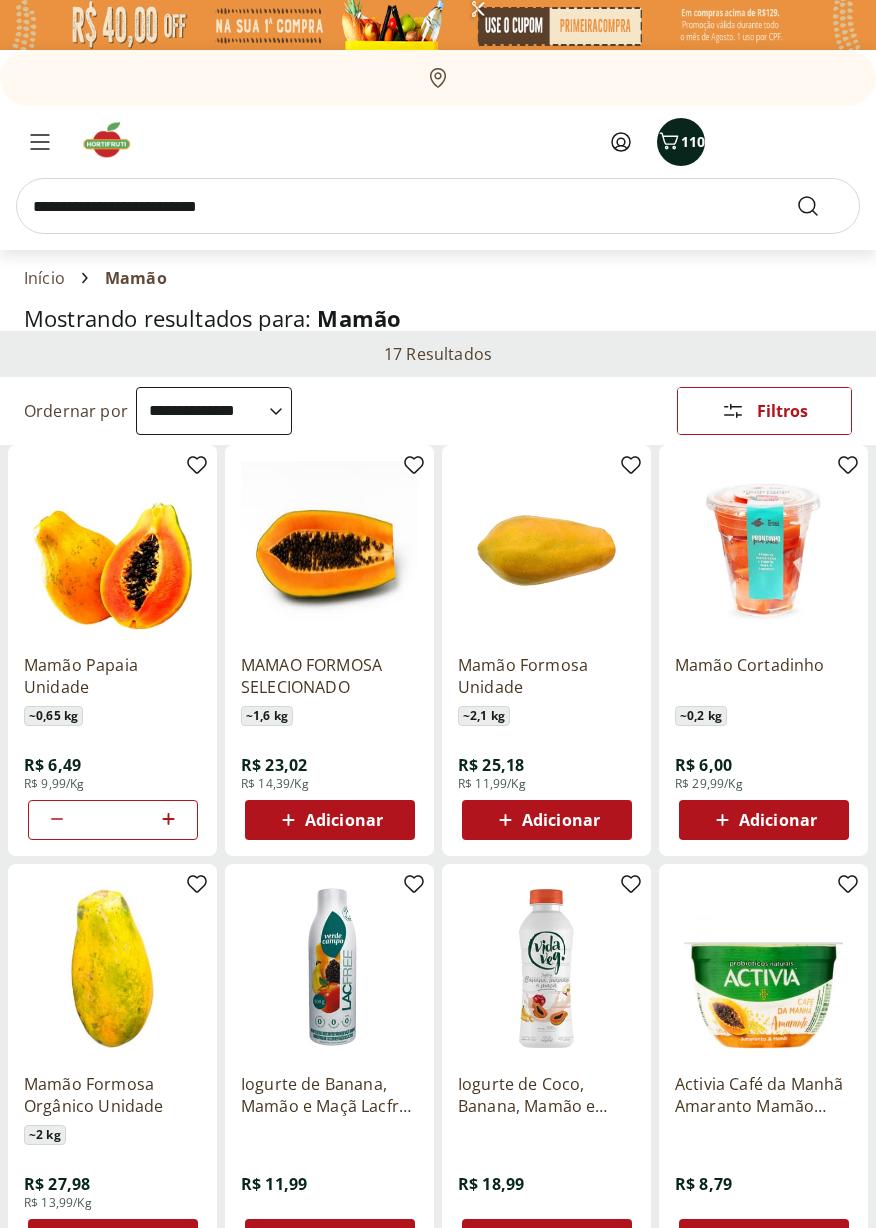 click on "110" at bounding box center [693, 141] 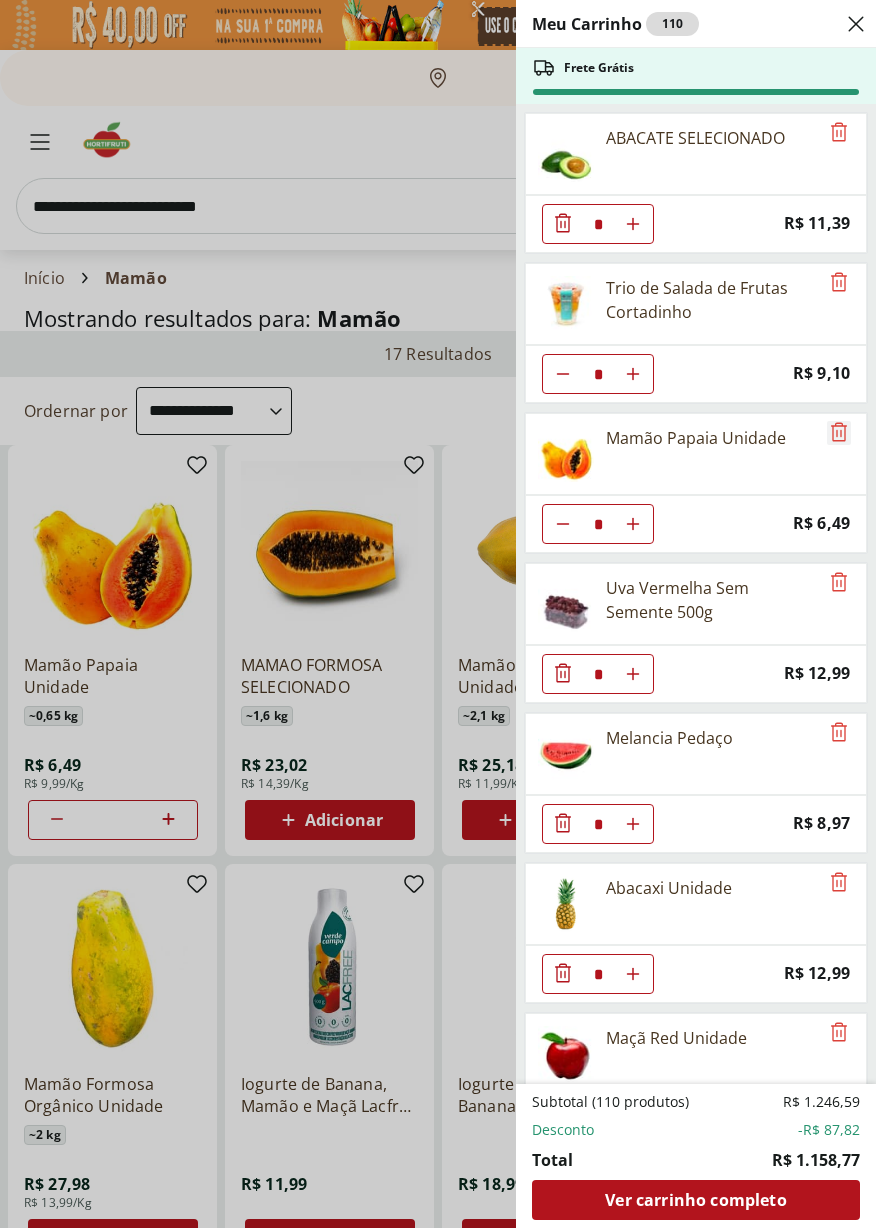 click 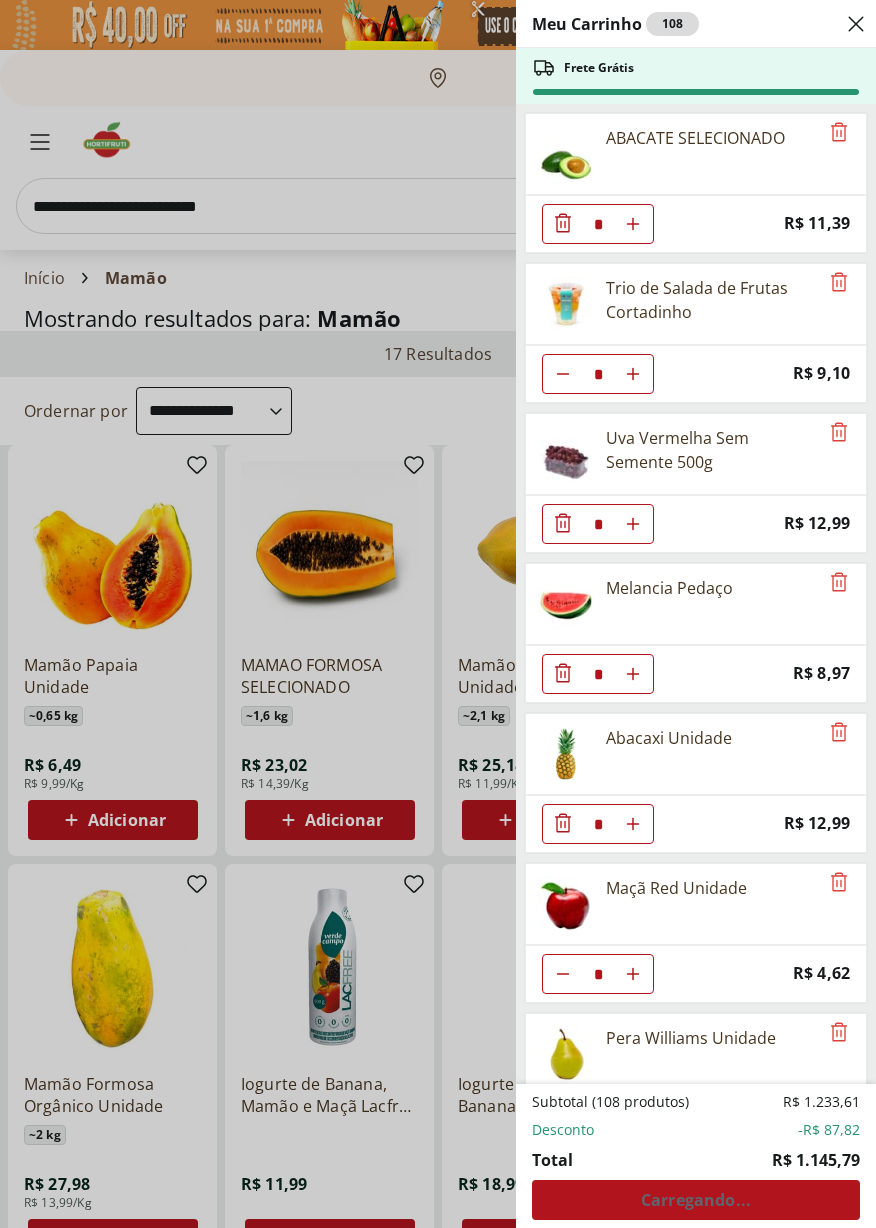 click on "Meu Carrinho 108 Frete Grátis ABACATE SELECIONADO * Price: R$ 11,39 Trio de Salada de Frutas Cortadinho * Price: R$ 9,10 Uva Vermelha Sem Semente 500g * Price: R$ 12,99 Melancia Pedaço * Price: R$ 8,97 Abacaxi Unidade * Price: R$ 12,99 Maçã Red Unidade * Price: R$ 4,62 Pera Williams Unidade * Price: R$ 2,80 Banana Prata Unidade ** Price: R$ 2,20 Manga Palmer Unidade * Price: R$ 4,80 Alface Crespa Roxa Hidropônica * Price: R$ 3,99 Palmito Pupunha Inteiro Tio Paco 300g * Price: R$ 37,99 Ovos Brancos Embalados com 30 unidades * Price: R$ 19,99 Alcaparras Em Conserva Raiola 65G * Price: R$ 22,99 Pipoca Para Micro-Ondas Natural Com Sal Yoki Pacote 100G * Price: R$ 4,99 Alecrim - Unidade * Price: R$ 5,49 Iogurte Natural Desnatado Fiore 140g * Price: R$ 4,99 Farelo de Aveia Sem Glúten Natural Da Terra 200g * Price: R$ 17,99 Cenoura Unidade * Price: R$ 0,72 Inhame Dedo Unidade * Price: R$ 0,81 Batata Doce Roxa unidade * Price: R$ 3,72 Coalhada Light Coalhadas 150g * Price: R$ 4,99 * Price:" at bounding box center (438, 614) 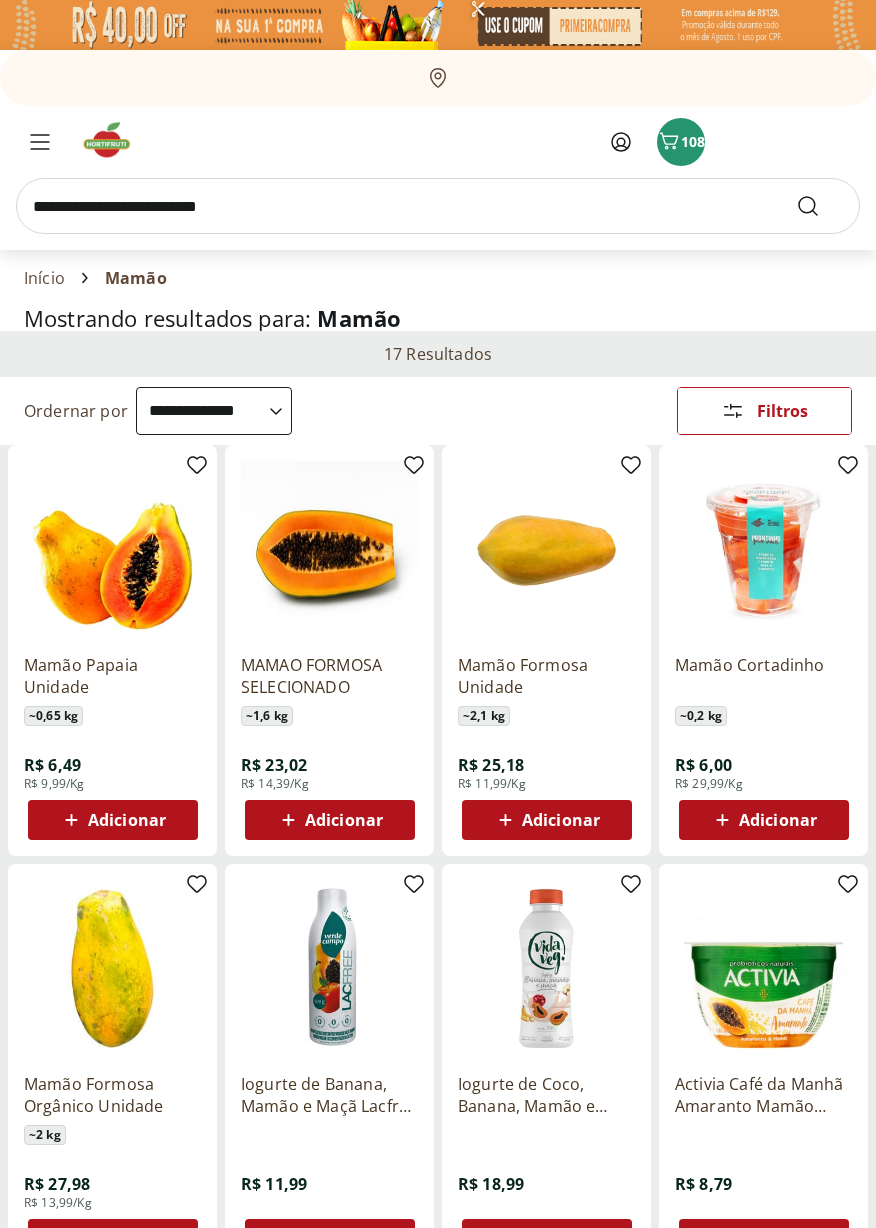 click at bounding box center [438, 206] 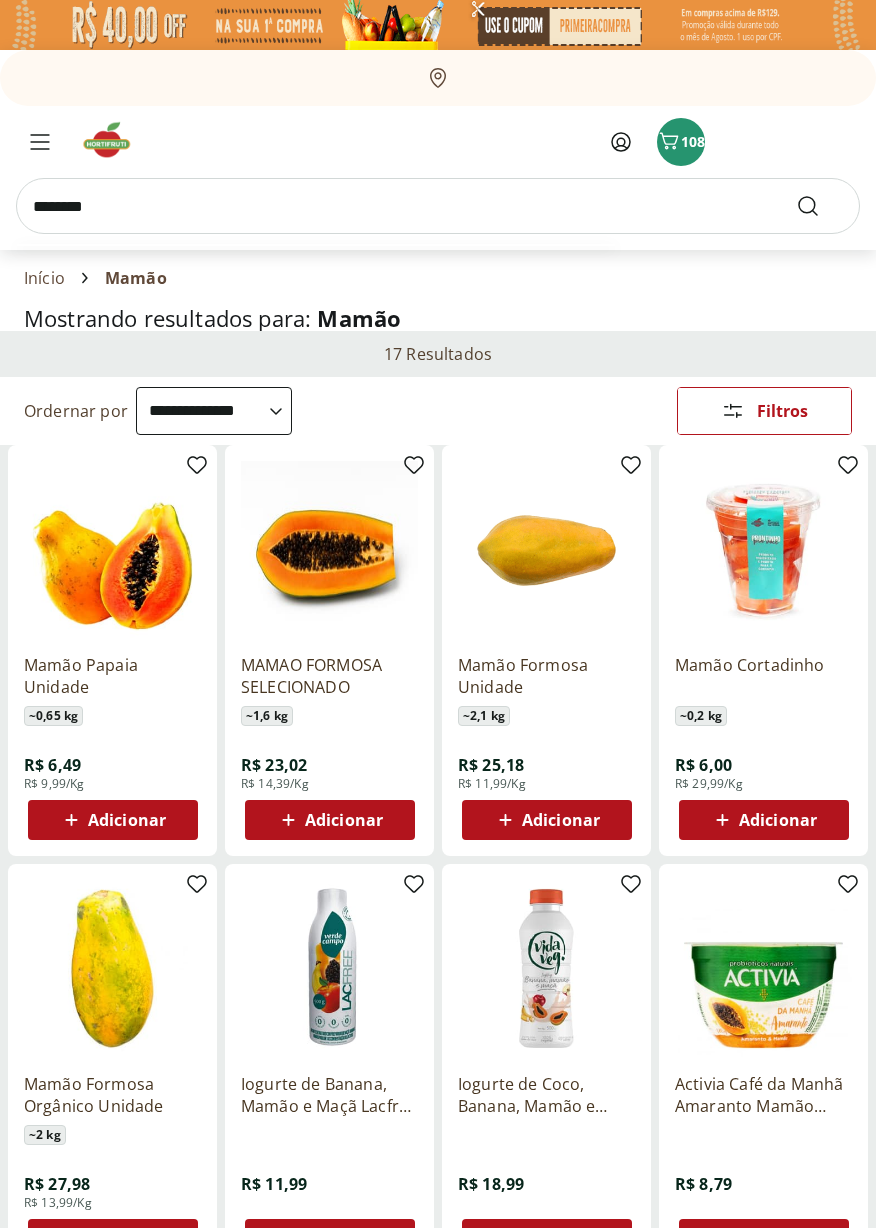 type on "********" 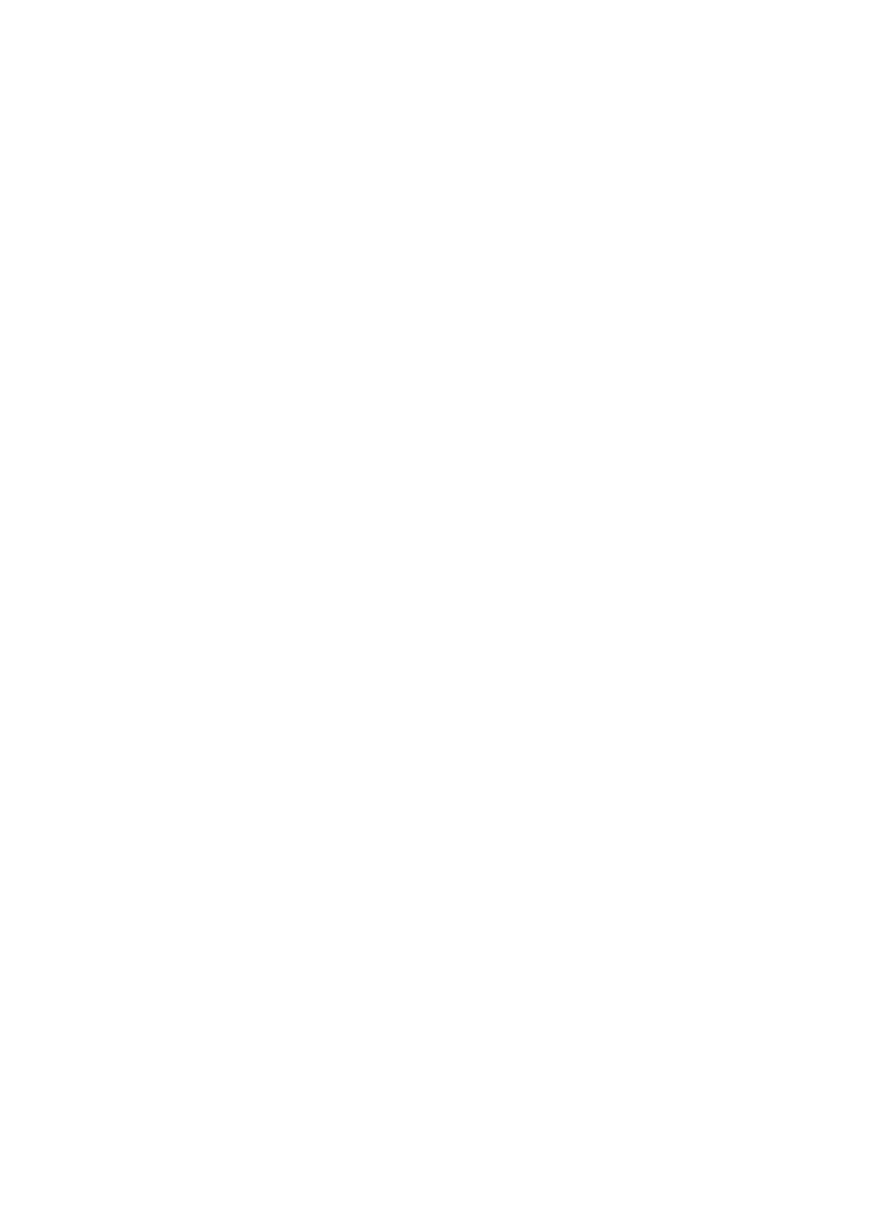 select on "**********" 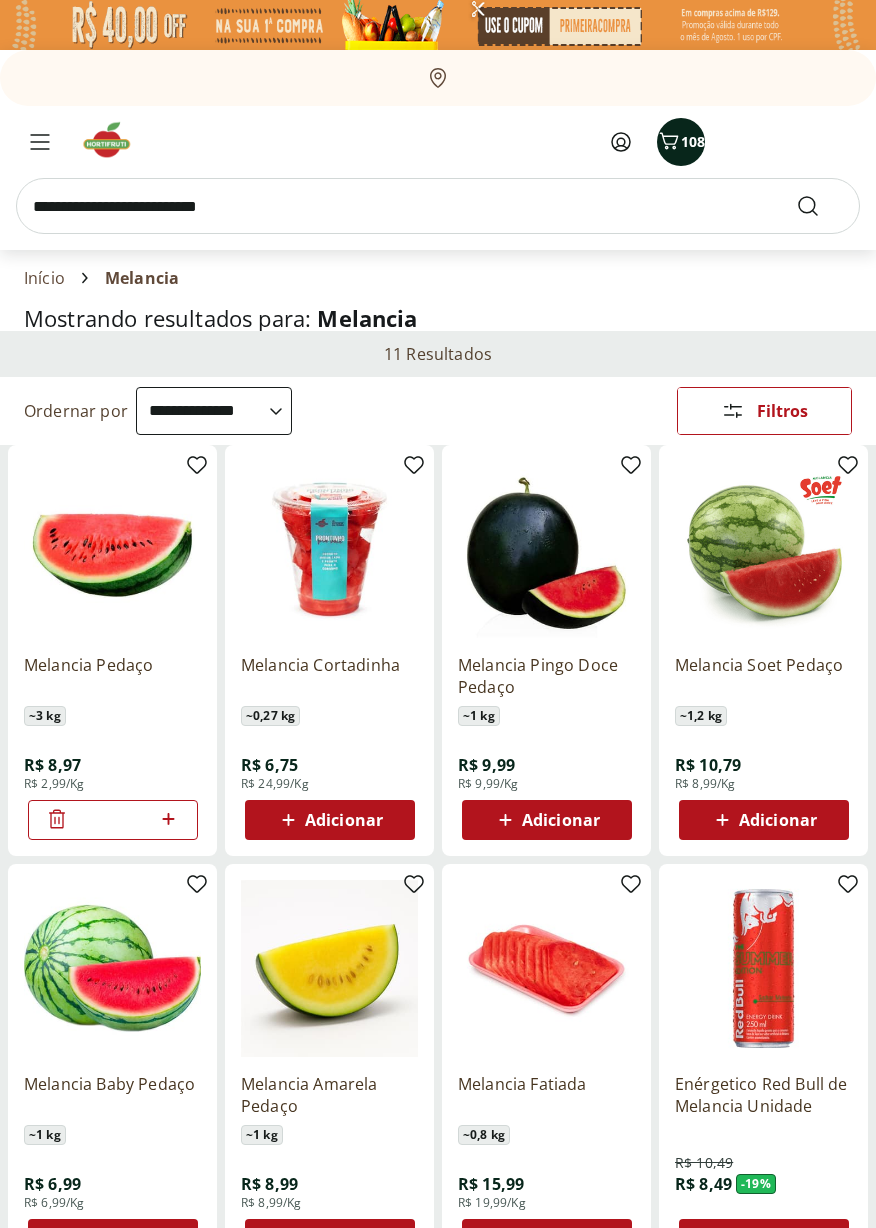 click on "108" at bounding box center [693, 141] 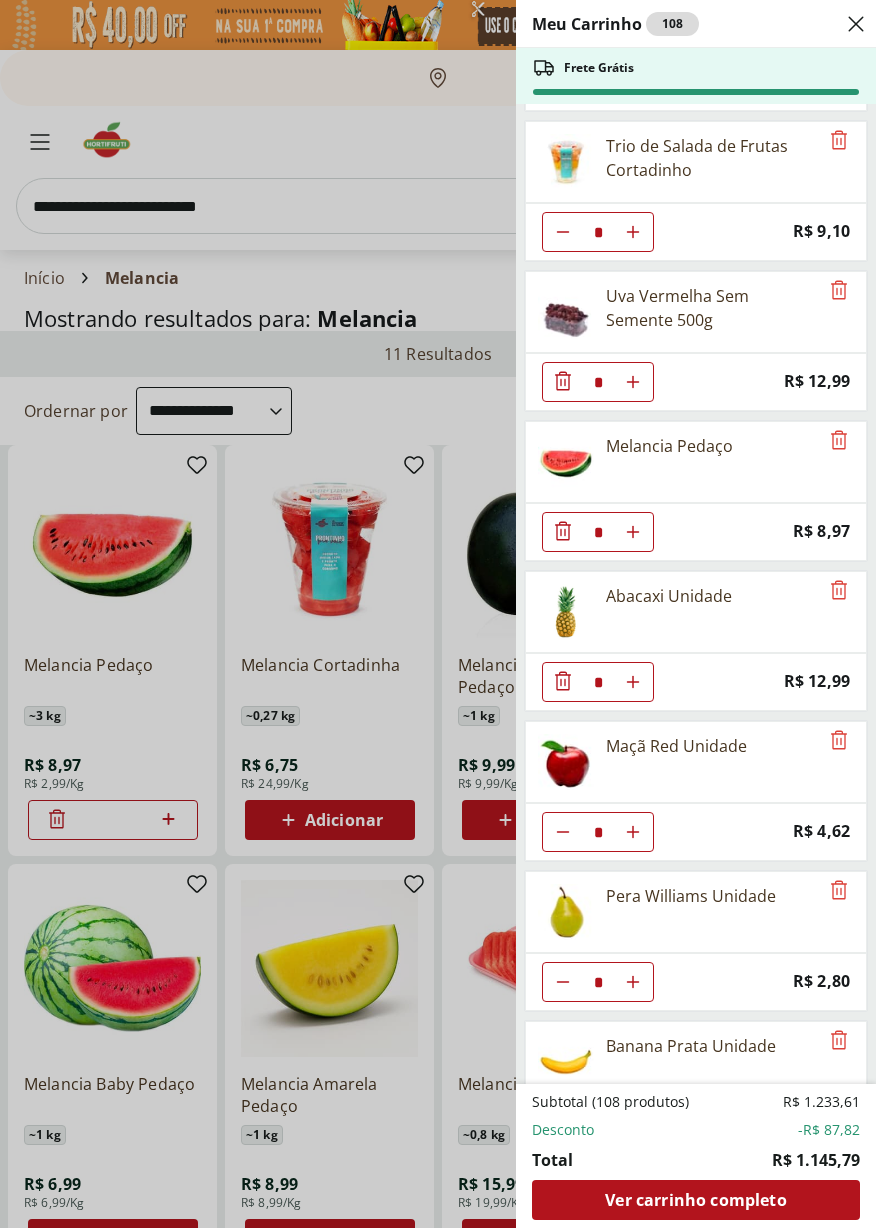 scroll, scrollTop: 0, scrollLeft: 0, axis: both 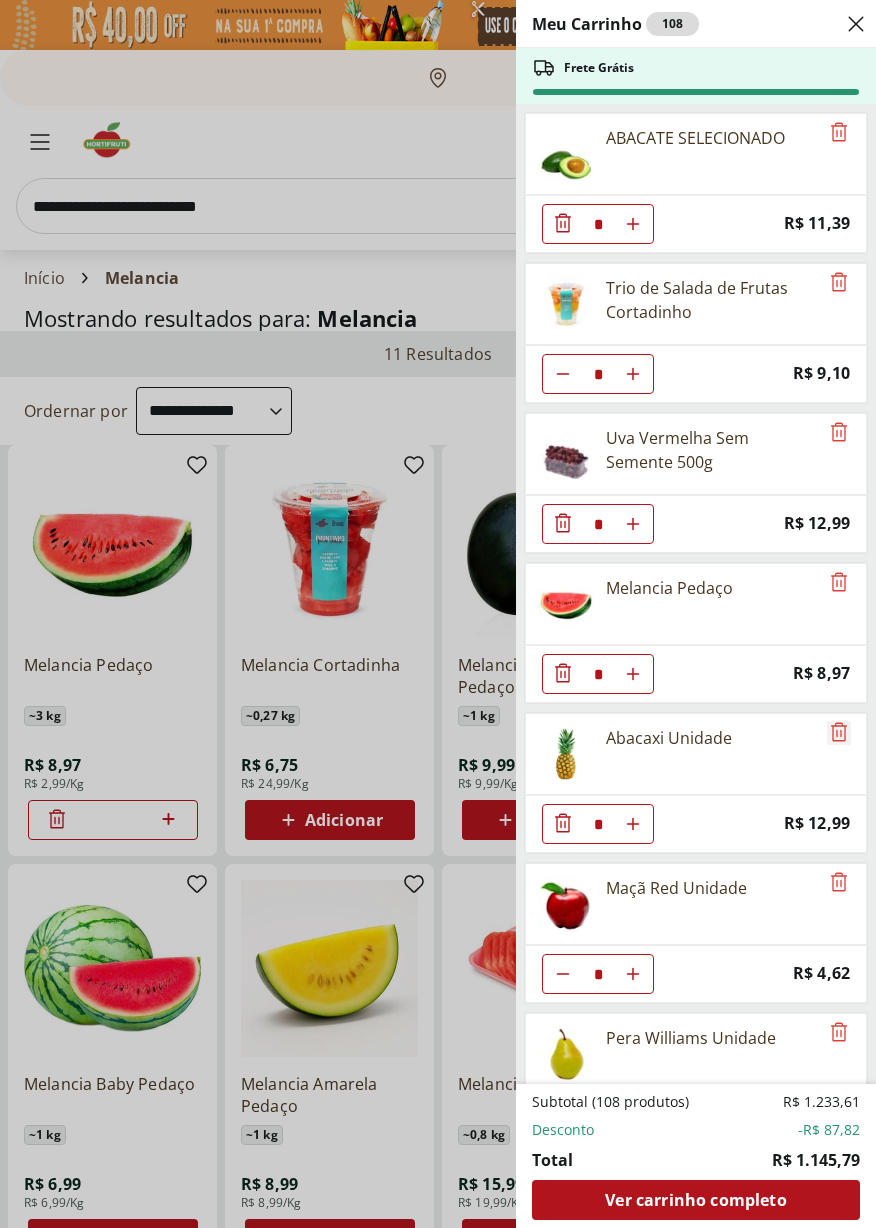 click 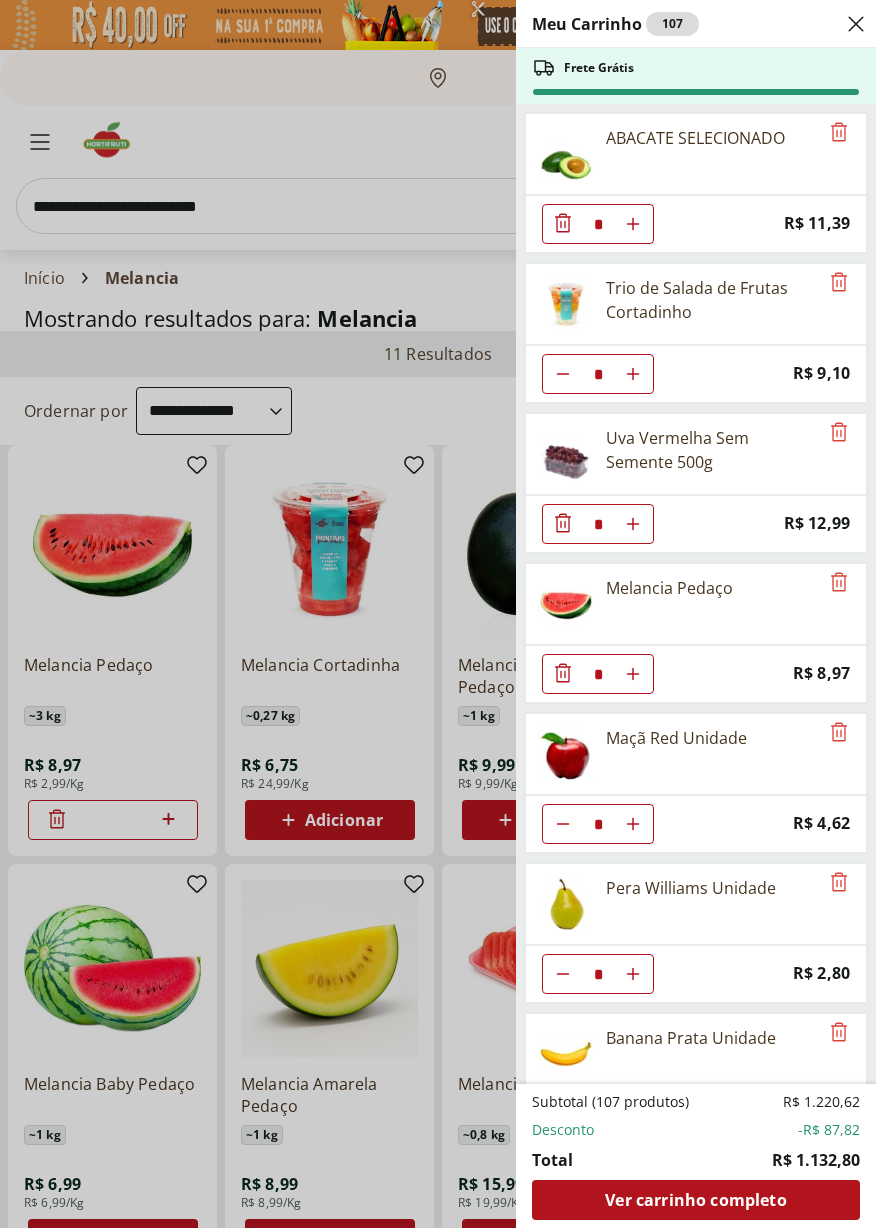 click on "Meu Carrinho 107 Frete Grátis ABACATE SELECIONADO * Price: R$ 11,39 Trio de Salada de Frutas Cortadinho * Price: R$ 9,10 Uva Vermelha Sem Semente 500g * Price: R$ 12,99 Melancia Pedaço * Price: R$ 8,97 Maçã Red Unidade * Price: R$ 4,62 Pera Williams Unidade * Price: R$ 2,80 Banana Prata Unidade ** Price: R$ 2,20 Manga Palmer Unidade * Price: R$ 4,80 Alface Crespa Roxa Hidropônica * Price: R$ 3,99 Palmito Pupunha Inteiro Tio Paco 300g * Price: R$ 37,99 Ovos Brancos Embalados com 30 unidades * Price: R$ 19,99 Alcaparras Em Conserva Raiola 65G * Price: R$ 22,99 Pipoca Para Micro-Ondas Natural Com Sal Yoki Pacote 100G * Price: R$ 4,99 Alecrim - Unidade * Price: R$ 5,49 Iogurte Natural Desnatado Fiore 140g * Price: R$ 4,99 Farelo de Aveia Sem Glúten Natural Da Terra 200g * Price: R$ 17,99 Cenoura Unidade * Price: R$ 0,72 Inhame Dedo Unidade * Price: R$ 0,81 Batata Doce Roxa unidade * Price: R$ 3,72 Coalhada Light Coalhadas 150g * Price: R$ 4,99 Aipim Unidade * Price: R$ 1,80 * Price: * *" at bounding box center [438, 614] 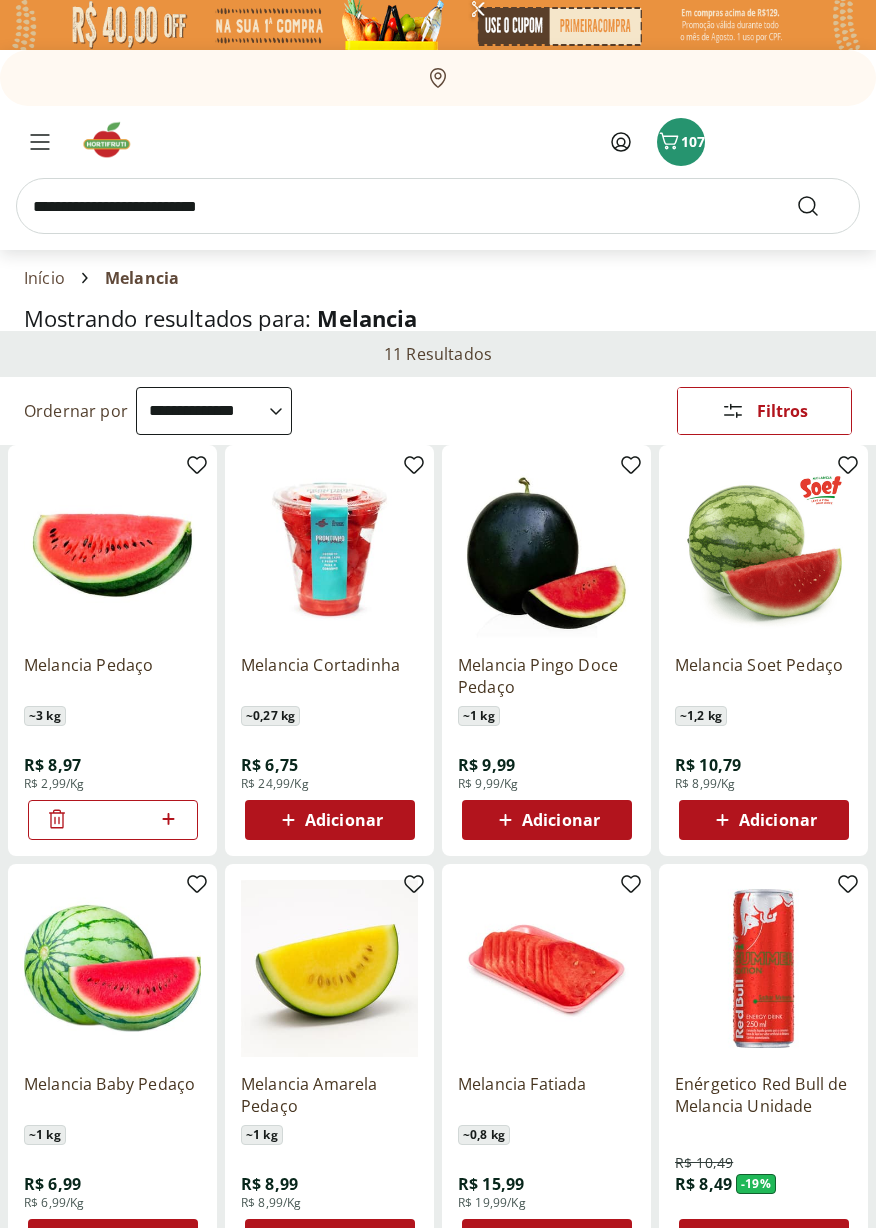 click at bounding box center (438, 206) 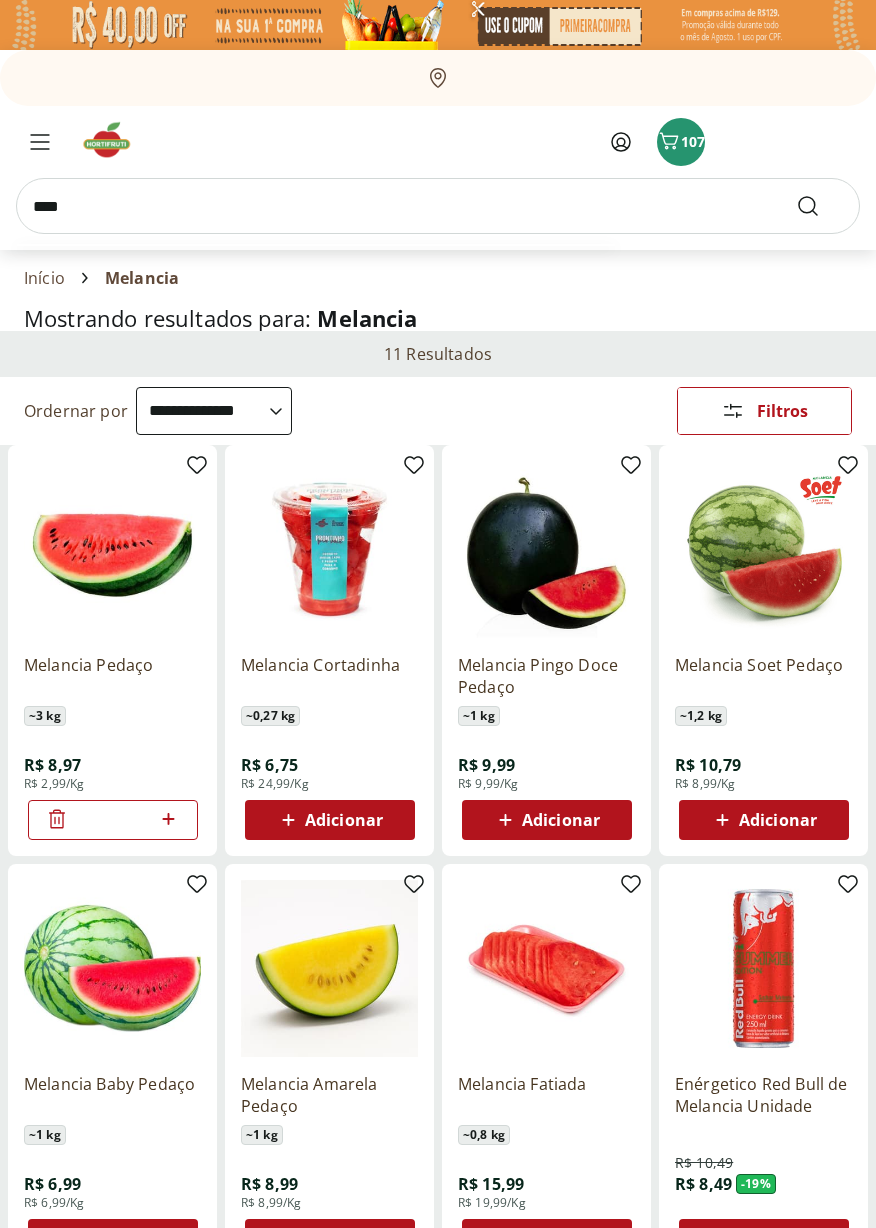 type on "****" 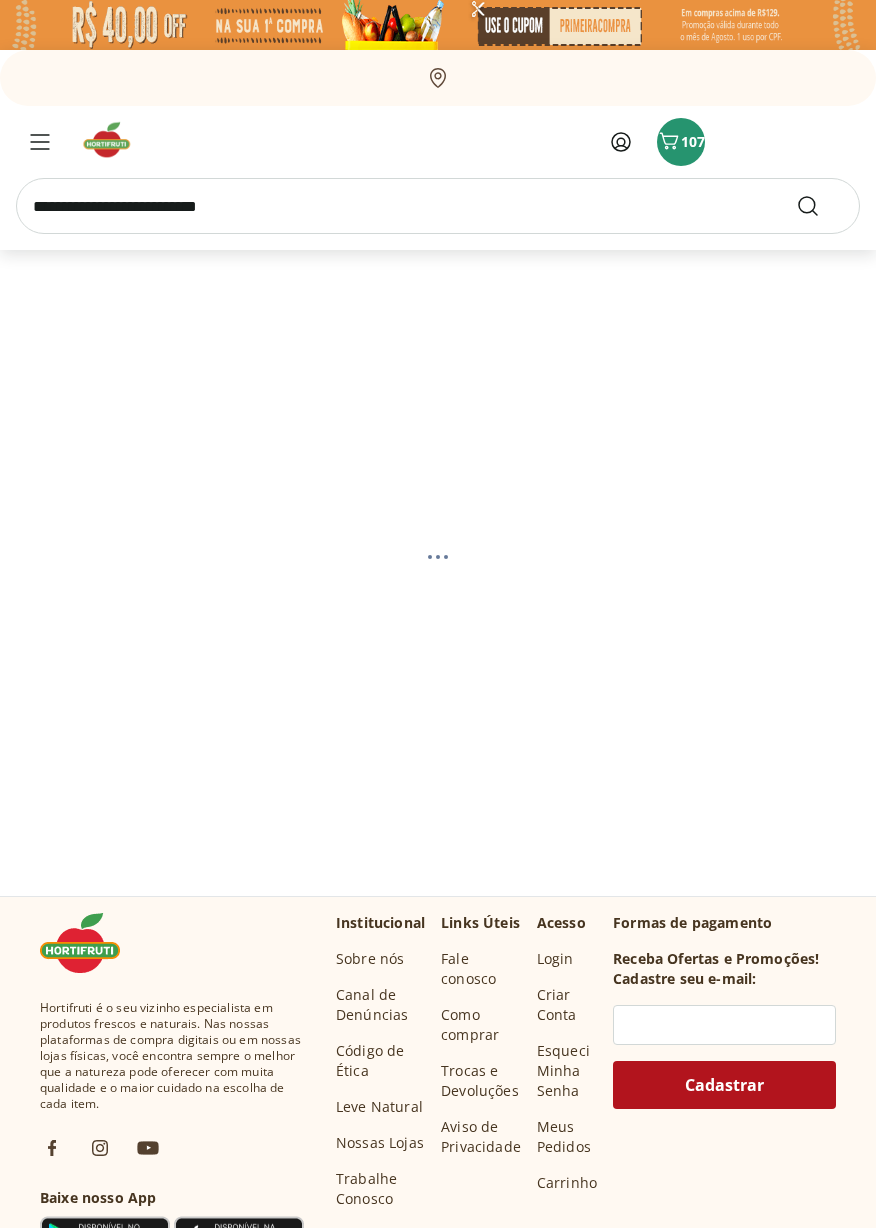 select on "**********" 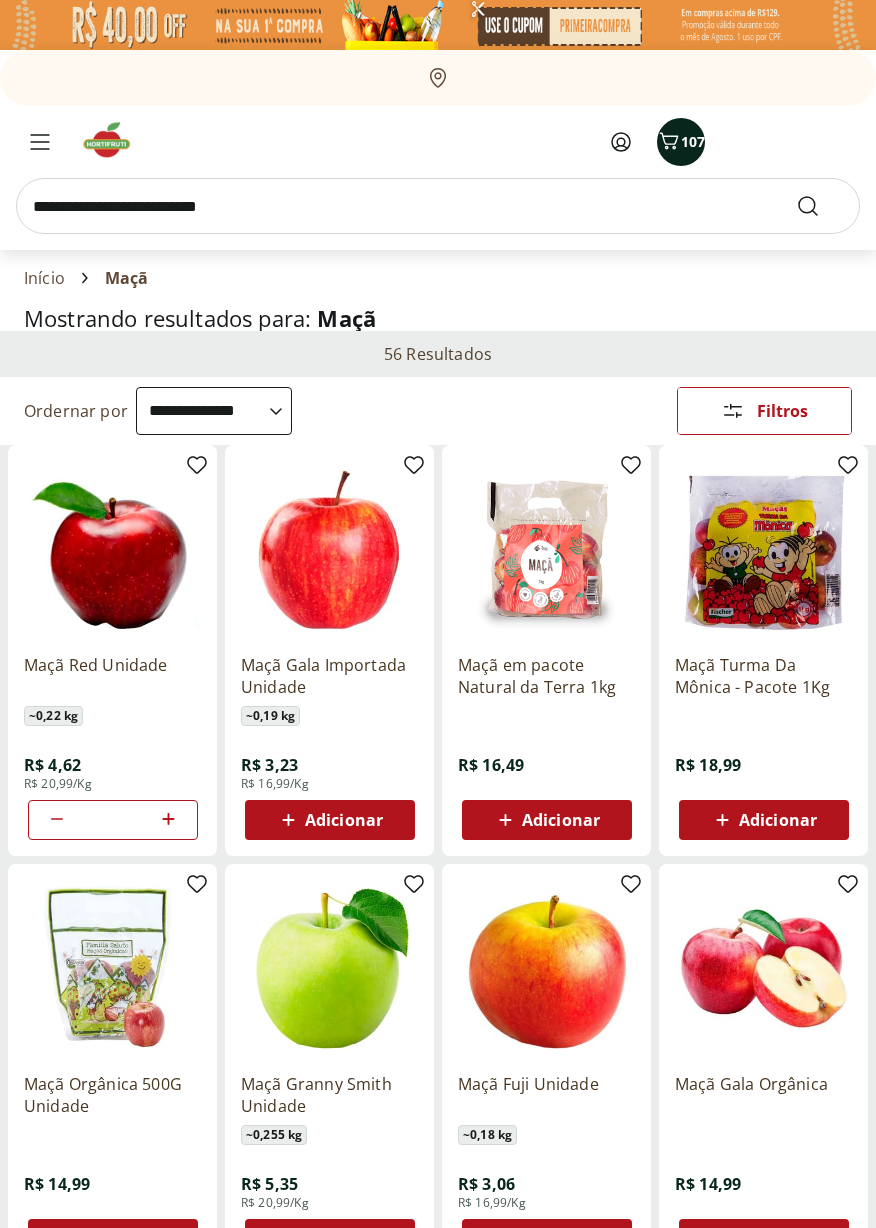 click on "107" at bounding box center (693, 141) 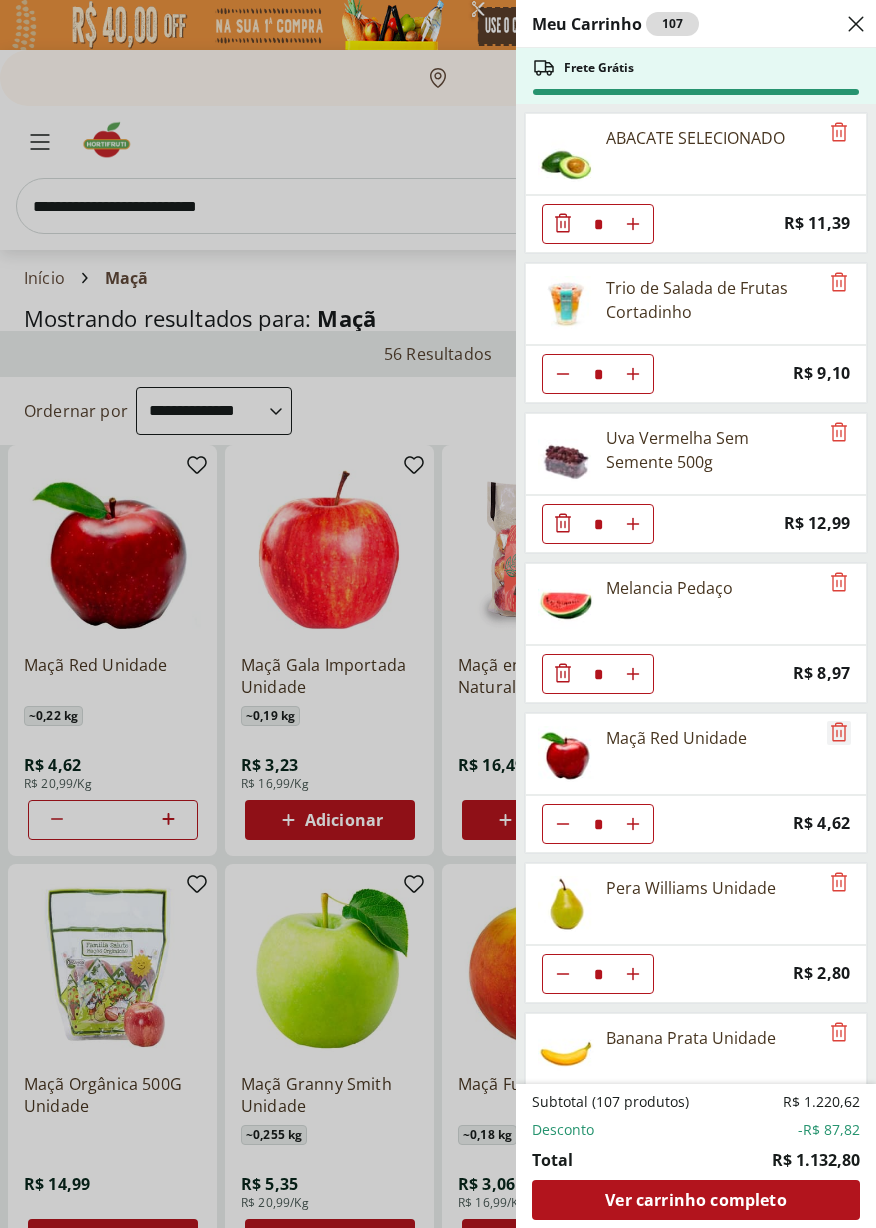 click 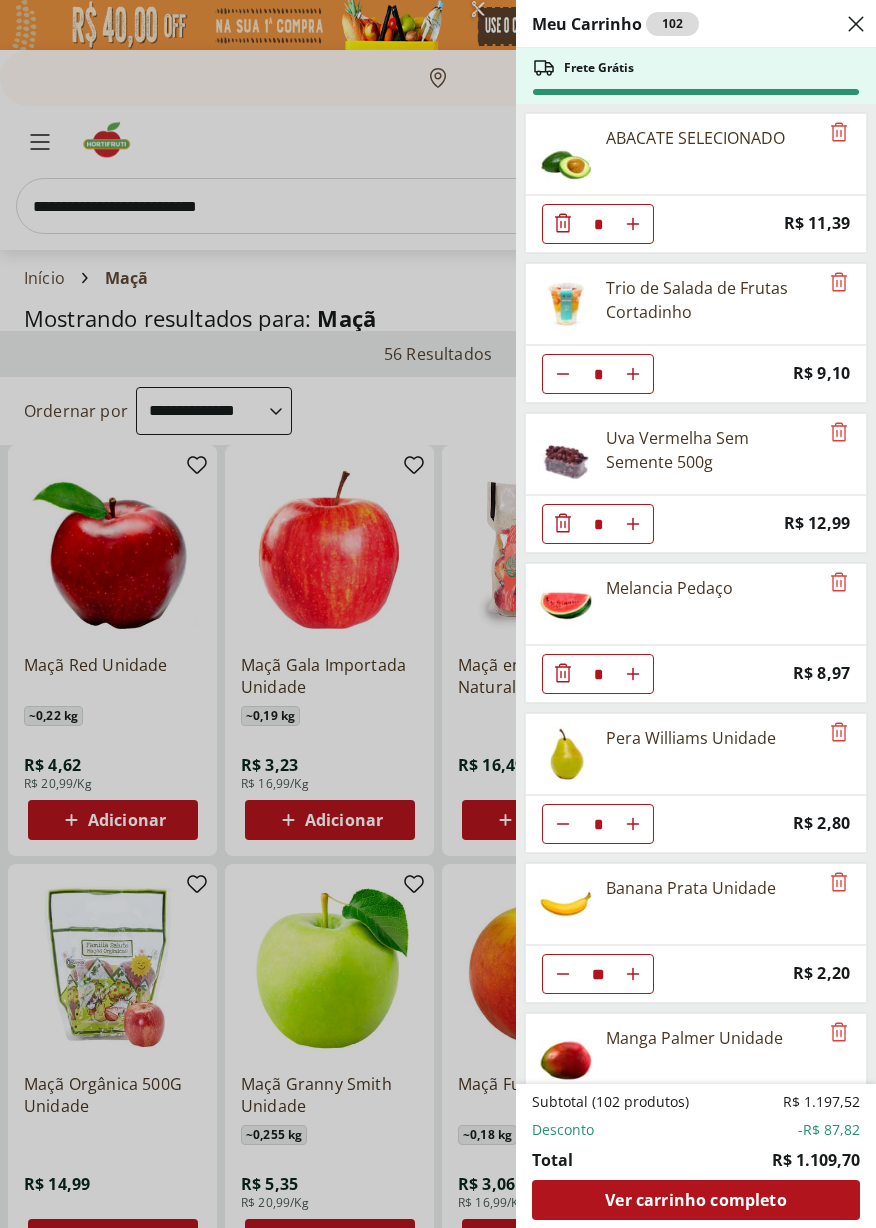 click on "Meu Carrinho 102 Frete Grátis ABACATE SELECIONADO * Price: R$ 11,39 Trio de Salada de Frutas Cortadinho * Price: R$ 9,10 Uva Vermelha Sem Semente 500g * Price: R$ 12,99 Melancia Pedaço * Price: R$ 8,97 Pera Williams Unidade * Price: R$ 2,80 Banana Prata Unidade ** Price: R$ 2,20 Manga Palmer Unidade * Price: R$ 4,80 Alface Crespa Roxa Hidropônica * Price: R$ 3,99 Palmito Pupunha Inteiro Tio Paco 300g * Price: R$ 37,99 Ovos Brancos Embalados com 30 unidades * Price: R$ 19,99 Alcaparras Em Conserva Raiola 65G * Price: R$ 22,99 Pipoca Para Micro-Ondas Natural Com Sal Yoki Pacote 100G * Price: R$ 4,99 Alecrim - Unidade * Price: R$ 5,49 Iogurte Natural Desnatado Fiore 140g * Price: R$ 4,99 Farelo de Aveia Sem Glúten Natural Da Terra 200g * Price: R$ 17,99 Cenoura Unidade * Price: R$ 0,72 Inhame Dedo Unidade * Price: R$ 0,81 Batata Doce Roxa unidade * Price: R$ 3,72 Coalhada Light Coalhadas 150g * Price: R$ 4,99 Aipim Unidade * Price: R$ 1,80 Arroz Integral Parboilizado Camil 1Kg * Price: *" at bounding box center [438, 614] 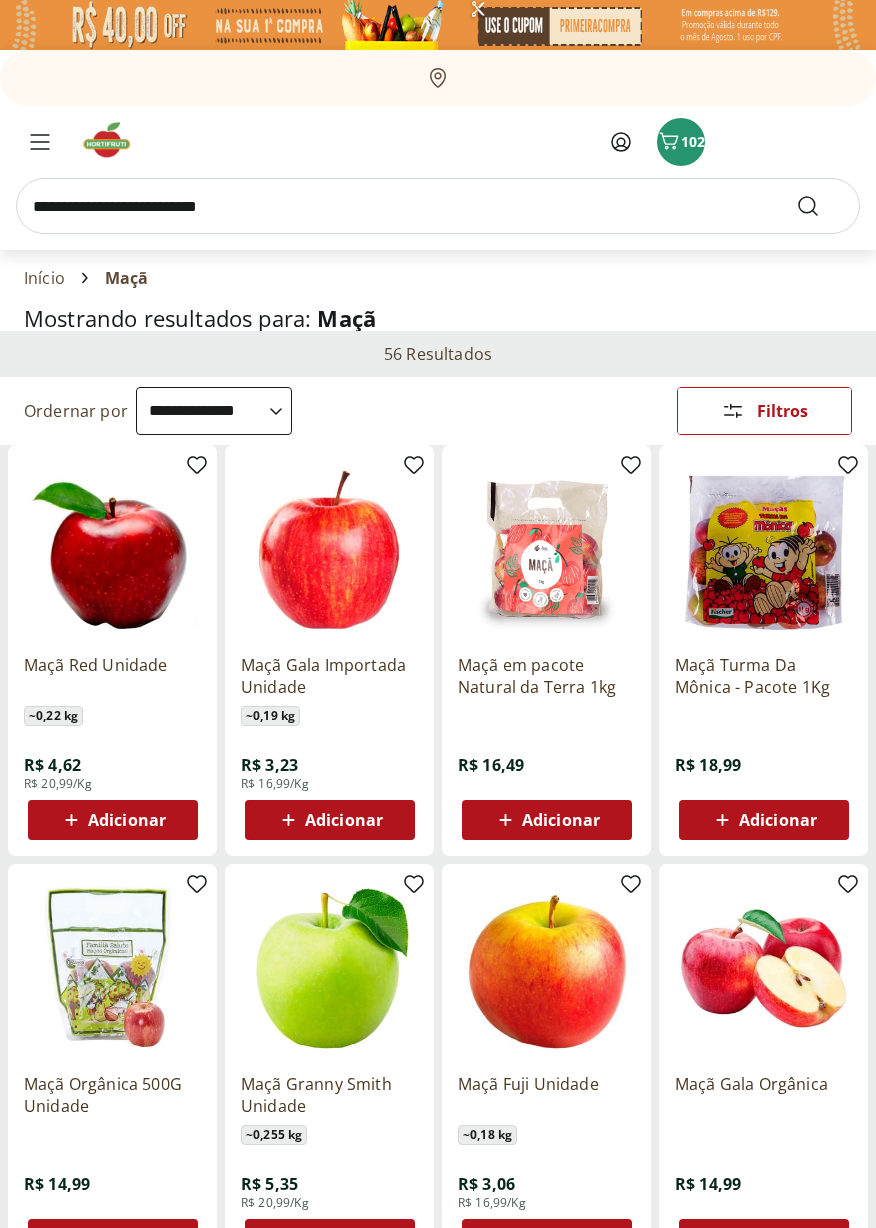 click at bounding box center [438, 206] 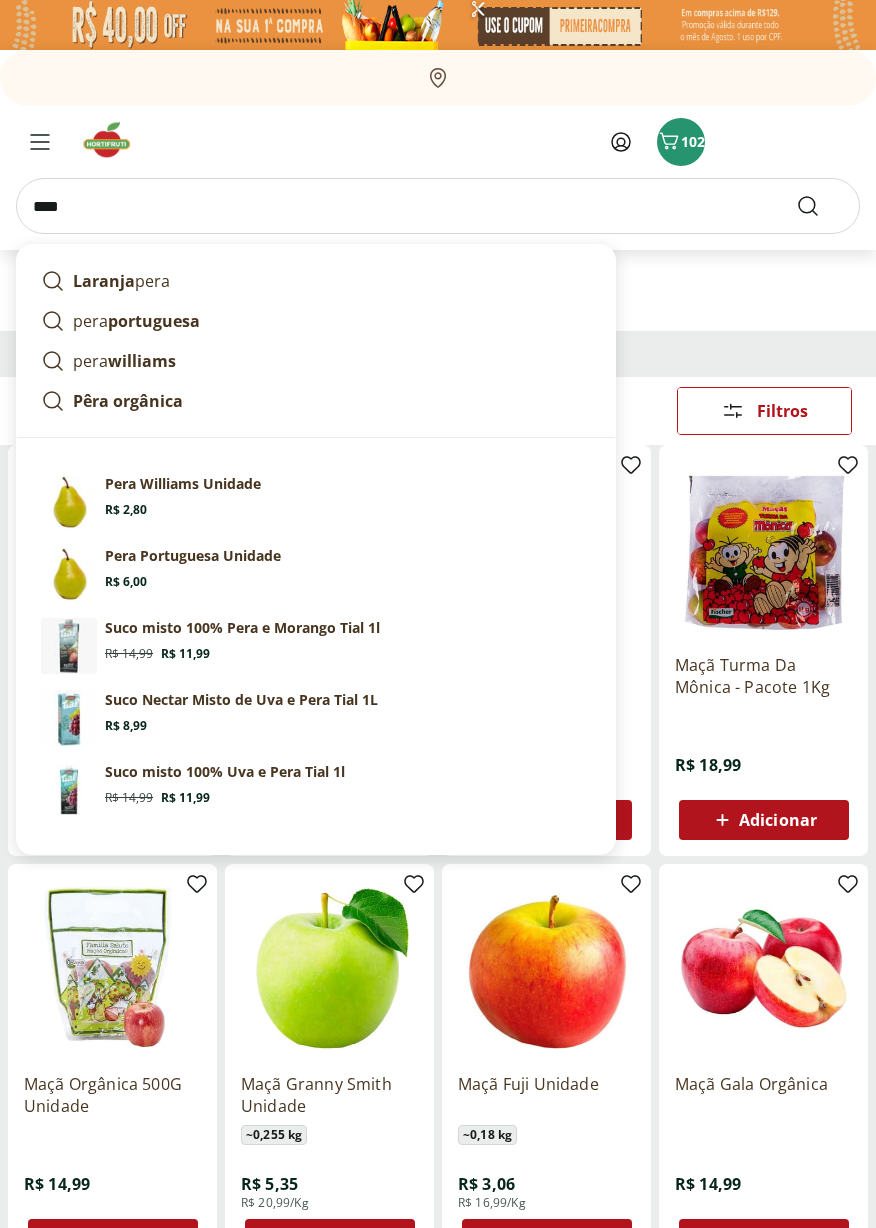 type on "****" 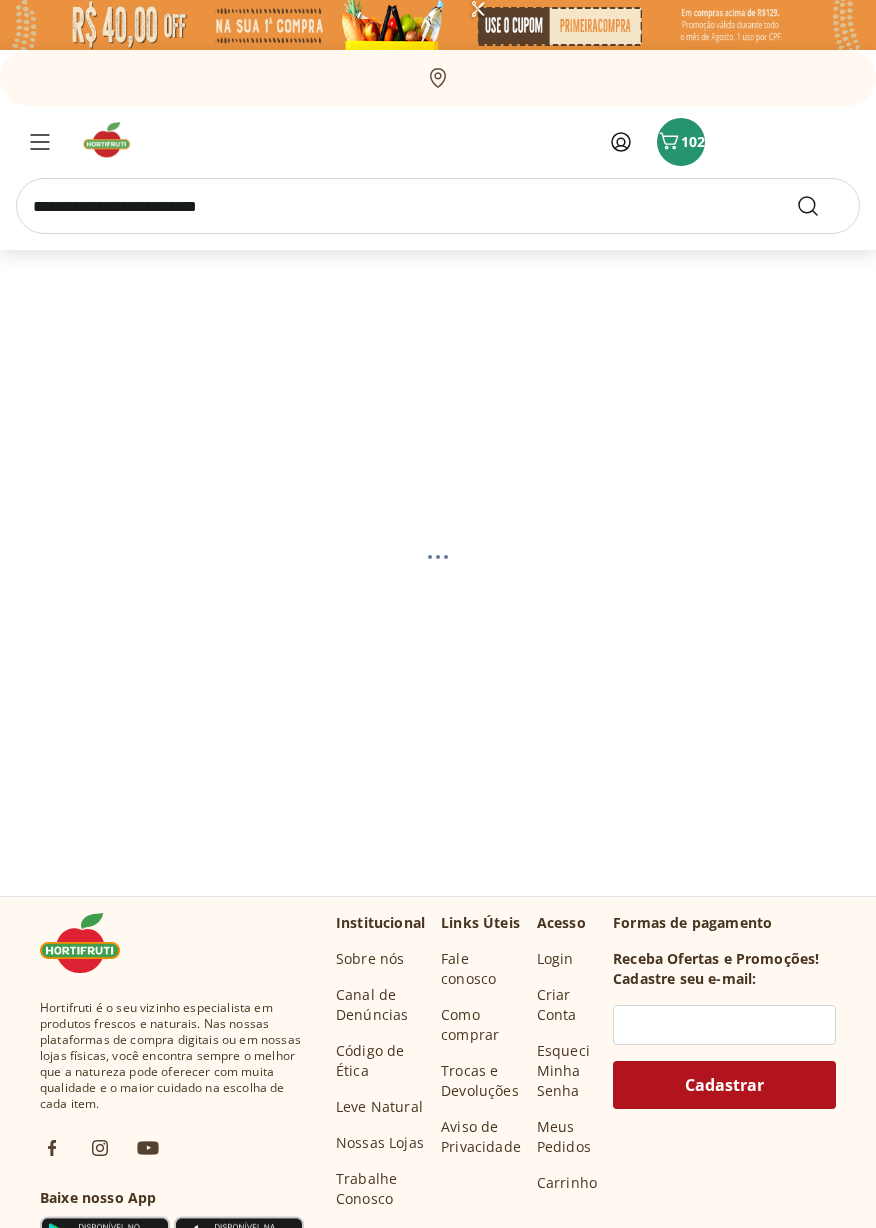 select on "**********" 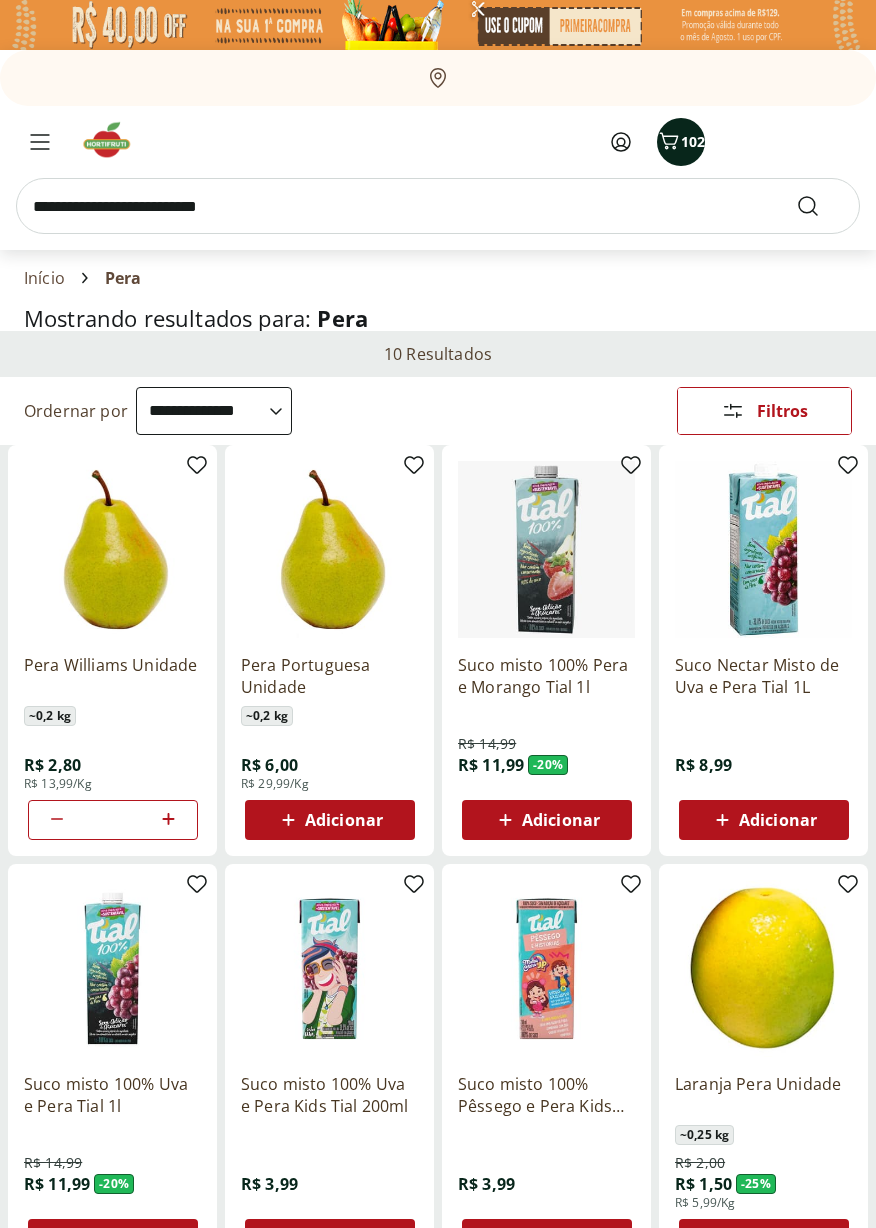 click on "102" at bounding box center (681, 142) 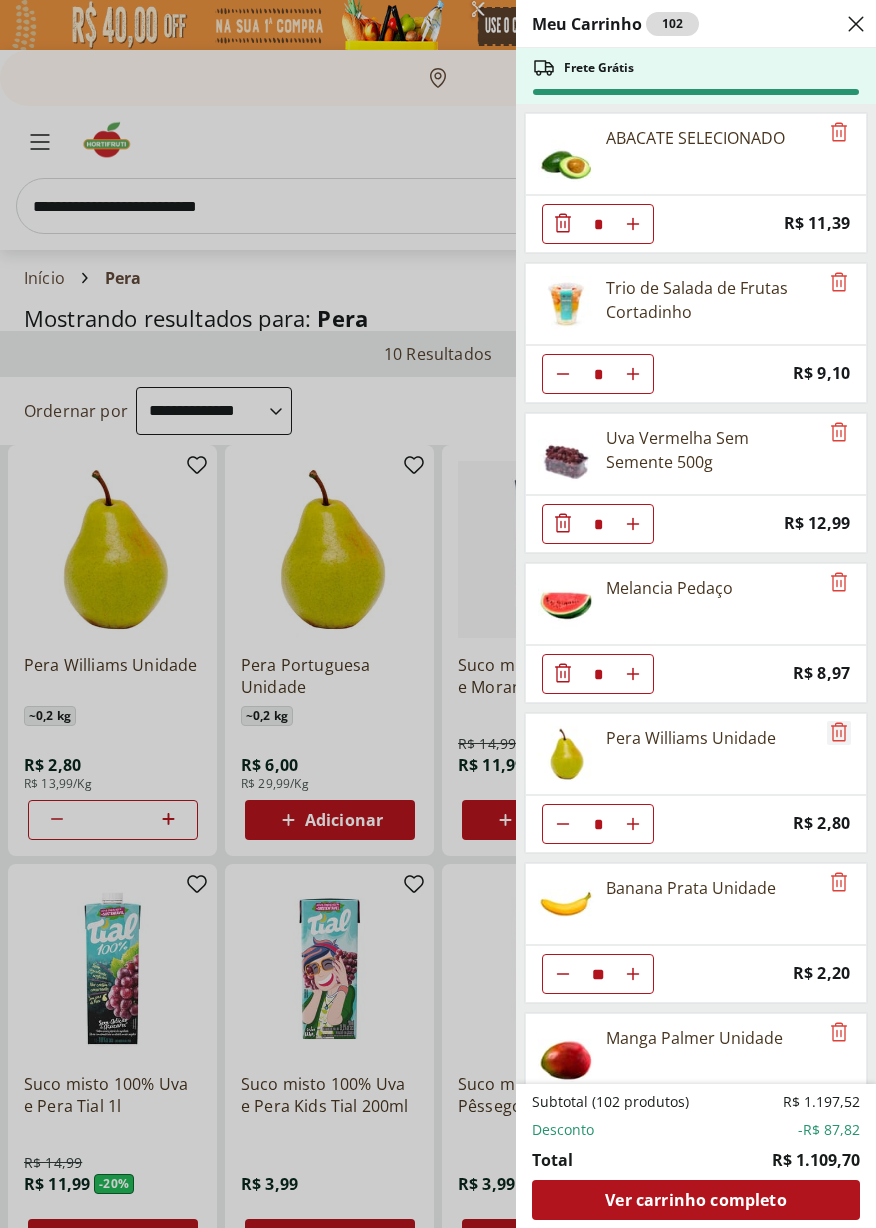 click 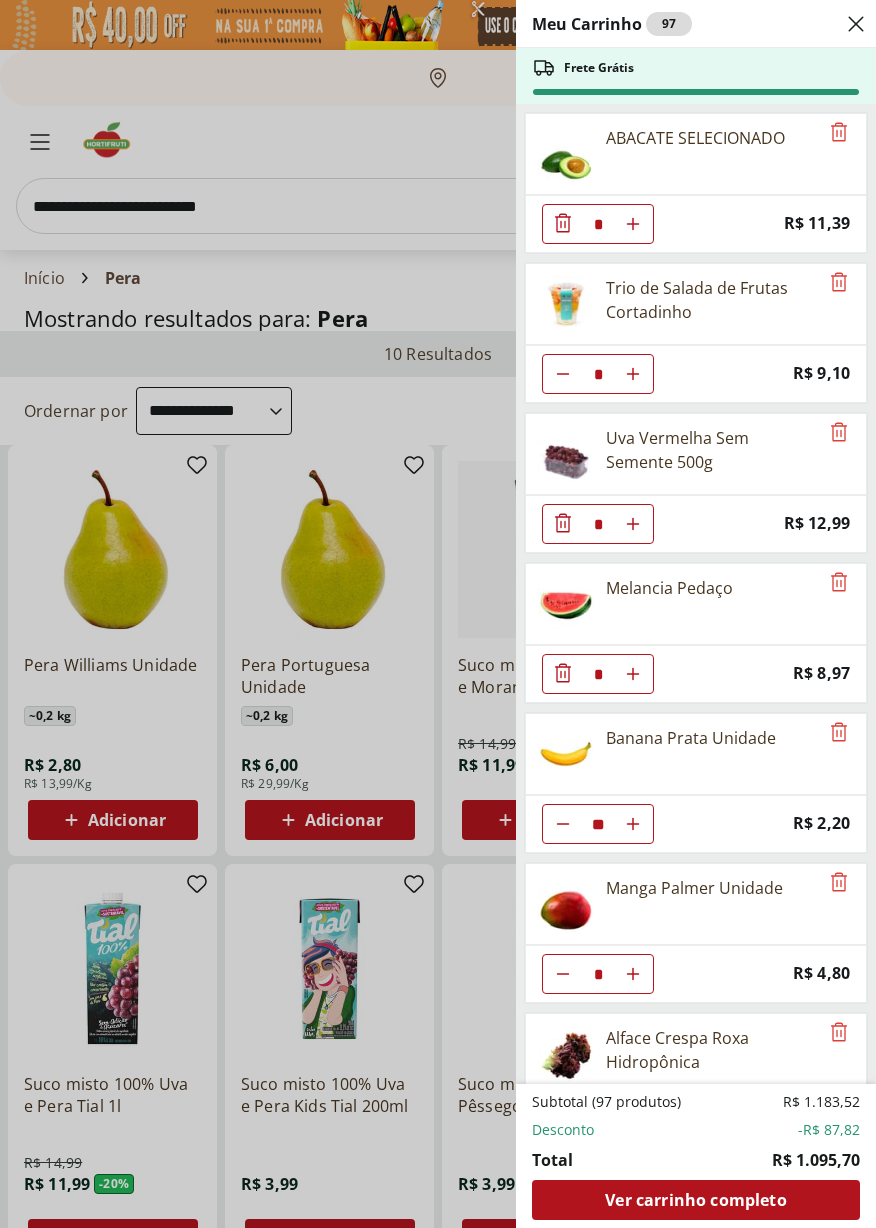 click on "Meu Carrinho 97 Frete Grátis ABACATE SELECIONADO * Price: R$ 11,39 Trio de Salada de Frutas Cortadinho * Price: R$ 9,10 Uva Vermelha Sem Semente 500g * Price: R$ 12,99 Melancia Pedaço * Price: R$ 8,97 Banana Prata Unidade ** Price: R$ 2,20 Manga Palmer Unidade * Price: R$ 4,80 Alface Crespa Roxa Hidropônica * Price: R$ 3,99 Palmito Pupunha Inteiro Tio Paco 300g * Price: R$ 37,99 Ovos Brancos Embalados com 30 unidades * Price: R$ 19,99 Alcaparras Em Conserva Raiola 65G * Price: R$ 22,99 Pipoca Para Micro-Ondas Natural Com Sal Yoki Pacote 100G * Price: R$ 4,99 Alecrim - Unidade * Price: R$ 5,49 Iogurte Natural Desnatado Fiore 140g * Price: R$ 4,99 Farelo de Aveia Sem Glúten Natural Da Terra 200g * Price: R$ 17,99 Cenoura Unidade * Price: R$ 0,72 Inhame Dedo Unidade * Price: R$ 0,81 Batata Doce Roxa unidade * Price: R$ 3,72 Coalhada Light Coalhadas 150g * Price: R$ 4,99 Aipim Unidade * Price: R$ 1,80 Arroz Integral Parboilizado Camil 1Kg * Price: R$ 10,49 * Price: R$ 20,99 * Price: * **" at bounding box center [438, 614] 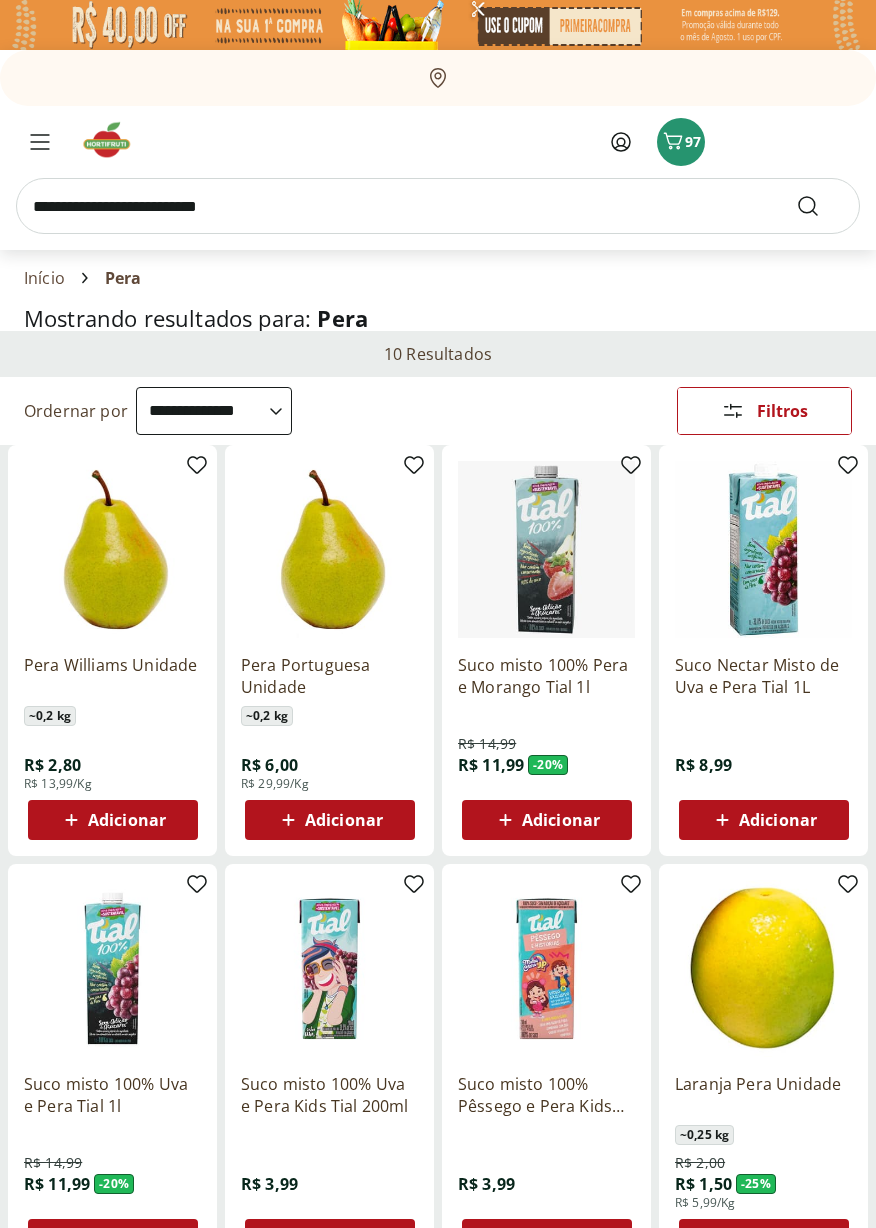 click at bounding box center [438, 206] 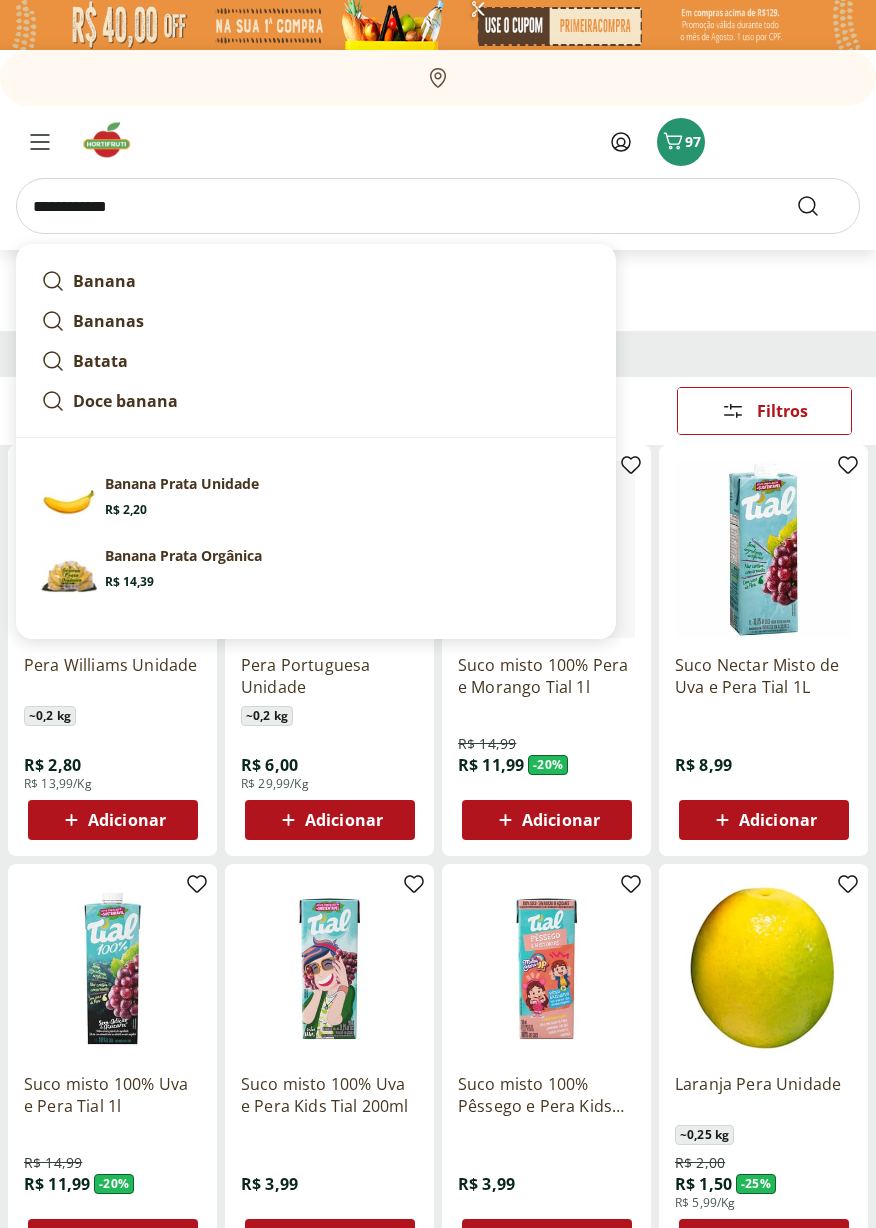 type on "**********" 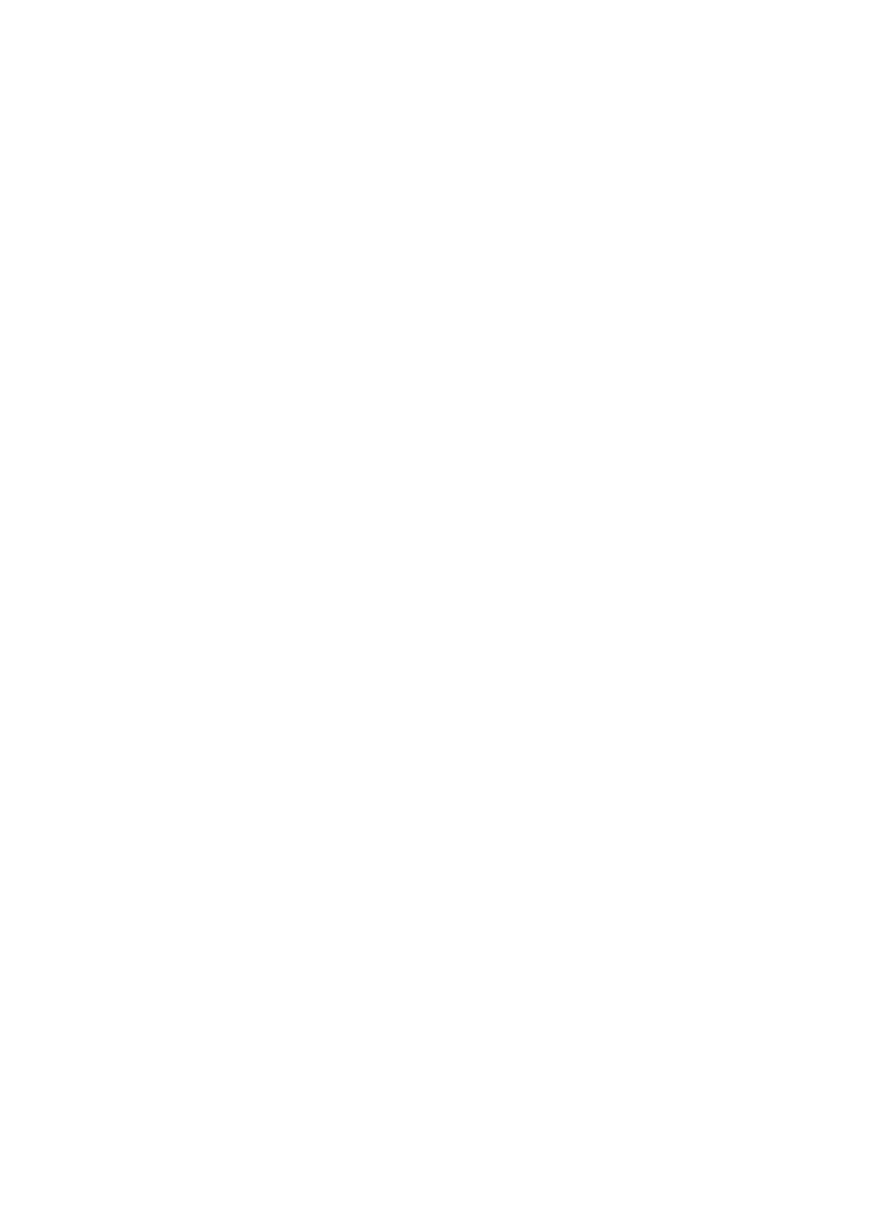 select on "**********" 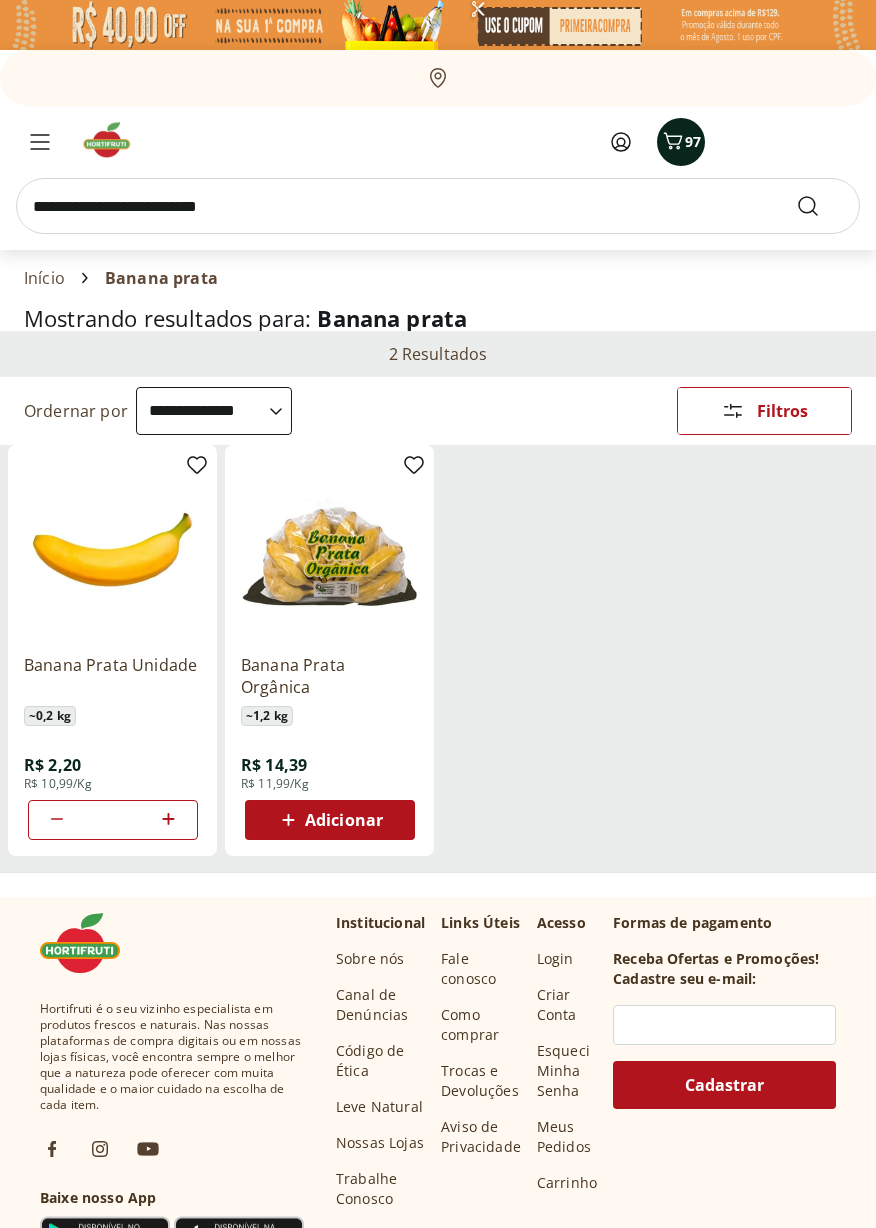 click on "97" at bounding box center [693, 141] 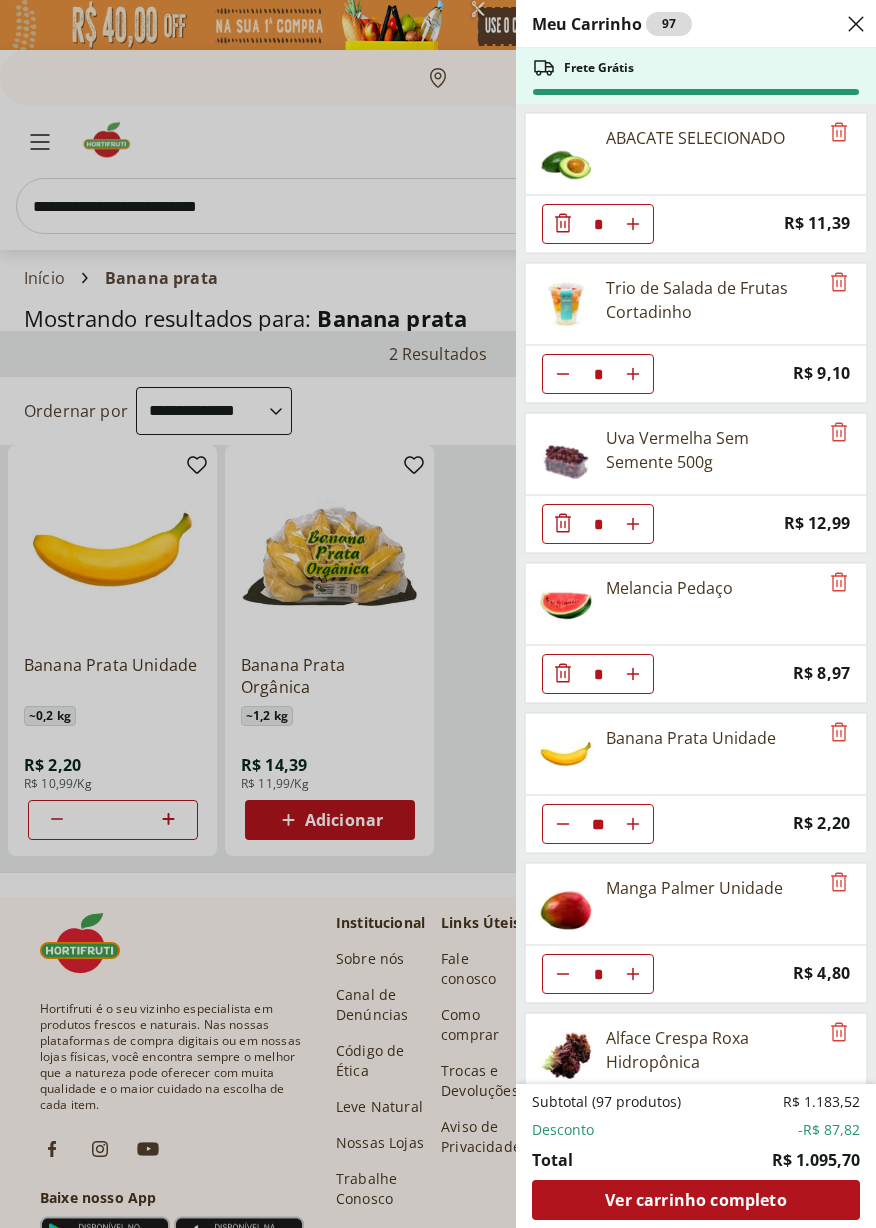 click 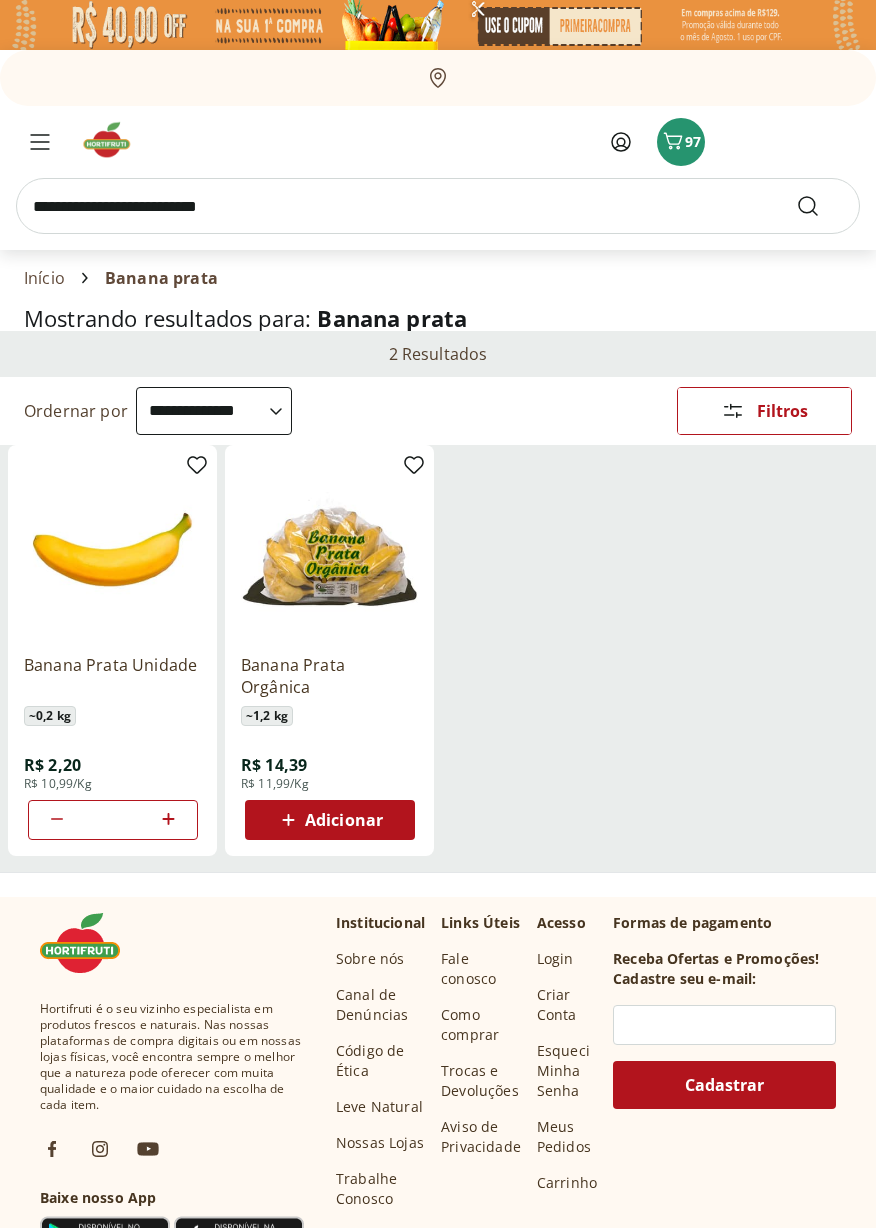 click at bounding box center [438, 206] 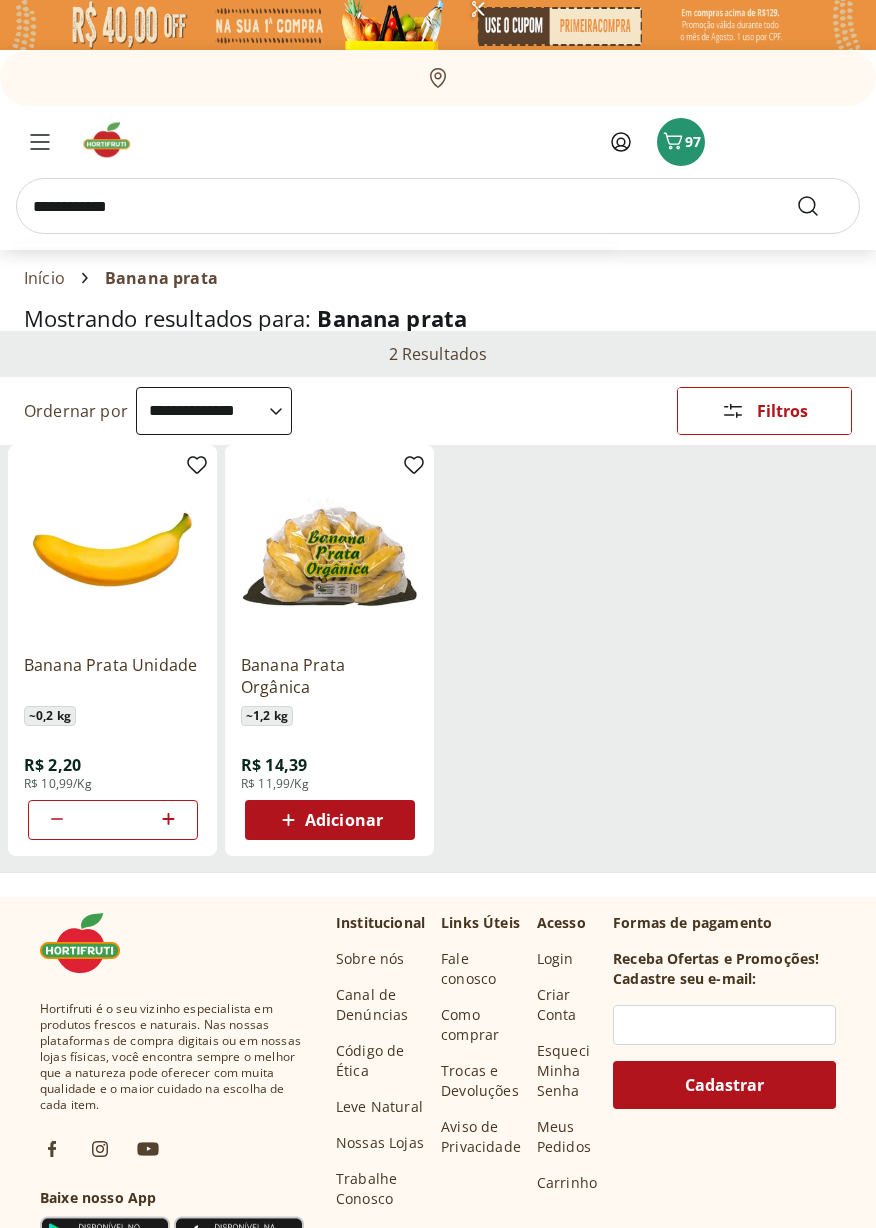 type on "**********" 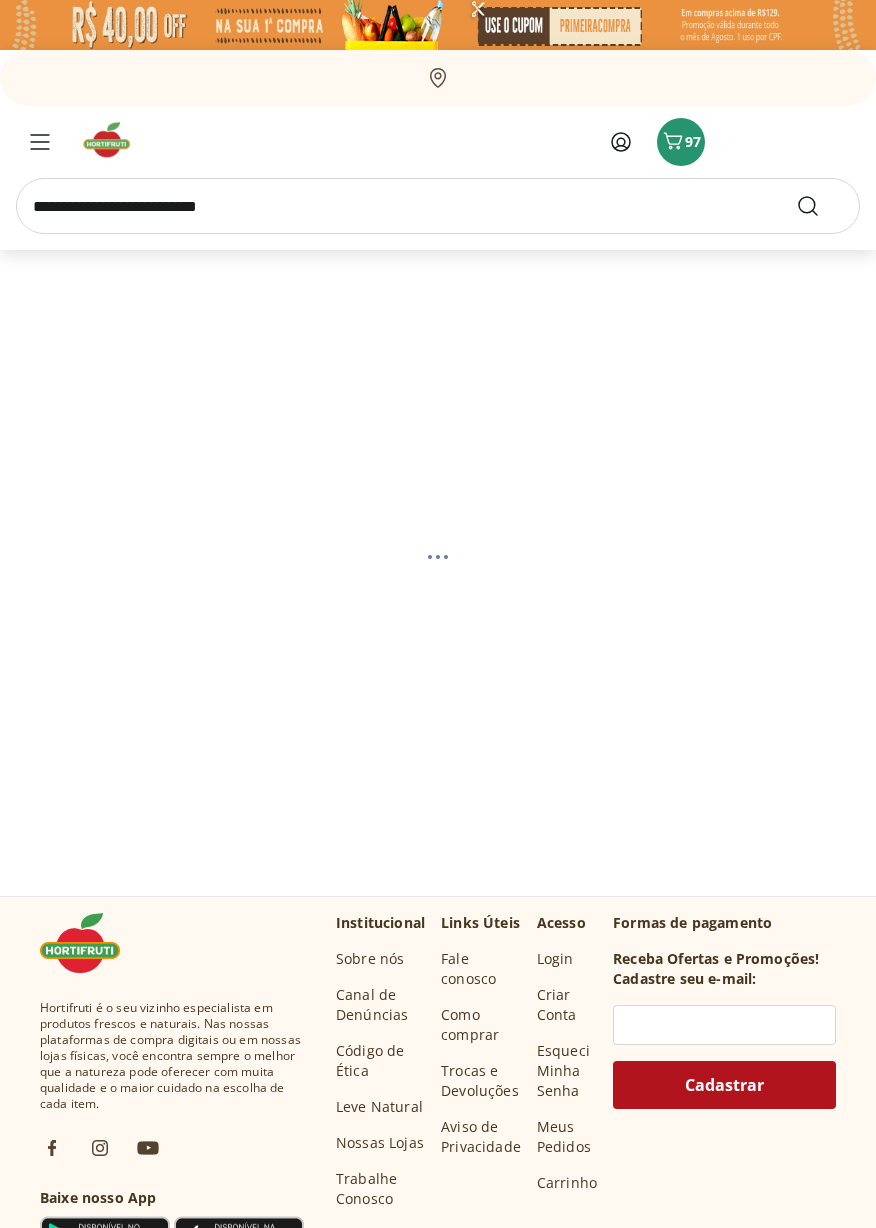 select on "**********" 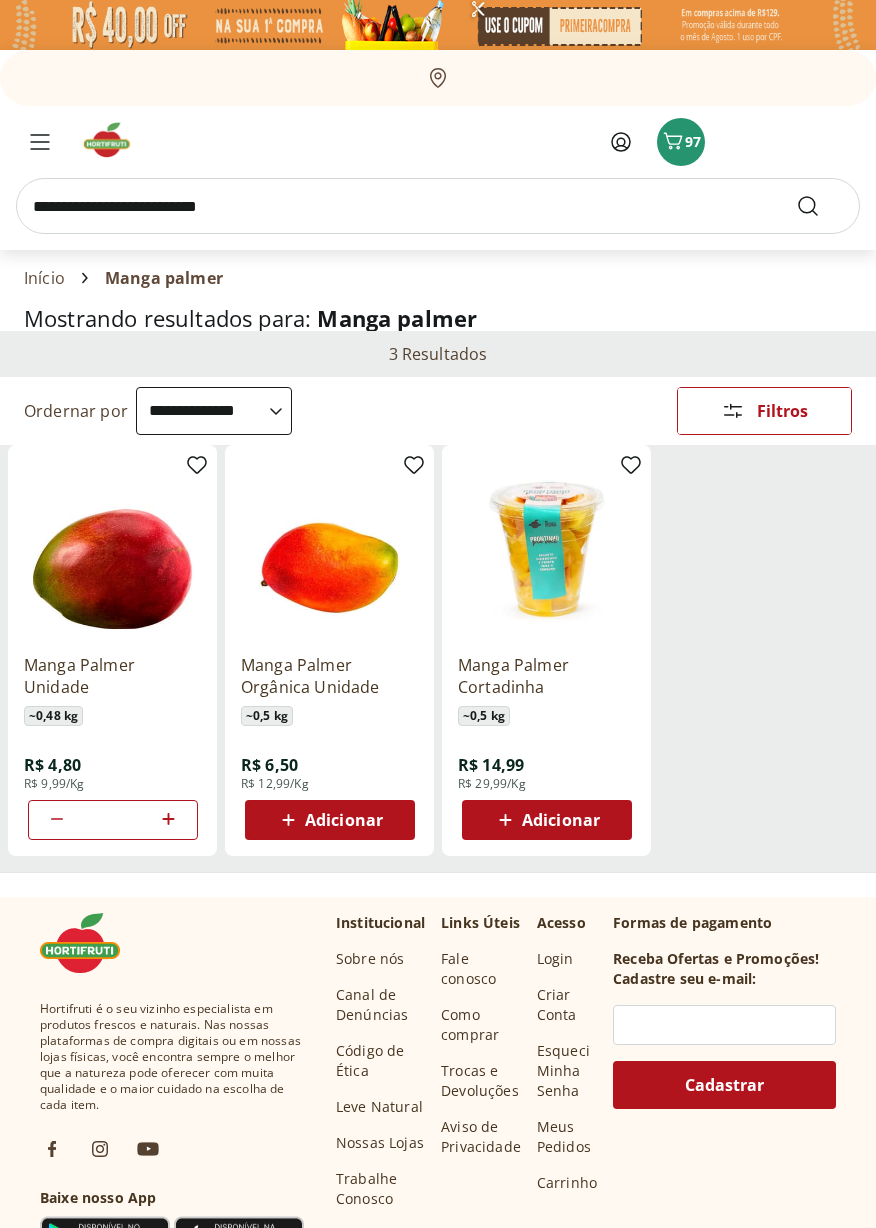 select on "**********" 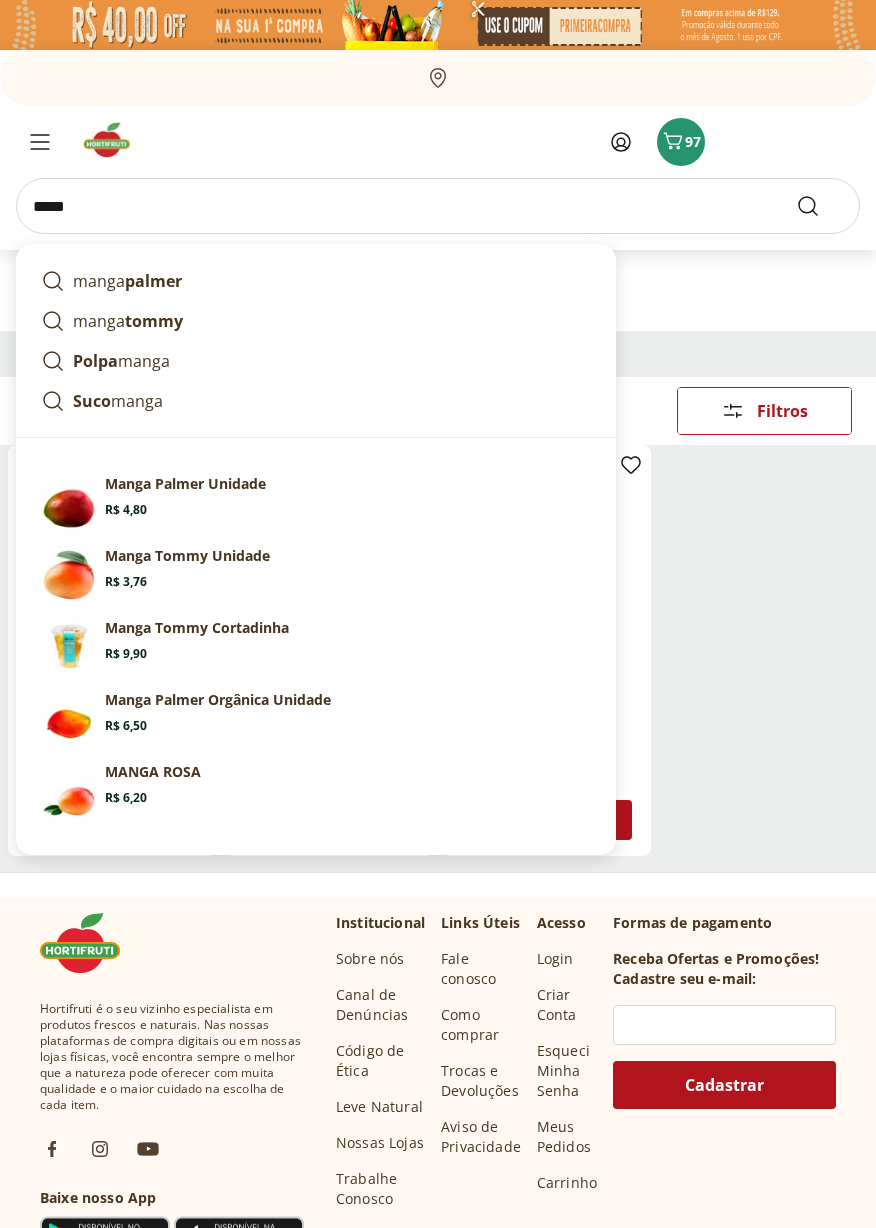 type on "*****" 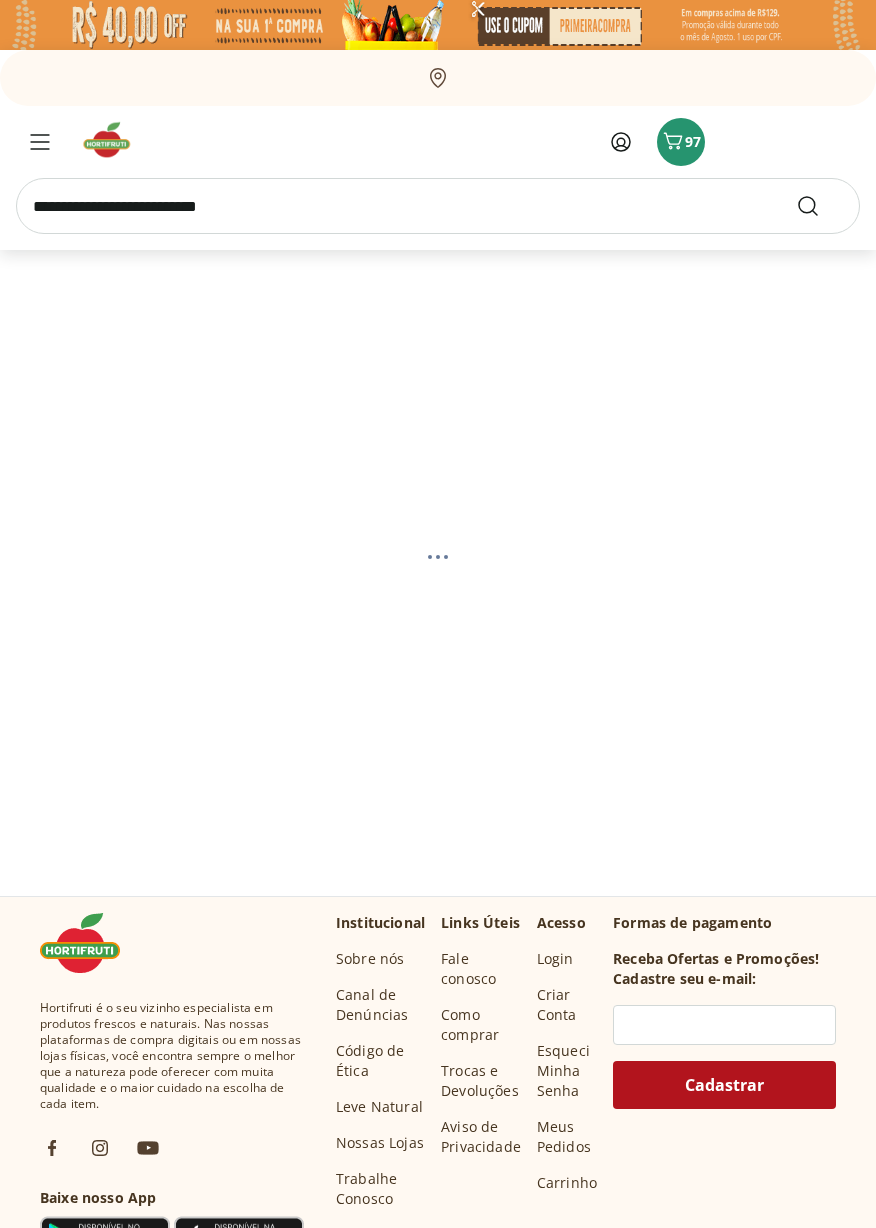 select on "**********" 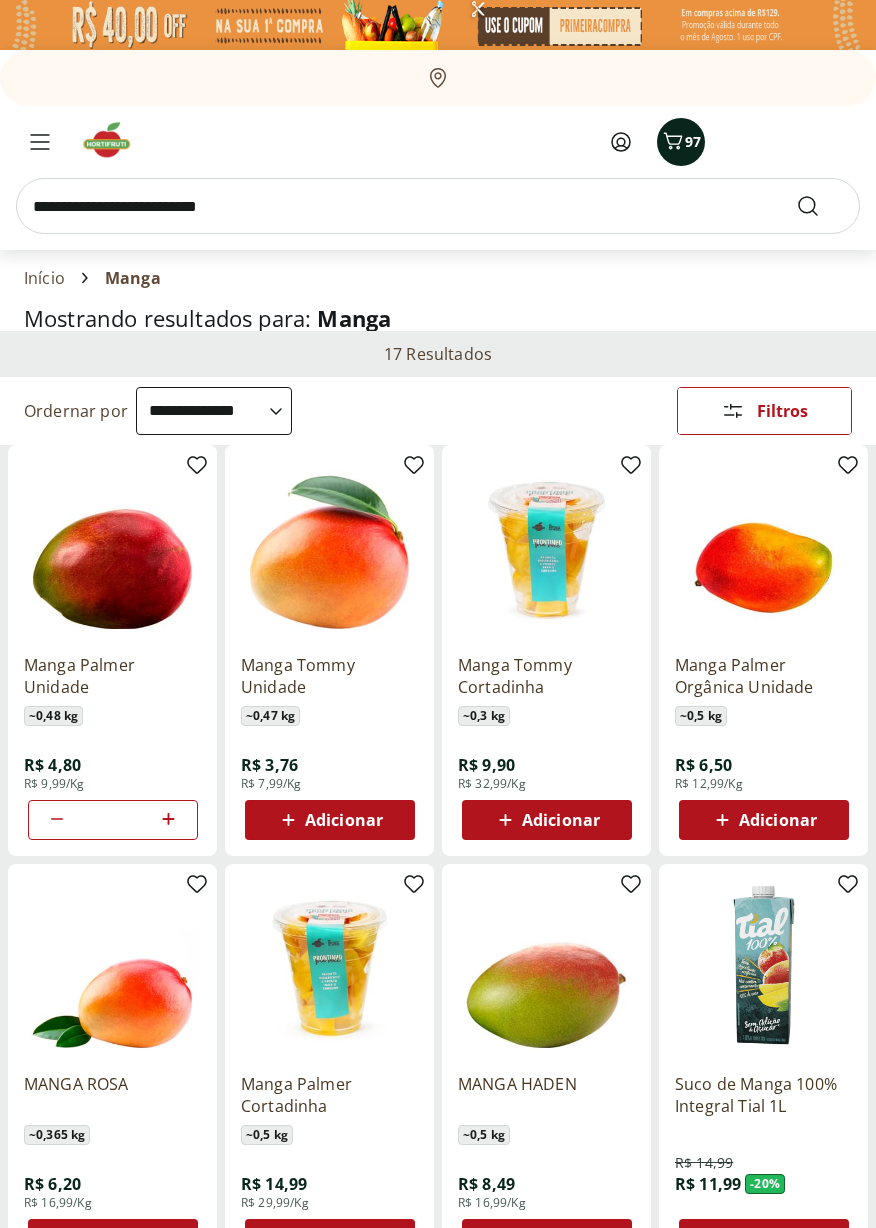 click on "97" at bounding box center [693, 141] 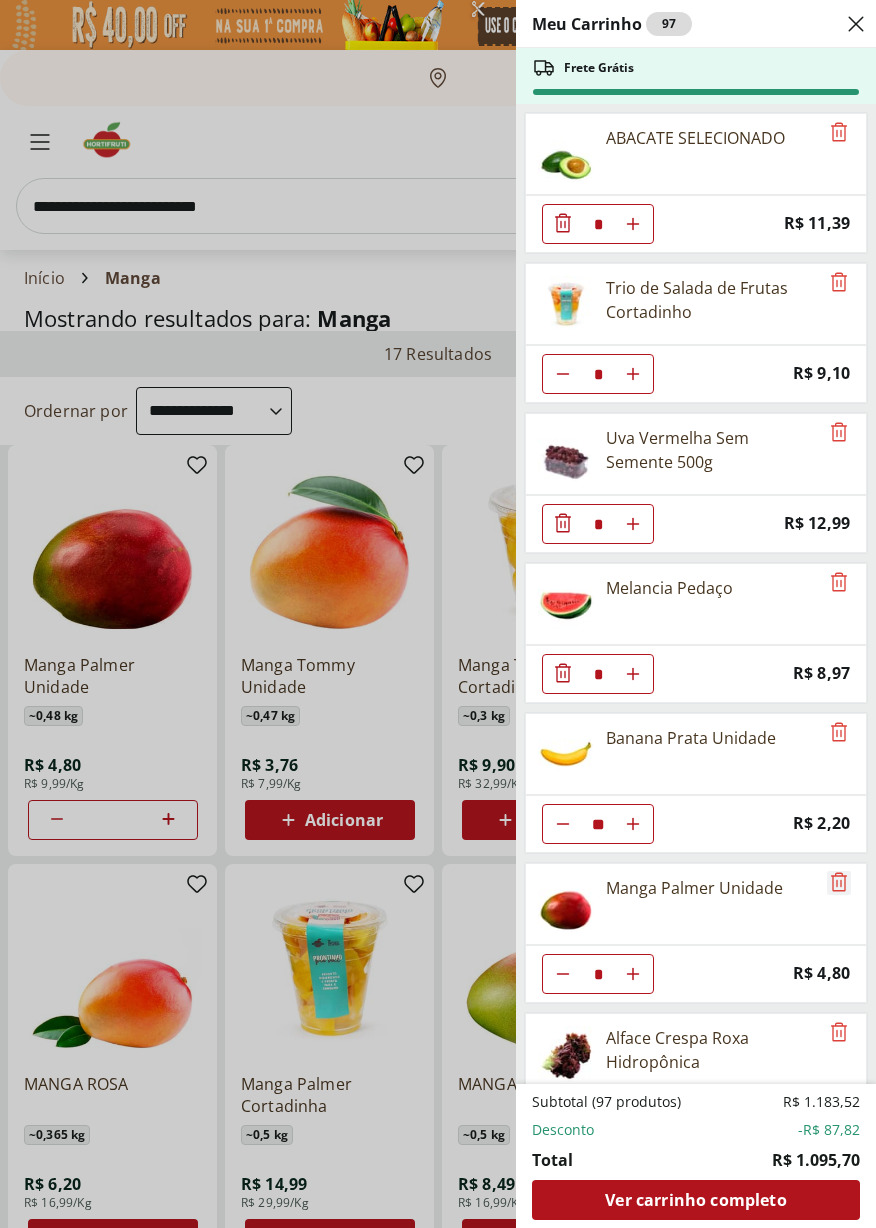 click 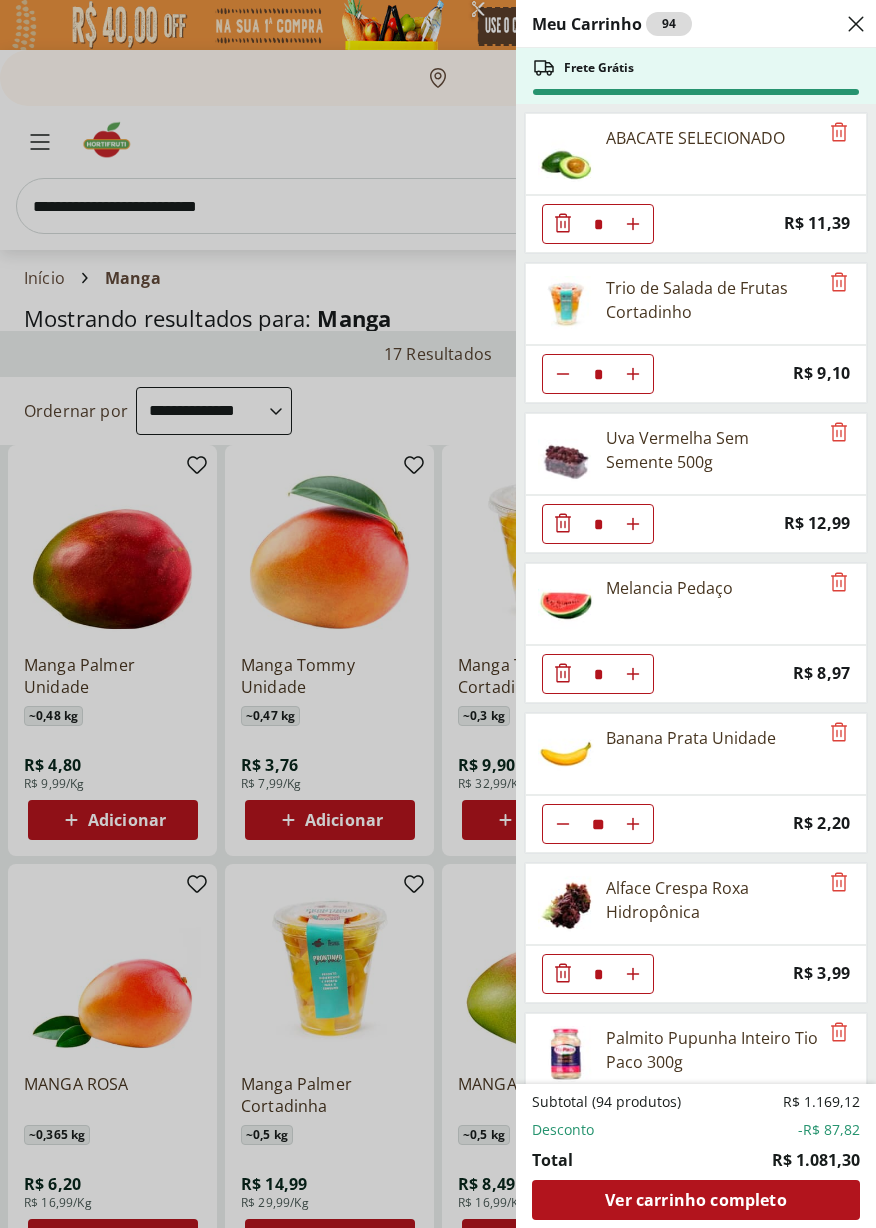 click 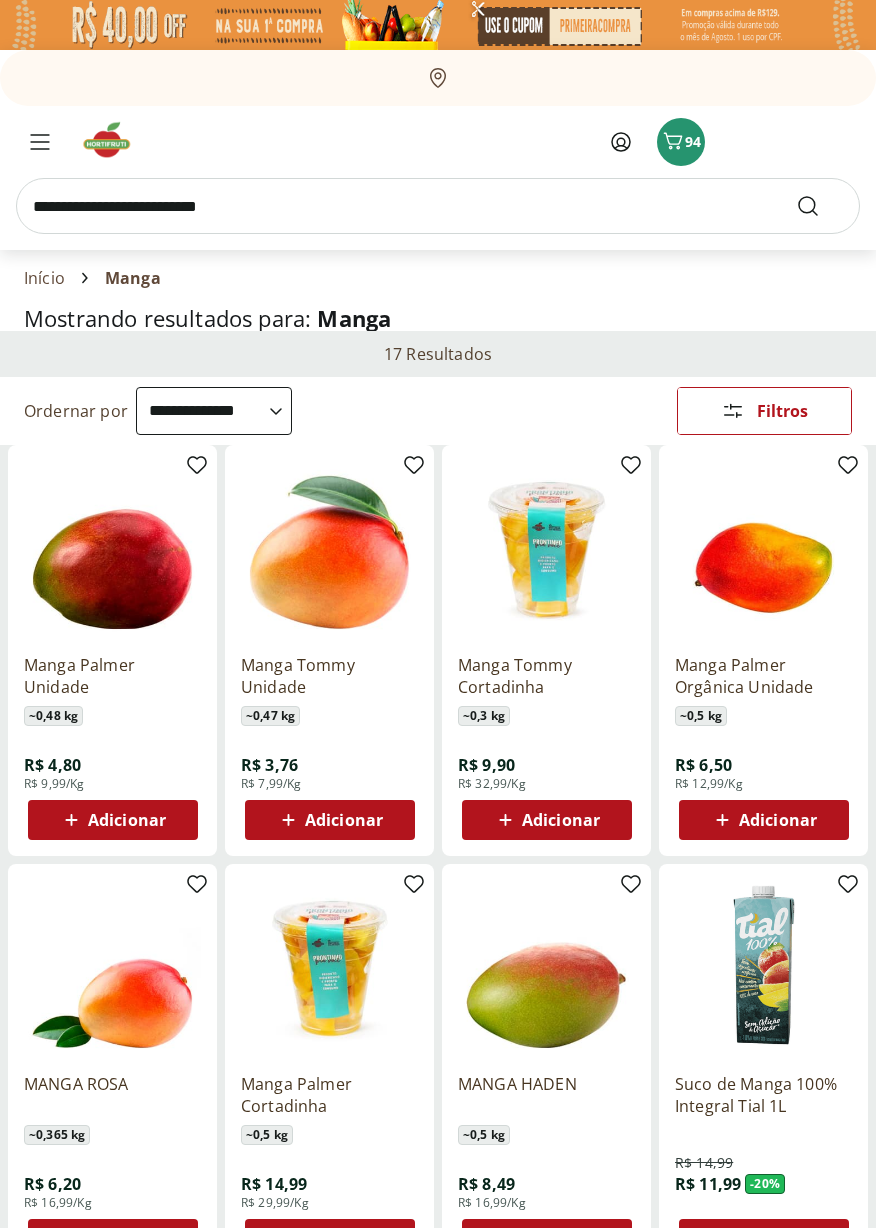 click at bounding box center (438, 206) 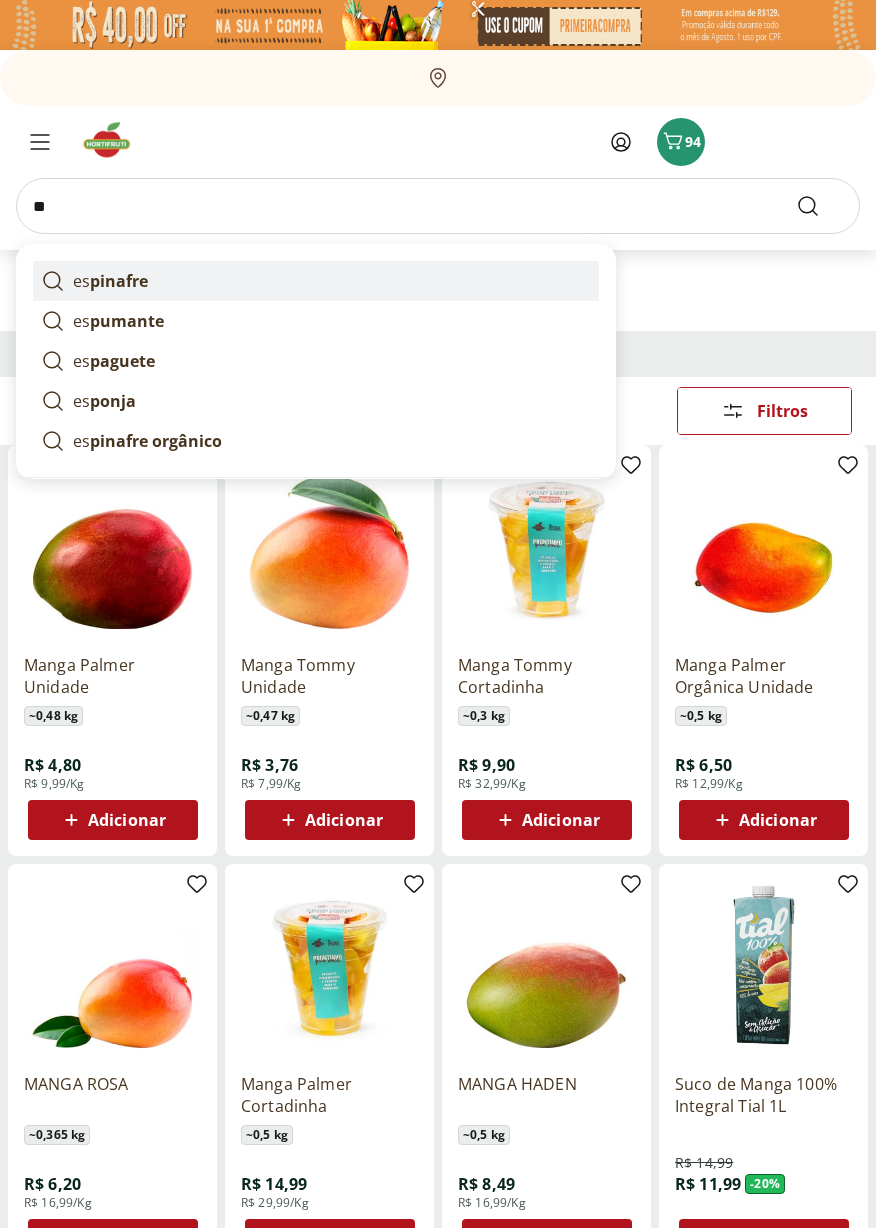 click on "pinafre" at bounding box center [119, 281] 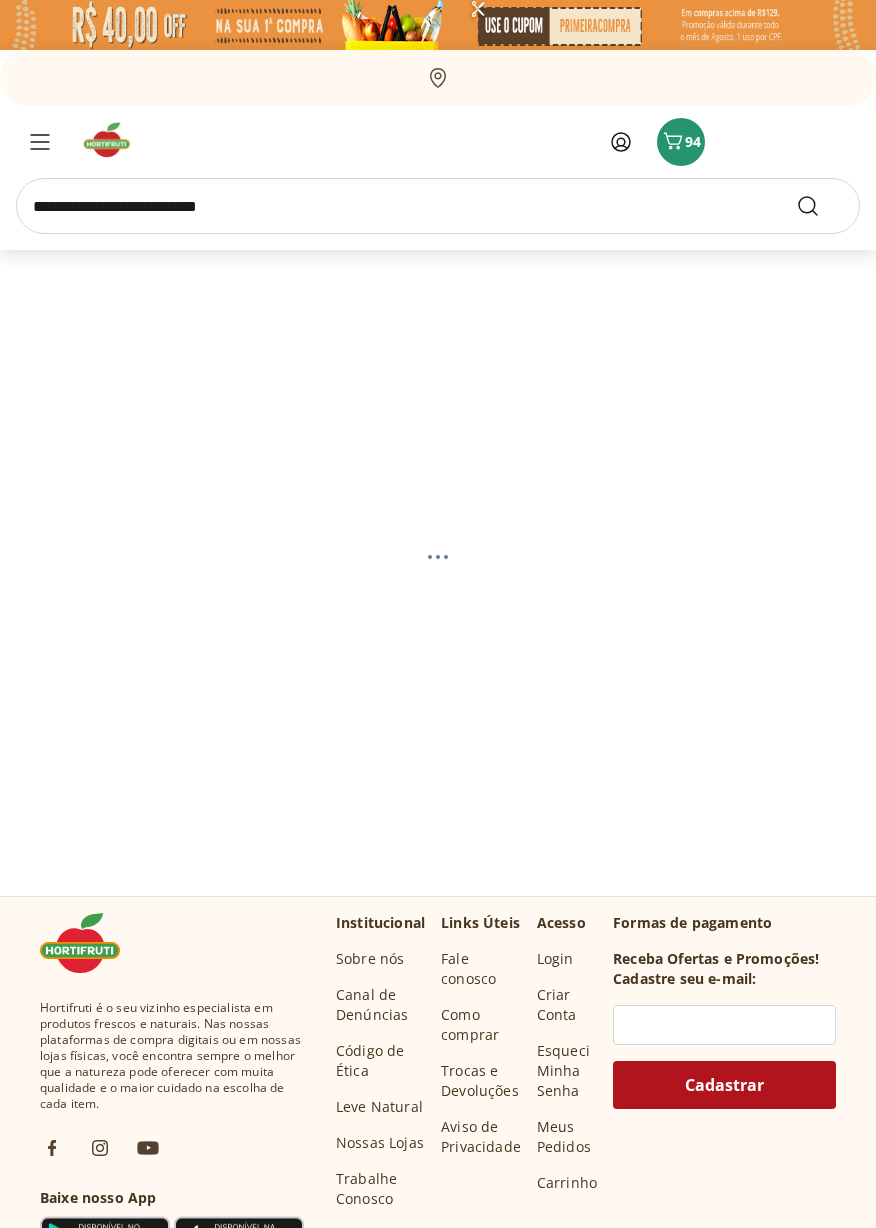 scroll, scrollTop: 0, scrollLeft: 0, axis: both 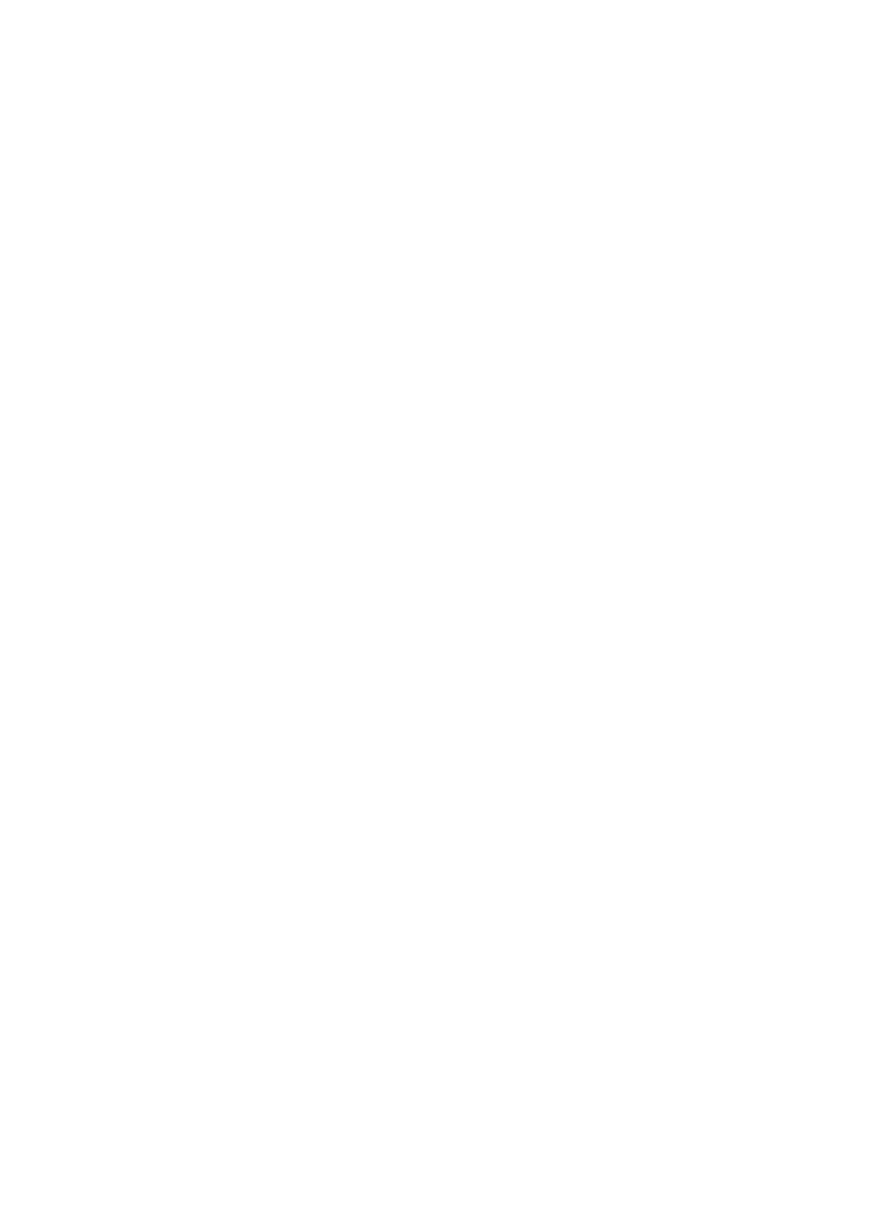 select on "**********" 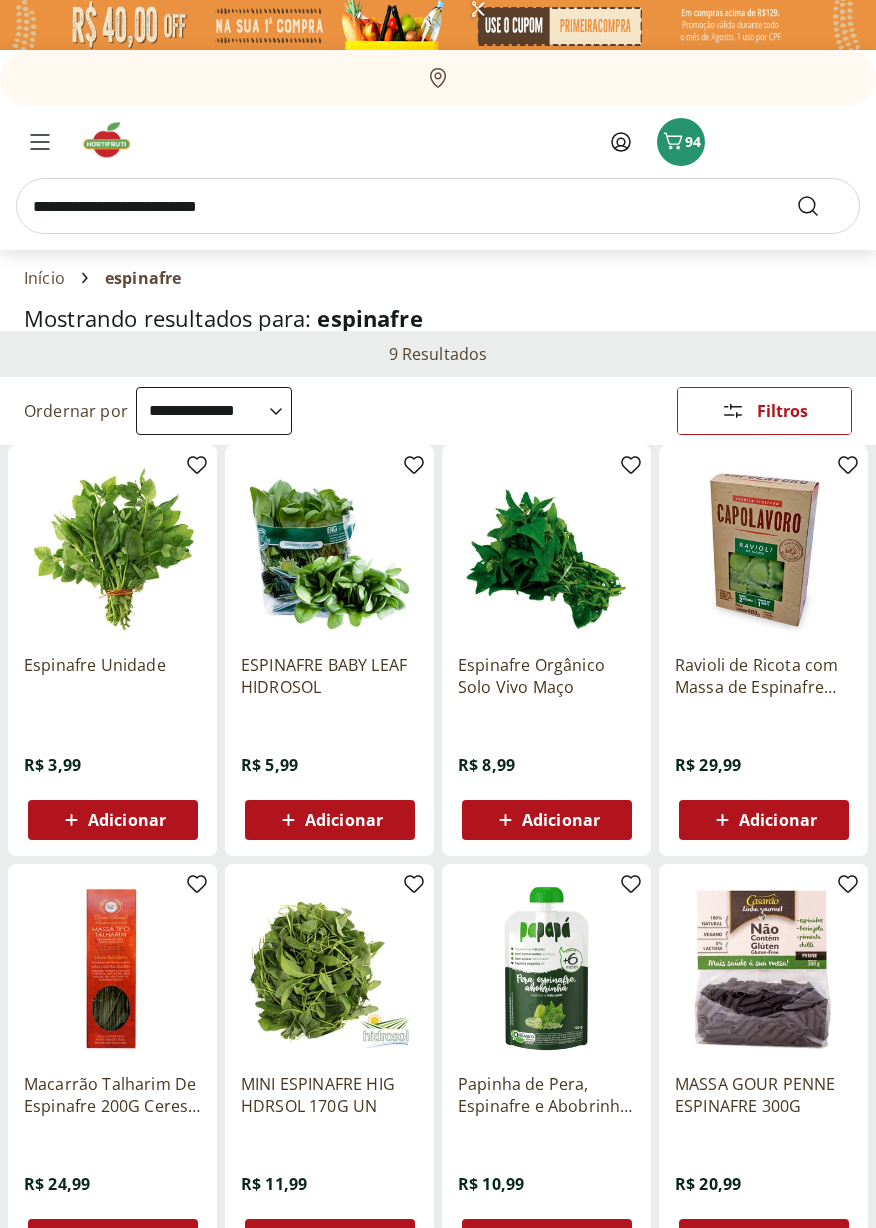click on "Adicionar" at bounding box center [127, 820] 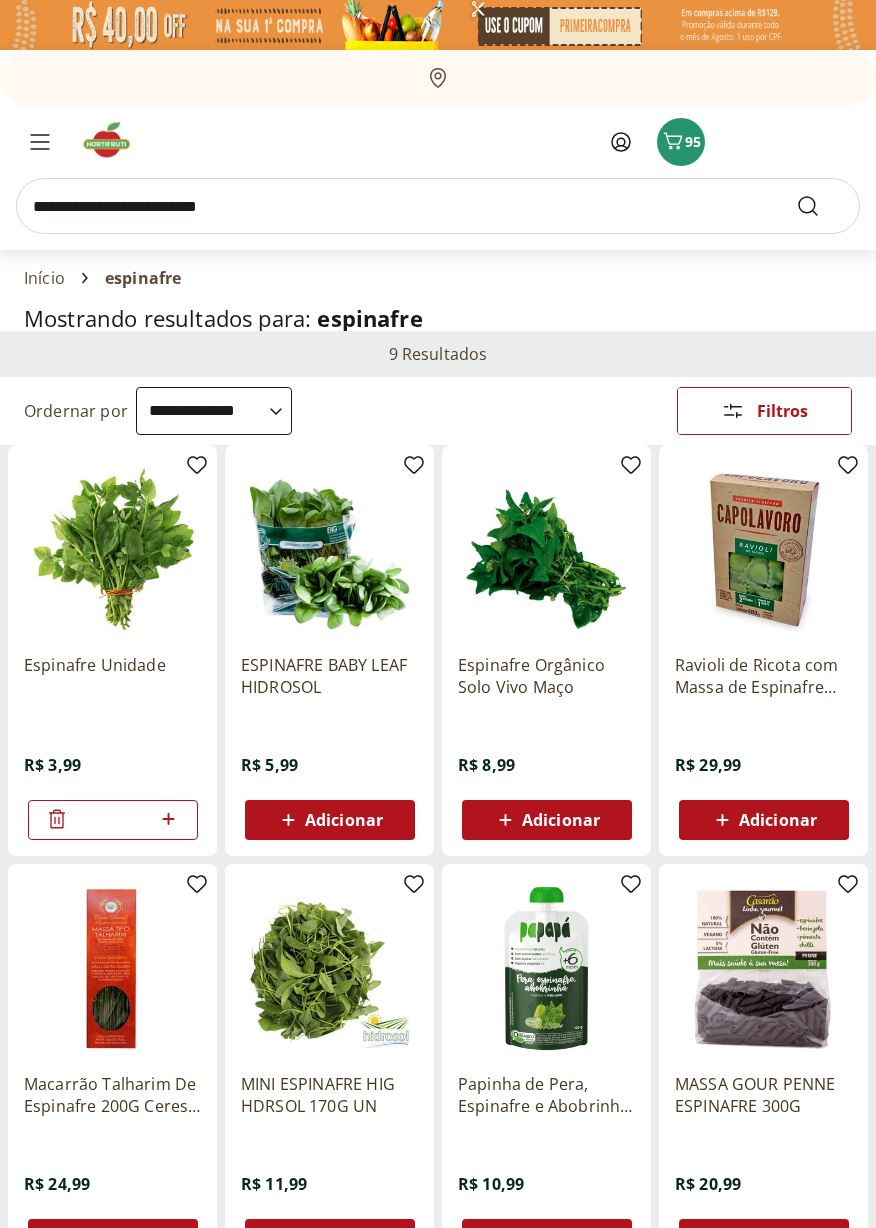 click at bounding box center (438, 206) 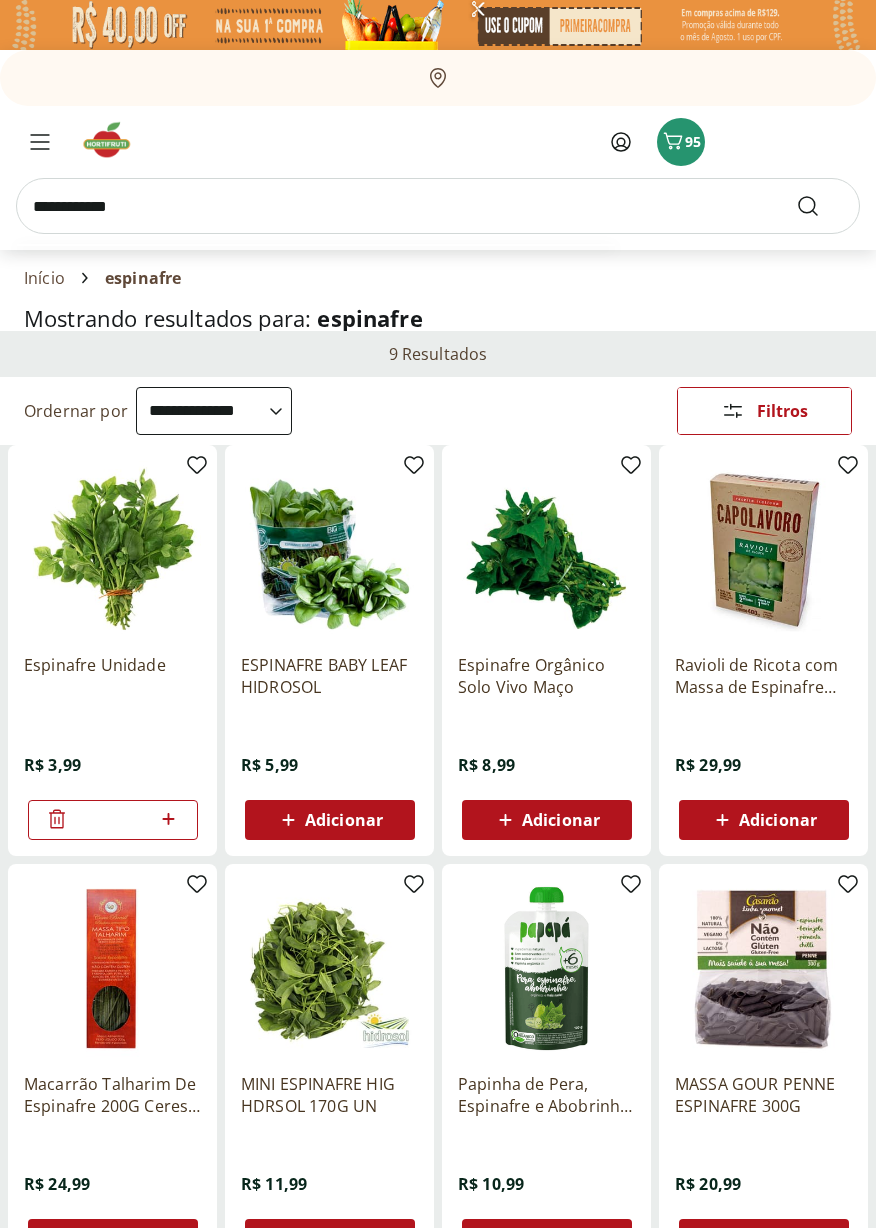 type on "**********" 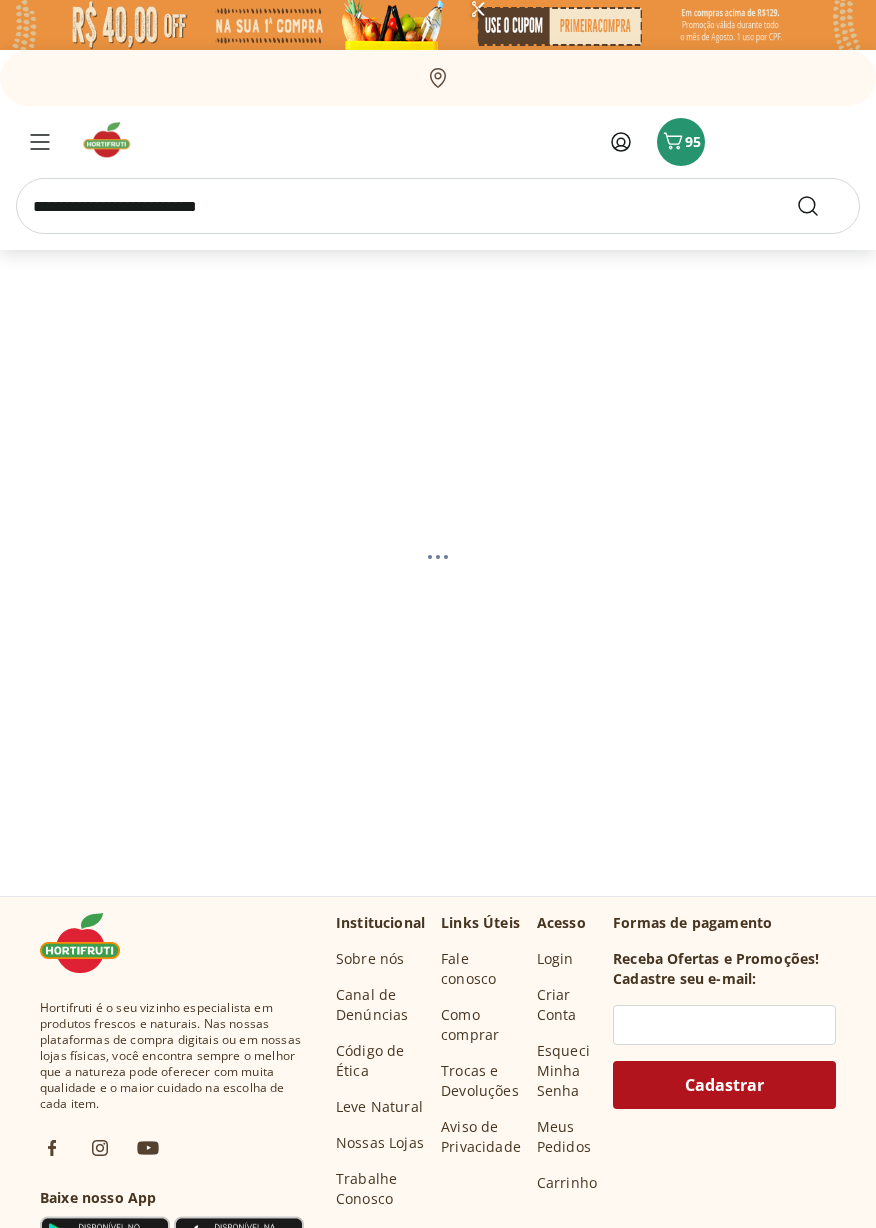 select on "**********" 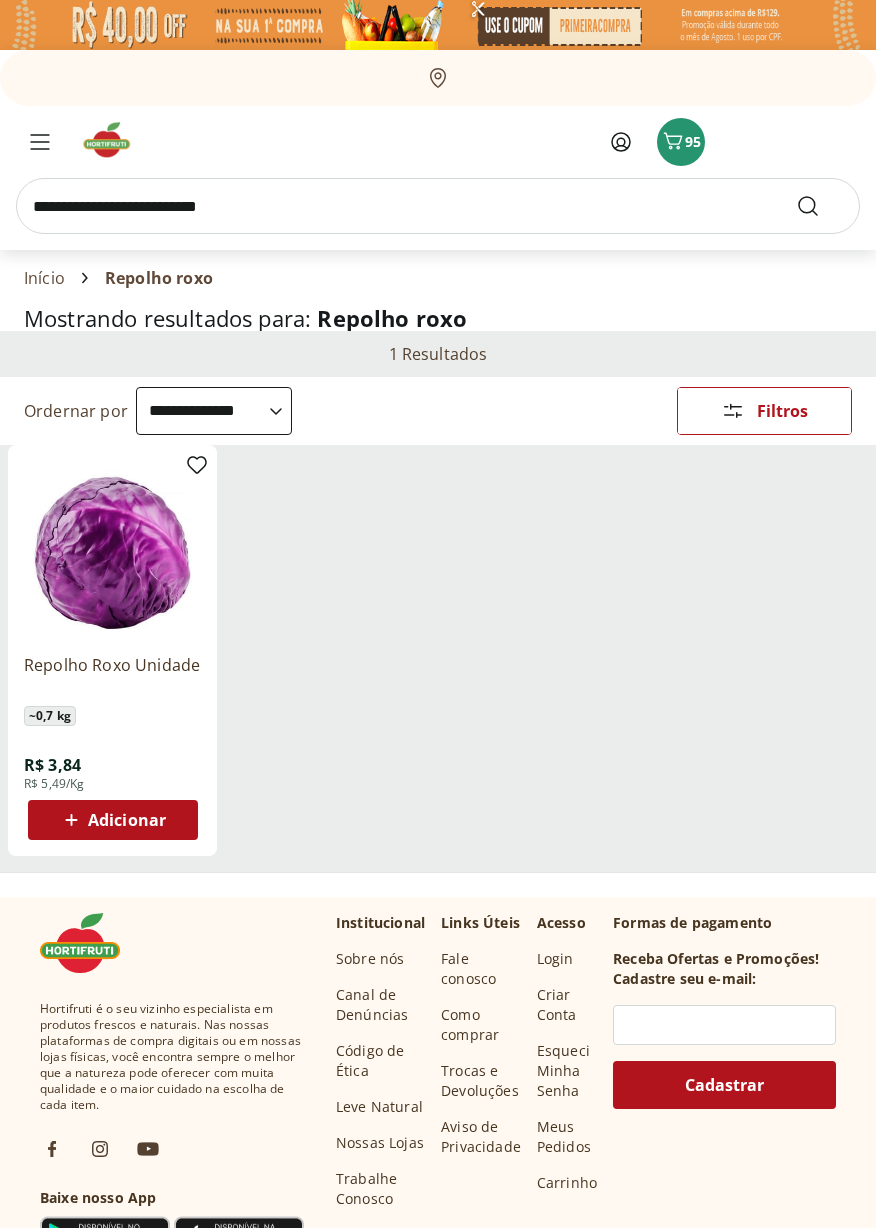click on "Adicionar" at bounding box center (112, 820) 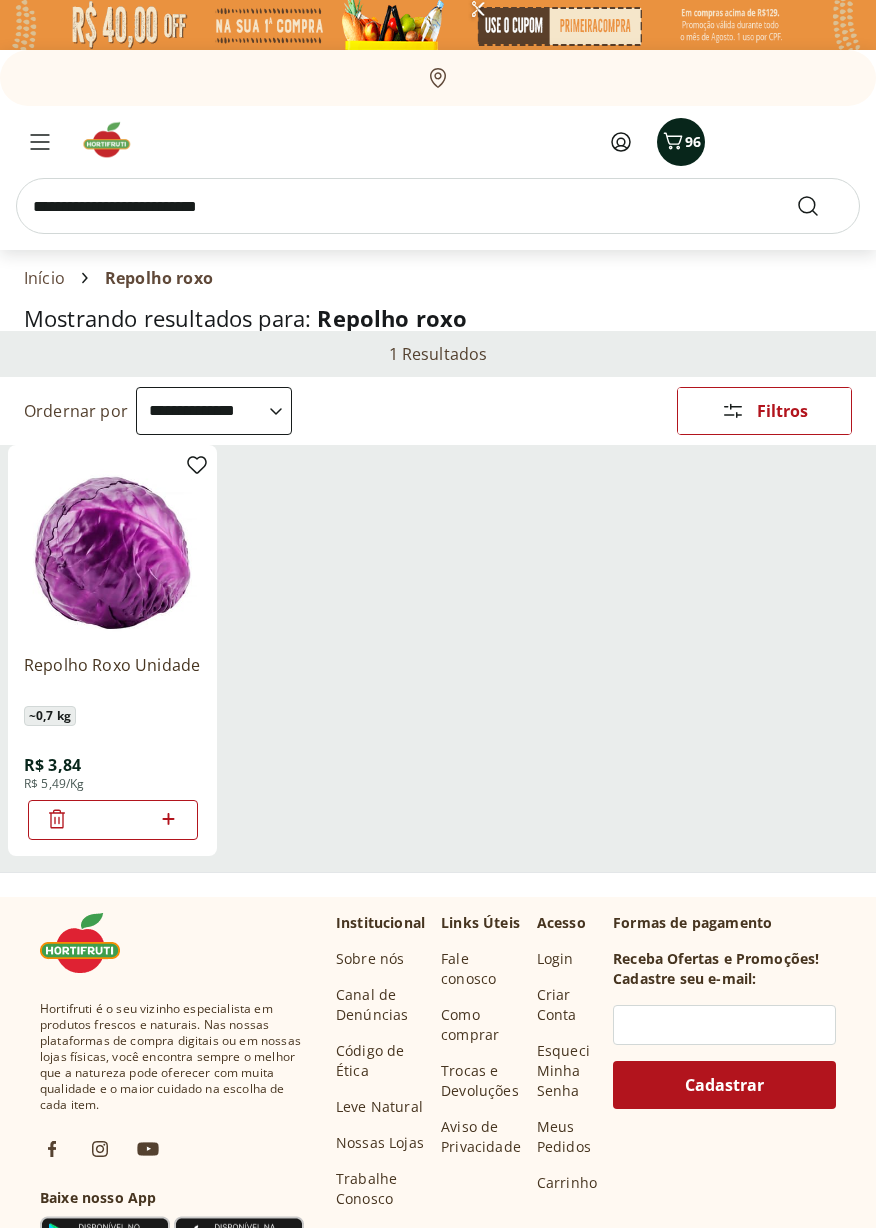 click on "96" at bounding box center (693, 141) 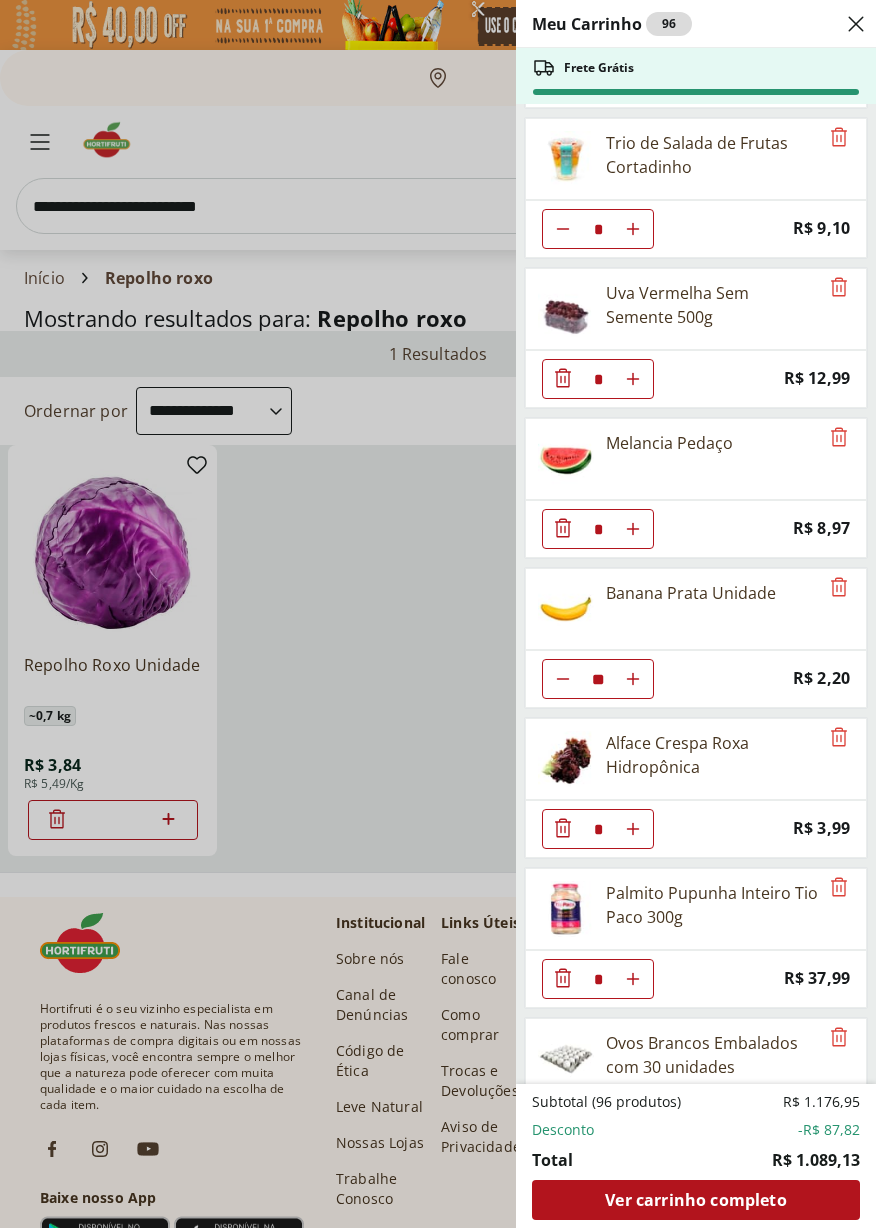 scroll, scrollTop: 141, scrollLeft: 0, axis: vertical 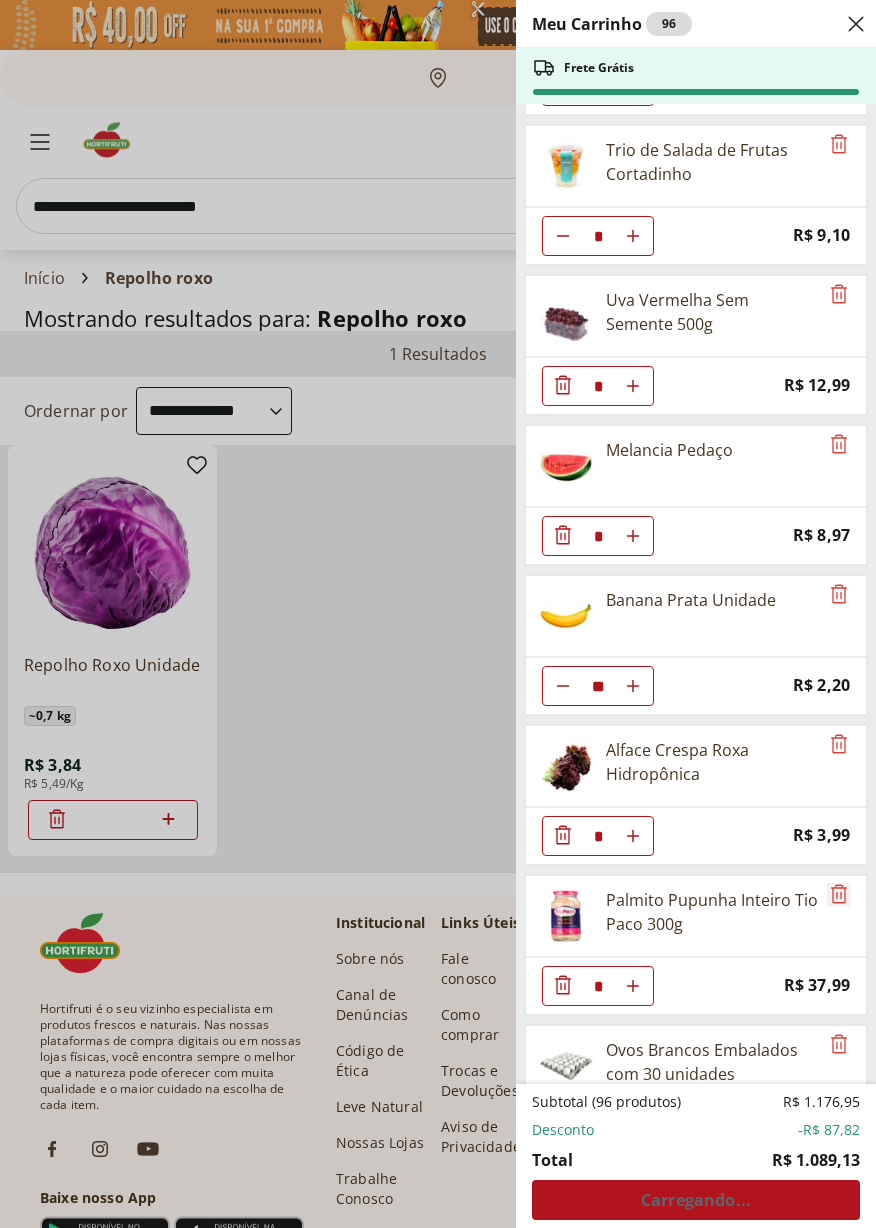 click 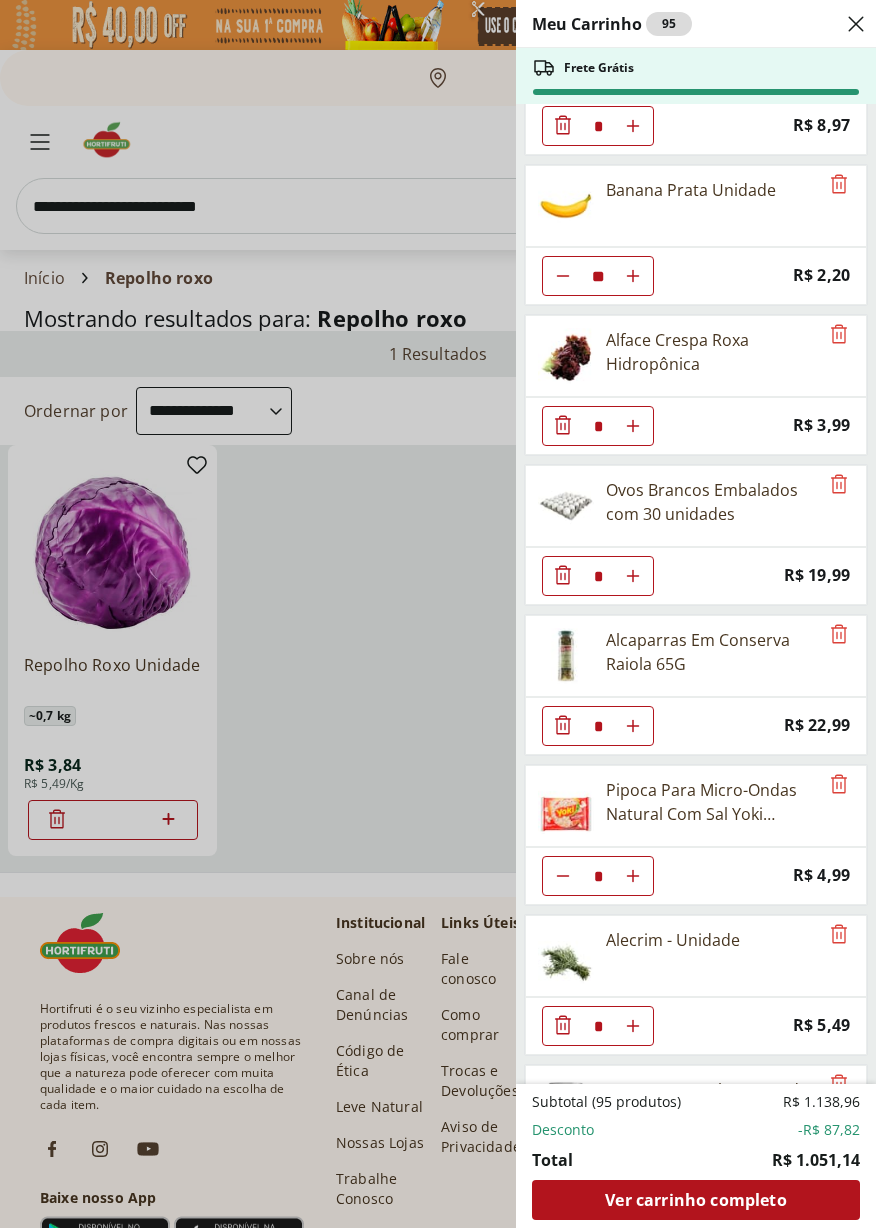 scroll, scrollTop: 545, scrollLeft: 0, axis: vertical 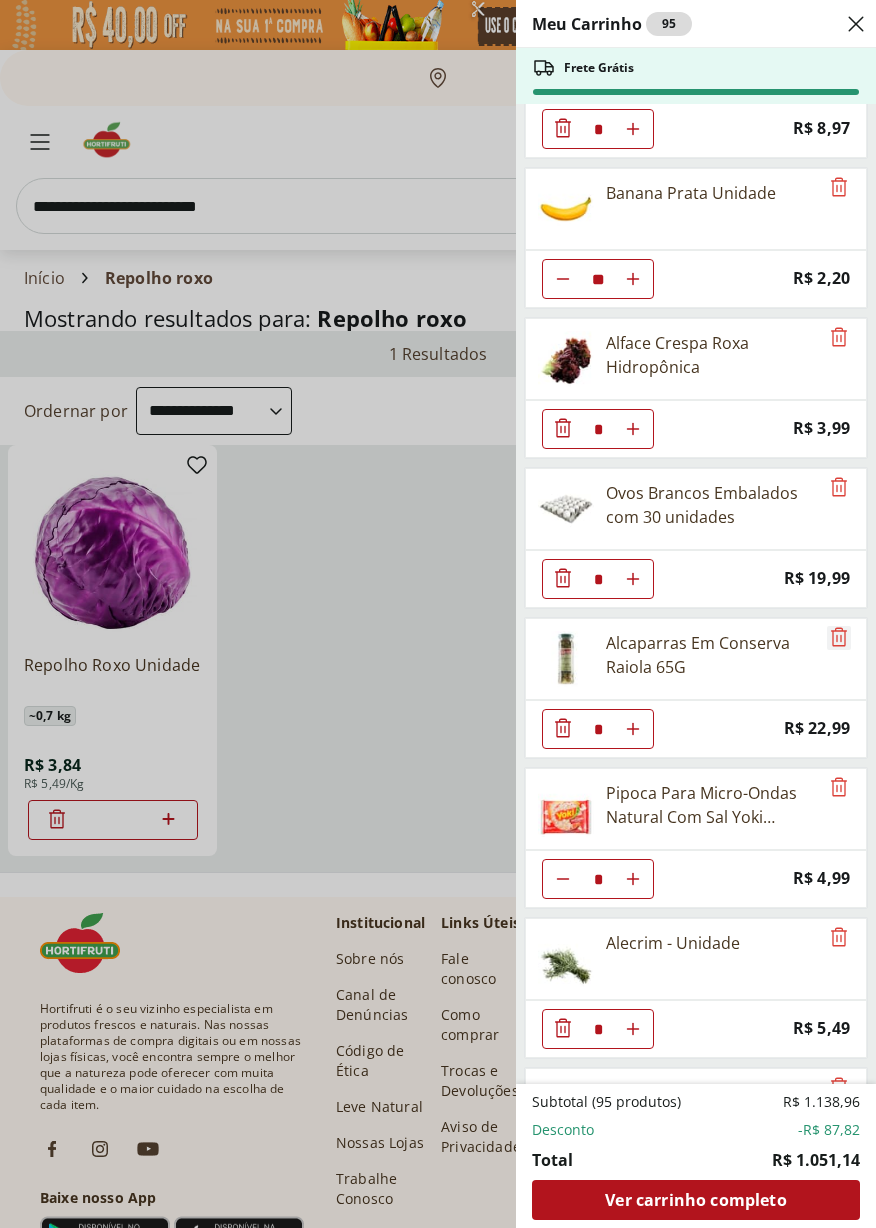 click 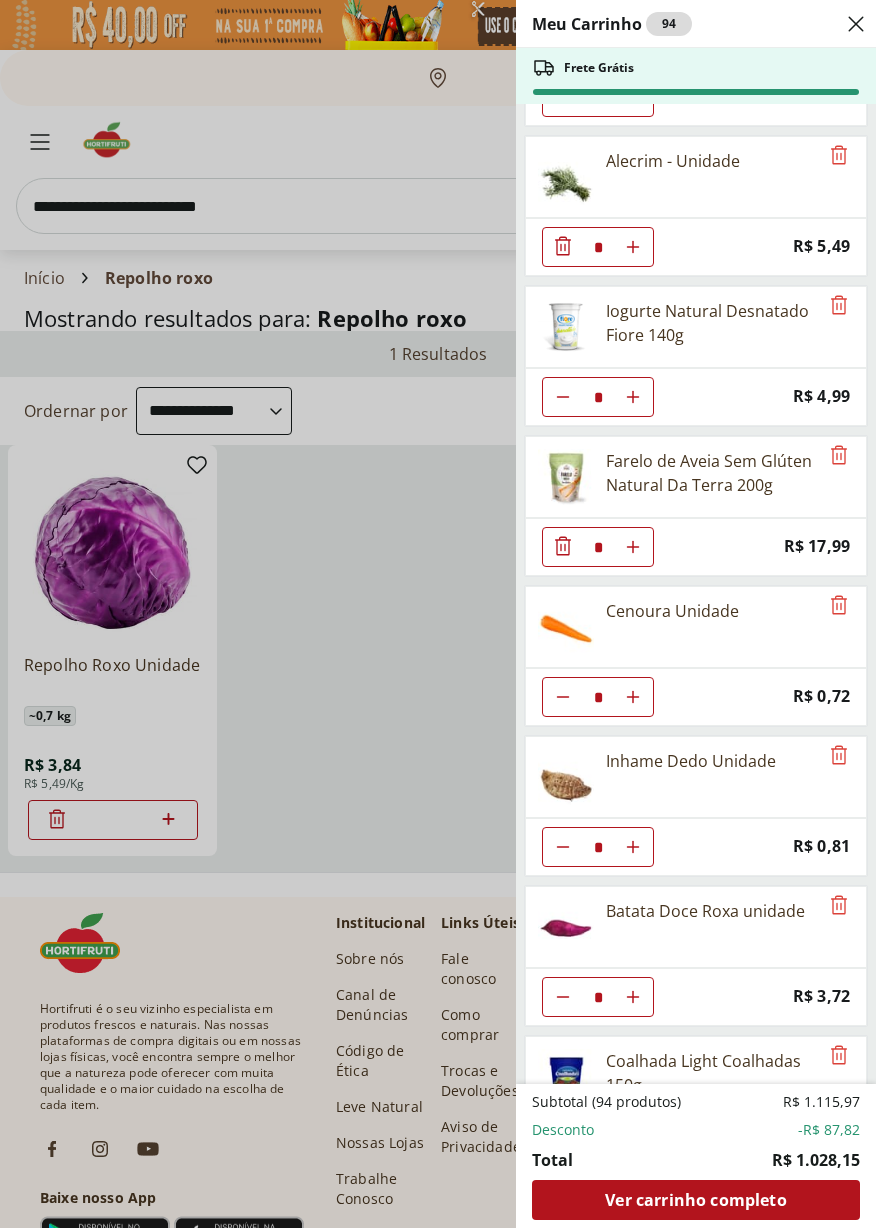 scroll, scrollTop: 1178, scrollLeft: 0, axis: vertical 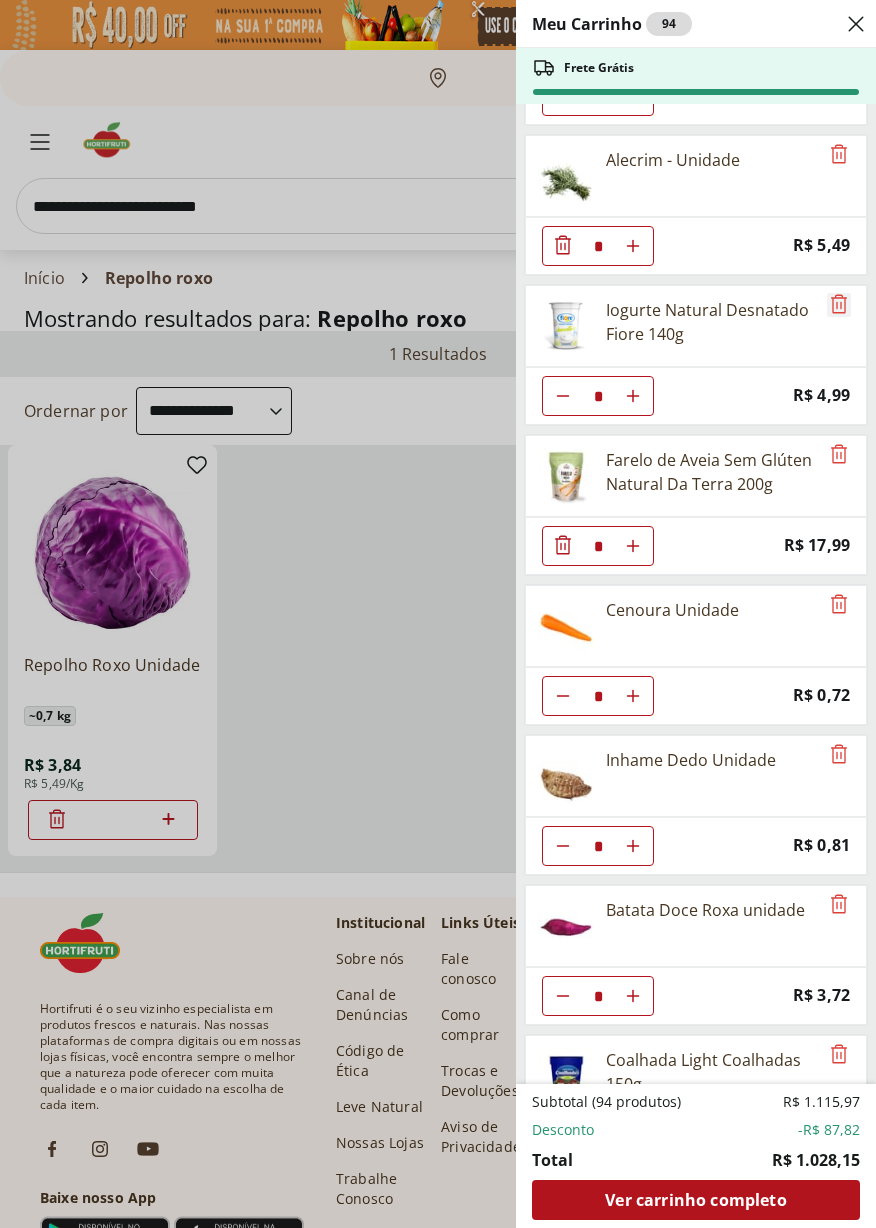 click 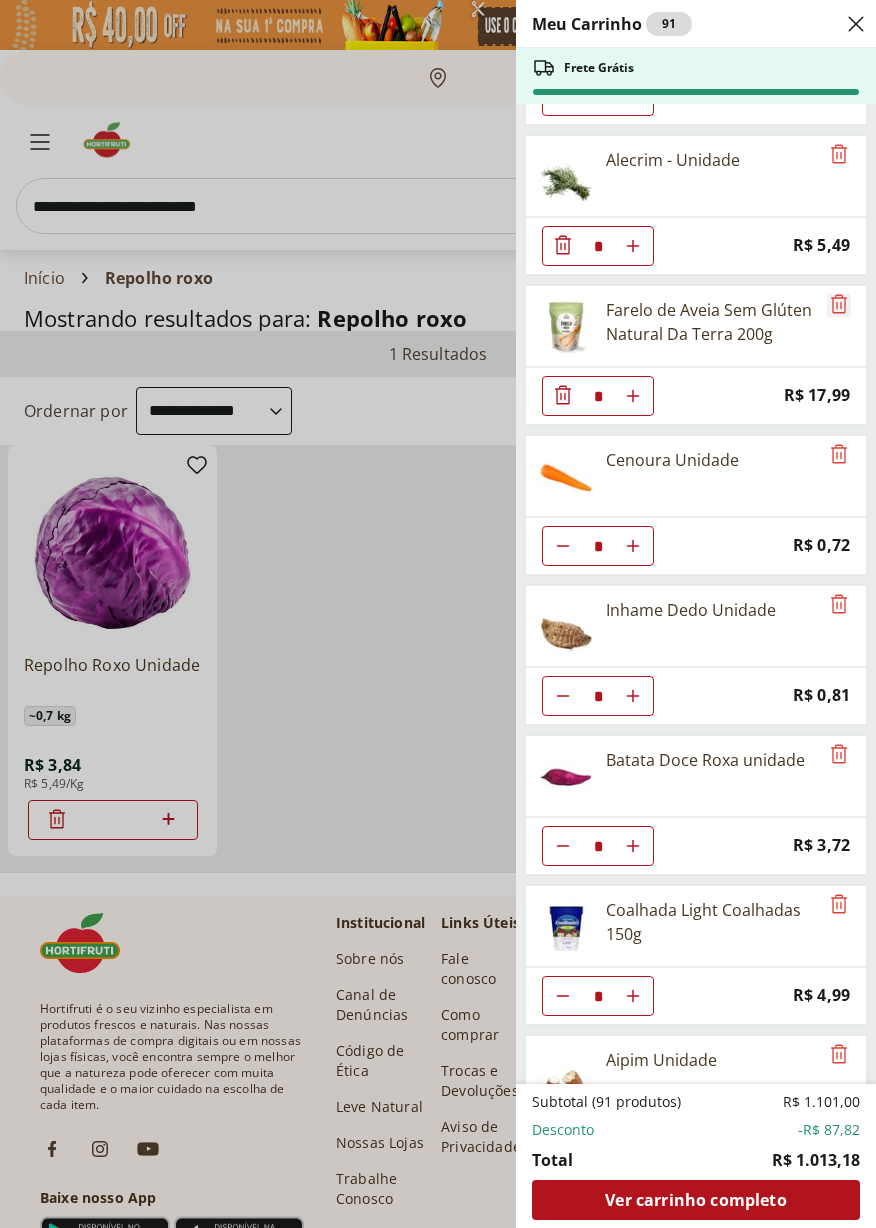 click 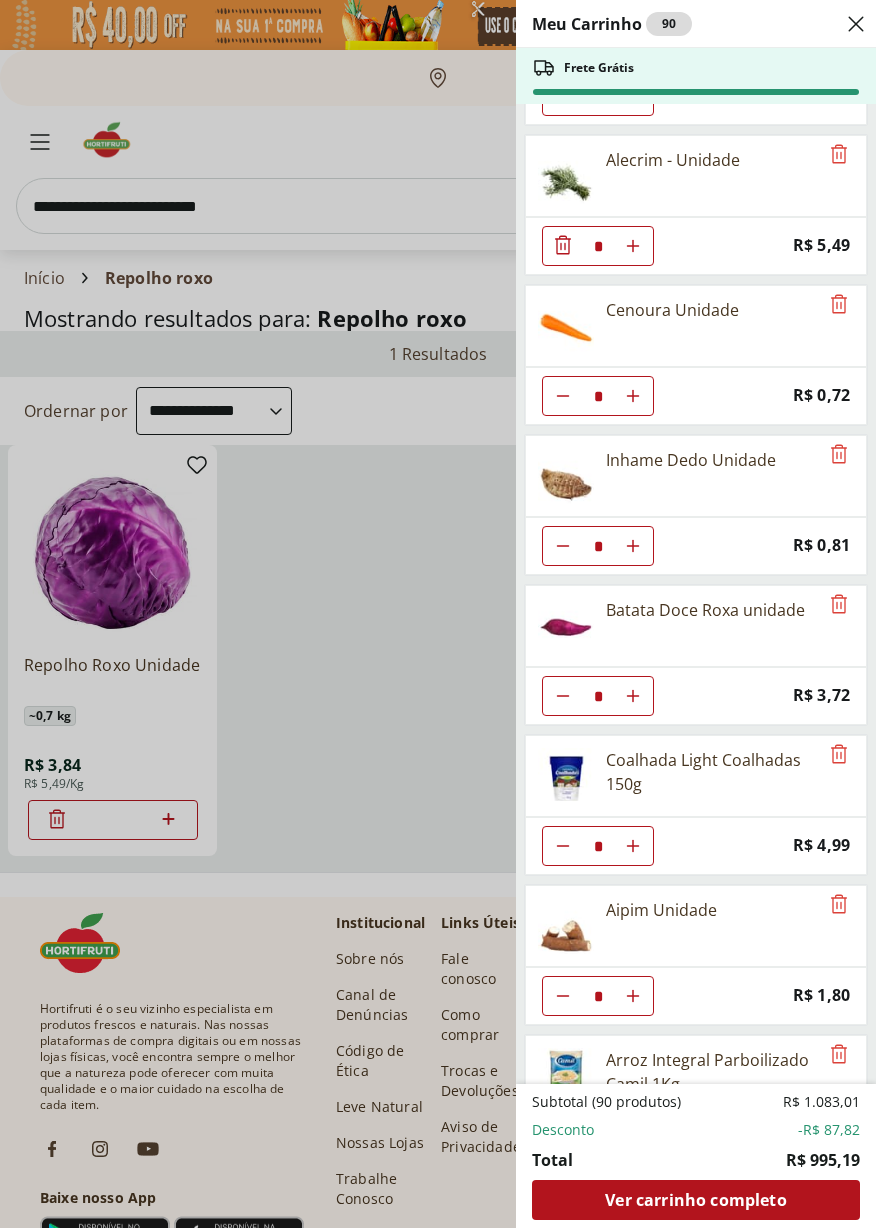 click on "Meu Carrinho 90 Frete Grátis ABACATE SELECIONADO * Price: R$ 11,39 Trio de Salada de Frutas Cortadinho * Price: R$ 9,10 Uva Vermelha Sem Semente 500g * Price: R$ 12,99 Melancia Pedaço * Price: R$ 8,97 Banana Prata Unidade ** Price: R$ 2,20 Alface Crespa Roxa Hidropônica * Price: R$ 3,99 Ovos Brancos Embalados com 30 unidades * Price: R$ 19,99 Pipoca Para Micro-Ondas Natural Com Sal Yoki Pacote 100G * Price: R$ 4,99 Alecrim - Unidade * Price: R$ 5,49 Cenoura Unidade * Price: R$ 0,72 Inhame Dedo Unidade * Price: R$ 0,81 Batata Doce Roxa unidade * Price: R$ 3,72 Coalhada Light Coalhadas 150g * Price: R$ 4,99 Aipim Unidade * Price: R$ 1,80 Arroz Integral Parboilizado Camil 1Kg * Price: R$ 10,49 Macarrão De Sêmola Grano Duro Integral Penne Rigate Barilla Caixa 500G * Price: R$ 20,99 Macarrão Italiana Spaghetti Integral Paganini 500g * Price: R$ 19,99 Pão de Forma Integral Plus Vita 480g * Price: R$ 12,99 Mexerica Importada Unidade ** Price: R$ 2,43 Tomate Grape Fiorello 300g * Price: * *" at bounding box center [438, 614] 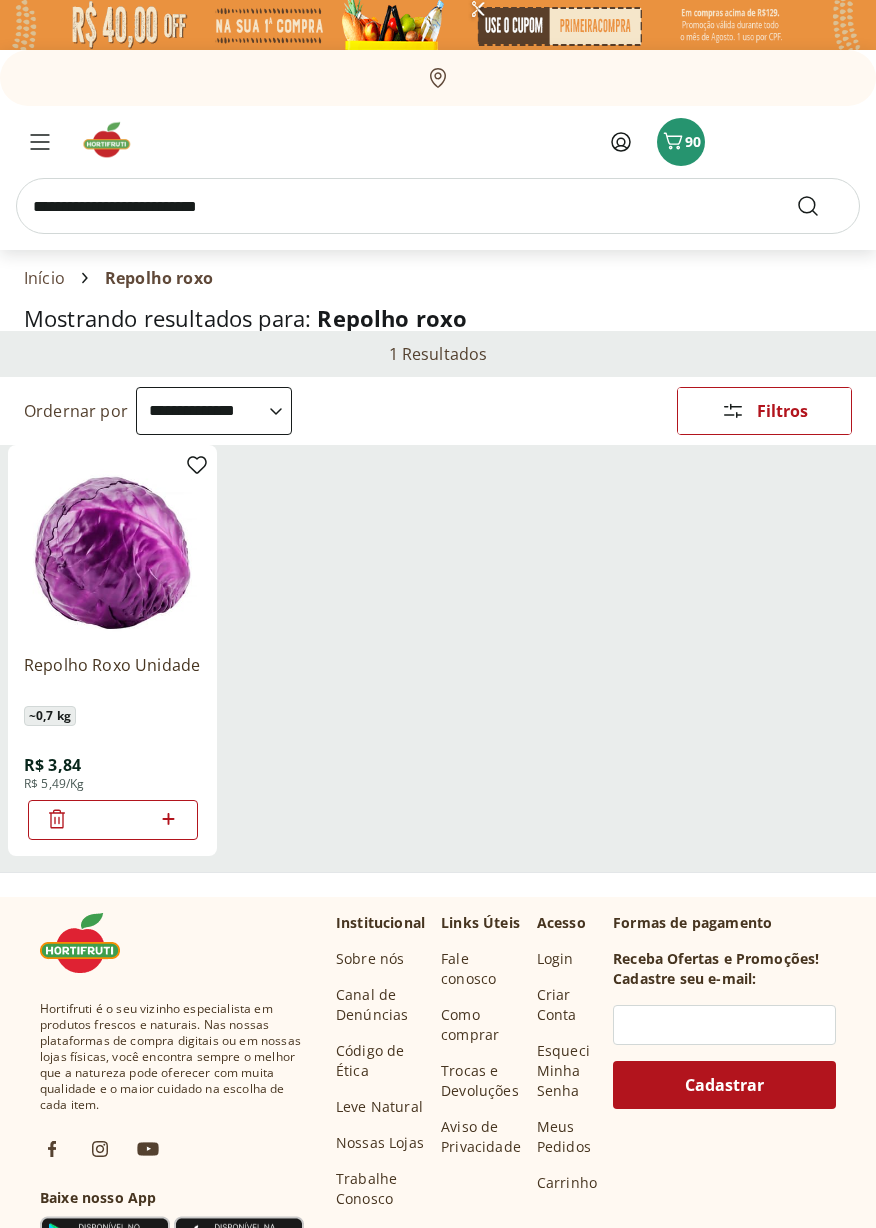 click at bounding box center [438, 206] 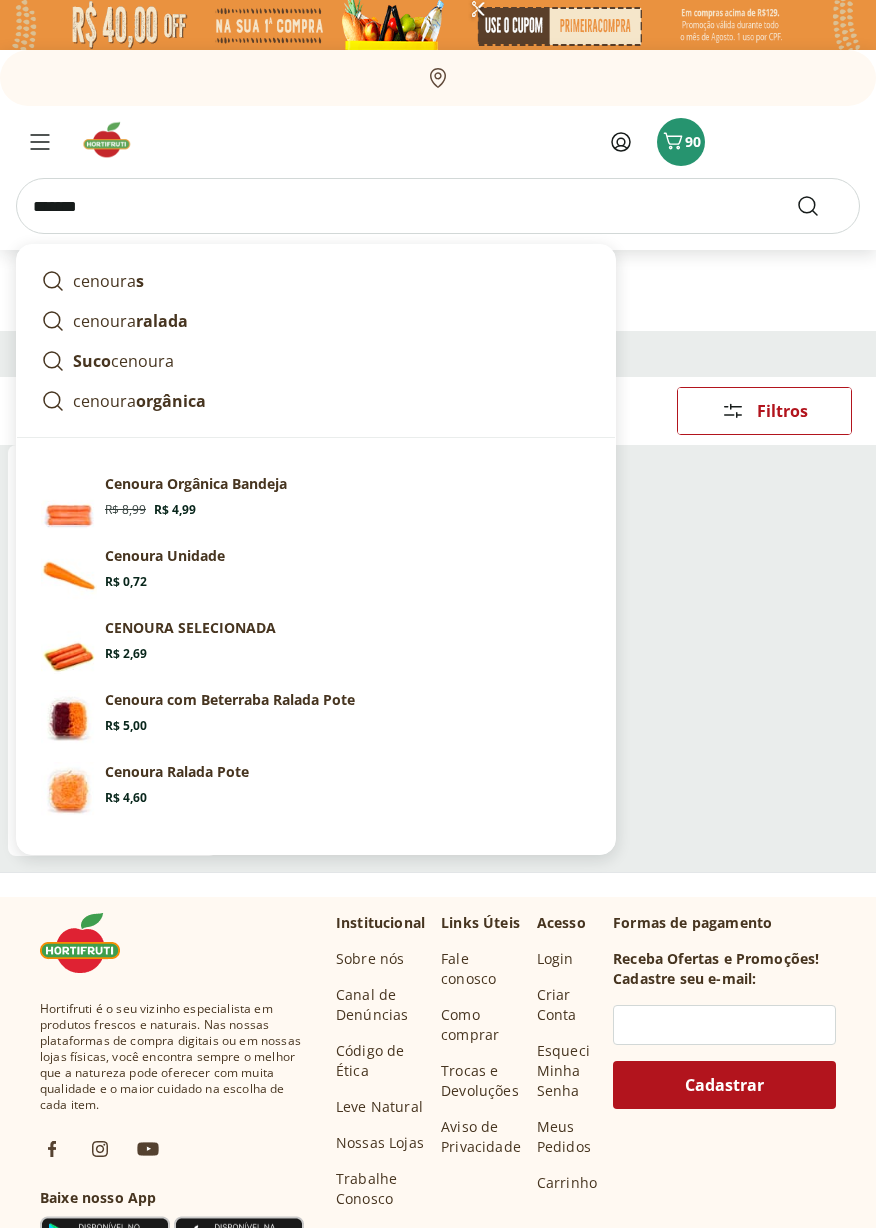 type on "*******" 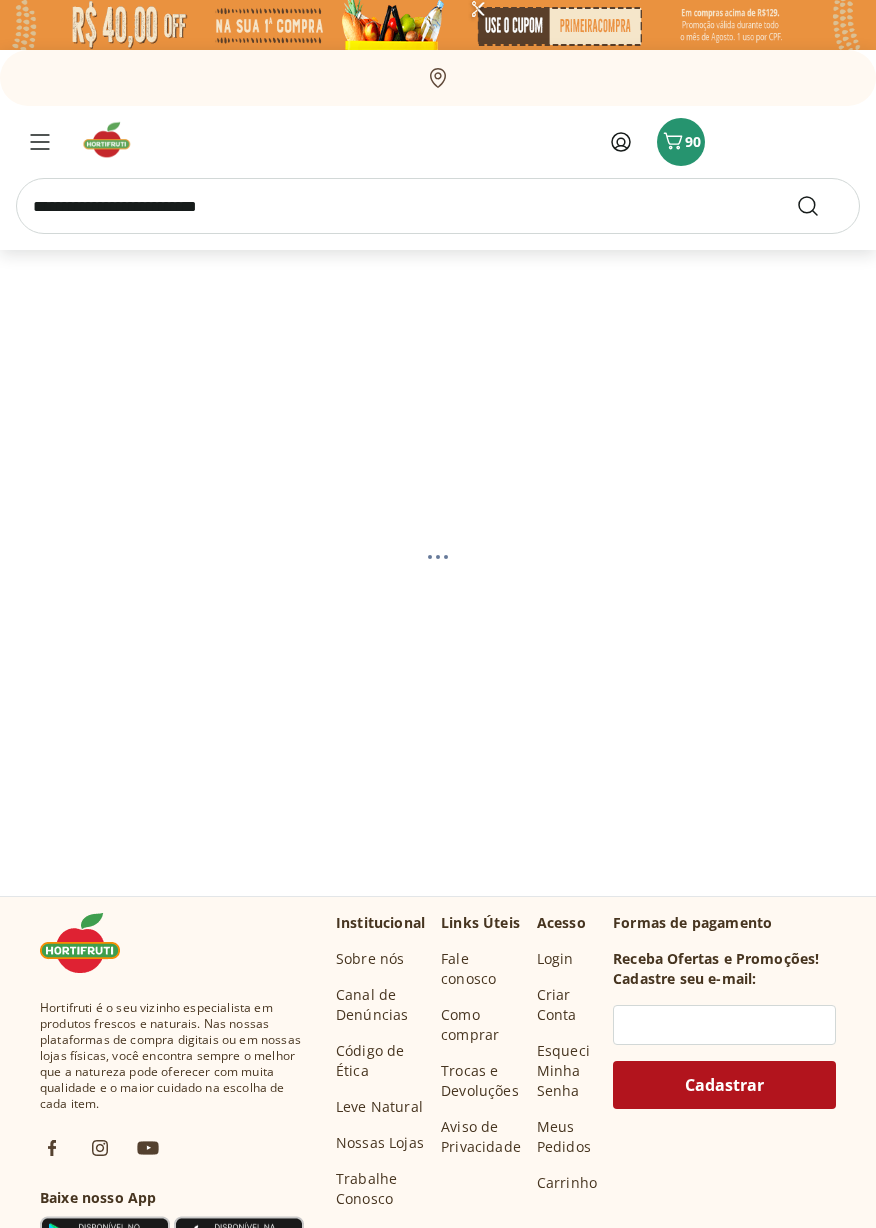 select on "**********" 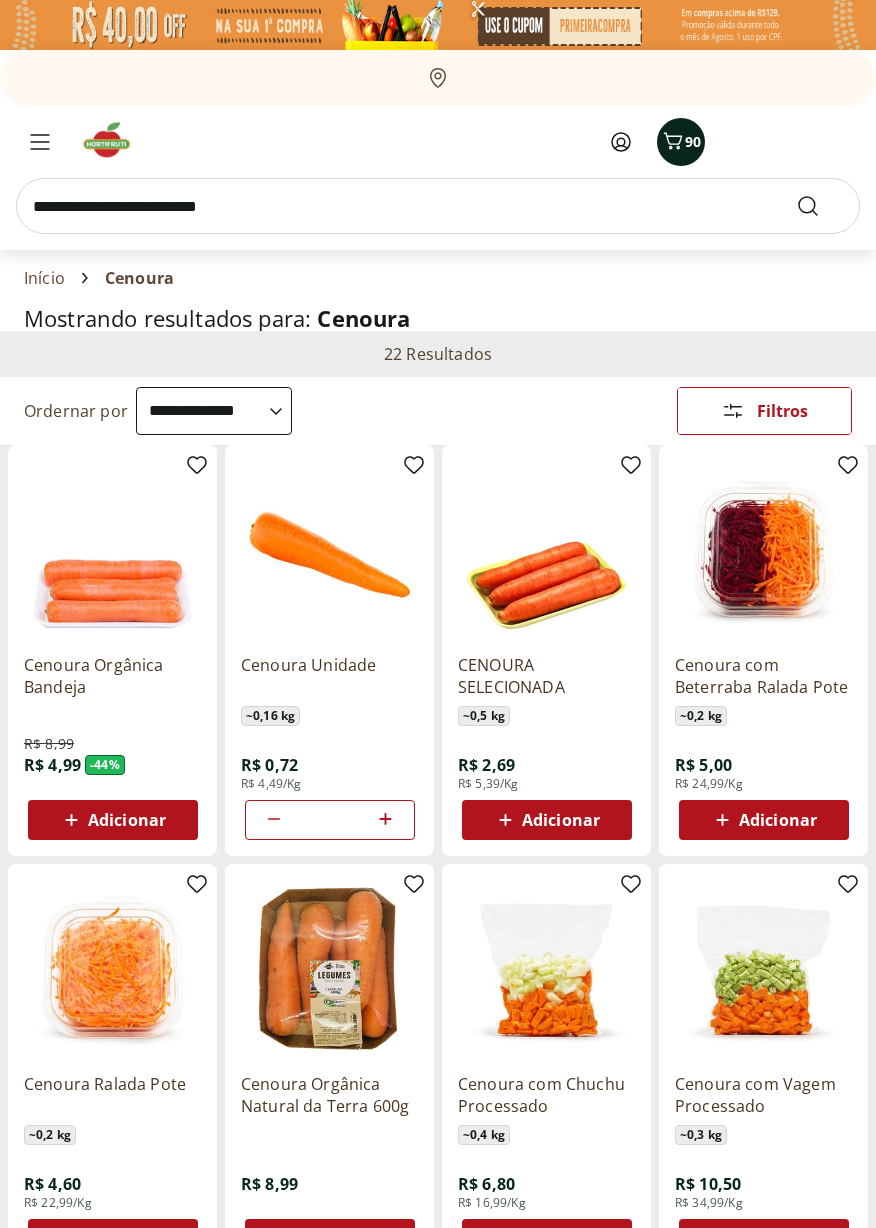 click on "90" at bounding box center [693, 141] 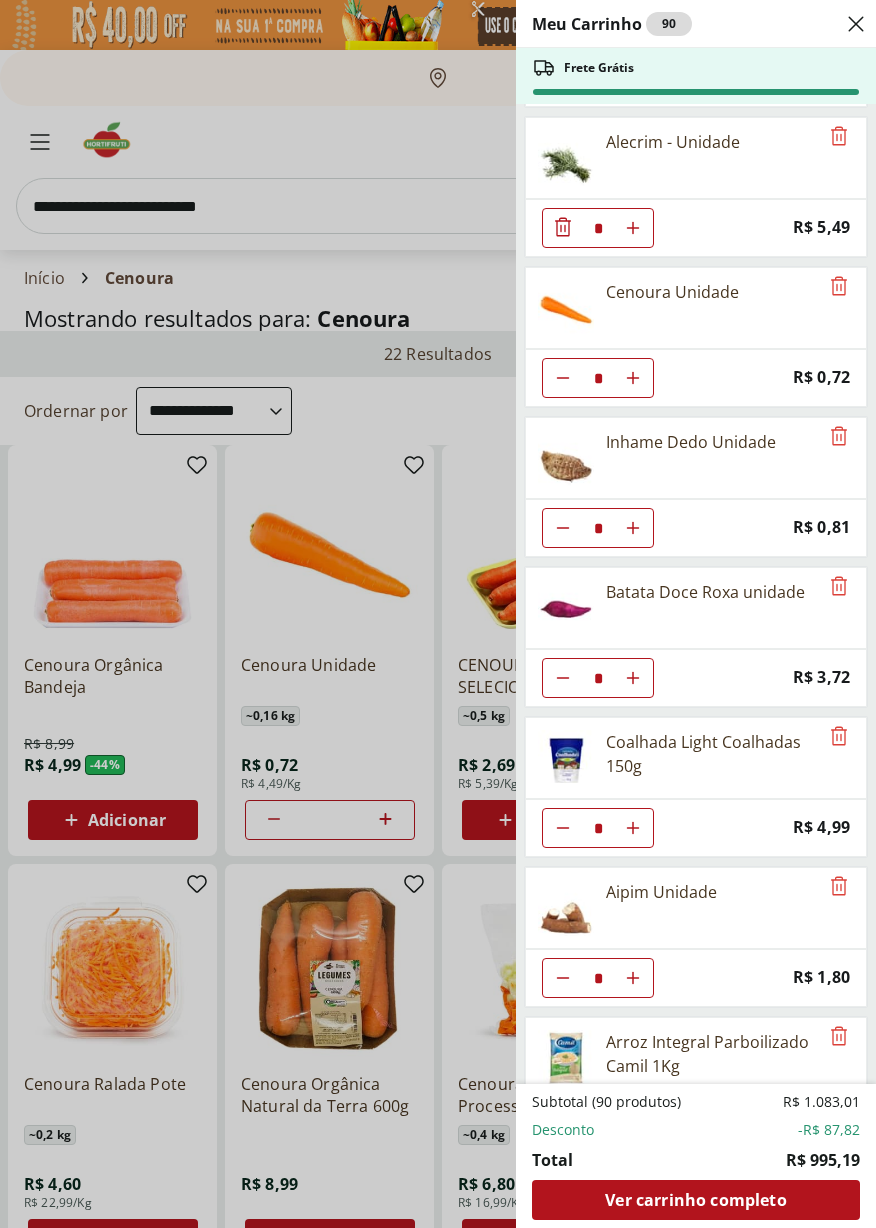 scroll, scrollTop: 1199, scrollLeft: 0, axis: vertical 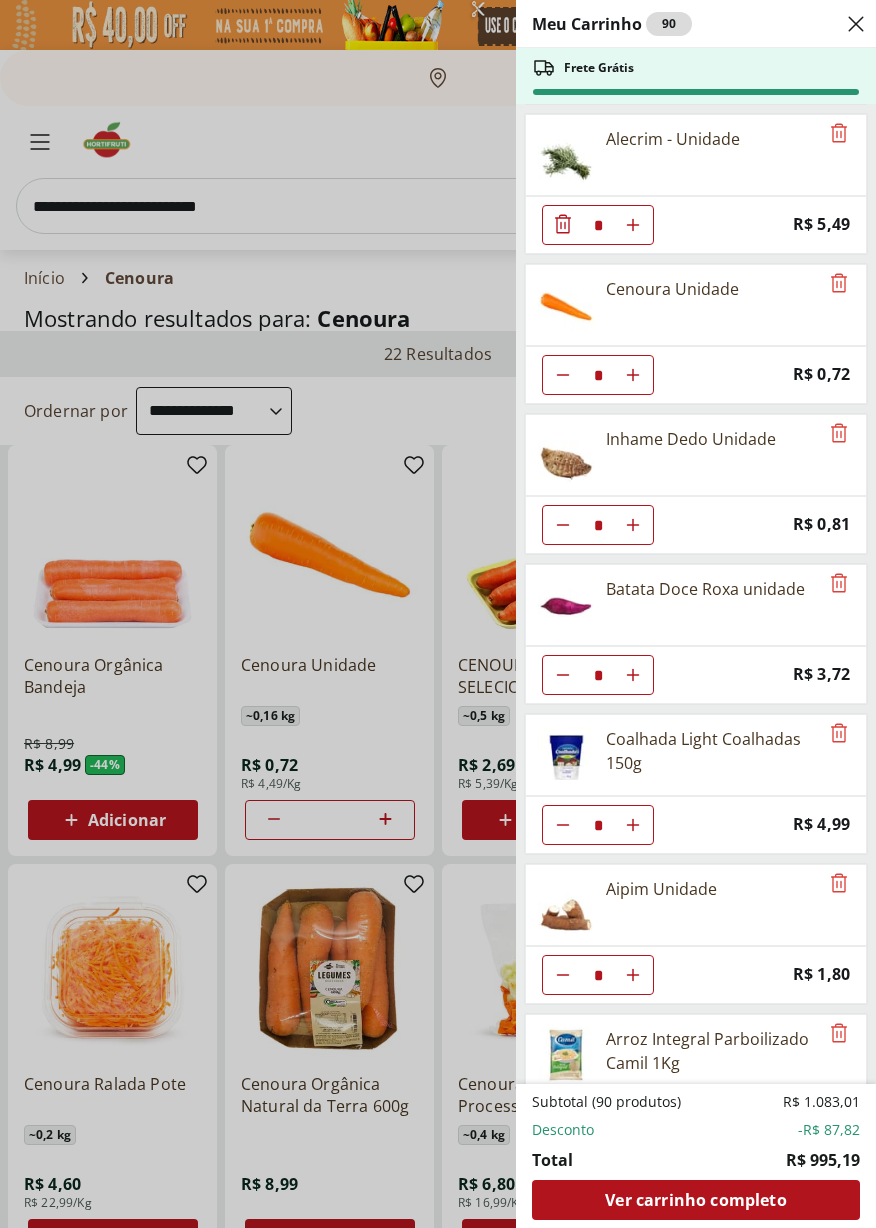click on "Meu Carrinho 90 Frete Grátis ABACATE SELECIONADO * Price: R$ 11,39 Trio de Salada de Frutas Cortadinho * Price: R$ 9,10 Uva Vermelha Sem Semente 500g * Price: R$ 12,99 Melancia Pedaço * Price: R$ 8,97 Banana Prata Unidade ** Price: R$ 2,20 Alface Crespa Roxa Hidropônica * Price: R$ 3,99 Ovos Brancos Embalados com 30 unidades * Price: R$ 19,99 Pipoca Para Micro-Ondas Natural Com Sal Yoki Pacote 100G * Price: R$ 4,99 Alecrim - Unidade * Price: R$ 5,49 Cenoura Unidade * Price: R$ 0,72 Inhame Dedo Unidade * Price: R$ 0,81 Batata Doce Roxa unidade * Price: R$ 3,72 Coalhada Light Coalhadas 150g * Price: R$ 4,99 Aipim Unidade * Price: R$ 1,80 Arroz Integral Parboilizado Camil 1Kg * Price: R$ 10,49 Macarrão De Sêmola Grano Duro Integral Penne Rigate Barilla Caixa 500G * Price: R$ 20,99 Macarrão Italiana Spaghetti Integral Paganini 500g * Price: R$ 19,99 Pão de Forma Integral Plus Vita 480g * Price: R$ 12,99 Mexerica Importada Unidade ** Price: R$ 2,43 Tomate Grape Fiorello 300g * Price: * *" at bounding box center [438, 614] 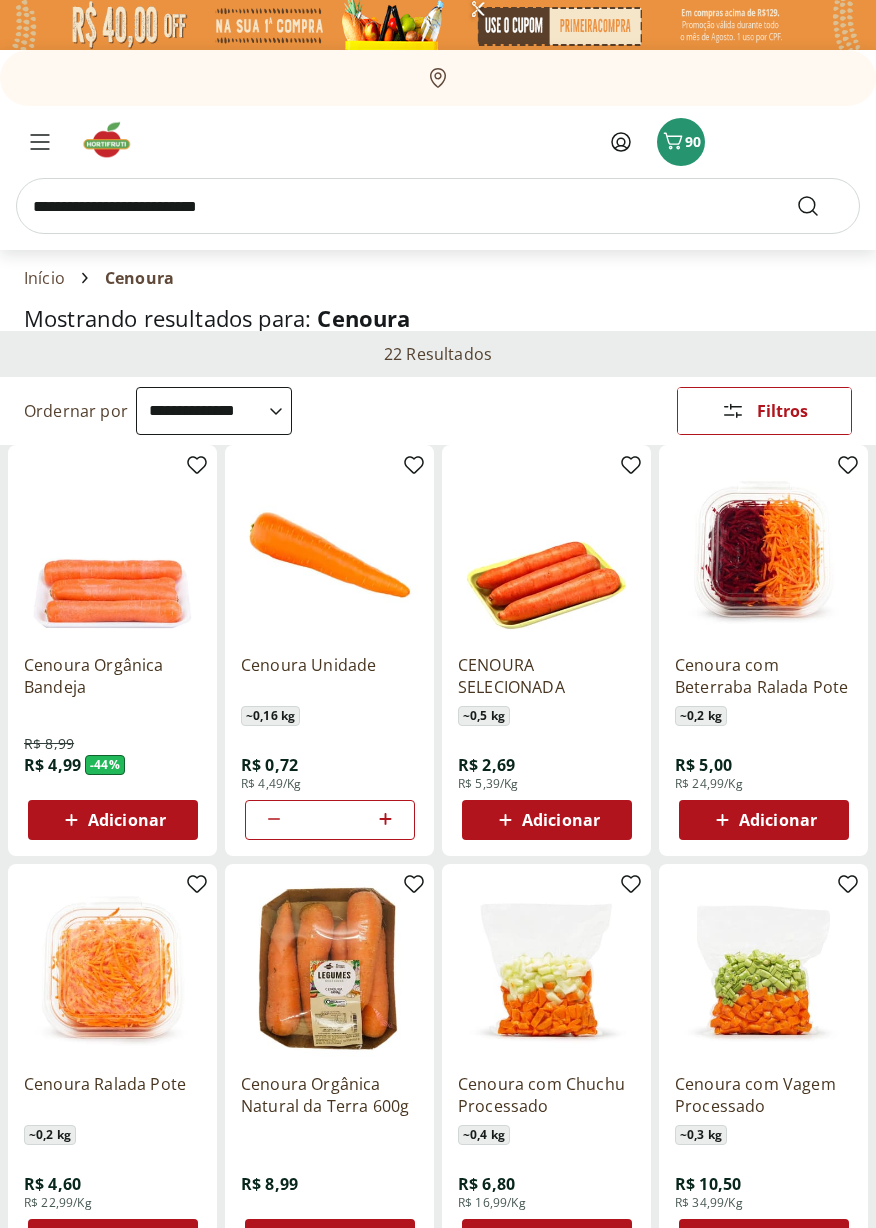 click at bounding box center (438, 206) 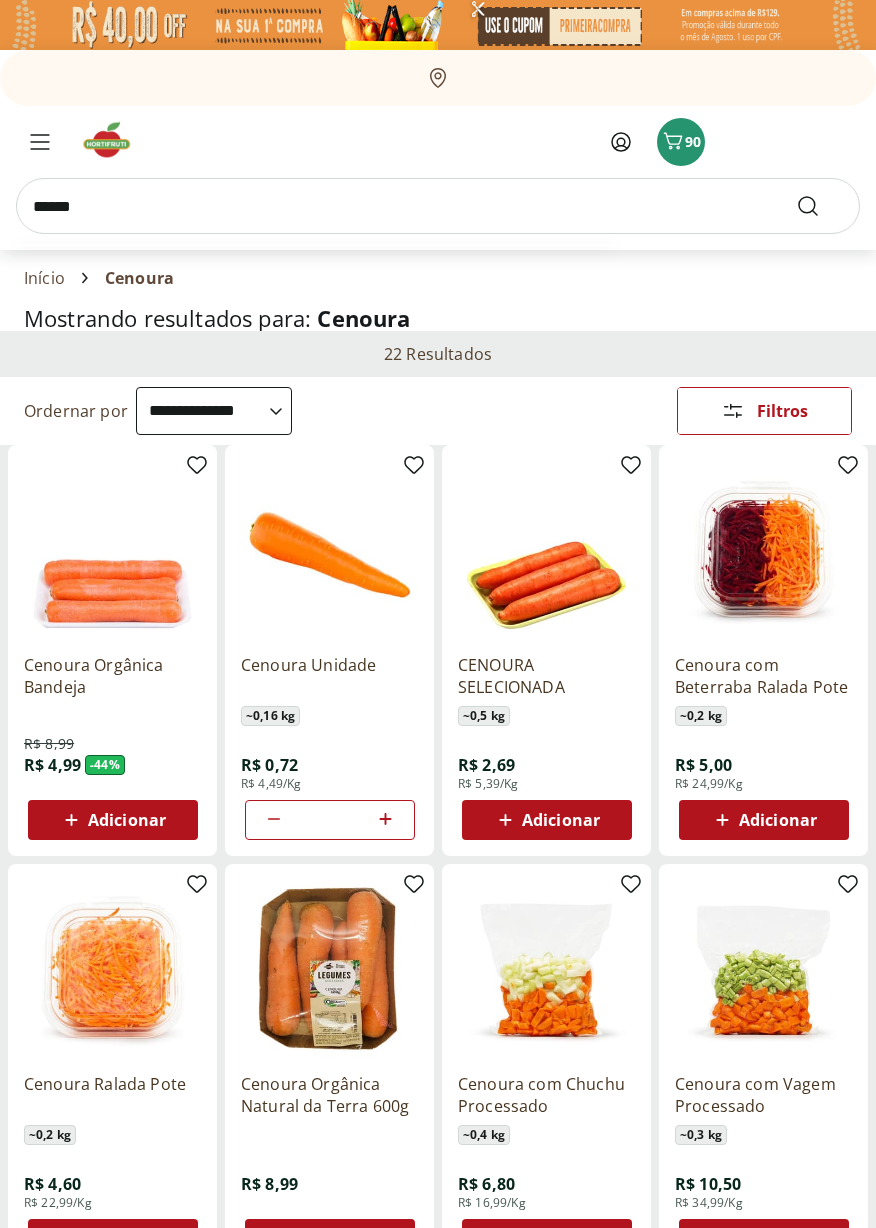 type on "******" 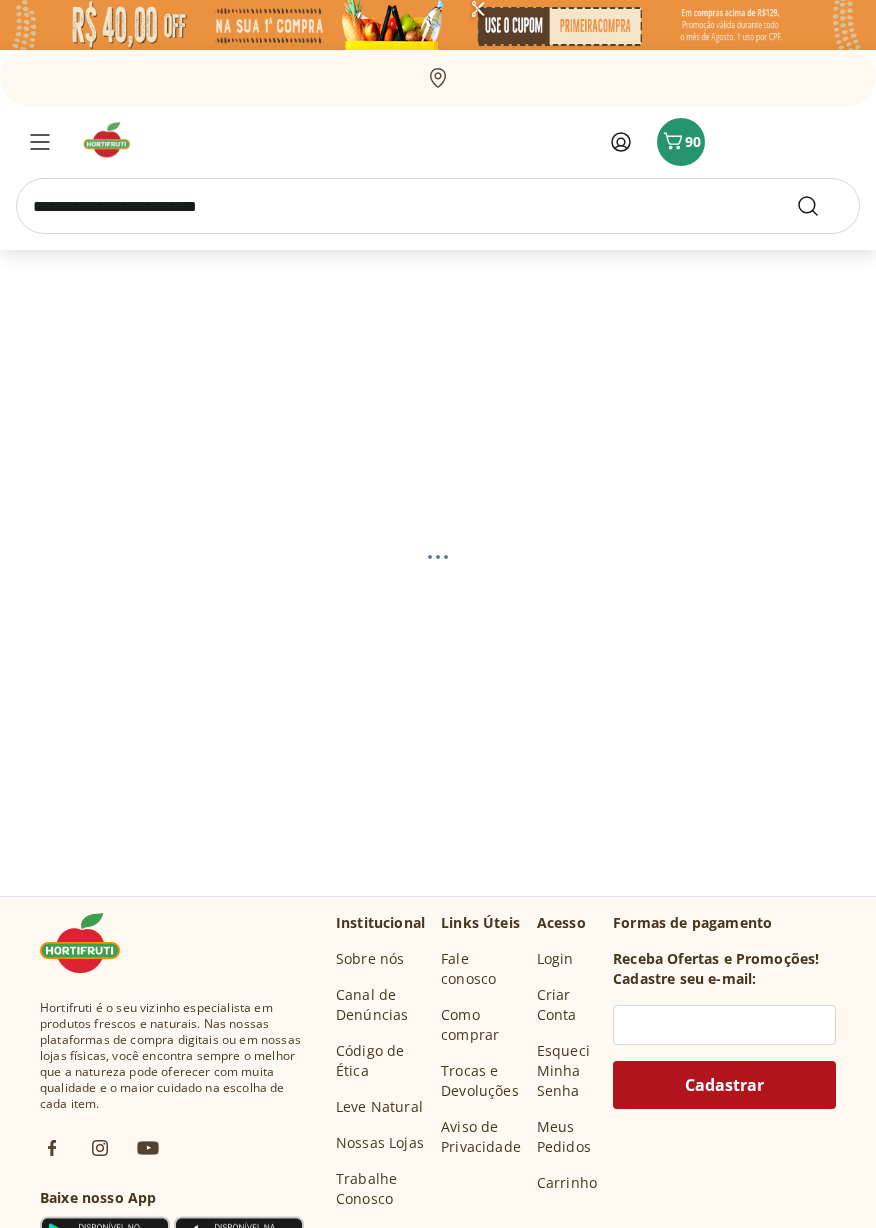 select on "**********" 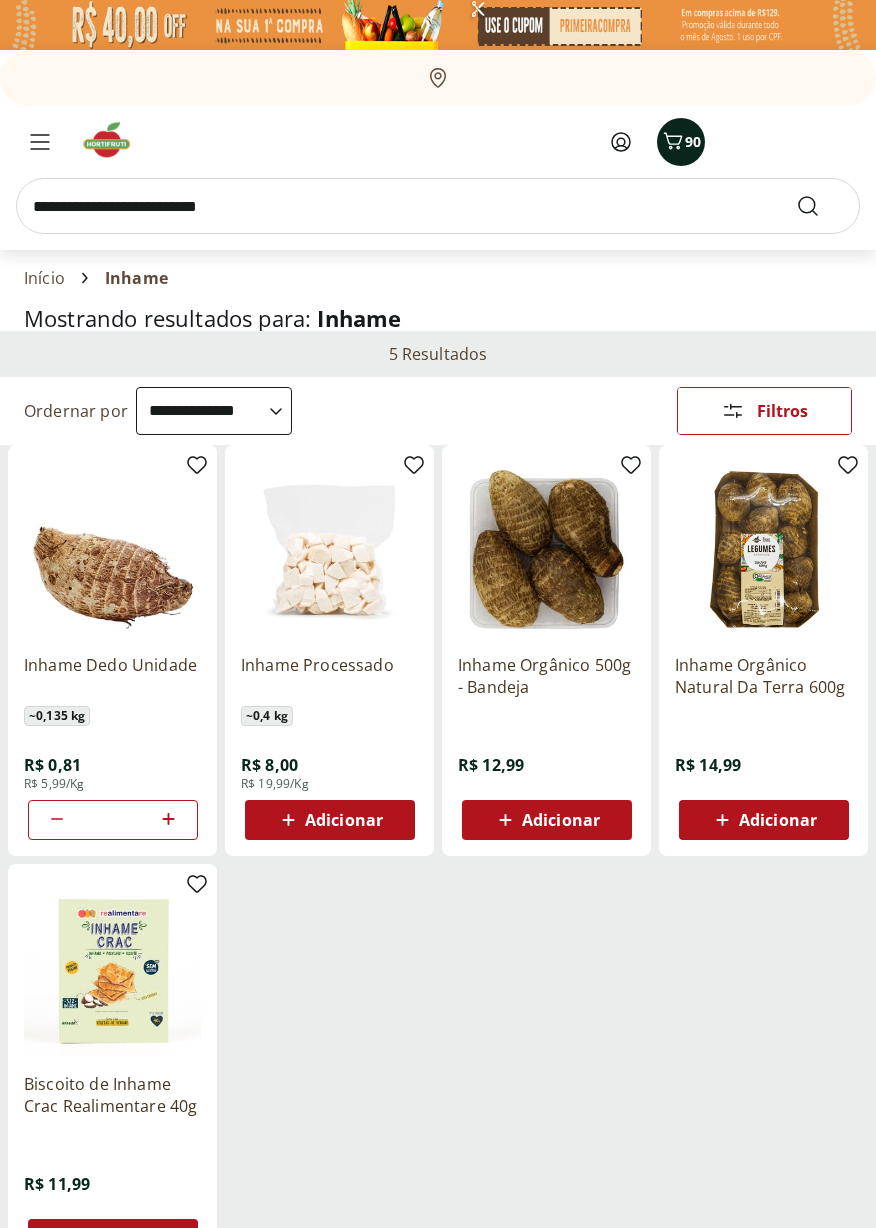 click on "90" at bounding box center (693, 141) 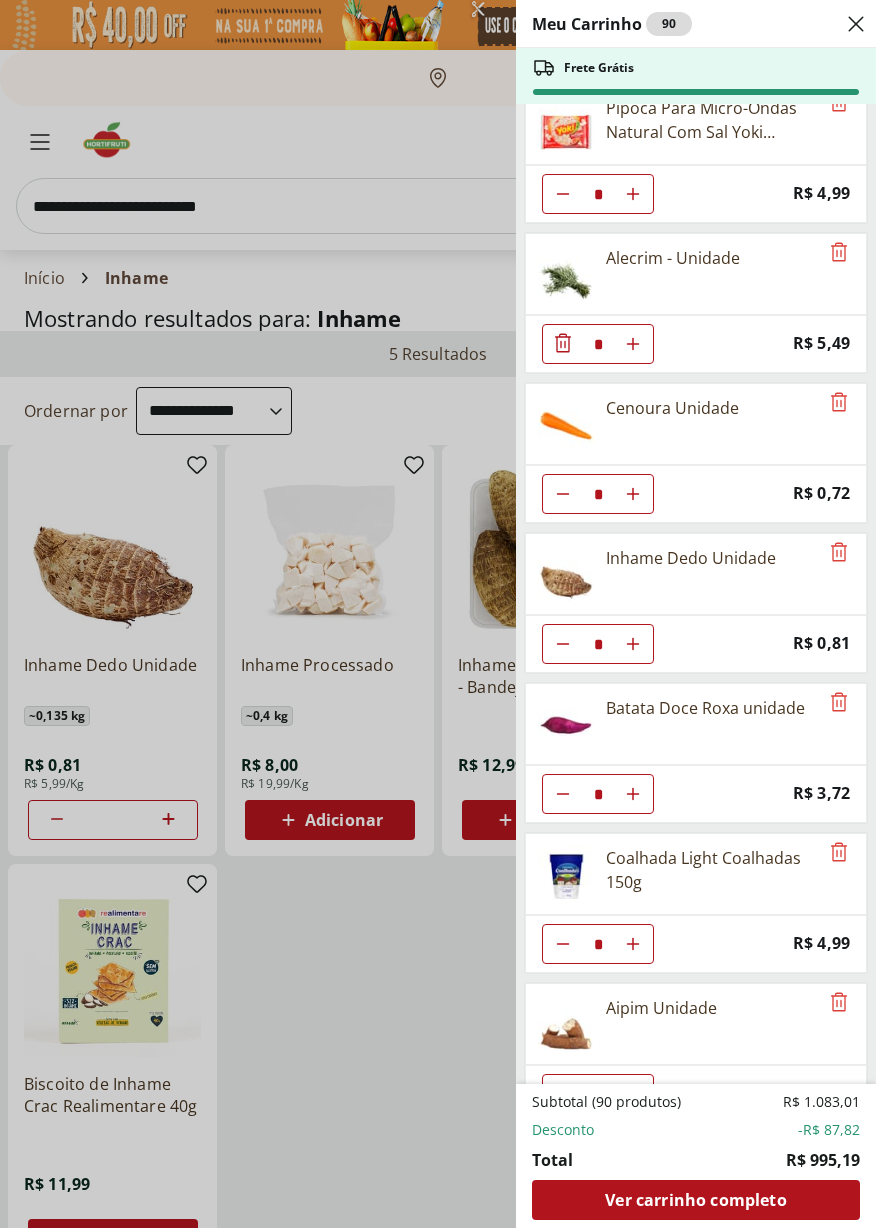 scroll, scrollTop: 1086, scrollLeft: 0, axis: vertical 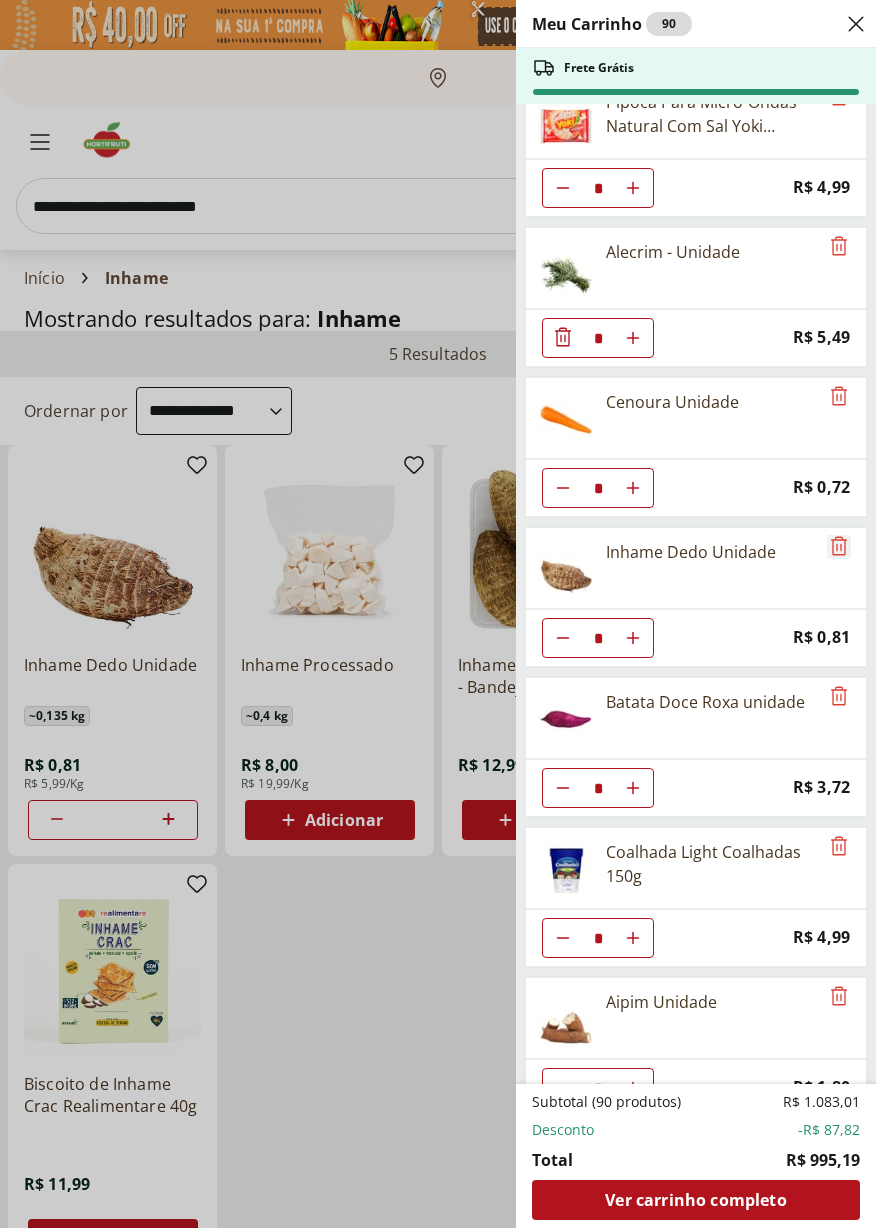 click 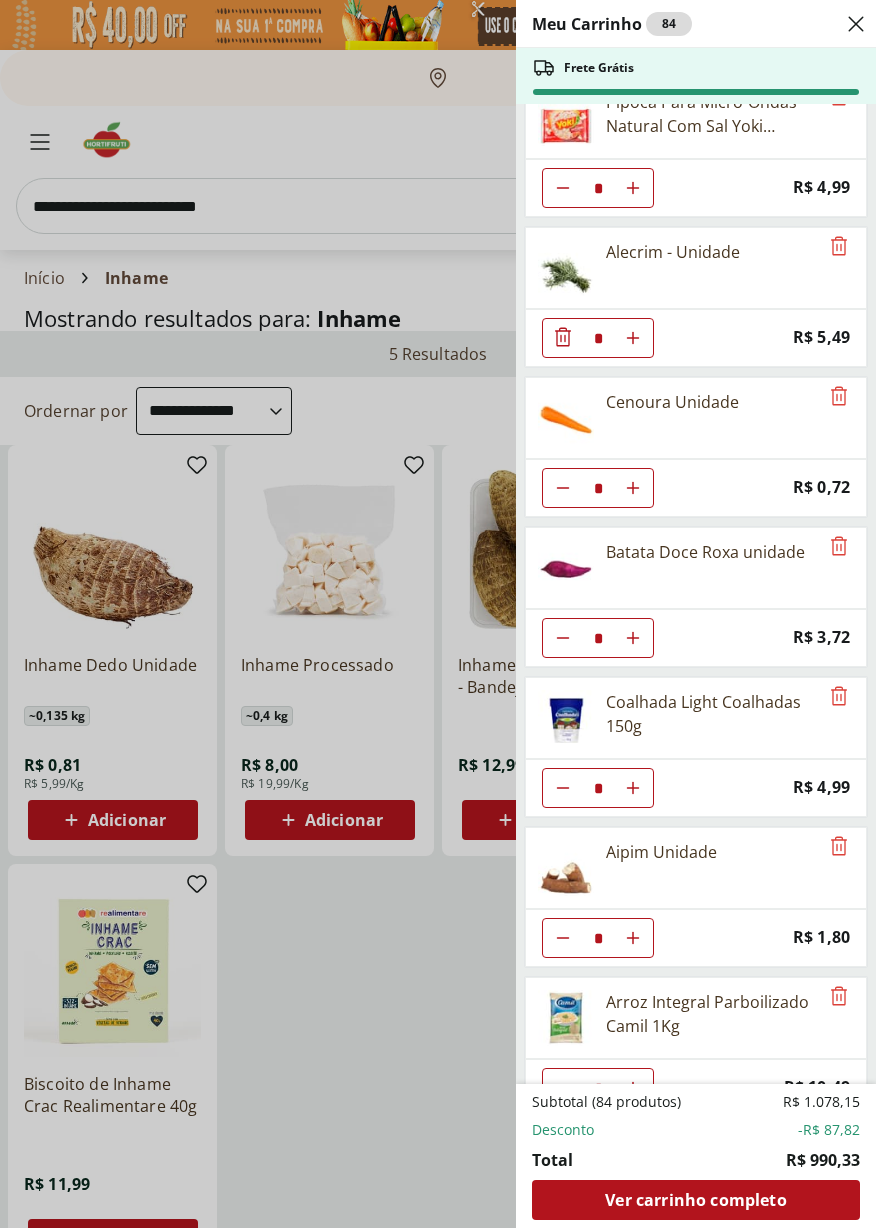 click on "Meu Carrinho 84 Frete Grátis ABACATE SELECIONADO * Price: R$ 11,39 Trio de Salada de Frutas Cortadinho * Price: R$ 9,10 Uva Vermelha Sem Semente 500g * Price: R$ 12,99 Melancia Pedaço * Price: R$ 8,97 Banana Prata Unidade ** Price: R$ 2,20 Alface Crespa Roxa Hidropônica * Price: R$ 3,99 Ovos Brancos Embalados com 30 unidades * Price: R$ 19,99 Pipoca Para Micro-Ondas Natural Com Sal Yoki Pacote 100G * Price: R$ 4,99 Alecrim - Unidade * Price: R$ 5,49 Cenoura Unidade * Price: R$ 0,72 Batata Doce Roxa unidade * Price: R$ 3,72 Coalhada Light Coalhadas 150g * Price: R$ 4,99 Aipim Unidade * Price: R$ 1,80 Arroz Integral Parboilizado Camil 1Kg * Price: R$ 10,49 Macarrão De Sêmola Grano Duro Integral Penne Rigate Barilla Caixa 500G * Price: R$ 20,99 Macarrão Italiana Spaghetti Integral Paganini 500g * Price: R$ 19,99 Pão de Forma Integral Plus Vita 480g * Price: R$ 12,99 Mexerica Importada Unidade ** Price: R$ 2,43 Tomate Grape Fiorello 300g * Price: R$ 7,99 Tomate Unidade * Price: R$ 2,20" at bounding box center (438, 614) 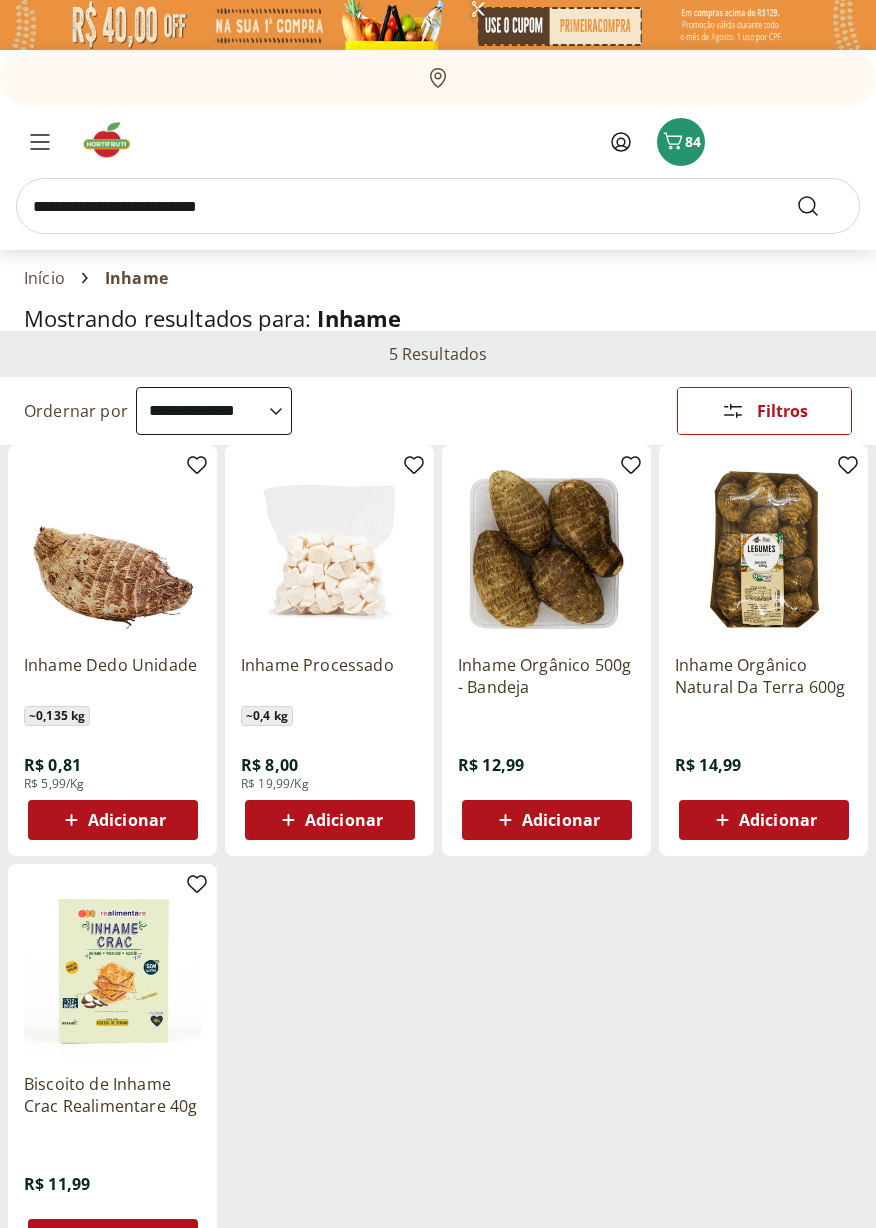 click at bounding box center (438, 206) 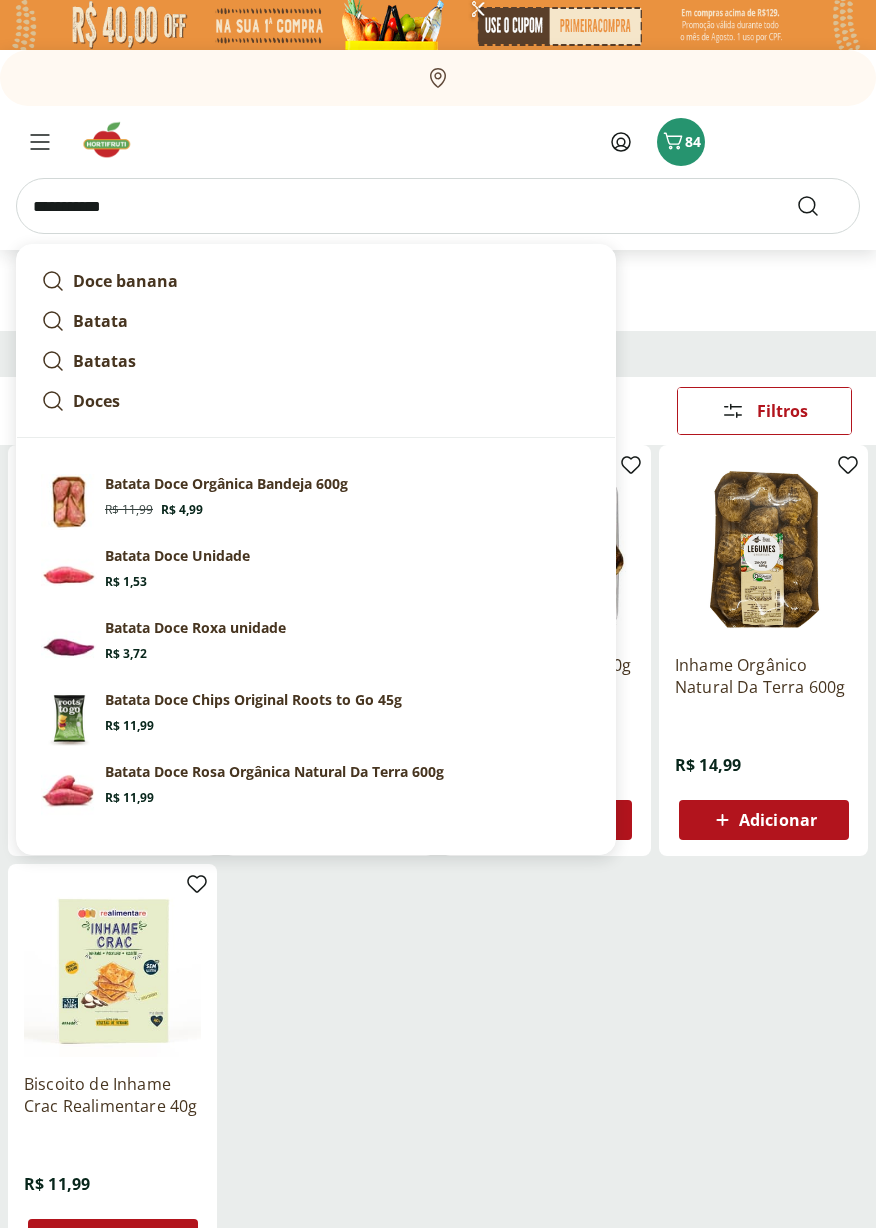 type on "**********" 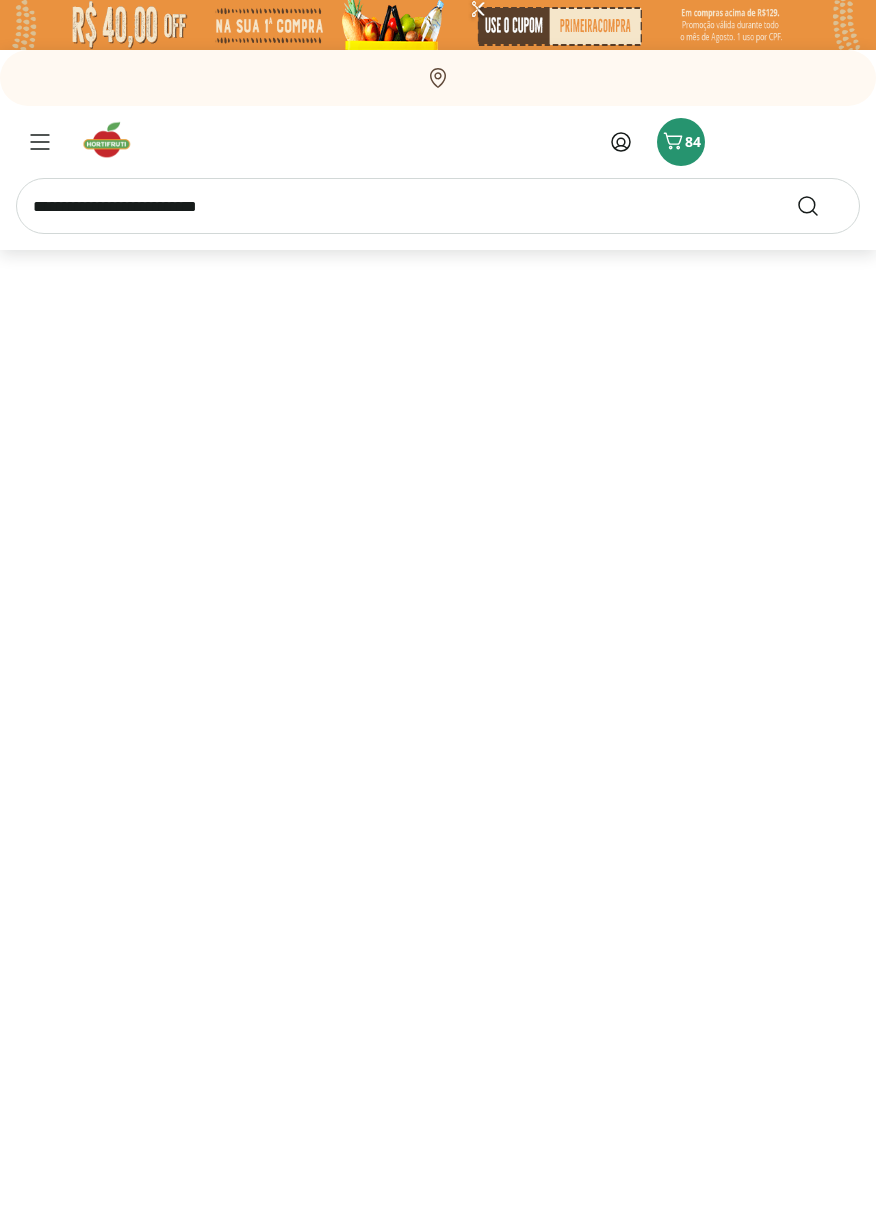 select on "**********" 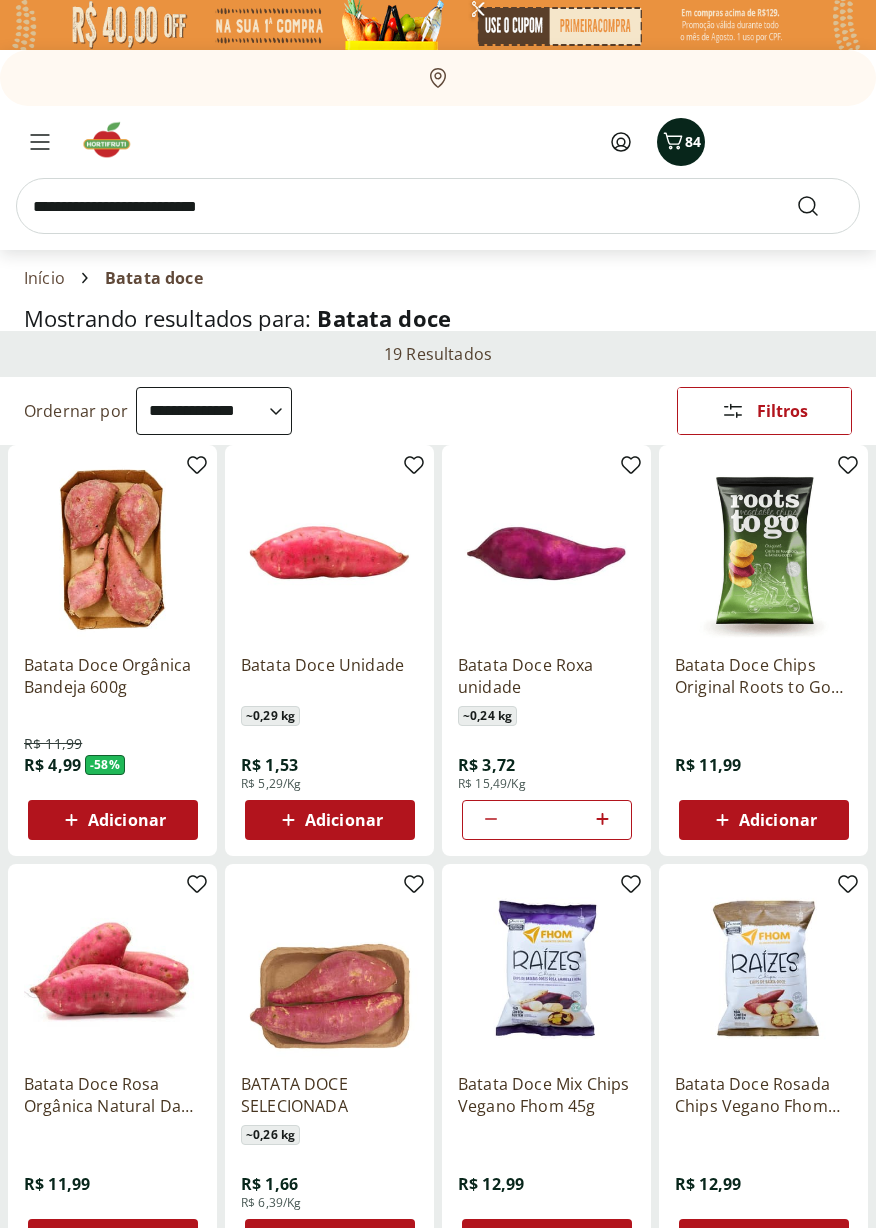 click 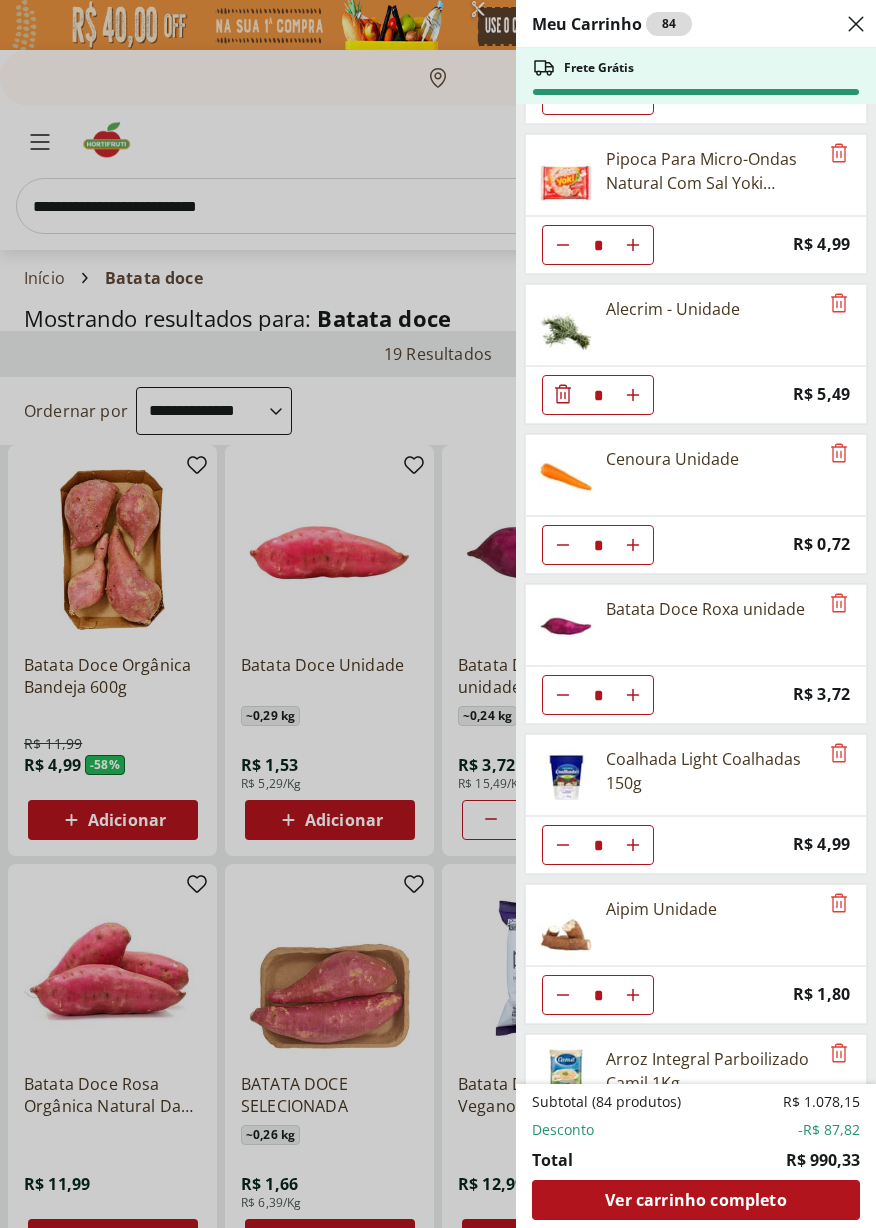 scroll, scrollTop: 1030, scrollLeft: 0, axis: vertical 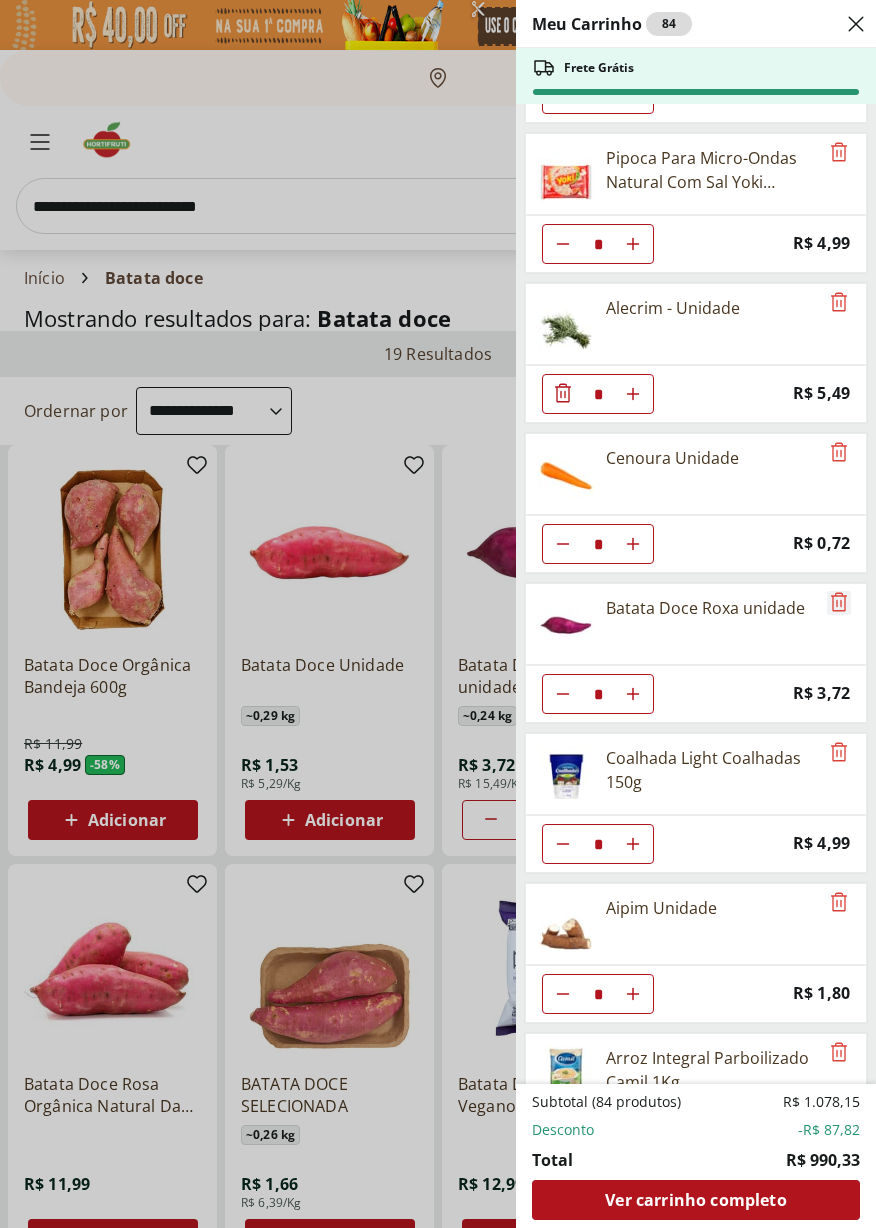 click 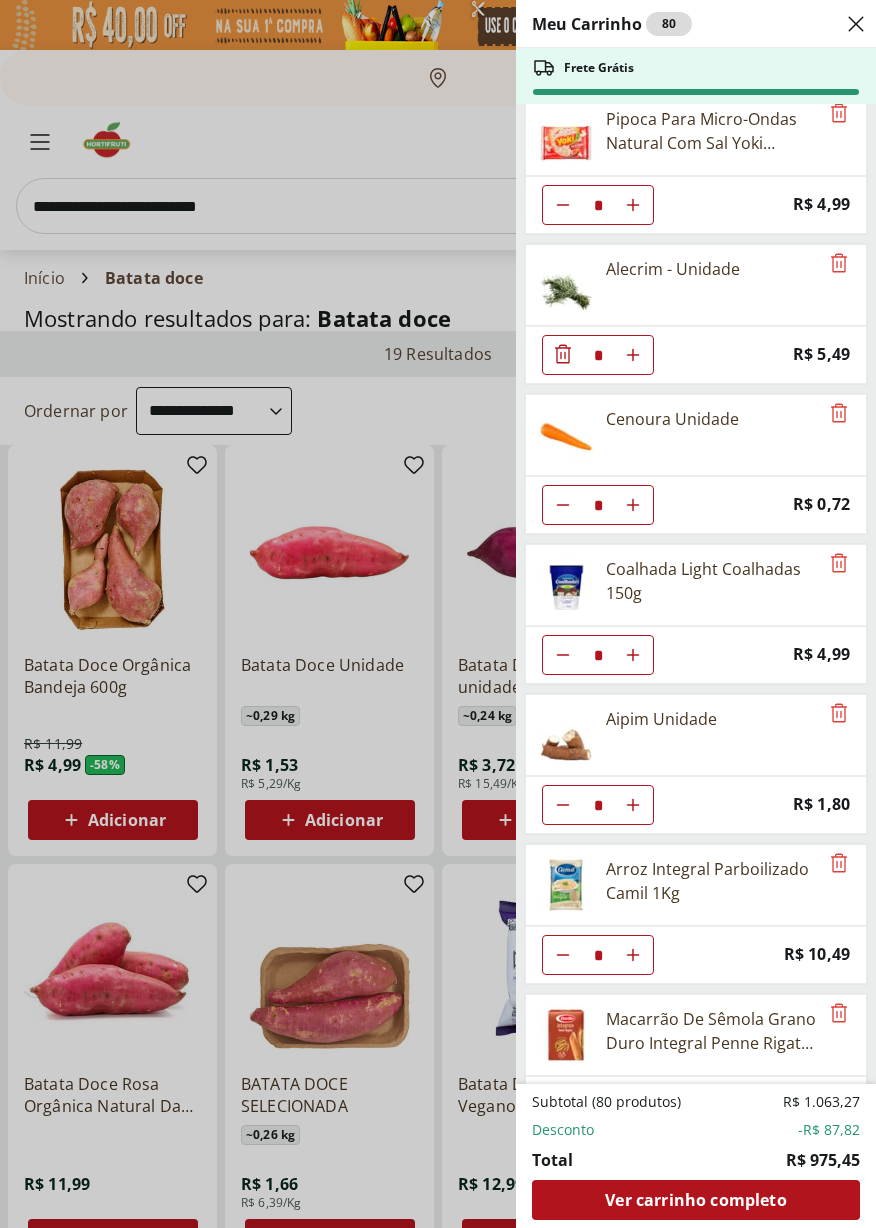 scroll, scrollTop: 1068, scrollLeft: 0, axis: vertical 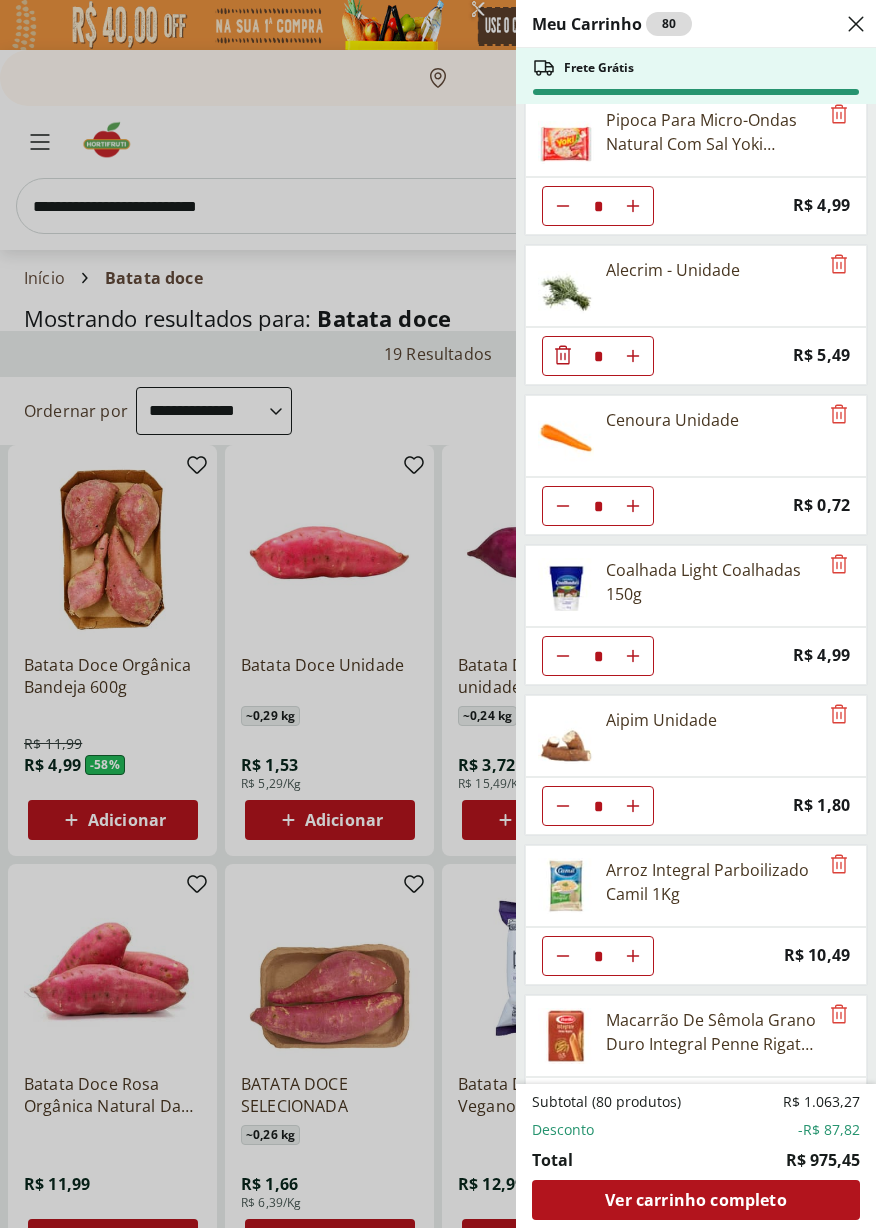 click on "Meu Carrinho 80 Frete Grátis ABACATE SELECIONADO * Price: R$ 11,39 Trio de Salada de Frutas Cortadinho * Price: R$ 9,10 Uva Vermelha Sem Semente 500g * Price: R$ 12,99 Melancia Pedaço * Price: R$ 8,97 Banana Prata Unidade ** Price: R$ 2,20 Alface Crespa Roxa Hidropônica * Price: R$ 3,99 Ovos Brancos Embalados com 30 unidades * Price: R$ 19,99 Pipoca Para Micro-Ondas Natural Com Sal Yoki Pacote 100G * Price: R$ 4,99 Alecrim - Unidade * Price: R$ 5,49 Cenoura Unidade * Price: R$ 0,72 Coalhada Light Coalhadas 150g * Price: R$ 4,99 Aipim Unidade * Price: R$ 1,80 Arroz Integral Parboilizado Camil 1Kg * Price: R$ 10,49 Macarrão De Sêmola Grano Duro Integral Penne Rigate Barilla Caixa 500G * Price: R$ 20,99 Macarrão Italiana Spaghetti Integral Paganini 500g * Price: R$ 19,99 Pão de Forma Integral Plus Vita 480g * Price: R$ 12,99 Mexerica Importada Unidade ** Price: R$ 2,43 Tomate Grape Fiorello 300g * Price: R$ 7,99 Tomate Unidade * Price: R$ 2,20 Filé de Tilápia Congelada Frescatto 500g" at bounding box center (438, 614) 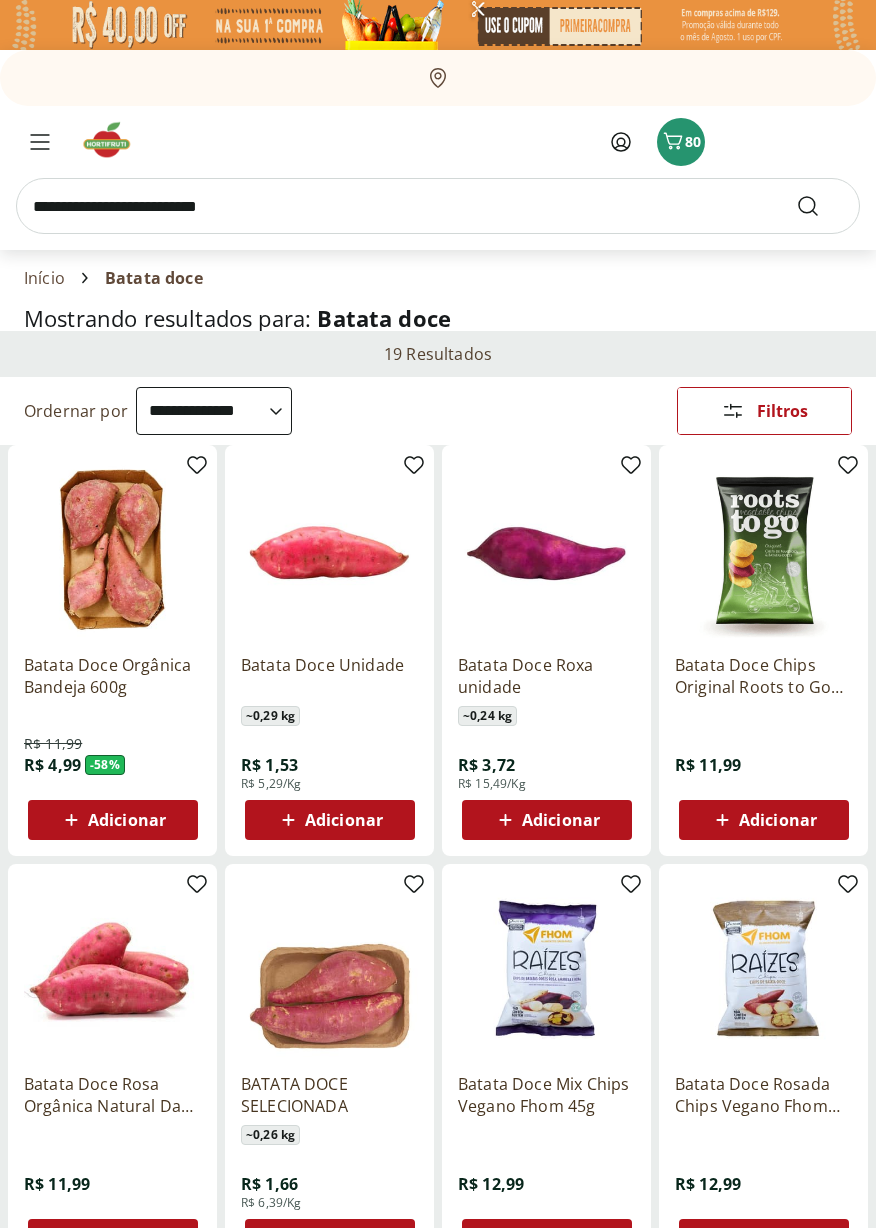 click at bounding box center [438, 206] 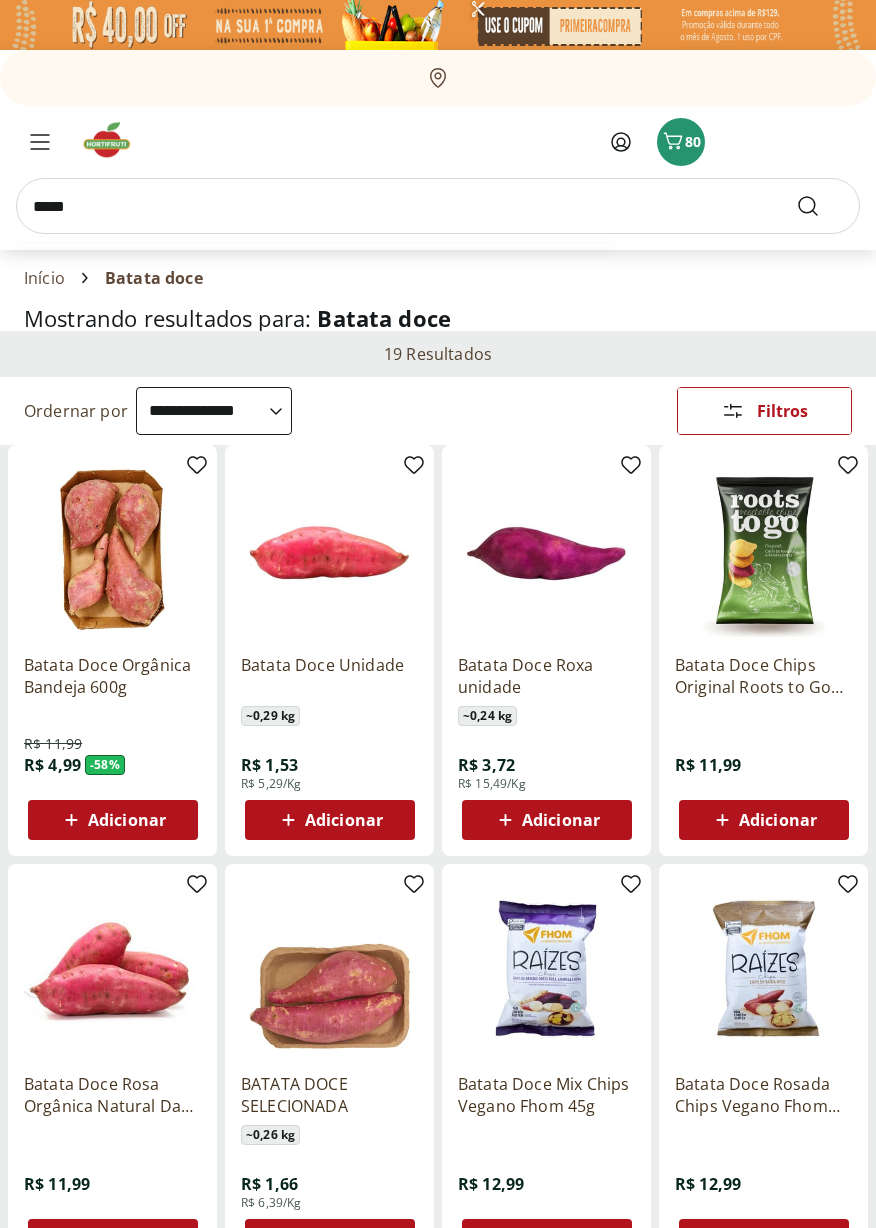 type on "*****" 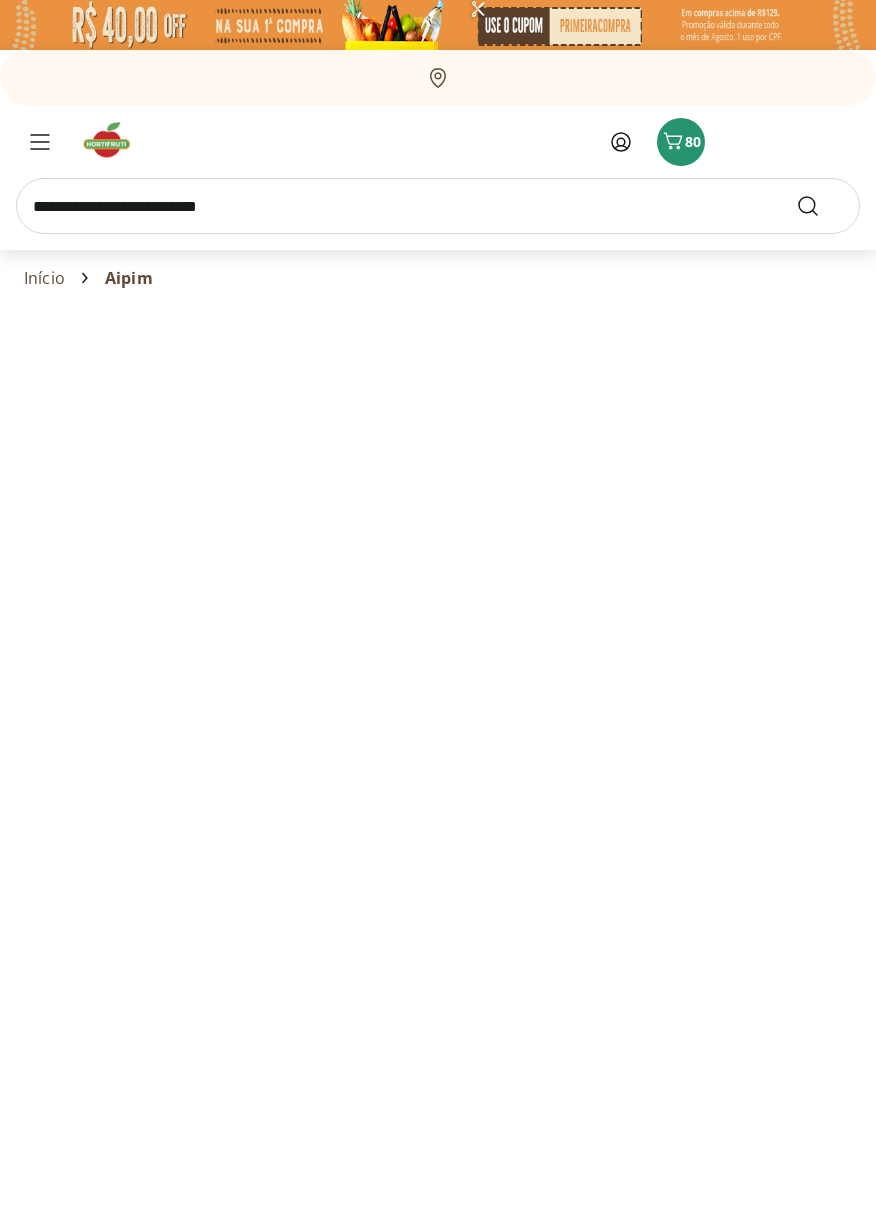 select on "**********" 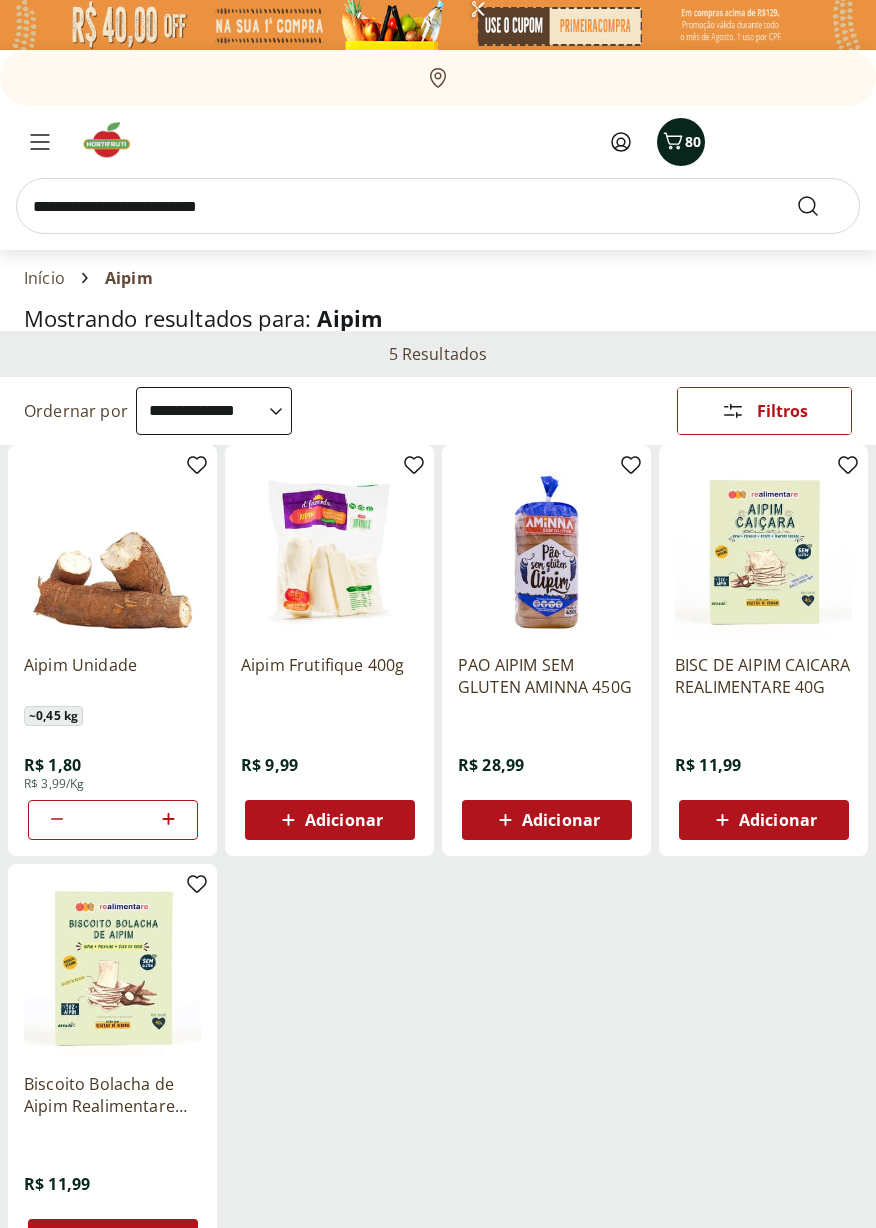 click on "80" at bounding box center [693, 141] 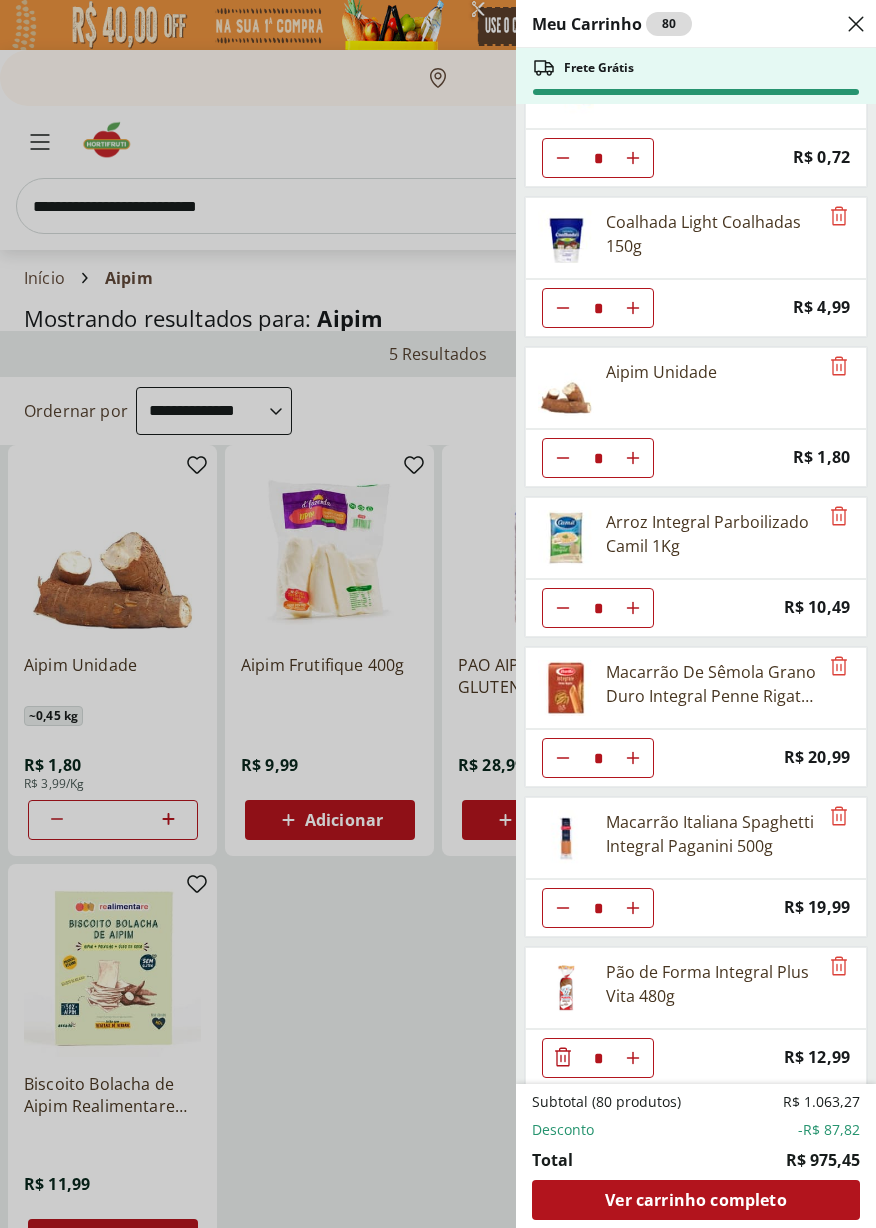 scroll, scrollTop: 1411, scrollLeft: 0, axis: vertical 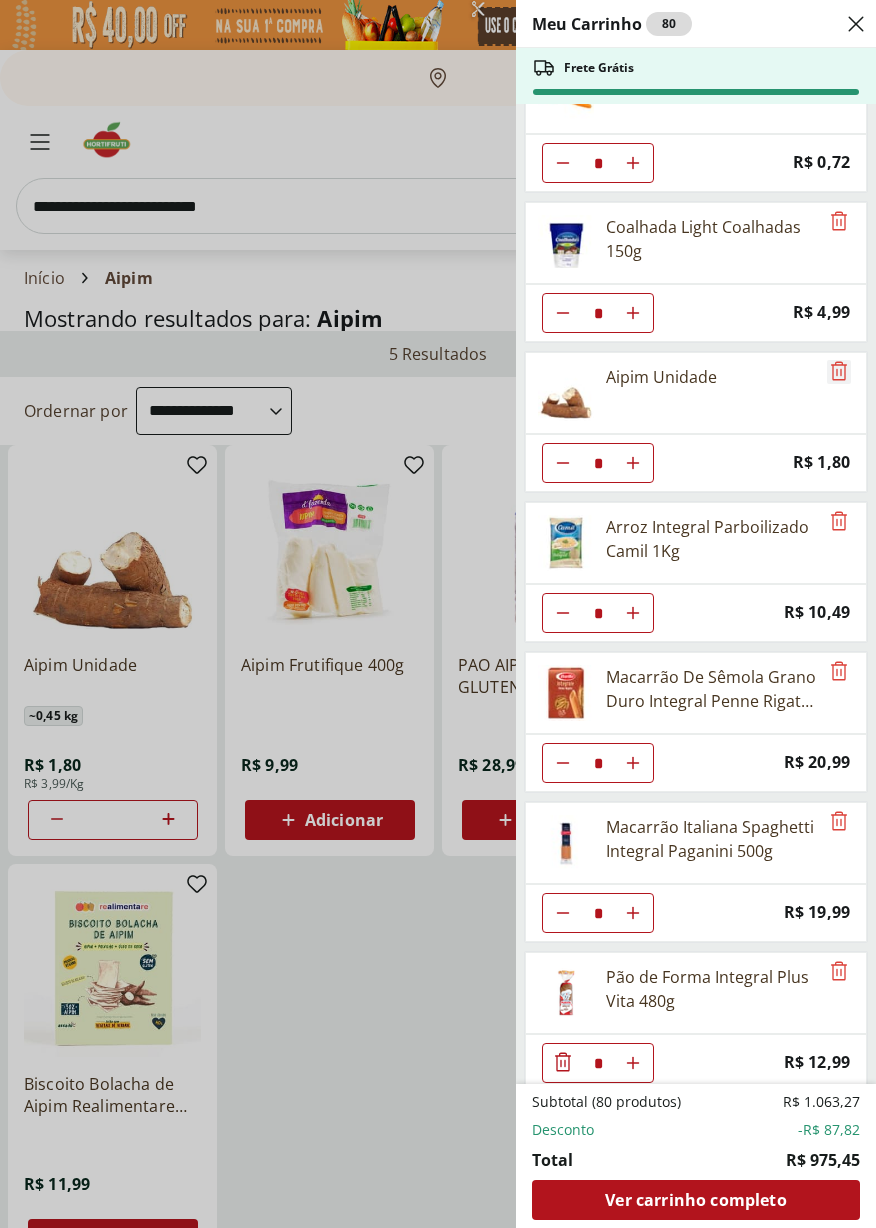 click 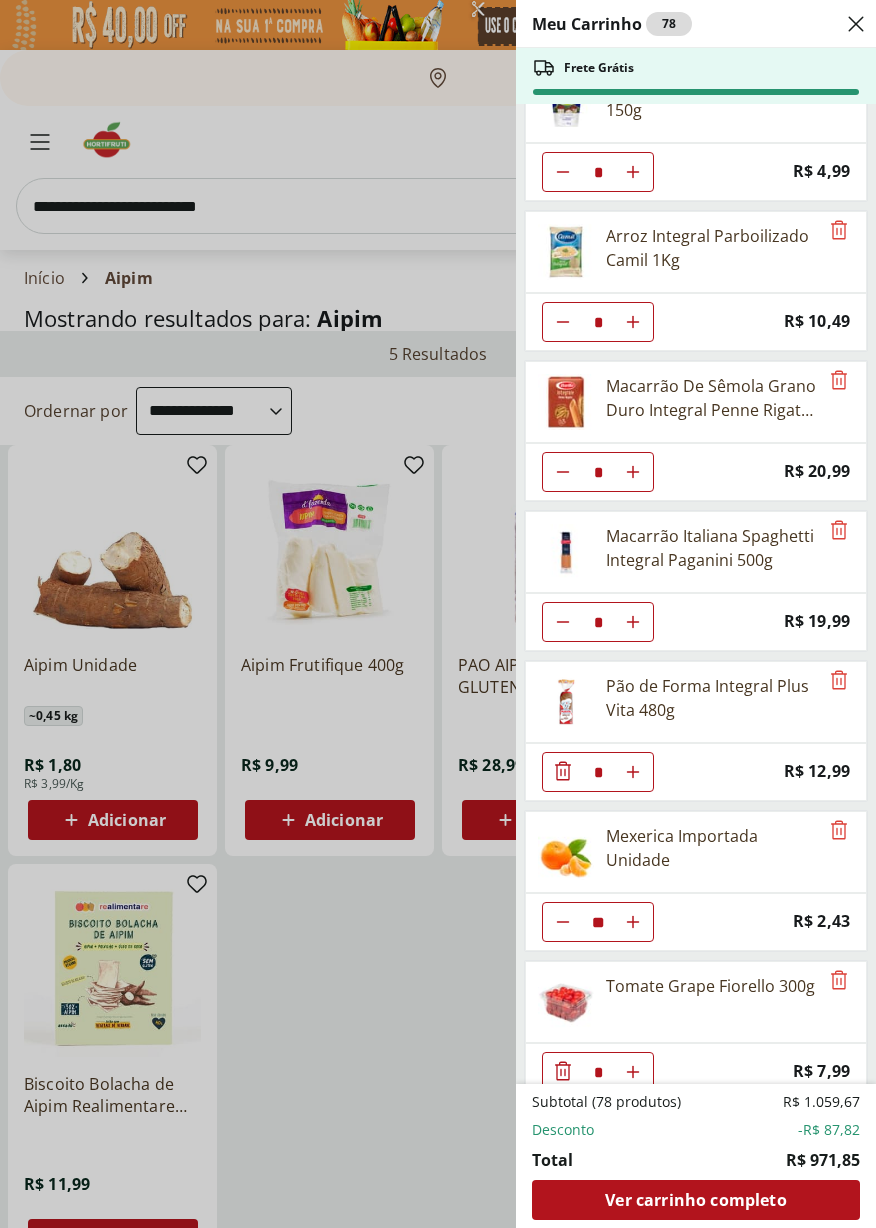 scroll, scrollTop: 1556, scrollLeft: 0, axis: vertical 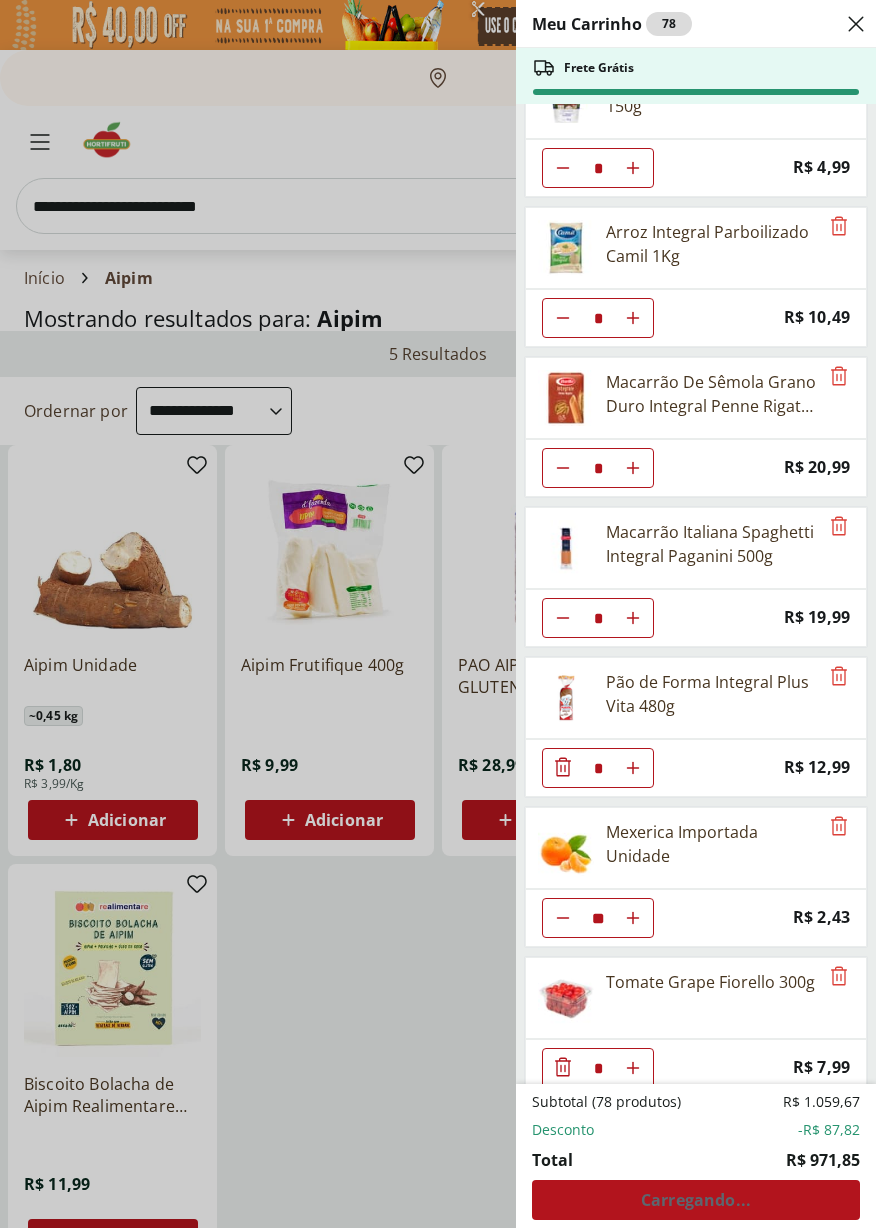 click 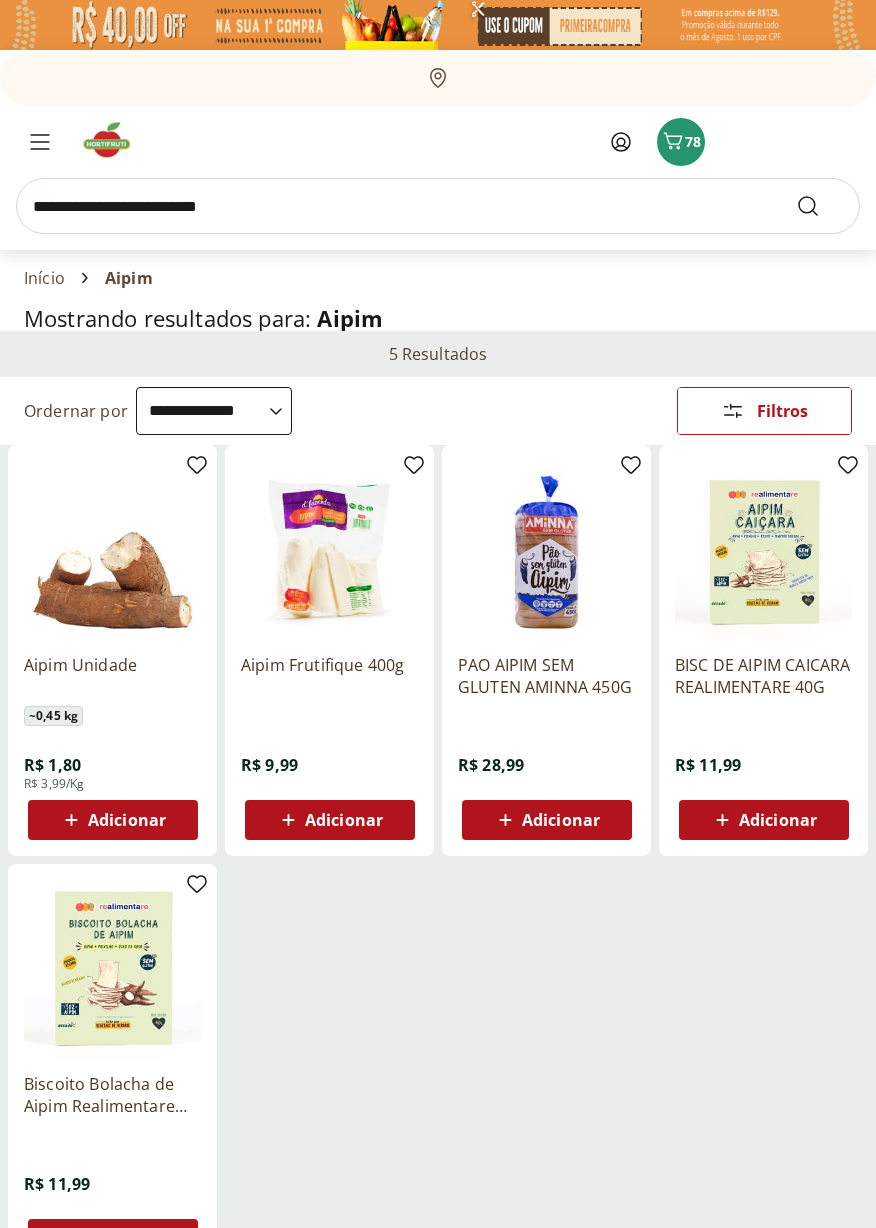 click at bounding box center [438, 206] 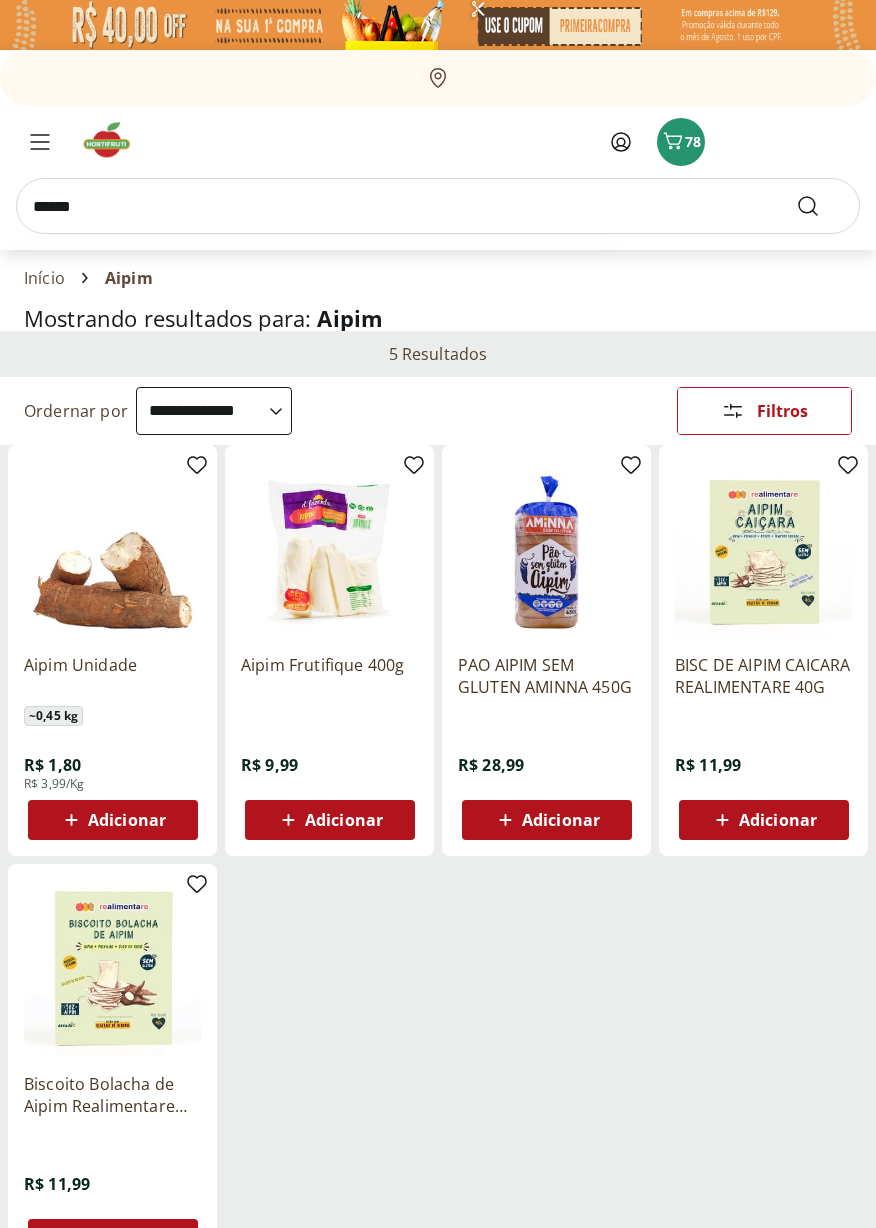 type on "******" 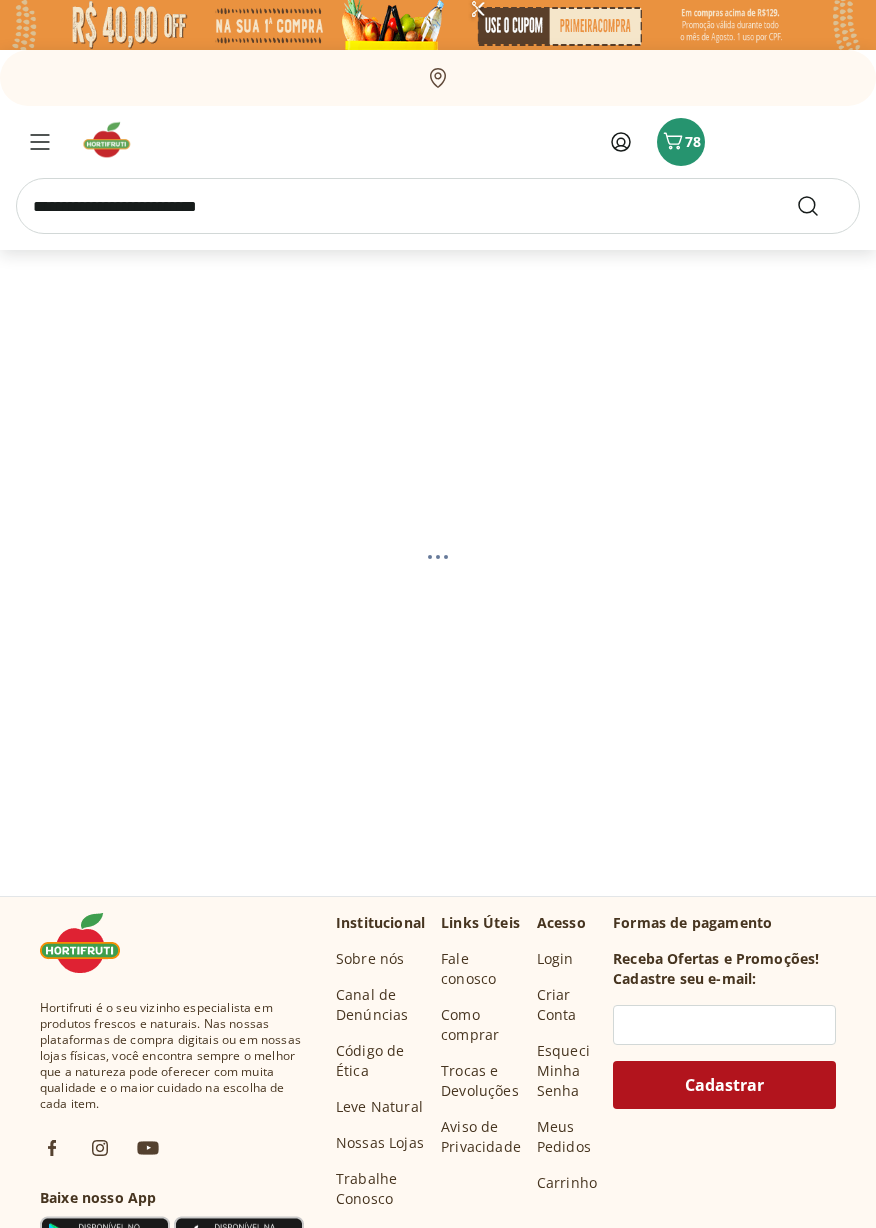 select on "**********" 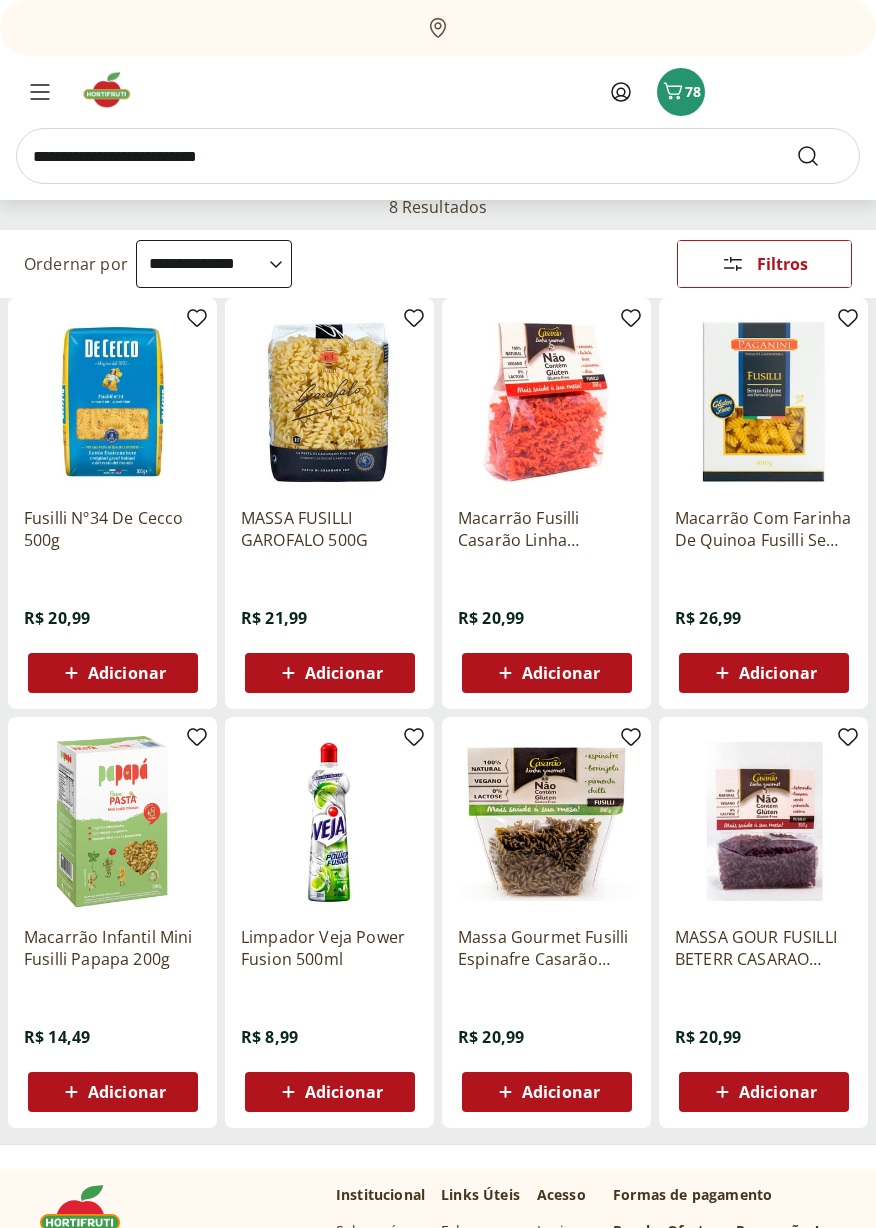 scroll, scrollTop: 0, scrollLeft: 0, axis: both 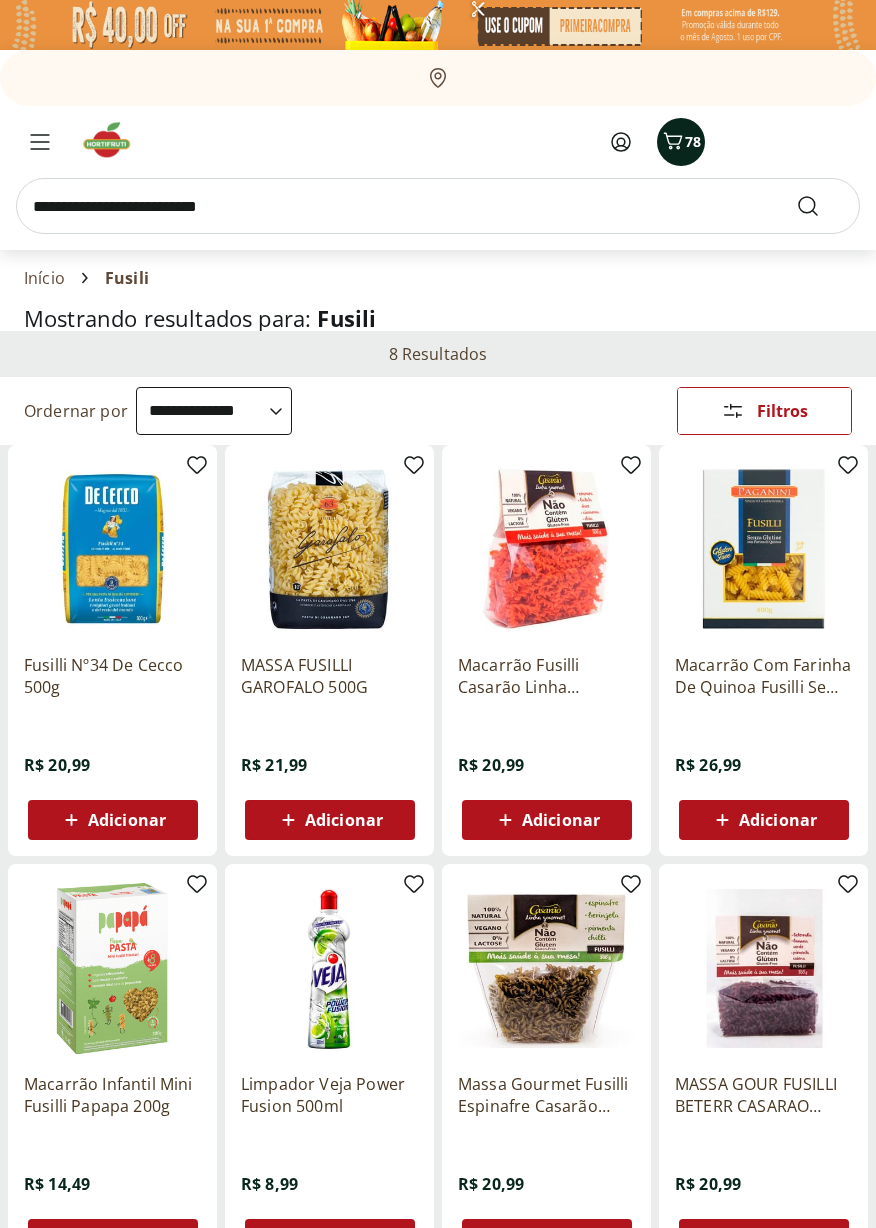 click on "78" at bounding box center [693, 141] 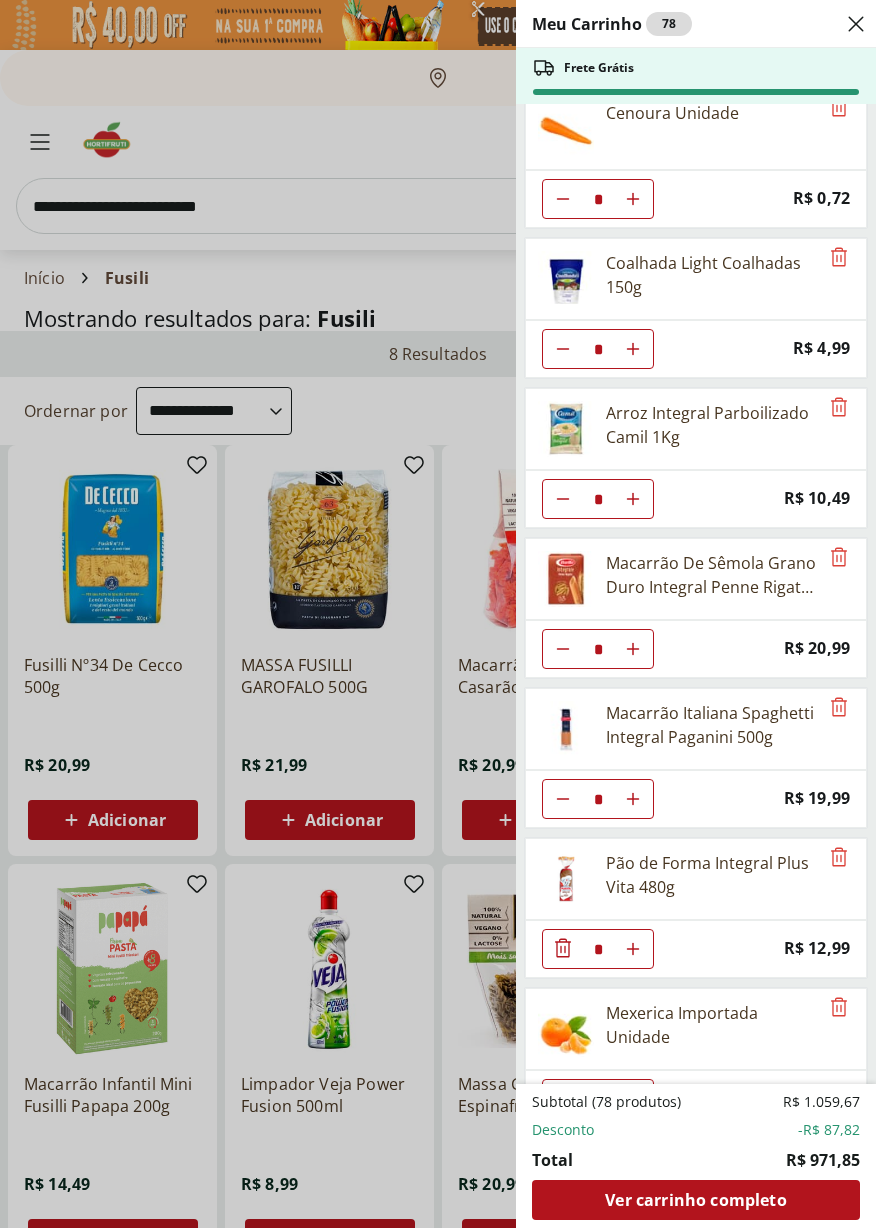 scroll, scrollTop: 1379, scrollLeft: 0, axis: vertical 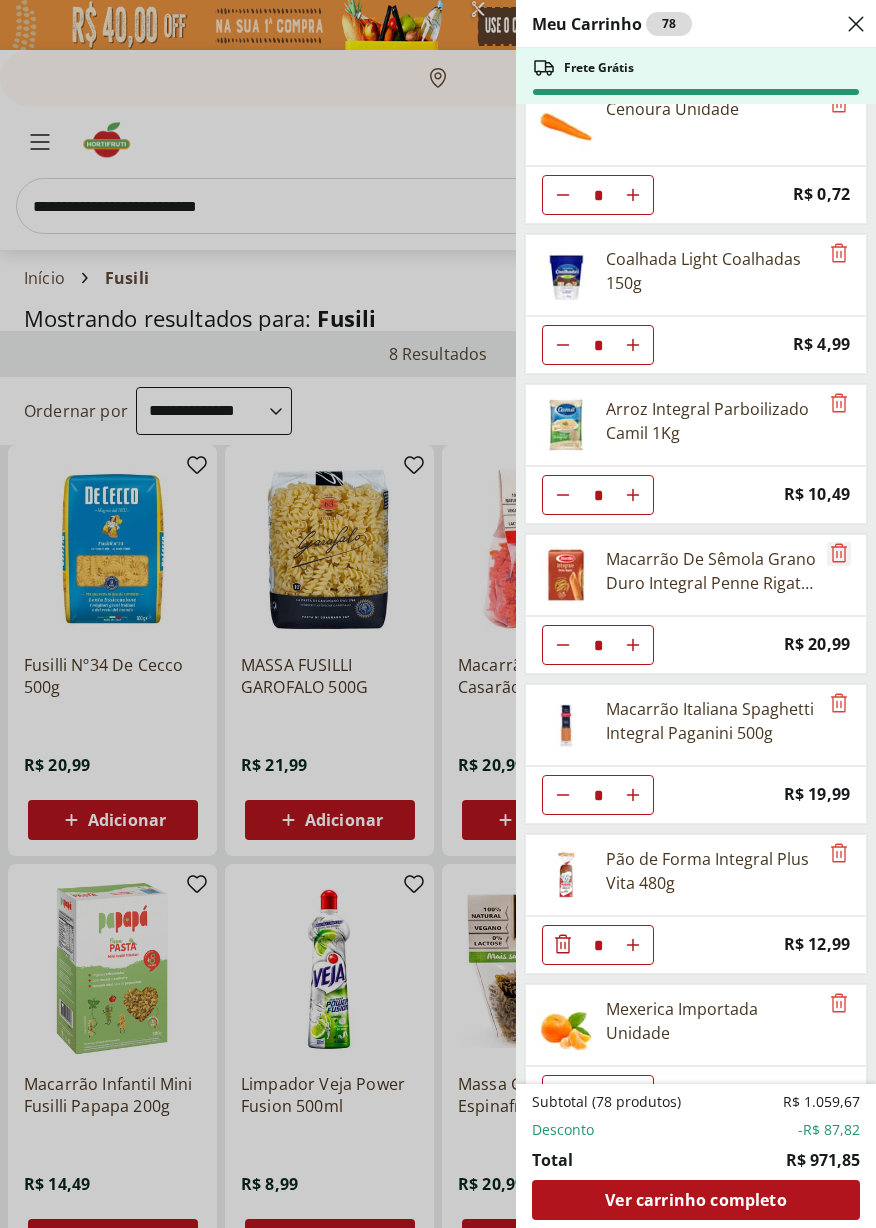 click 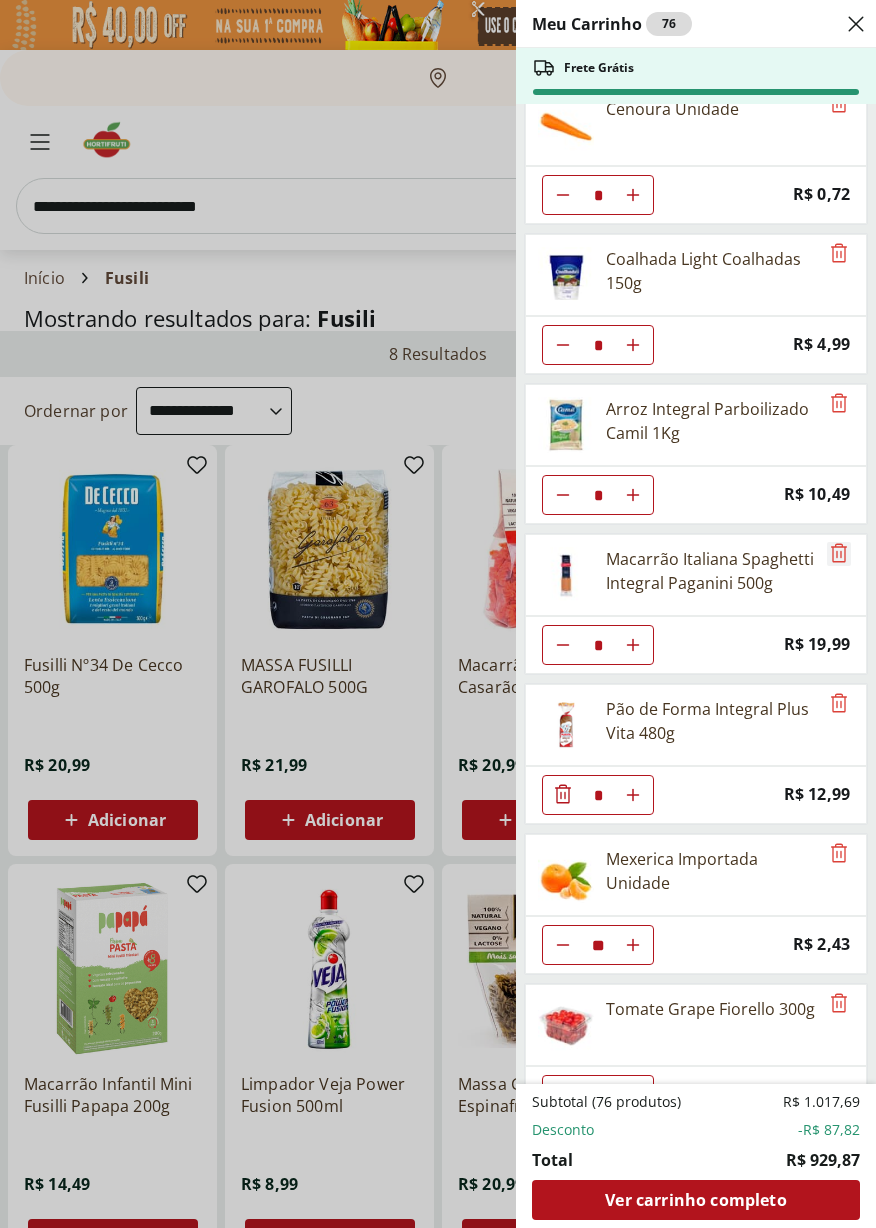 click at bounding box center (839, 554) 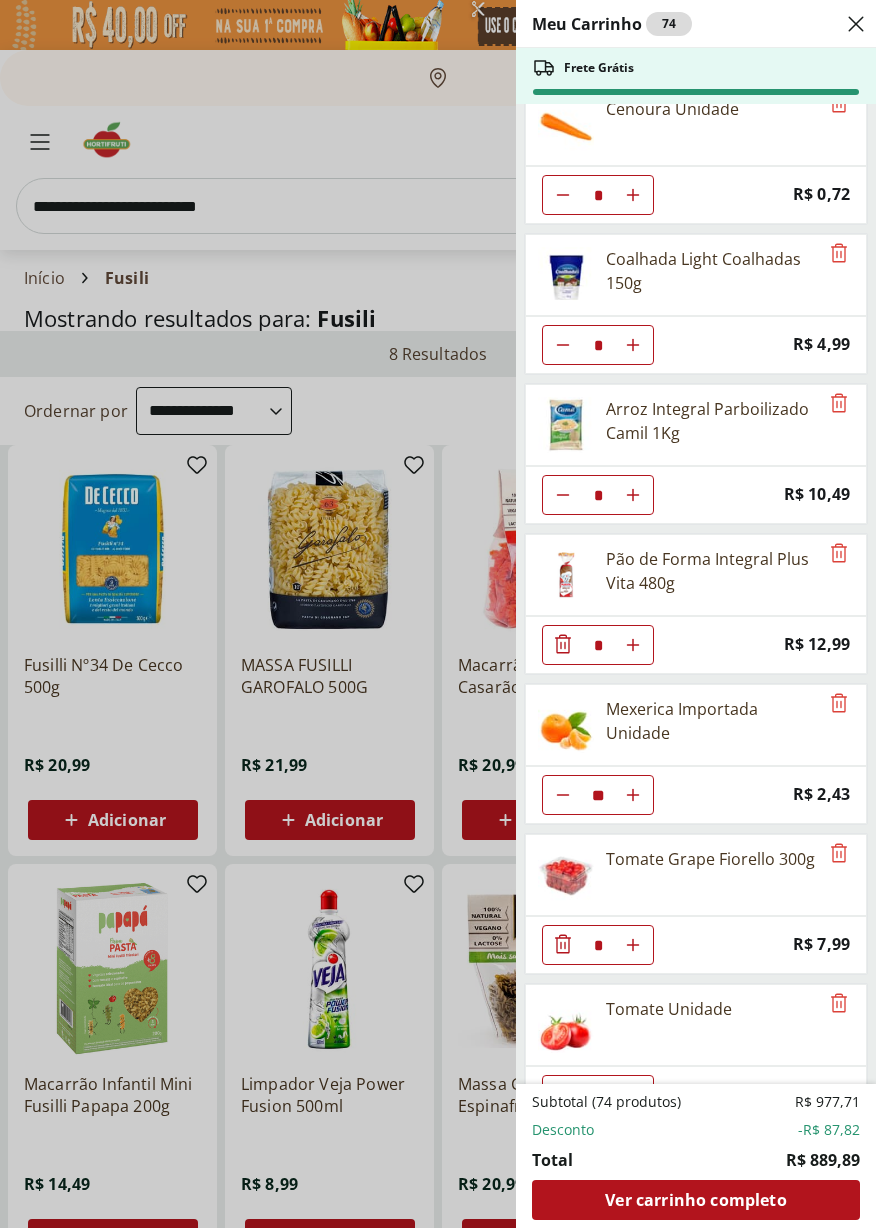 click on "Meu Carrinho 74 Frete Grátis ABACATE SELECIONADO * Price: R$ 11,39 Trio de Salada de Frutas Cortadinho * Price: R$ 9,10 Uva Vermelha Sem Semente 500g * Price: R$ 12,99 Melancia Pedaço * Price: R$ 8,97 Banana Prata Unidade ** Price: R$ 2,20 Alface Crespa Roxa Hidropônica * Price: R$ 3,99 Ovos Brancos Embalados com 30 unidades * Price: R$ 19,99 Pipoca Para Micro-Ondas Natural Com Sal Yoki Pacote 100G * Price: R$ 4,99 Alecrim - Unidade * Price: R$ 5,49 Cenoura Unidade * Price: R$ 0,72 Coalhada Light Coalhadas 150g * Price: R$ 4,99 Arroz Integral Parboilizado Camil 1Kg * Price: R$ 10,49 Pão de Forma Integral Plus Vita 480g * Price: R$ 12,99 Mexerica Importada Unidade ** Price: R$ 2,43 Tomate Grape Fiorello 300g * Price: R$ 7,99 Tomate Unidade * Price: R$ 2,20 Filé de Tilápia Congelada Frescatto 500g * Original price: R$ 41,99 Price: R$ 27,99 FILE DE SALMAO FRESCATTO 400G * Original price: R$ 89,90 Price: R$ 59,99 Filé Mignon Extra Limpo * Price: R$ 89,94 Filé Mignon Suíno Resfriado *" at bounding box center [438, 614] 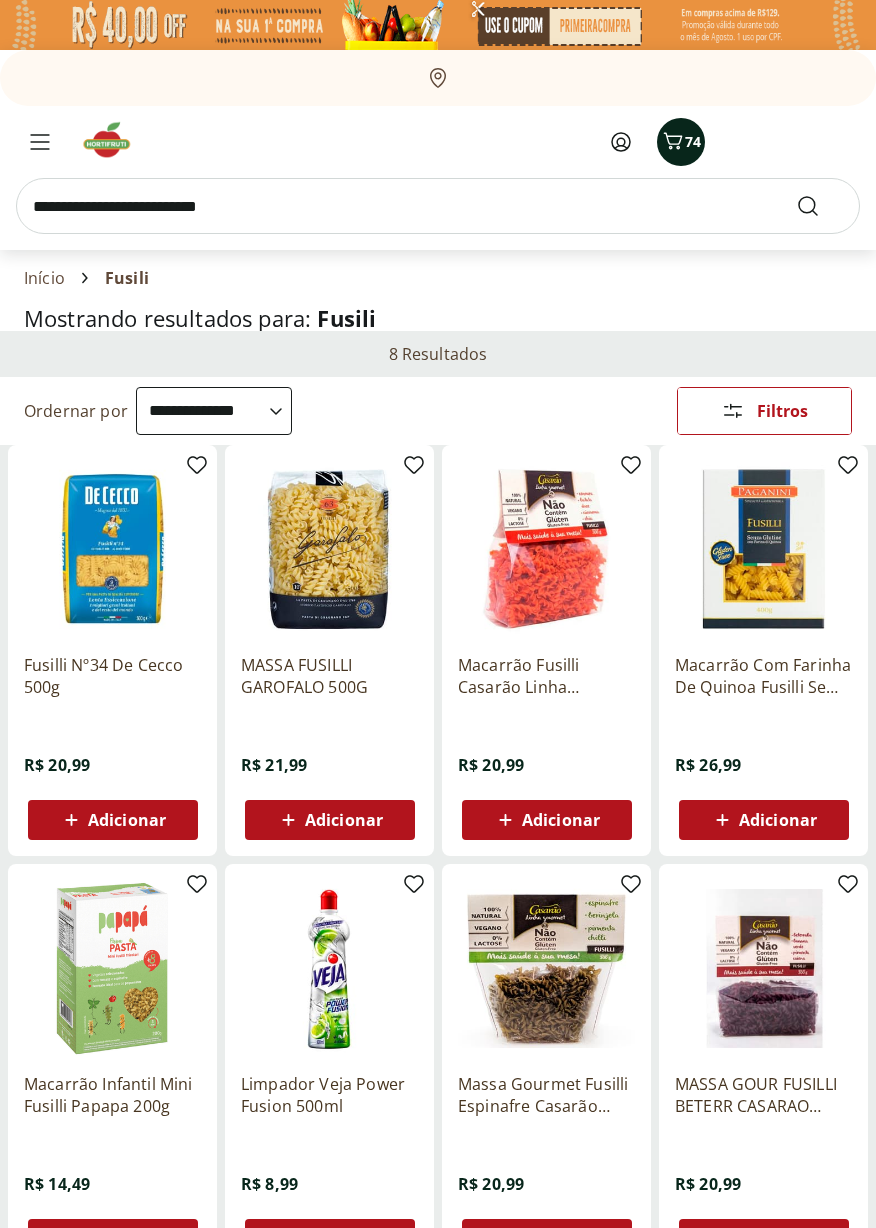 click 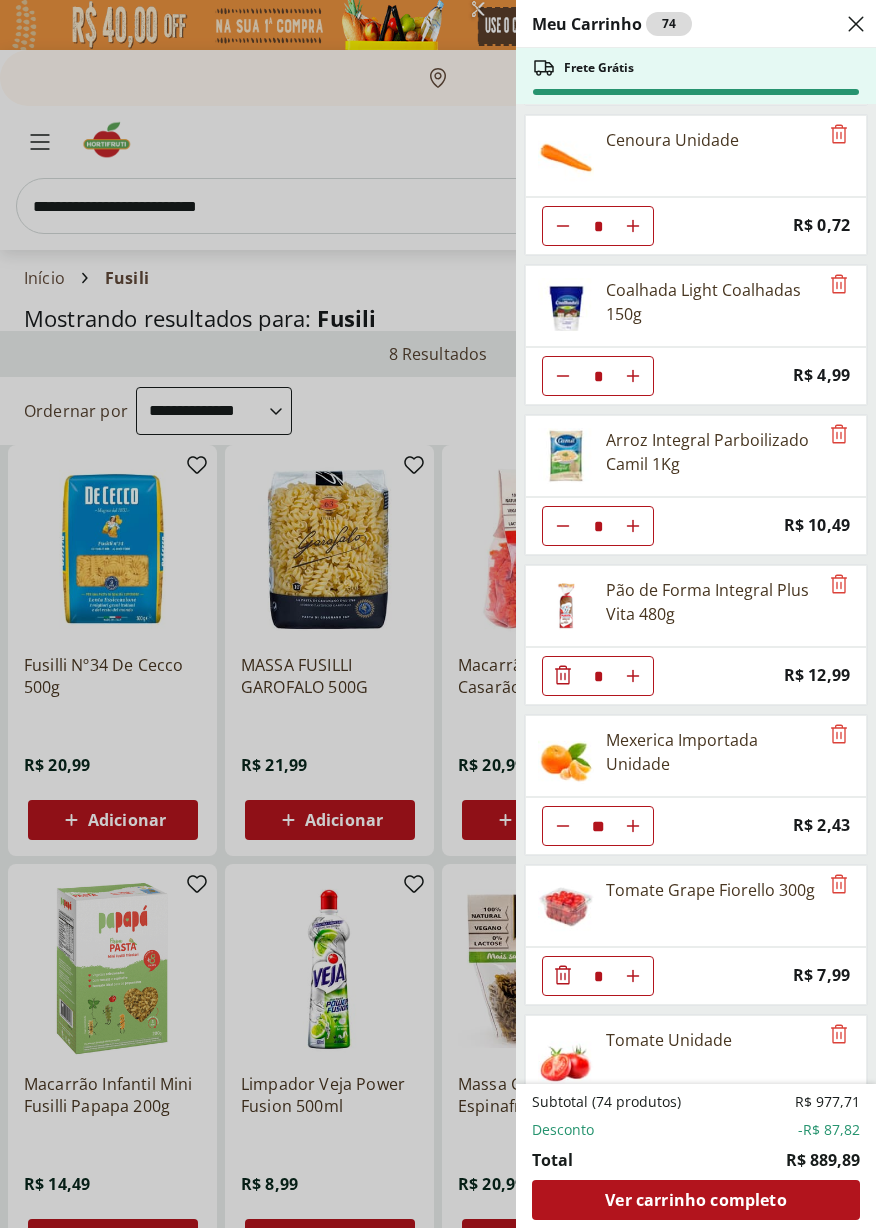 scroll, scrollTop: 1354, scrollLeft: 0, axis: vertical 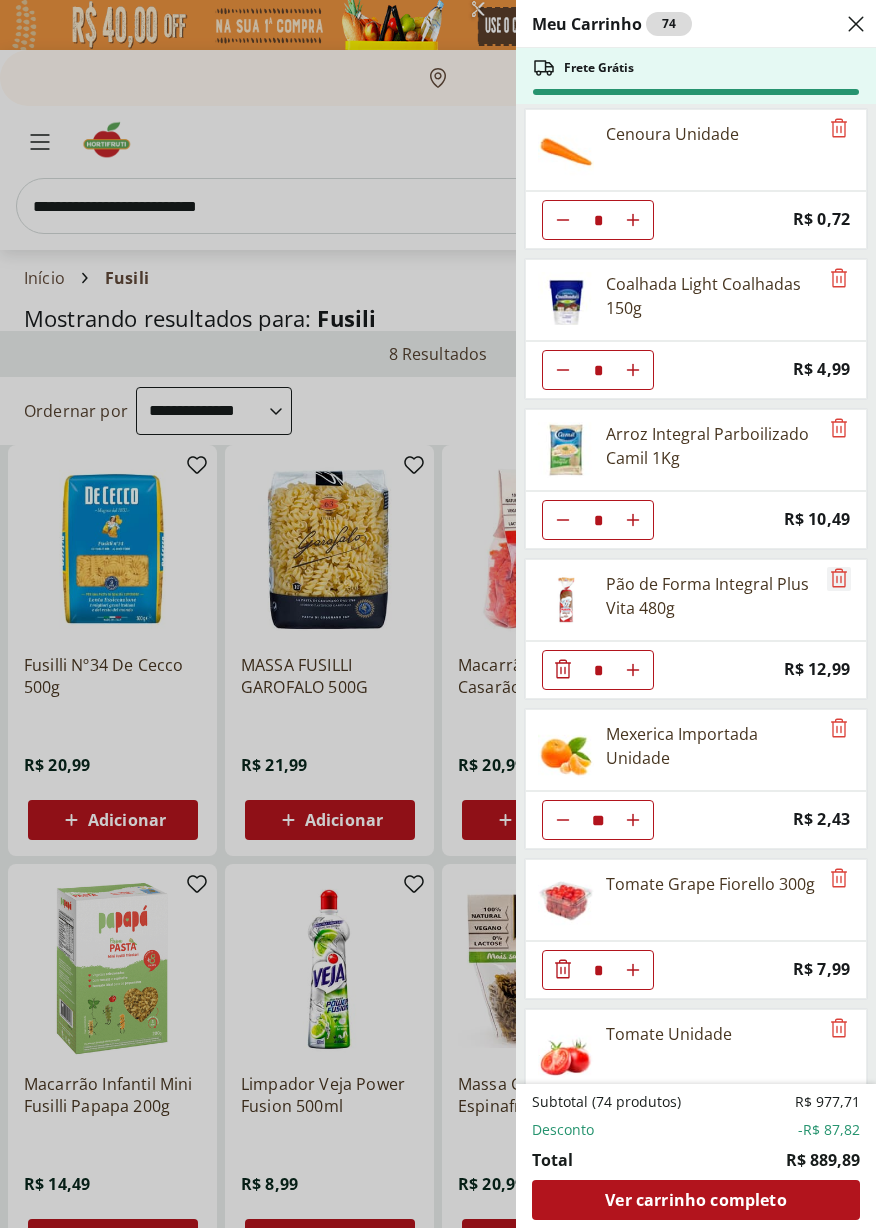 click 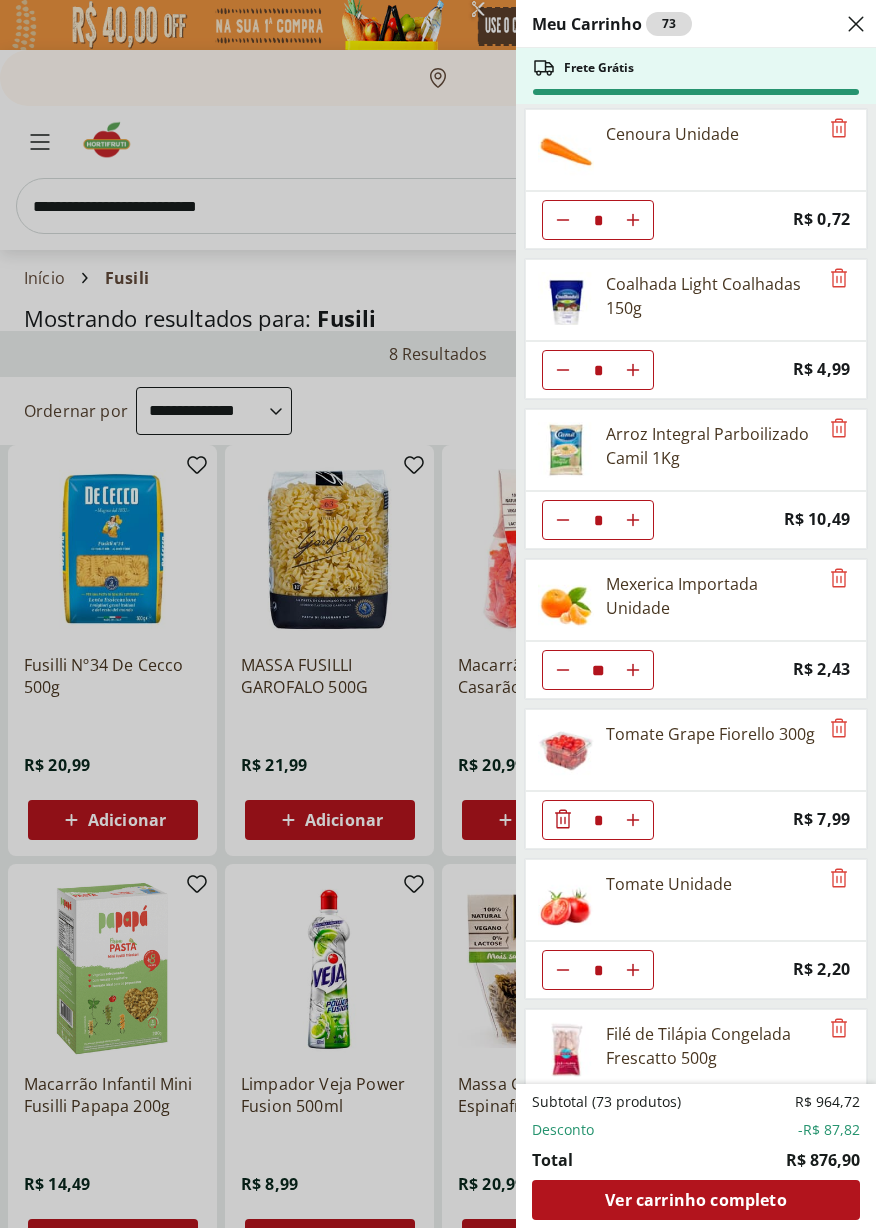 click on "Meu Carrinho 73 Frete Grátis ABACATE SELECIONADO * Price: R$ 11,39 Trio de Salada de Frutas Cortadinho * Price: R$ 9,10 Uva Vermelha Sem Semente 500g * Price: R$ 12,99 Melancia Pedaço * Price: R$ 8,97 Banana Prata Unidade ** Price: R$ 2,20 Alface Crespa Roxa Hidropônica * Price: R$ 3,99 Ovos Brancos Embalados com 30 unidades * Price: R$ 19,99 Pipoca Para Micro-Ondas Natural Com Sal Yoki Pacote 100G * Price: R$ 4,99 Alecrim - Unidade * Price: R$ 5,49 Cenoura Unidade * Price: R$ 0,72 Coalhada Light Coalhadas 150g * Price: R$ 4,99 Arroz Integral Parboilizado Camil 1Kg * Price: R$ 10,49 Mexerica Importada Unidade ** Price: R$ 2,43 Tomate Grape Fiorello 300g * Price: R$ 7,99 Tomate Unidade * Price: R$ 2,20 Filé de Tilápia Congelada Frescatto 500g * Original price: R$ 41,99 Price: R$ 27,99 FILE DE SALMAO FRESCATTO 400G * Original price: R$ 89,90 Price: R$ 59,99 Filé Mignon Extra Limpo * Price: R$ 89,94 Filé Mignon Suíno Resfriado * Price: R$ 10,47 * Price: R$ 35,95 Patinho Extra Limpo" at bounding box center (438, 614) 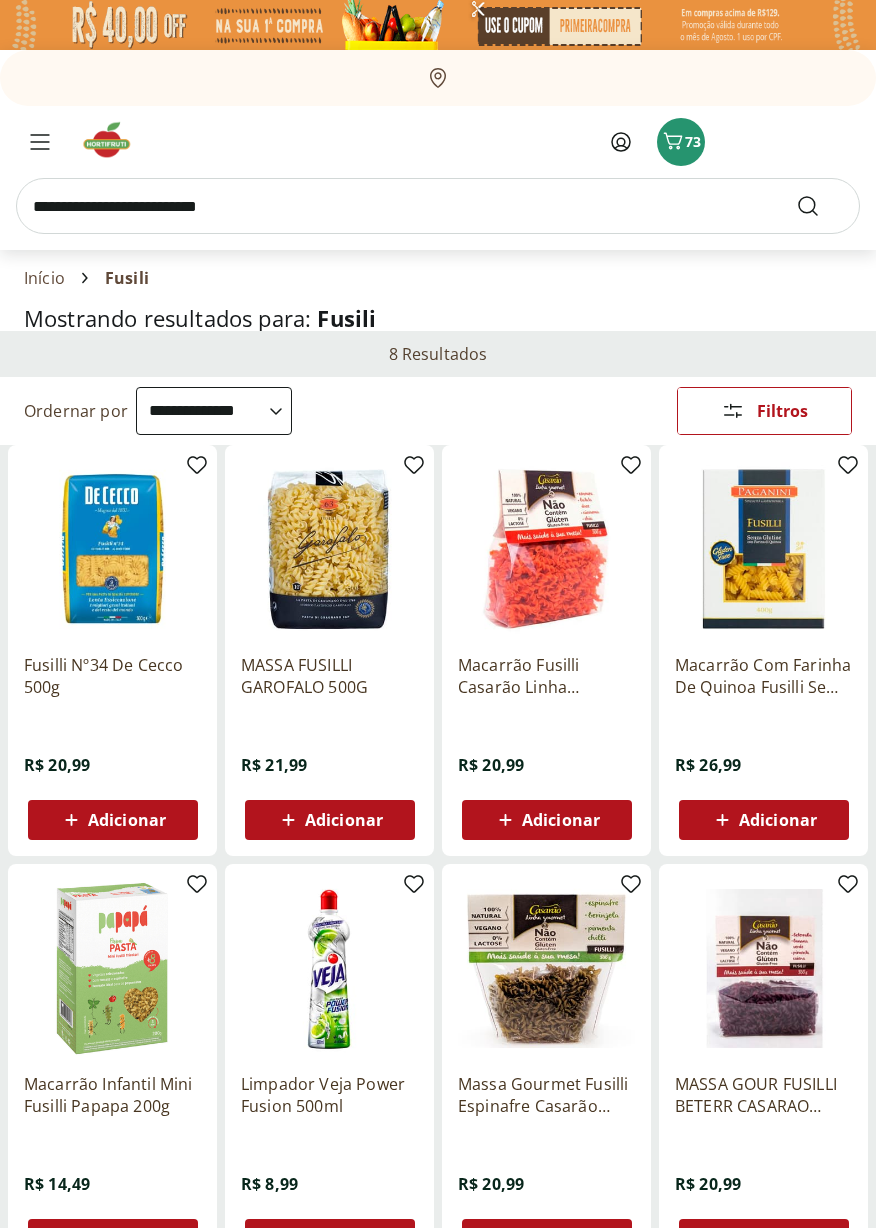 click at bounding box center (438, 206) 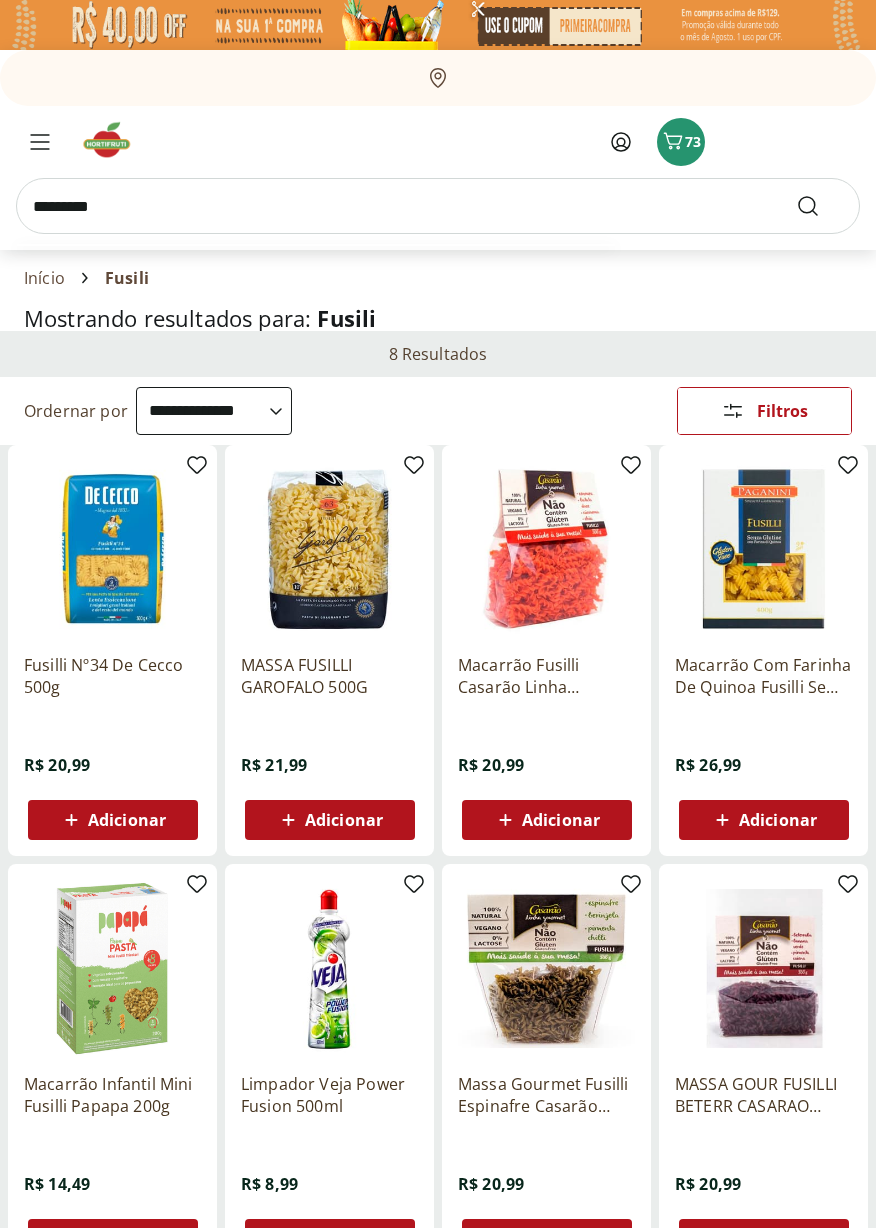type on "*********" 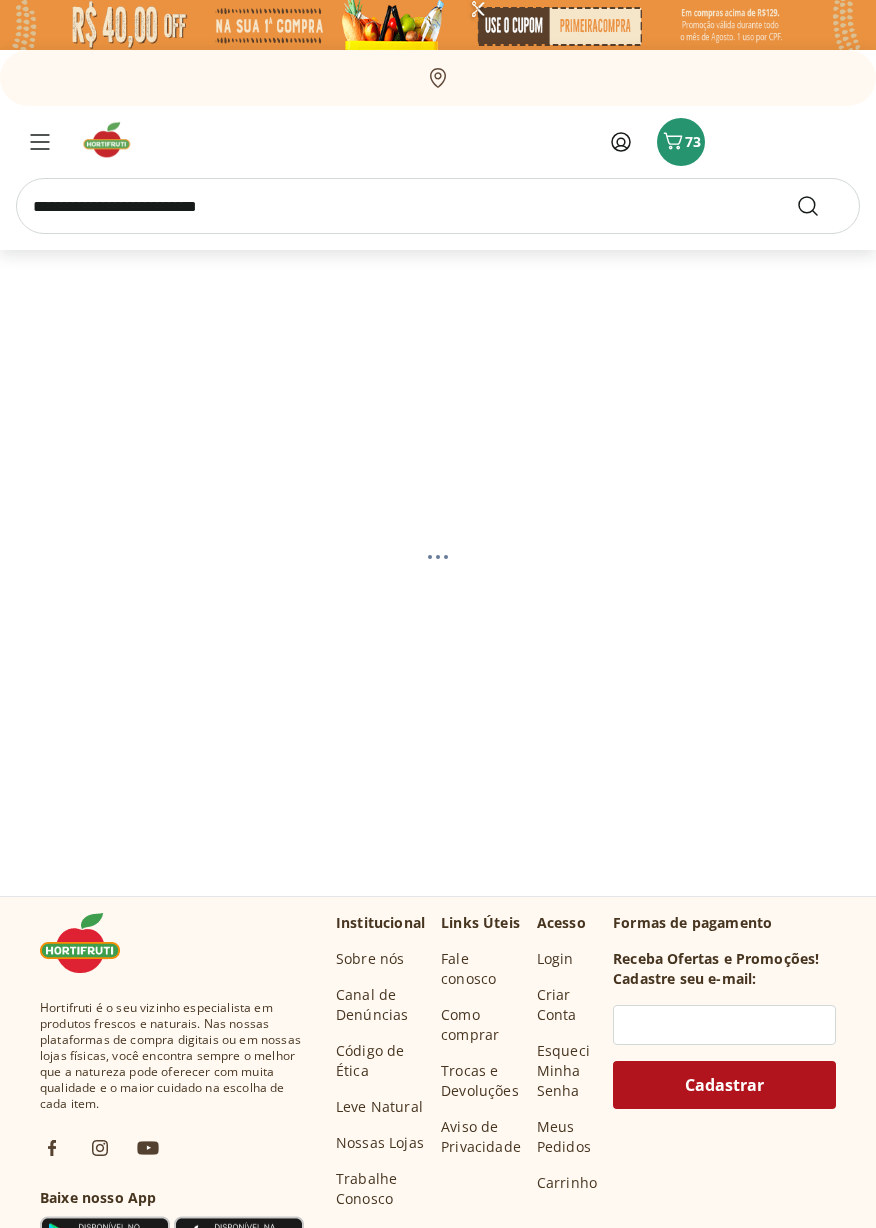 select on "**********" 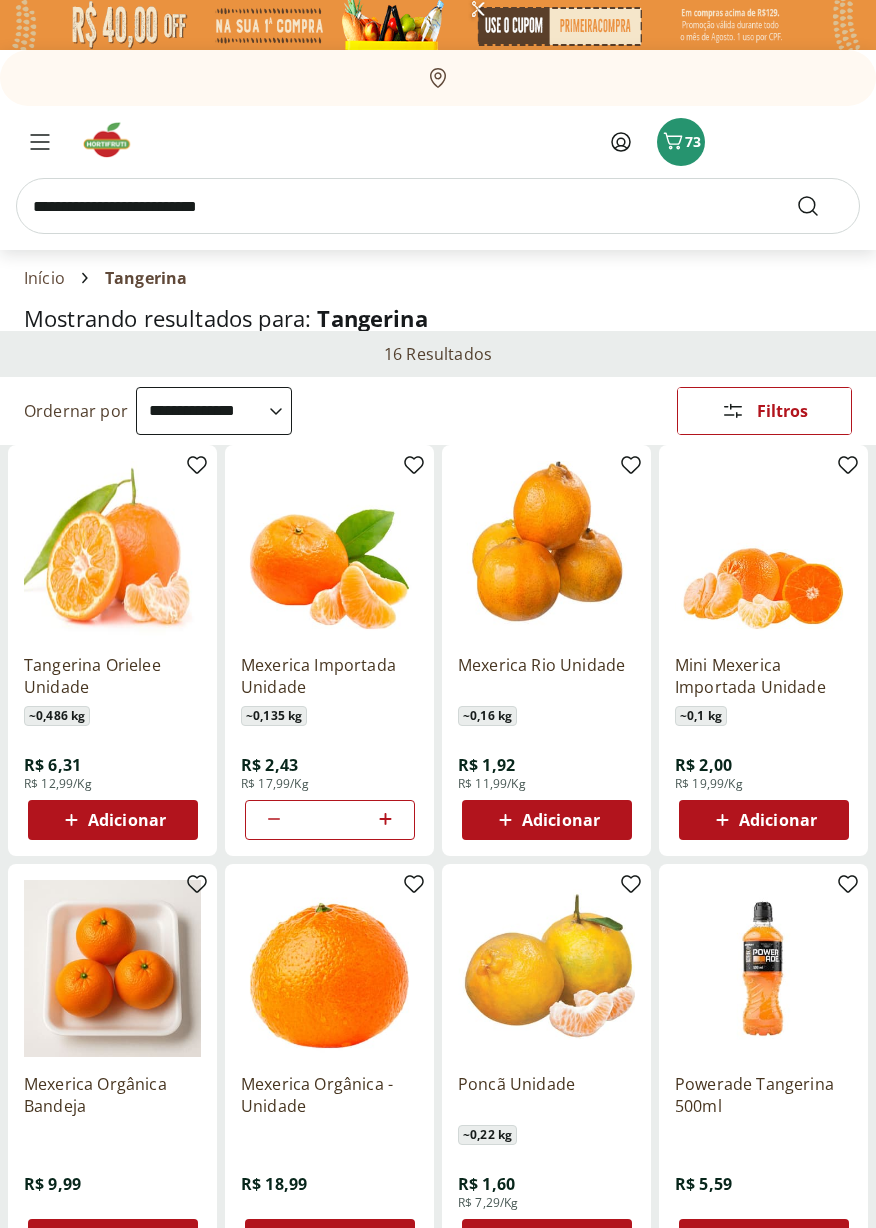 select on "**********" 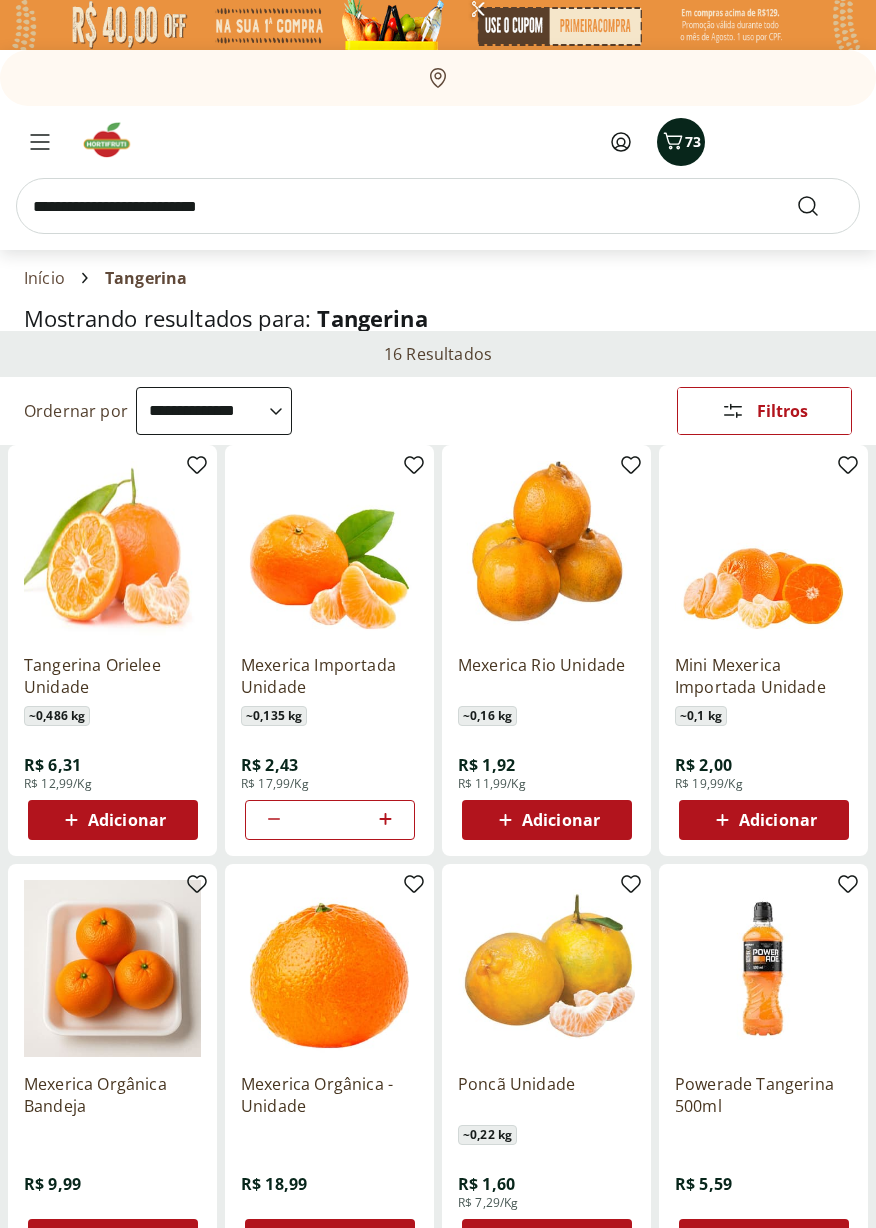 click on "73" at bounding box center [693, 141] 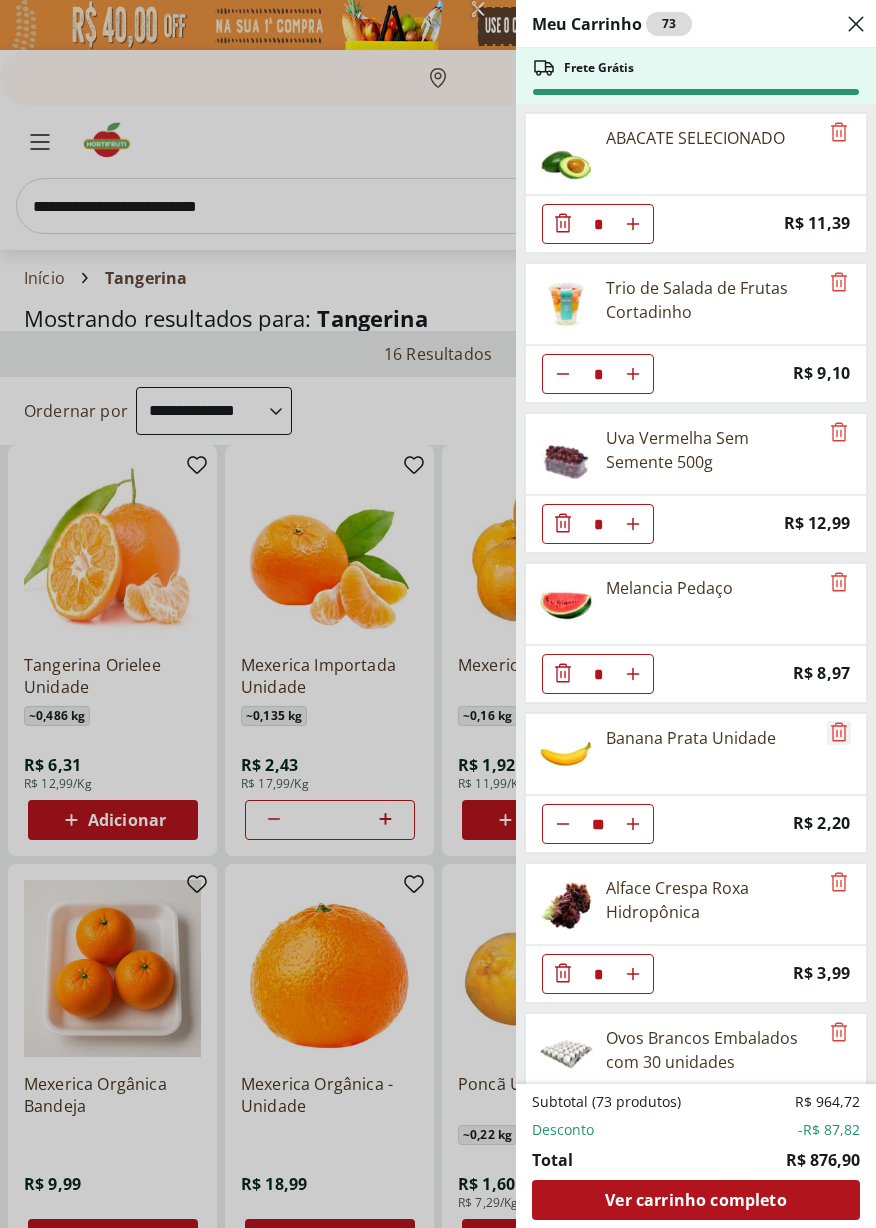 click 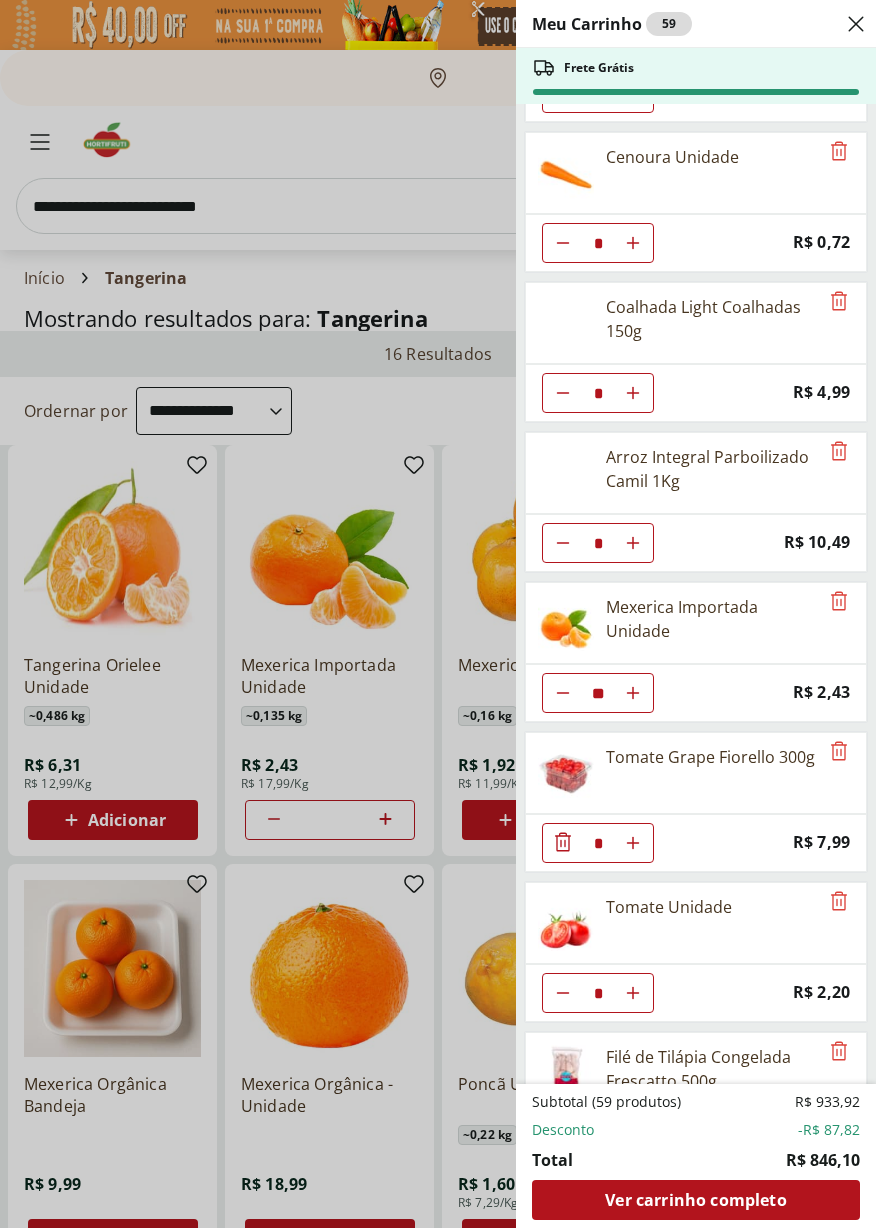 scroll, scrollTop: 1182, scrollLeft: 0, axis: vertical 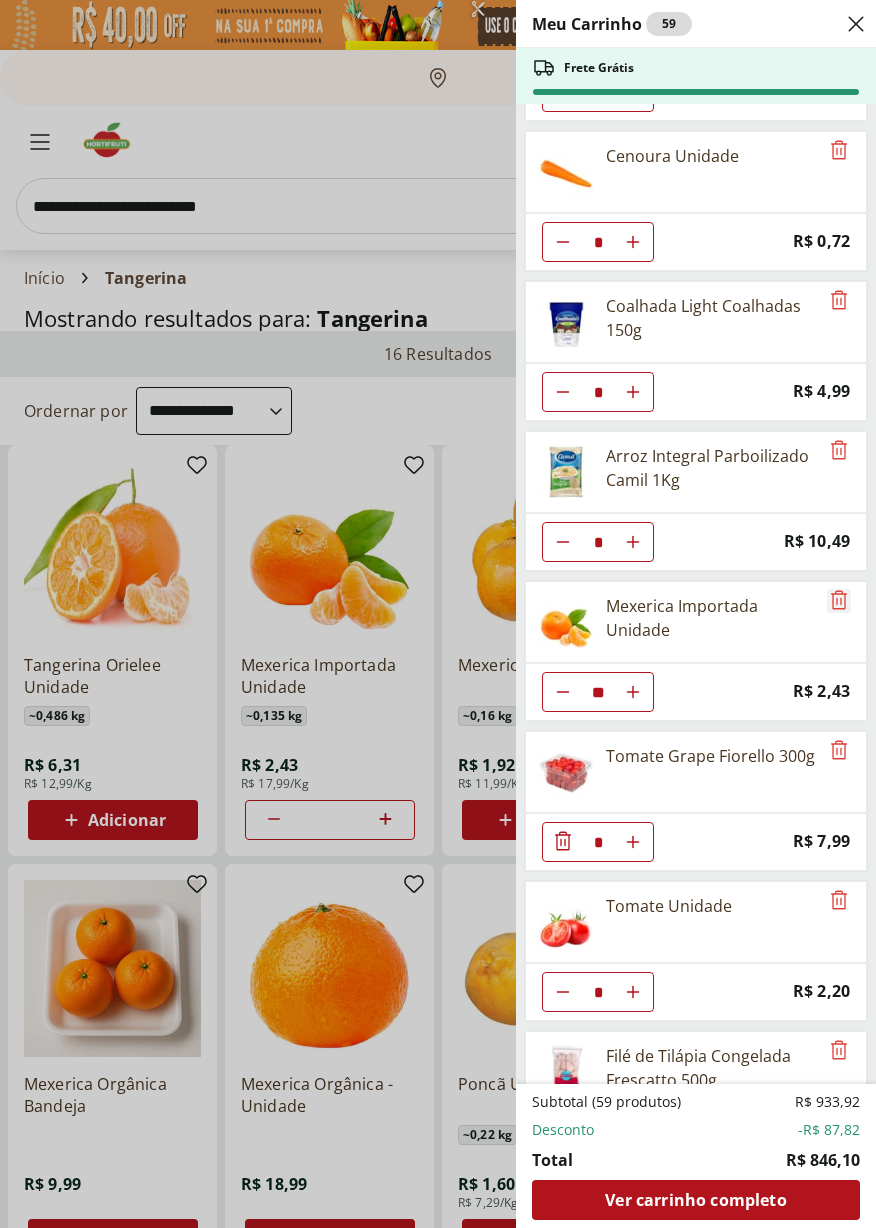 click at bounding box center (839, 601) 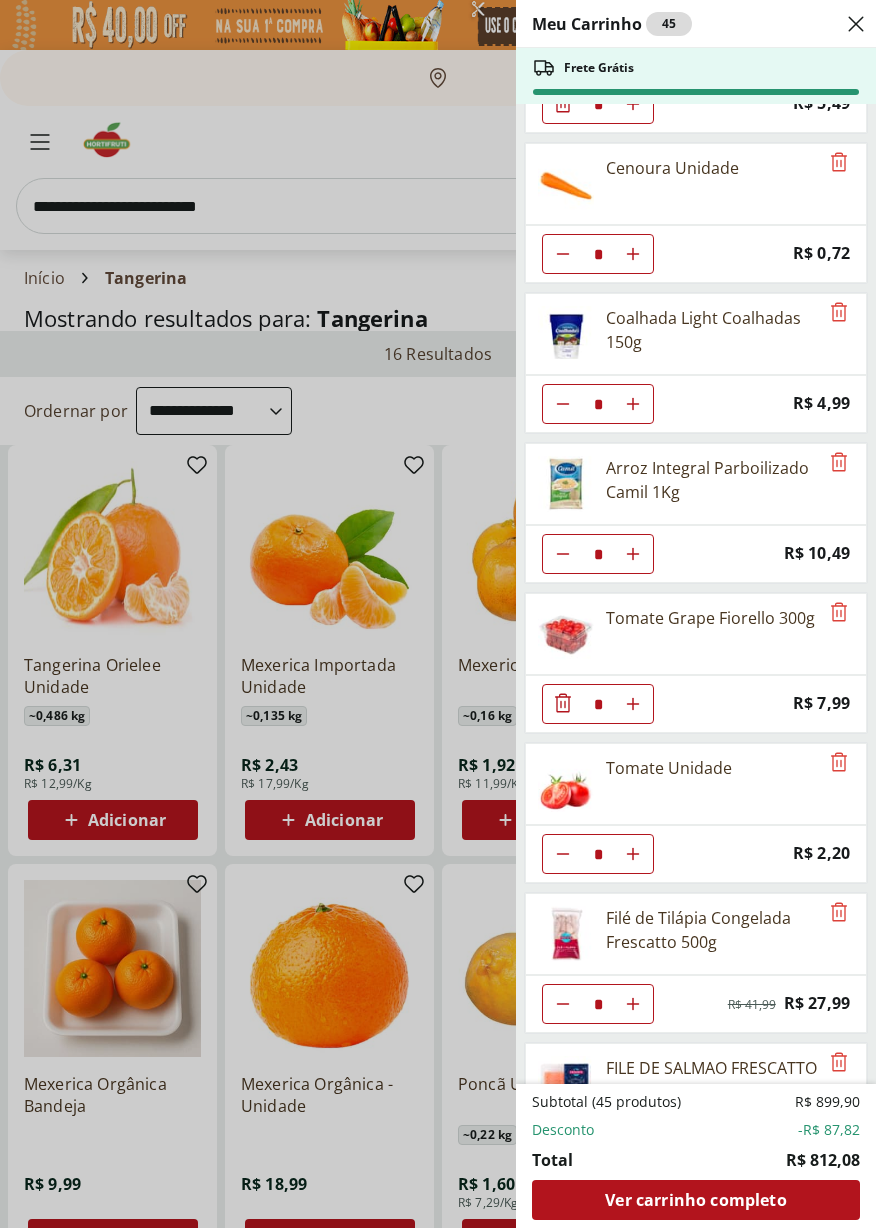 scroll, scrollTop: 1169, scrollLeft: 0, axis: vertical 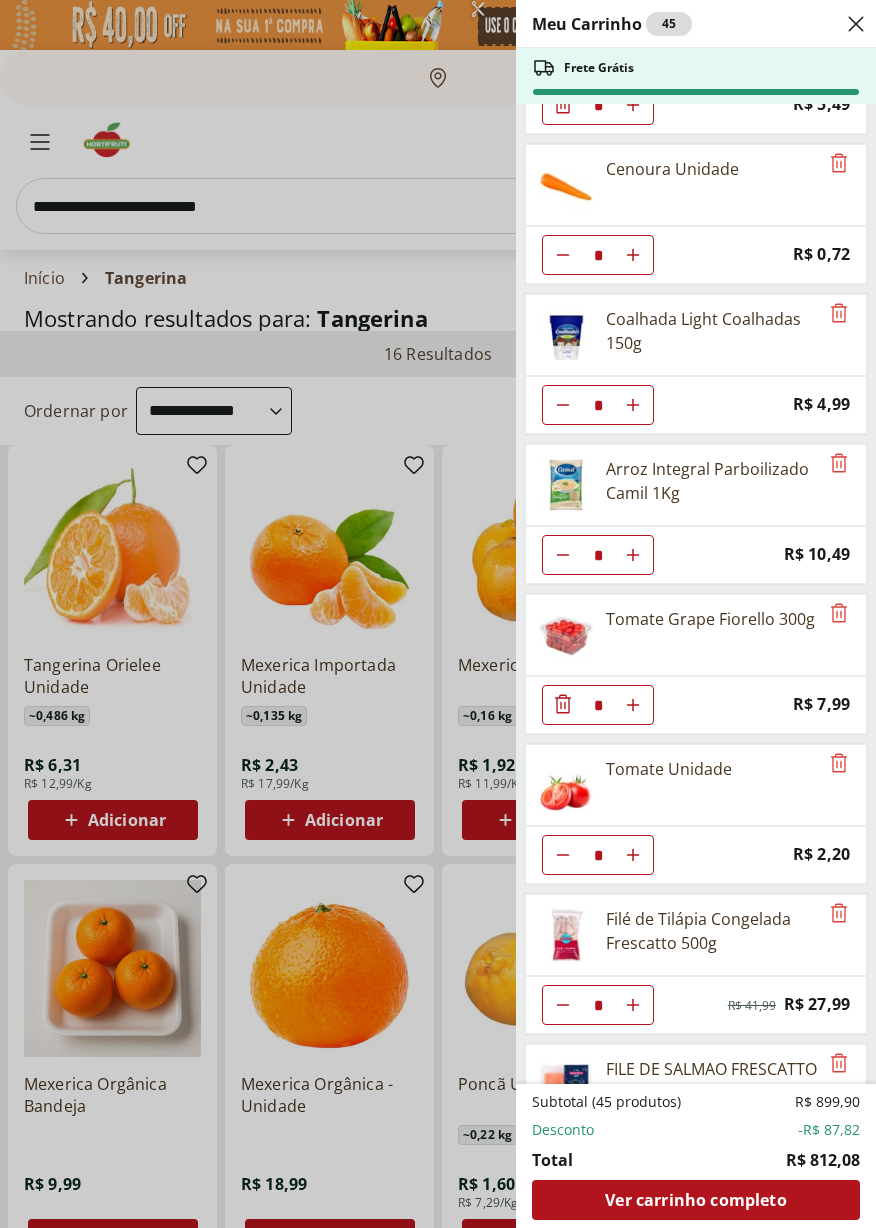 click on "Meu Carrinho 45 Frete Grátis ABACATE SELECIONADO * Price: R$ 11,39 Trio de Salada de Frutas Cortadinho * Price: R$ 9,10 Uva Vermelha Sem Semente 500g * Price: R$ 12,99 Melancia Pedaço * Price: R$ 8,97 Alface Crespa Roxa Hidropônica * Price: R$ 3,99 Ovos Brancos Embalados com 30 unidades * Price: R$ 19,99 Pipoca Para Micro-Ondas Natural Com Sal Yoki Pacote 100G * Price: R$ 4,99 Alecrim - Unidade * Price: R$ 5,49 Cenoura Unidade * Price: R$ 0,72 Coalhada Light Coalhadas 150g * Price: R$ 4,99 Arroz Integral Parboilizado Camil 1Kg * Price: R$ 10,49 Tomate Grape Fiorello 300g * Price: R$ 7,99 Tomate Unidade * Price: R$ 2,20 Filé de Tilápia Congelada Frescatto 500g * Original price: R$ 41,99 Price: R$ 27,99 FILE DE SALMAO FRESCATTO 400G * Original price: R$ 89,90 Price: R$ 59,99 Filé Mignon Extra Limpo * Price: R$ 89,94 Filé Mignon Suíno Resfriado * Price: R$ 10,47 Bifé de Contrafilé resfriado Tamanho Família * Price: R$ 35,95 Patinho Extra Limpo * Price: R$ 41,94 Patinho Moído * *" at bounding box center (438, 614) 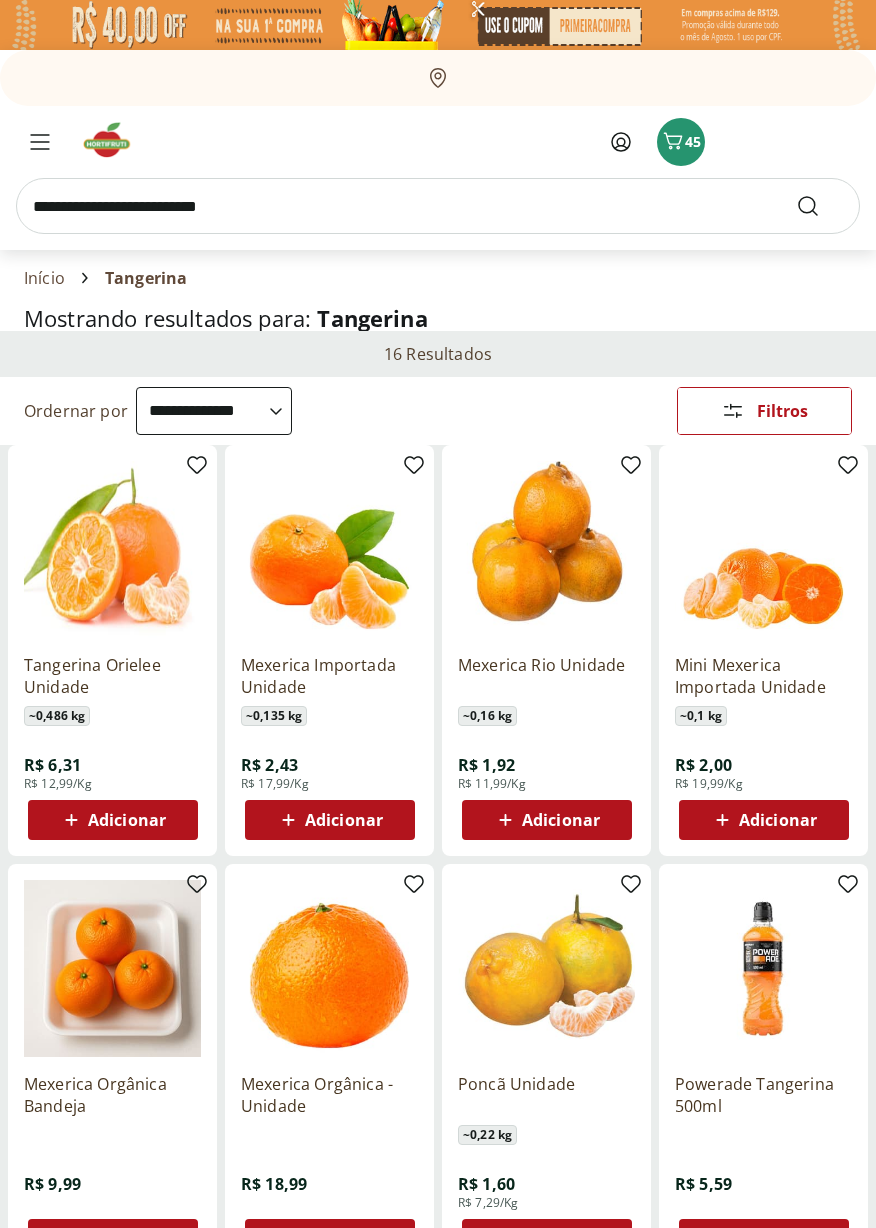click at bounding box center (438, 206) 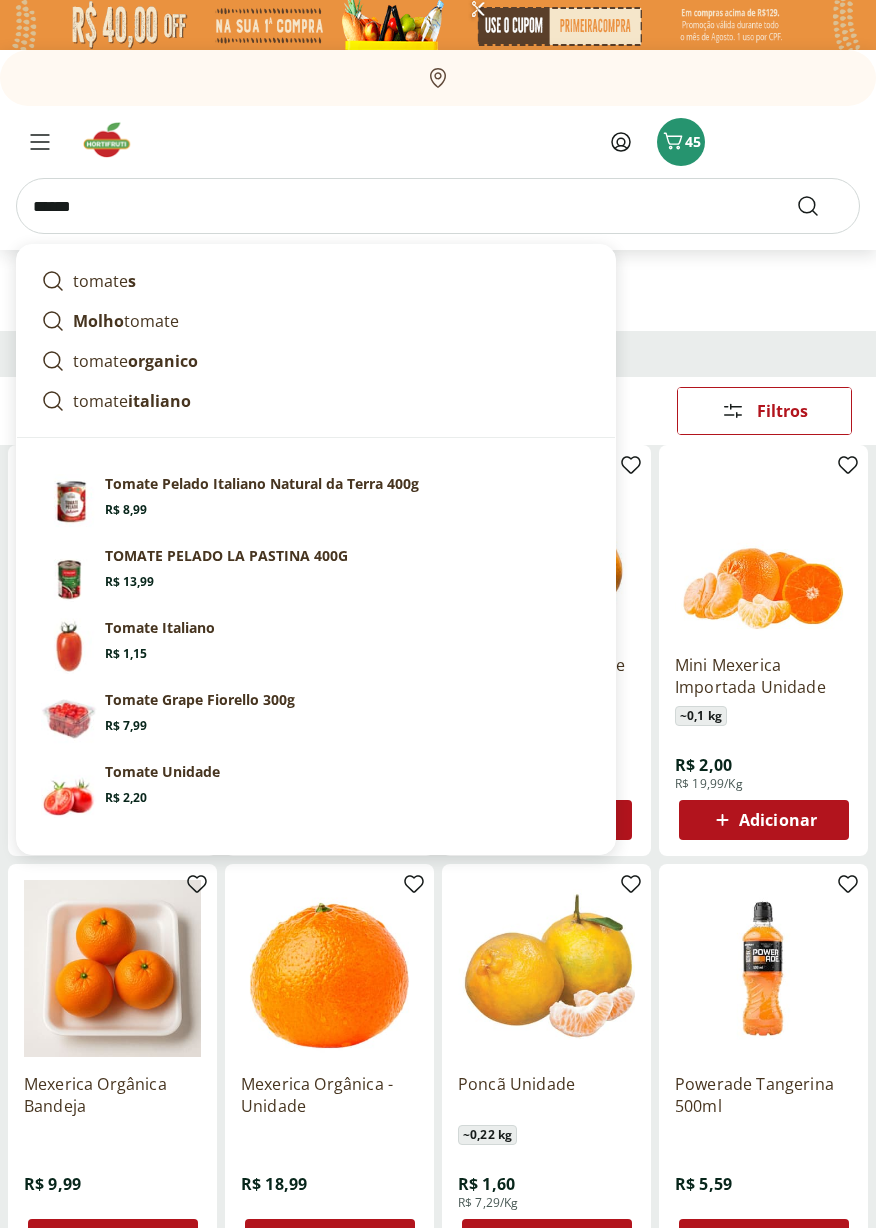 type on "******" 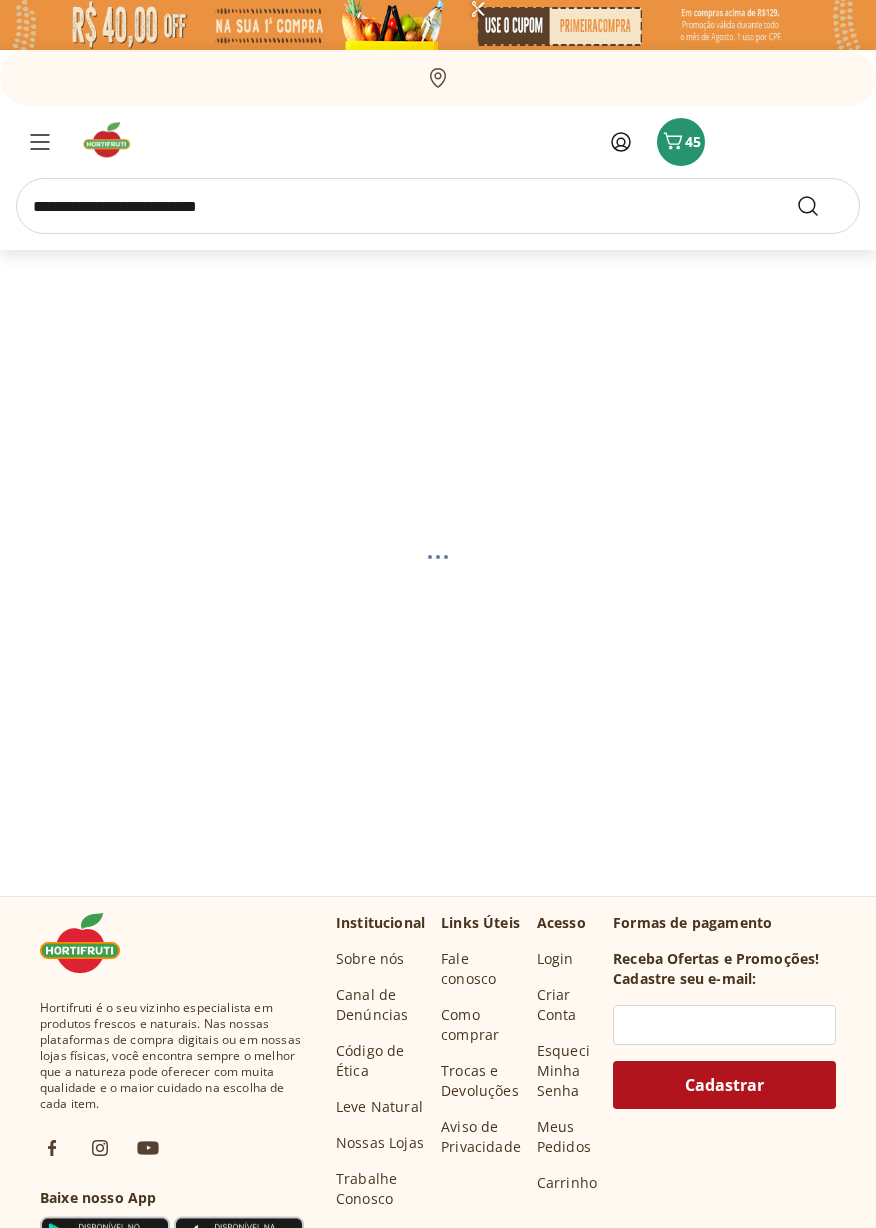 select on "**********" 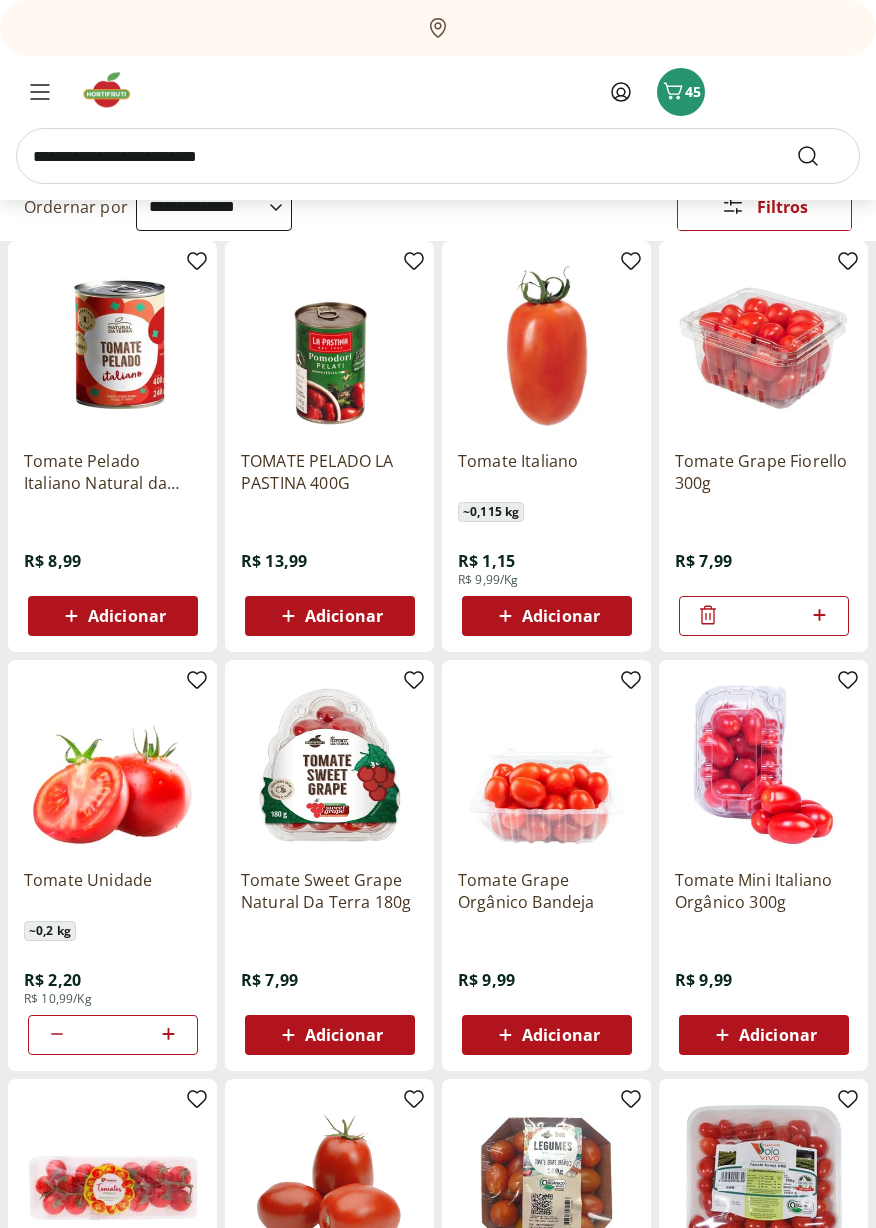scroll, scrollTop: 188, scrollLeft: 0, axis: vertical 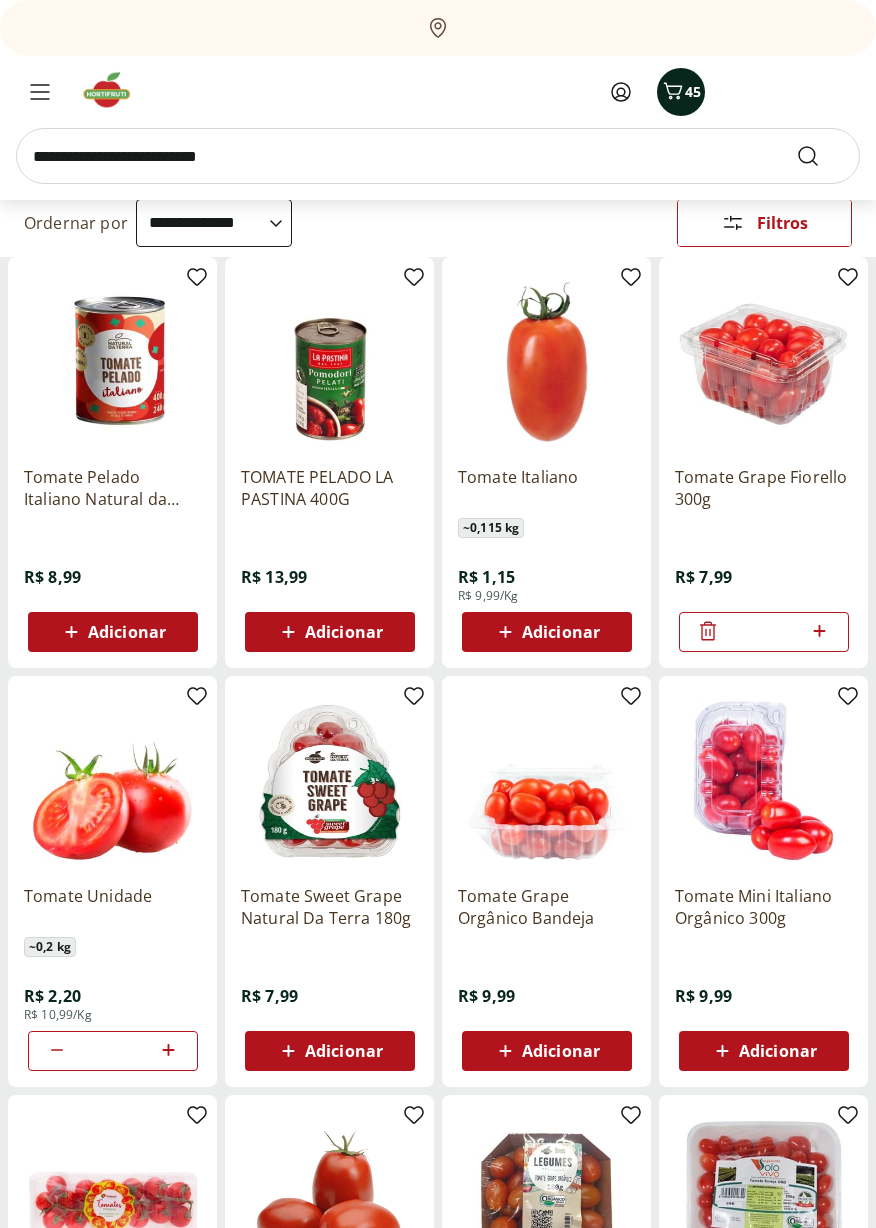 click on "45" at bounding box center [693, 92] 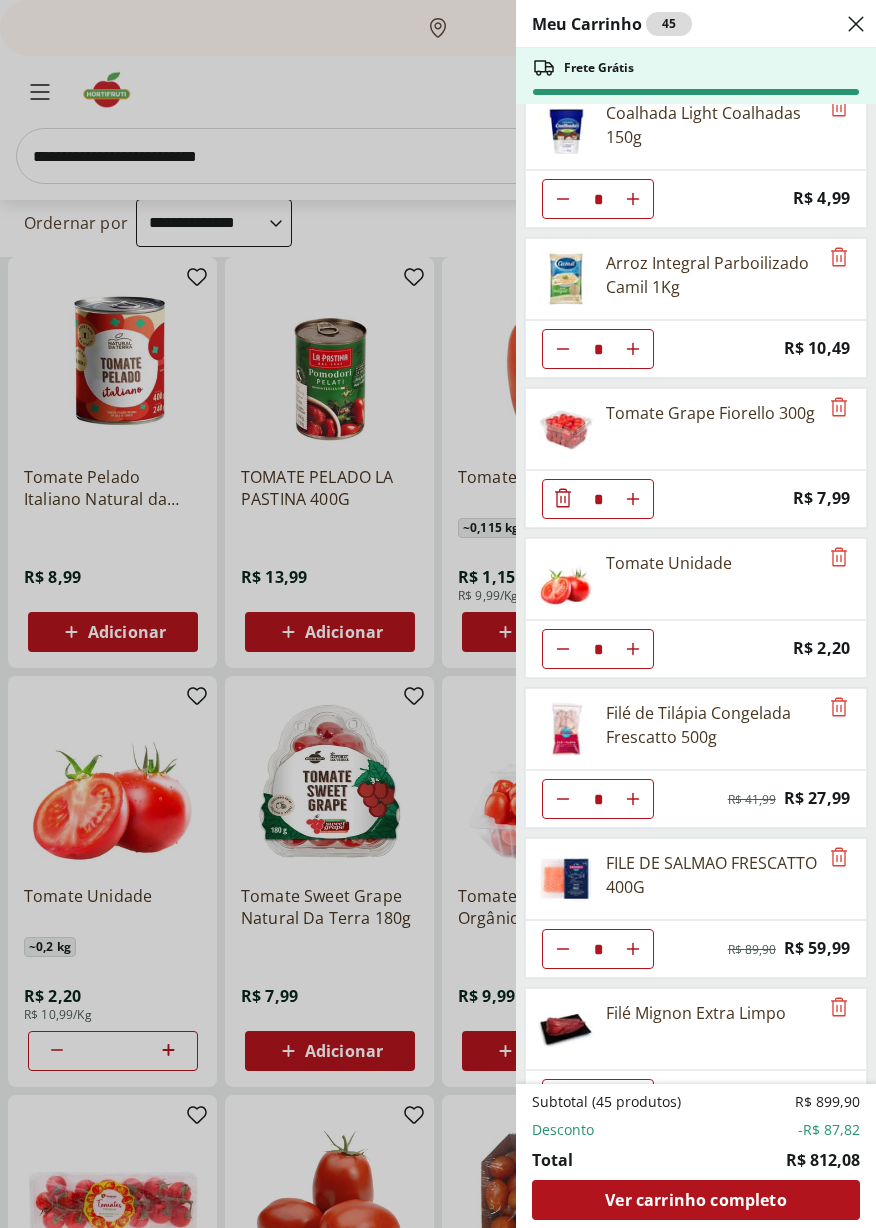 scroll, scrollTop: 1372, scrollLeft: 0, axis: vertical 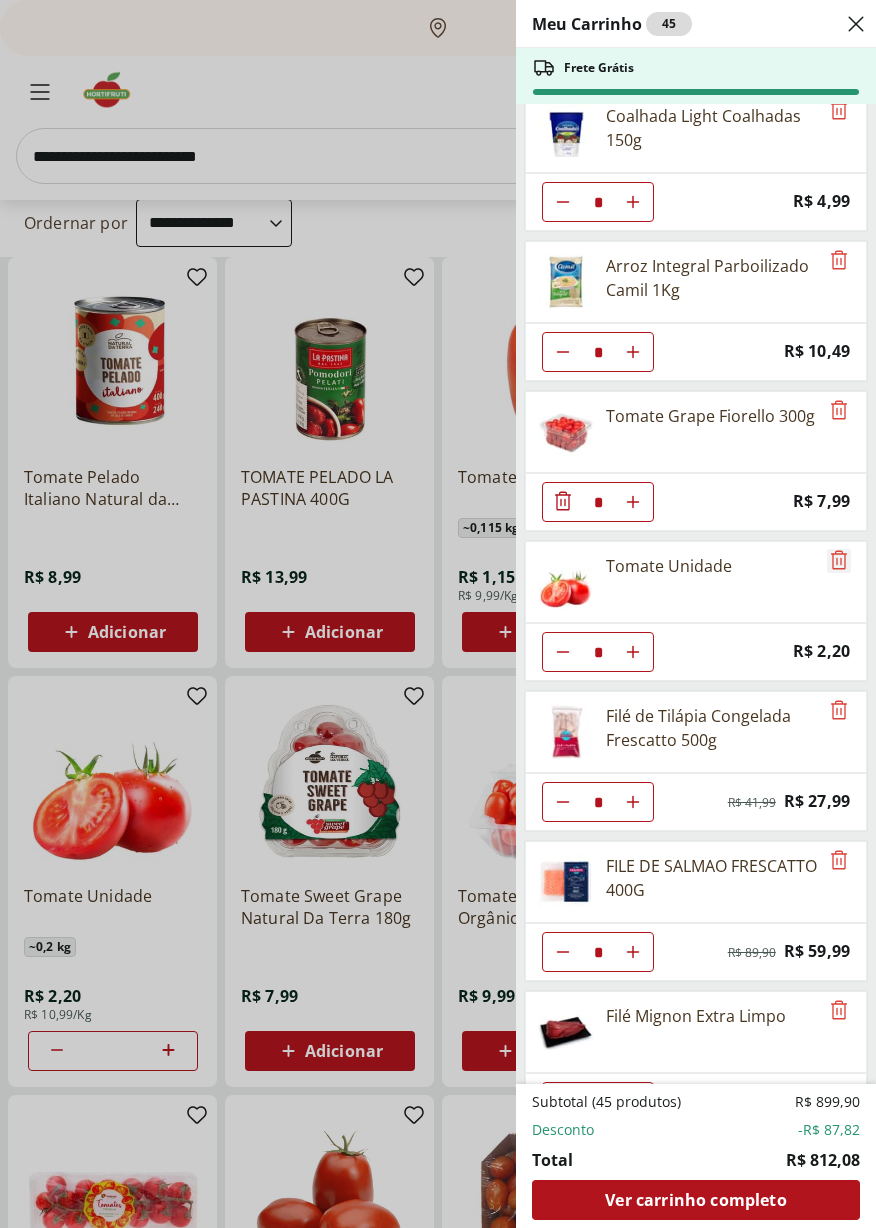 click 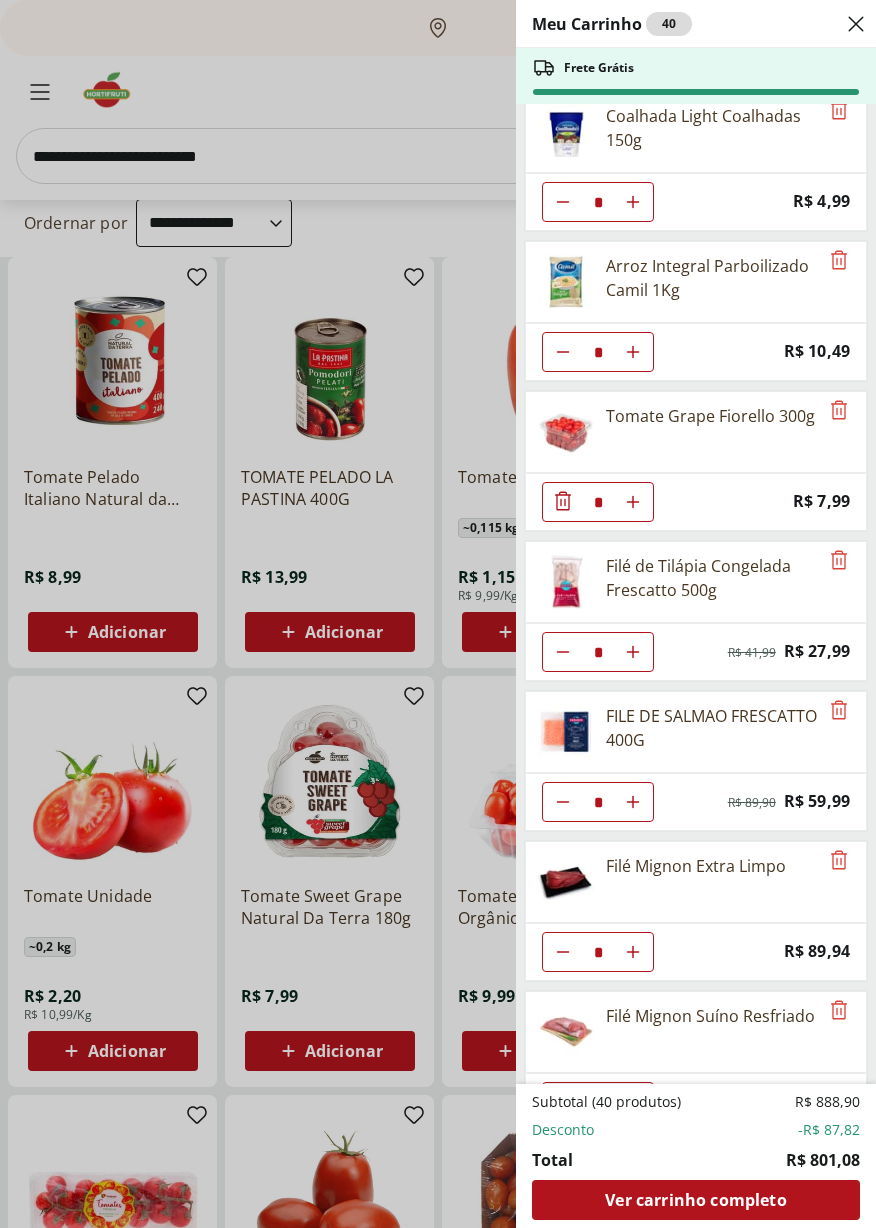 click on "Meu Carrinho 40 Frete Grátis ABACATE SELECIONADO * Price: R$ 11,39 Trio de Salada de Frutas Cortadinho * Price: R$ 9,10 Uva Vermelha Sem Semente 500g * Price: R$ 12,99 Melancia Pedaço * Price: R$ 8,97 Alface Crespa Roxa Hidropônica * Price: R$ 3,99 Ovos Brancos Embalados com 30 unidades * Price: R$ 19,99 Pipoca Para Micro-Ondas Natural Com Sal Yoki Pacote 100G * Price: R$ 4,99 Alecrim - Unidade * Price: R$ 5,49 Cenoura Unidade * Price: R$ 0,72 Coalhada Light Coalhadas 150g * Price: R$ 4,99 Arroz Integral Parboilizado Camil 1Kg * Price: R$ 10,49 Tomate Grape Fiorello 300g * Price: R$ 7,99 Filé de Tilápia Congelada Frescatto 500g * Original price: R$ 41,99 Price: R$ 27,99 FILE DE SALMAO FRESCATTO 400G * Original price: R$ 89,90 Price: R$ 59,99 Filé Mignon Extra Limpo * Price: R$ 89,94 Filé Mignon Suíno Resfriado * Price: R$ 10,47 Bifé de Contrafilé resfriado Tamanho Família * Price: R$ 35,95 Patinho Extra Limpo * Price: R$ 41,94 Patinho Moído * Price: R$ 21,96 * Price: R$ 62,93" at bounding box center (438, 614) 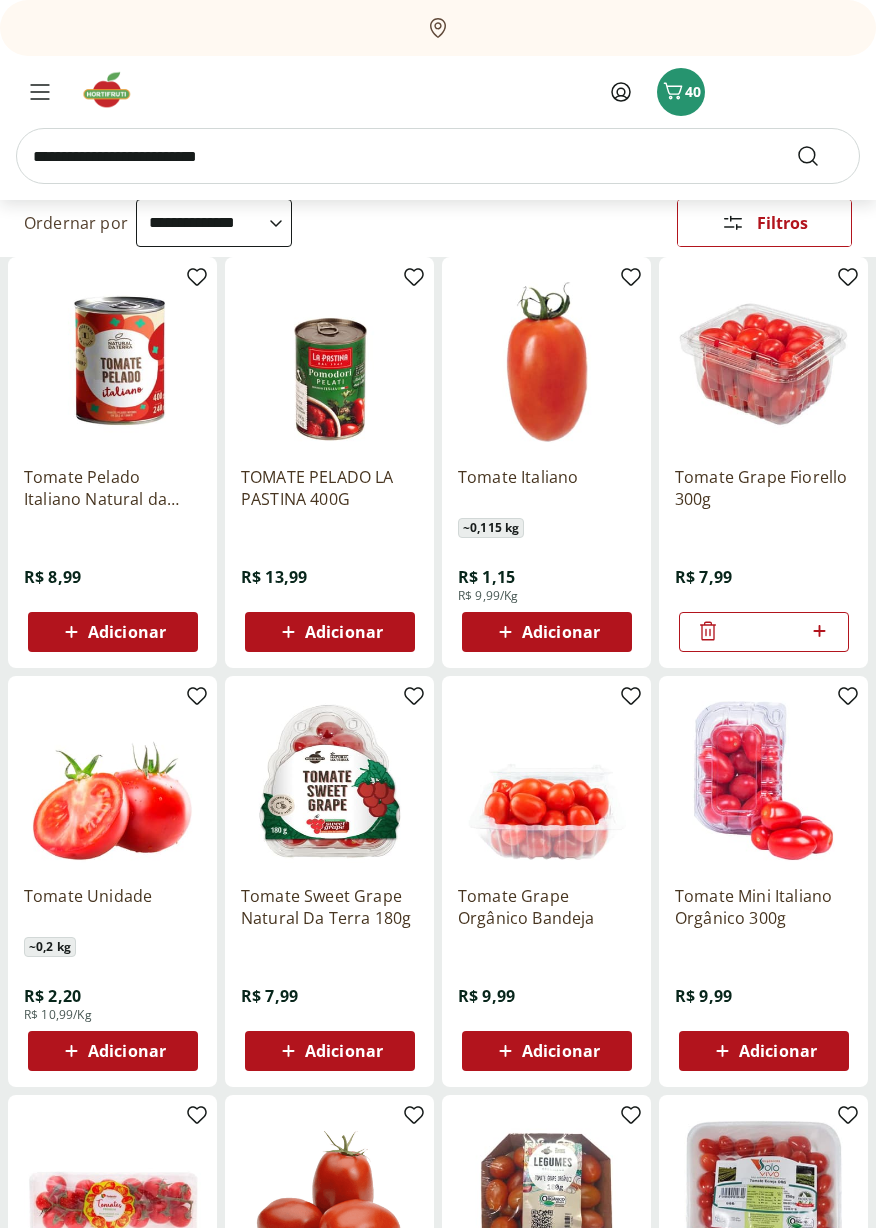 click at bounding box center [438, 156] 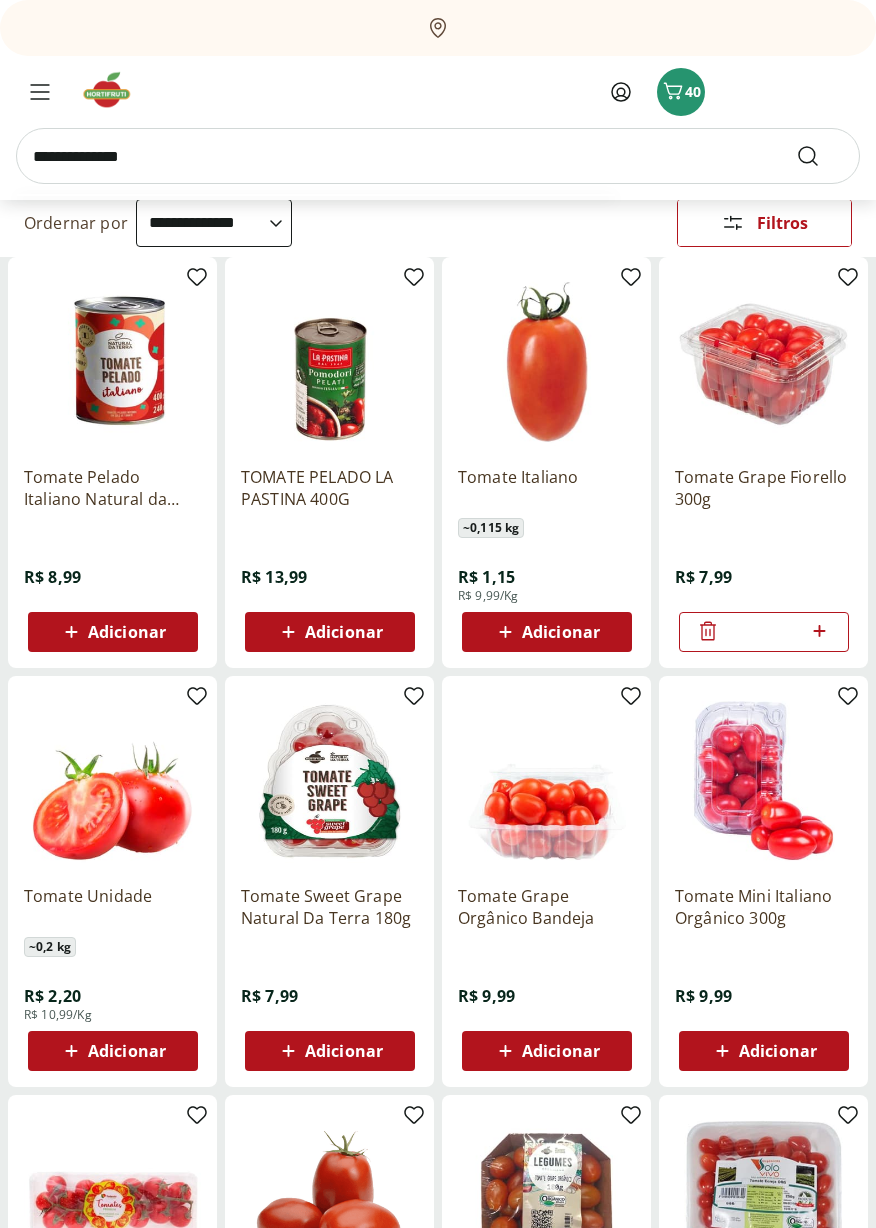 type on "**********" 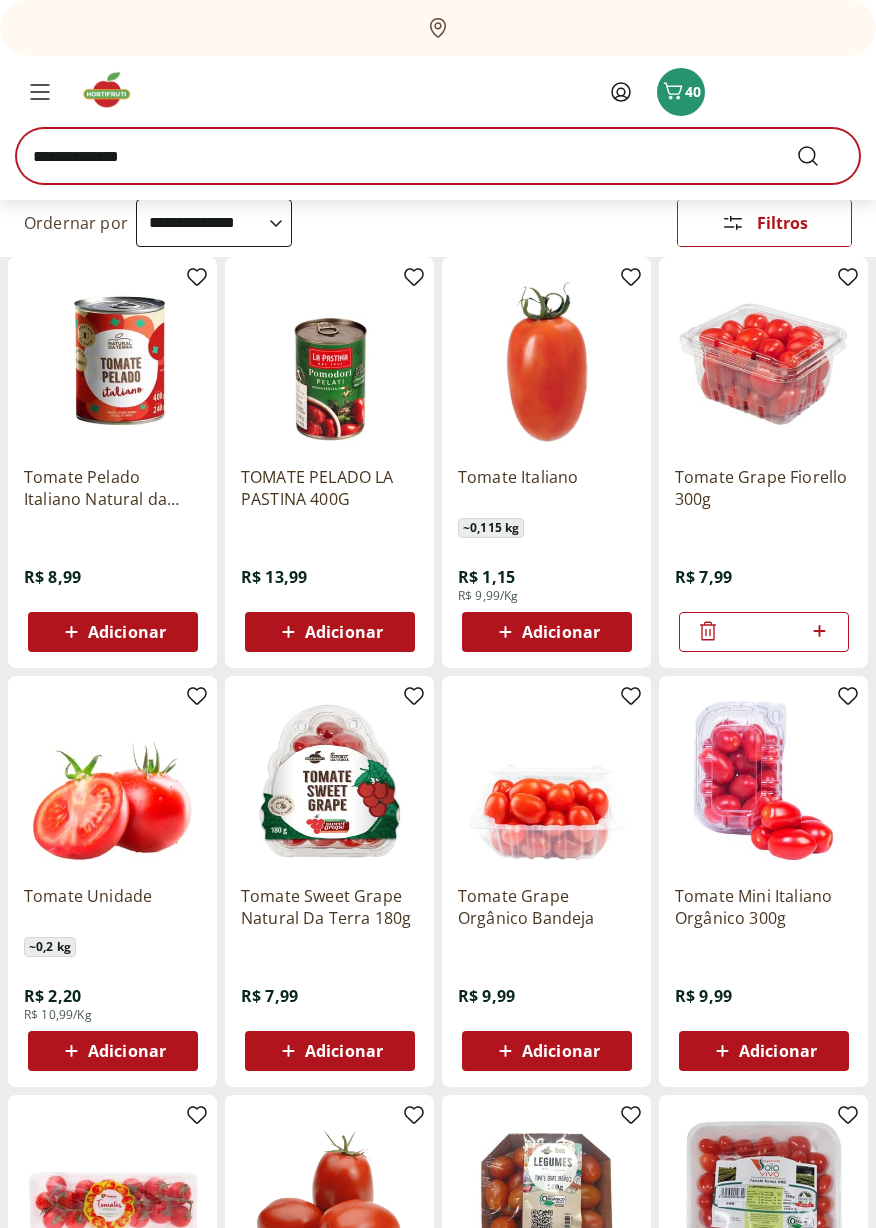 scroll, scrollTop: 0, scrollLeft: 0, axis: both 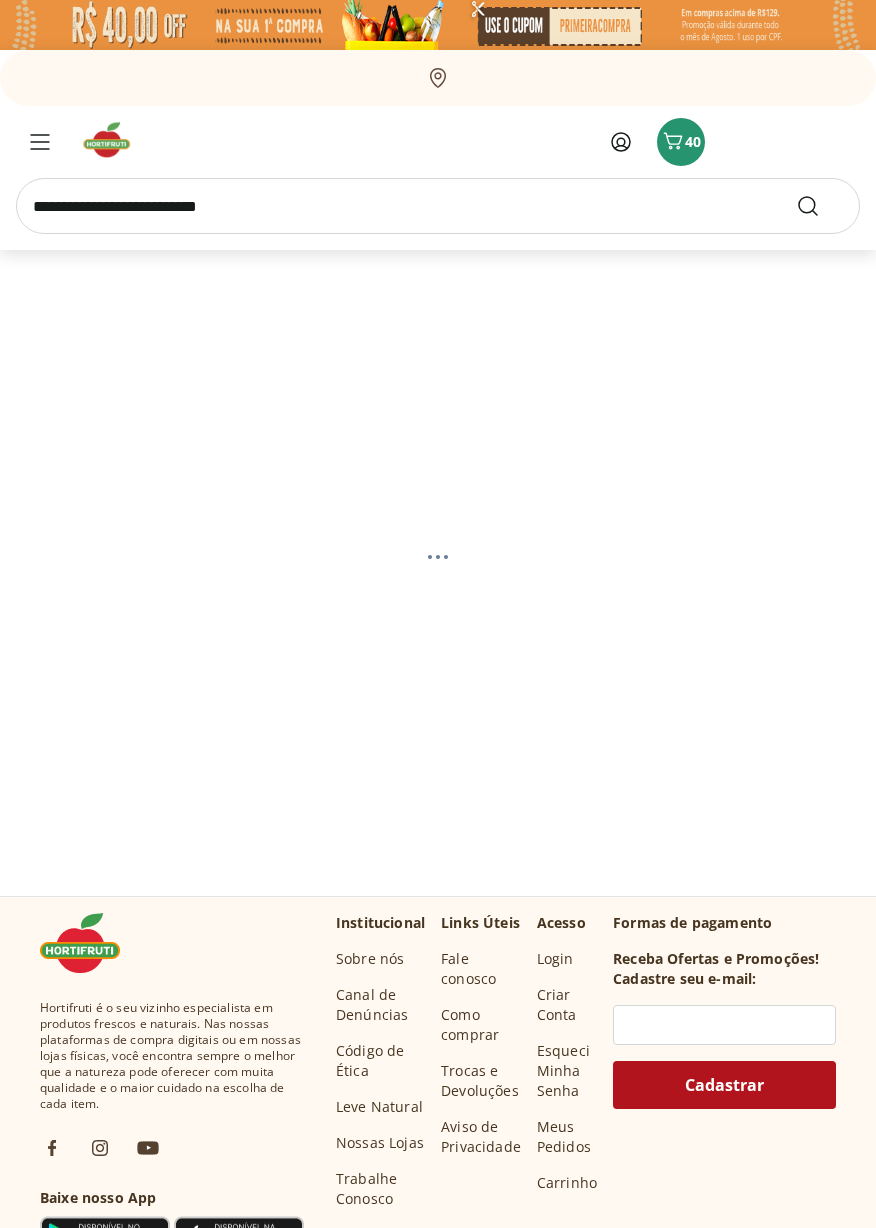 select on "**********" 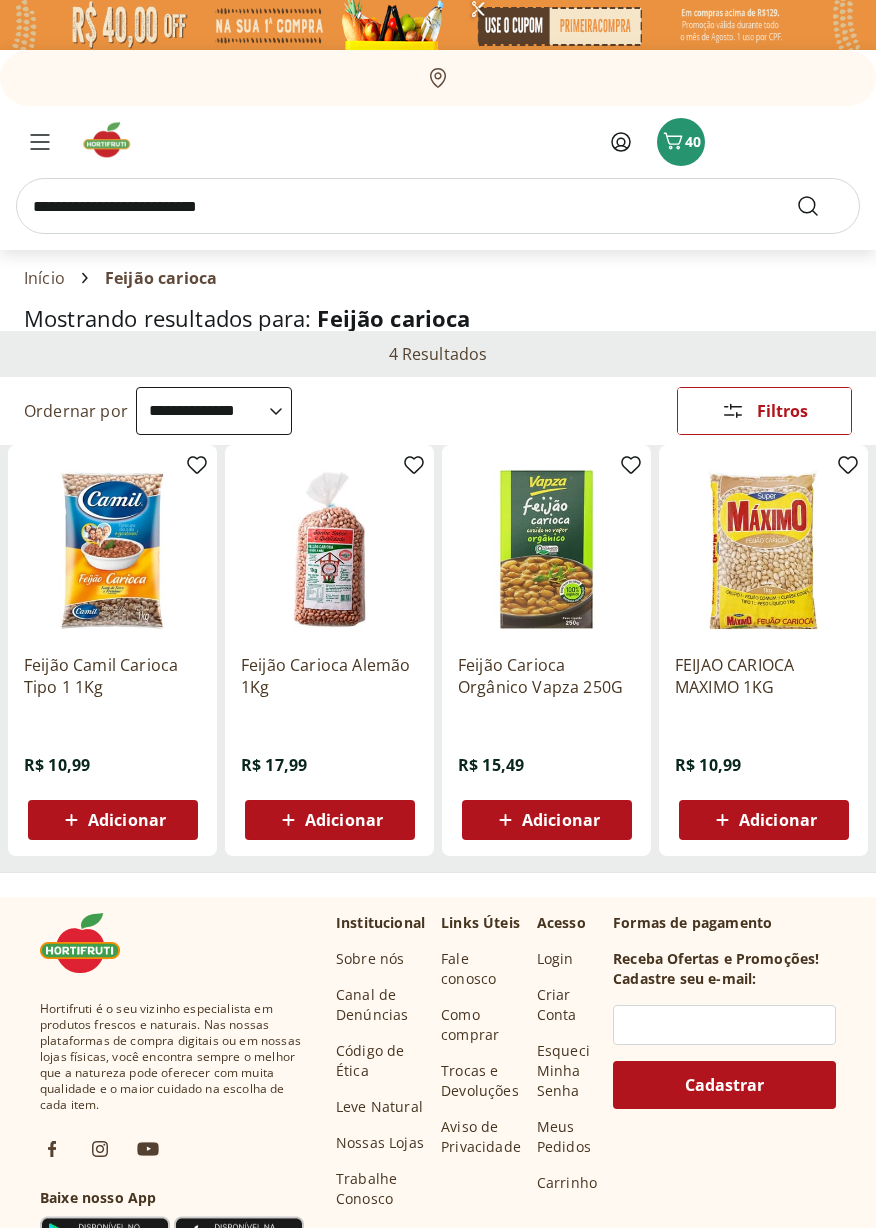 click on "Adicionar" at bounding box center [127, 820] 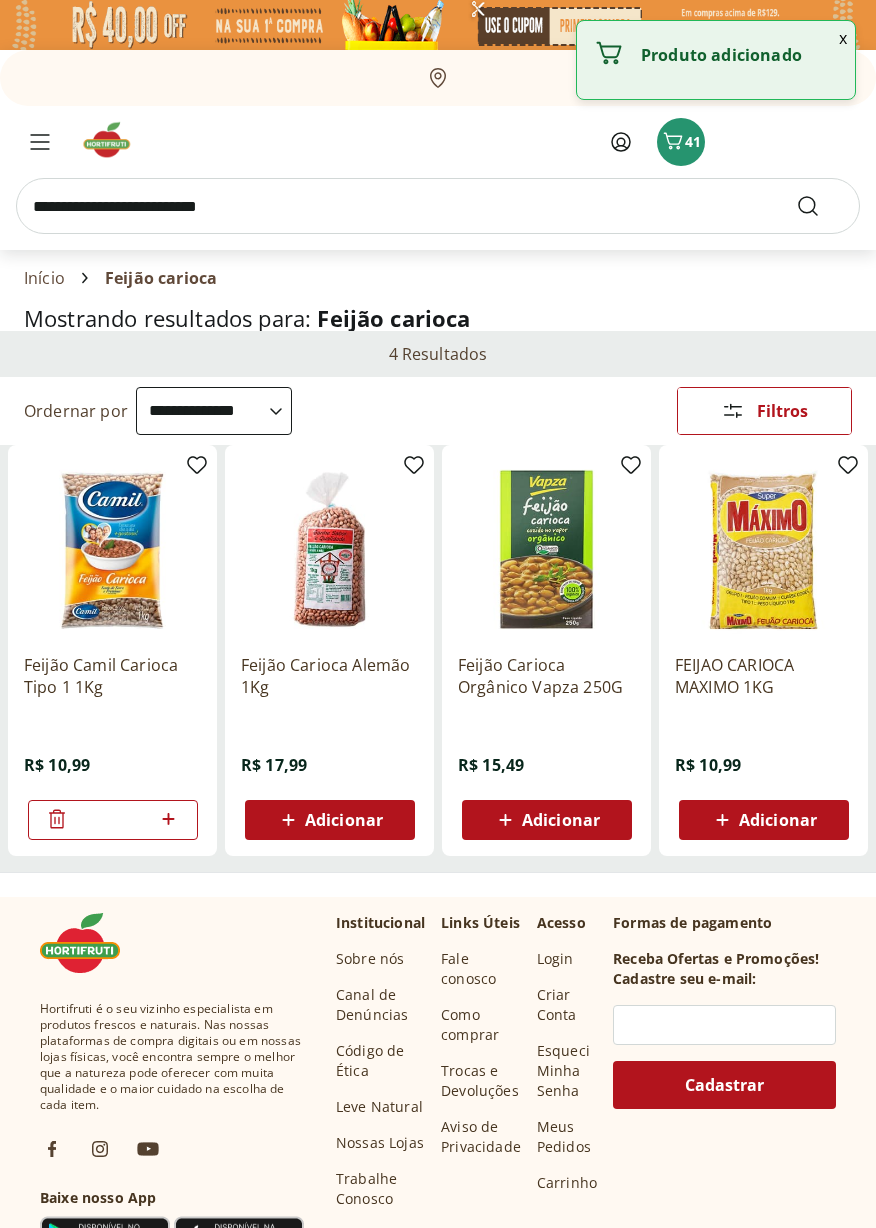 click at bounding box center [168, 820] 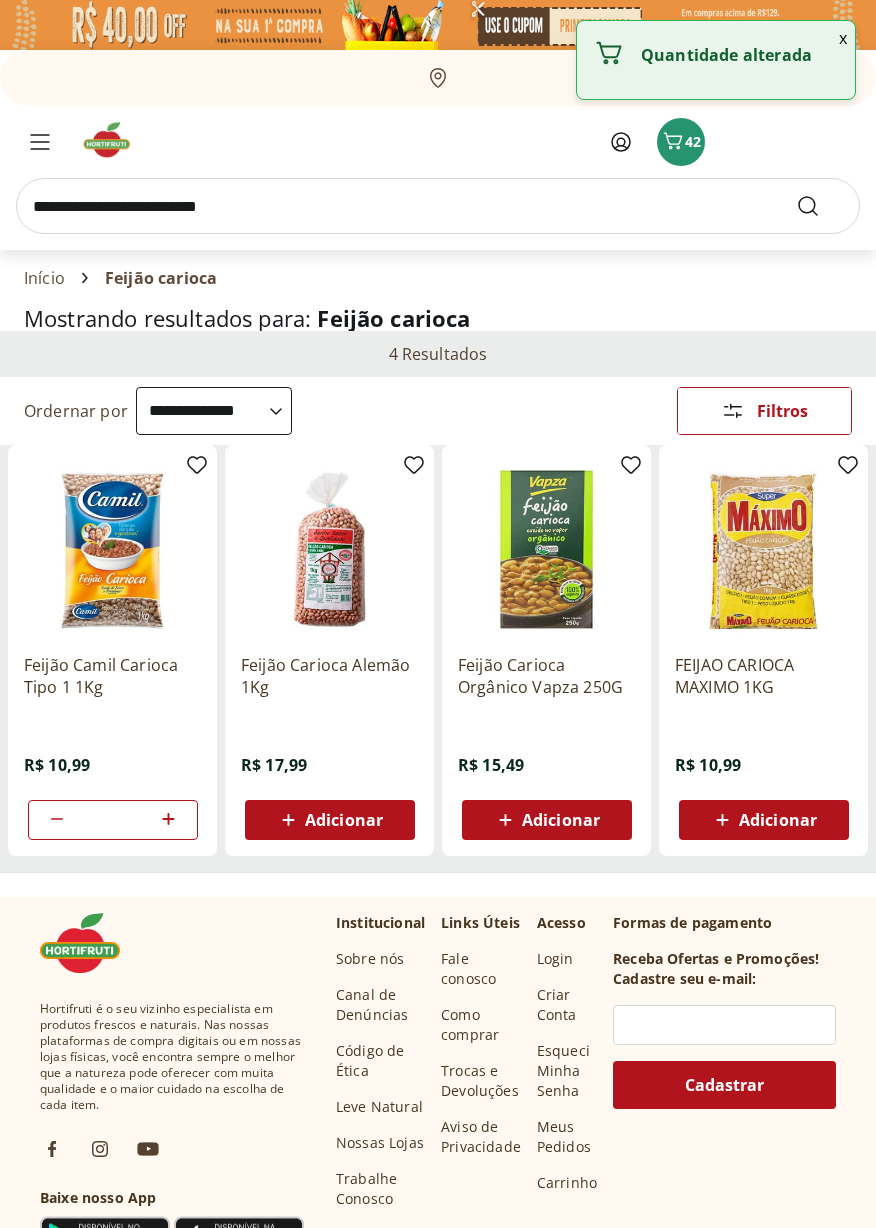 click at bounding box center (438, 206) 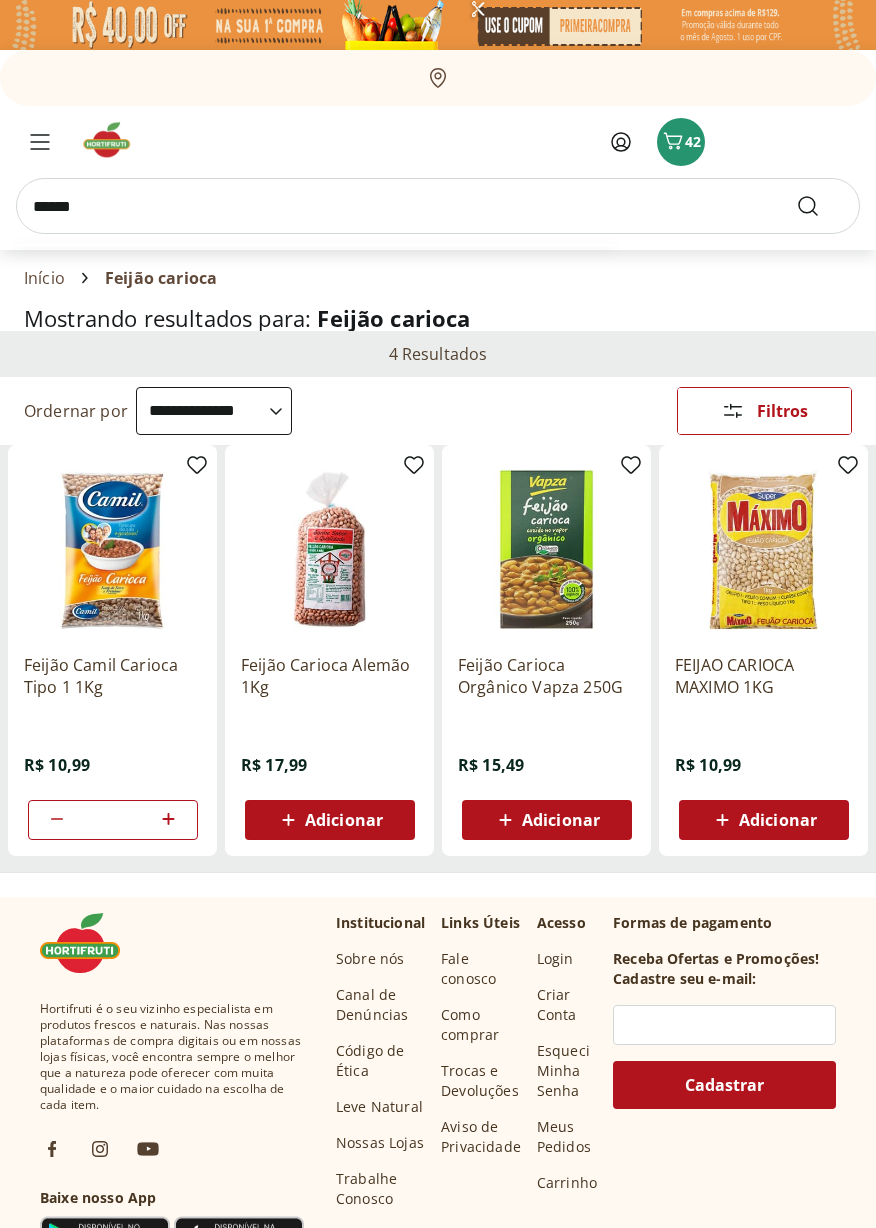 type on "******" 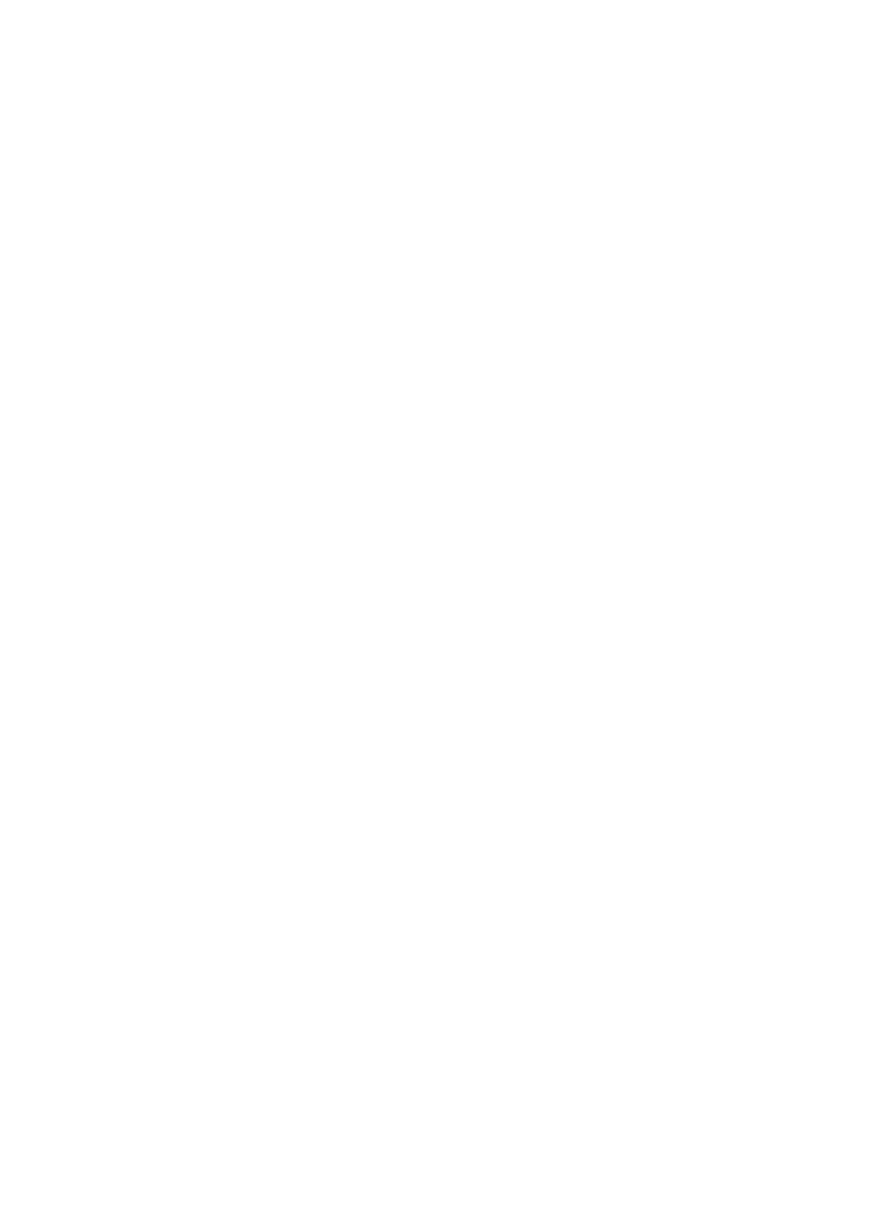 select on "**********" 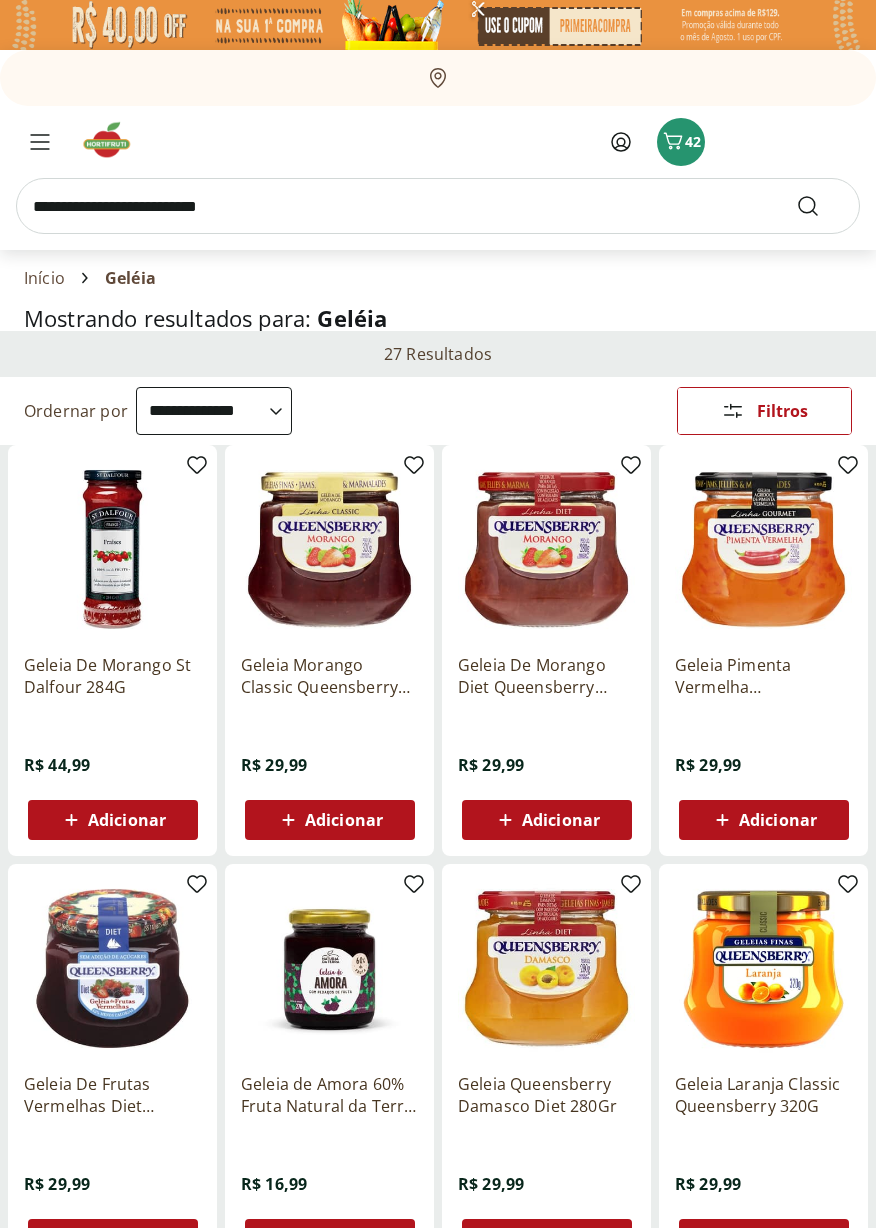 click on "Adicionar" at bounding box center (561, 820) 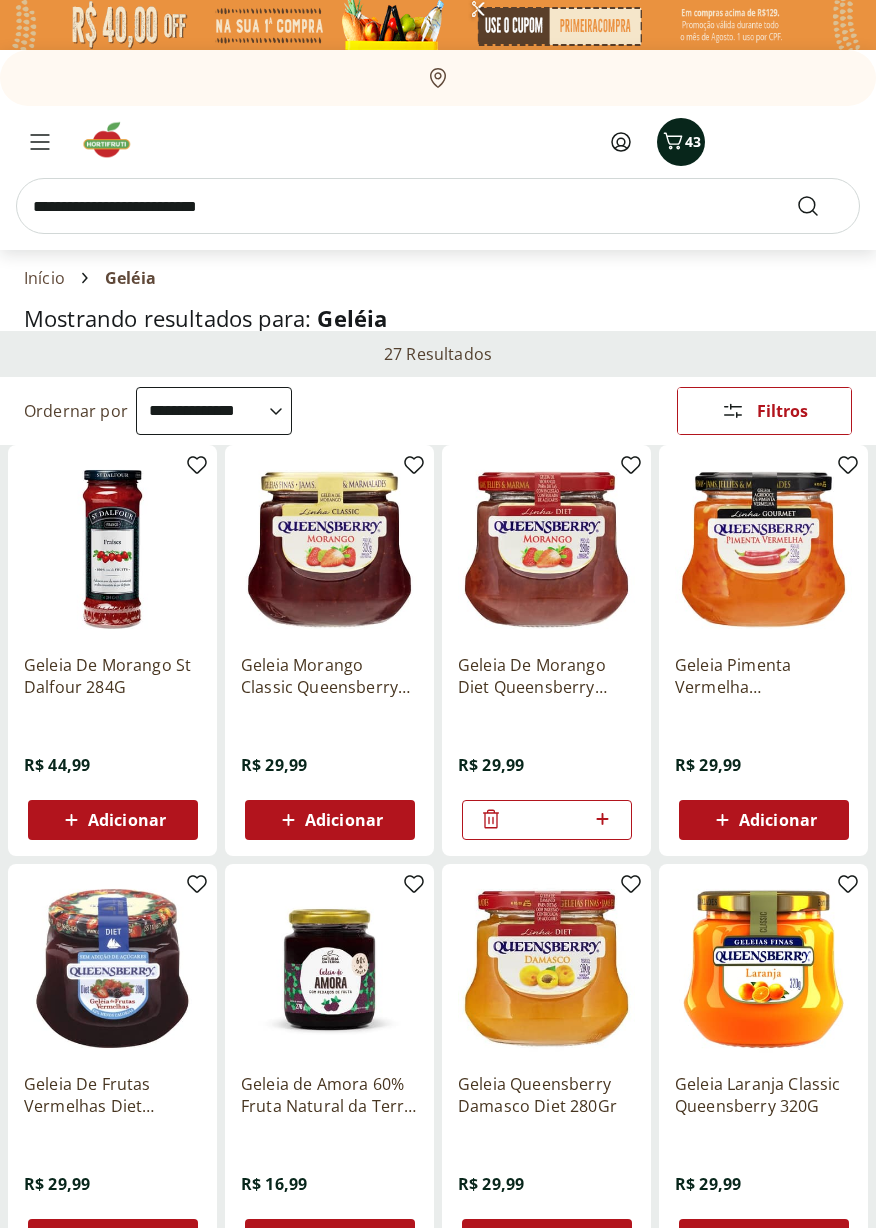 click on "43" at bounding box center [693, 141] 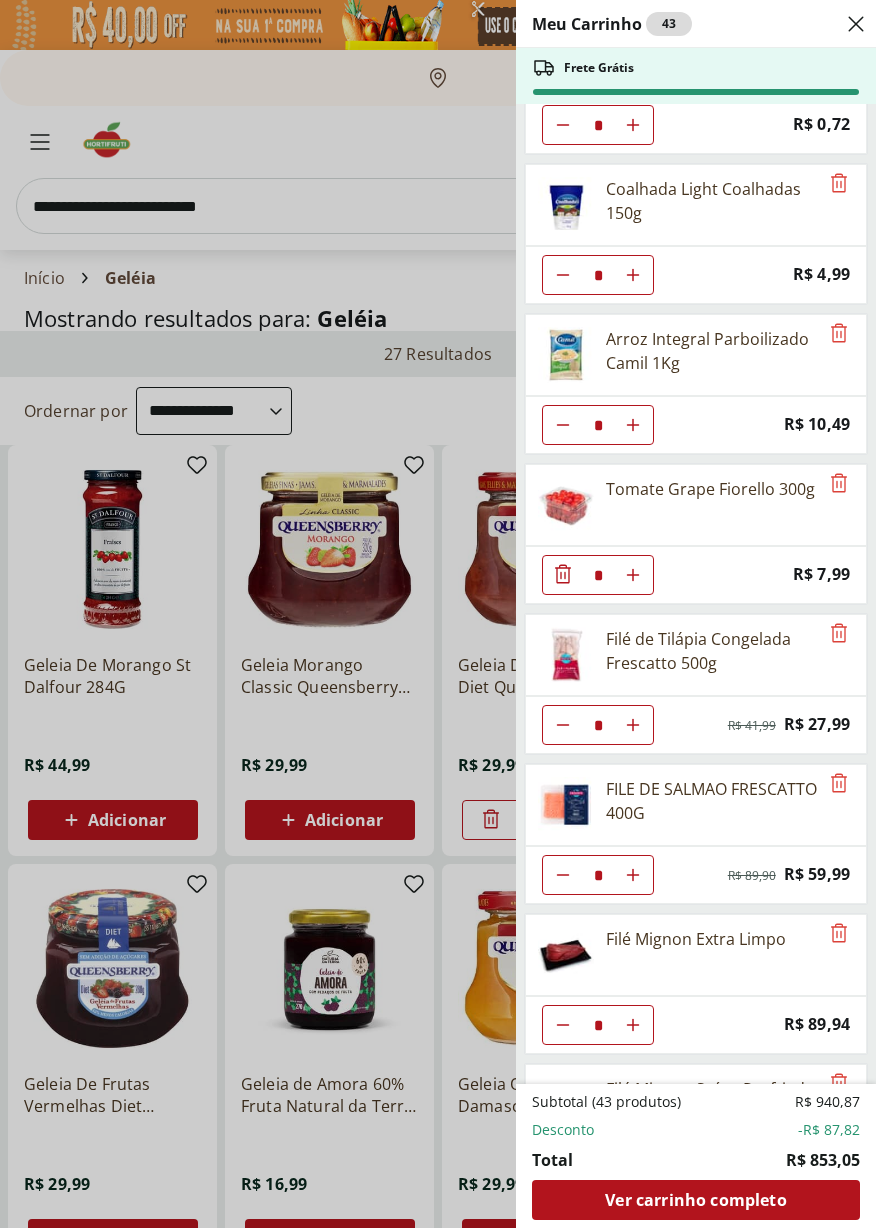scroll, scrollTop: 1300, scrollLeft: 0, axis: vertical 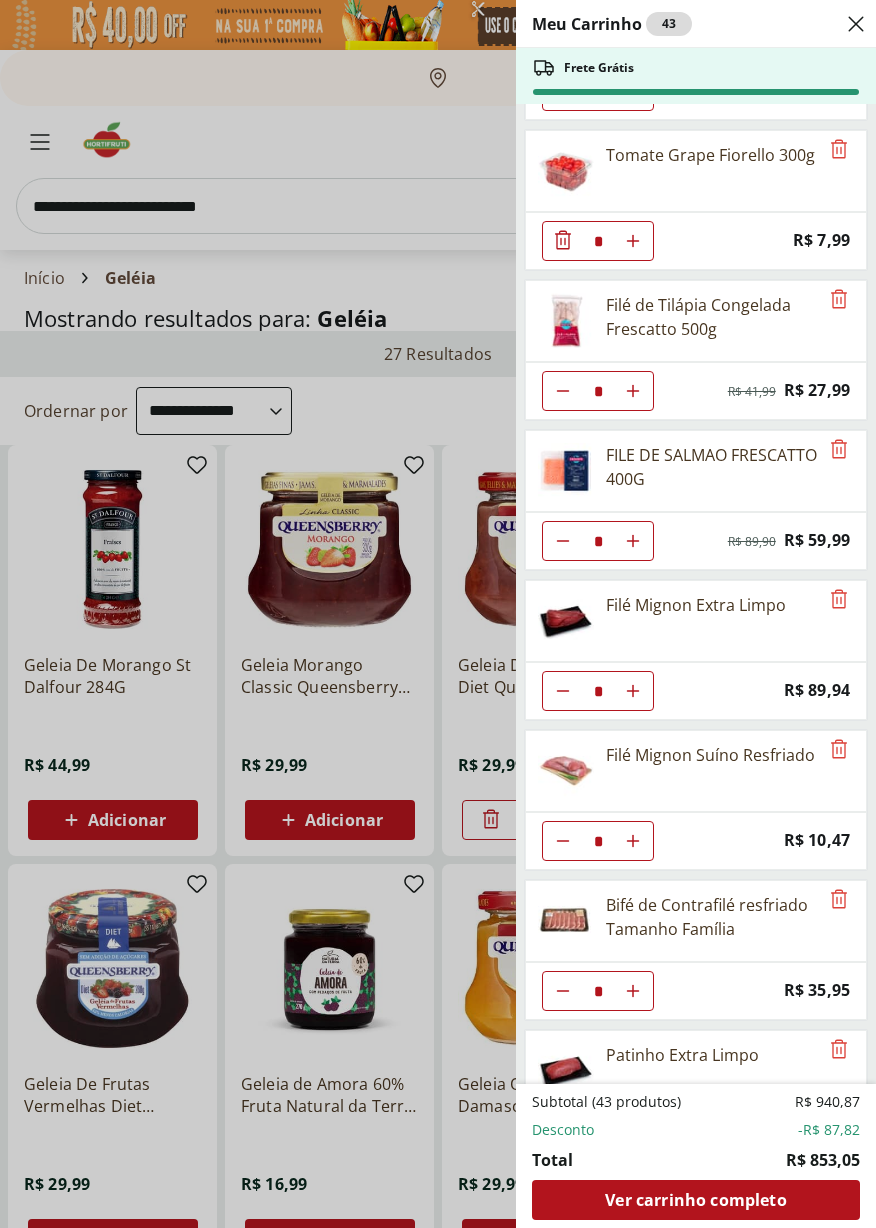 click on "Meu Carrinho 43 Frete Grátis ABACATE SELECIONADO * Price: R$ 11,39 Trio de Salada de Frutas Cortadinho * Price: R$ 9,10 Uva Vermelha Sem Semente 500g * Price: R$ 12,99 Melancia Pedaço * Price: R$ 8,97 Alface Crespa Roxa Hidropônica * Price: R$ 3,99 Ovos Brancos Embalados com 30 unidades * Price: R$ 19,99 Pipoca Para Micro-Ondas Natural Com Sal Yoki Pacote 100G * Price: R$ 4,99 Alecrim - Unidade * Price: R$ 5,49 Cenoura Unidade * Price: R$ 0,72 Coalhada Light Coalhadas 150g * Price: R$ 4,99 Arroz Integral Parboilizado Camil 1Kg * Price: R$ 10,49 Tomate Grape Fiorello 300g * Price: R$ 7,99 Filé de Tilápia Congelada Frescatto 500g * Original price: R$ 41,99 Price: R$ 27,99 FILE DE SALMAO FRESCATTO 400G * Original price: R$ 89,90 Price: R$ 59,99 Filé Mignon Extra Limpo * Price: R$ 89,94 Filé Mignon Suíno Resfriado * Price: R$ 10,47 Bifé de Contrafilé resfriado Tamanho Família * Price: R$ 35,95 Patinho Extra Limpo * Price: R$ 41,94 Patinho Moído * Price: R$ 21,96 * Price: R$ 62,93" at bounding box center [438, 614] 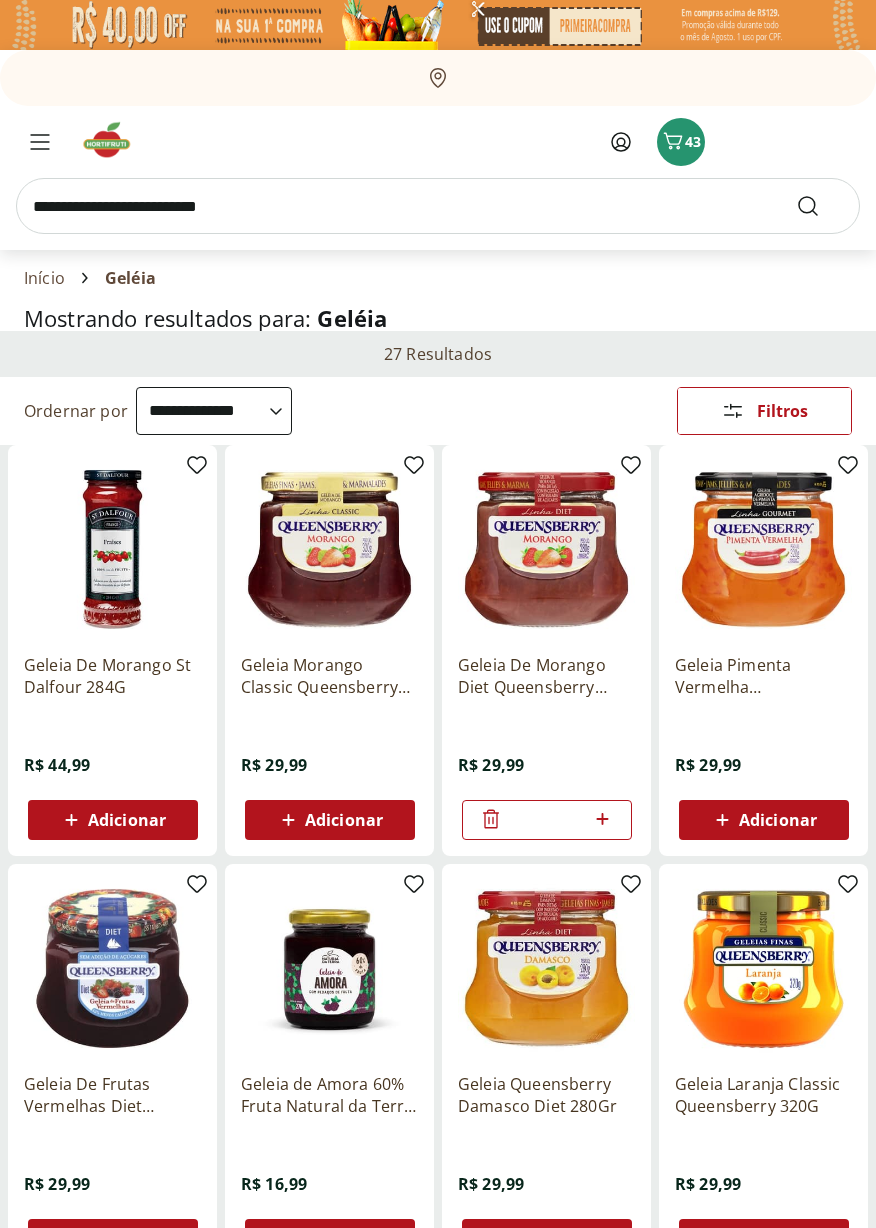 click at bounding box center [438, 206] 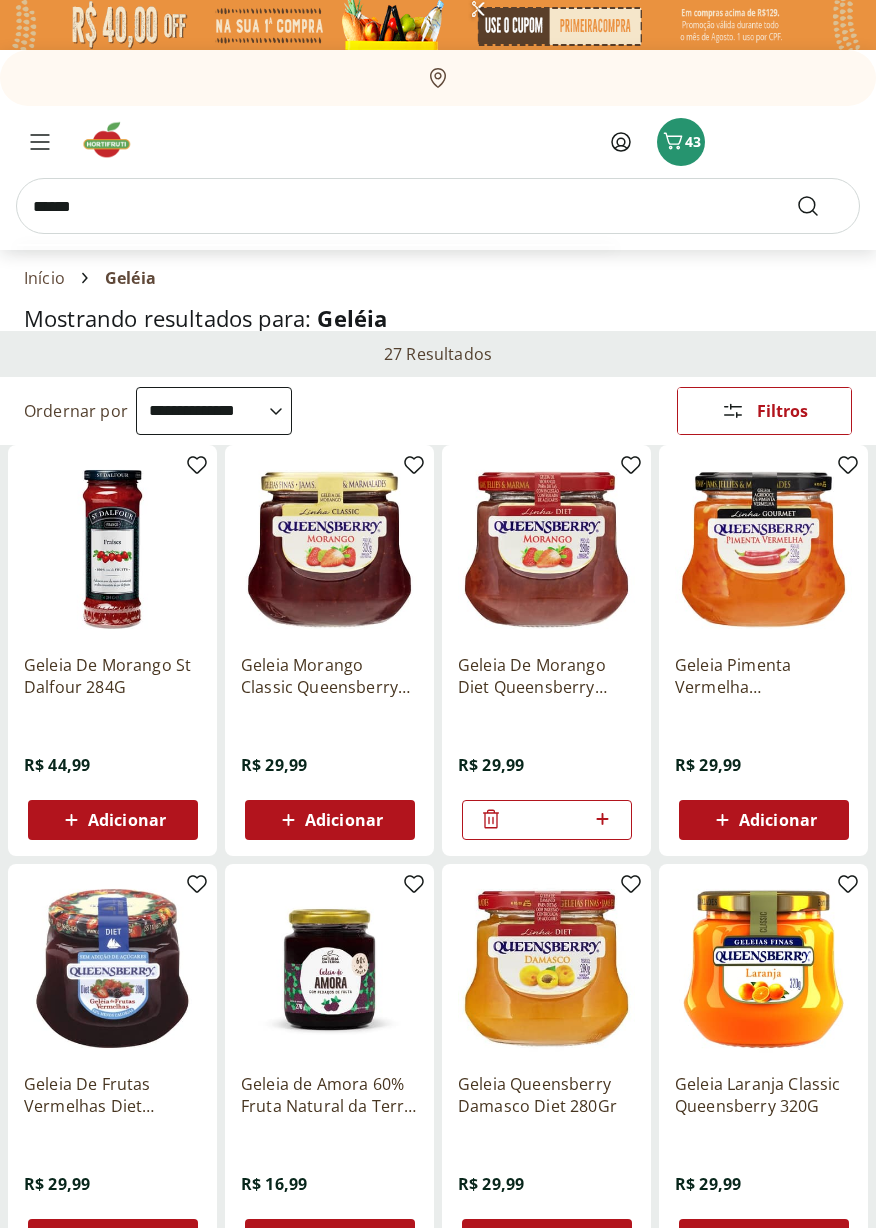 type on "******" 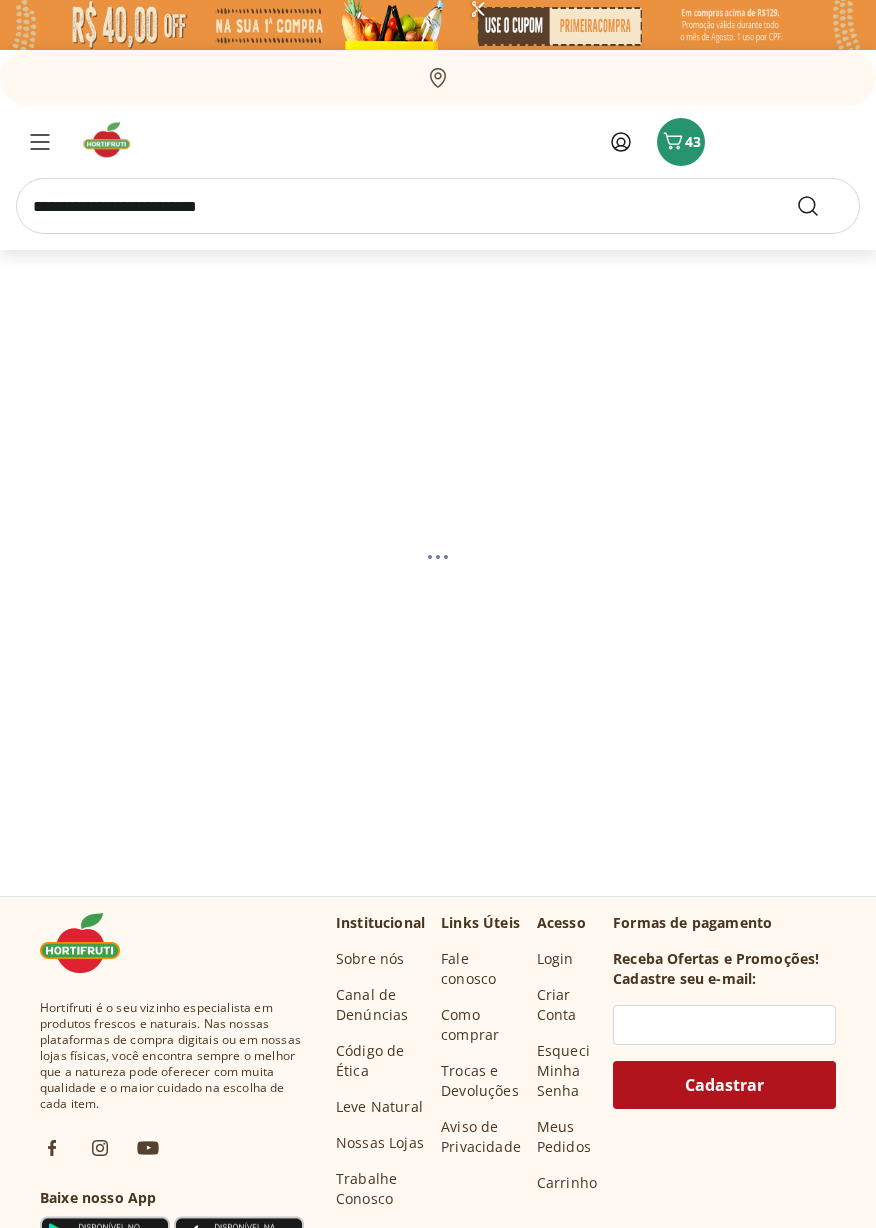 select on "**********" 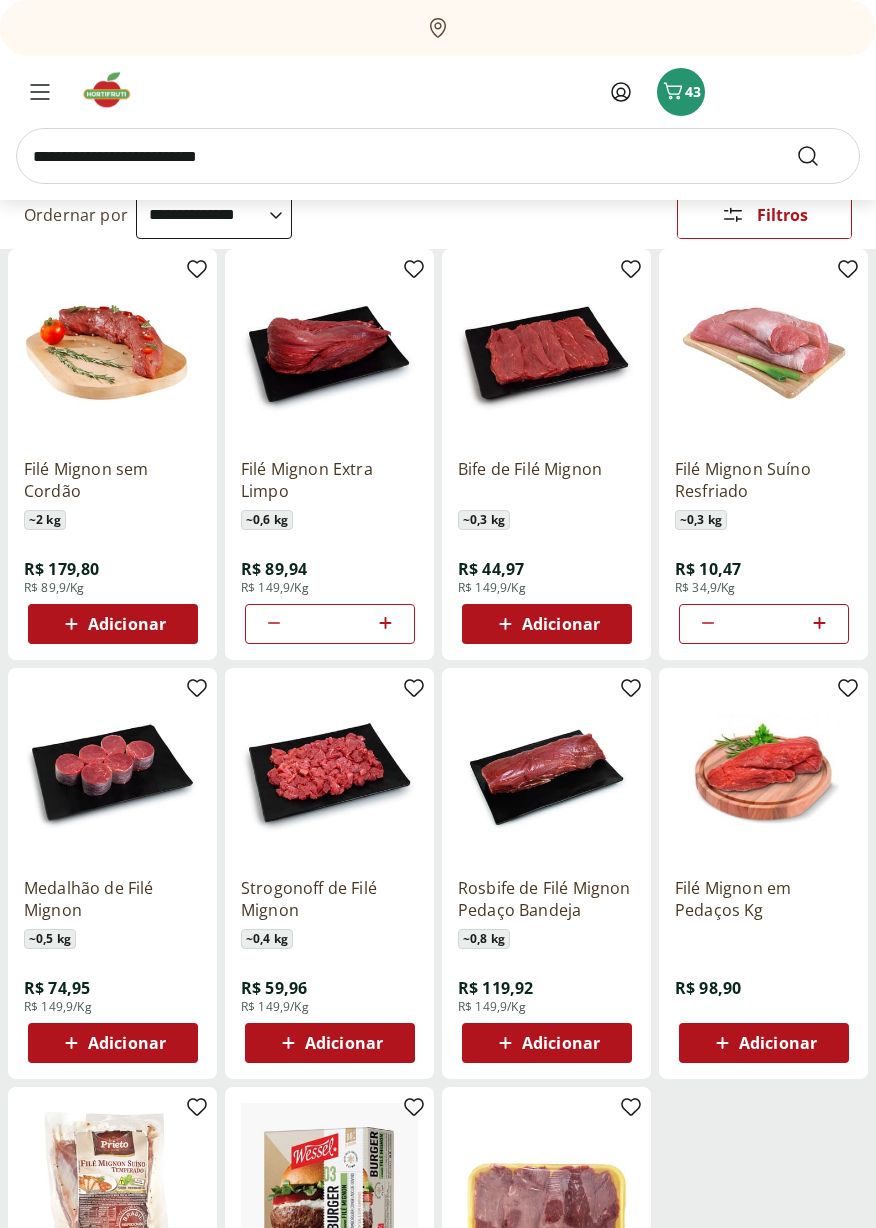 scroll, scrollTop: 194, scrollLeft: 0, axis: vertical 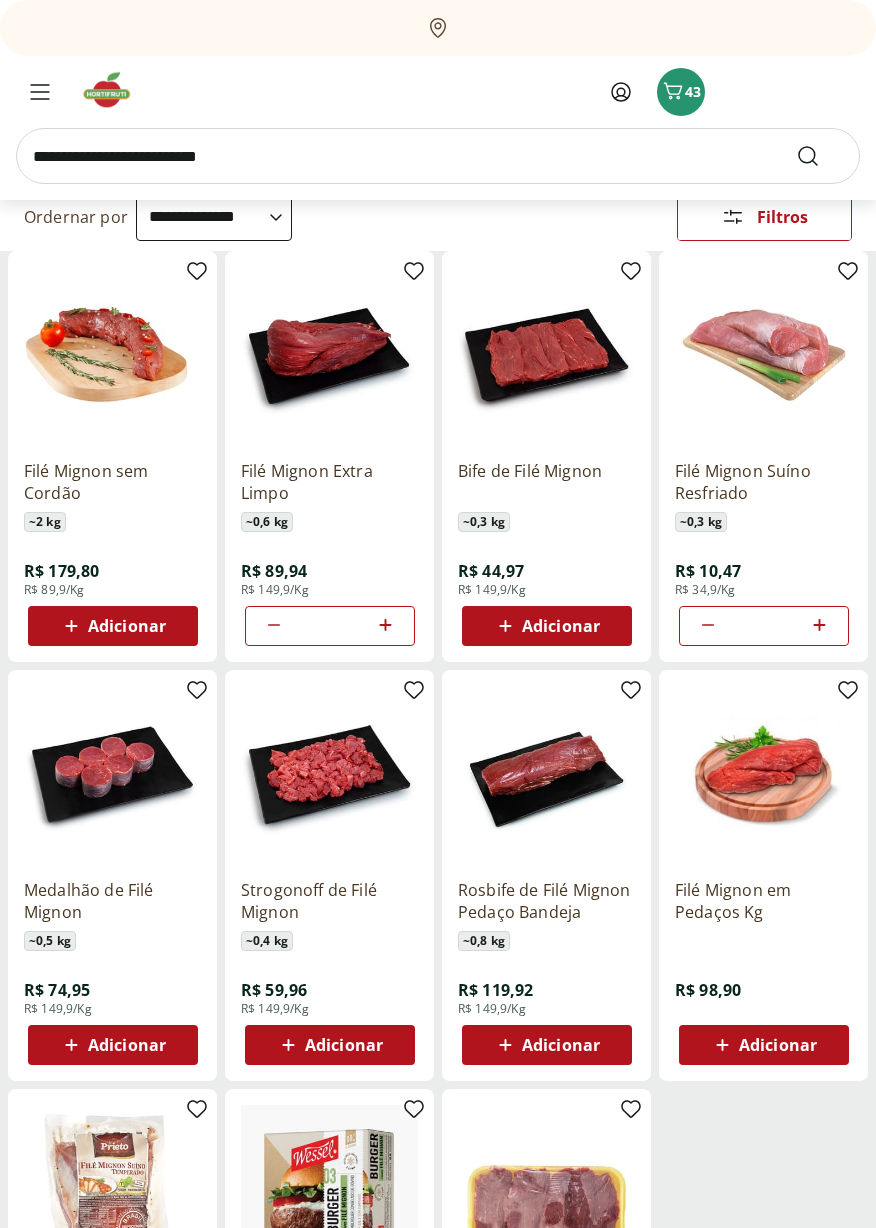 click on "Adicionar" at bounding box center [778, 1045] 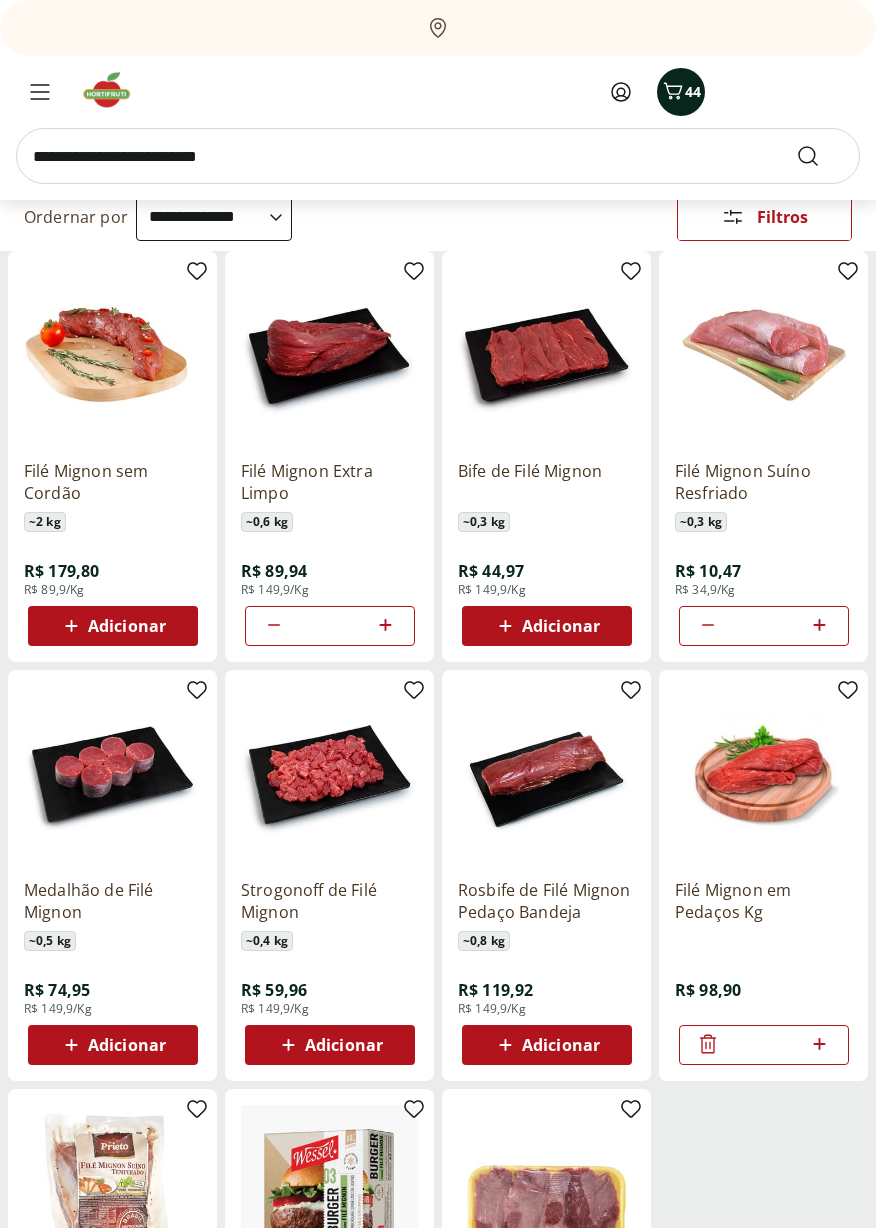 click 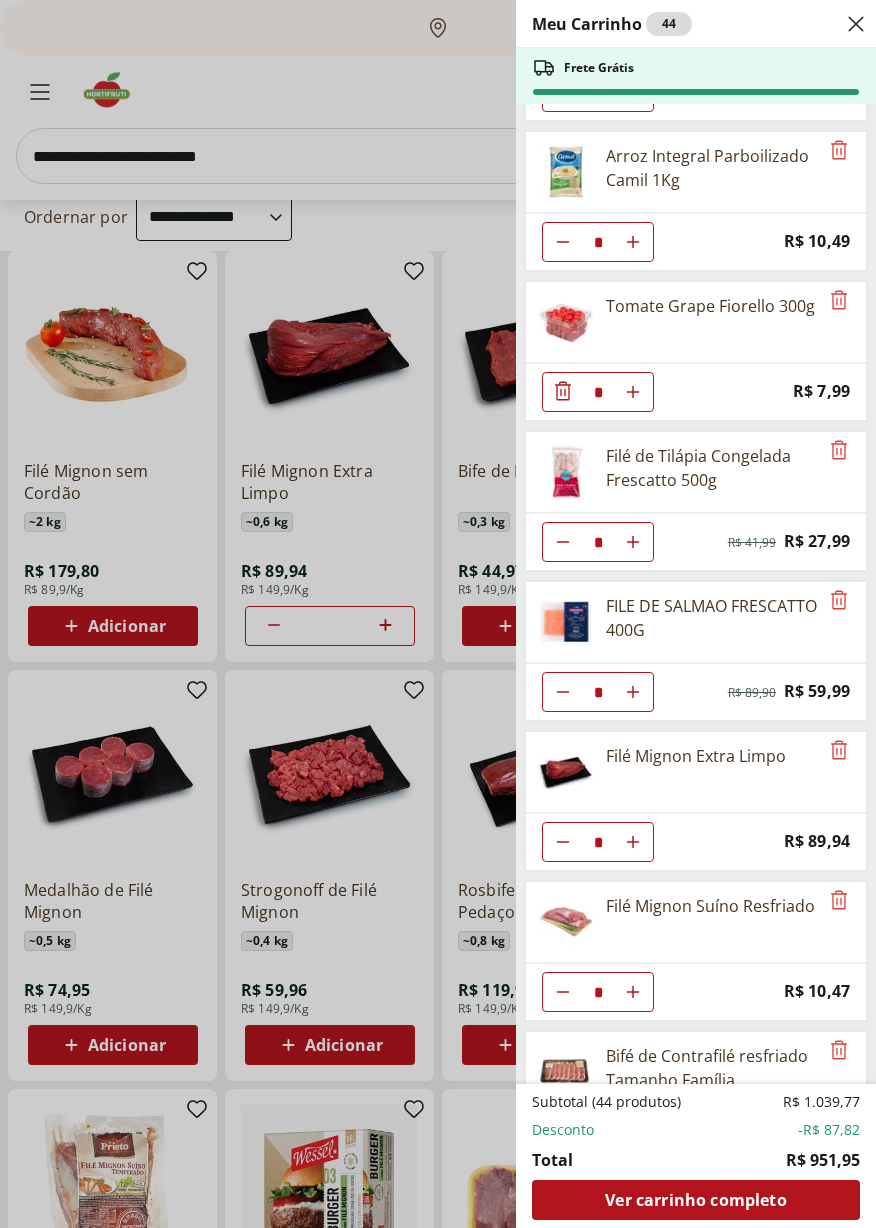 scroll, scrollTop: 1489, scrollLeft: 0, axis: vertical 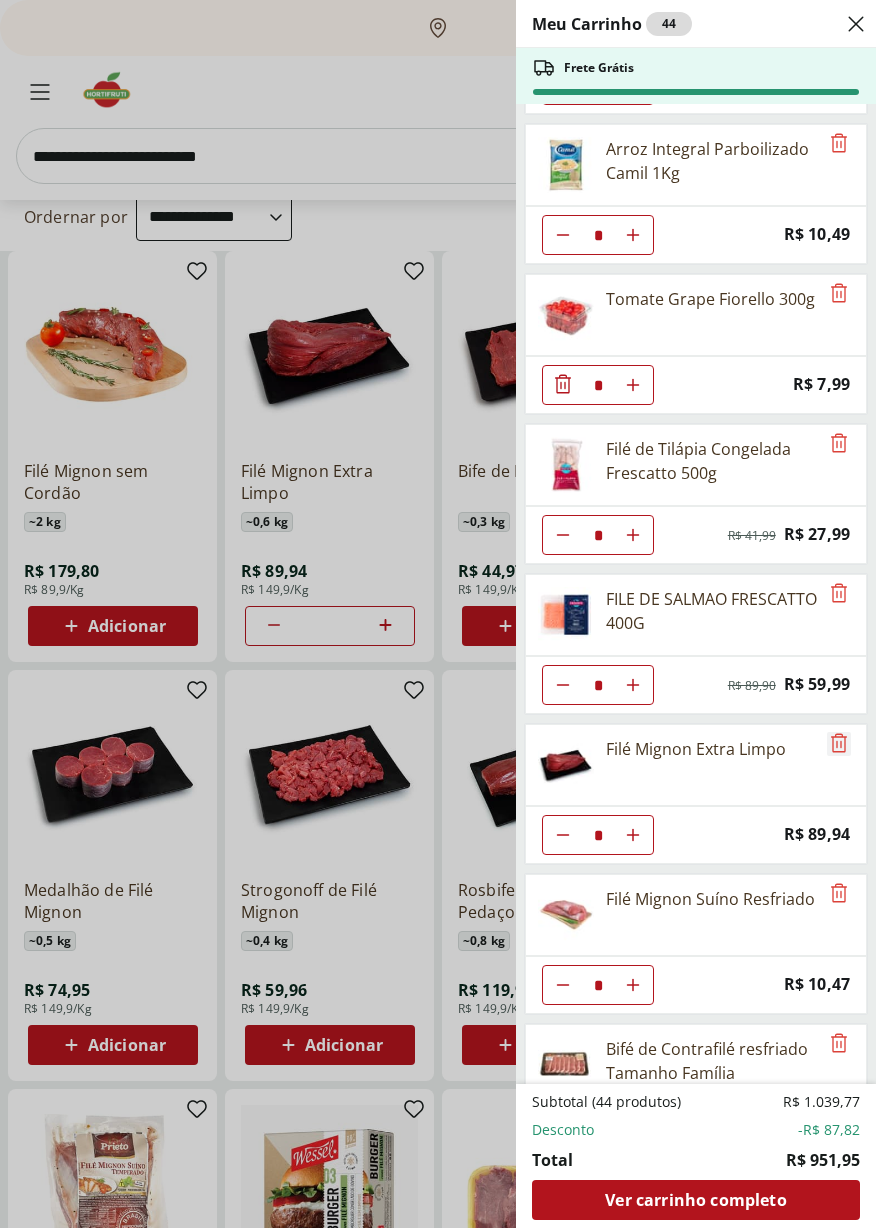 click 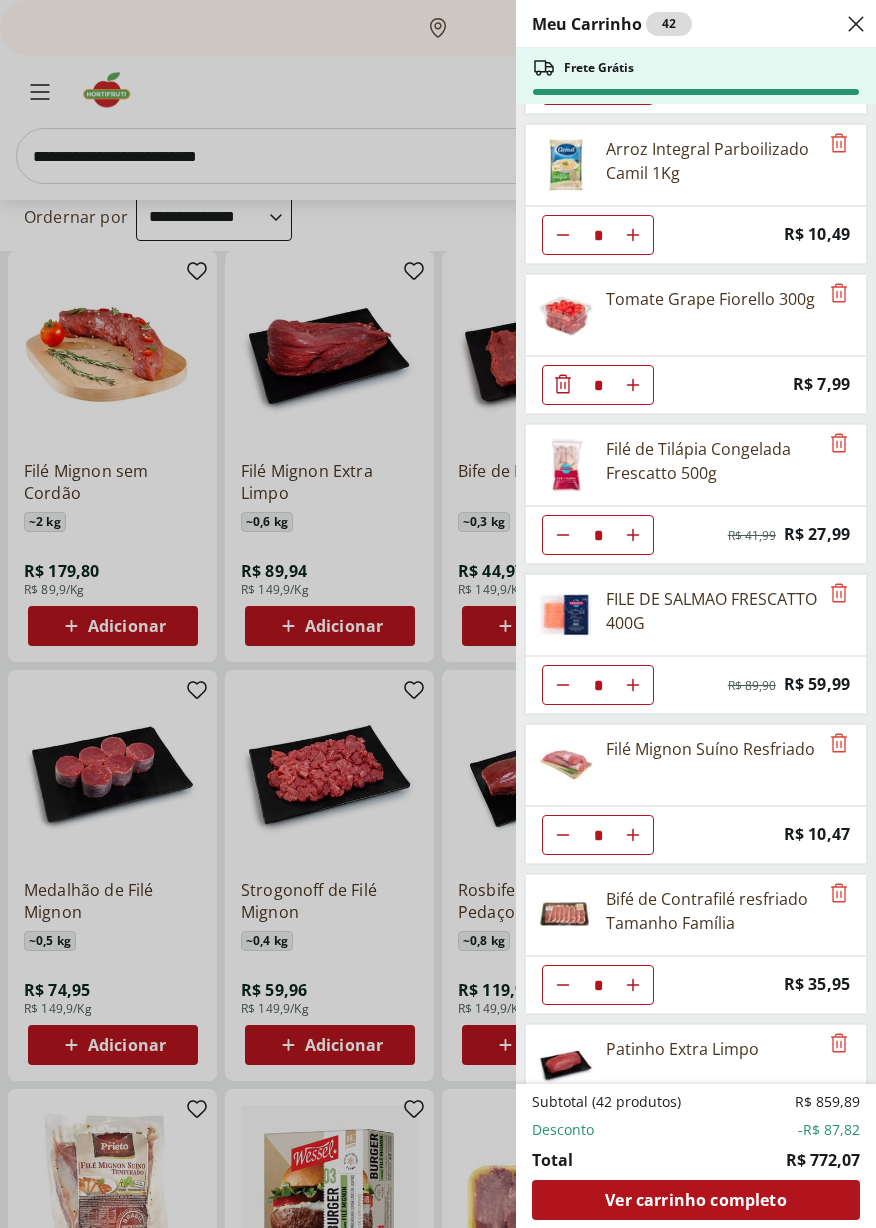 click on "Meu Carrinho 42 Frete Grátis ABACATE SELECIONADO * Price: R$ 11,39 Trio de Salada de Frutas Cortadinho * Price: R$ 9,10 Uva Vermelha Sem Semente 500g * Price: R$ 12,99 Melancia Pedaço * Price: R$ 8,97 Alface Crespa Roxa Hidropônica * Price: R$ 3,99 Ovos Brancos Embalados com 30 unidades * Price: R$ 19,99 Pipoca Para Micro-Ondas Natural Com Sal Yoki Pacote 100G * Price: R$ 4,99 Alecrim - Unidade * Price: R$ 5,49 Cenoura Unidade * Price: R$ 0,72 Coalhada Light Coalhadas 150g * Price: R$ 4,99 Arroz Integral Parboilizado Camil 1Kg * Price: R$ 10,49 Tomate Grape Fiorello 300g * Price: R$ 7,99 Filé de Tilápia Congelada Frescatto 500g * Original price: R$ 41,99 Price: R$ 27,99 FILE DE SALMAO FRESCATTO 400G * Original price: R$ 89,90 Price: R$ 59,99 Filé Mignon Suíno Resfriado * Price: R$ 10,47 Bifé de Contrafilé resfriado Tamanho Família * Price: R$ 35,95 Patinho Extra Limpo * Price: R$ 41,94 Patinho Moído * Price: R$ 21,96 Baby Beef Miolo da Alcatra * Price: R$ 62,93 * Price: * * * *" at bounding box center (438, 614) 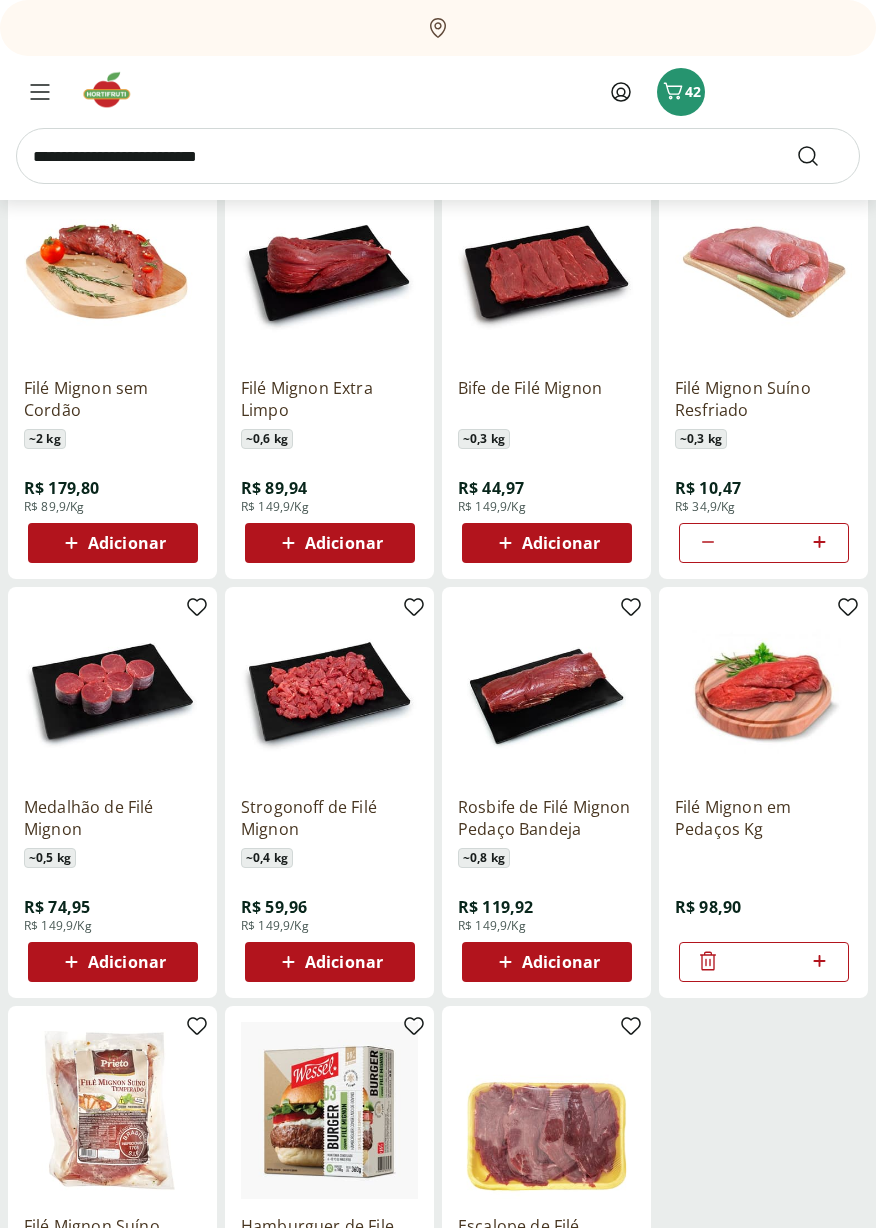 scroll, scrollTop: 277, scrollLeft: 0, axis: vertical 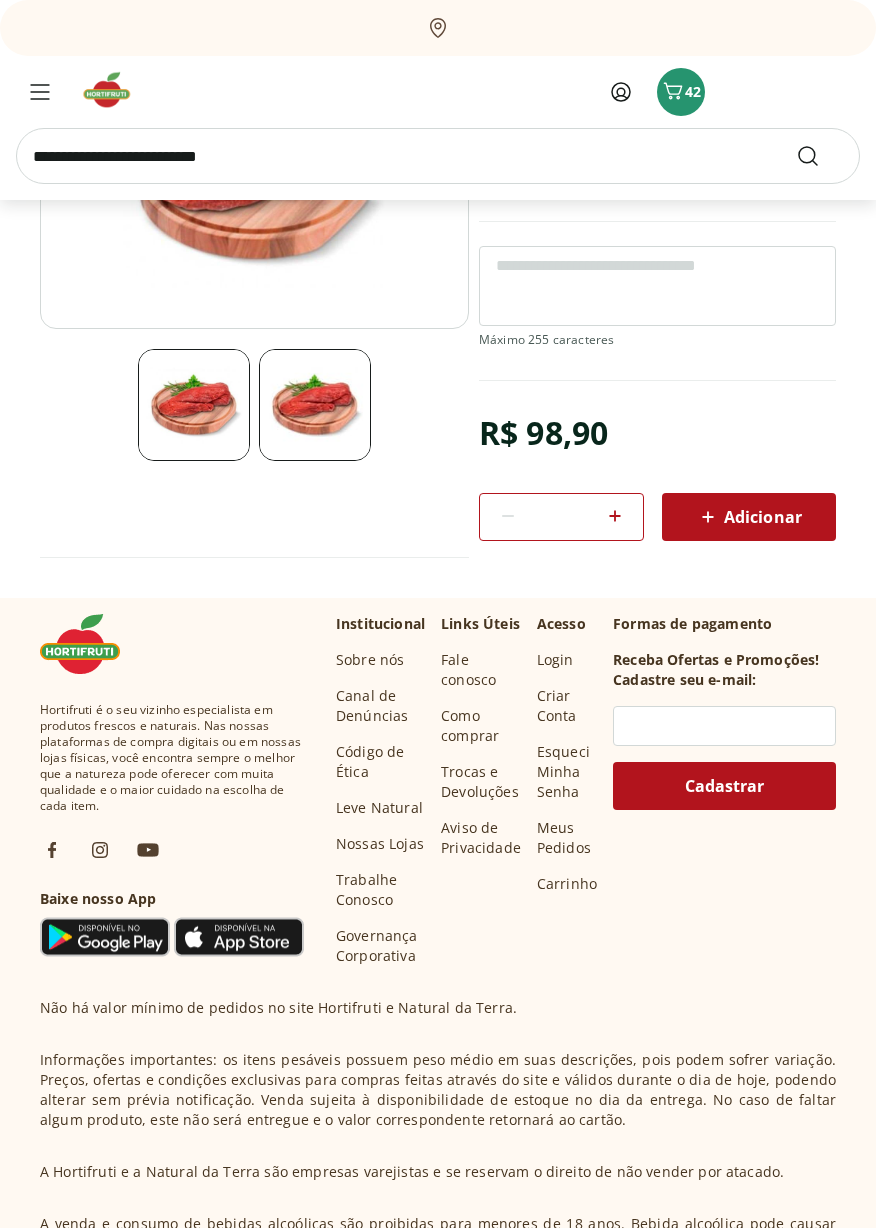 select on "**********" 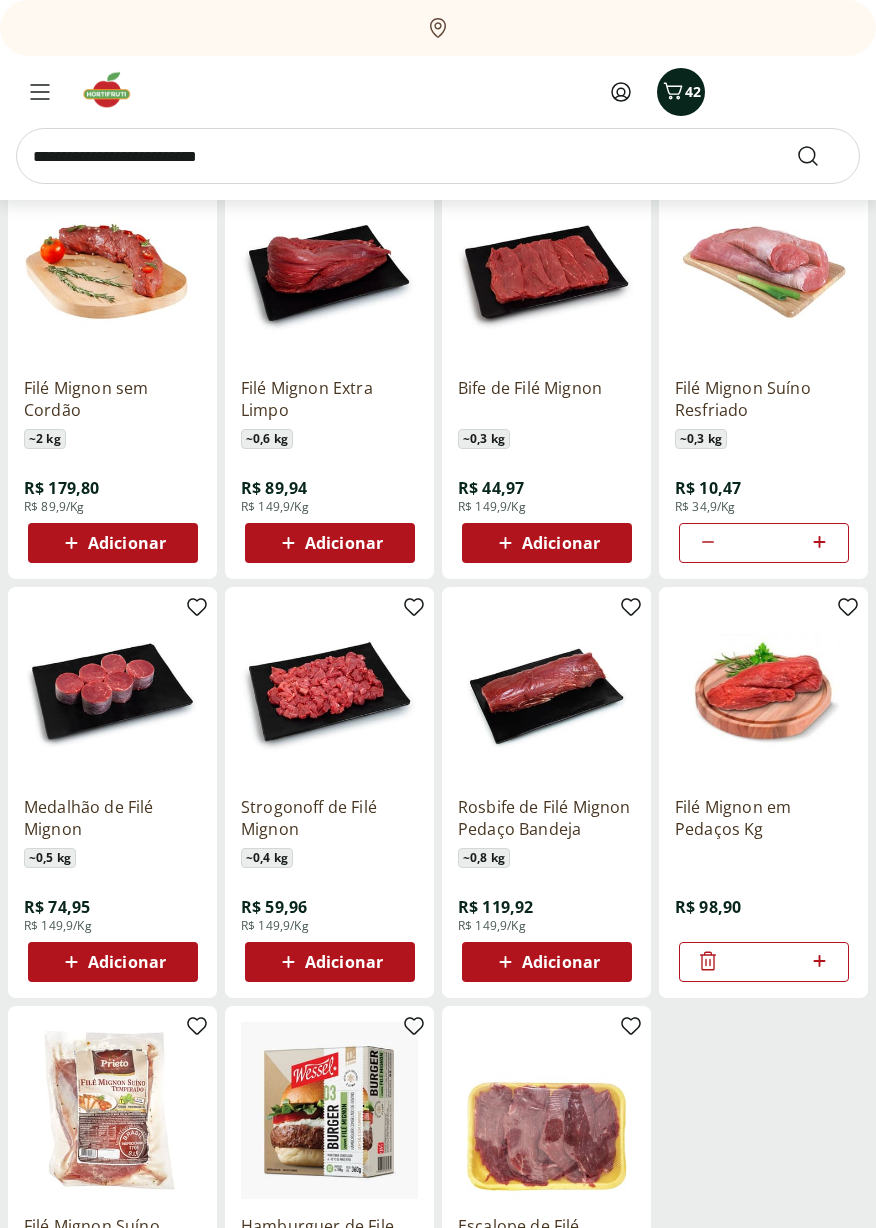 click on "42" at bounding box center [693, 91] 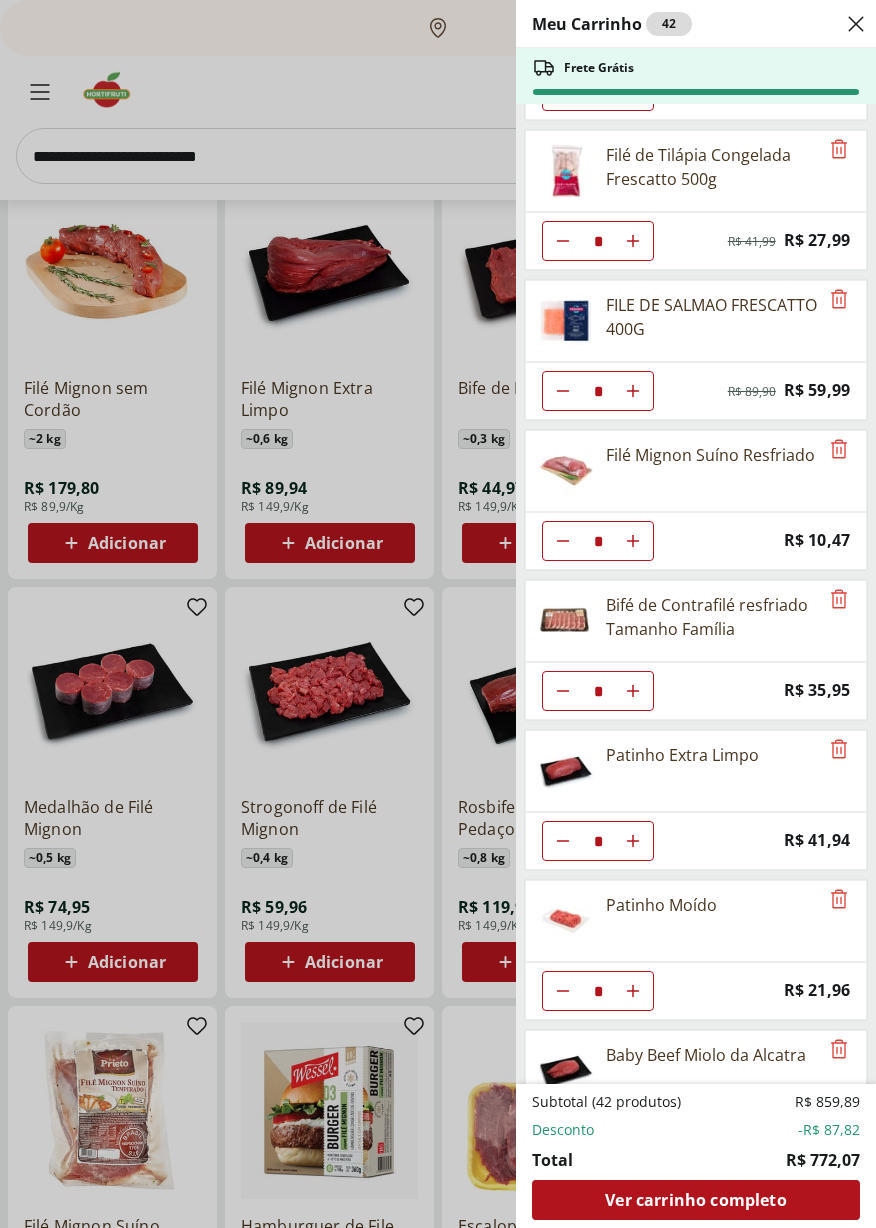 scroll, scrollTop: 1793, scrollLeft: 0, axis: vertical 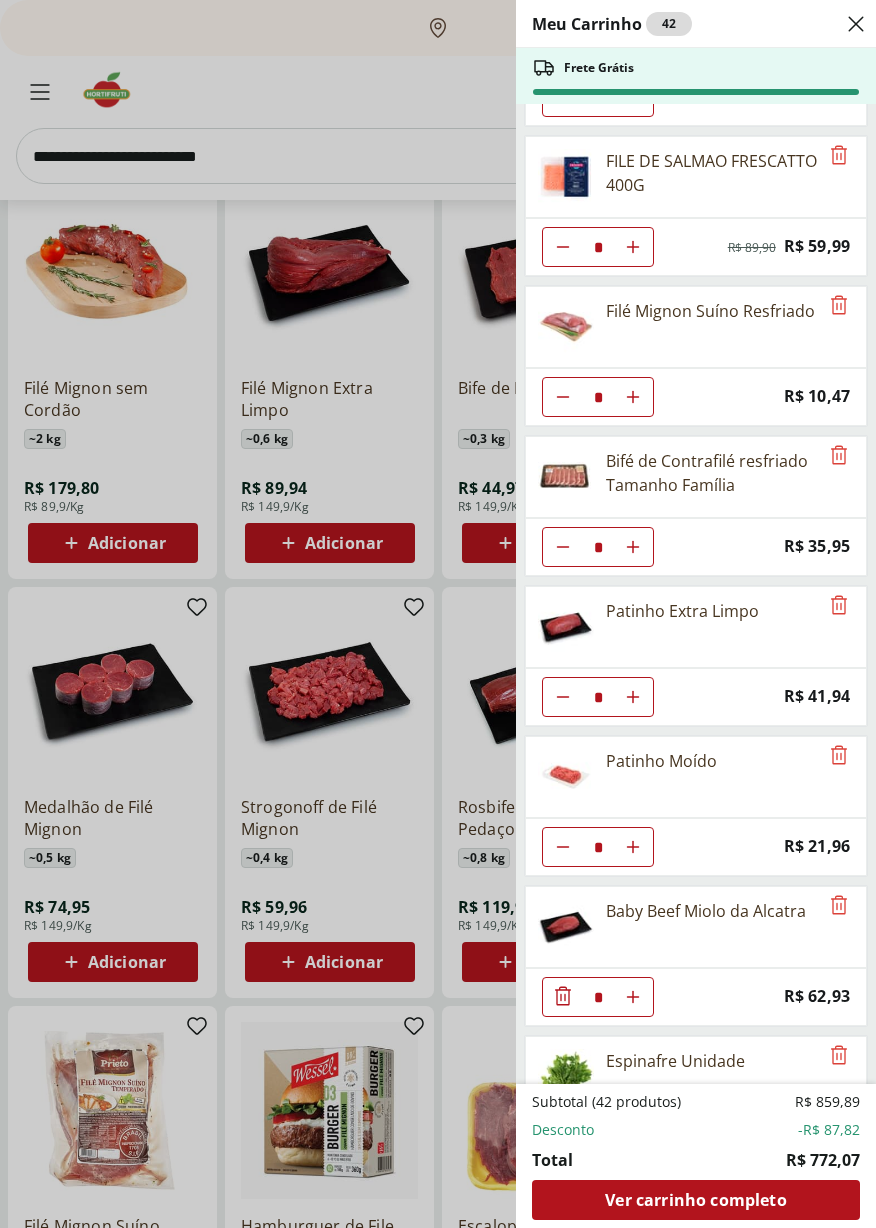 click on "Meu Carrinho 42 Frete Grátis ABACATE SELECIONADO * Price: R$ 11,39 Trio de Salada de Frutas Cortadinho * Price: R$ 9,10 Uva Vermelha Sem Semente 500g * Price: R$ 12,99 Melancia Pedaço * Price: R$ 8,97 Alface Crespa Roxa Hidropônica * Price: R$ 3,99 Ovos Brancos Embalados com 30 unidades * Price: R$ 19,99 Pipoca Para Micro-Ondas Natural Com Sal Yoki Pacote 100G * Price: R$ 4,99 Alecrim - Unidade * Price: R$ 5,49 Cenoura Unidade * Price: R$ 0,72 Coalhada Light Coalhadas 150g * Price: R$ 4,99 Arroz Integral Parboilizado Camil 1Kg * Price: R$ 10,49 Tomate Grape Fiorello 300g * Price: R$ 7,99 Filé de Tilápia Congelada Frescatto 500g * Original price: R$ 41,99 Price: R$ 27,99 FILE DE SALMAO FRESCATTO 400G * Original price: R$ 89,90 Price: R$ 59,99 Filé Mignon Suíno Resfriado * Price: R$ 10,47 Bifé de Contrafilé resfriado Tamanho Família * Price: R$ 35,95 Patinho Extra Limpo * Price: R$ 41,94 Patinho Moído * Price: R$ 21,96 Baby Beef Miolo da Alcatra * Price: R$ 62,93 * Price: * * * *" at bounding box center [438, 614] 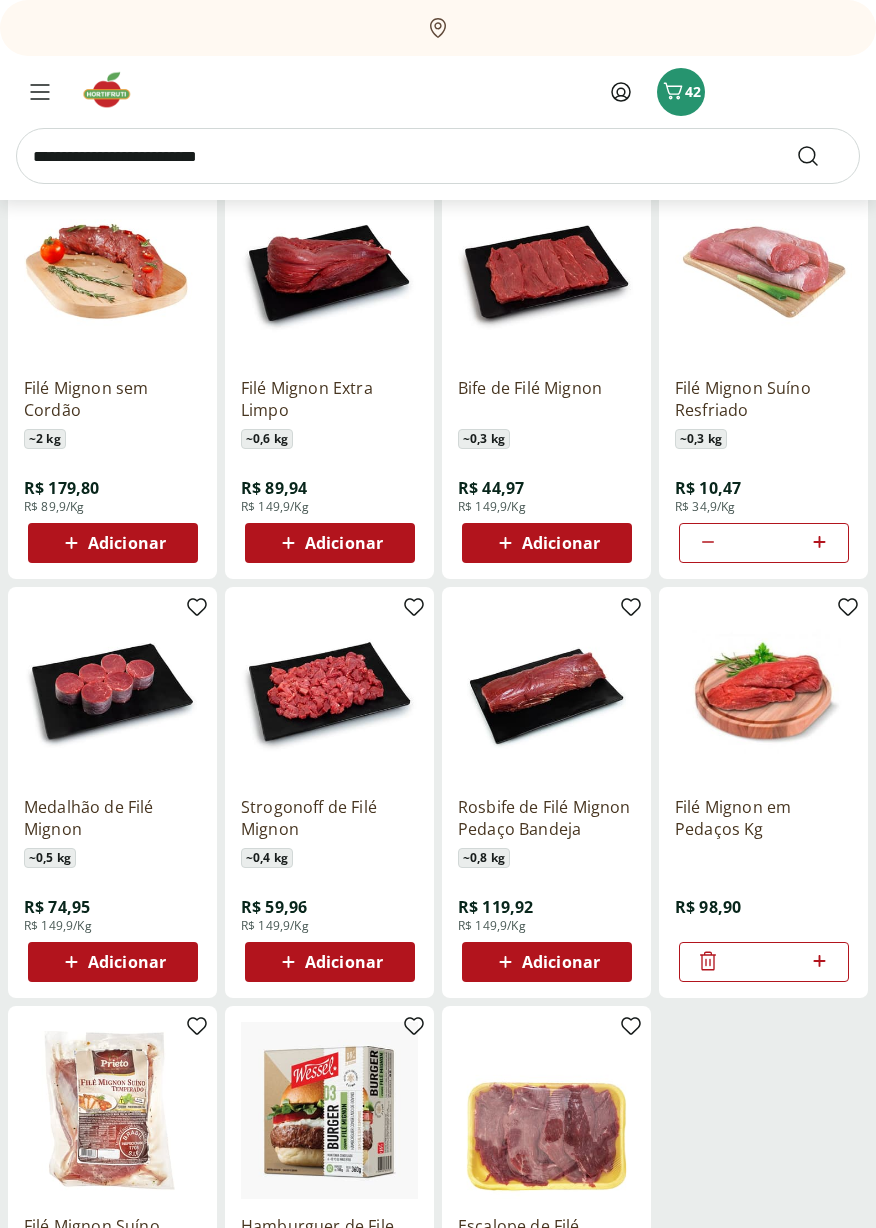 click at bounding box center (438, 156) 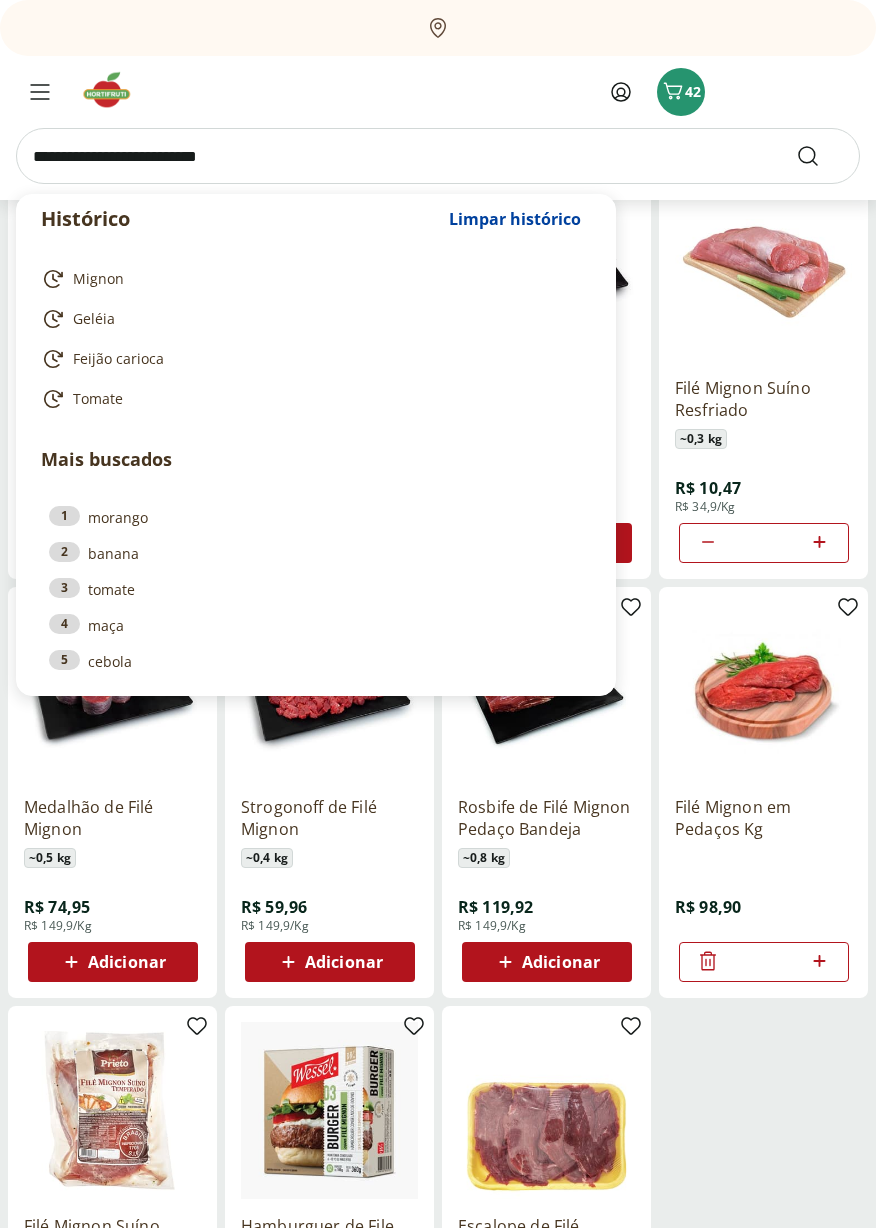 type on "*" 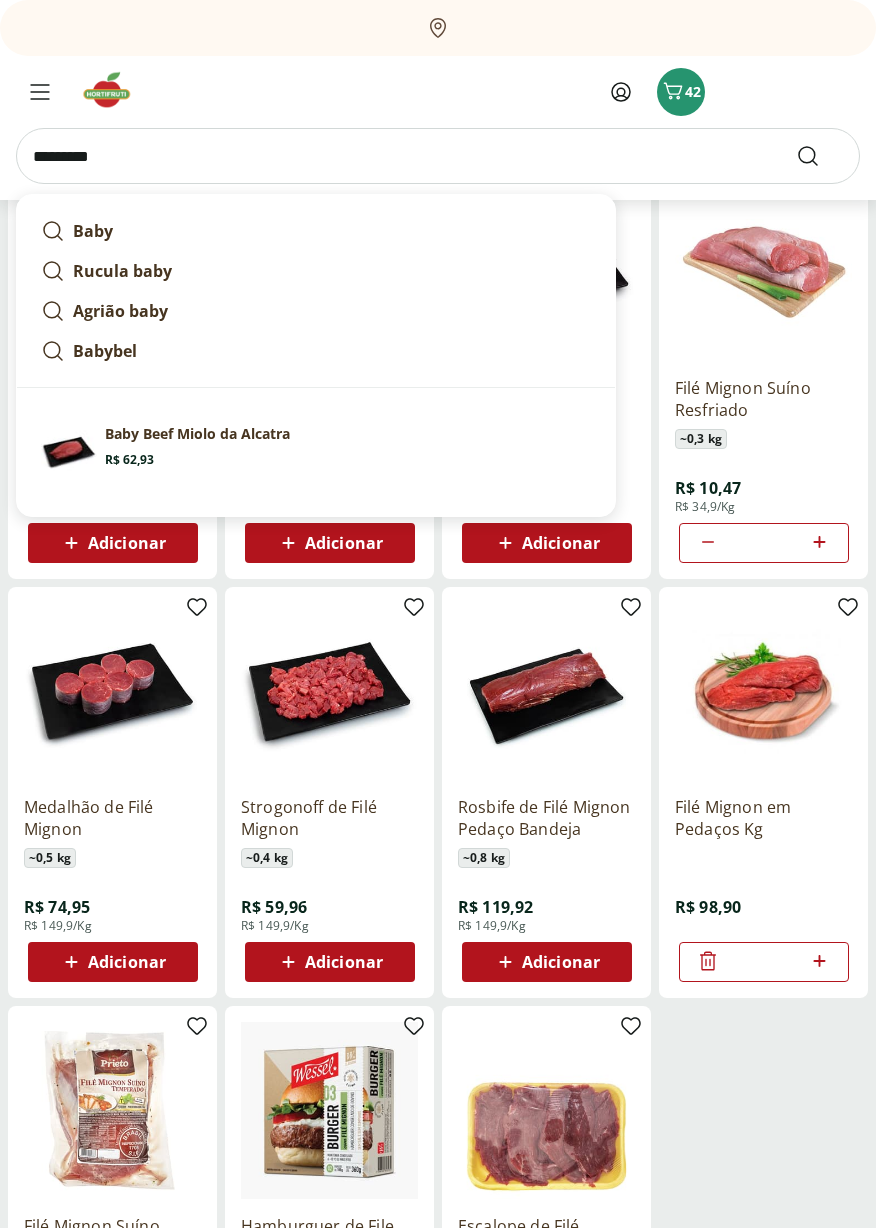 type on "*********" 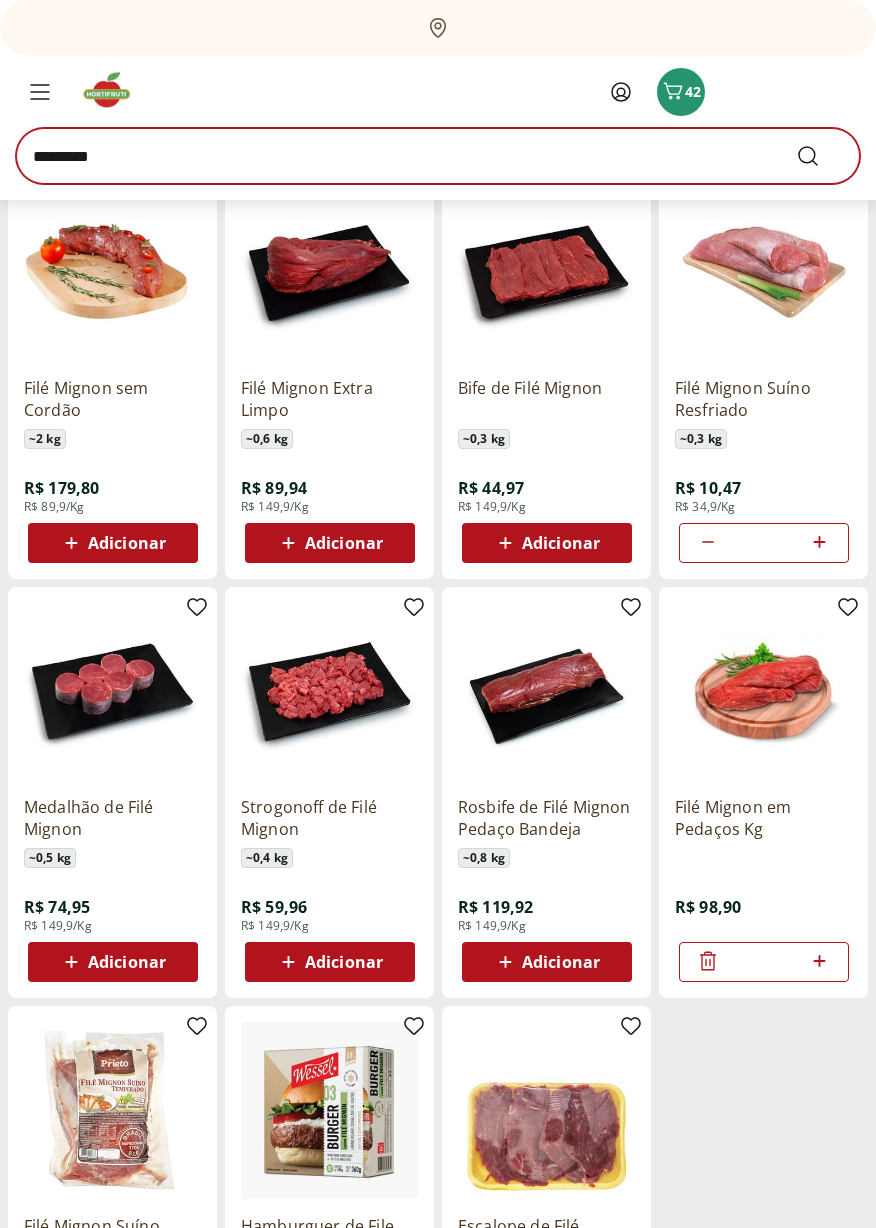 scroll, scrollTop: 0, scrollLeft: 0, axis: both 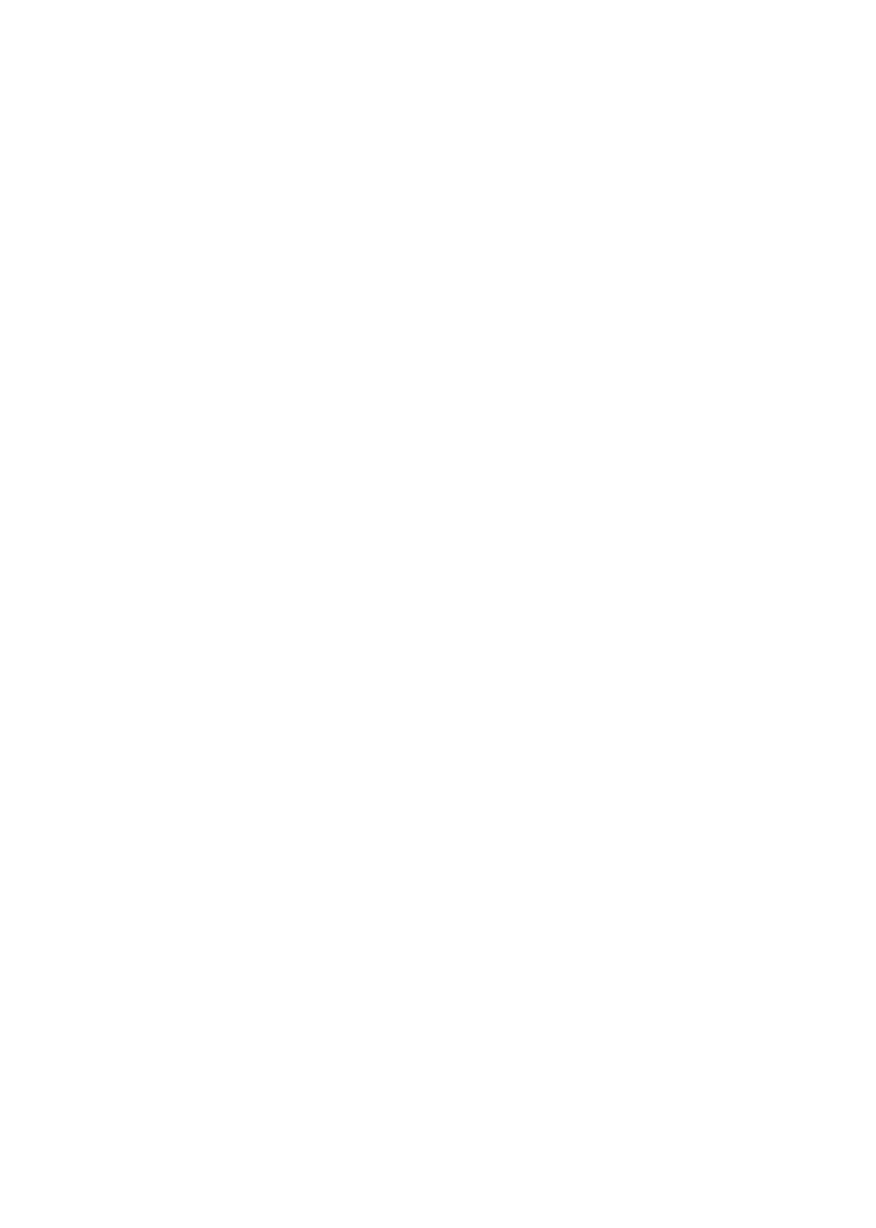 select on "**********" 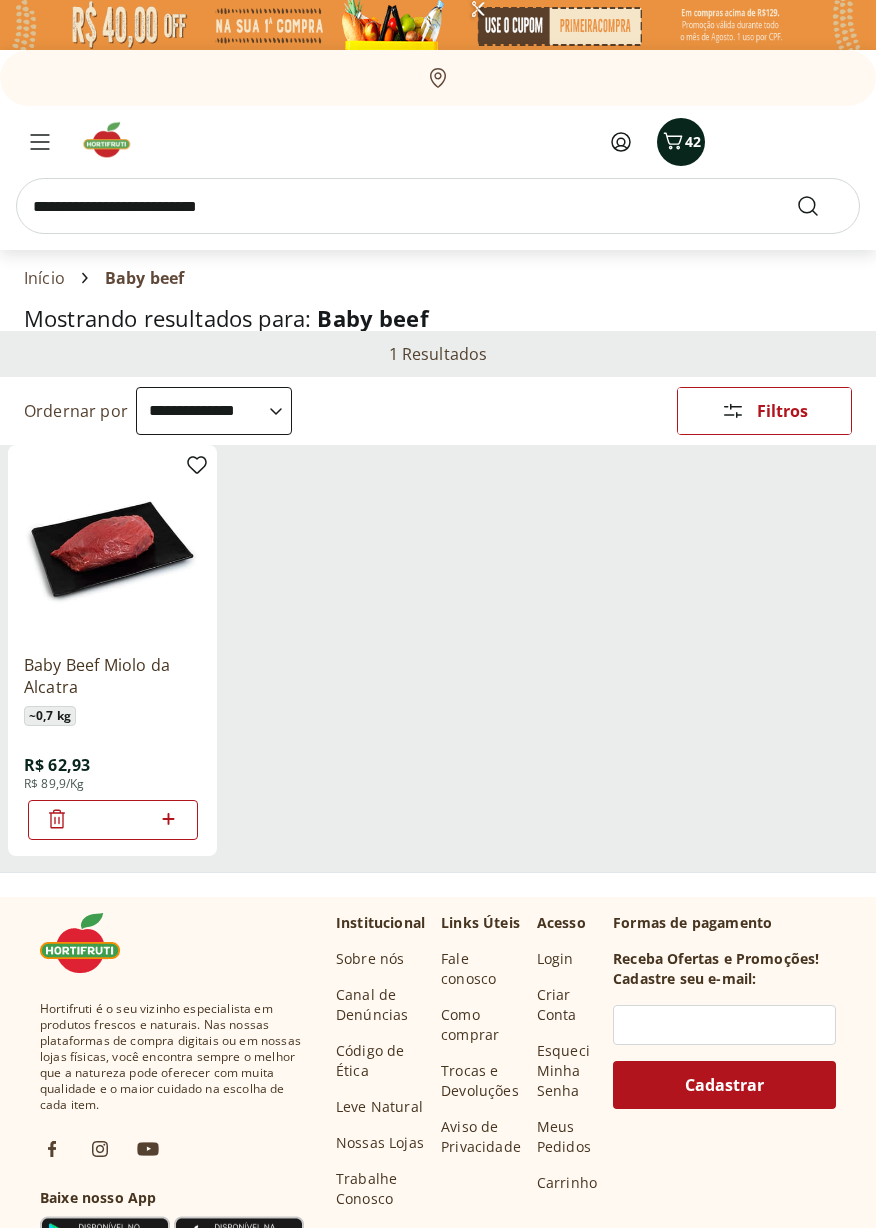 click on "42" at bounding box center (693, 141) 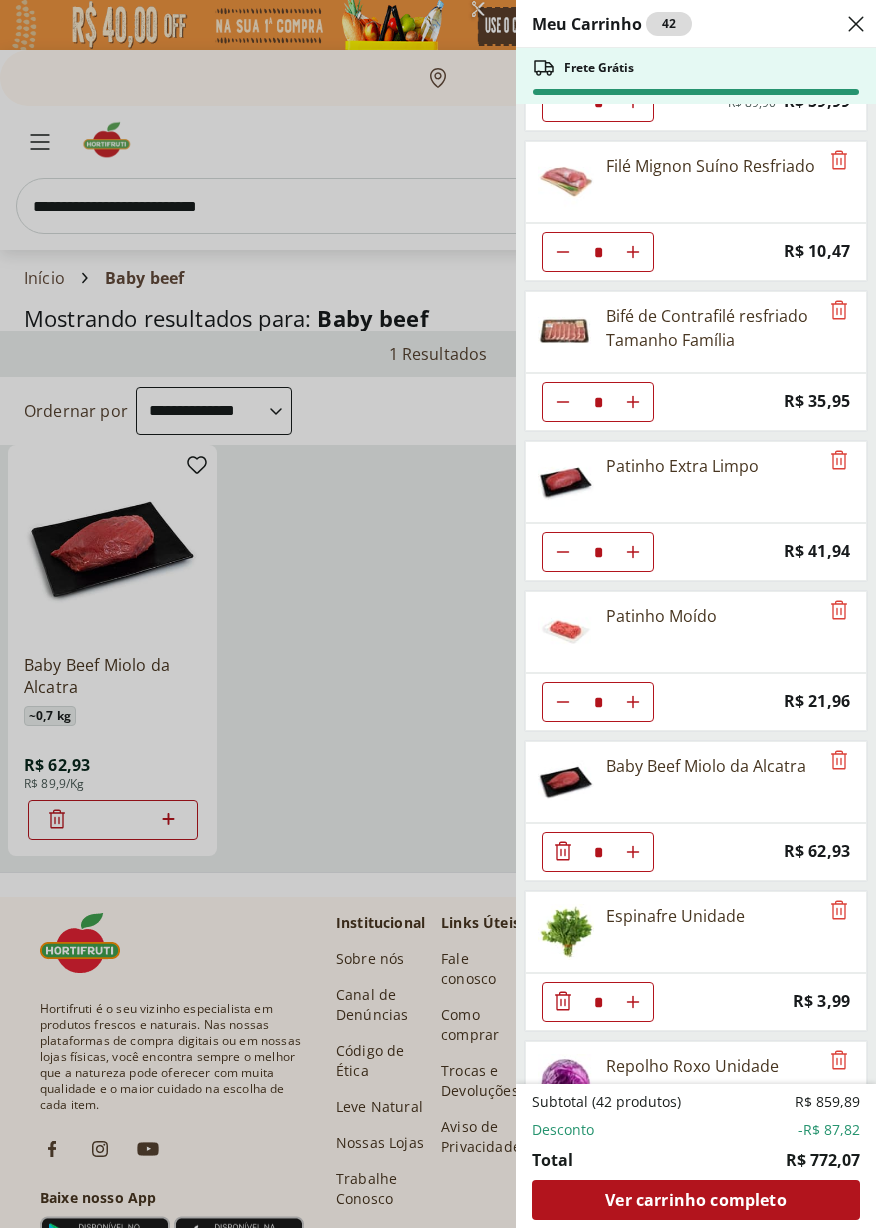 scroll, scrollTop: 2073, scrollLeft: 0, axis: vertical 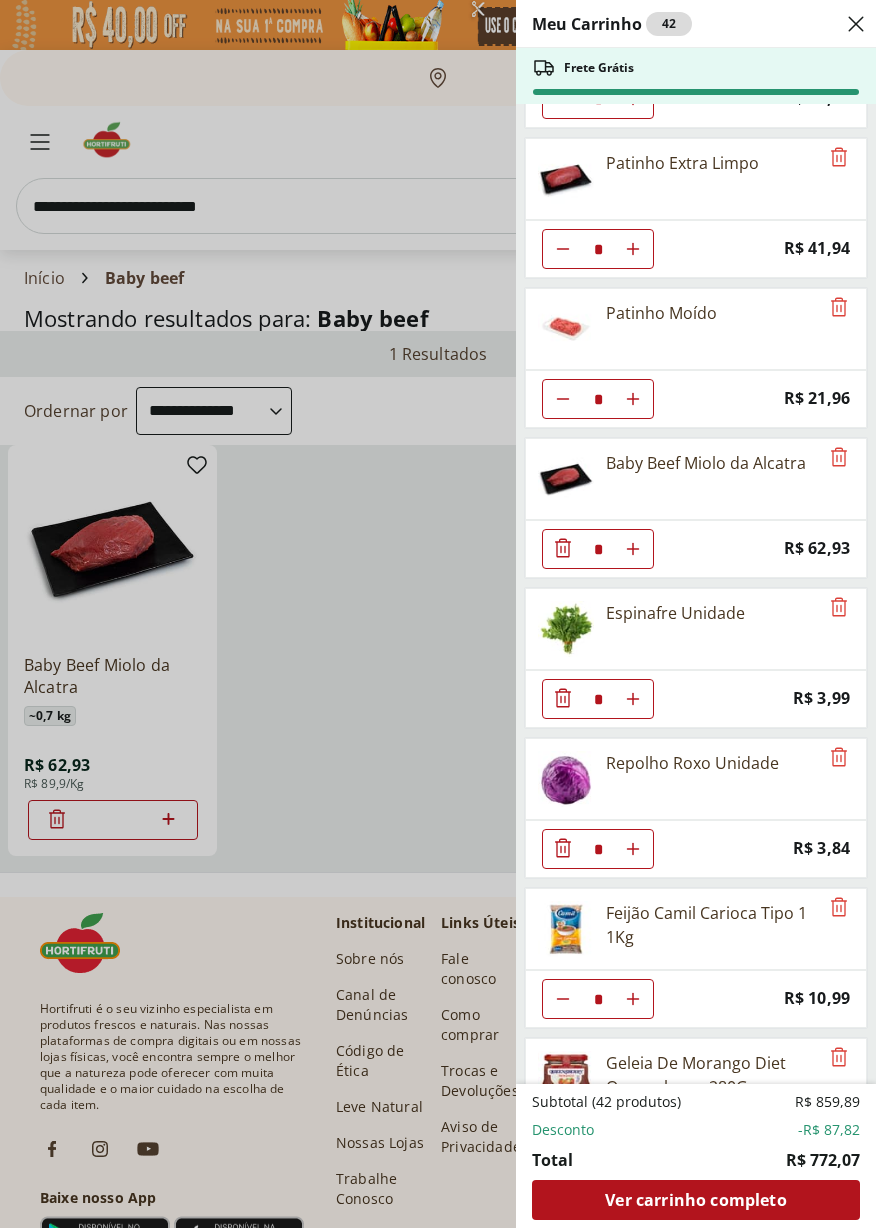 click on "Meu Carrinho 42 Frete Grátis ABACATE SELECIONADO * Price: R$ 11,39 Trio de Salada de Frutas Cortadinho * Price: R$ 9,10 Uva Vermelha Sem Semente 500g * Price: R$ 12,99 Melancia Pedaço * Price: R$ 8,97 Alface Crespa Roxa Hidropônica * Price: R$ 3,99 Ovos Brancos Embalados com 30 unidades * Price: R$ 19,99 Pipoca Para Micro-Ondas Natural Com Sal Yoki Pacote 100G * Price: R$ 4,99 Alecrim - Unidade * Price: R$ 5,49 Cenoura Unidade * Price: R$ 0,72 Coalhada Light Coalhadas 150g * Price: R$ 4,99 Arroz Integral Parboilizado Camil 1Kg * Price: R$ 10,49 Tomate Grape Fiorello 300g * Price: R$ 7,99 Filé de Tilápia Congelada Frescatto 500g * Original price: R$ 41,99 Price: R$ 27,99 FILE DE SALMAO FRESCATTO 400G * Original price: R$ 89,90 Price: R$ 59,99 Filé Mignon Suíno Resfriado * Price: R$ 10,47 Bifé de Contrafilé resfriado Tamanho Família * Price: R$ 35,95 Patinho Extra Limpo * Price: R$ 41,94 Patinho Moído * Price: R$ 21,96 Baby Beef Miolo da Alcatra * Price: R$ 62,93 * Price: * * * *" at bounding box center [438, 614] 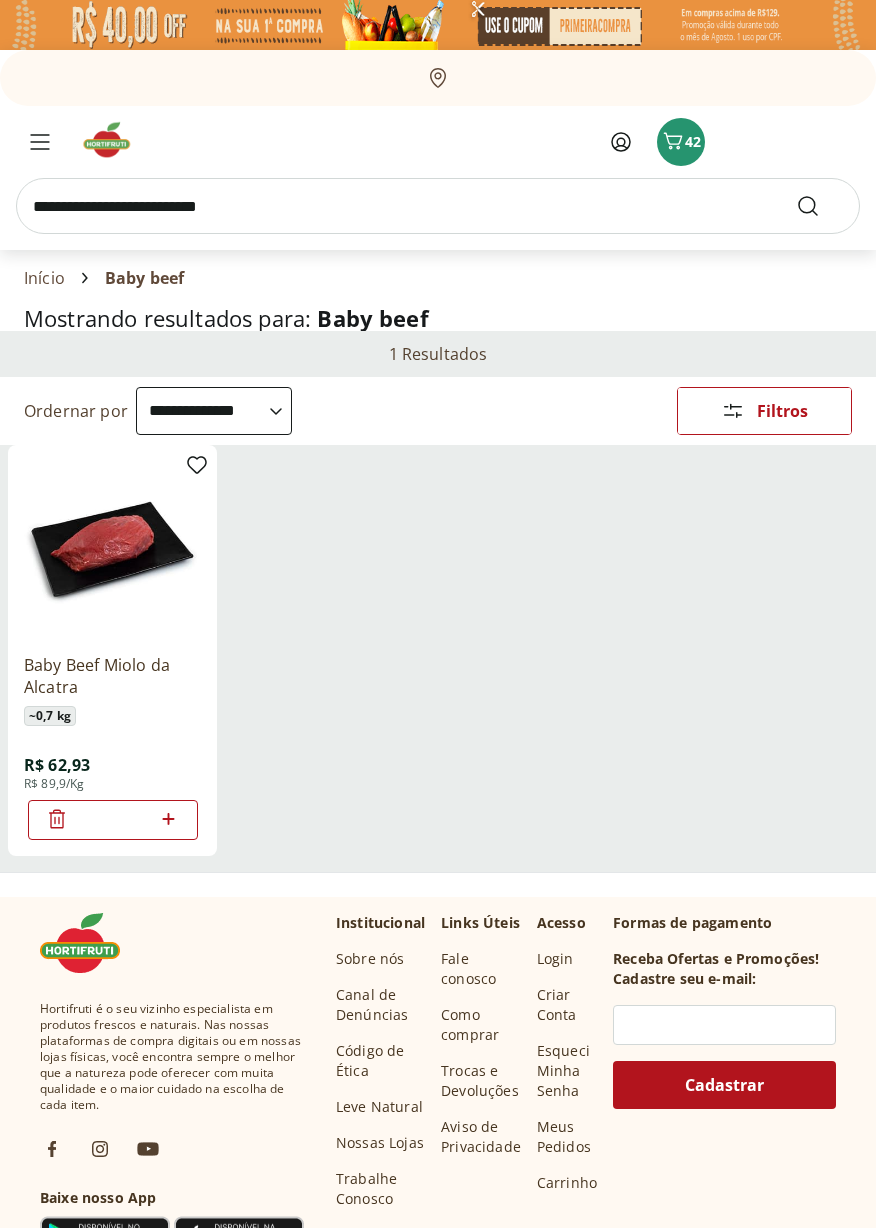 click at bounding box center (438, 206) 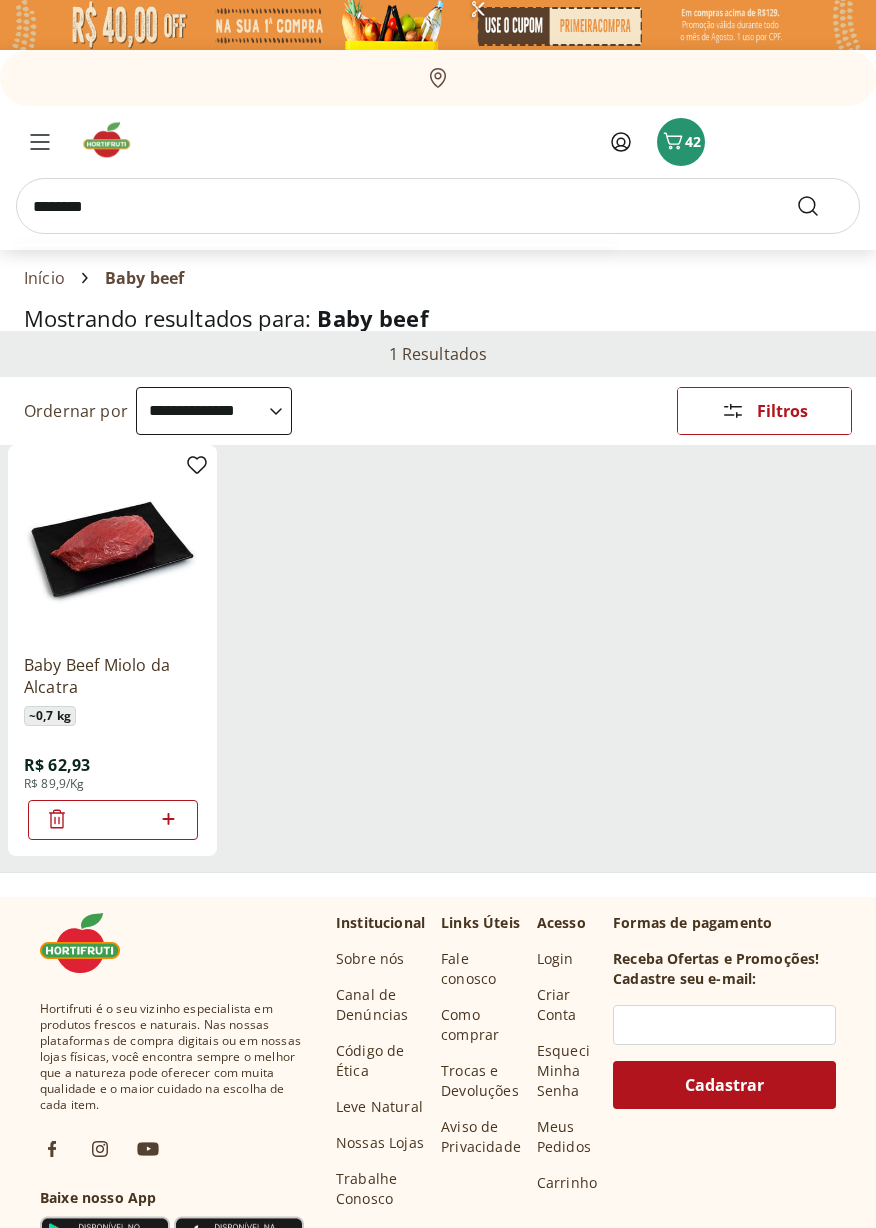 type on "********" 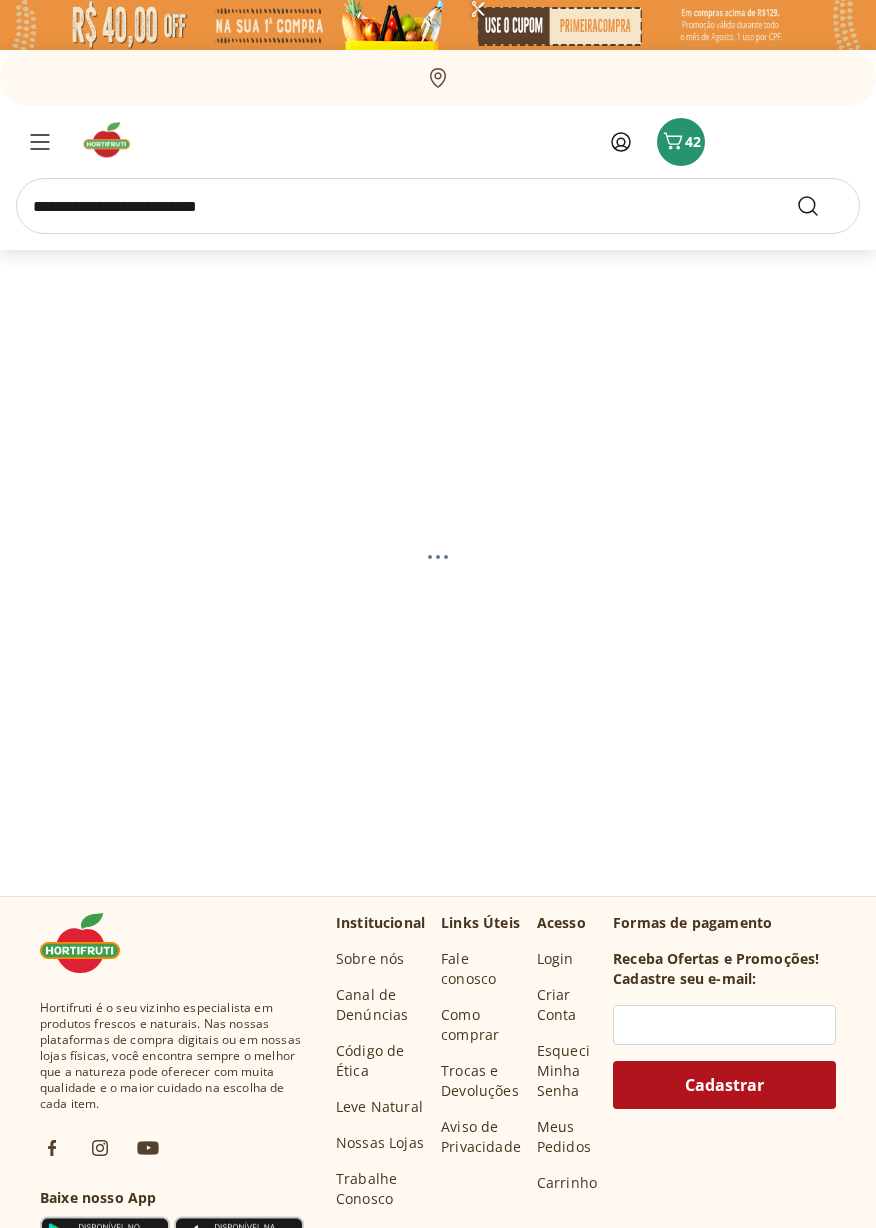 select on "**********" 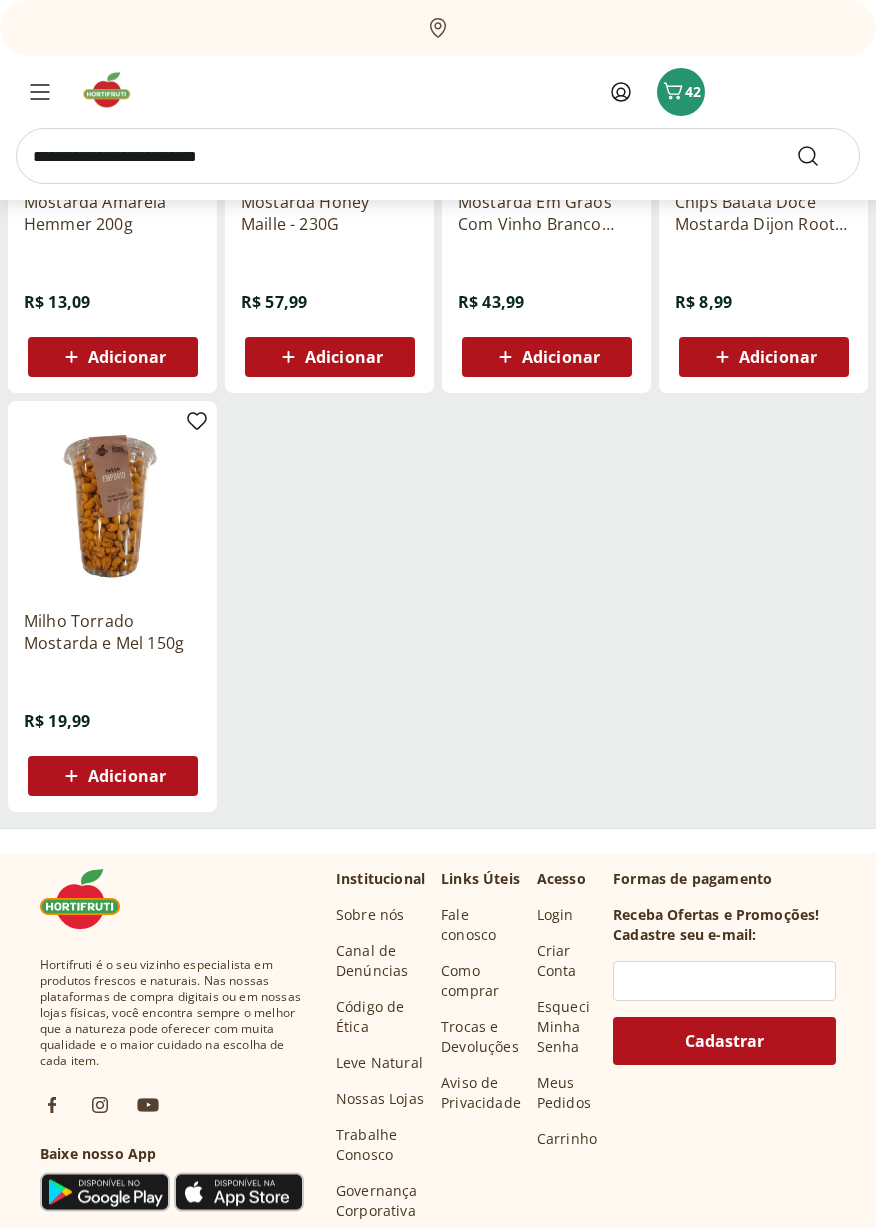 scroll, scrollTop: 883, scrollLeft: 0, axis: vertical 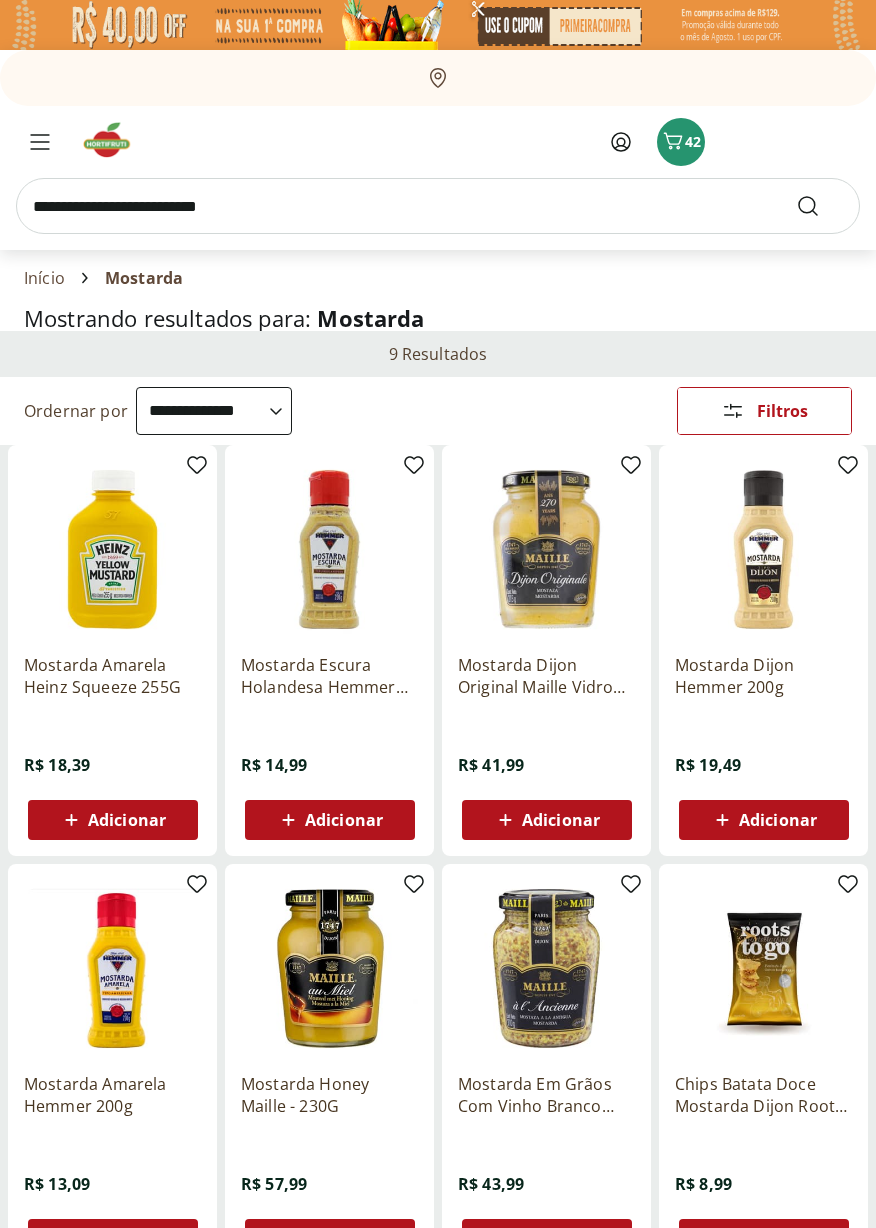 select on "**********" 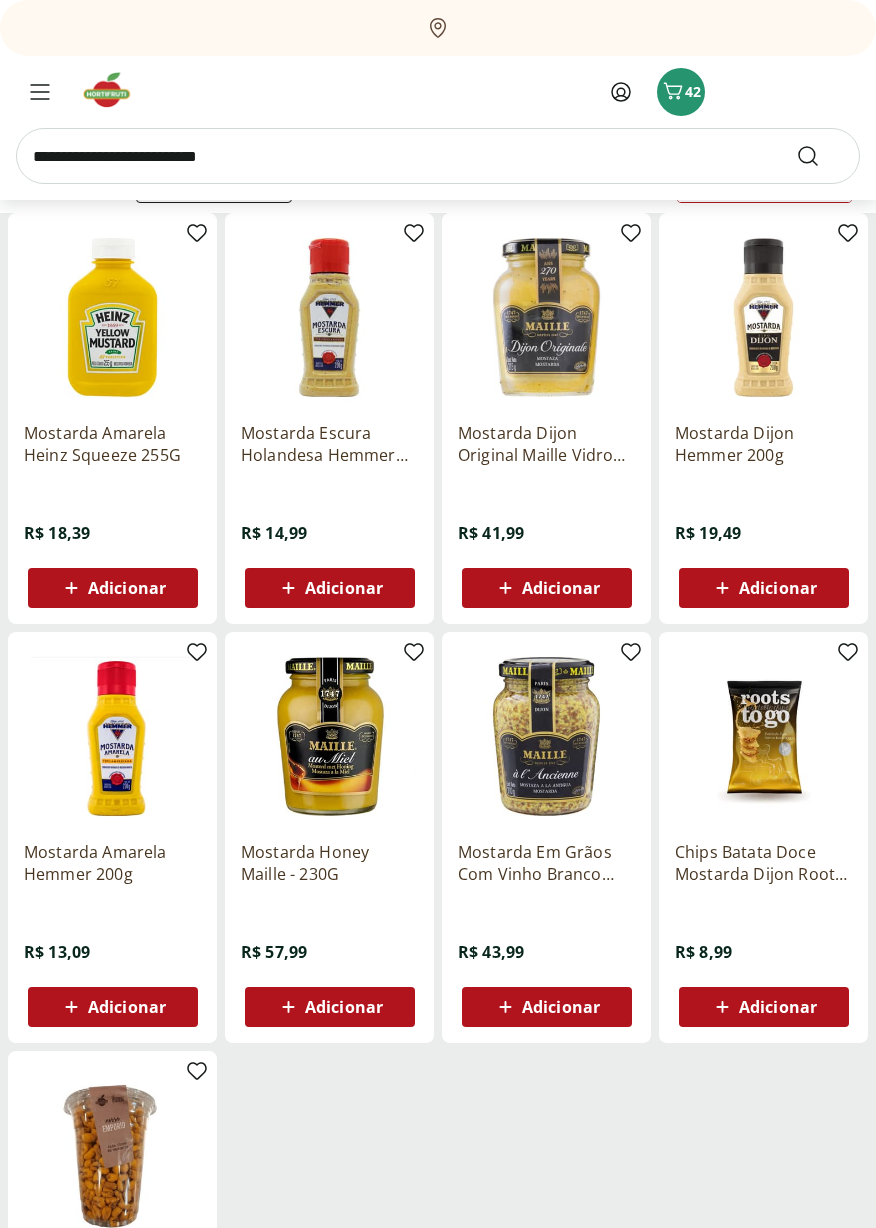 scroll, scrollTop: 0, scrollLeft: 0, axis: both 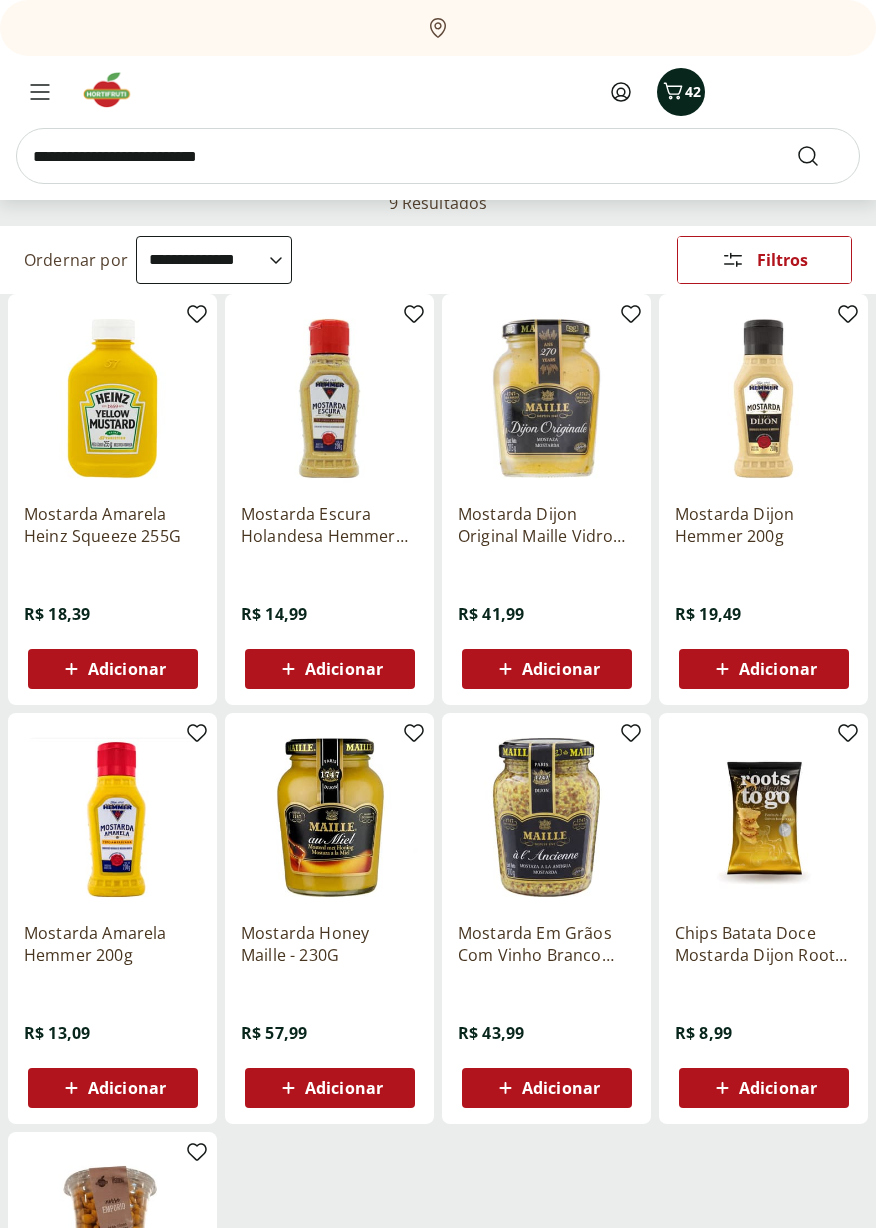 click 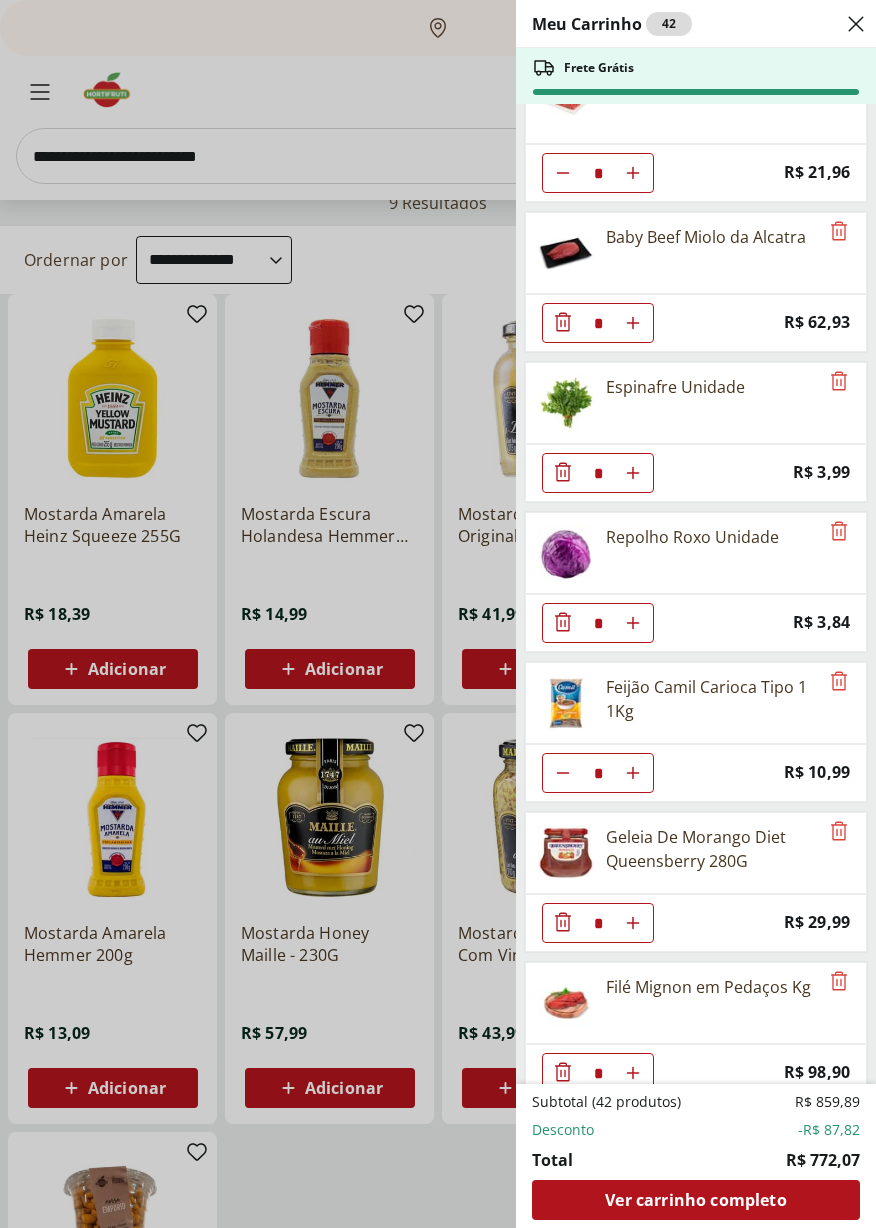 scroll, scrollTop: 2628, scrollLeft: 0, axis: vertical 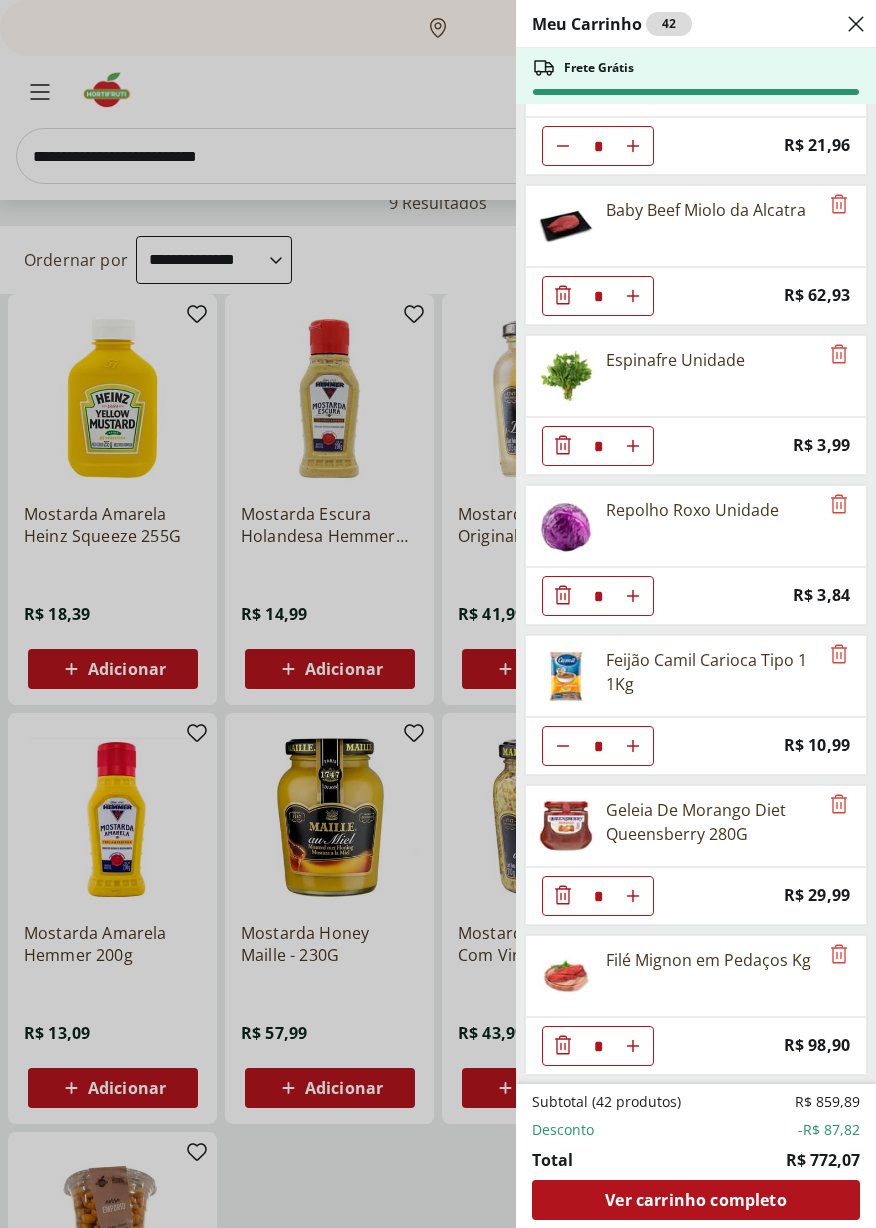 click on "Meu Carrinho 42 Frete Grátis ABACATE SELECIONADO * Price: R$ 11,39 Trio de Salada de Frutas Cortadinho * Price: R$ 9,10 Uva Vermelha Sem Semente 500g * Price: R$ 12,99 Melancia Pedaço * Price: R$ 8,97 Alface Crespa Roxa Hidropônica * Price: R$ 3,99 Ovos Brancos Embalados com 30 unidades * Price: R$ 19,99 Pipoca Para Micro-Ondas Natural Com Sal Yoki Pacote 100G * Price: R$ 4,99 Alecrim - Unidade * Price: R$ 5,49 Cenoura Unidade * Price: R$ 0,72 Coalhada Light Coalhadas 150g * Price: R$ 4,99 Arroz Integral Parboilizado Camil 1Kg * Price: R$ 10,49 Tomate Grape Fiorello 300g * Price: R$ 7,99 Filé de Tilápia Congelada Frescatto 500g * Original price: R$ 41,99 Price: R$ 27,99 FILE DE SALMAO FRESCATTO 400G * Original price: R$ 89,90 Price: R$ 59,99 Filé Mignon Suíno Resfriado * Price: R$ 10,47 Bifé de Contrafilé resfriado Tamanho Família * Price: R$ 35,95 Patinho Extra Limpo * Price: R$ 41,94 Patinho Moído * Price: R$ 21,96 Baby Beef Miolo da Alcatra * Price: R$ 62,93 * Price: * * * *" at bounding box center [438, 614] 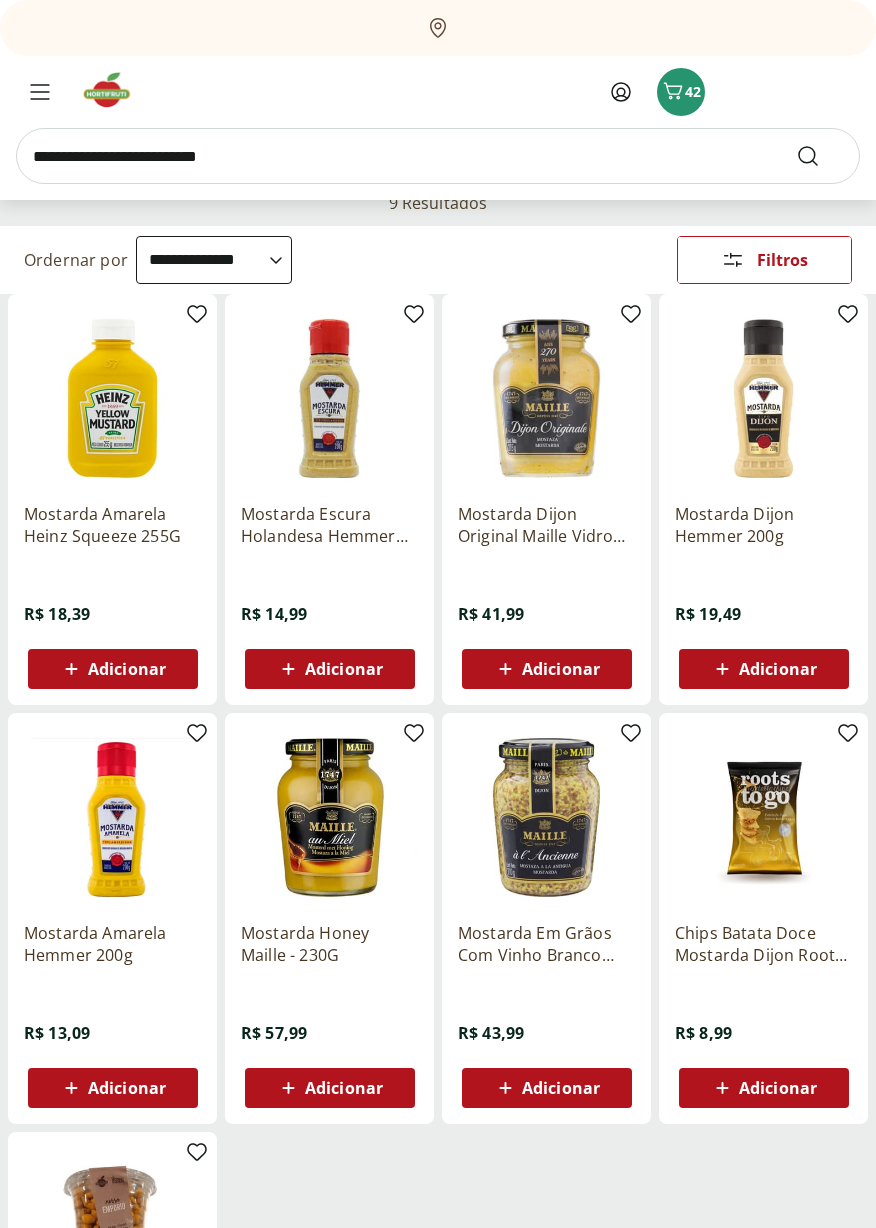 click at bounding box center (438, 156) 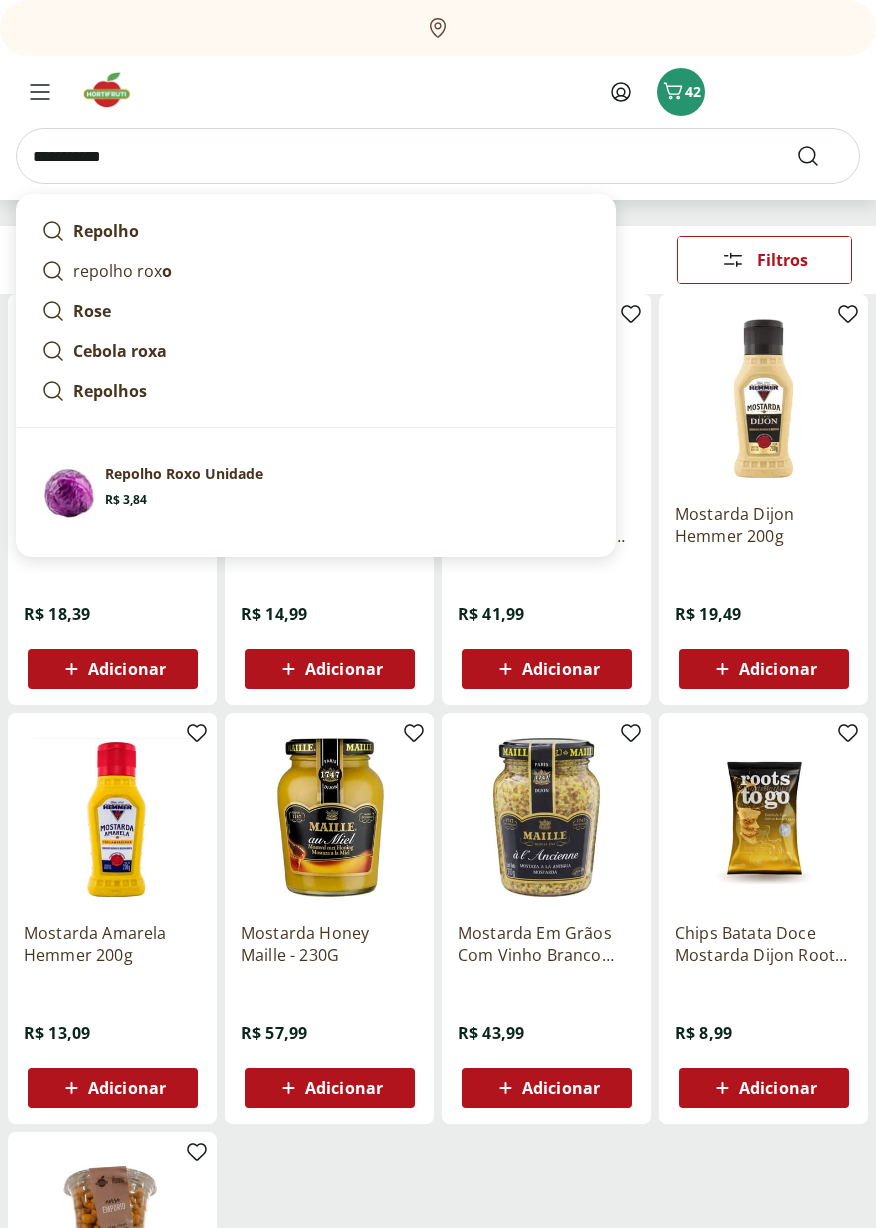 type on "**********" 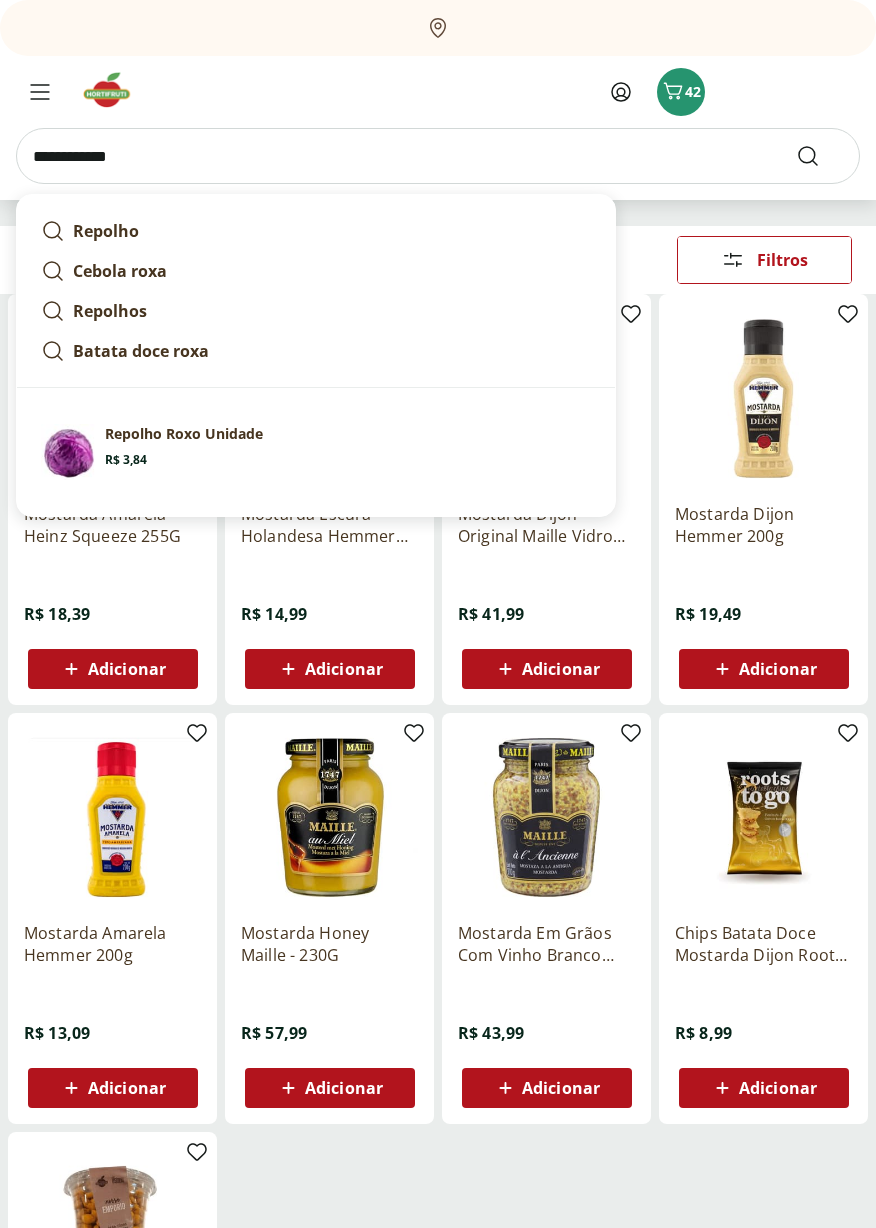 click at bounding box center [820, 156] 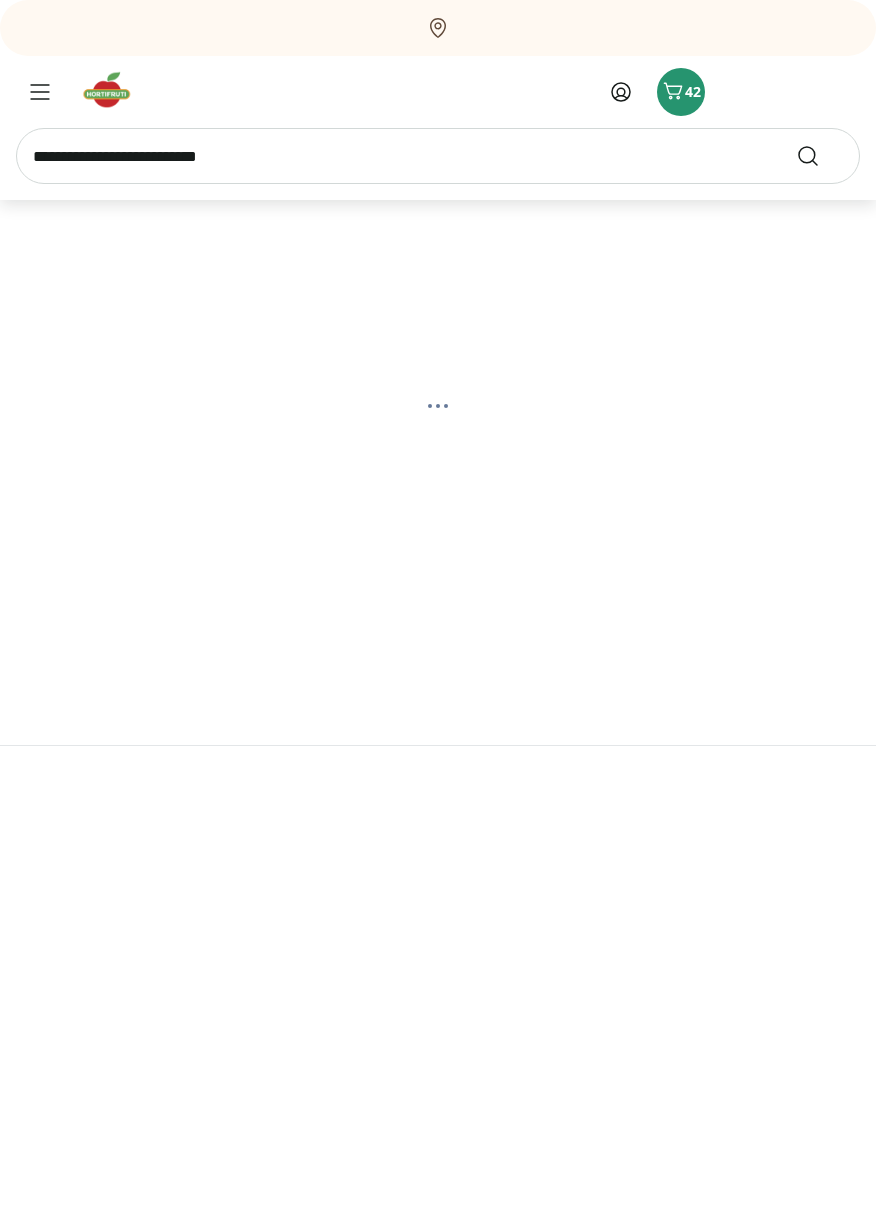scroll, scrollTop: 0, scrollLeft: 0, axis: both 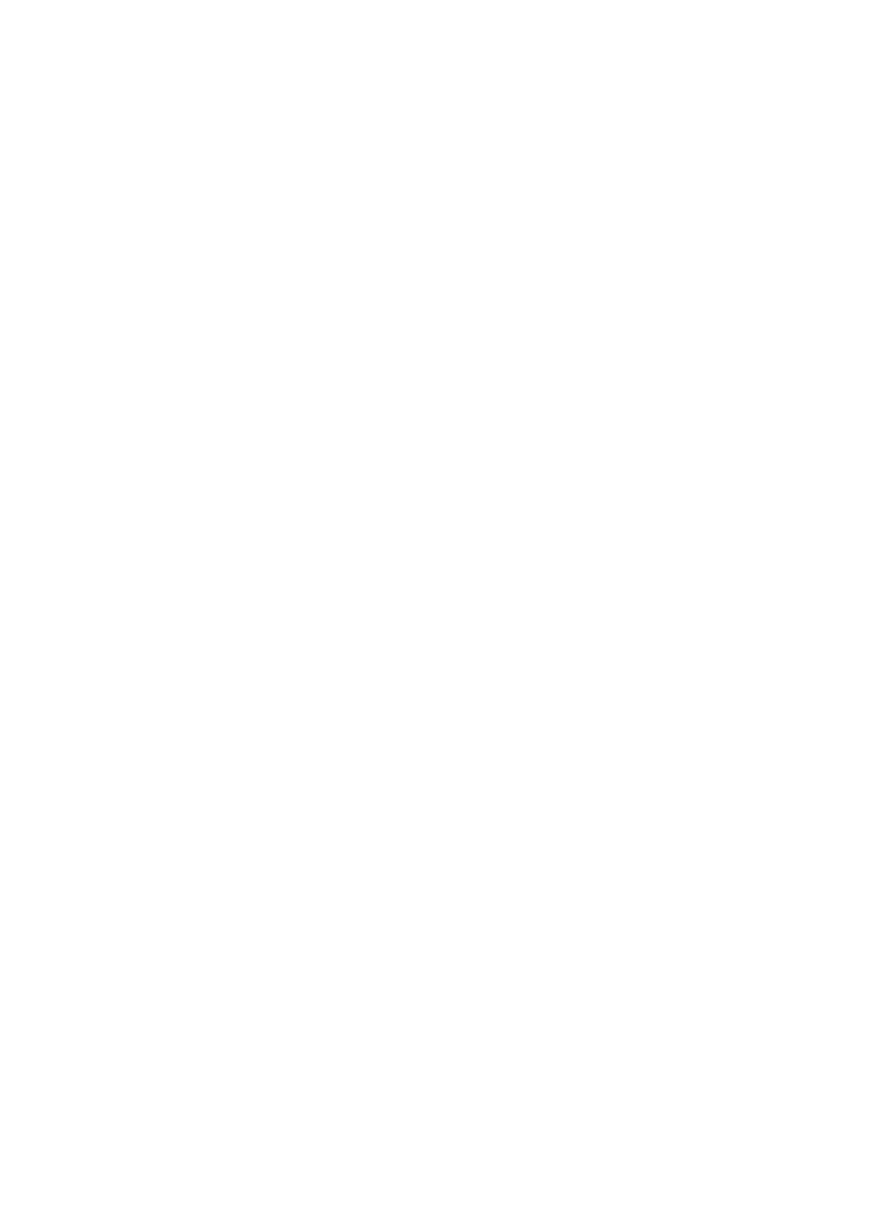 select on "**********" 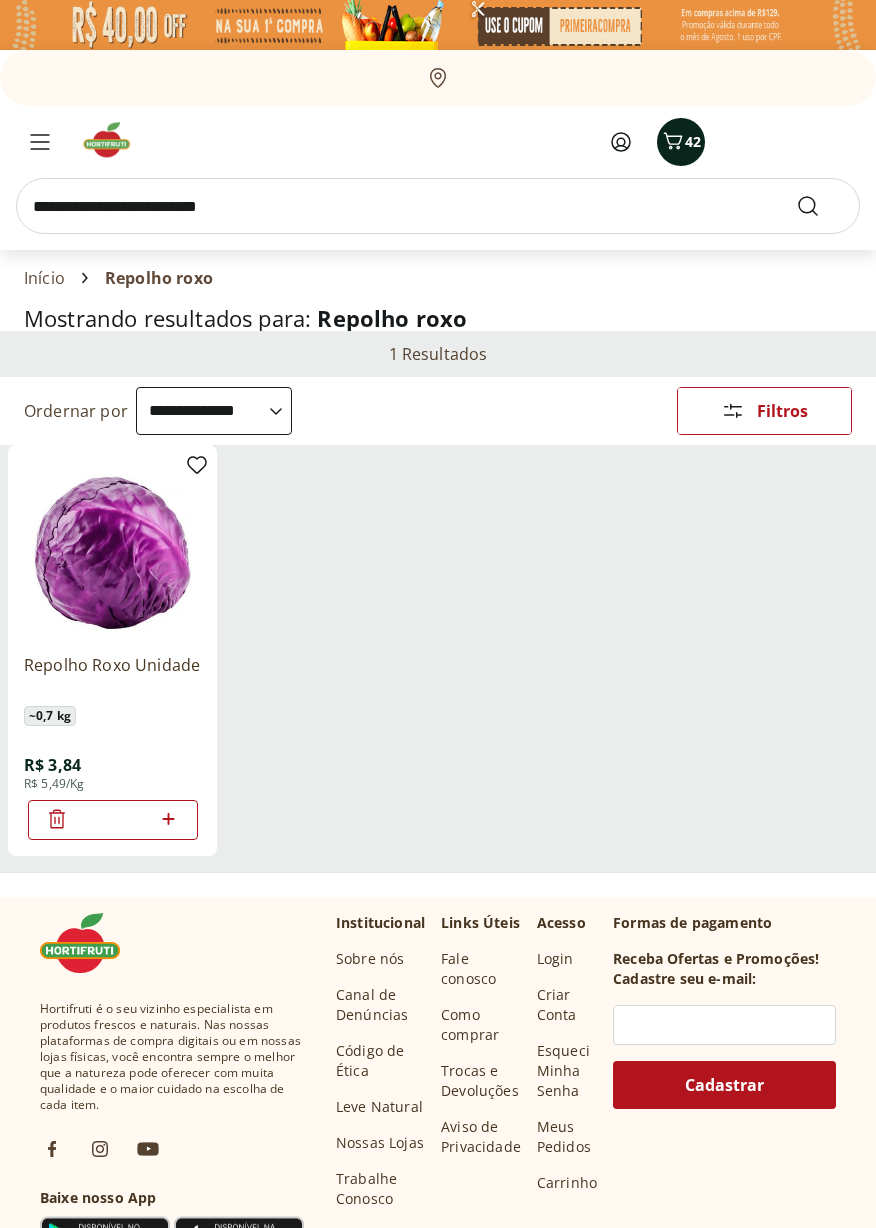 click 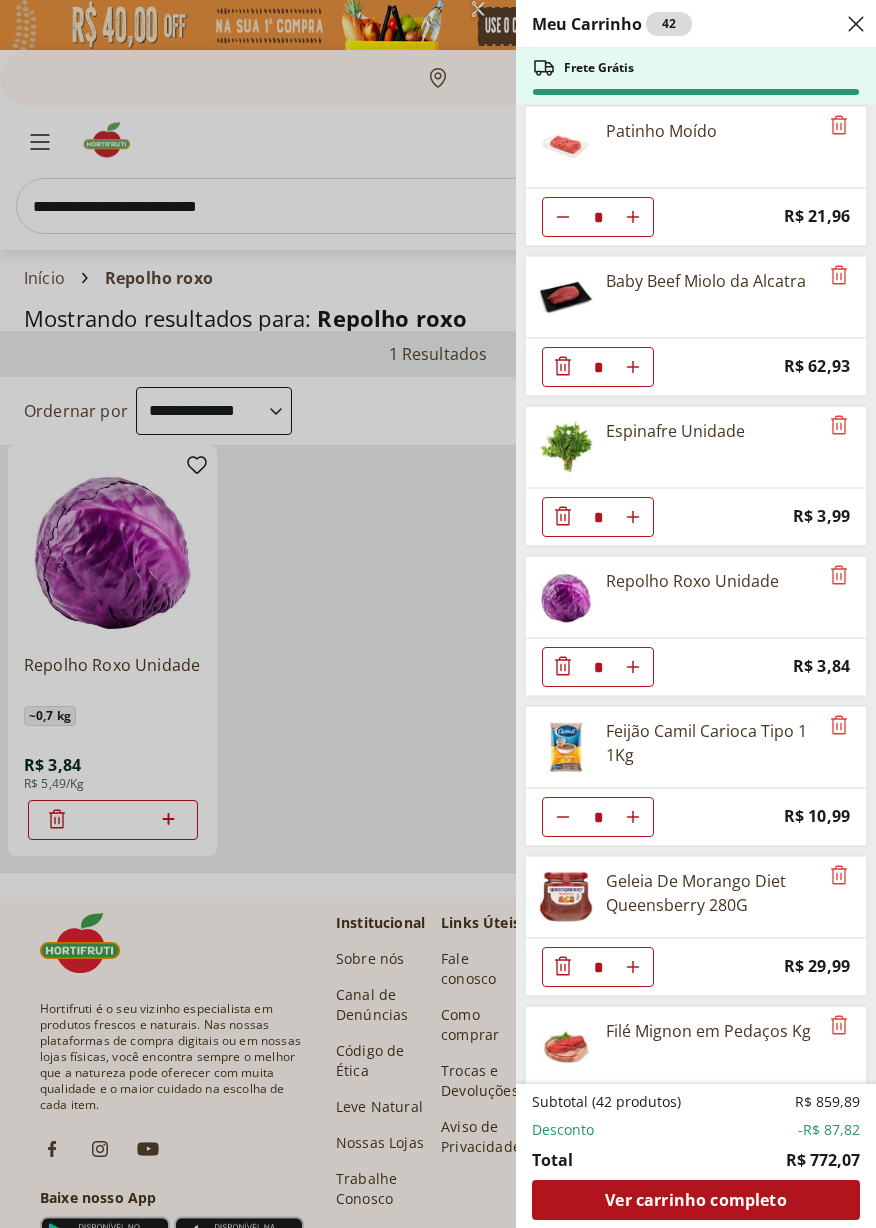 scroll, scrollTop: 2628, scrollLeft: 0, axis: vertical 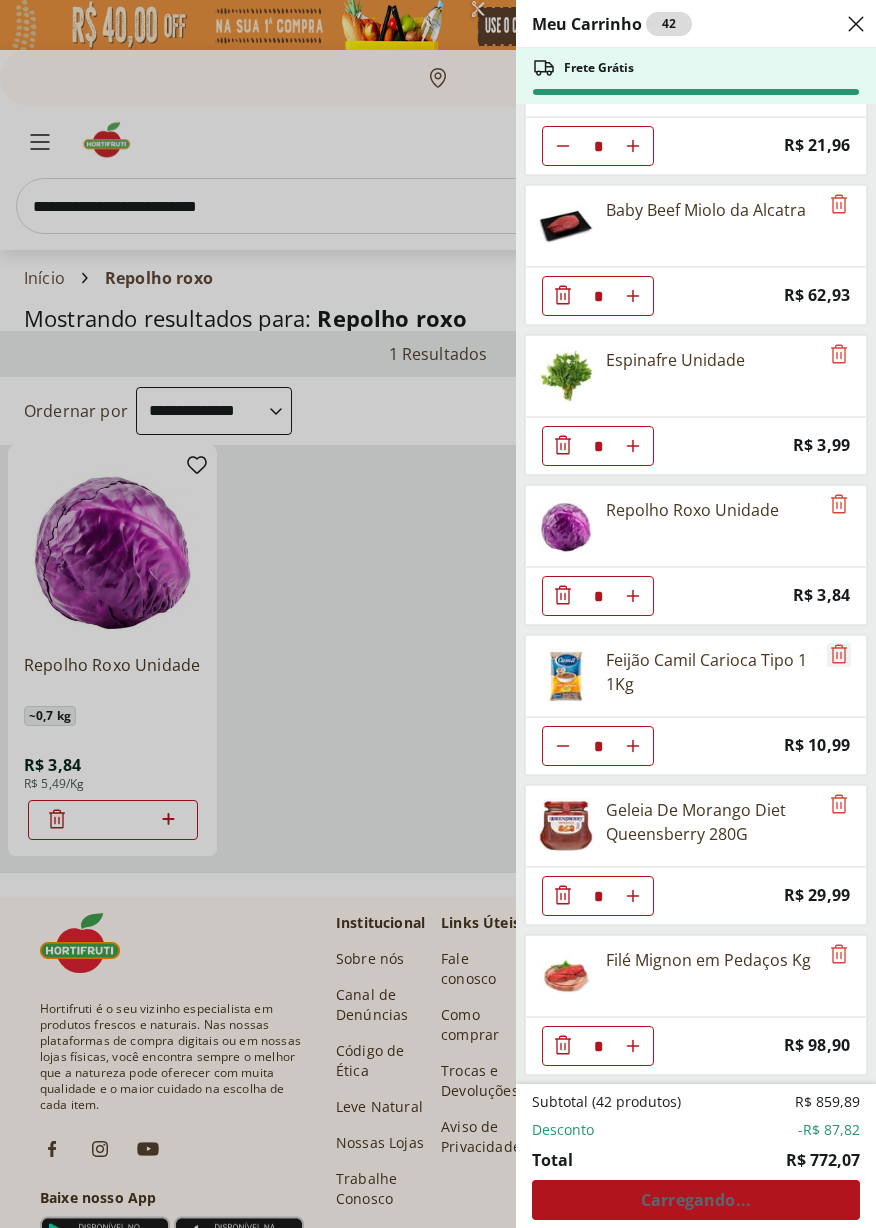 click 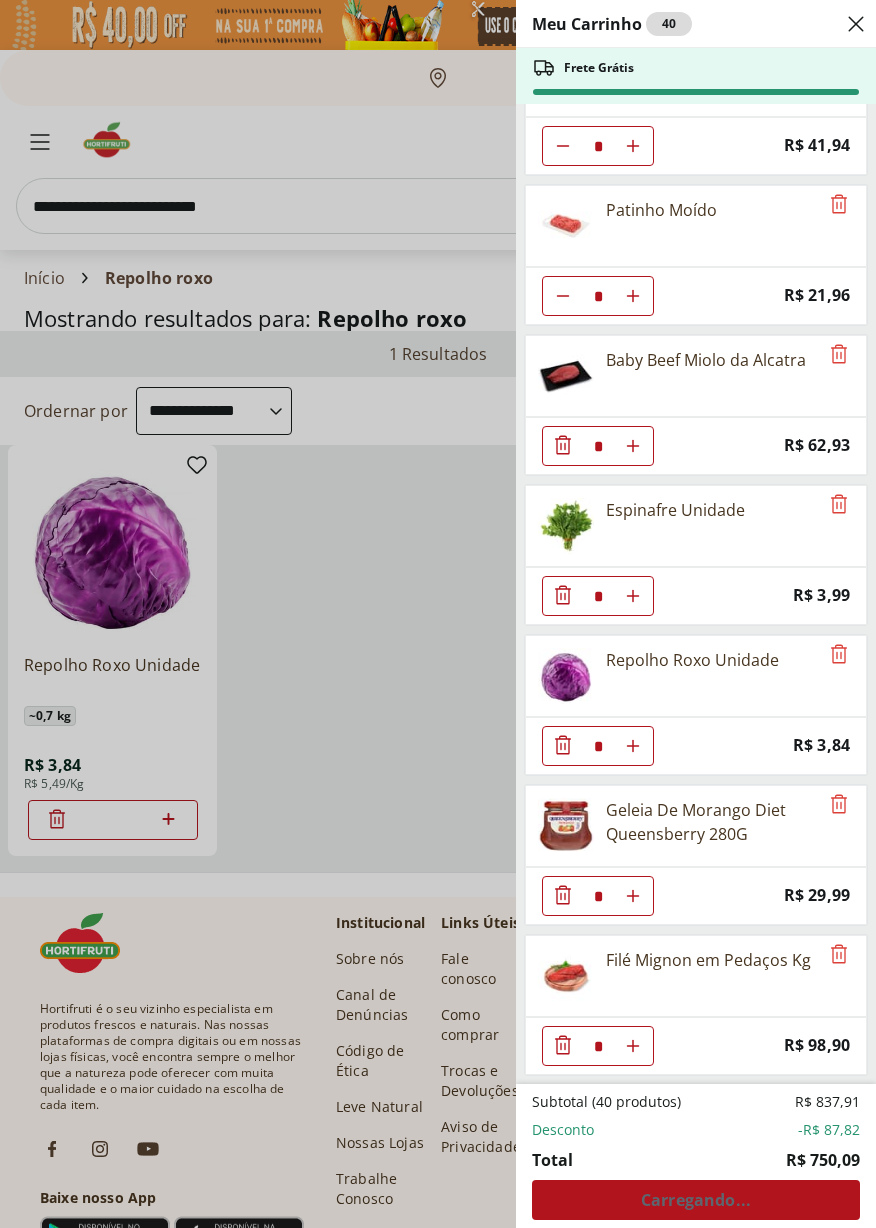 scroll, scrollTop: 2478, scrollLeft: 0, axis: vertical 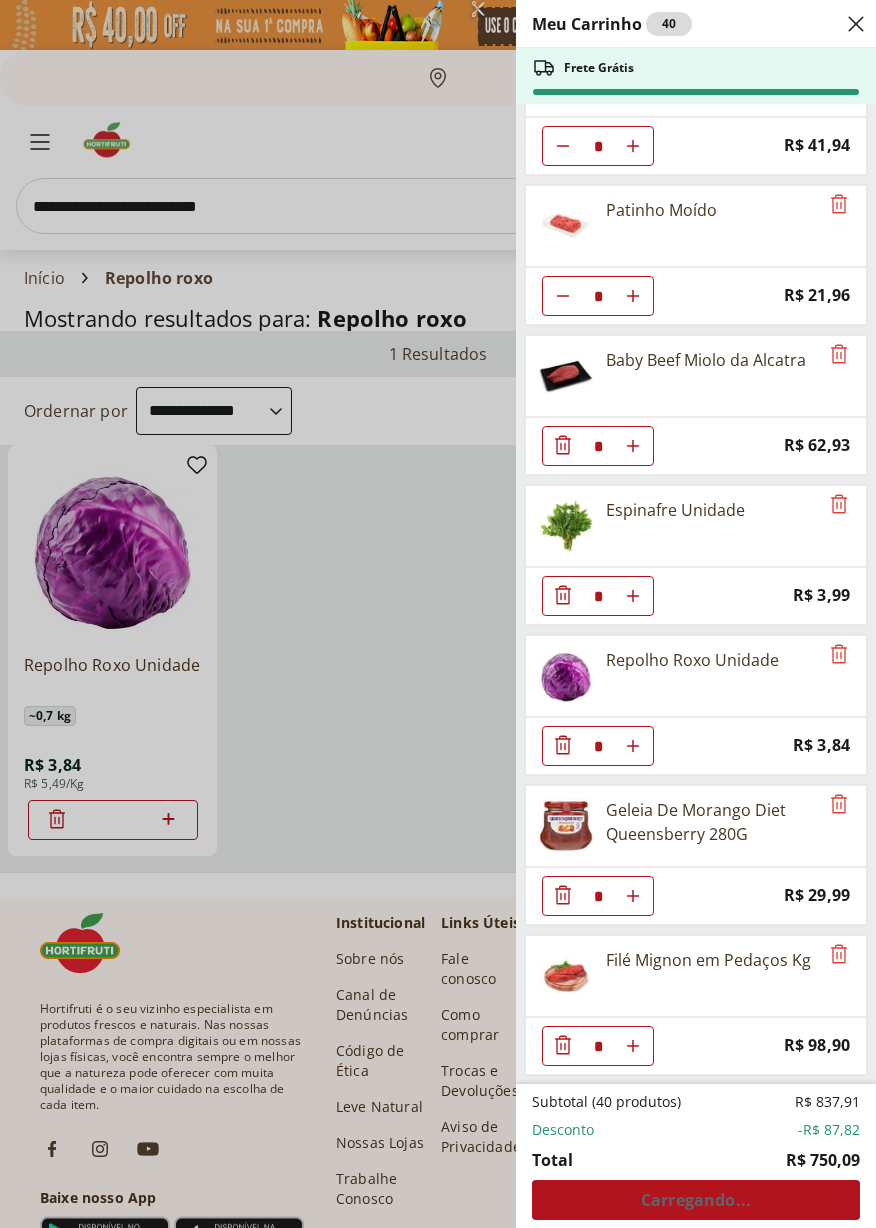 click on "Meu Carrinho 40 Frete Grátis ABACATE SELECIONADO * Price: R$ 11,39 Trio de Salada de Frutas Cortadinho * Price: R$ 9,10 Uva Vermelha Sem Semente 500g * Price: R$ 12,99 Melancia Pedaço * Price: R$ 8,97 Alface Crespa Roxa Hidropônica * Price: R$ 3,99 Ovos Brancos Embalados com 30 unidades * Price: R$ 19,99 Pipoca Para Micro-Ondas Natural Com Sal Yoki Pacote 100G * Price: R$ 4,99 Alecrim - Unidade * Price: R$ 5,49 Cenoura Unidade * Price: R$ 0,72 Coalhada Light Coalhadas 150g * Price: R$ 4,99 Arroz Integral Parboilizado Camil 1Kg * Price: R$ 10,49 Tomate Grape Fiorello 300g * Price: R$ 7,99 Filé de Tilápia Congelada Frescatto 500g * Original price: R$ 41,99 Price: R$ 27,99 FILE DE SALMAO FRESCATTO 400G * Original price: R$ 89,90 Price: R$ 59,99 Filé Mignon Suíno Resfriado * Price: R$ 10,47 Bifé de Contrafilé resfriado Tamanho Família * Price: R$ 35,95 Patinho Extra Limpo * Price: R$ 41,94 Patinho Moído * Price: R$ 21,96 Baby Beef Miolo da Alcatra * Price: R$ 62,93 * Price: * * *" at bounding box center [438, 614] 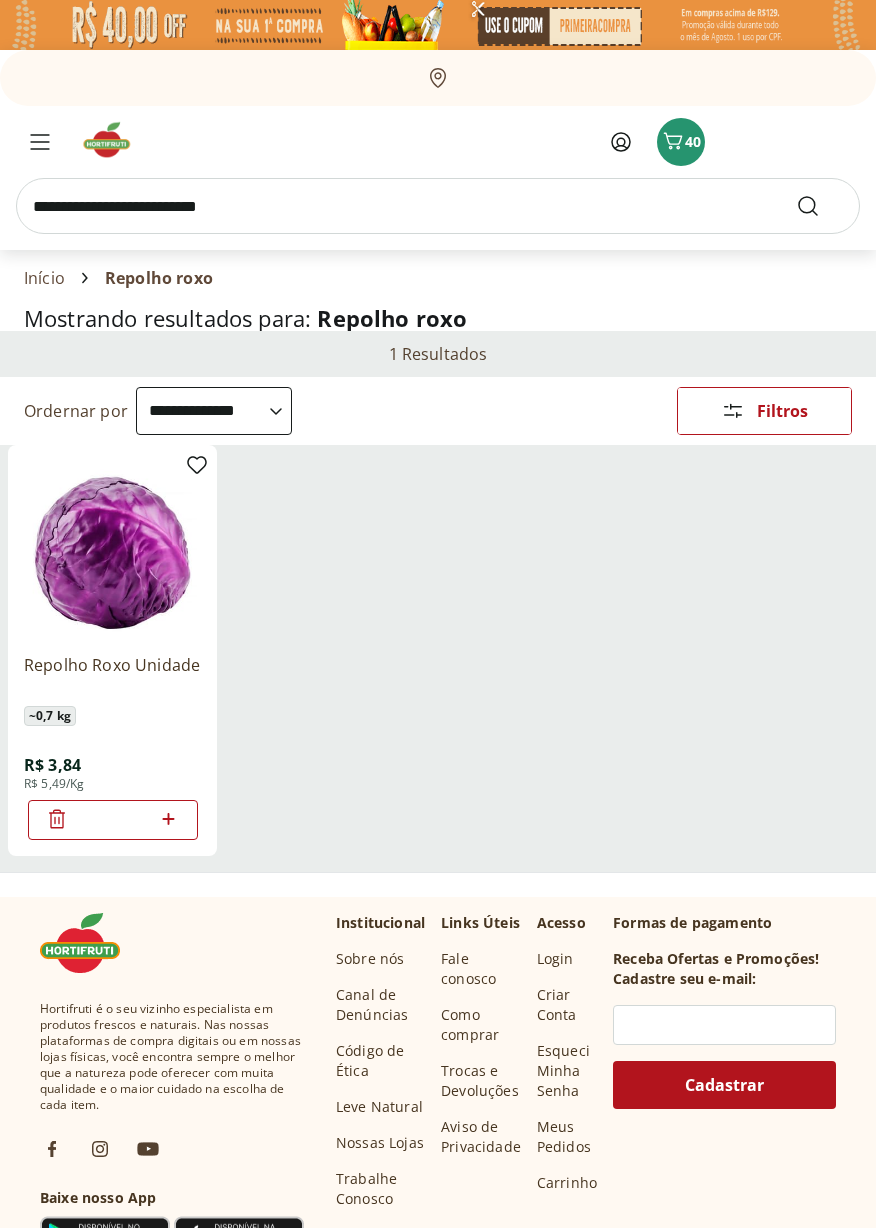 click at bounding box center [438, 206] 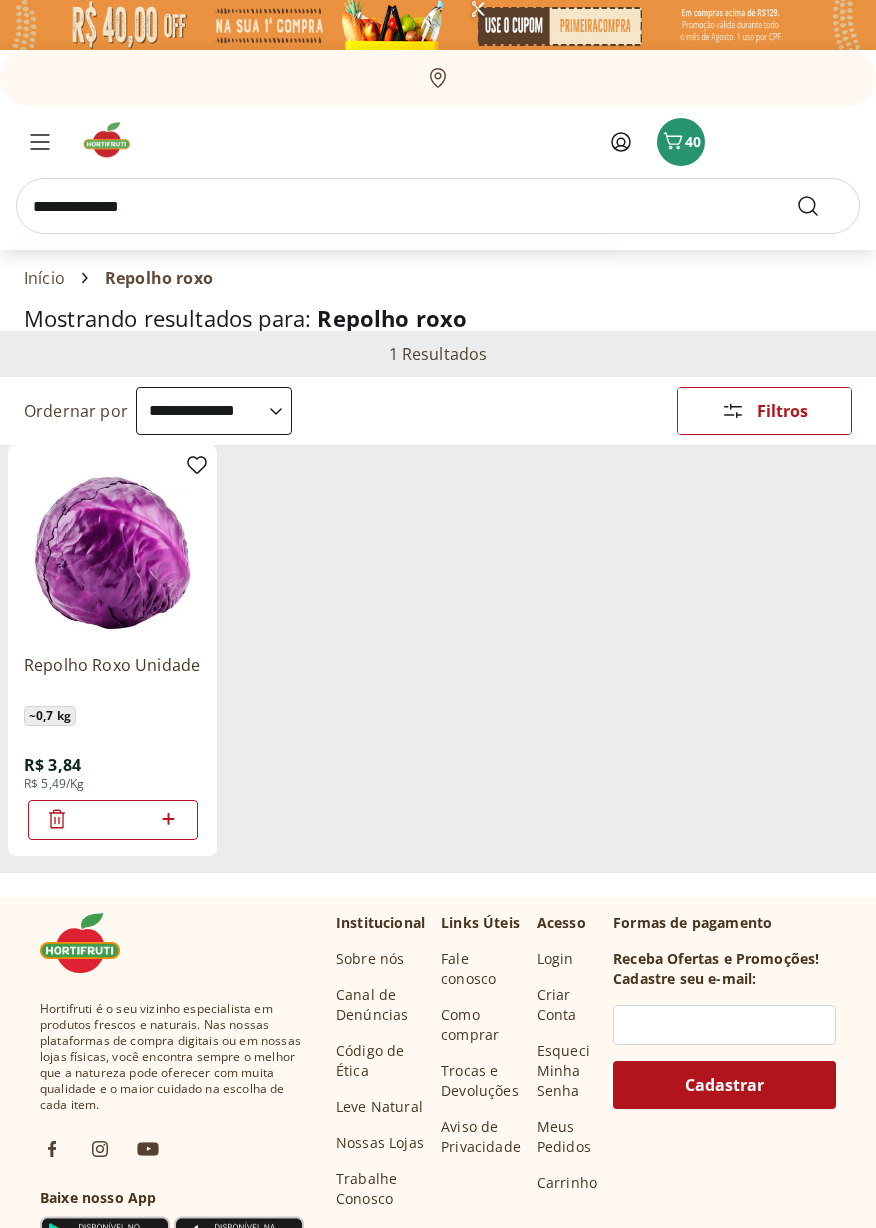 type on "**********" 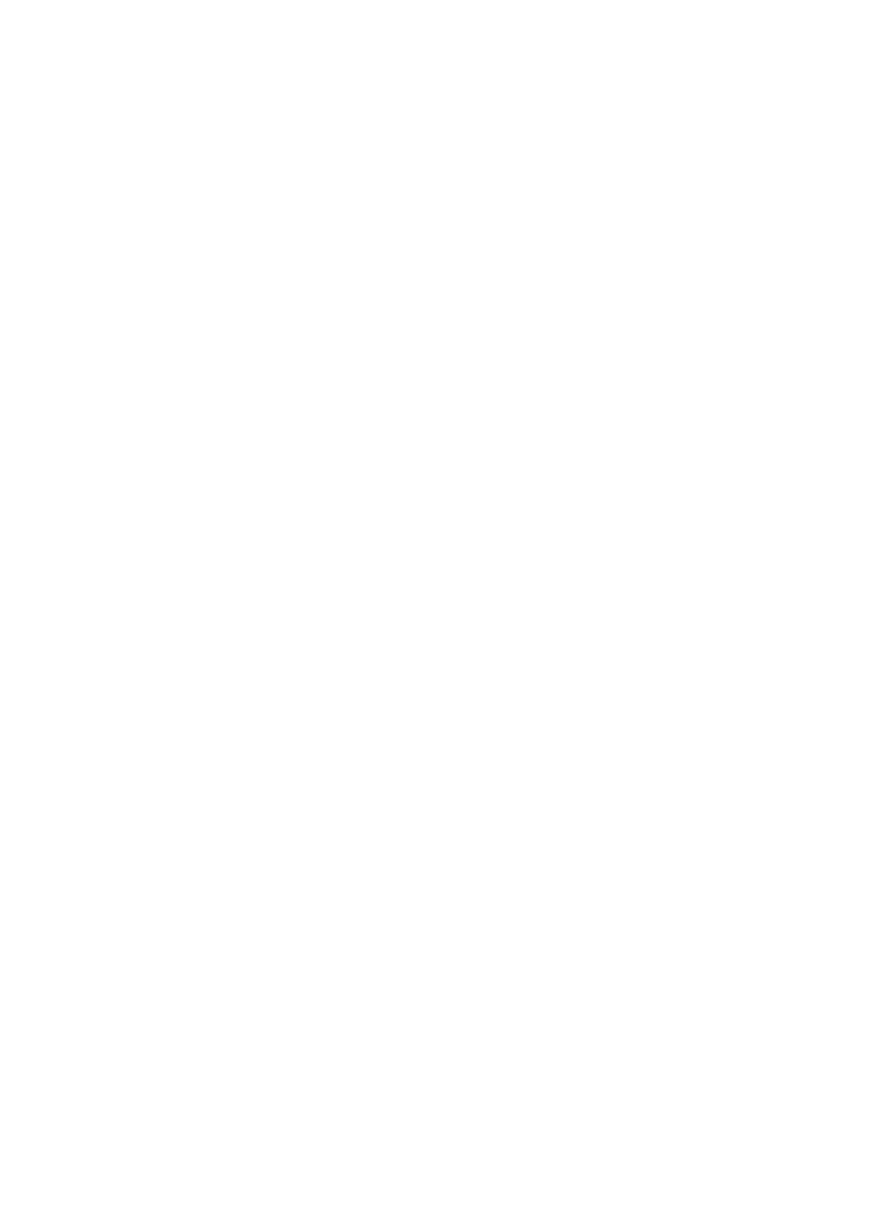 select on "**********" 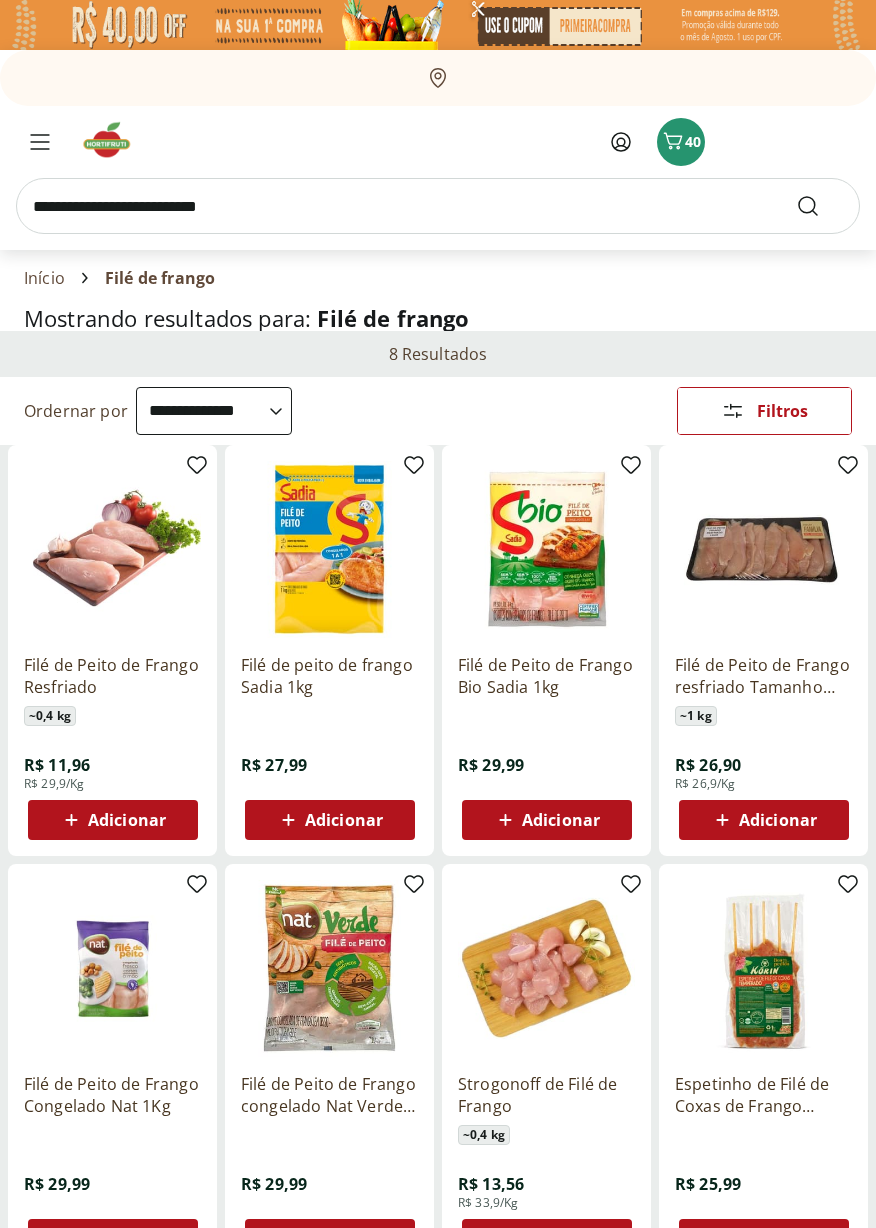 click on "Filé de Peito de Frango resfriado Tamanho Família kg" at bounding box center [763, 676] 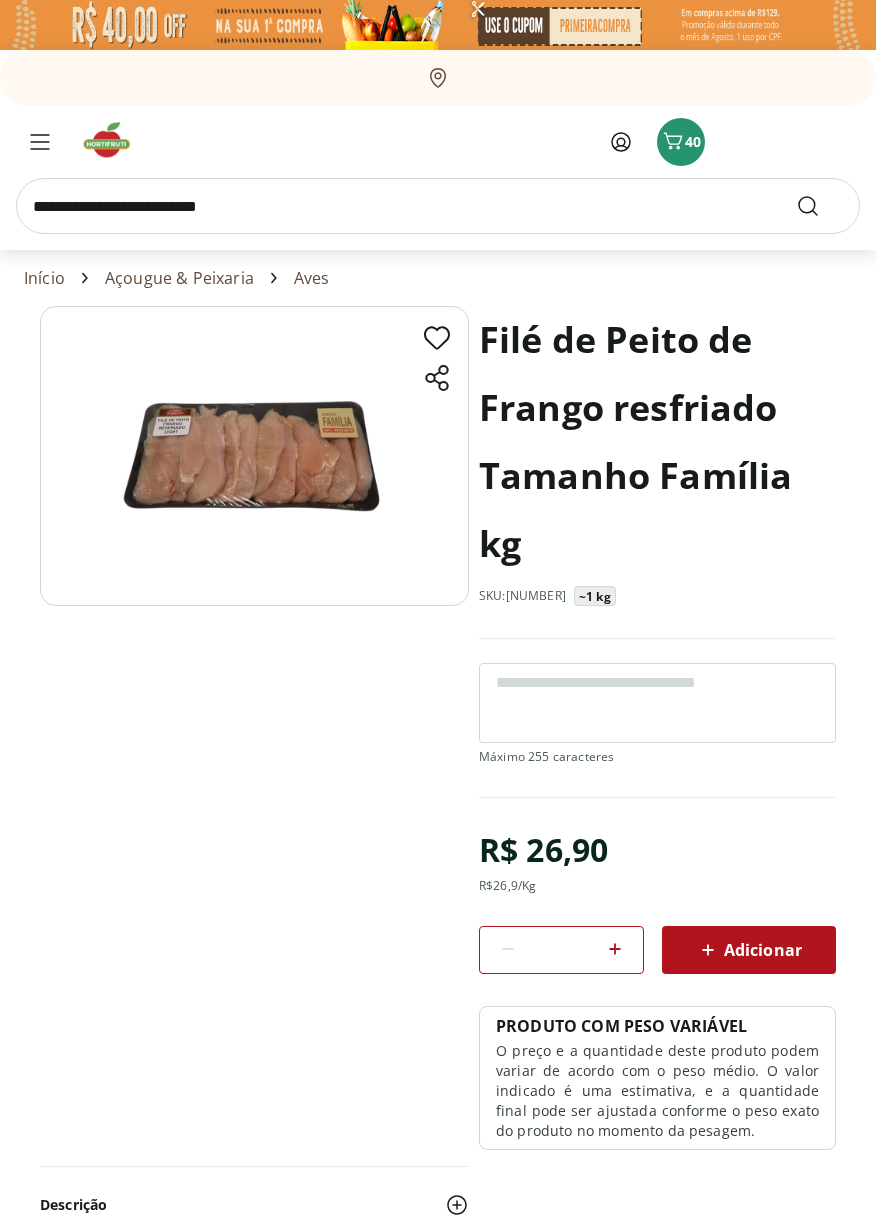click on "Adicionar" at bounding box center [749, 950] 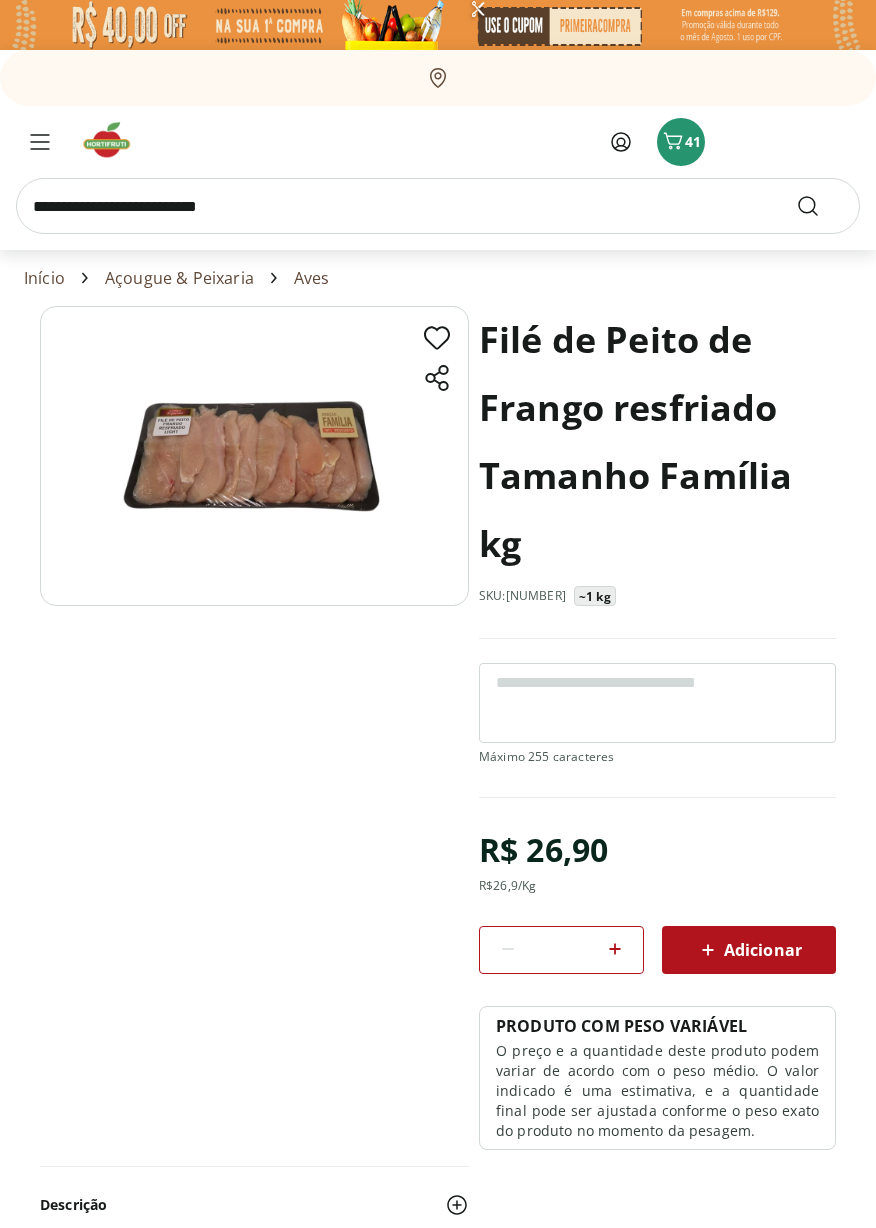 click at bounding box center [438, 206] 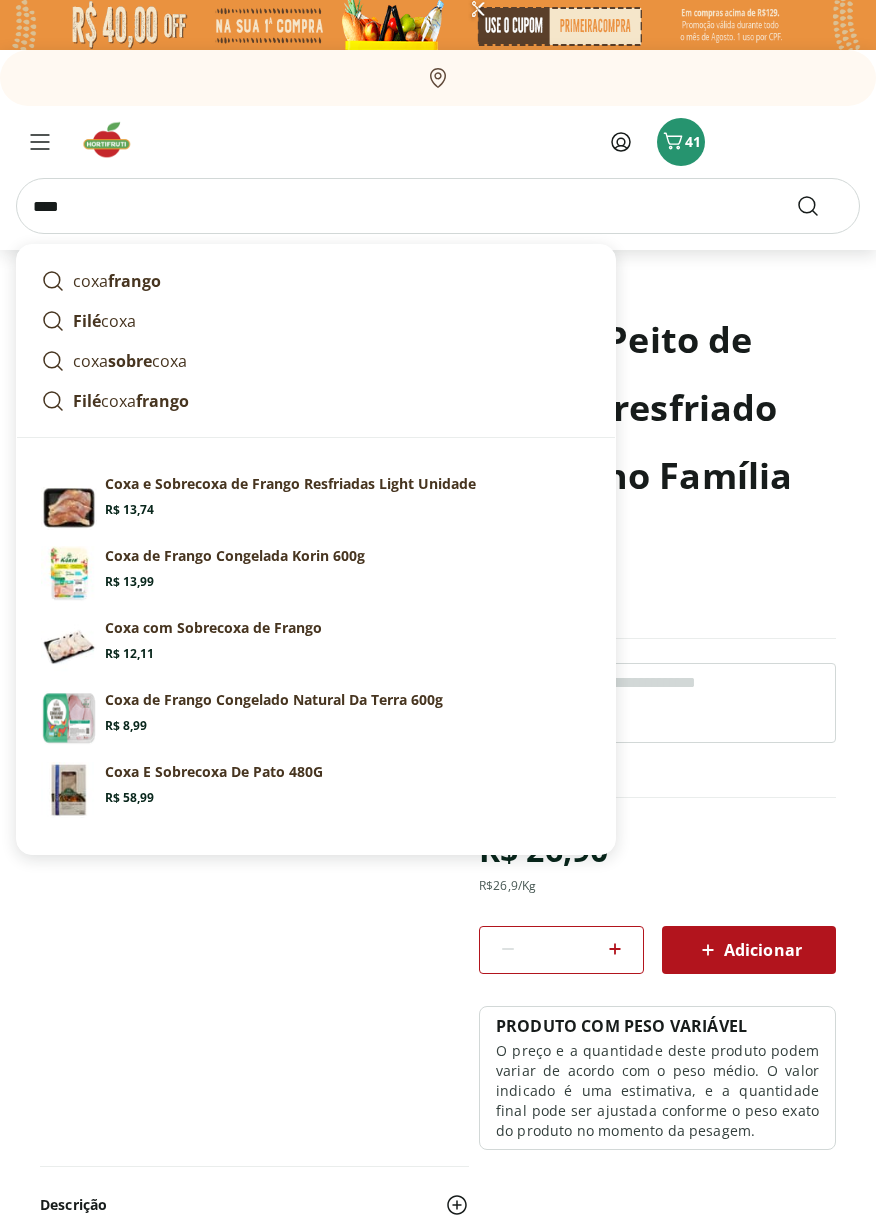 type on "****" 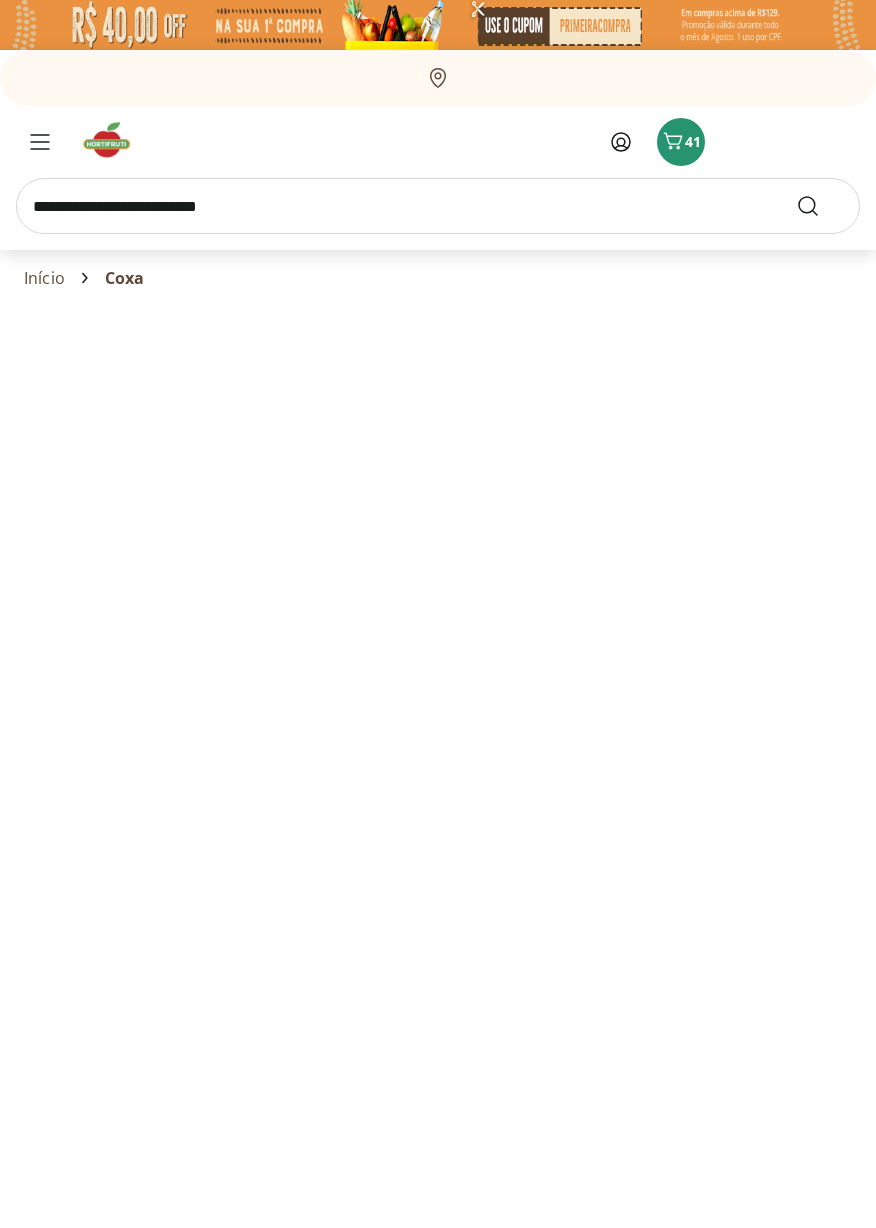 select on "**********" 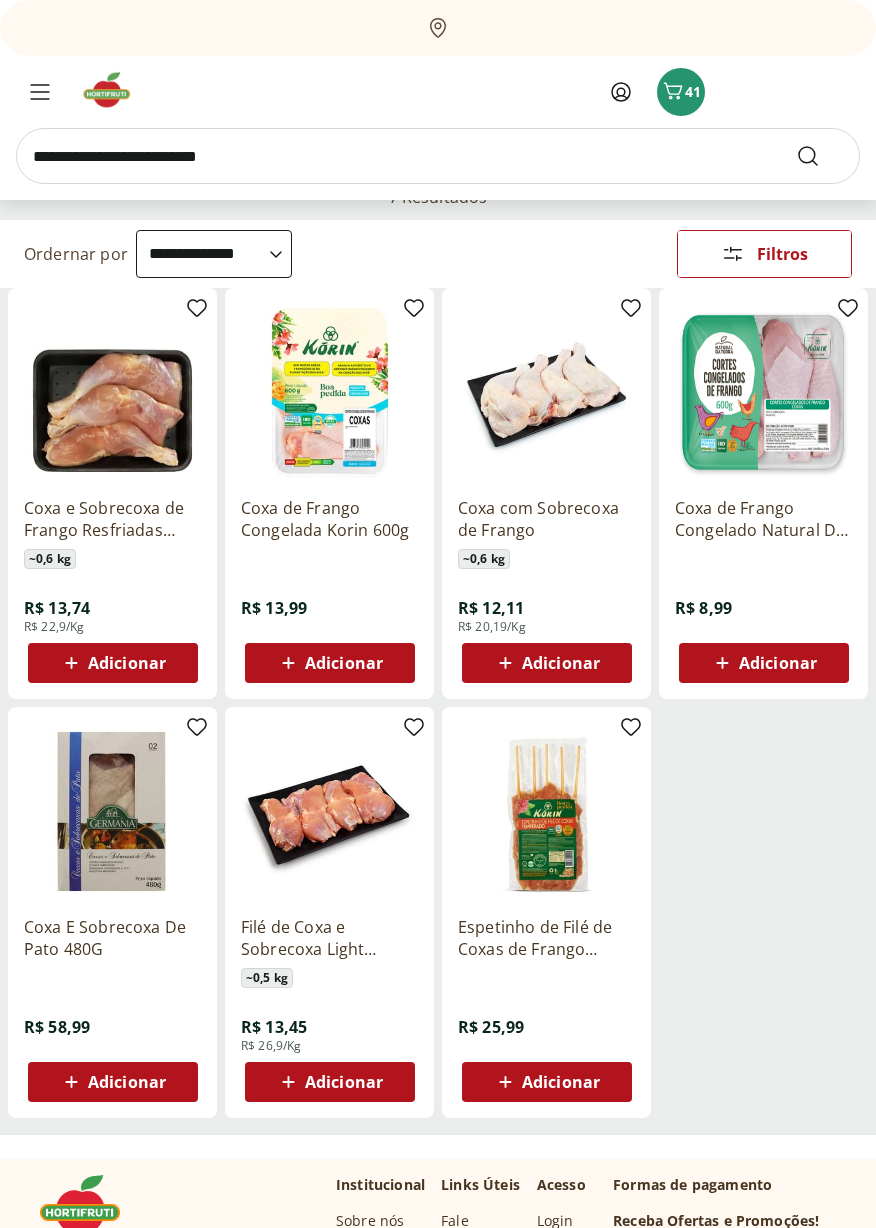 scroll, scrollTop: 156, scrollLeft: 0, axis: vertical 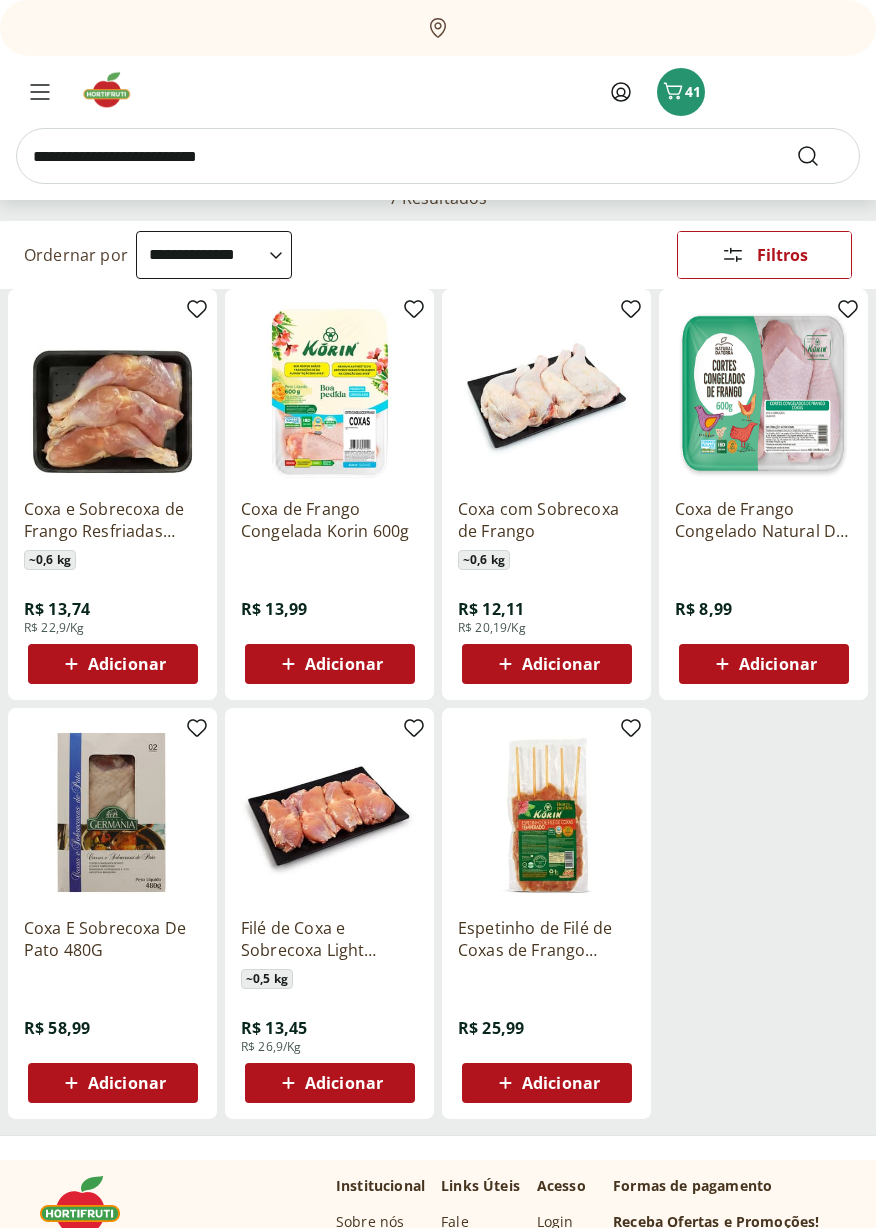 click on "Adicionar" at bounding box center [344, 1083] 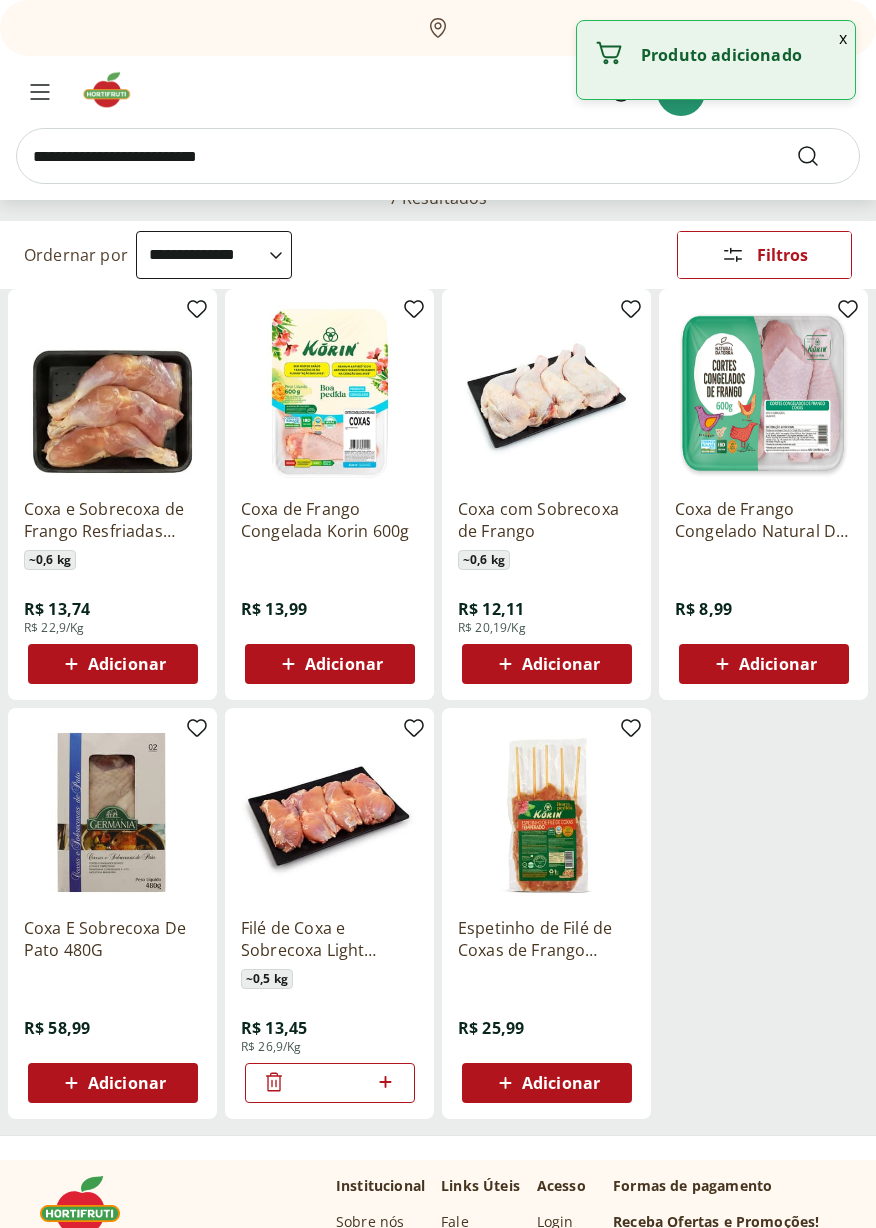 click 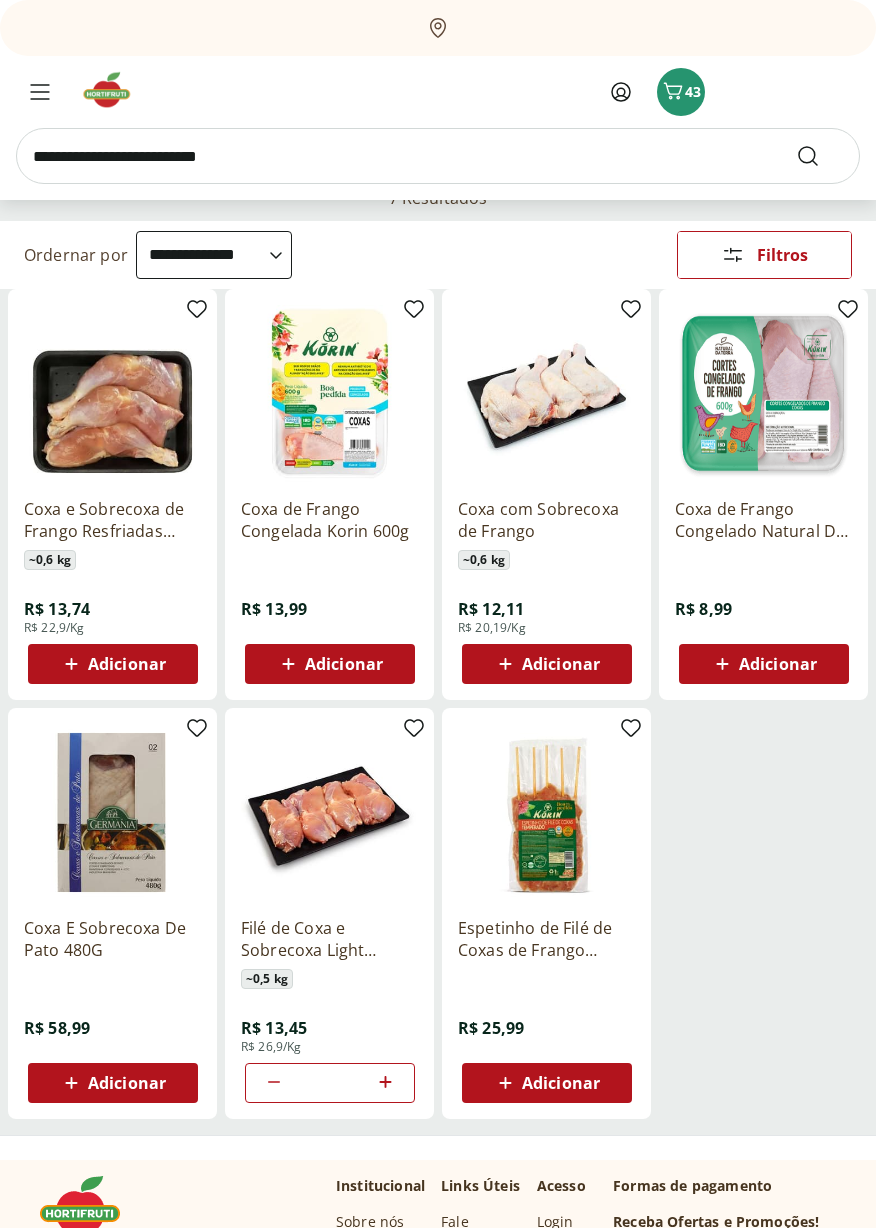 click on "Filé de Coxa e Sobrecoxa Light Bandeja" at bounding box center (329, 939) 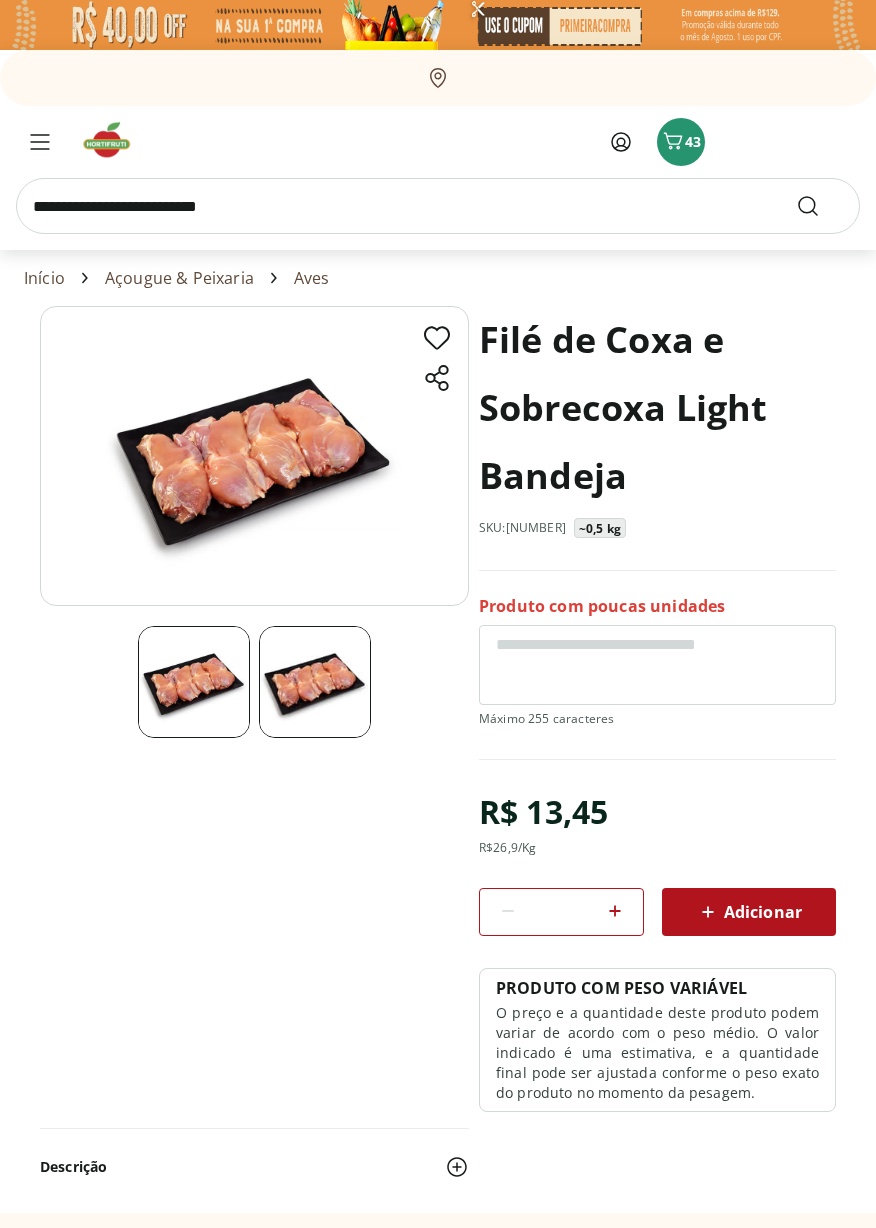 click at bounding box center (438, 206) 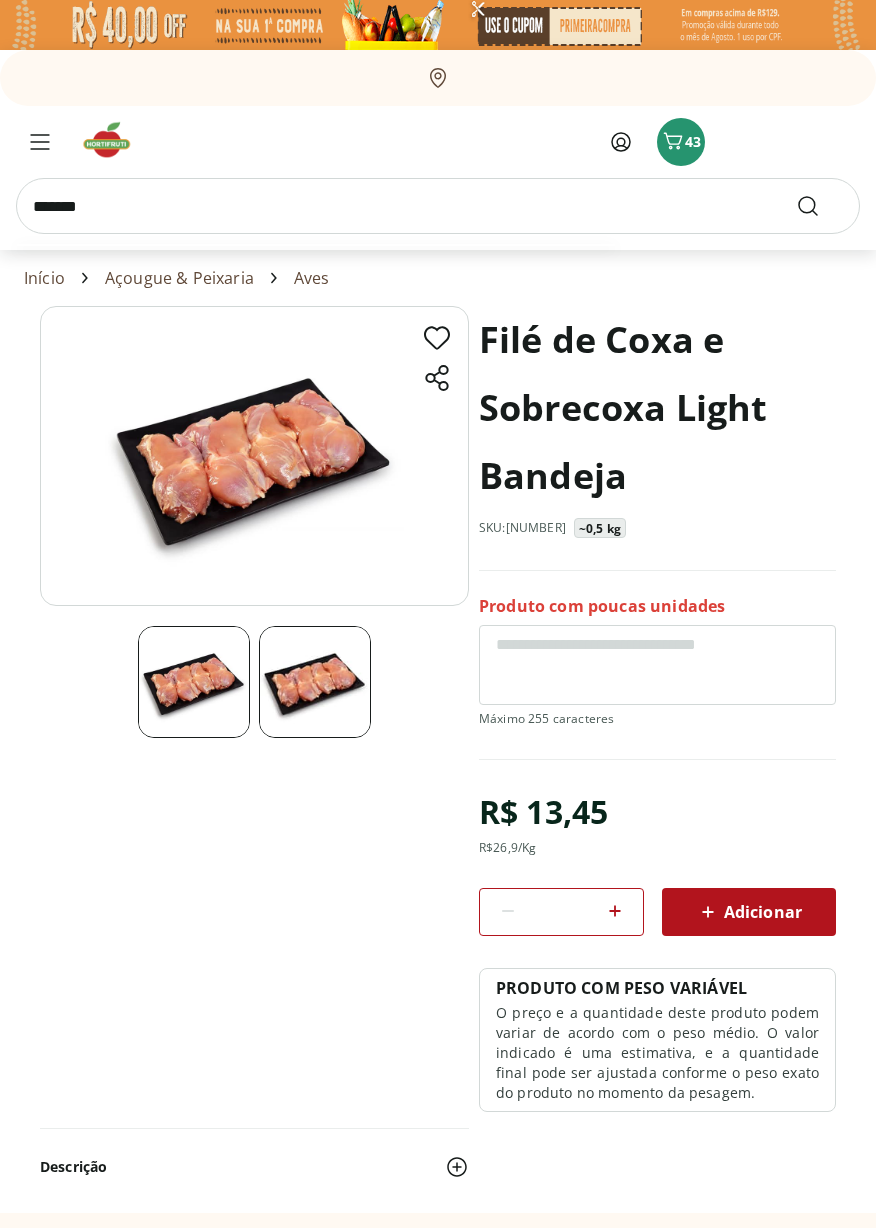 type on "*******" 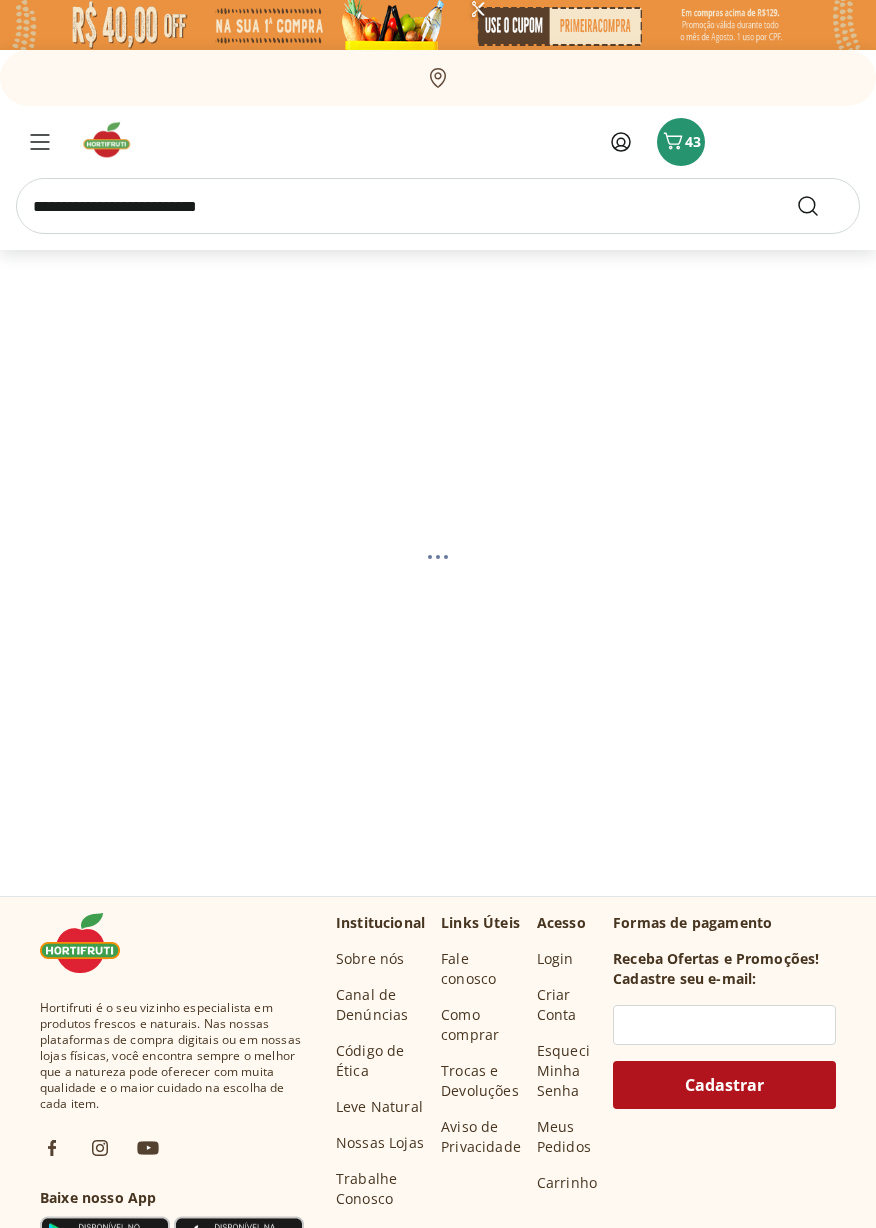 select on "**********" 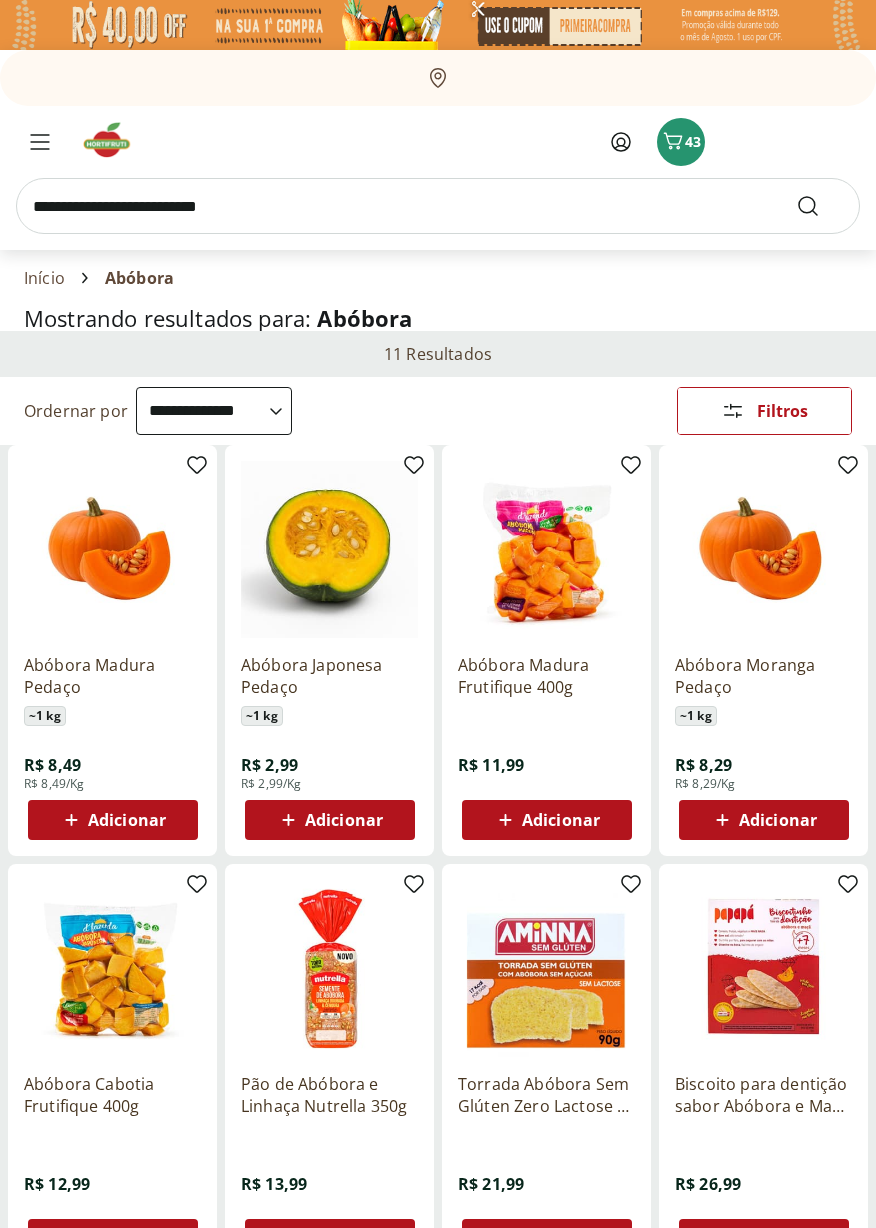 select on "**********" 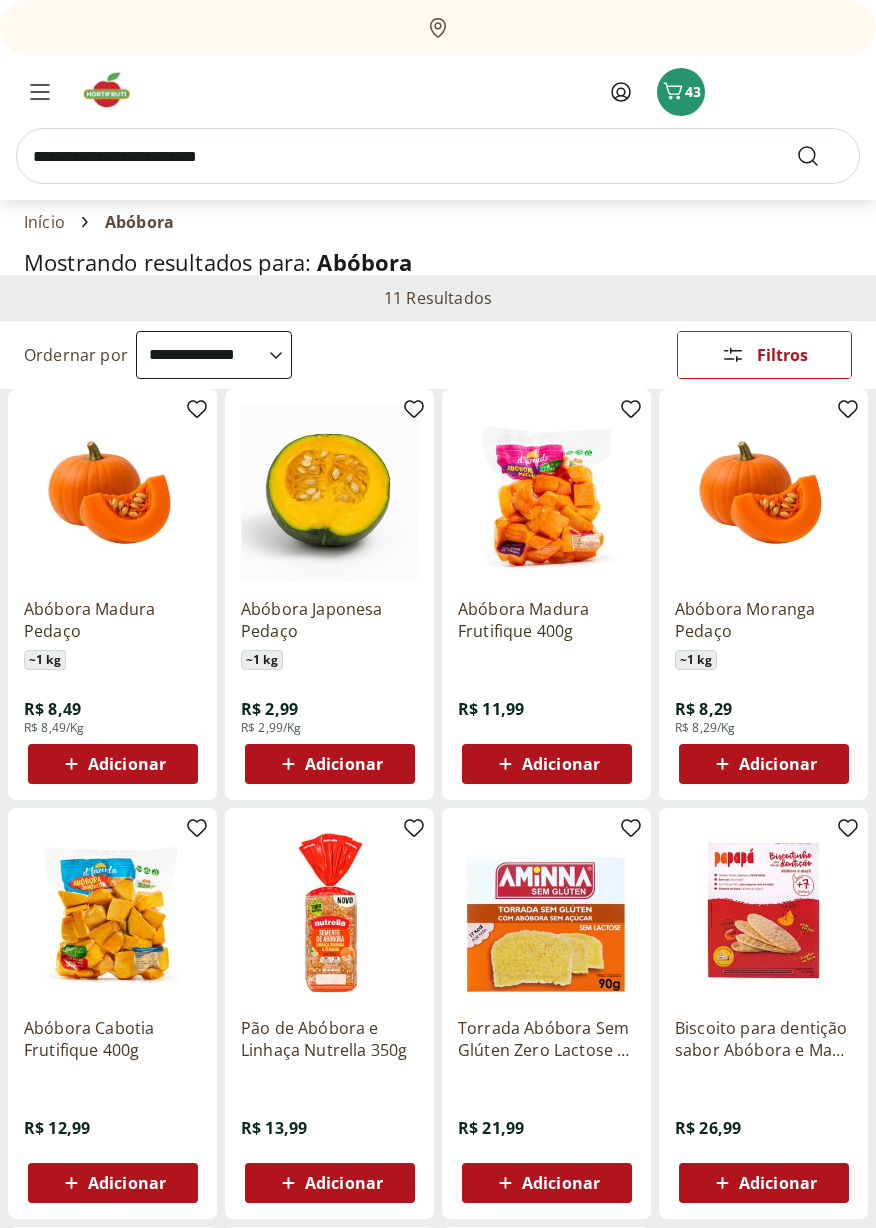 scroll, scrollTop: 0, scrollLeft: 0, axis: both 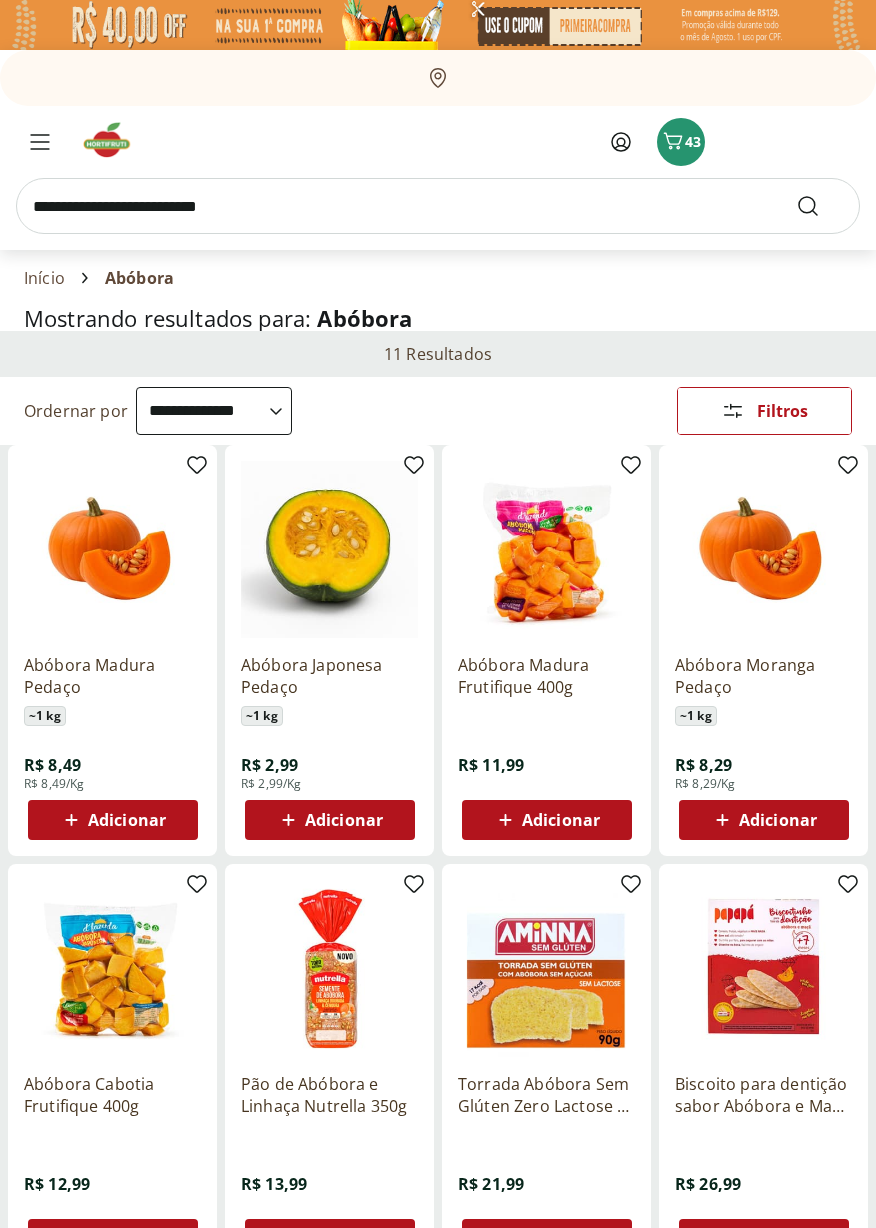 click on "Adicionar" at bounding box center [344, 820] 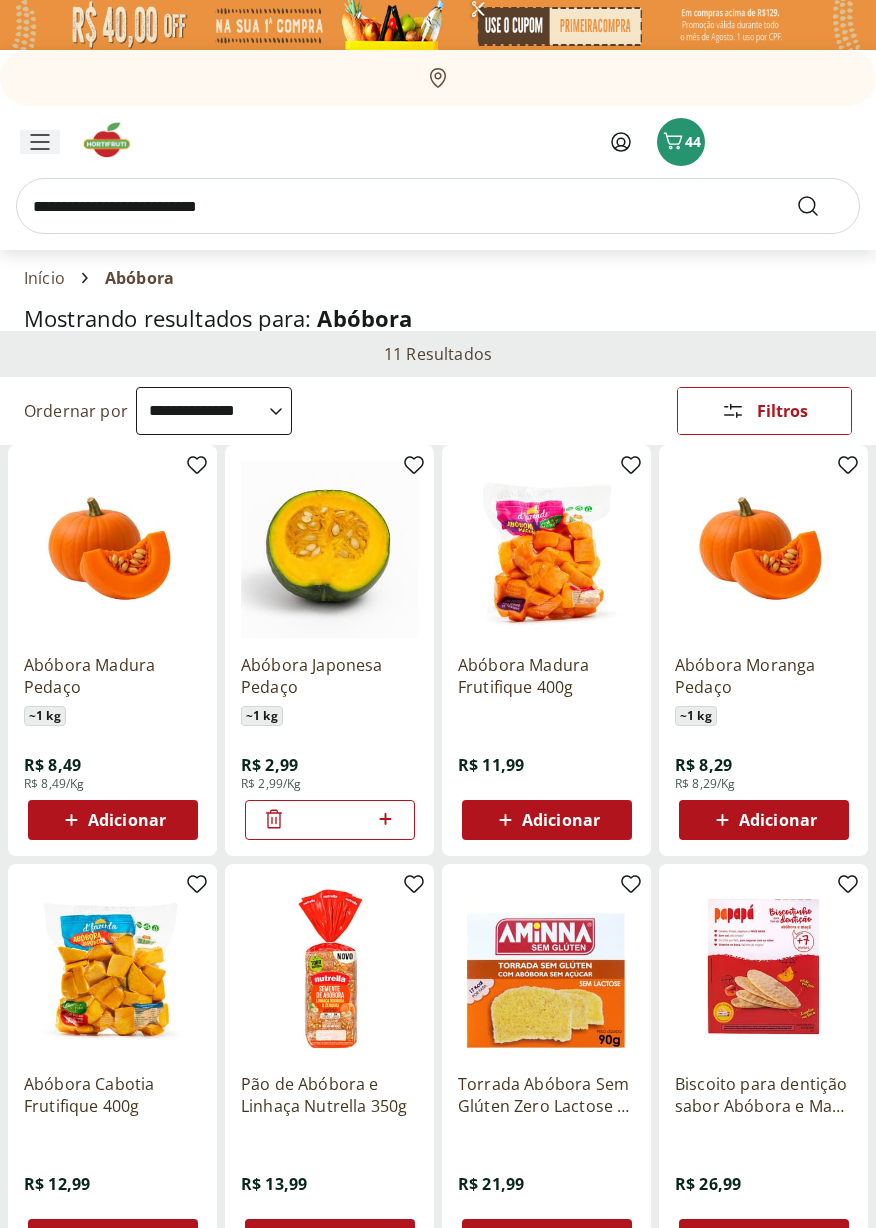 click 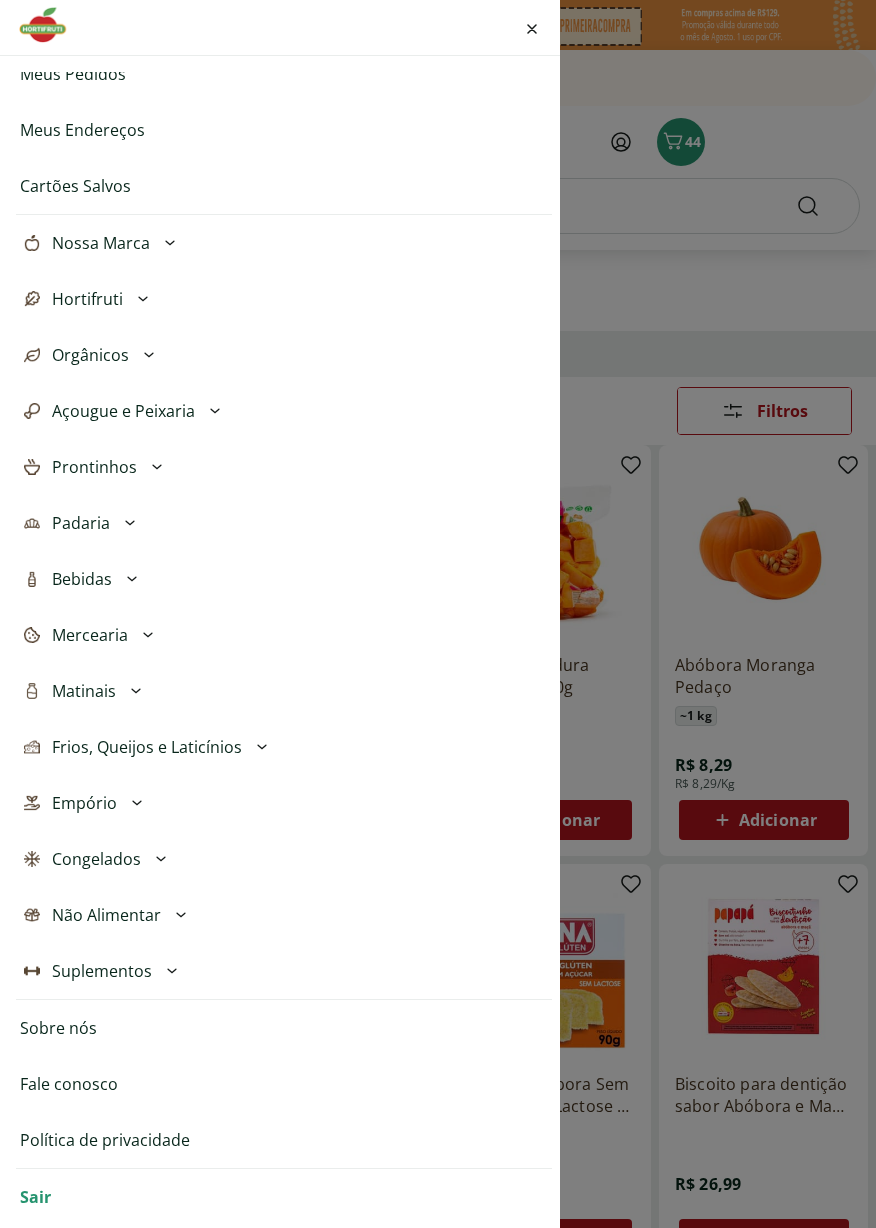 scroll, scrollTop: 220, scrollLeft: 0, axis: vertical 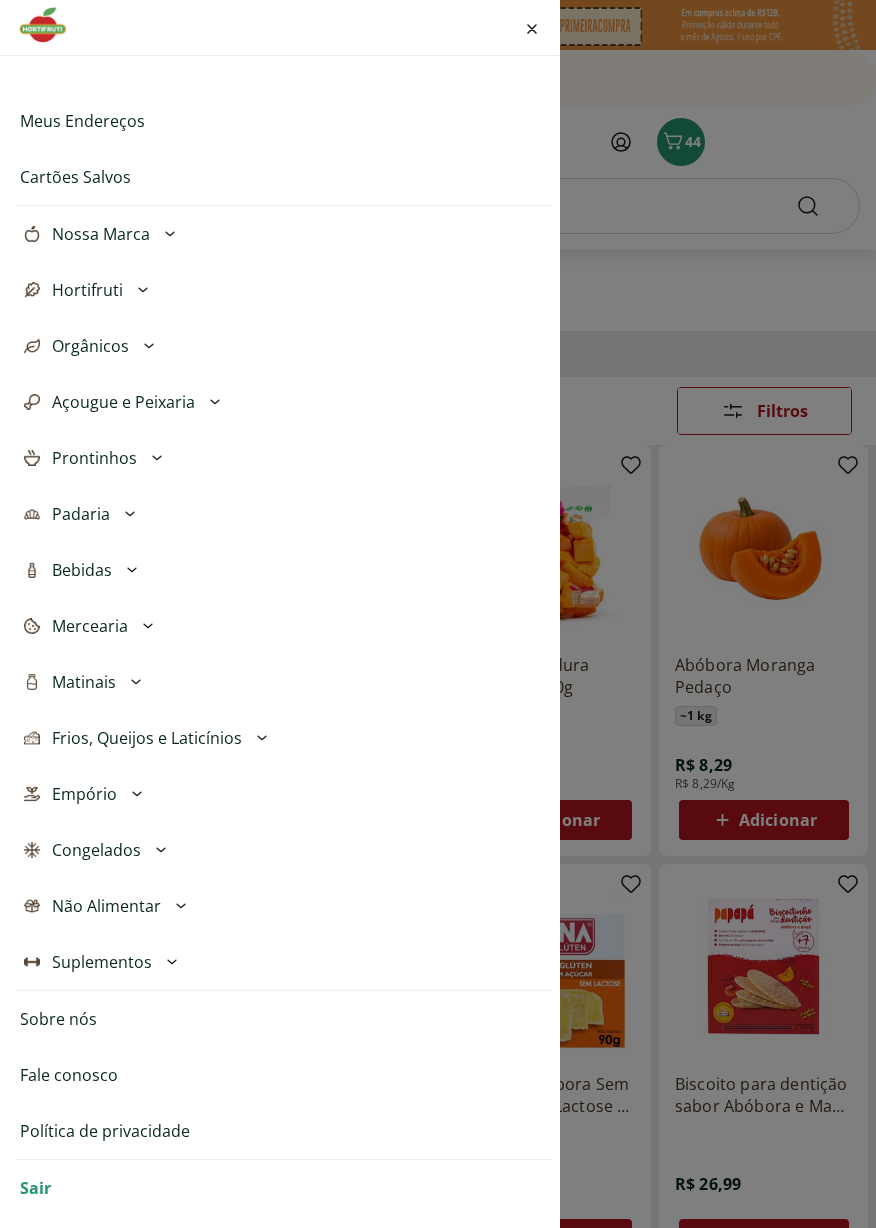 click 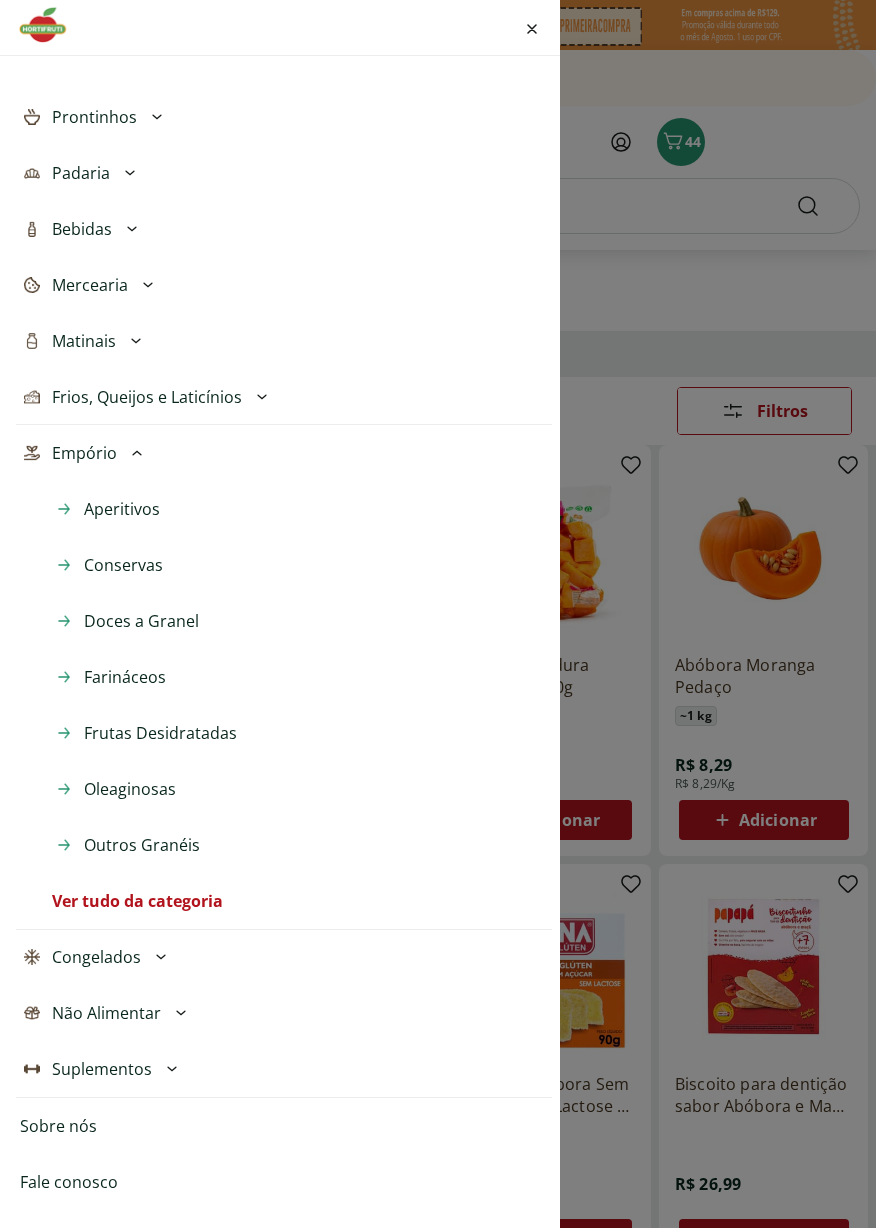 scroll, scrollTop: 564, scrollLeft: 0, axis: vertical 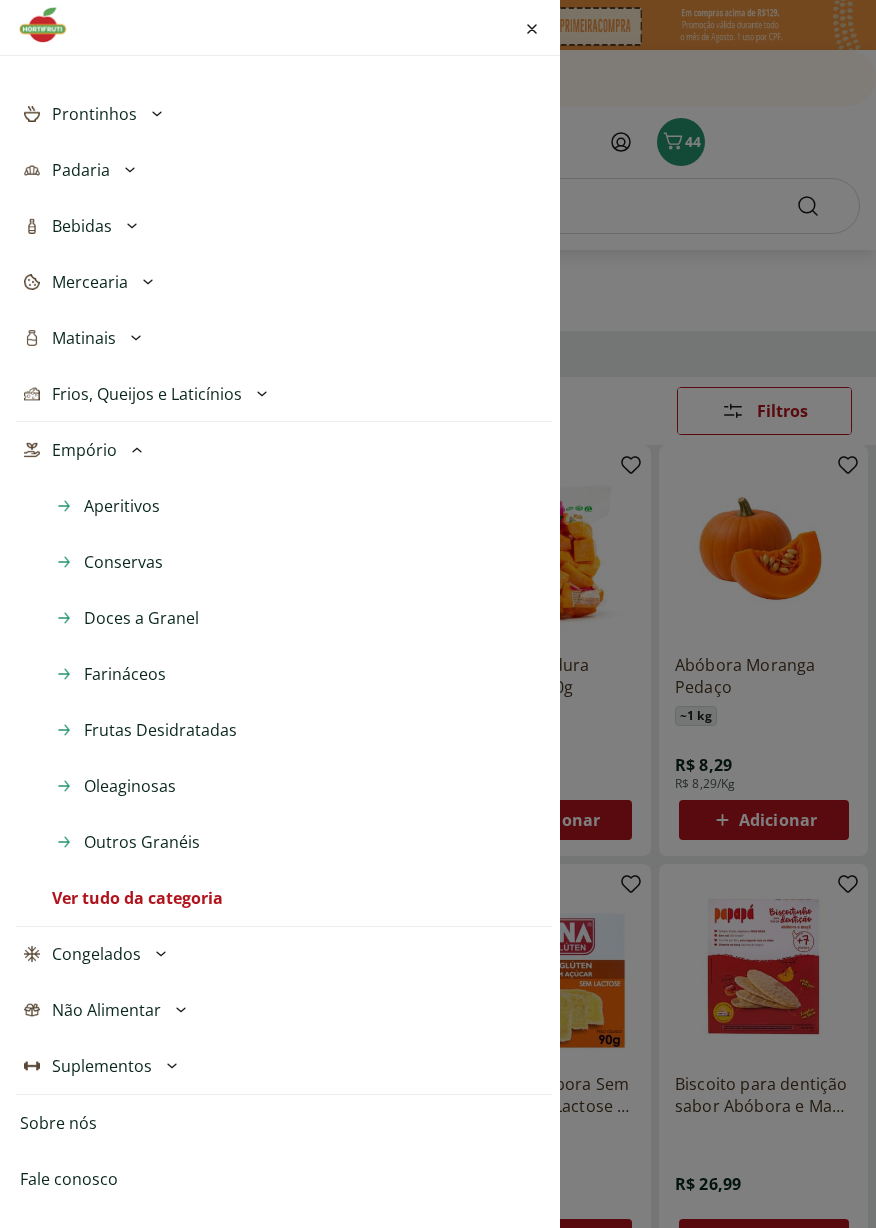 click on "Olá,   Ricardo Meus Favoritos Minha conta Meus Pedidos Meus Endereços Cartões Salvos Nossa Marca Açougue & Peixaria Congelados e Refrigerados Frutas, Legumes e Verduras Orgânicos Mercearia Sorvetes Ver tudo da categoria Hortifruti Cogumelos Frutas Legumes Ovos Temperos Frescos Verduras Ver tudo da categoria Orgânicos Bebidas Orgânicas Frutas Orgânicas Legumes Orgânicos Ovos Orgânicos Perecíveis Orgânicos Verduras Orgânicas Temperos Frescos Ver tudo da categoria Açougue e Peixaria Aves Bovinos Exóticos Frutos do Mar Linguiça e Salsicha Peixes Salgados e Defumados Suínos Ver tudo da categoria Prontinhos Frutas Cortadinhas Pré Preparados Prontos para Consumo Saladas Sucos e Água de Coco Ver tudo da categoria Padaria Bolos e Mini Bolos Doces Pão Padaria Própria Salgados Torradas Ver tudo da categoria Bebidas Água Água de Coco Cerveja Destilados Chá e Mate Drinks Alcóolicos Energético e Isotônico Vinhos Refrigerante Suco Integral Suco Néctar Ver tudo da categoria Mercearia Azeite Massas" at bounding box center [438, 614] 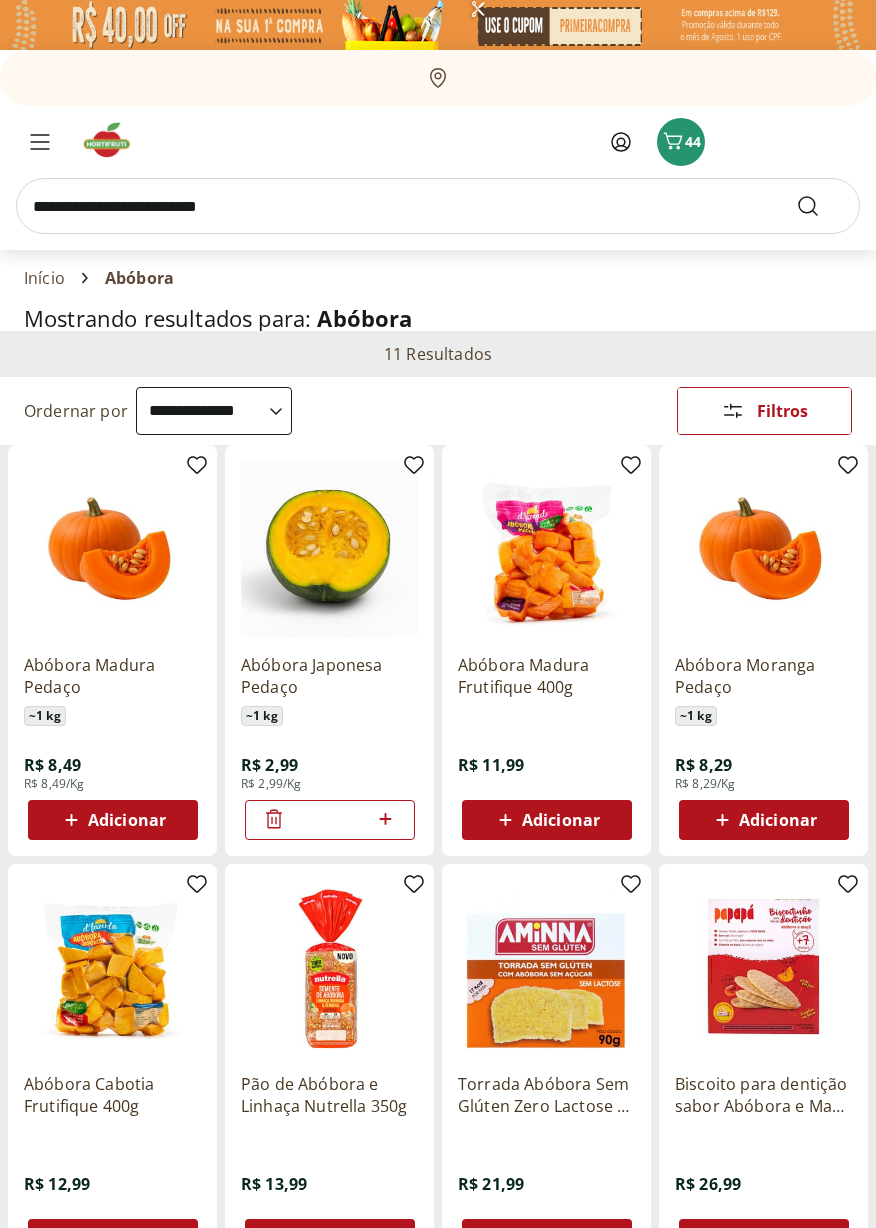 click at bounding box center (438, 206) 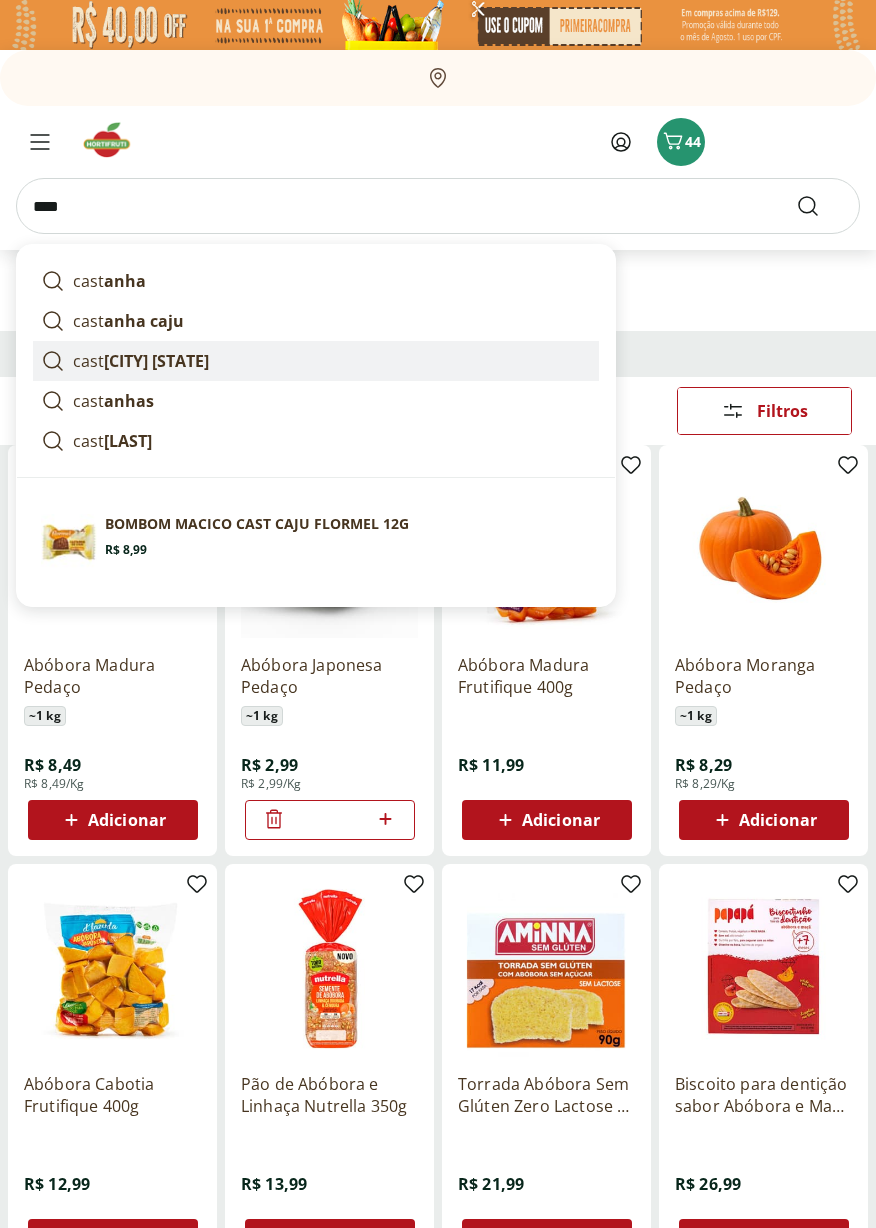 click on "cast anha pará" at bounding box center (316, 361) 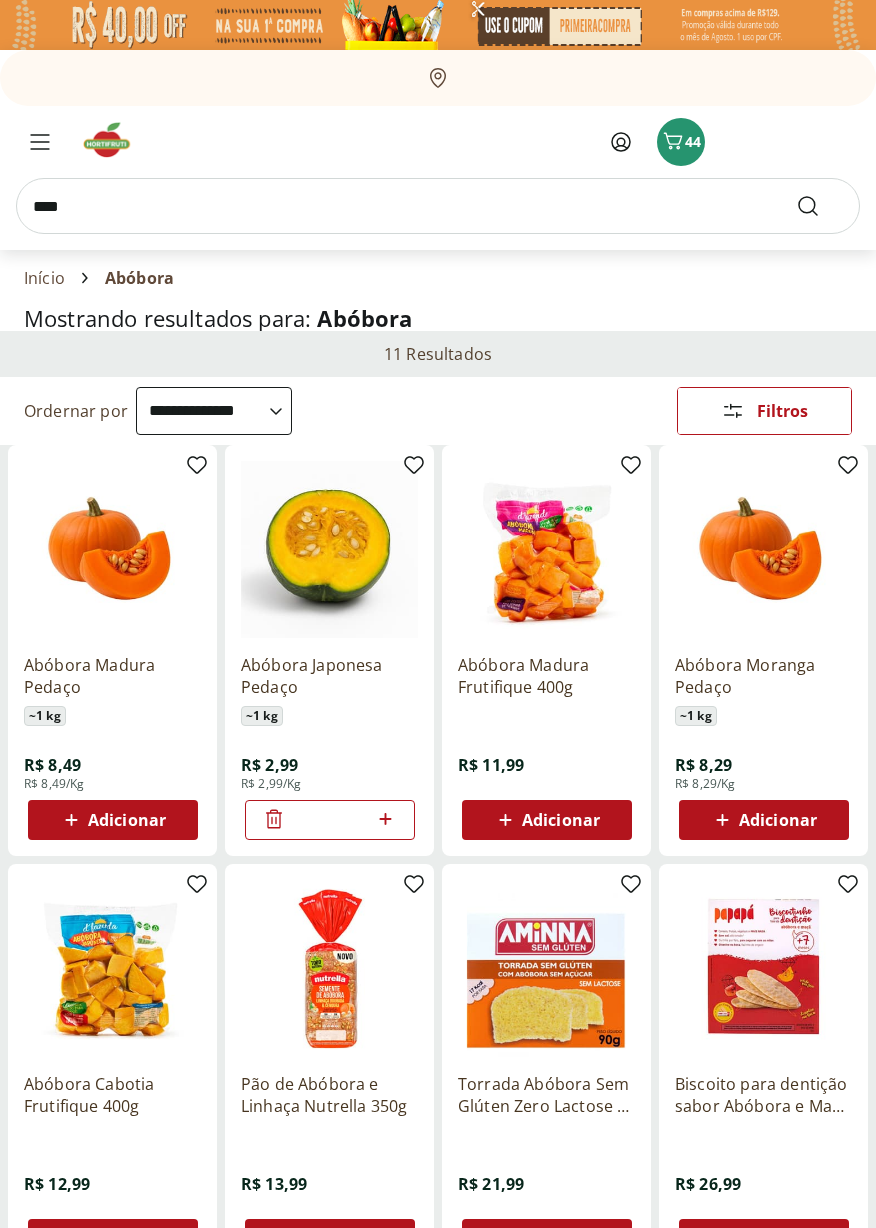 type on "**********" 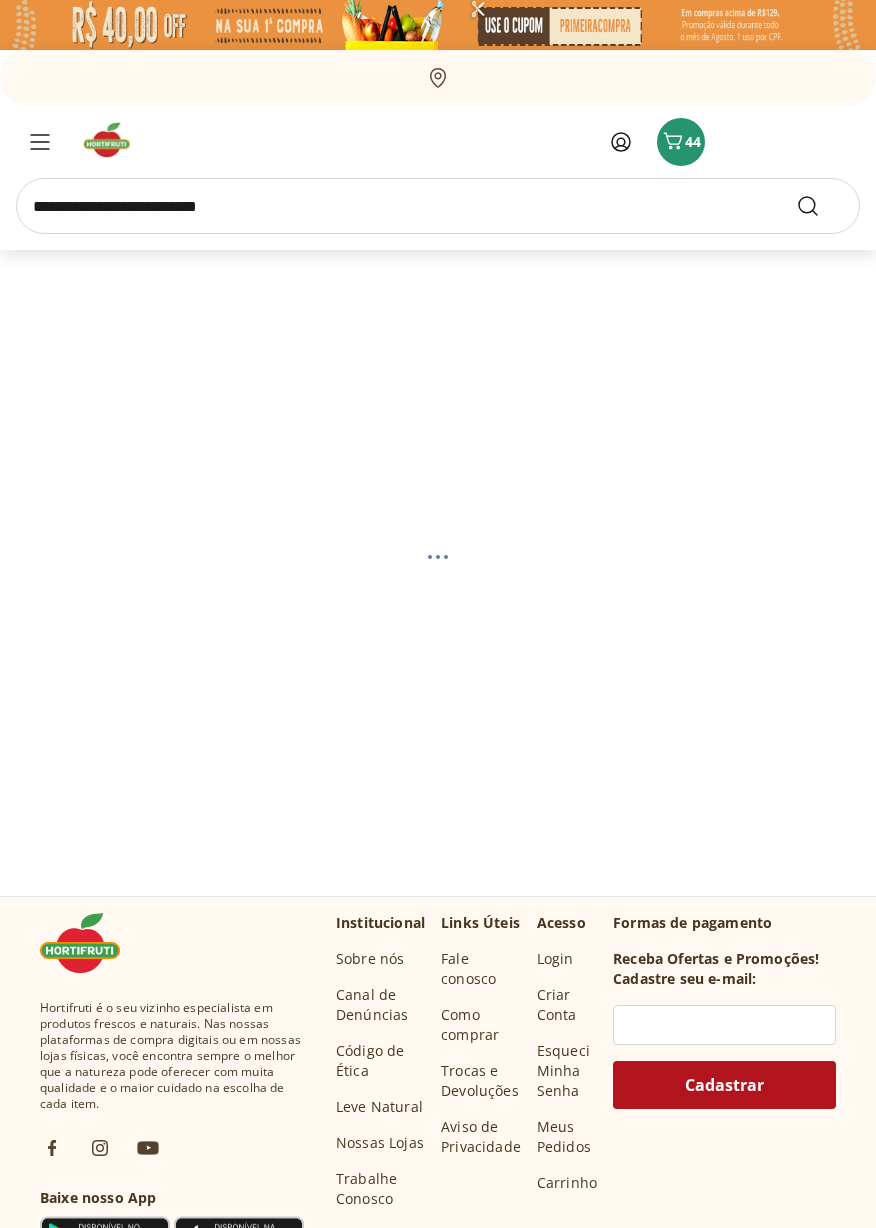 scroll, scrollTop: 0, scrollLeft: 0, axis: both 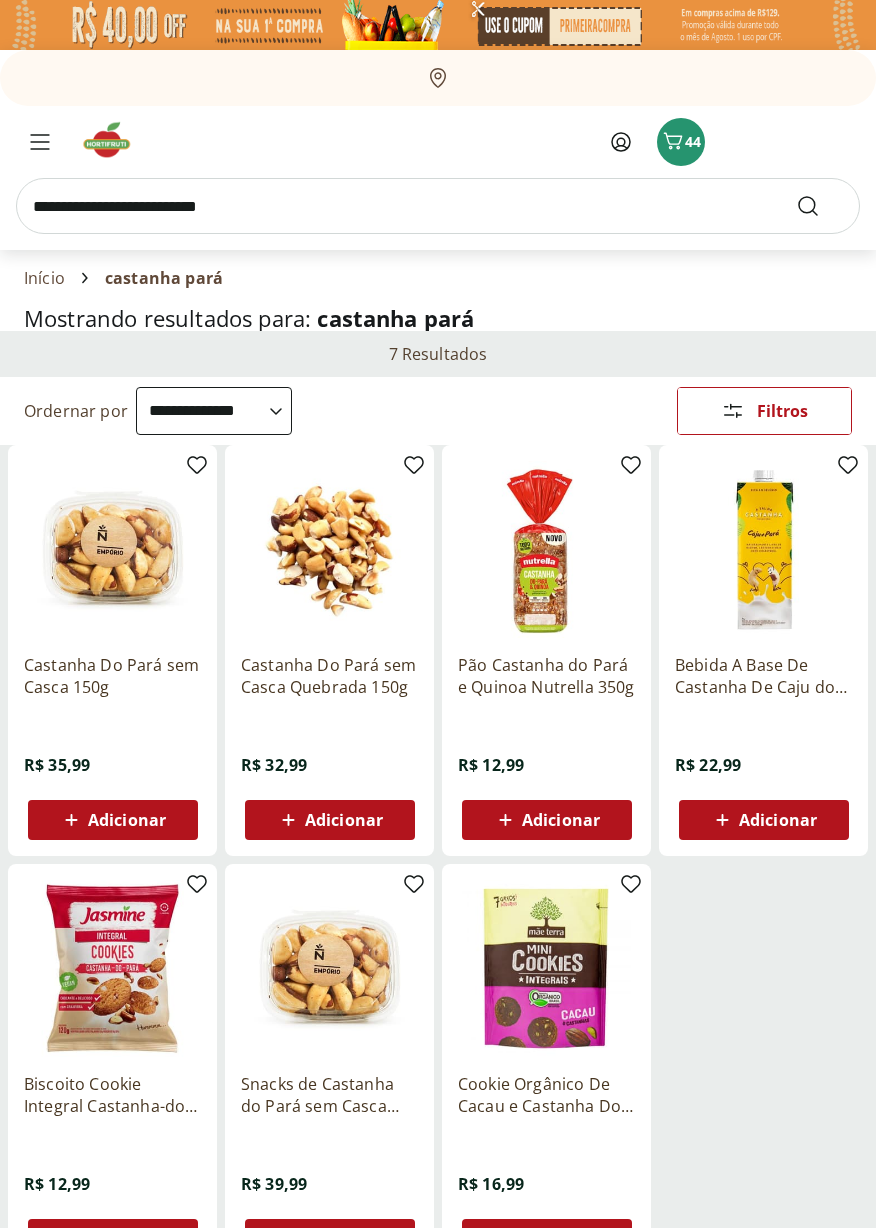 click on "Adicionar" at bounding box center [127, 820] 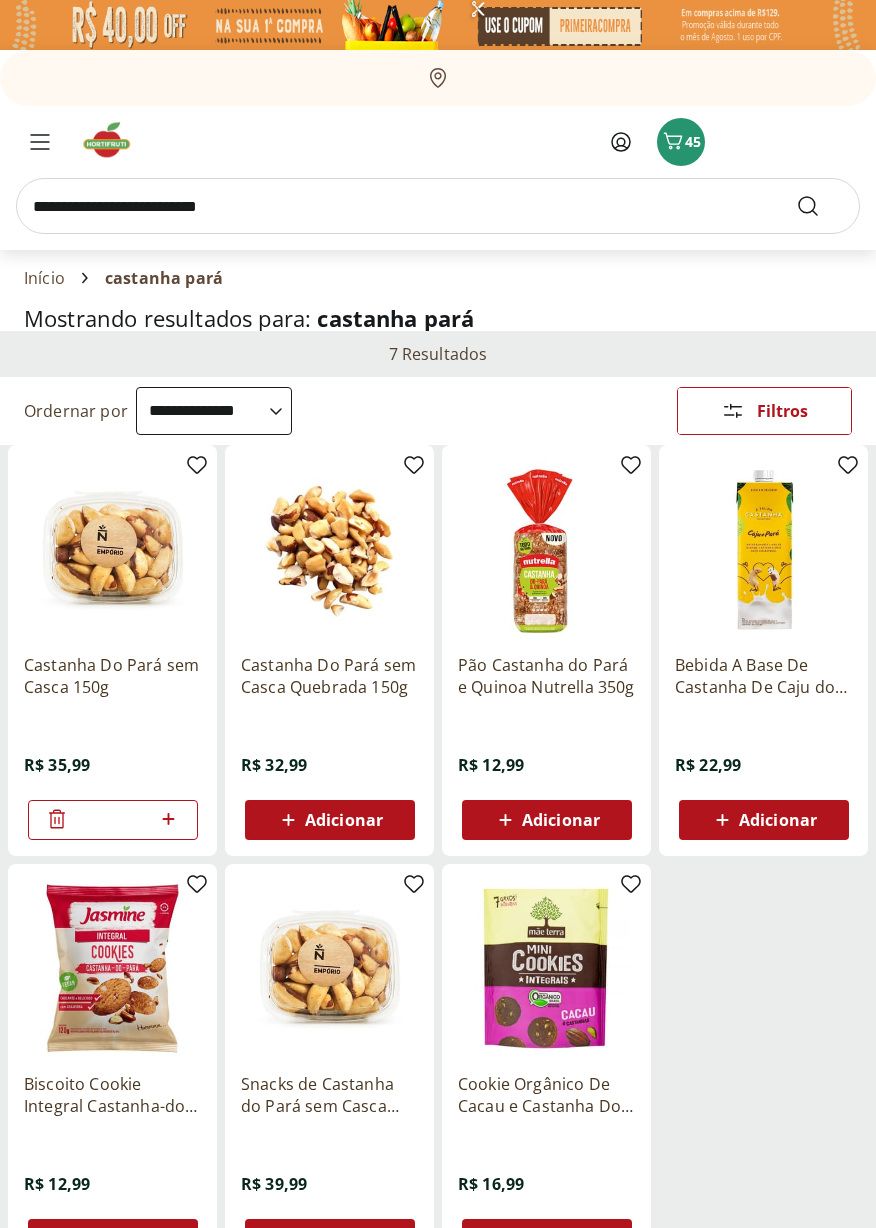 click at bounding box center (438, 206) 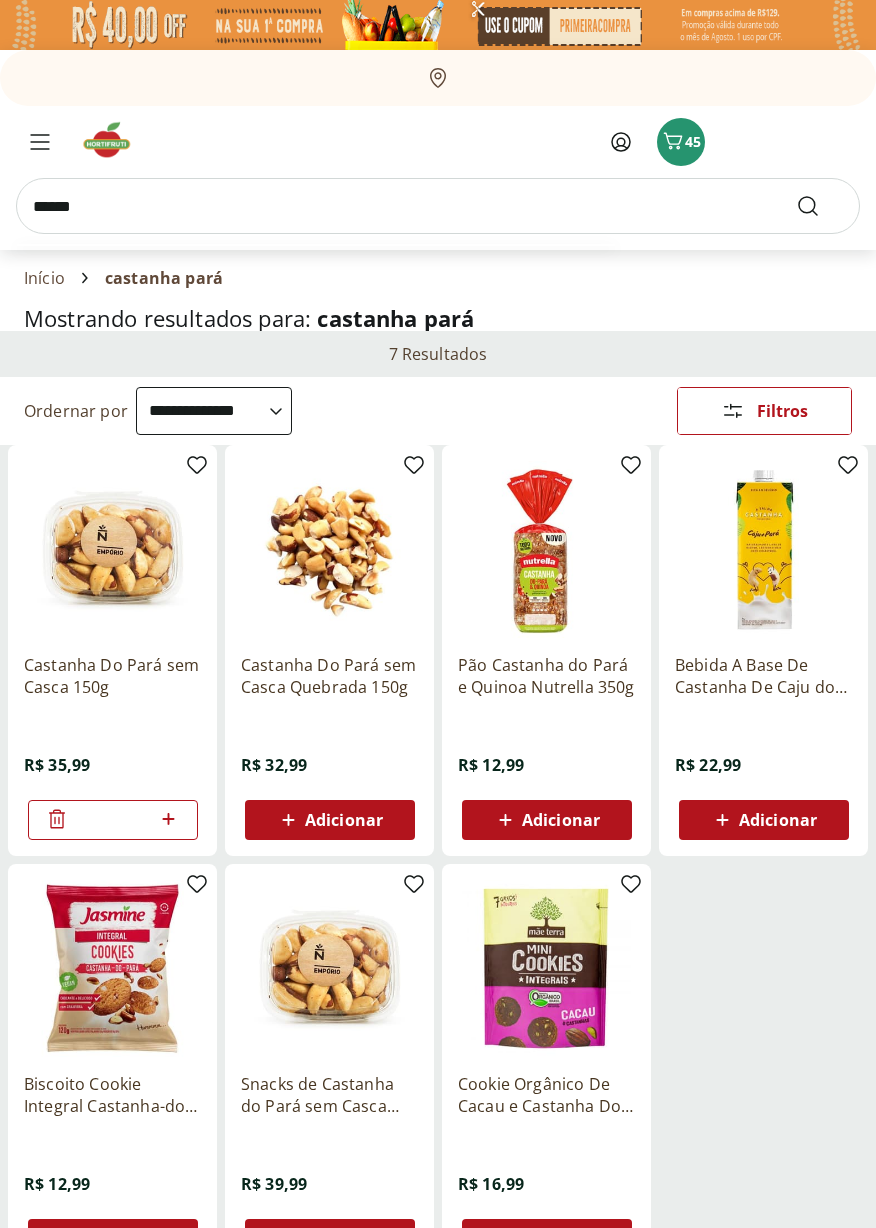 type on "******" 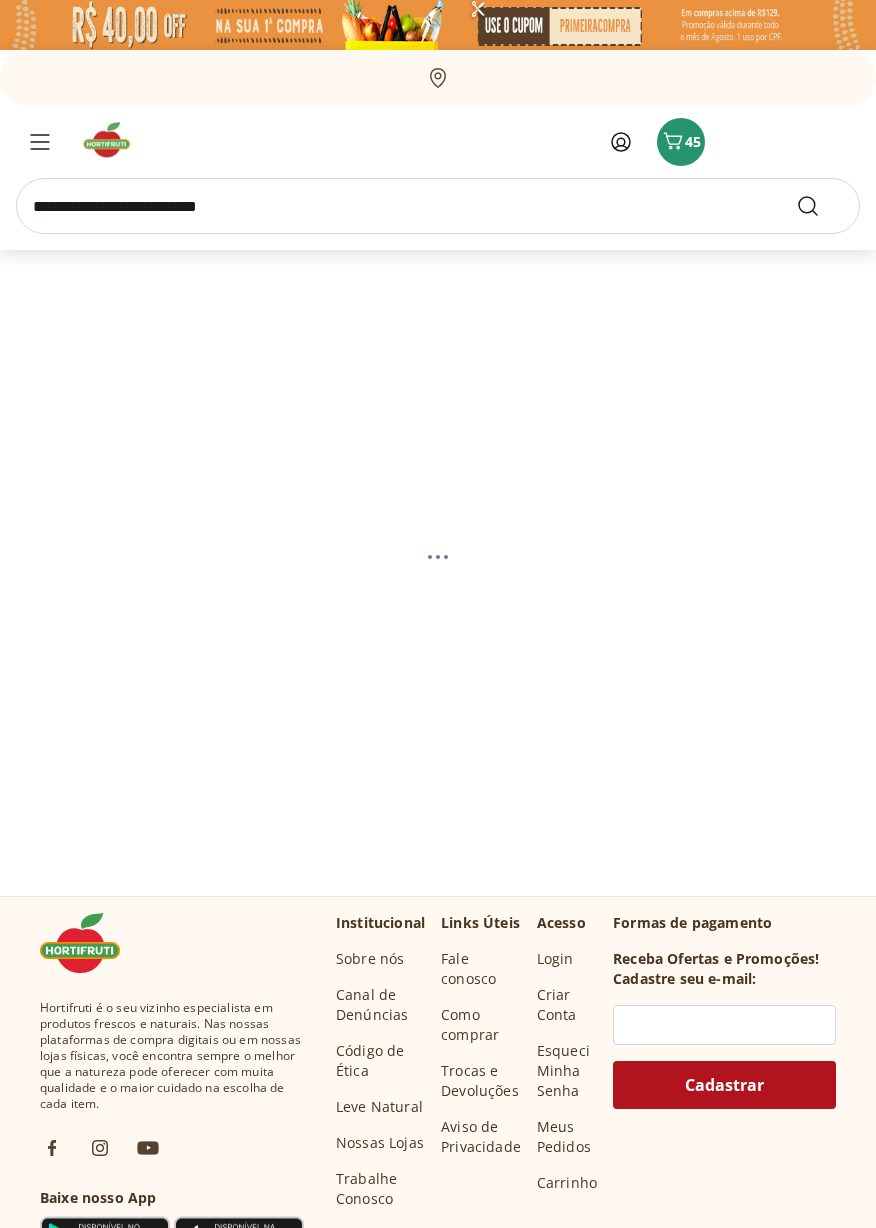 select on "**********" 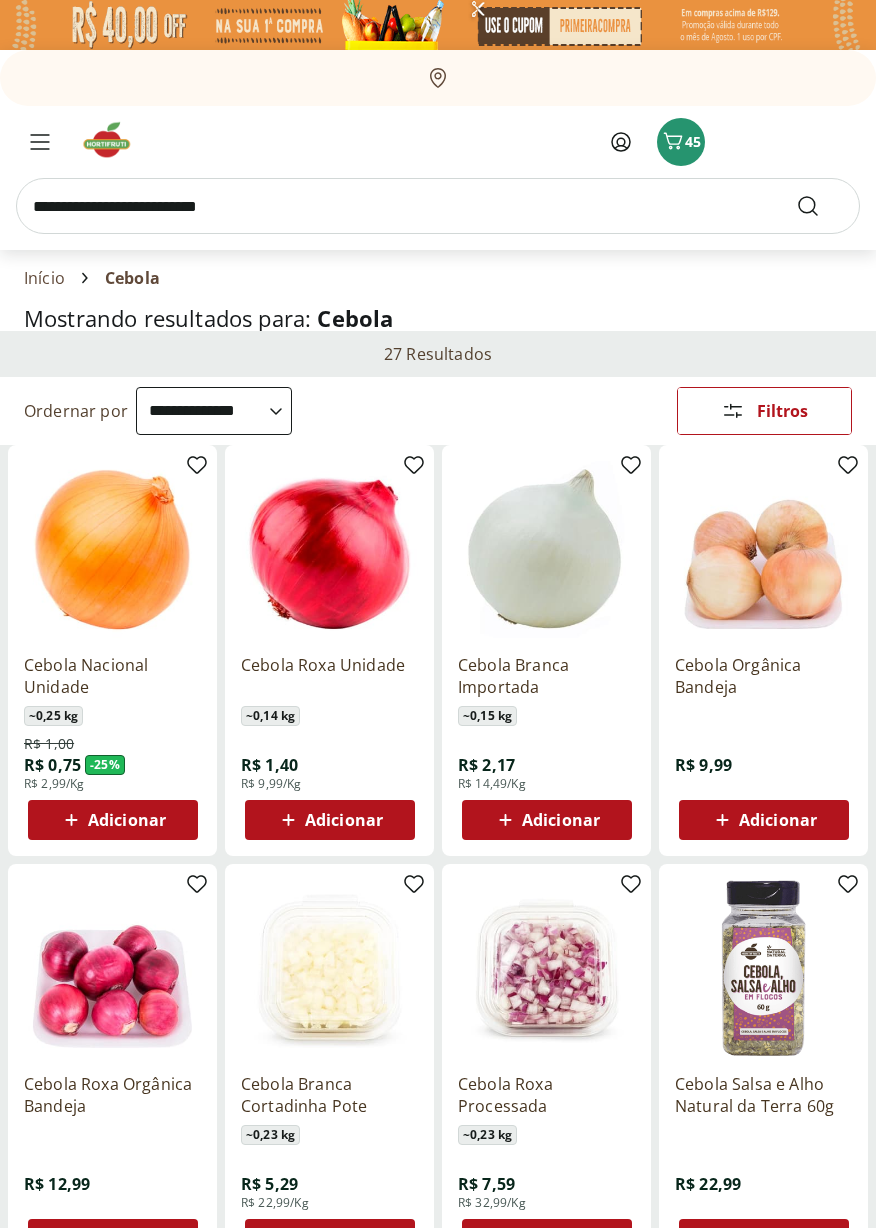click at bounding box center [438, 206] 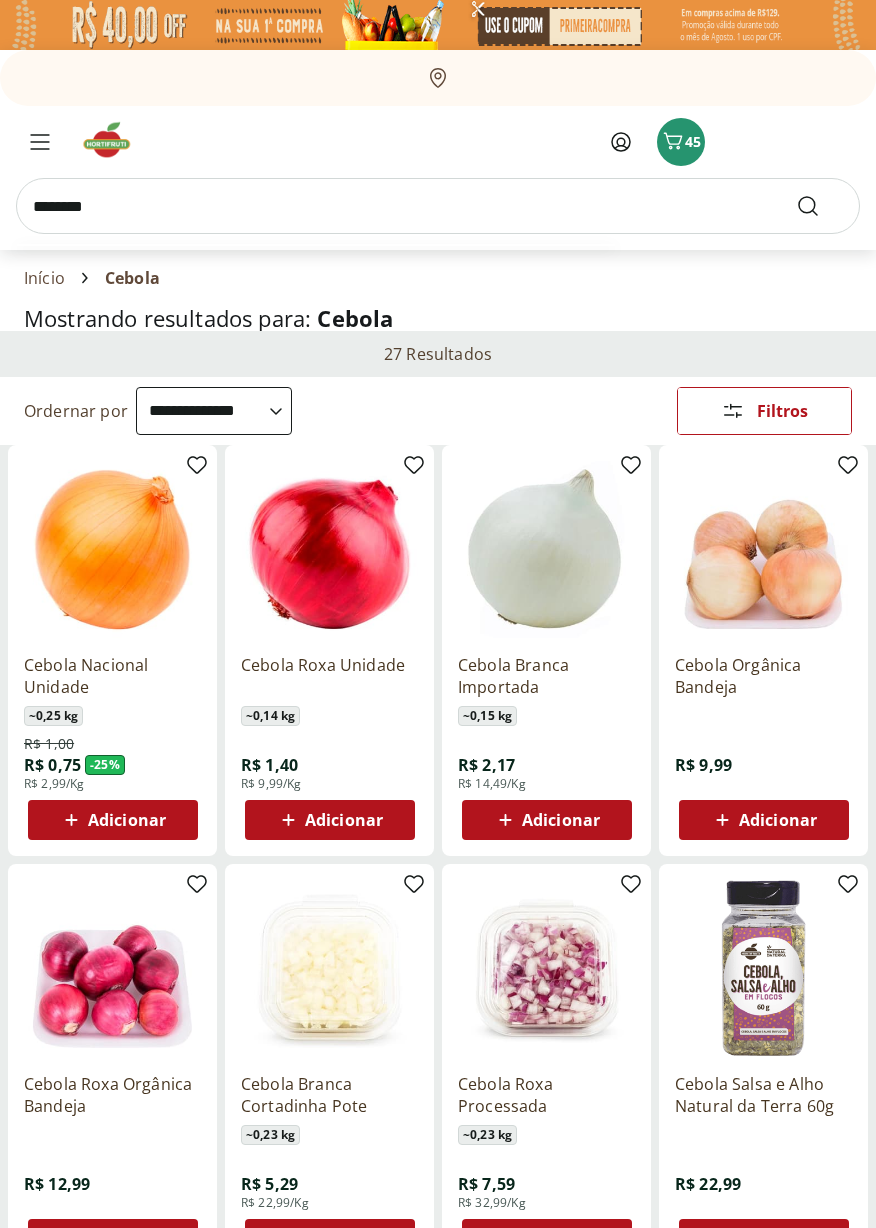 type on "********" 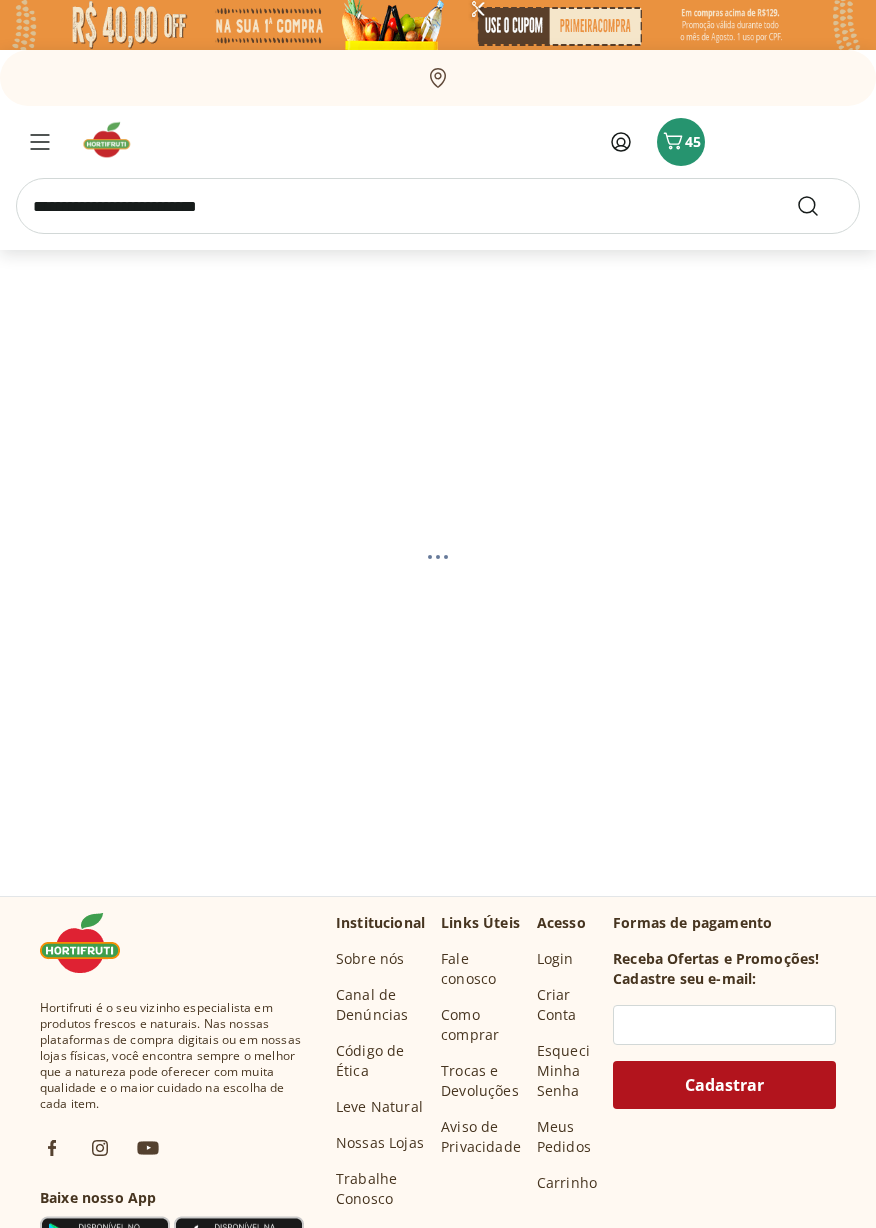 select on "**********" 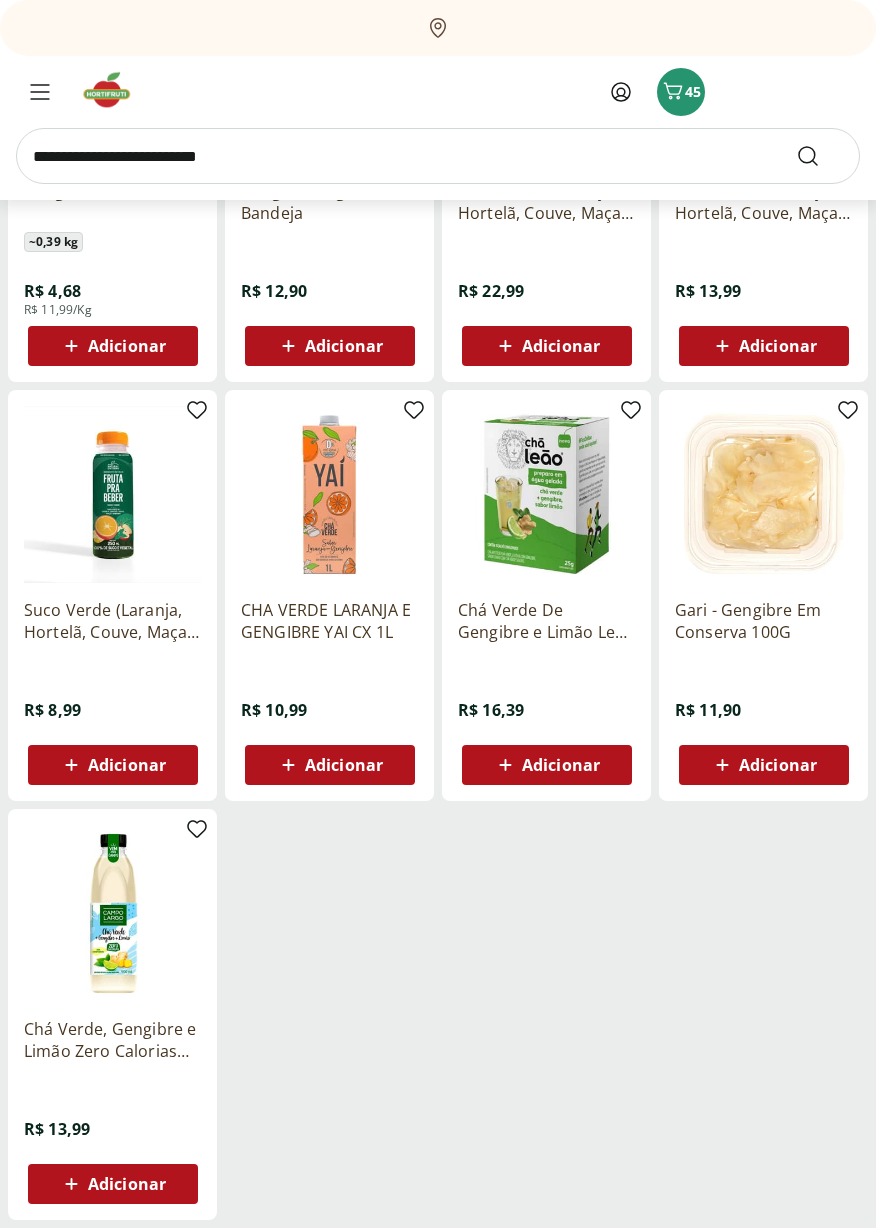 scroll, scrollTop: 0, scrollLeft: 0, axis: both 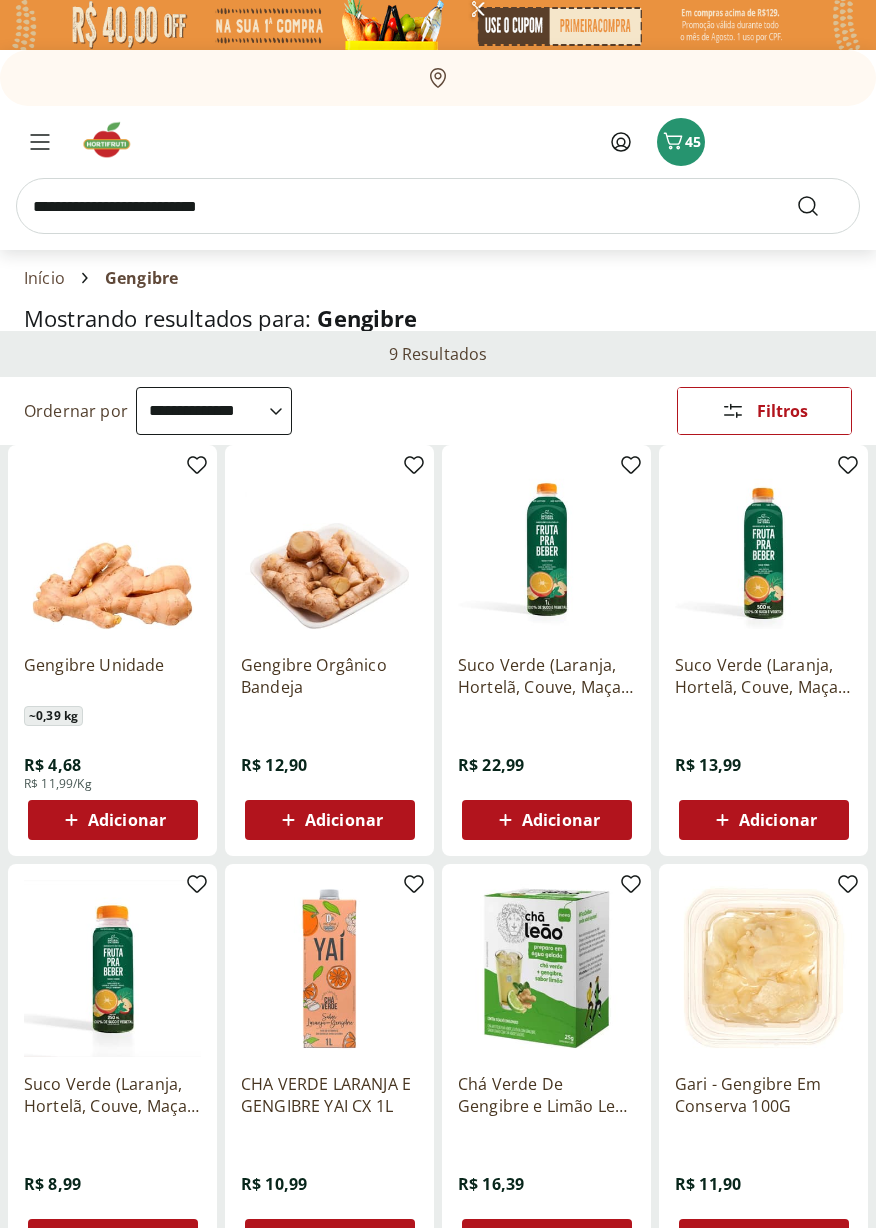 click at bounding box center [438, 206] 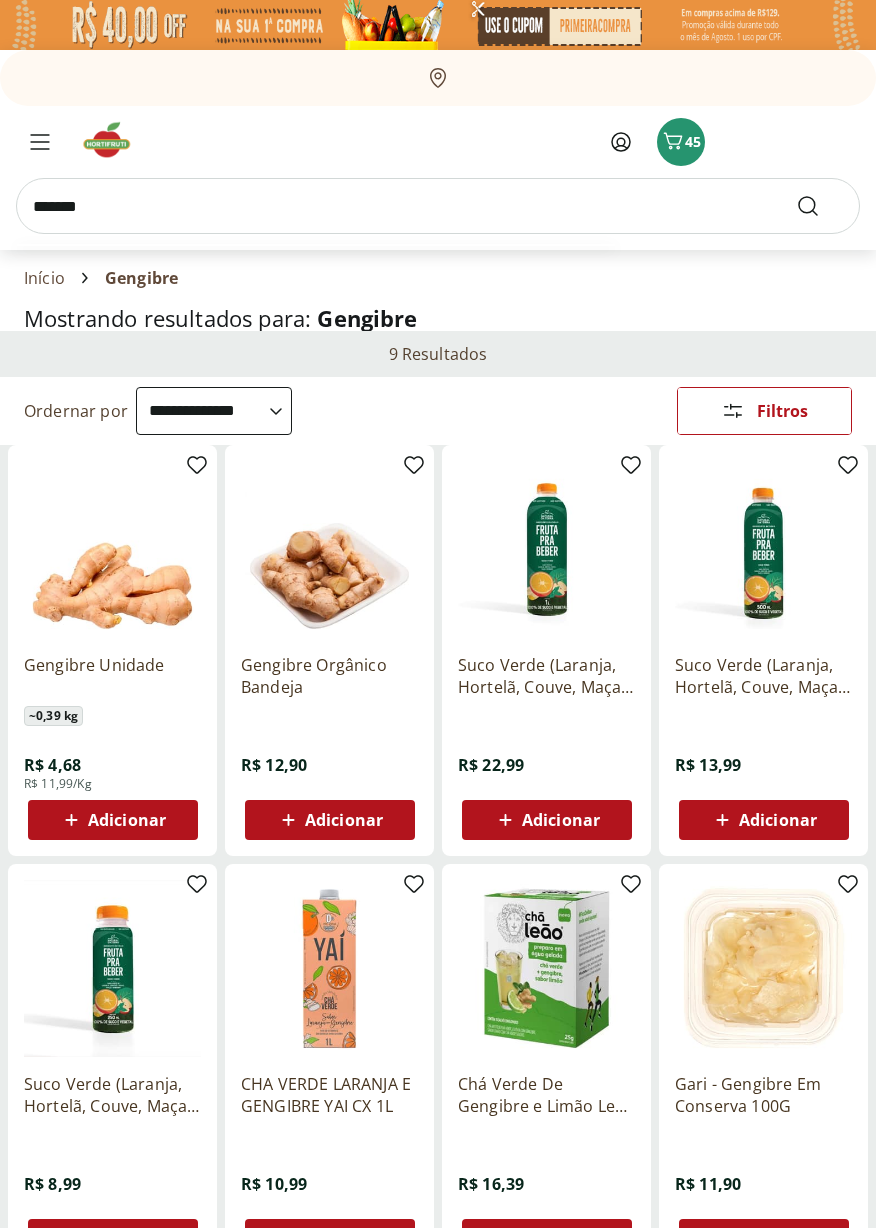 type on "*******" 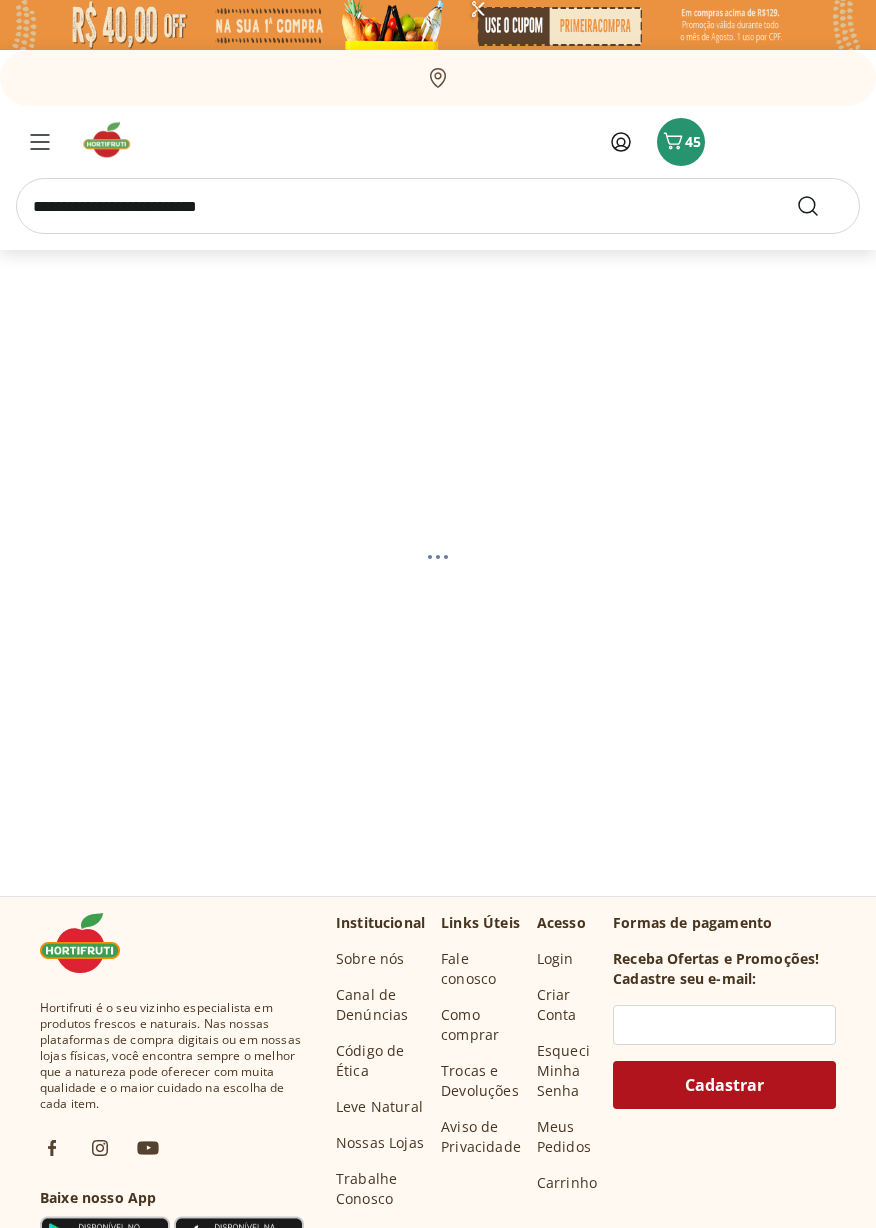 select on "**********" 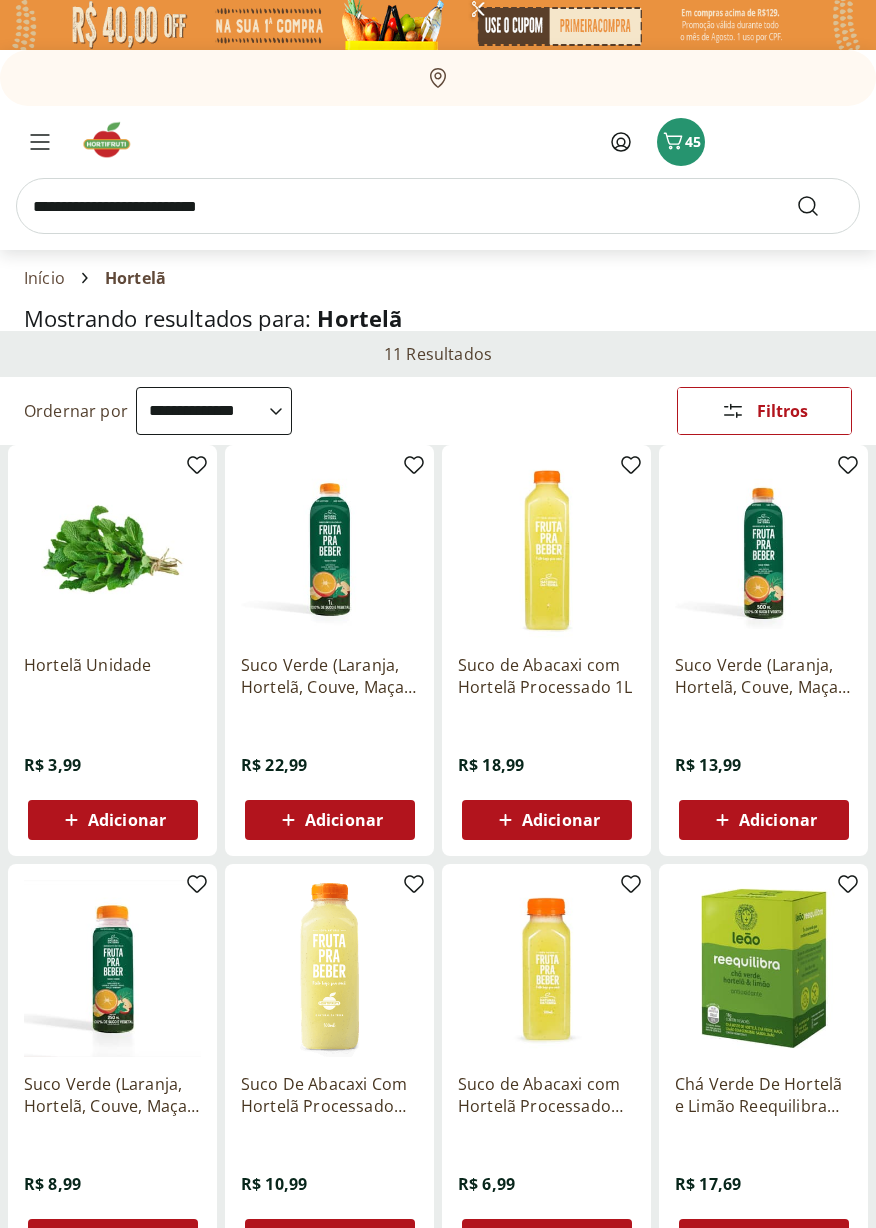 click on "Adicionar" at bounding box center (127, 820) 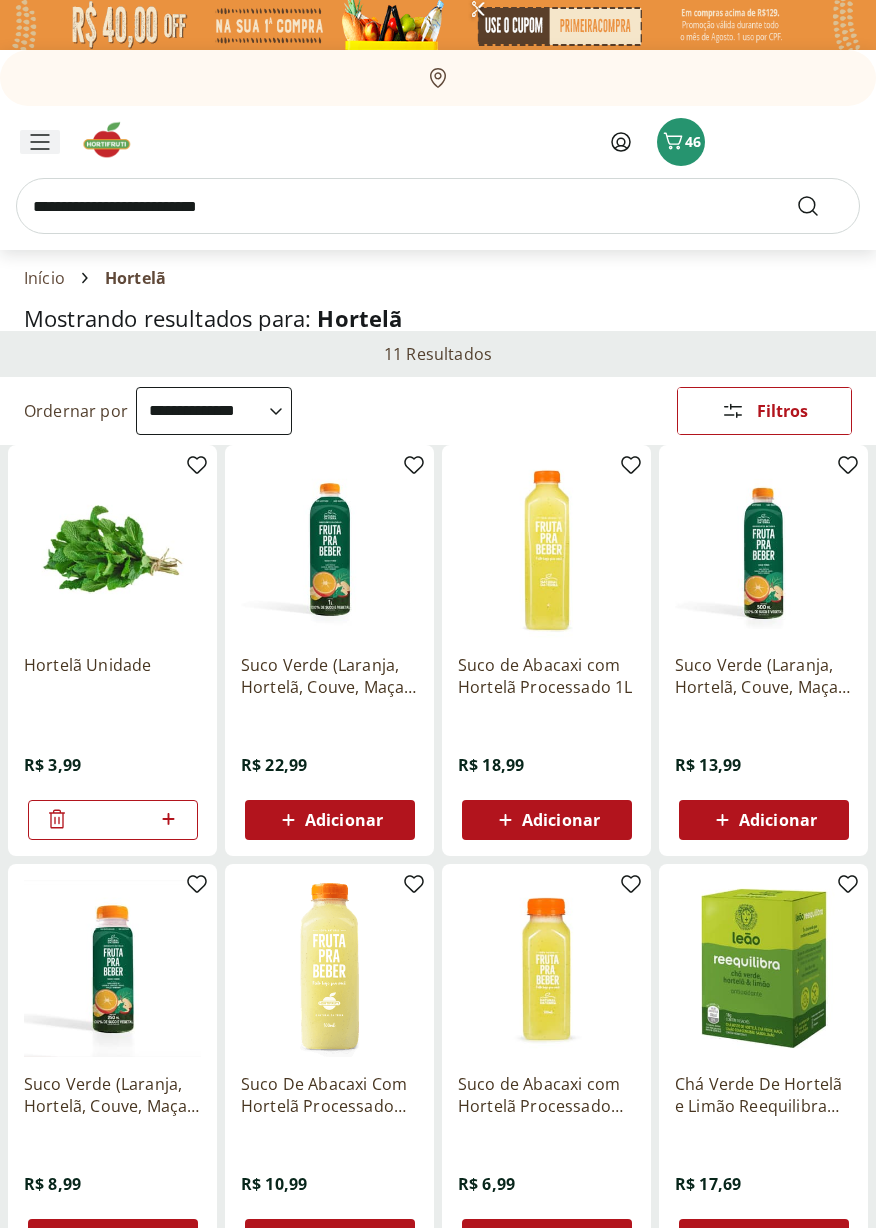 click at bounding box center [40, 142] 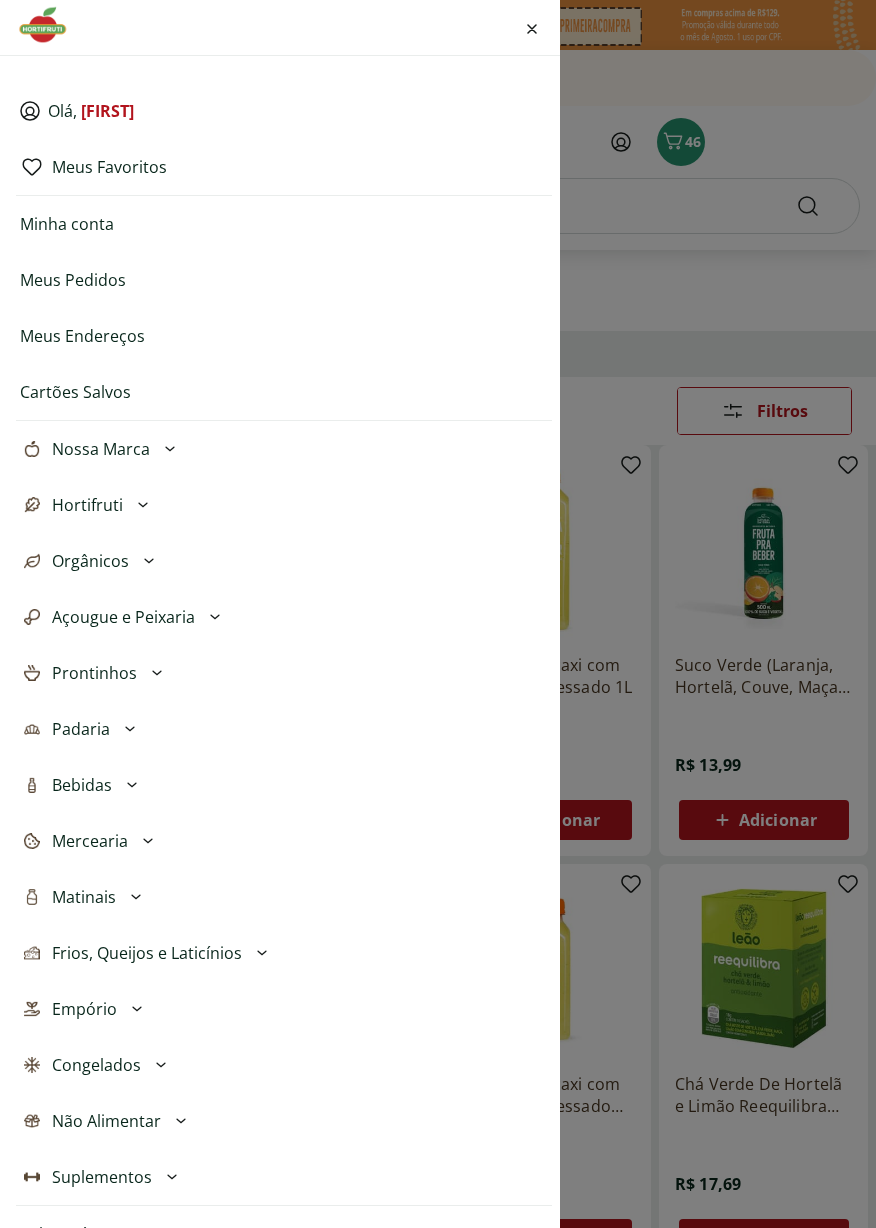 scroll, scrollTop: 0, scrollLeft: 0, axis: both 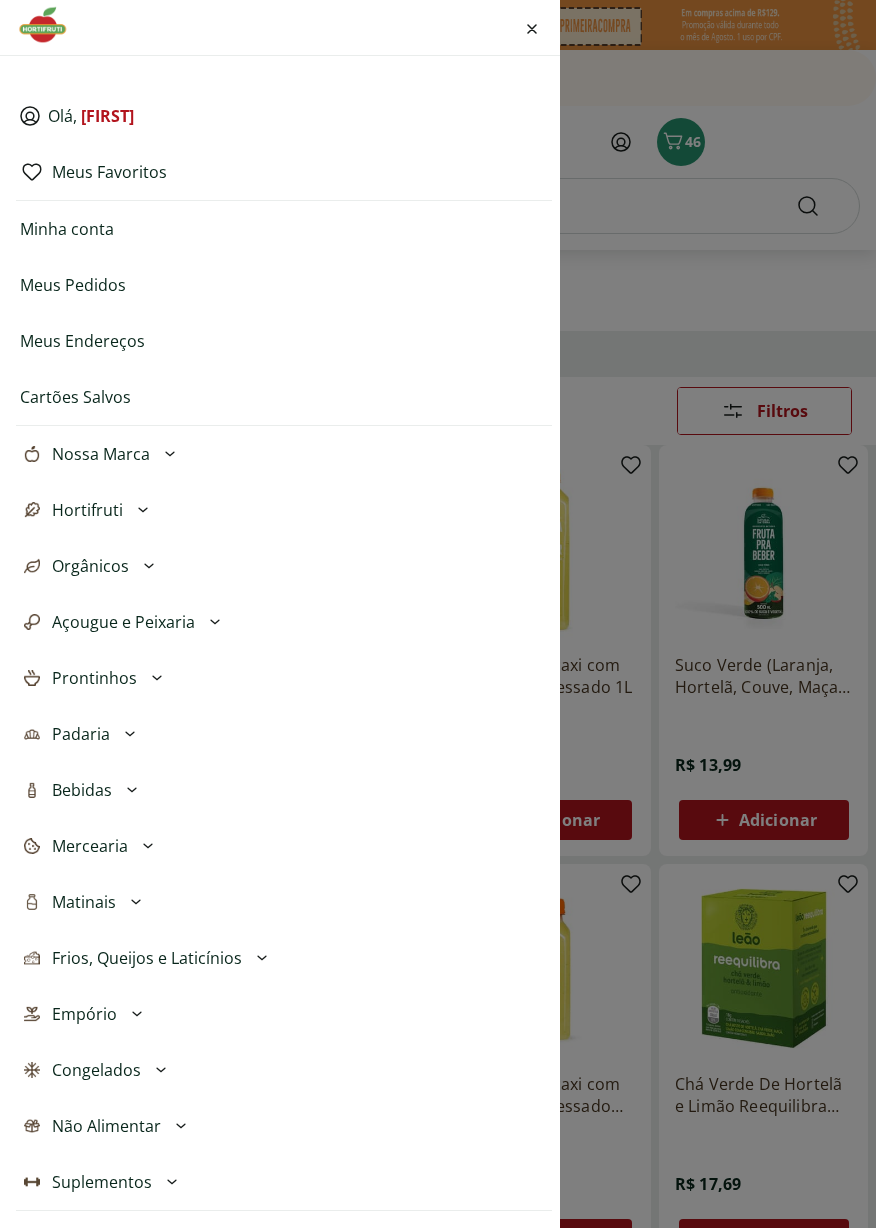 click on "Hortifruti" at bounding box center [87, 510] 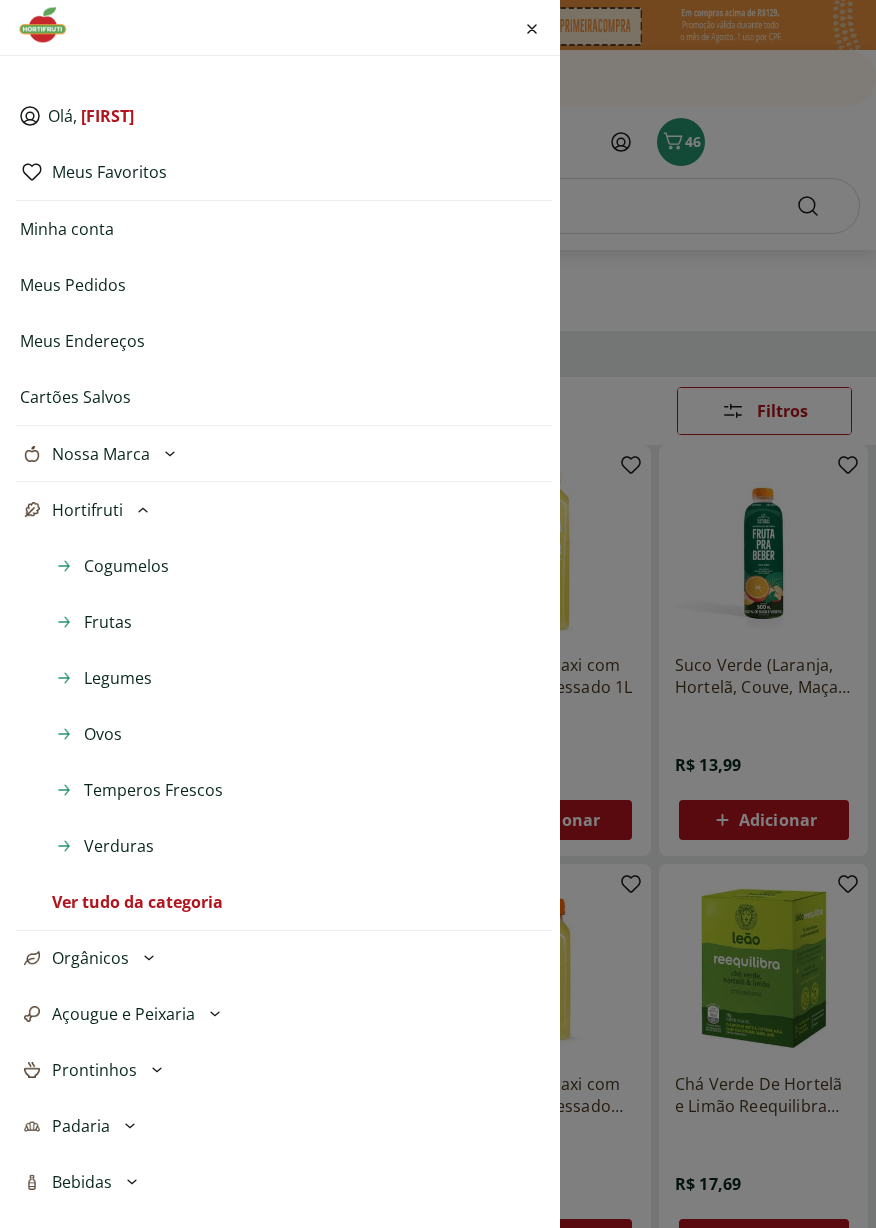 click on "Verduras" at bounding box center [119, 846] 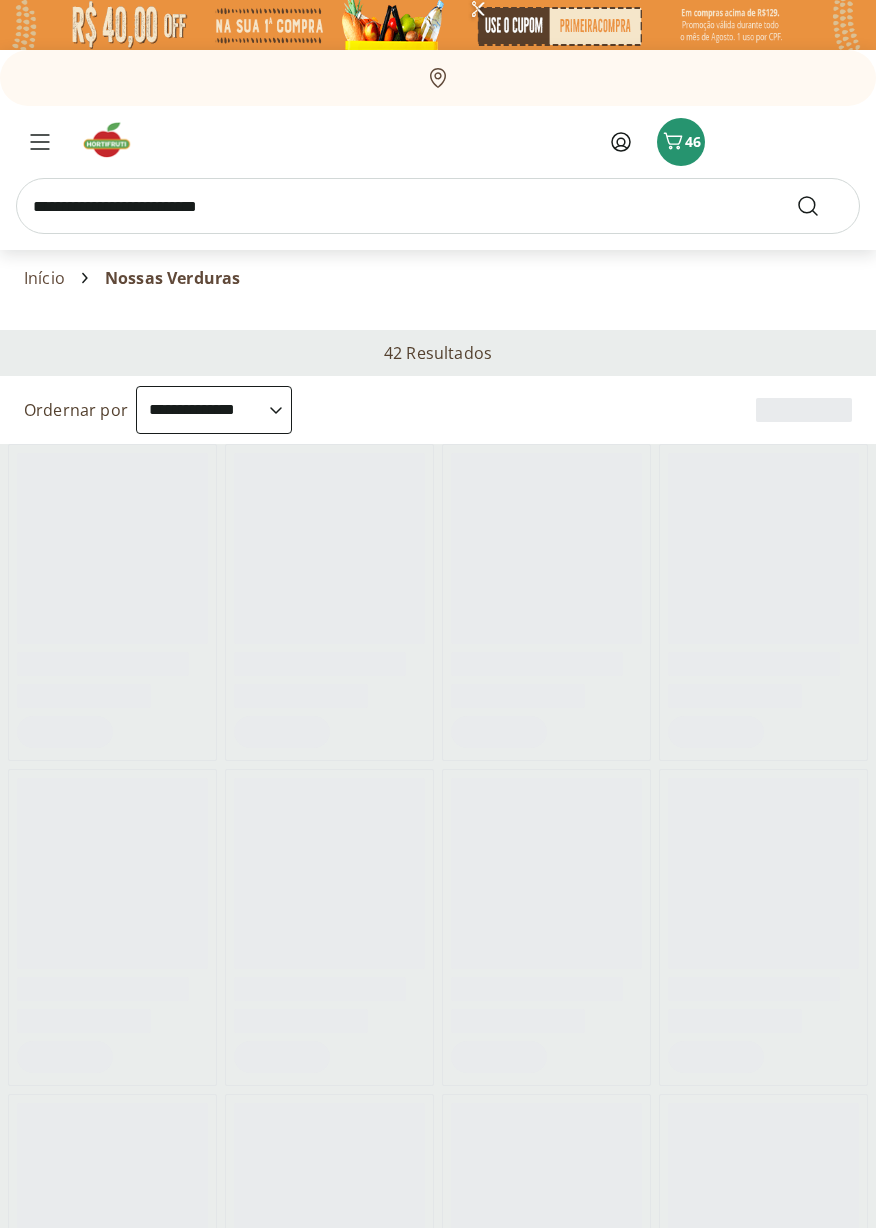 select on "**********" 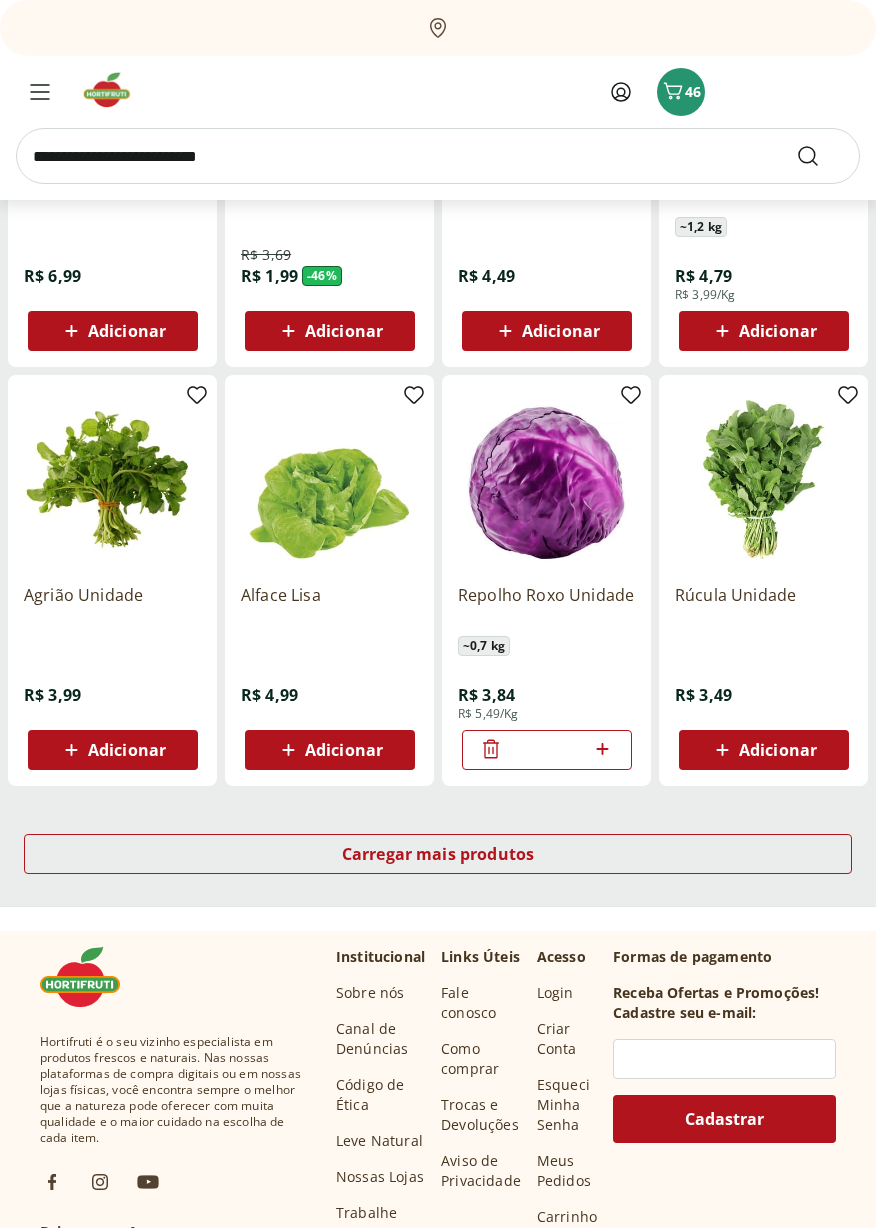 scroll, scrollTop: 909, scrollLeft: 0, axis: vertical 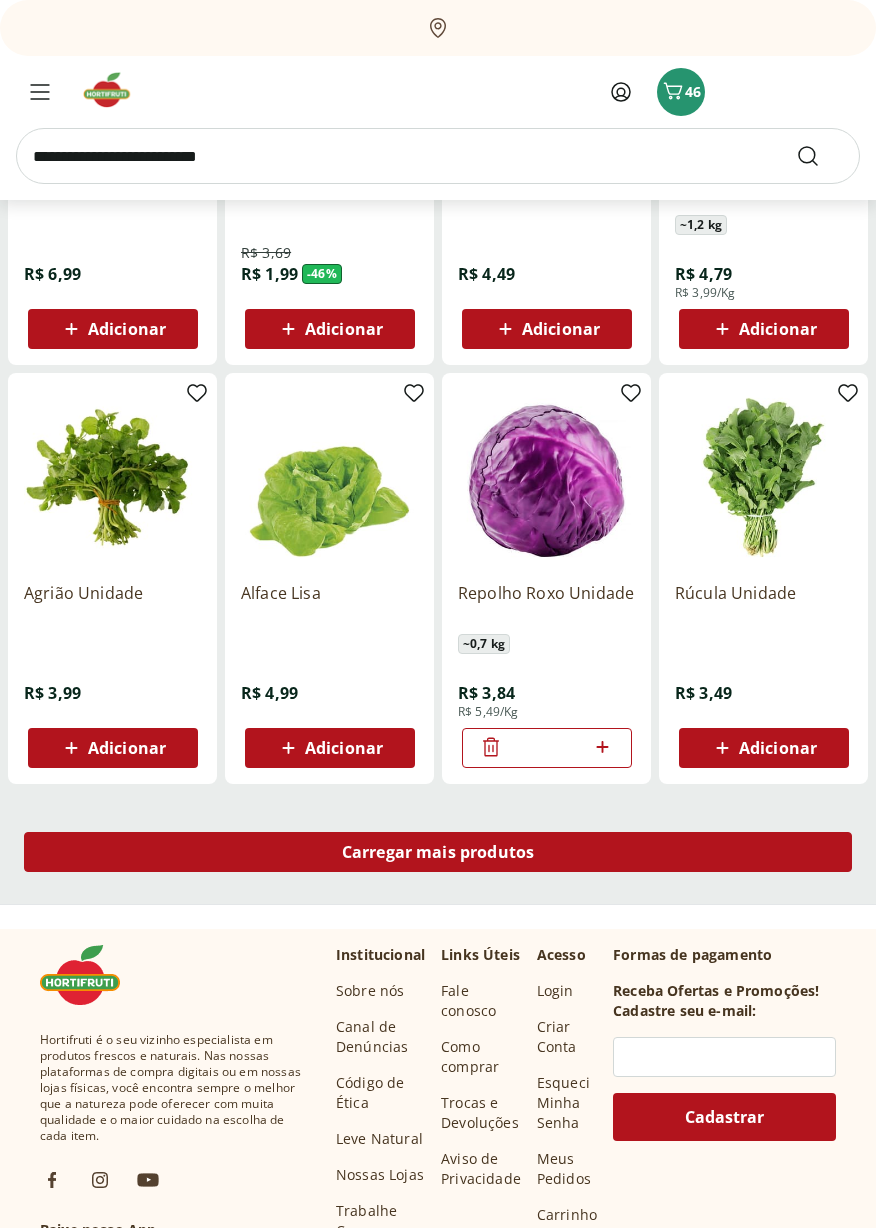 click on "Carregar mais produtos" at bounding box center [438, 852] 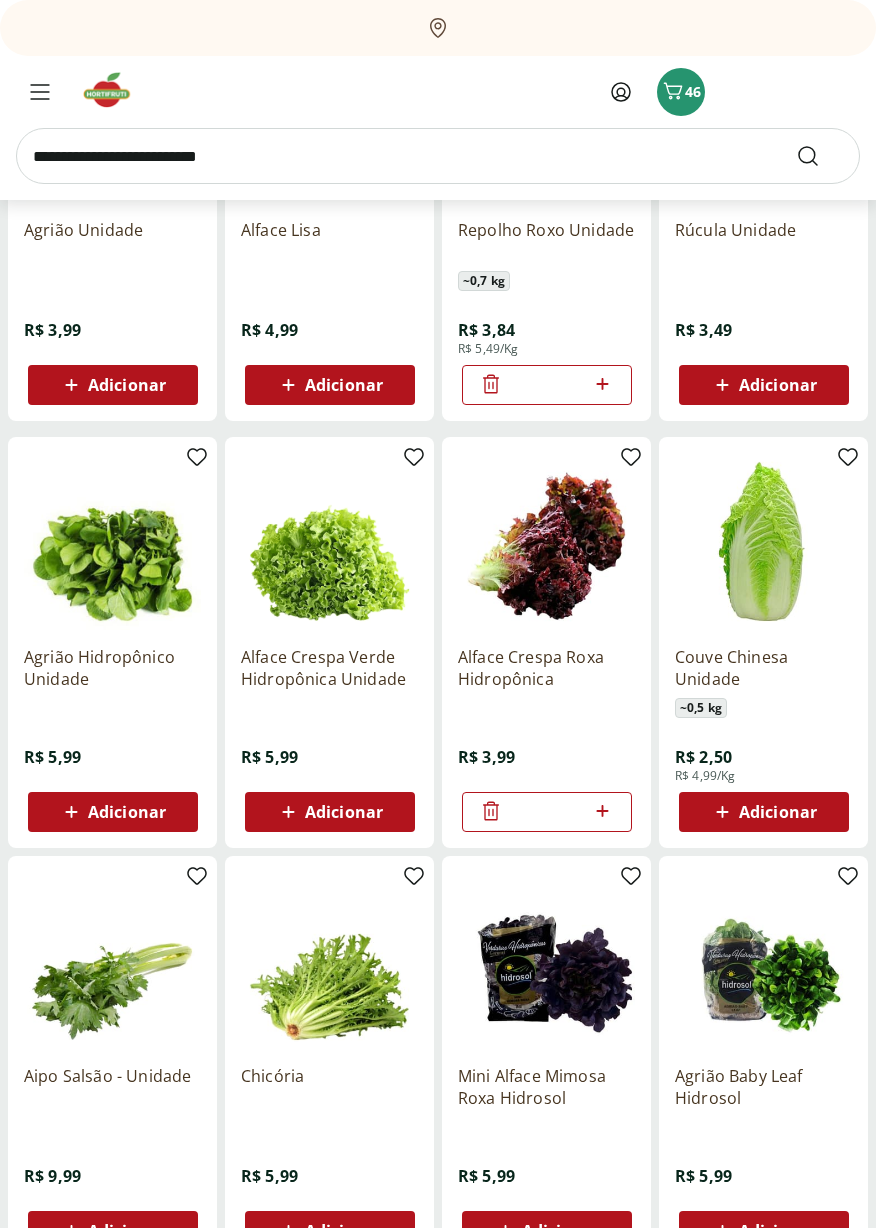 scroll, scrollTop: 1276, scrollLeft: 0, axis: vertical 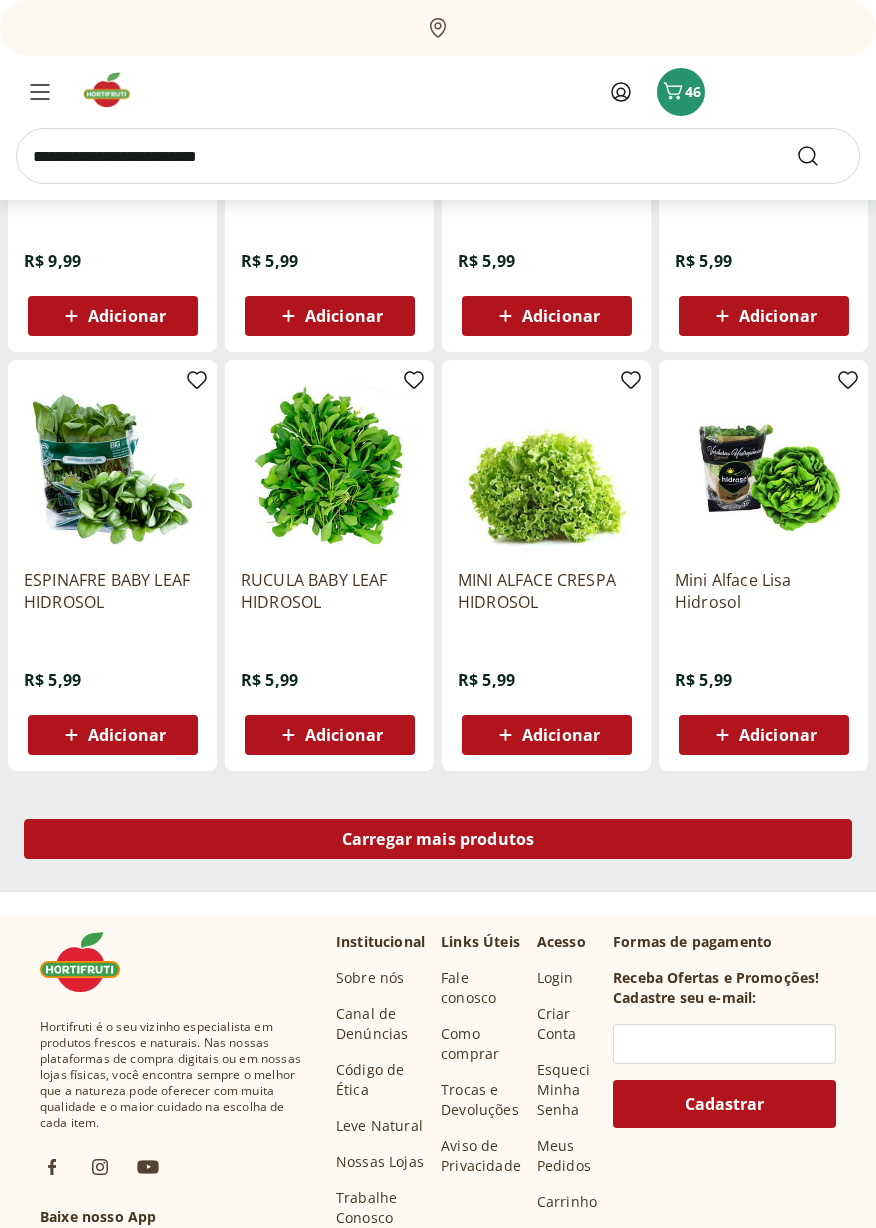click on "Carregar mais produtos" at bounding box center [438, 839] 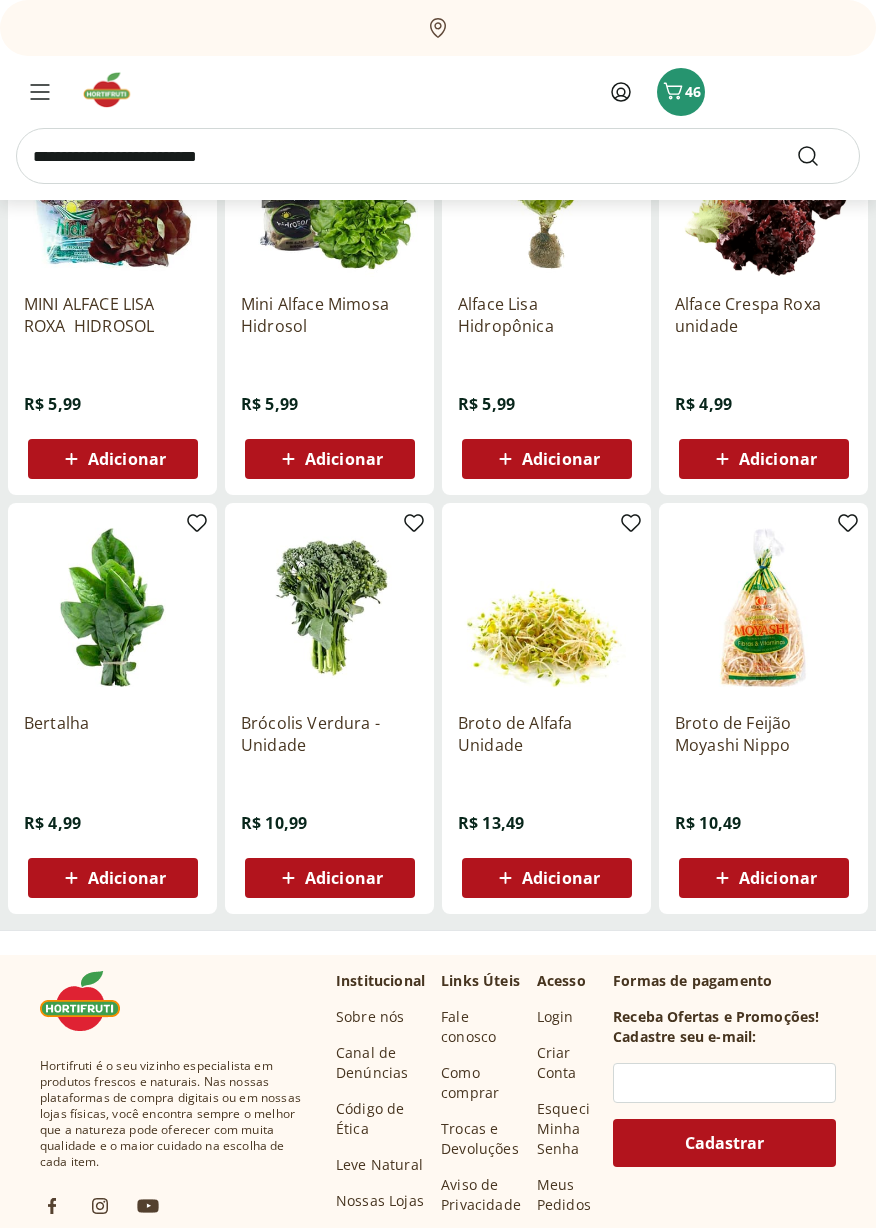 scroll, scrollTop: 2902, scrollLeft: 0, axis: vertical 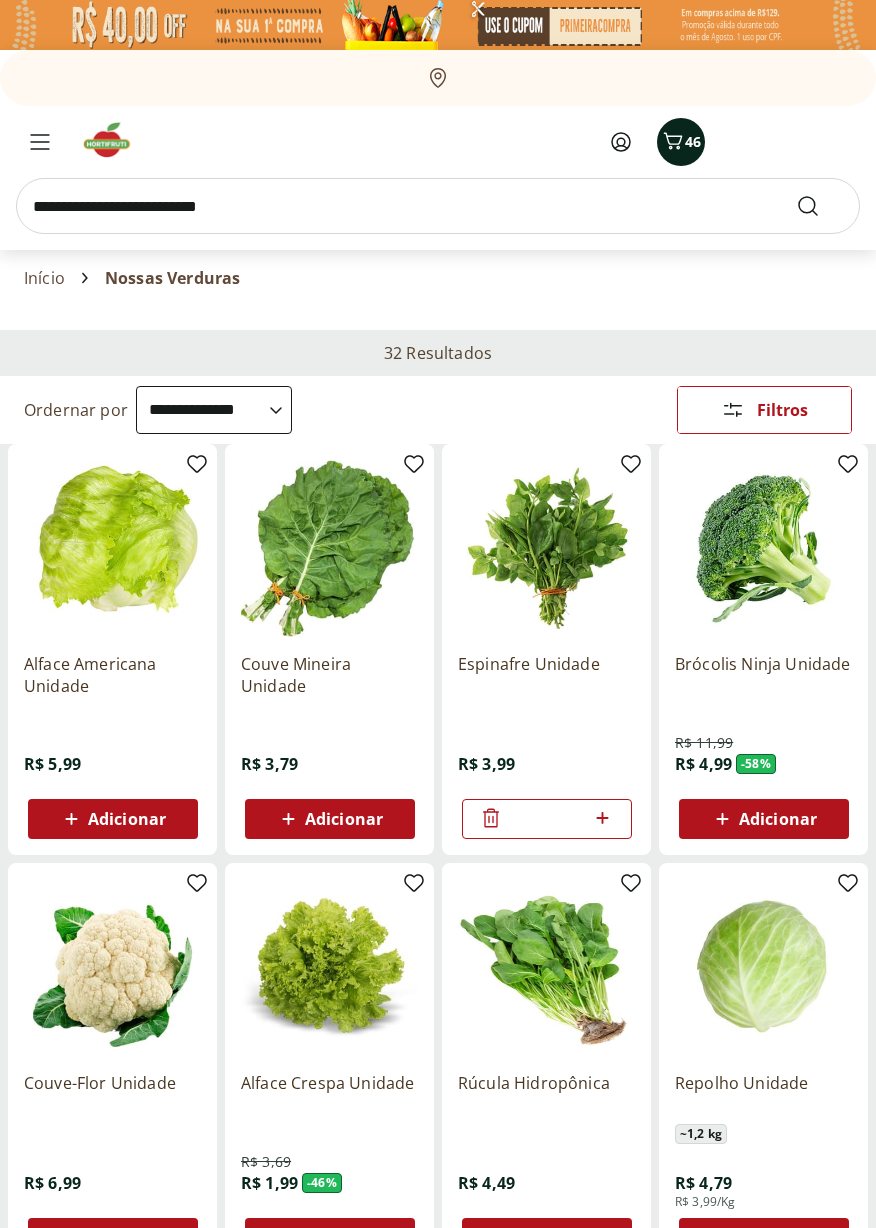 click 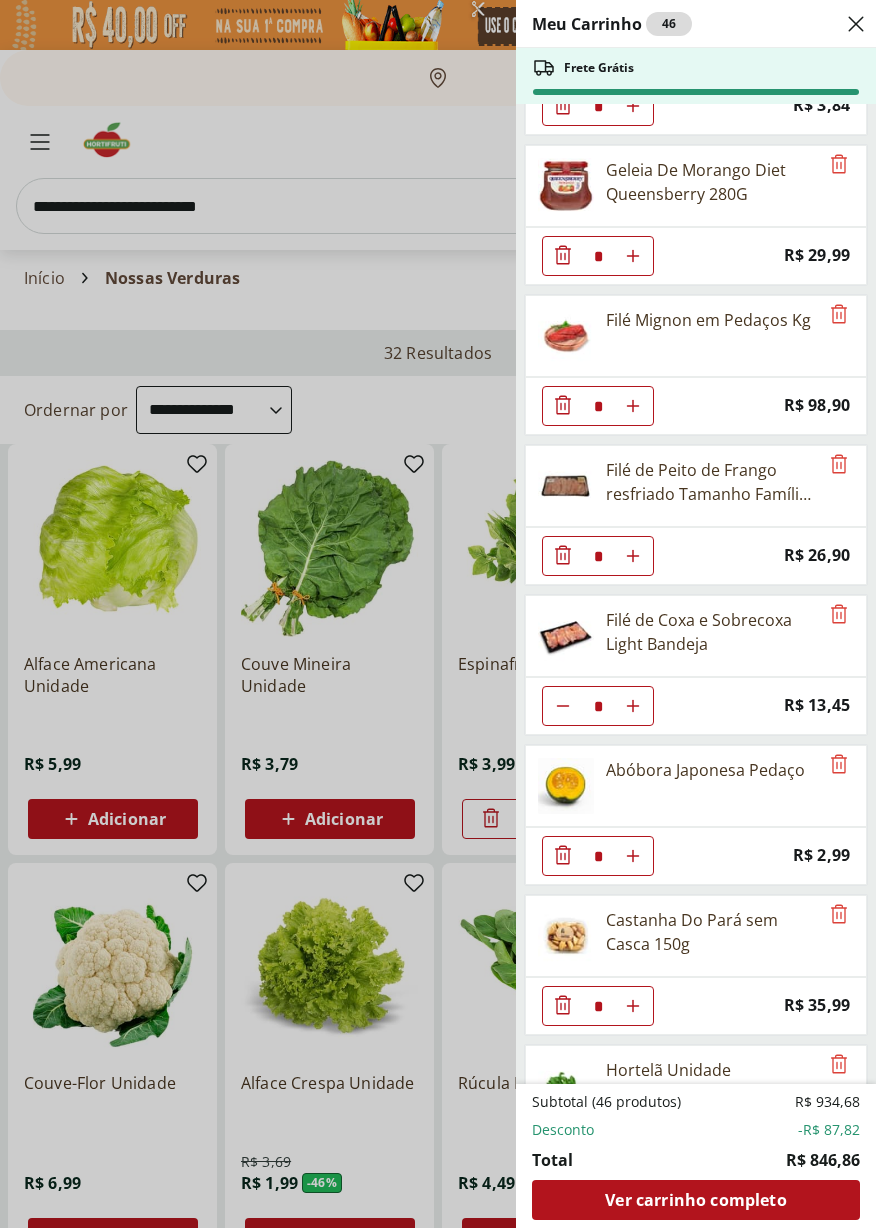 scroll, scrollTop: 3228, scrollLeft: 0, axis: vertical 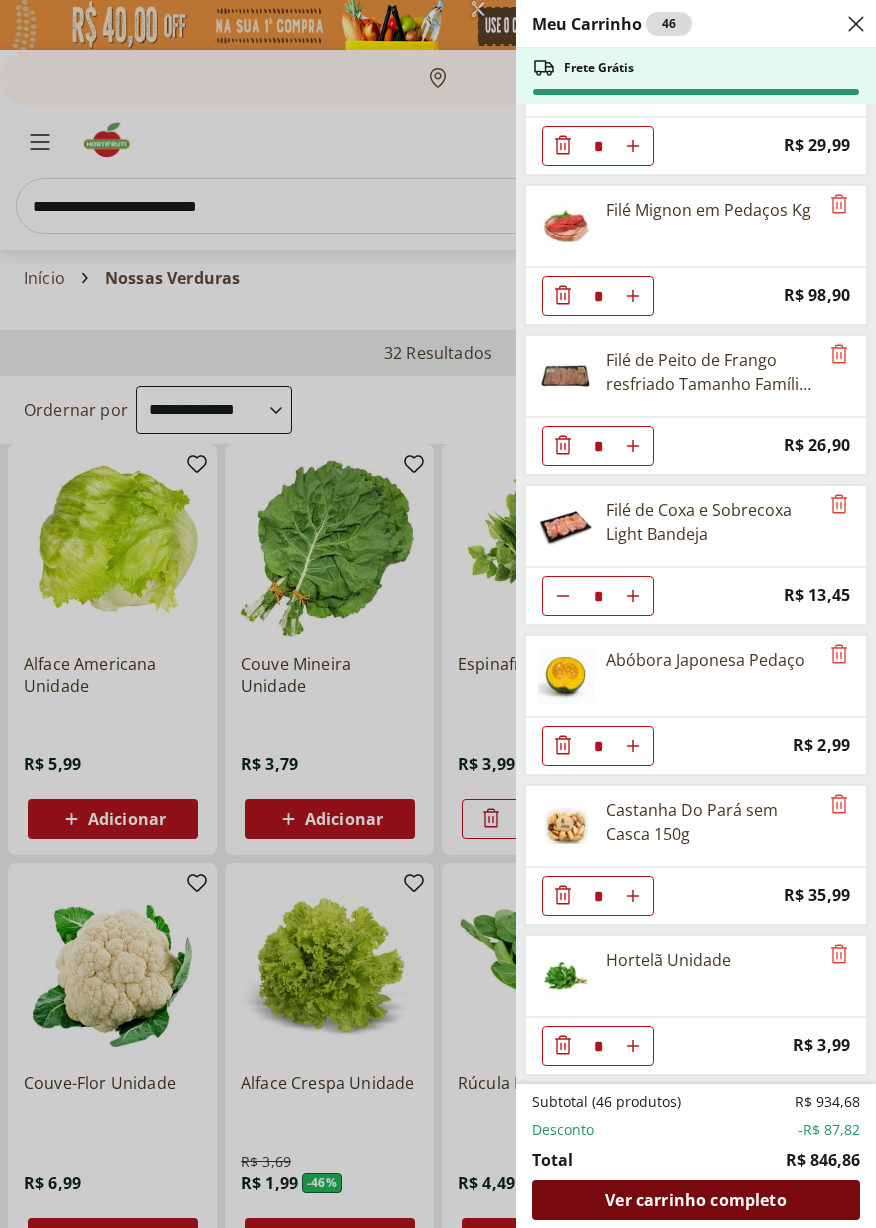 click on "Ver carrinho completo" at bounding box center (695, 1200) 